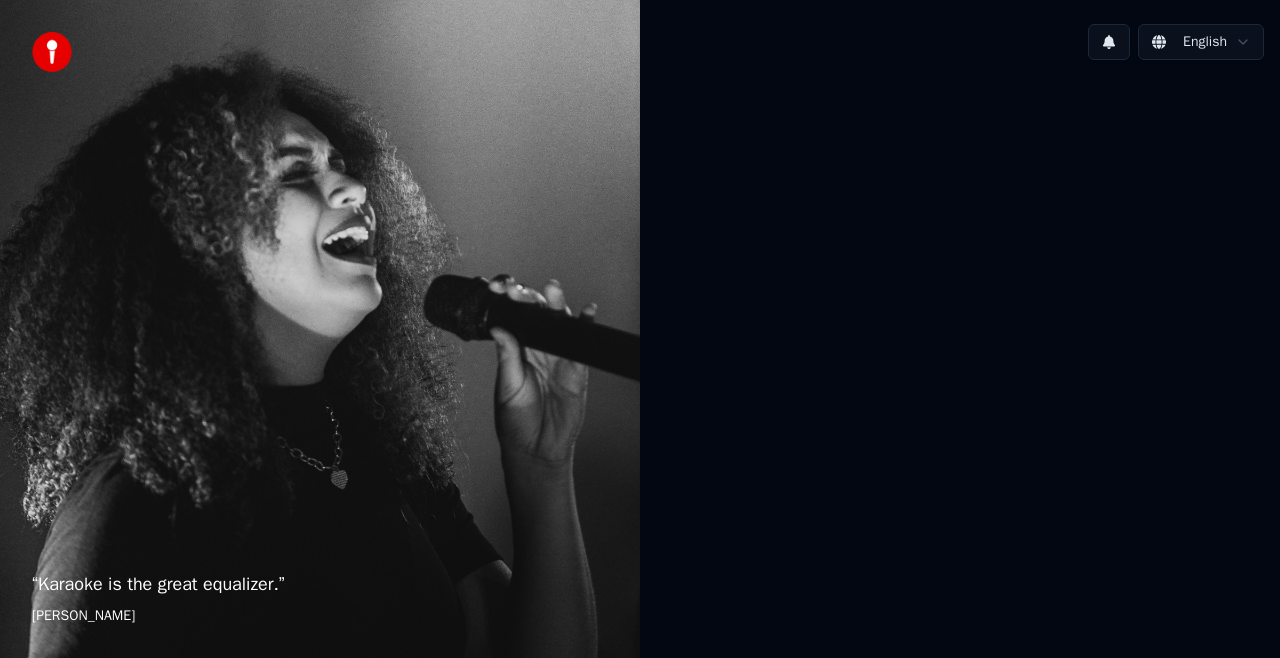 scroll, scrollTop: 0, scrollLeft: 0, axis: both 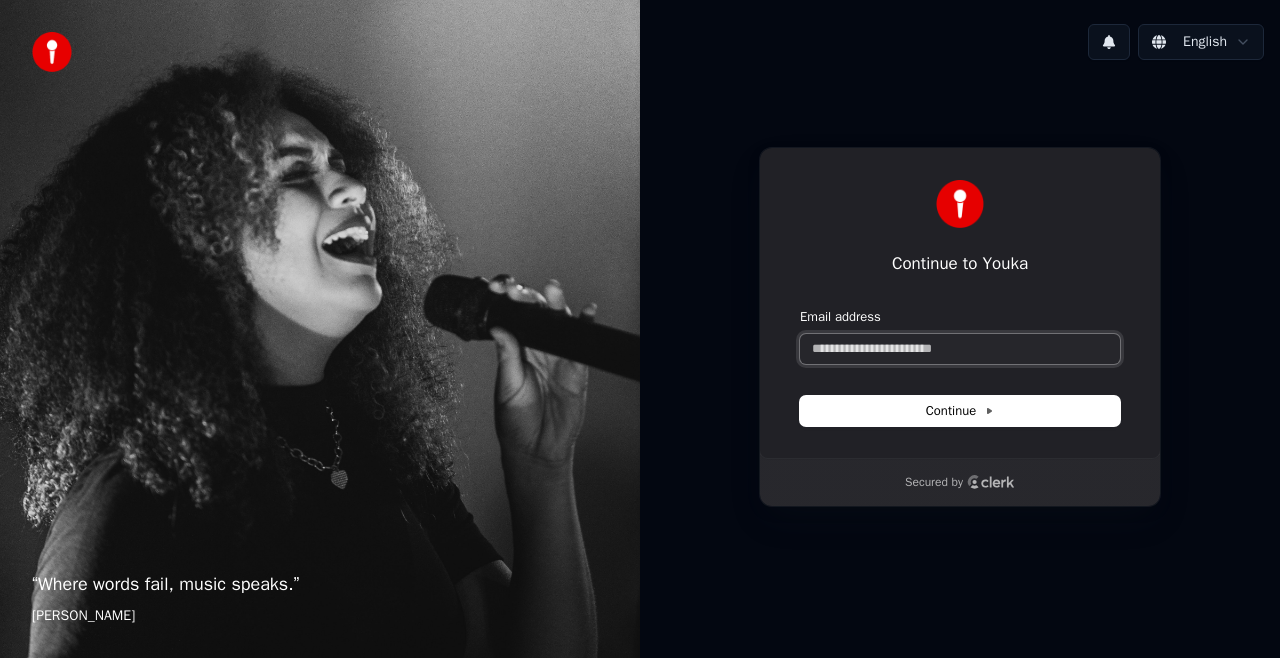 click on "Email address" at bounding box center (960, 349) 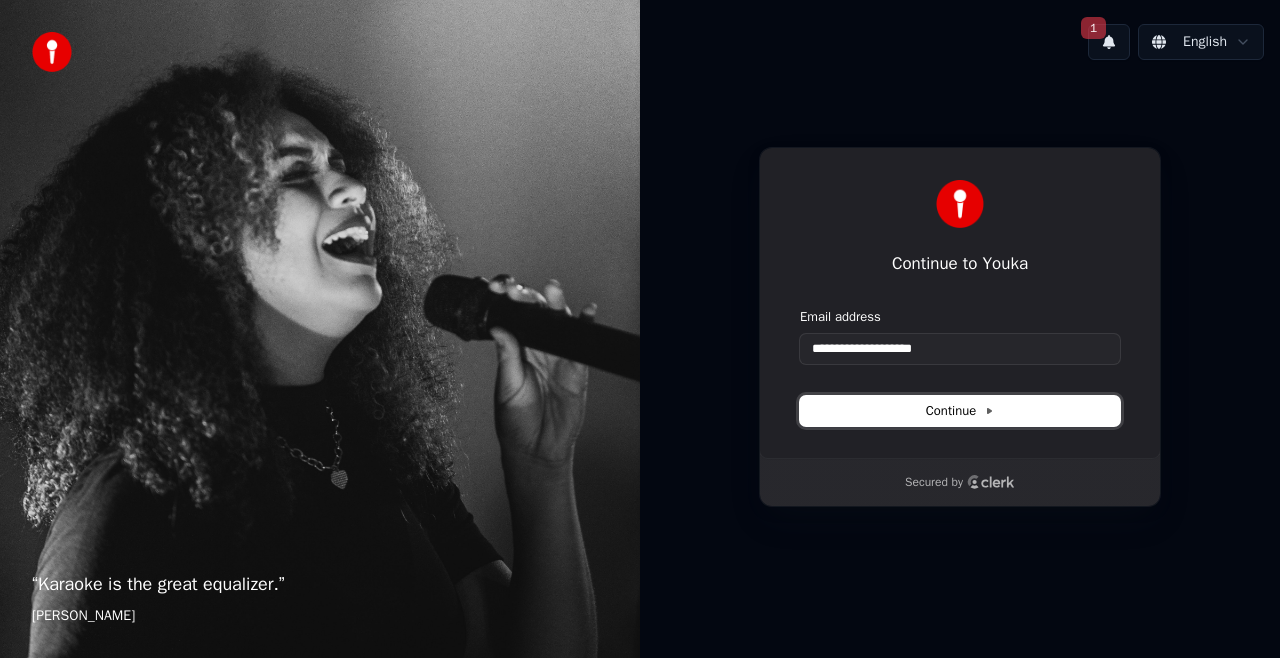 click on "Continue" at bounding box center [960, 411] 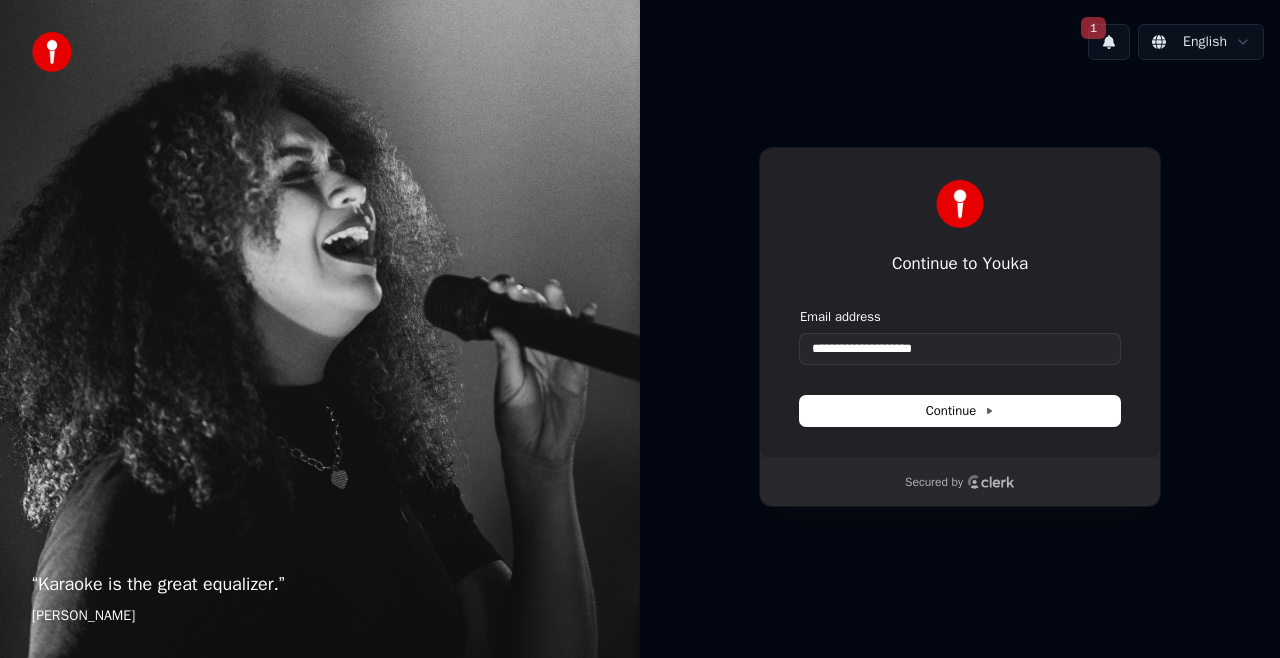 type on "**********" 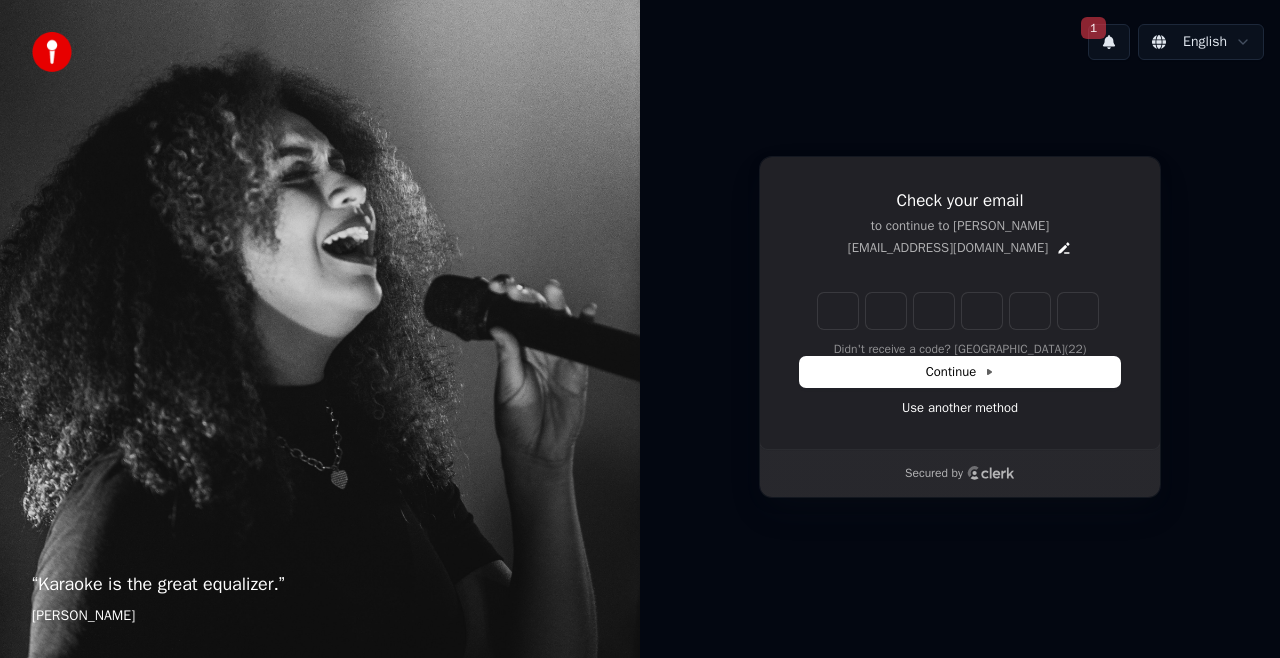 click on "Check your email to continue to Youka ceejingkop@gmail.com Didn't receive a code? Resend  (22) Continue Use another method Secured by" at bounding box center (960, 327) 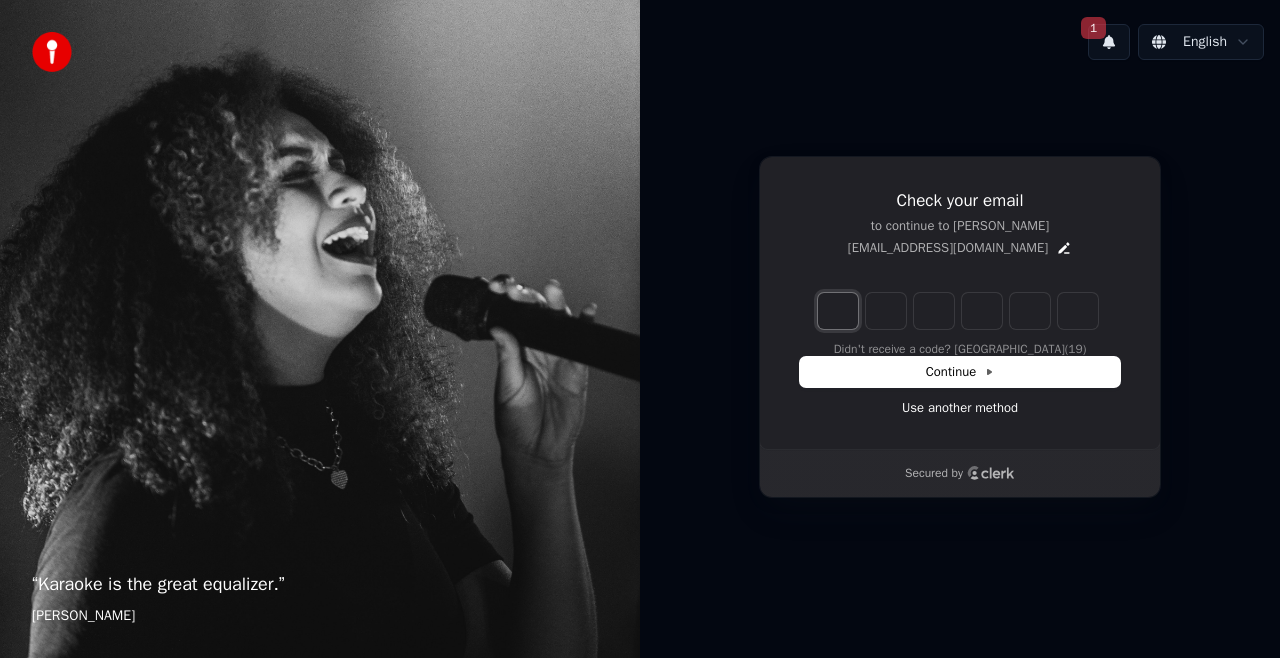 click at bounding box center [838, 311] 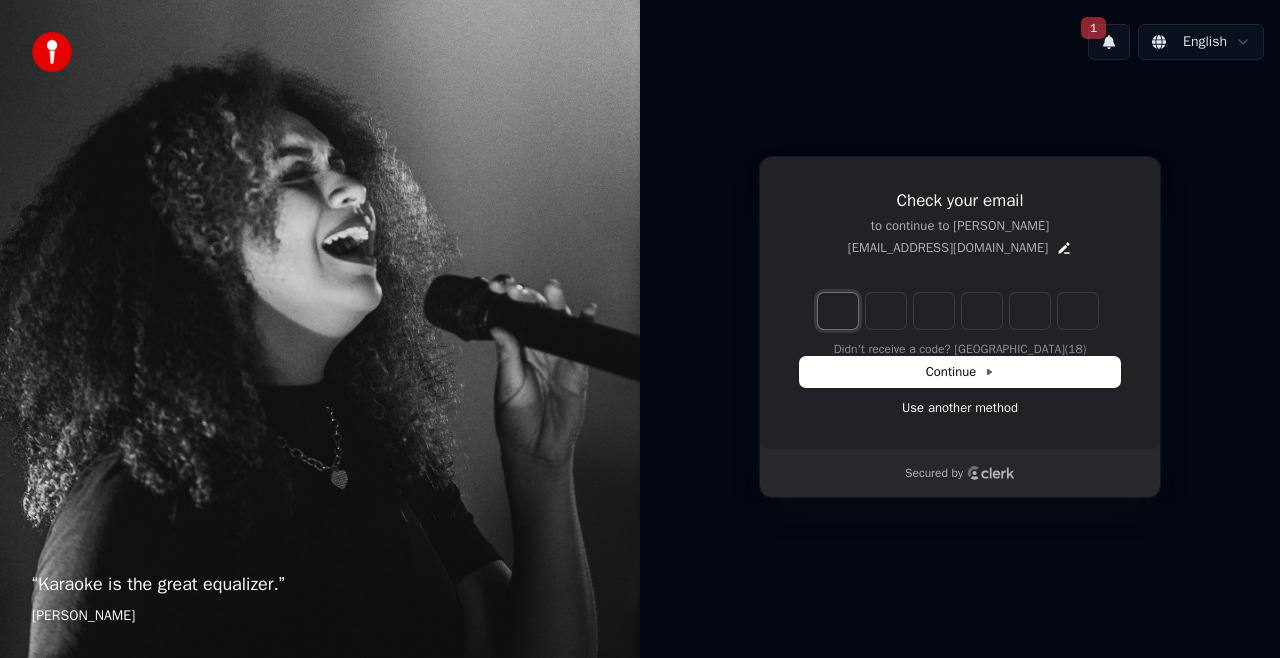 type on "*" 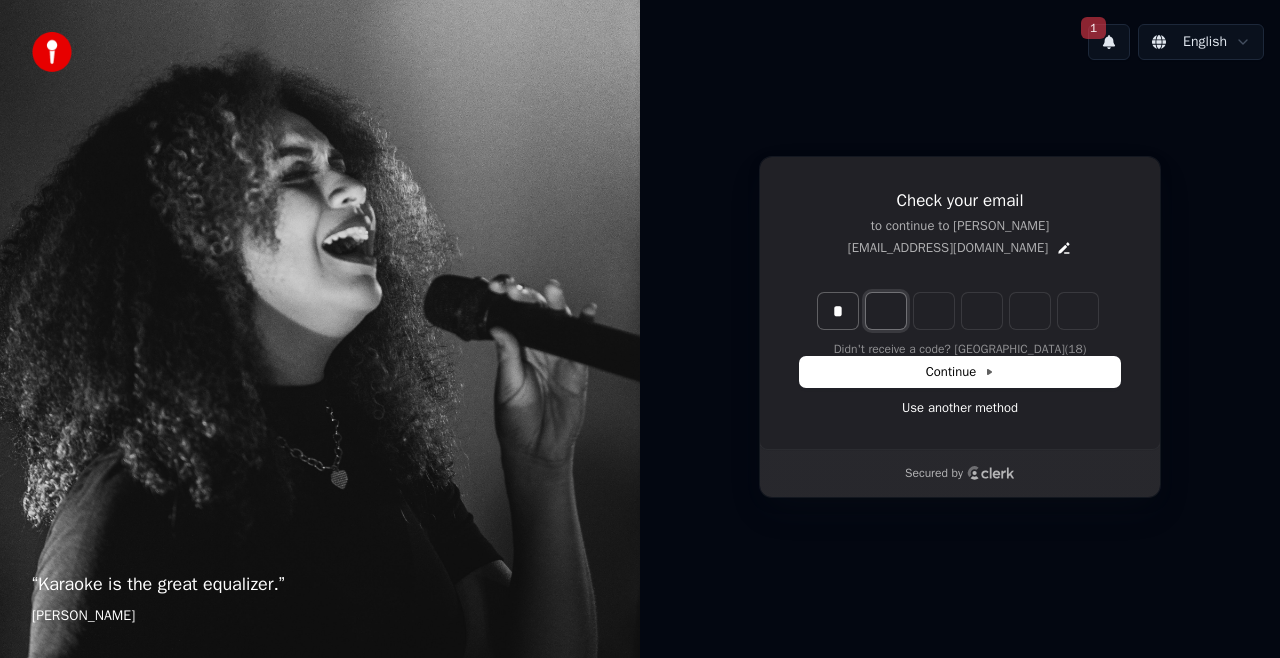 type on "*" 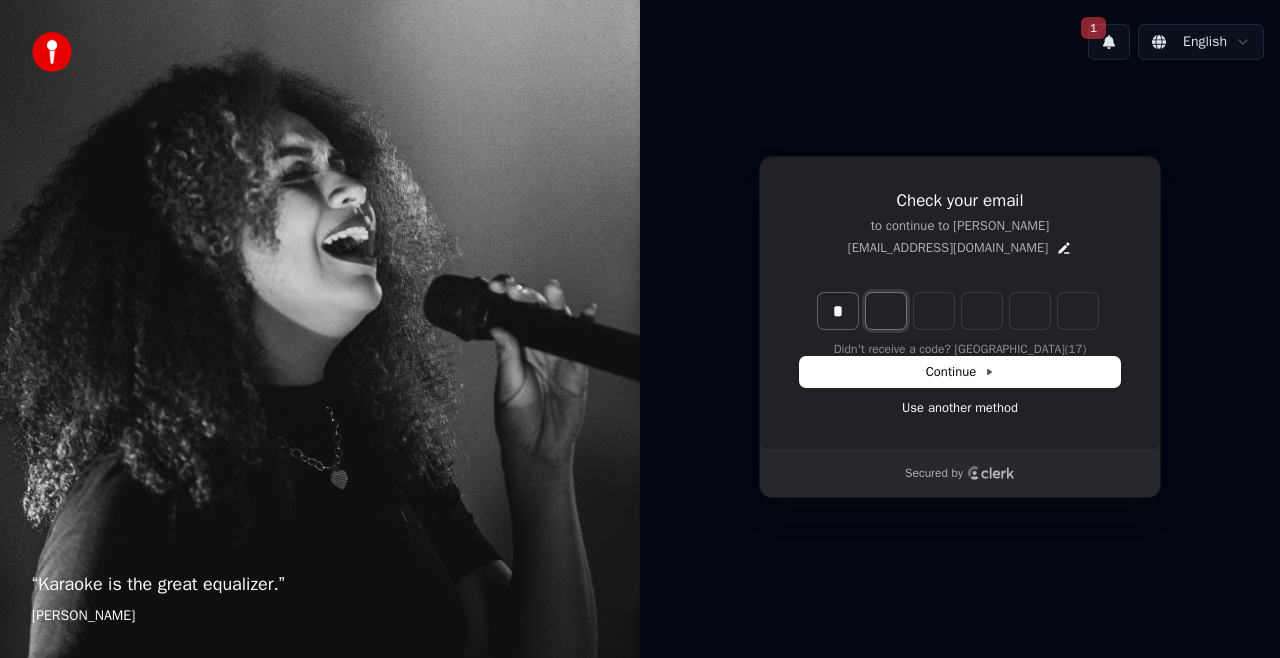 type on "*" 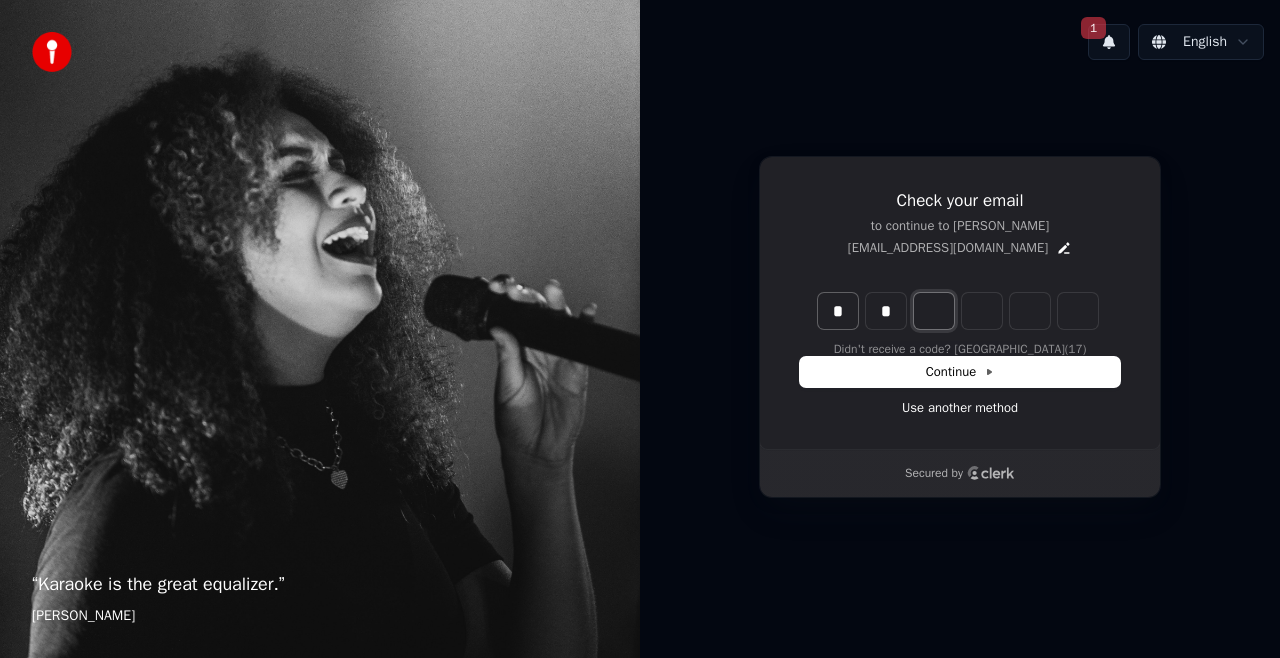 type on "**" 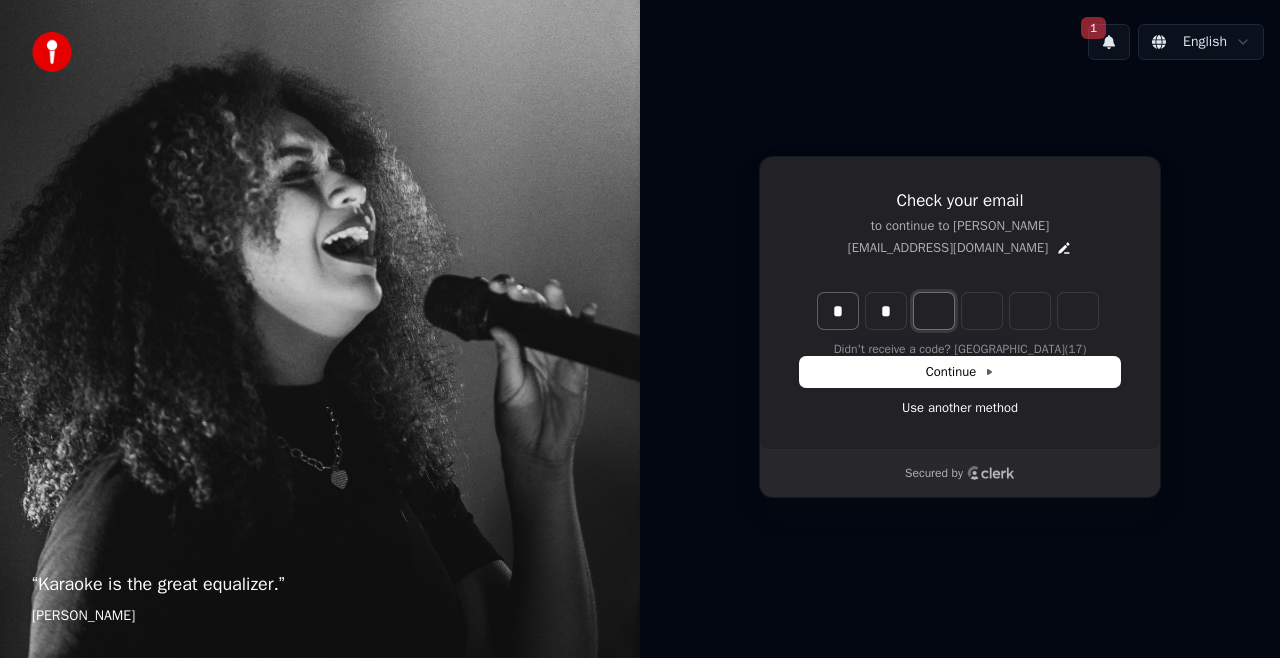 type on "*" 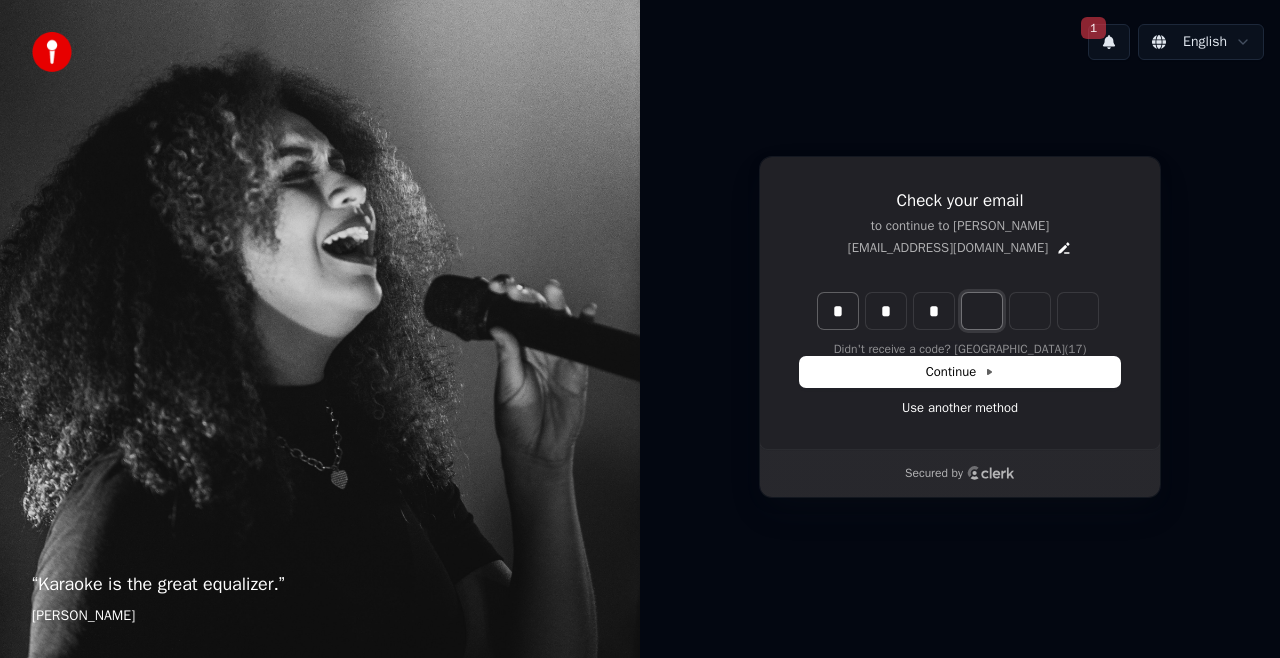 type on "***" 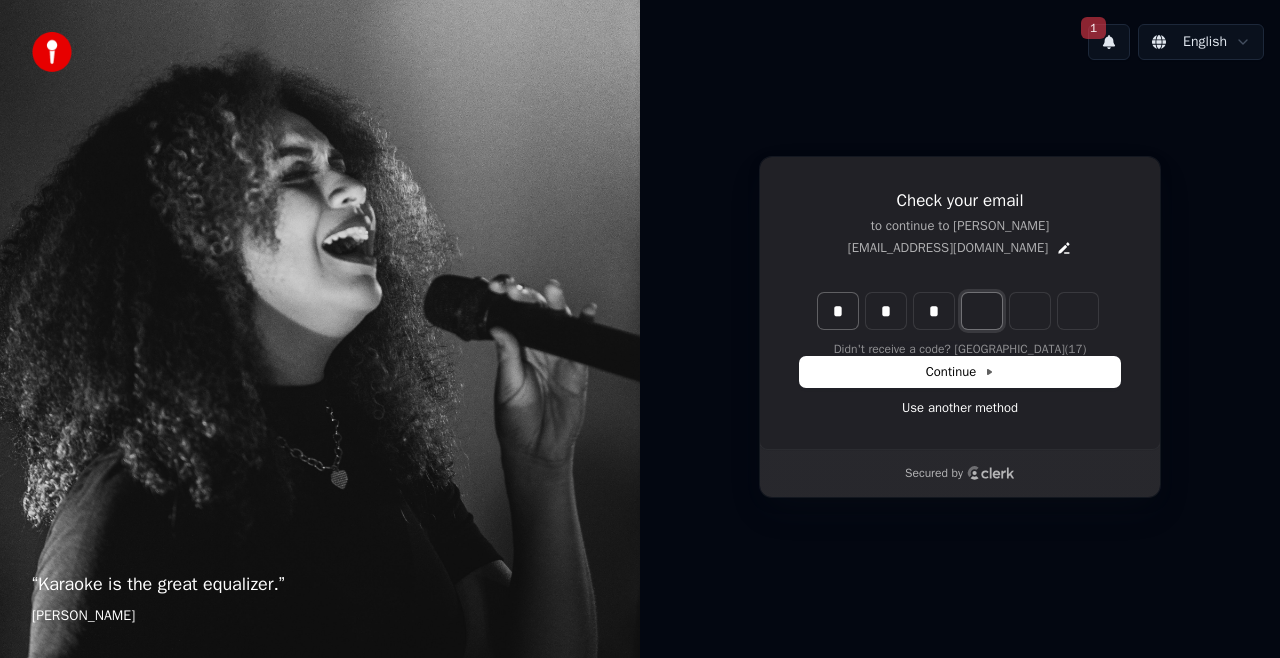 type on "*" 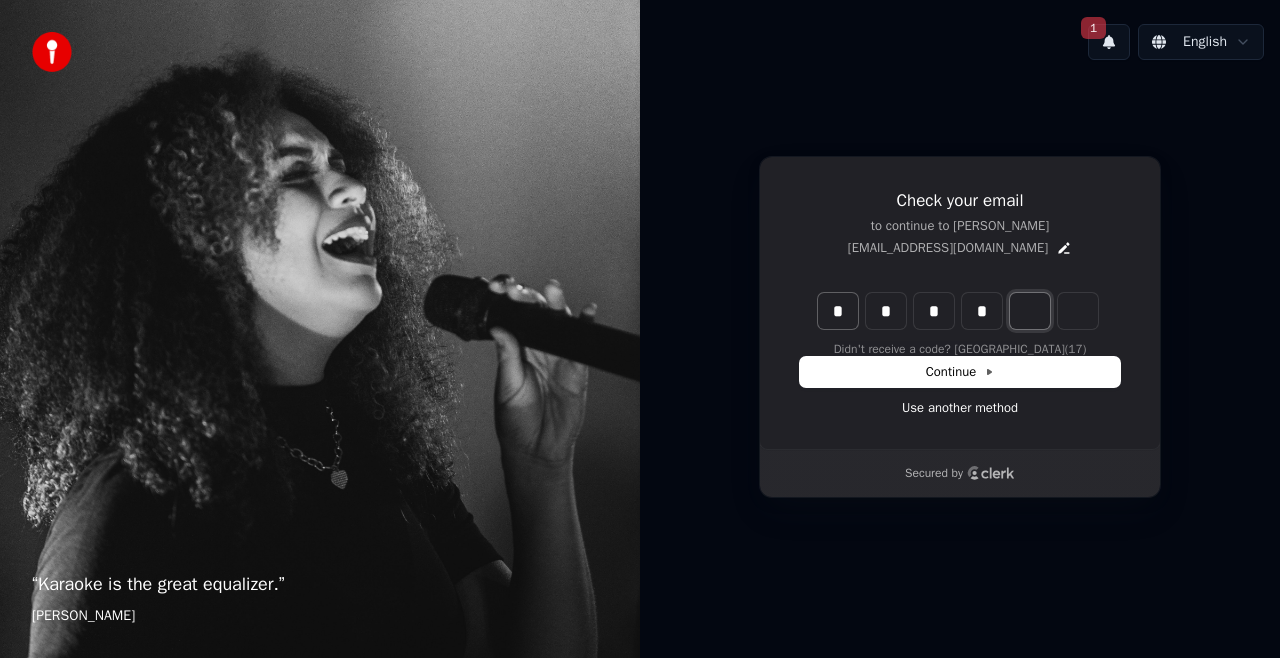 type on "****" 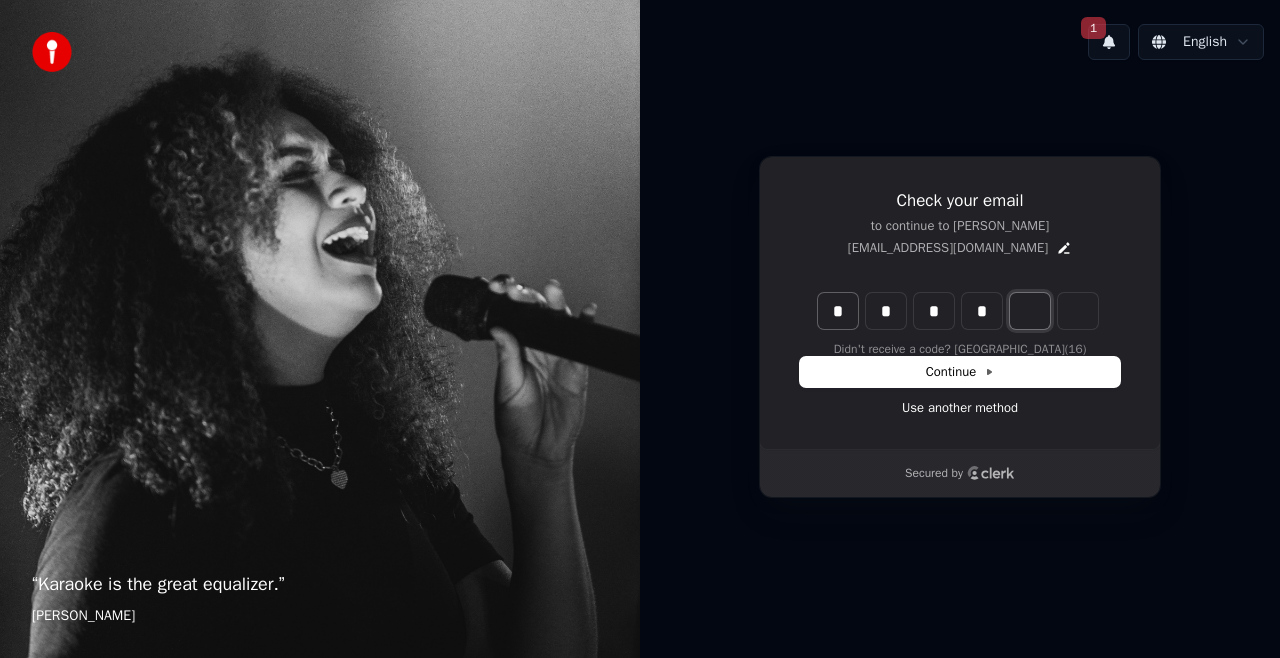 type on "*" 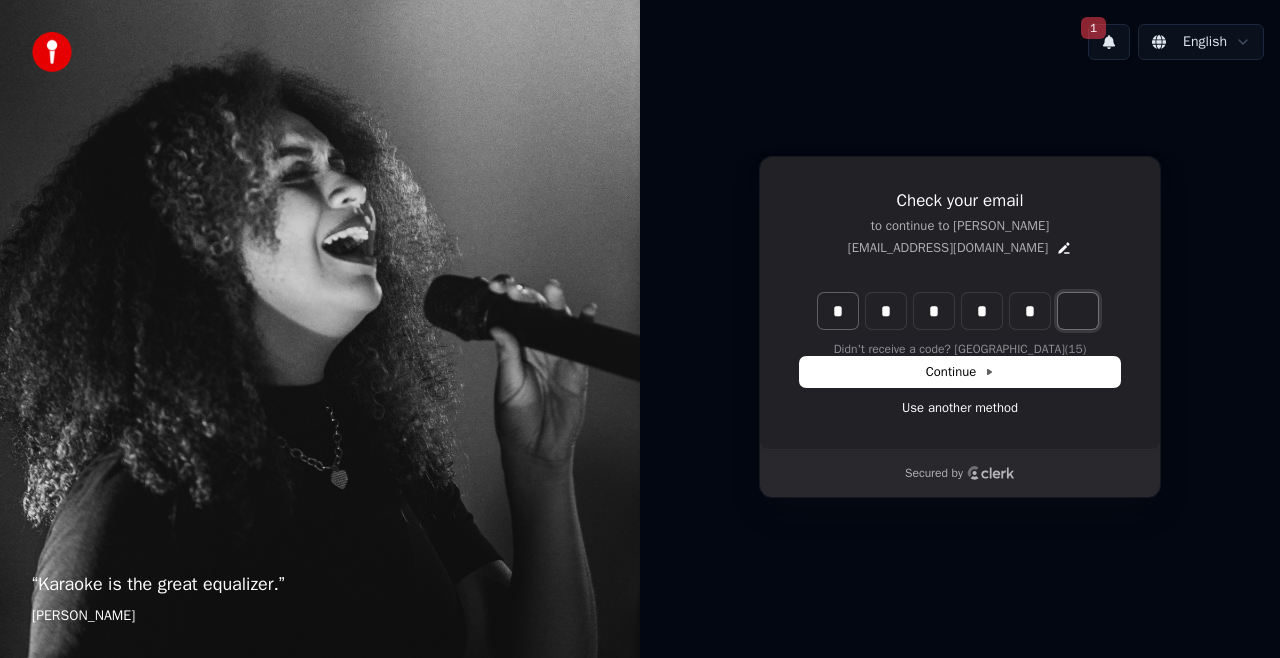 type on "******" 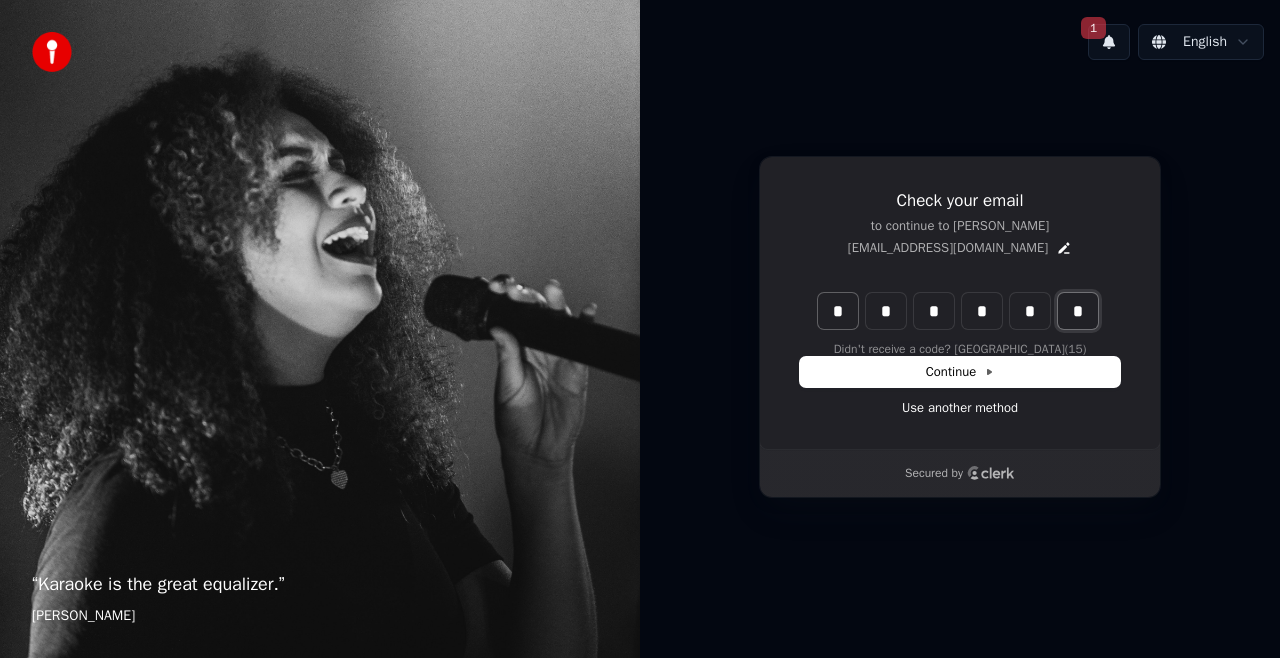 type on "*" 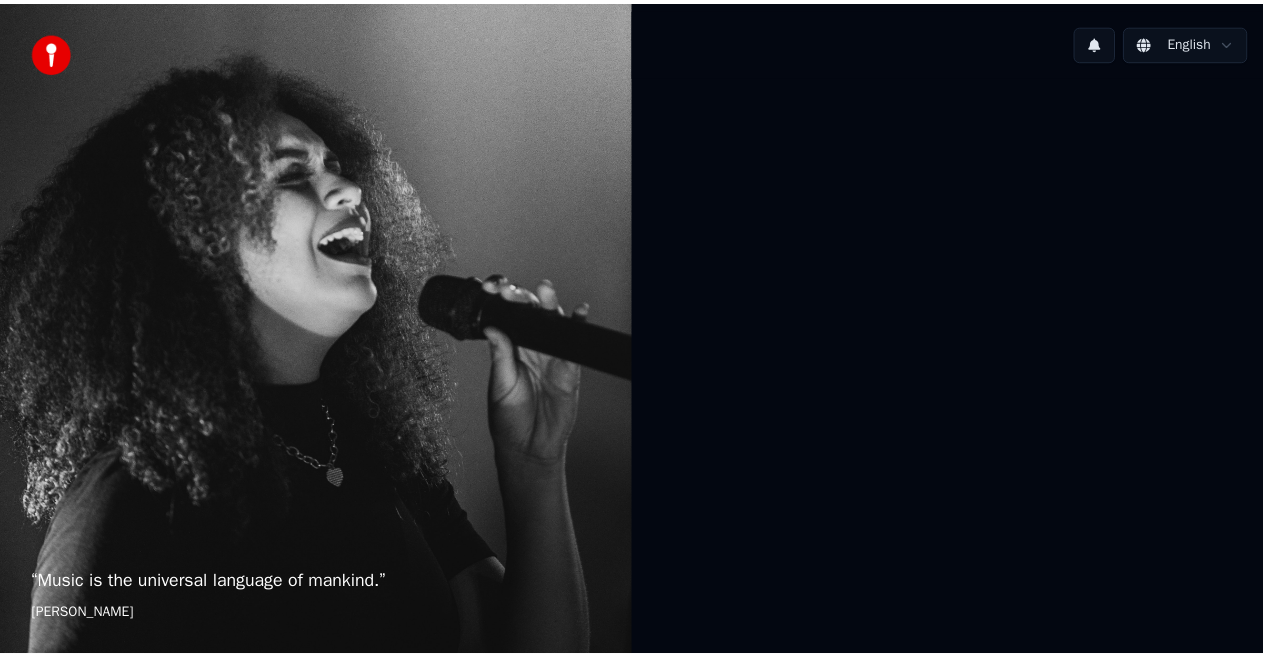 scroll, scrollTop: 0, scrollLeft: 0, axis: both 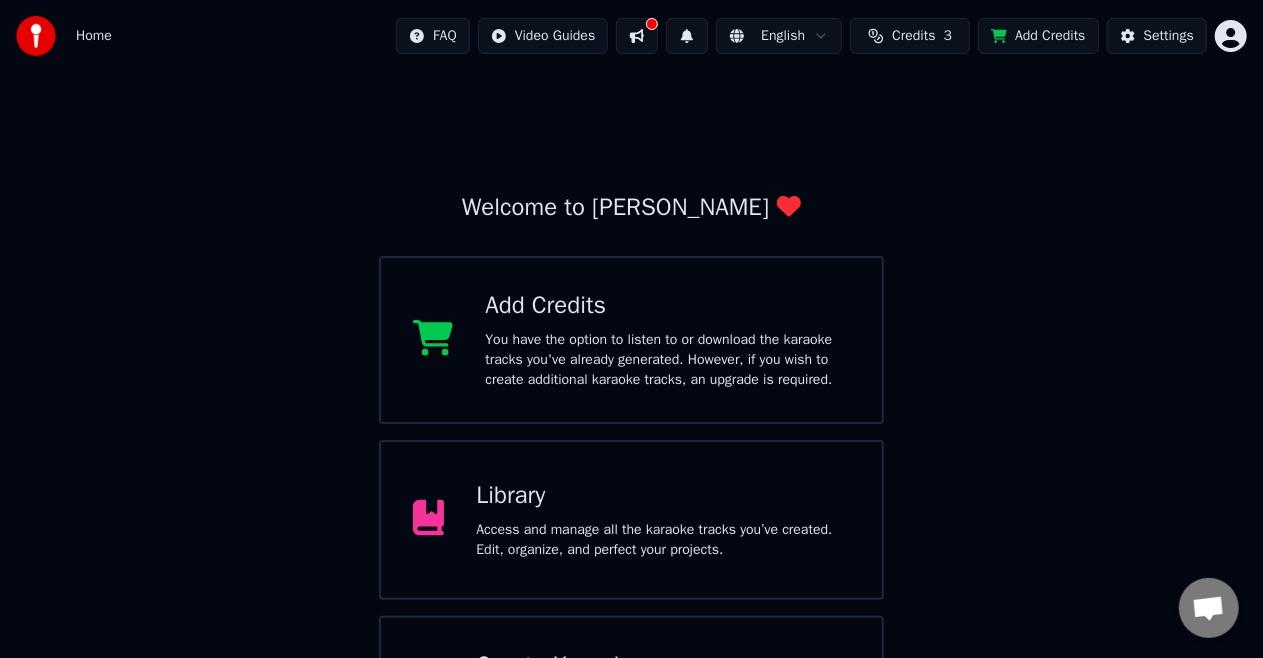 click on "Library" at bounding box center (663, 496) 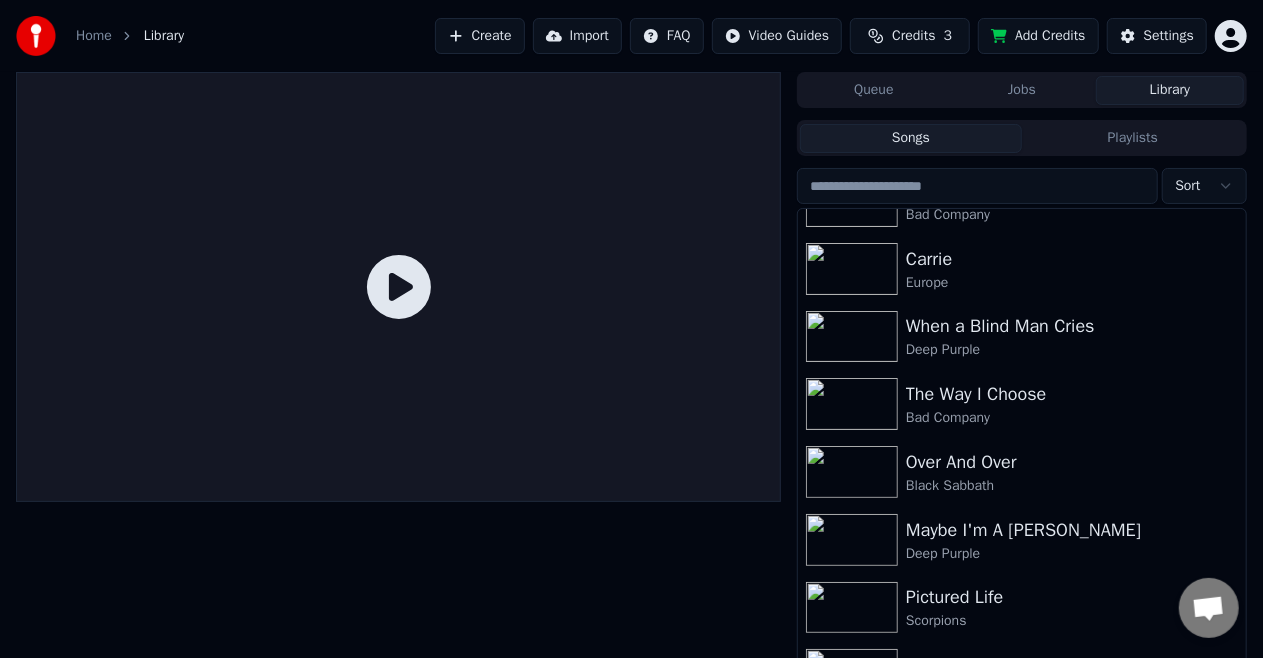 scroll, scrollTop: 634, scrollLeft: 0, axis: vertical 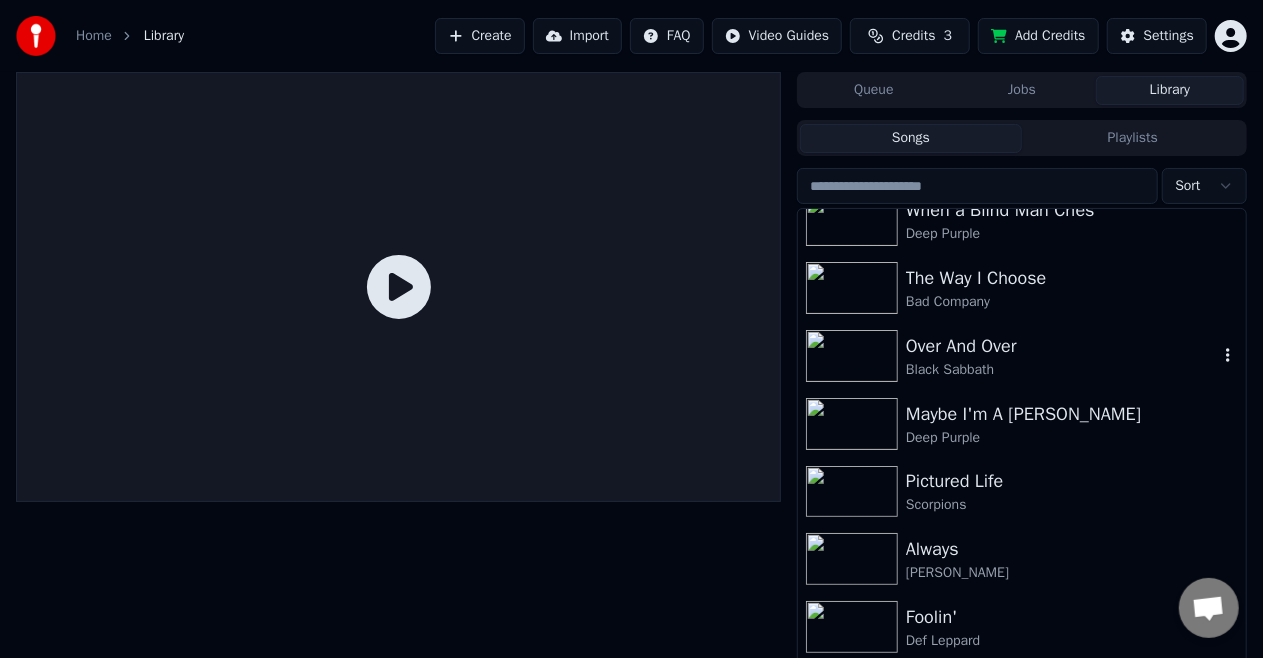 click on "Over And Over" at bounding box center [1062, 346] 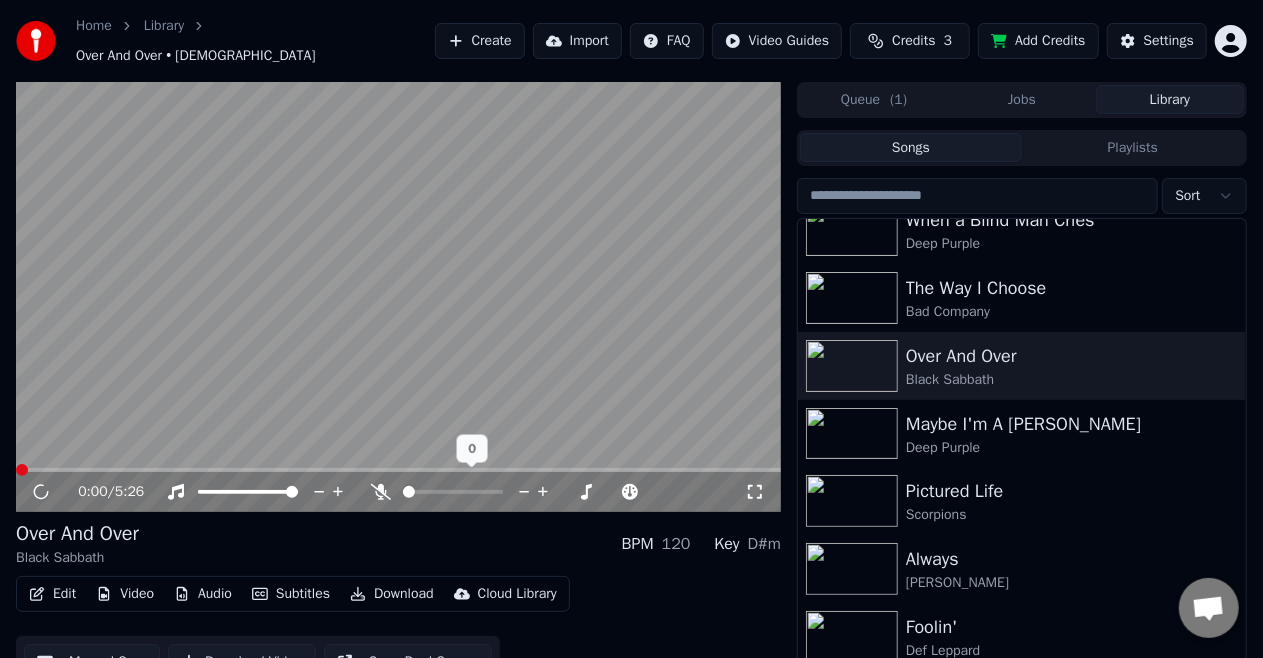 click 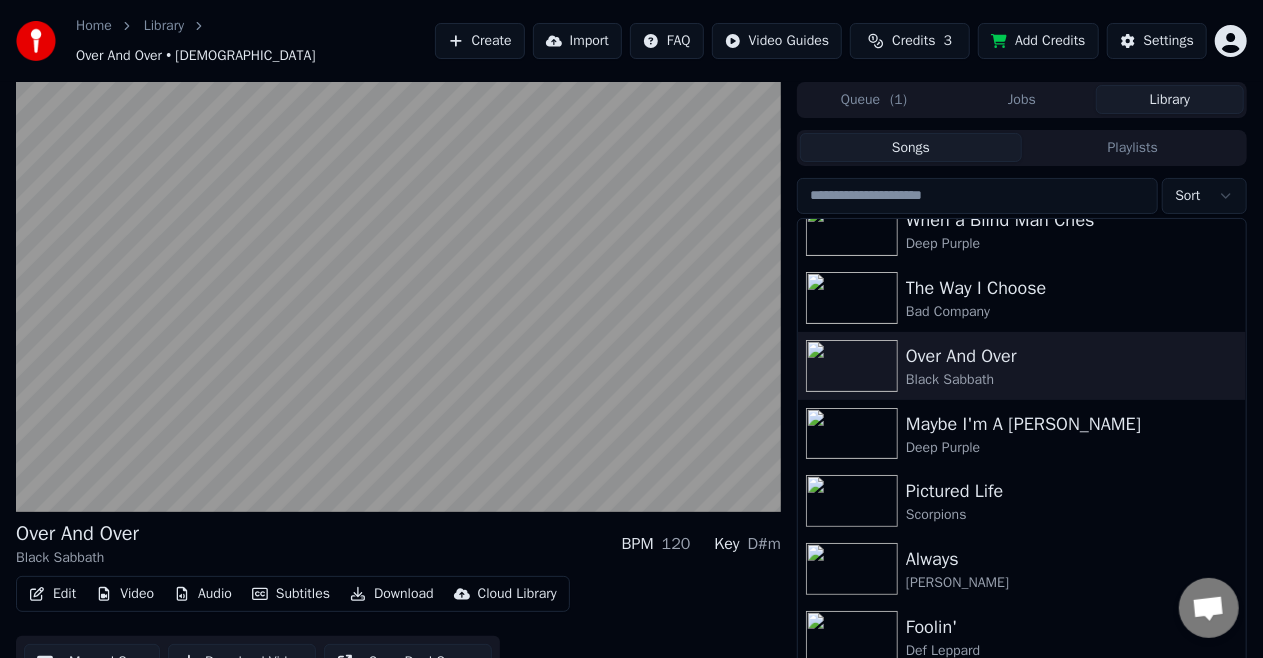 scroll, scrollTop: 594, scrollLeft: 0, axis: vertical 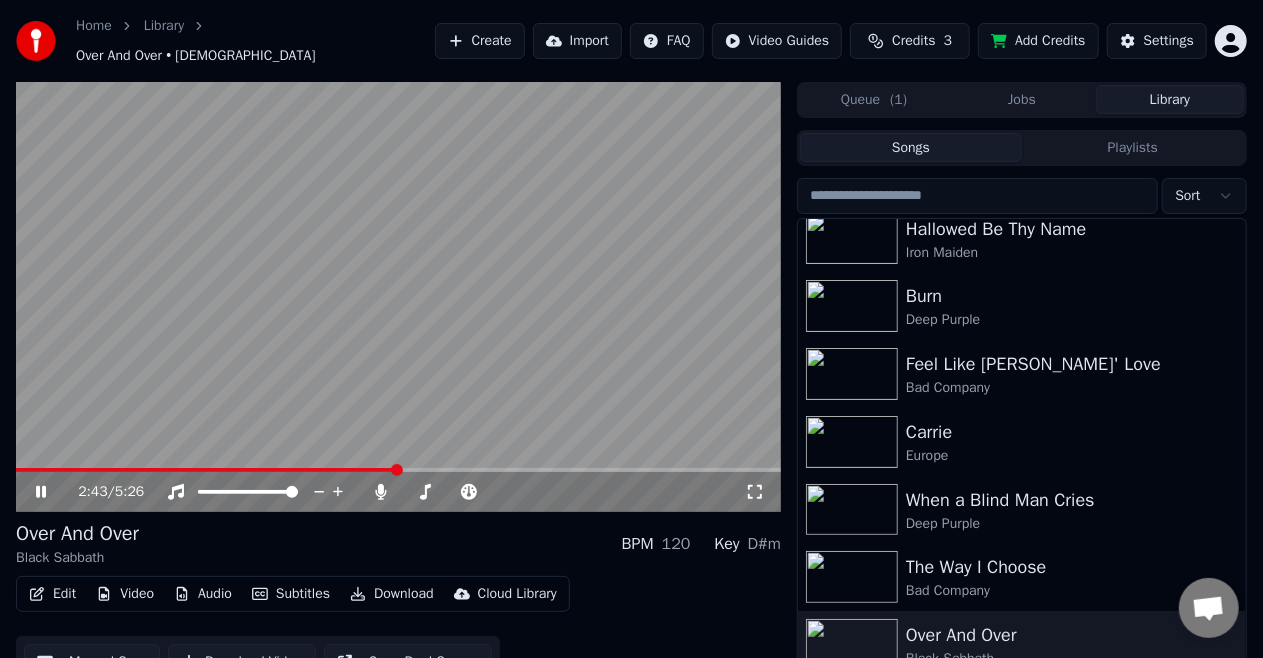 click at bounding box center [398, 470] 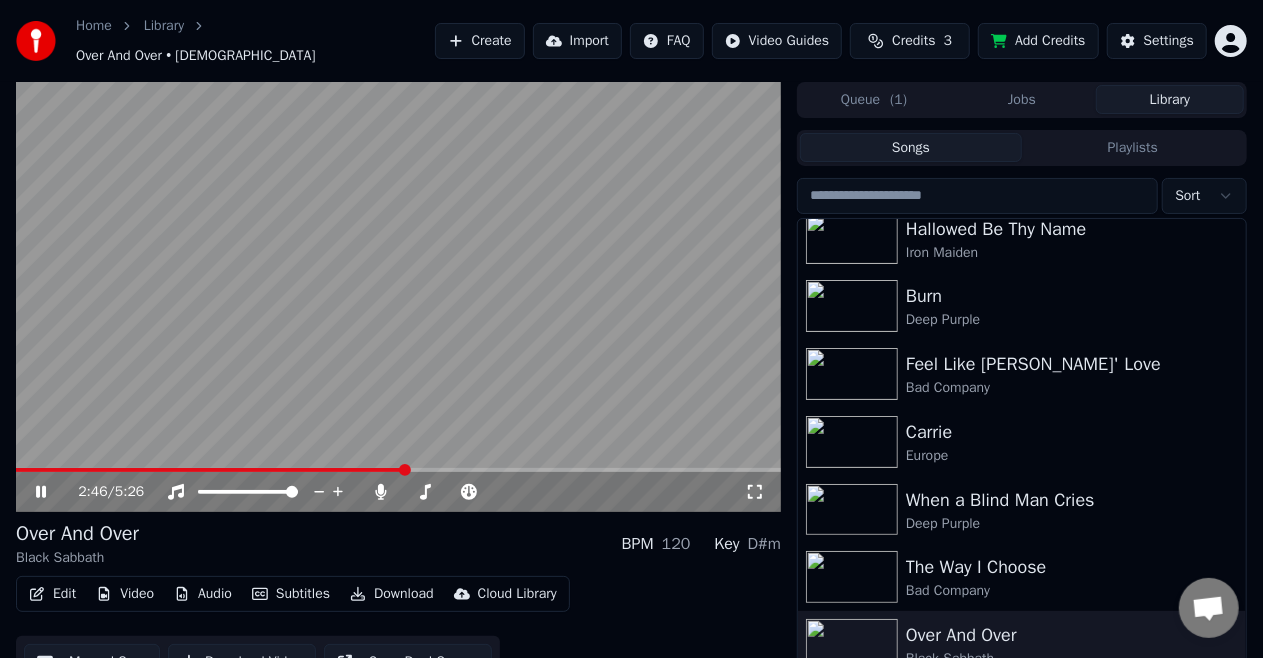 click at bounding box center (398, 470) 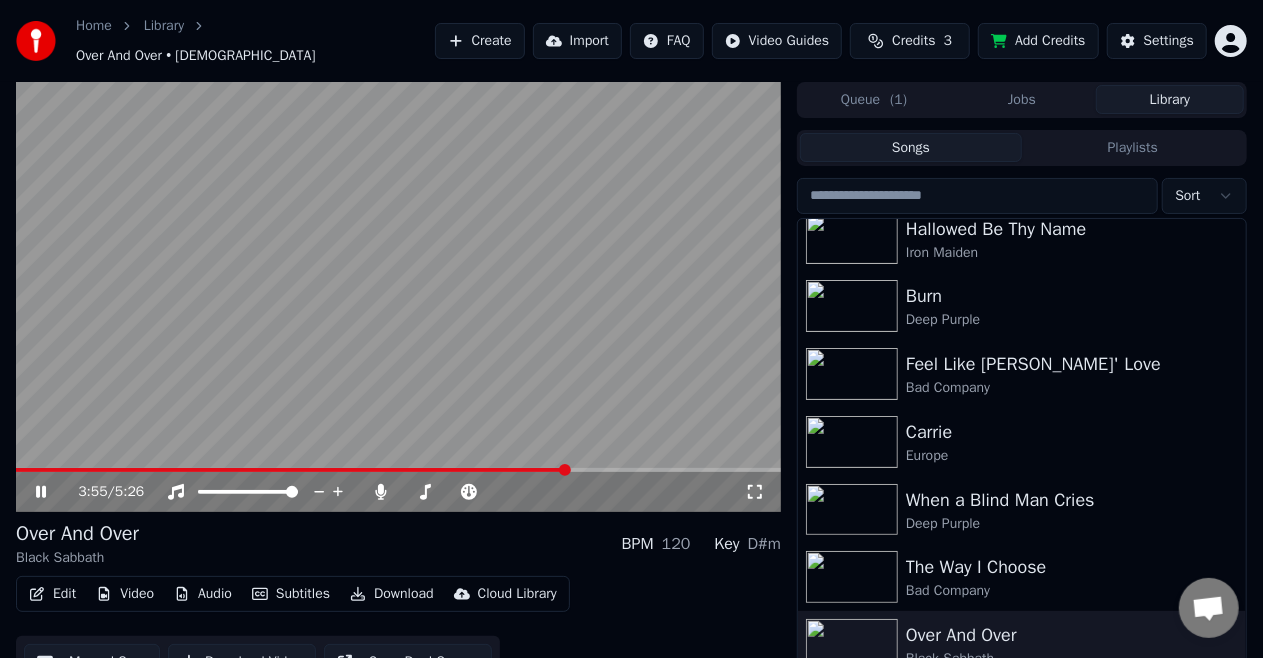 click at bounding box center (398, 470) 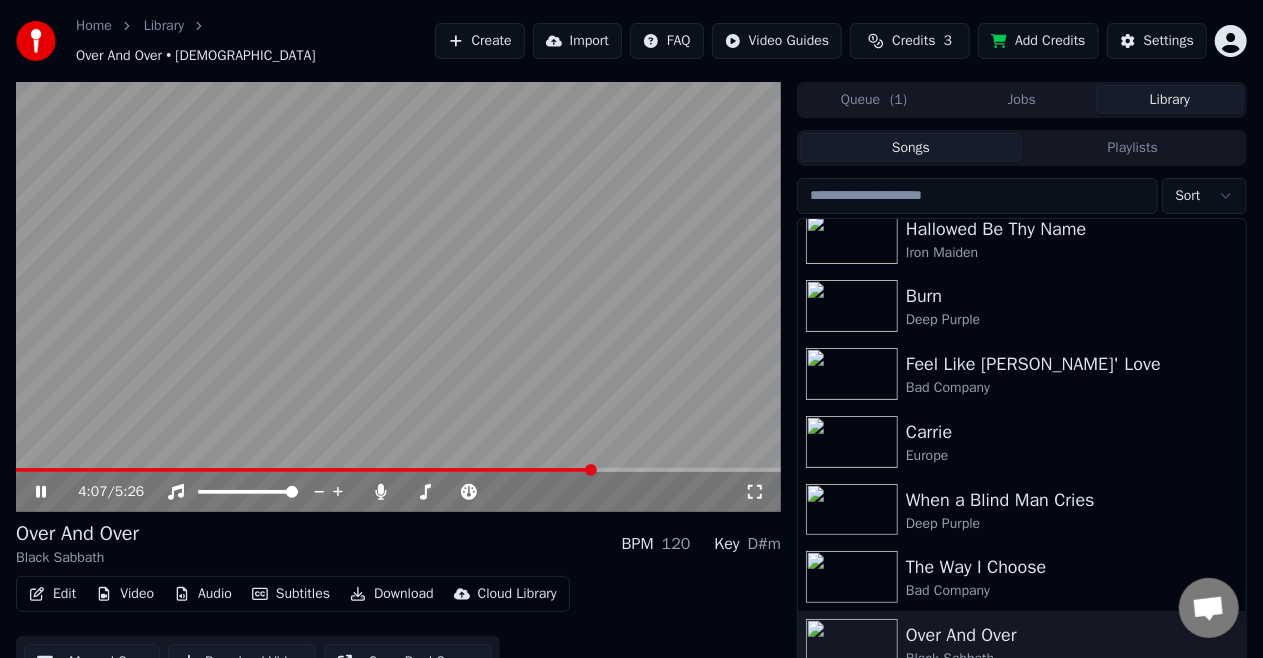 click at bounding box center [305, 470] 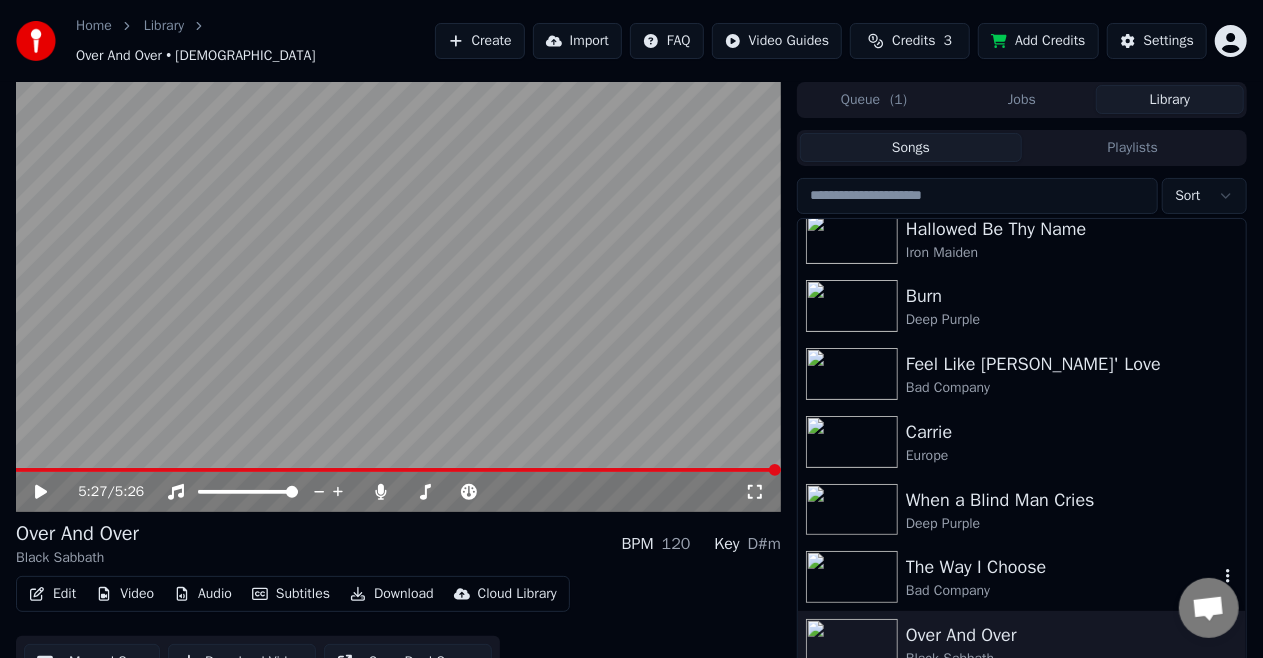 click on "The Way I Choose" at bounding box center [1062, 567] 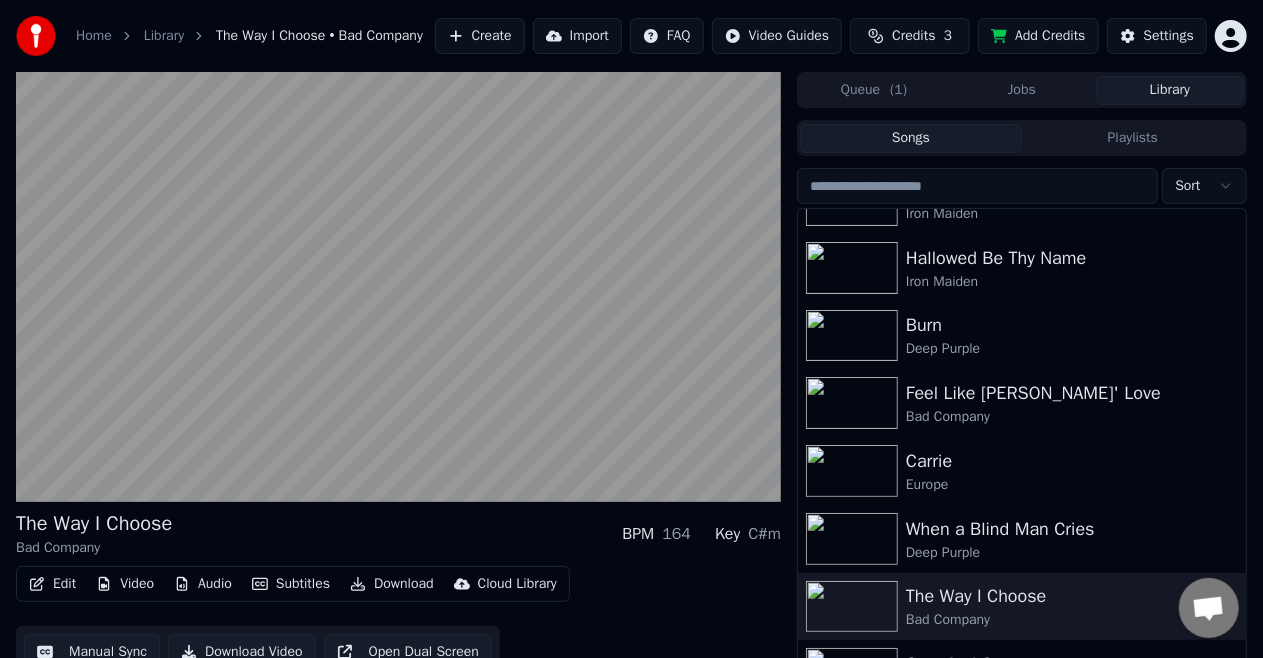 scroll, scrollTop: 314, scrollLeft: 0, axis: vertical 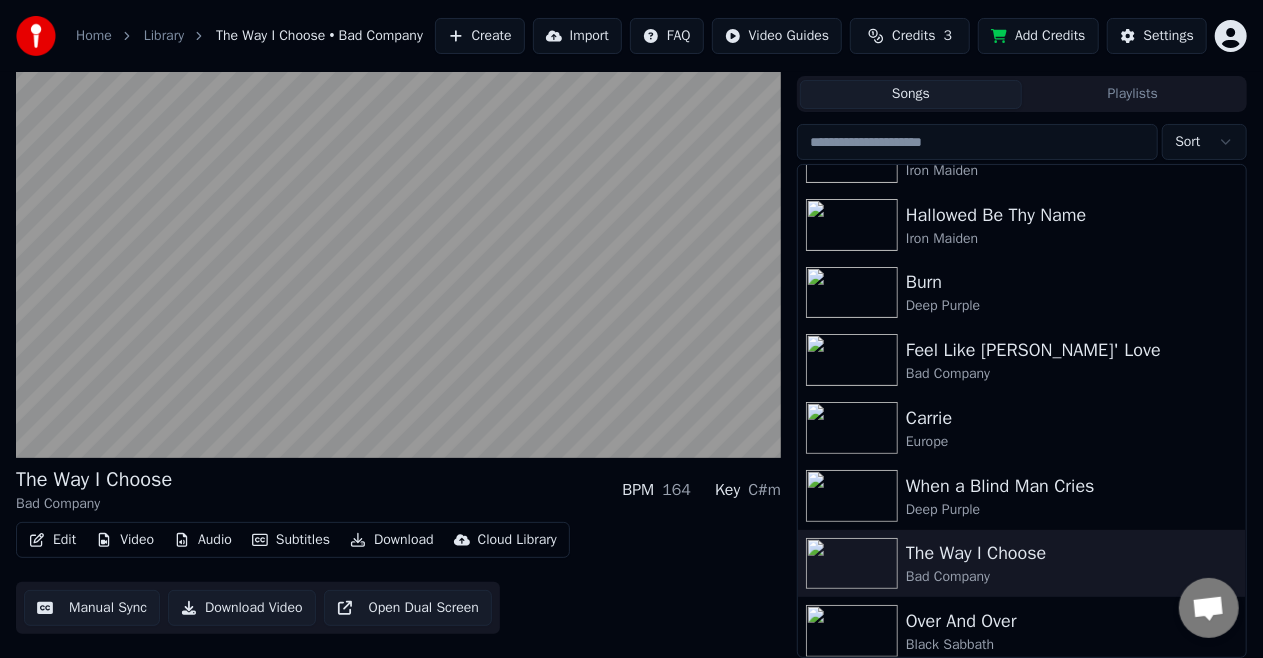 click on "Manual Sync" at bounding box center [92, 608] 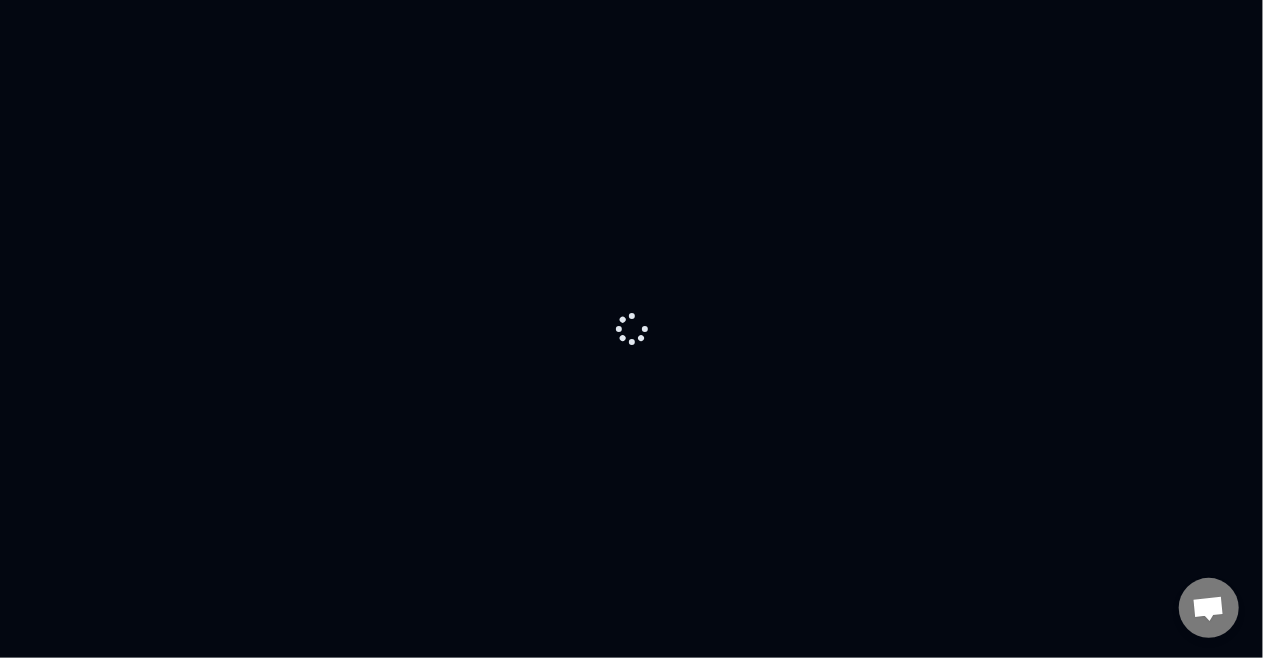 scroll, scrollTop: 0, scrollLeft: 0, axis: both 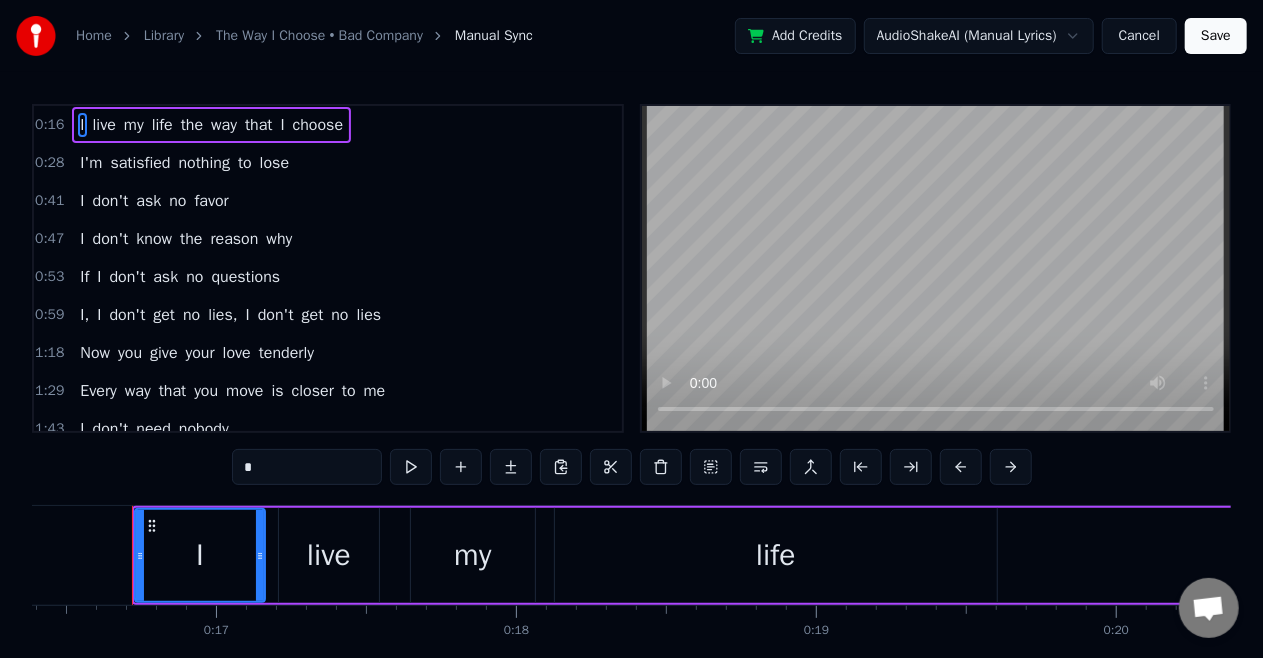 click on "I," at bounding box center [84, 315] 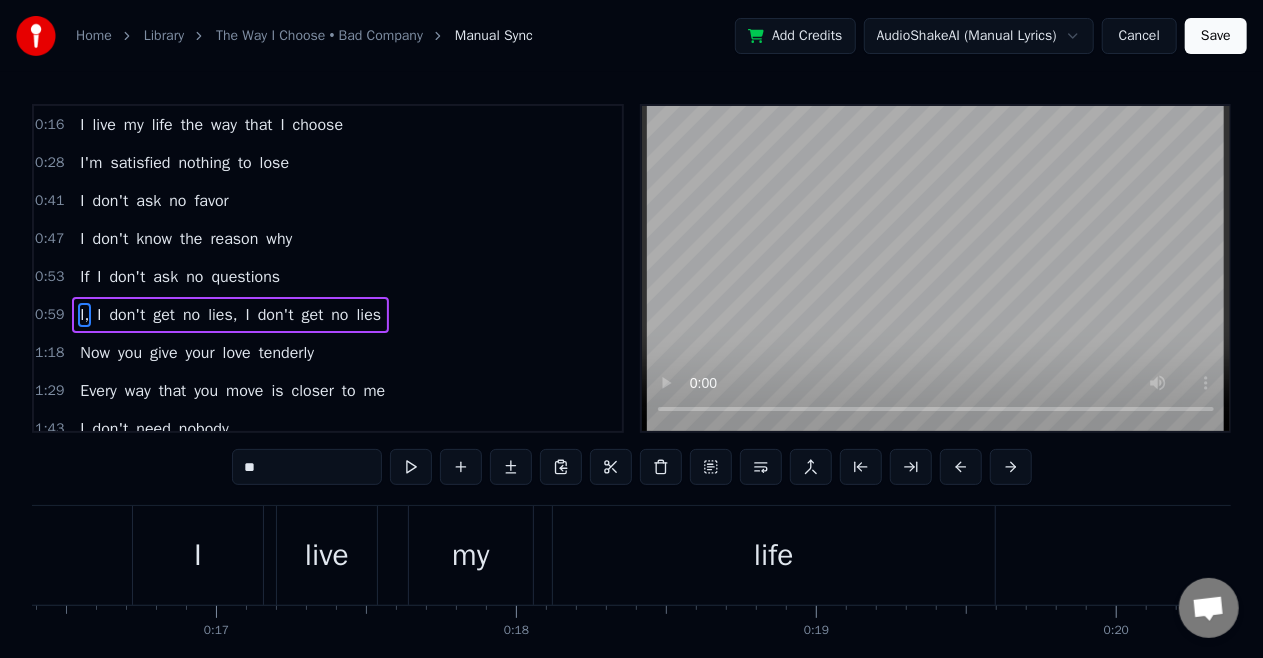 scroll, scrollTop: 42, scrollLeft: 0, axis: vertical 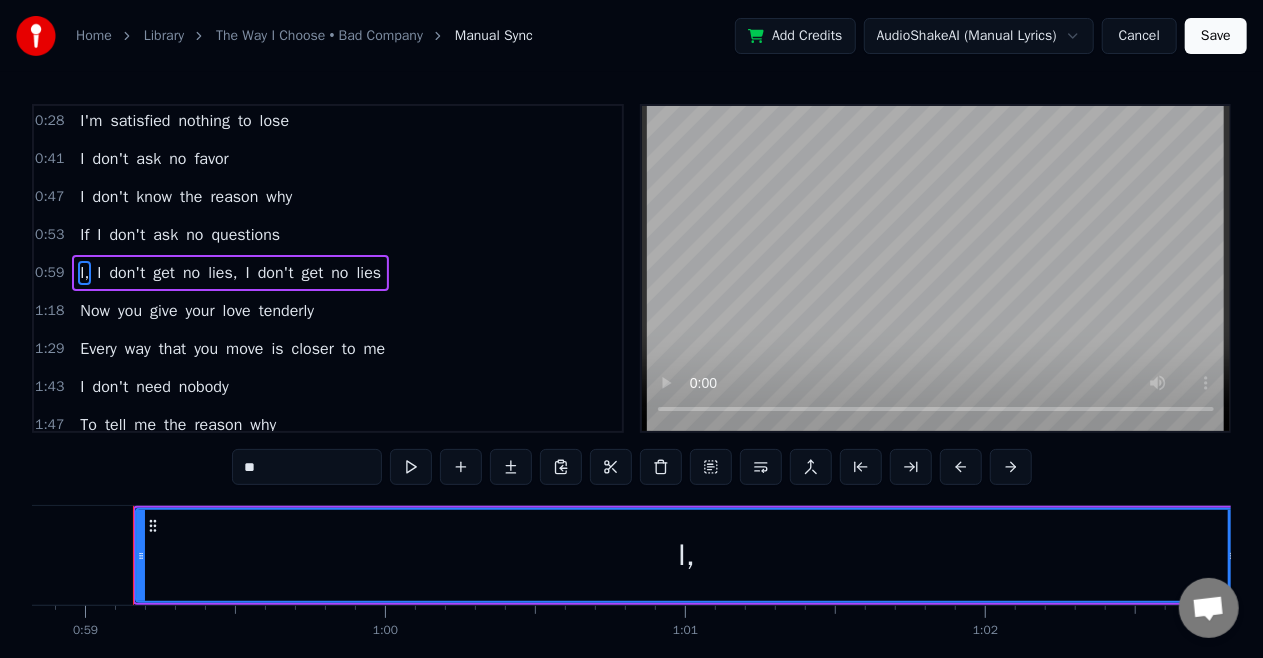 click on "**" at bounding box center (307, 467) 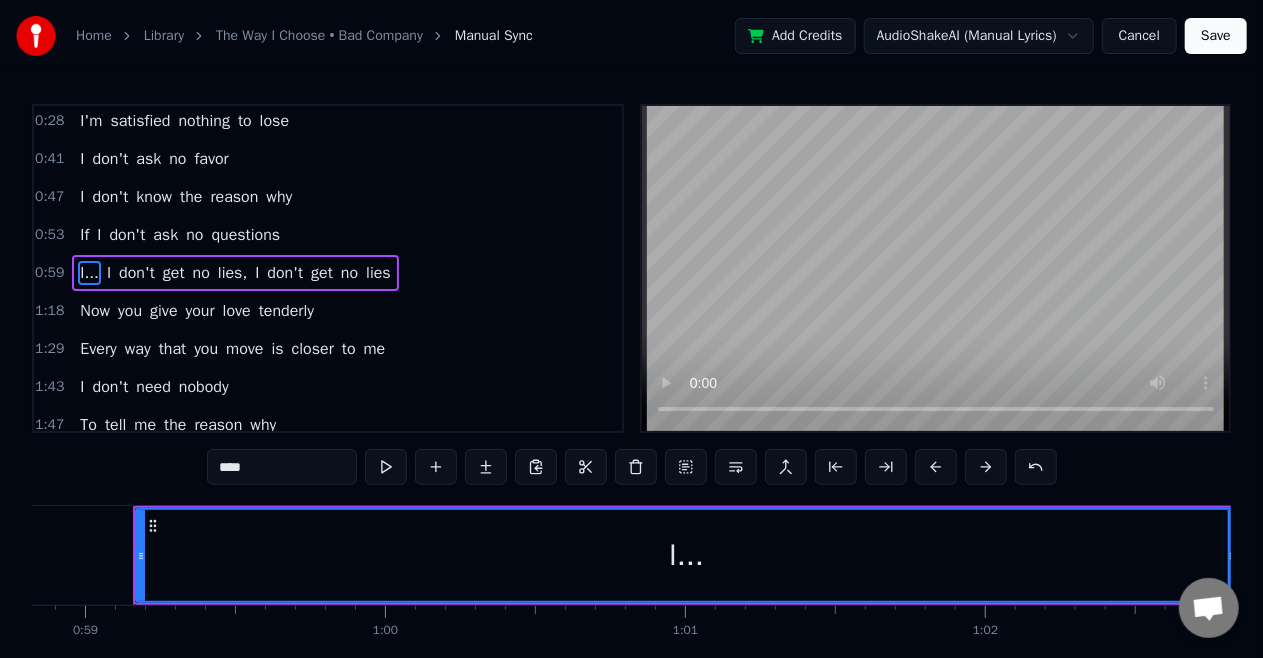 click on "If" at bounding box center [84, 235] 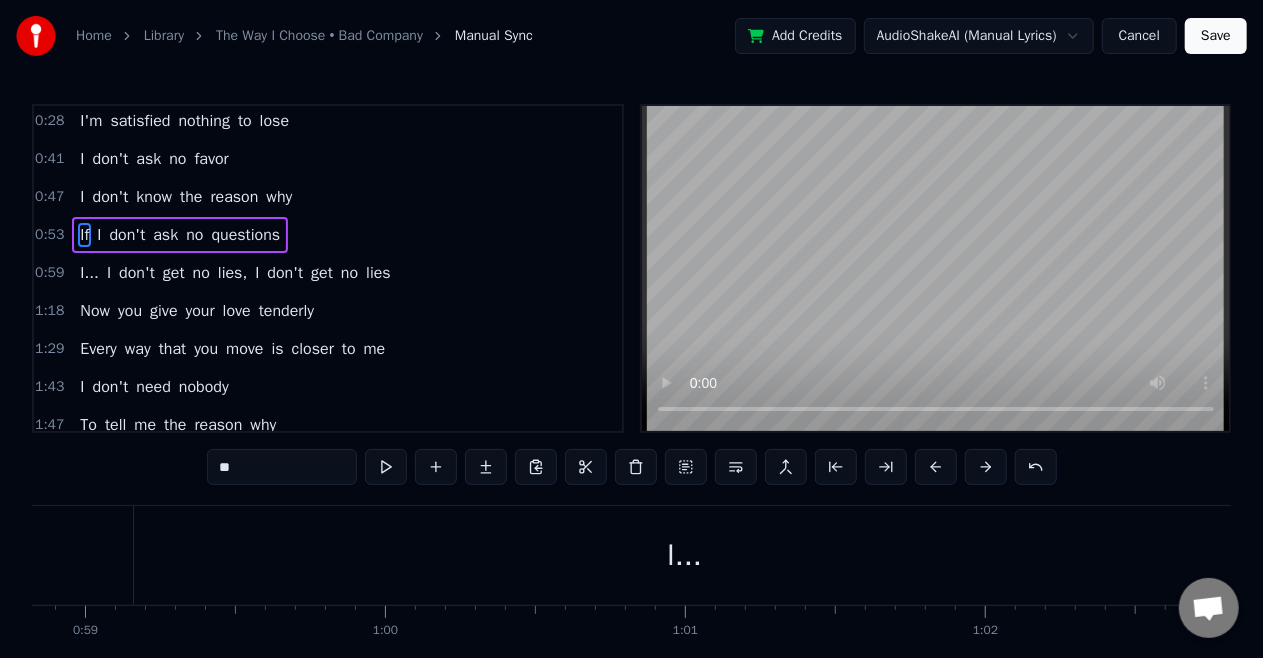 scroll, scrollTop: 5, scrollLeft: 0, axis: vertical 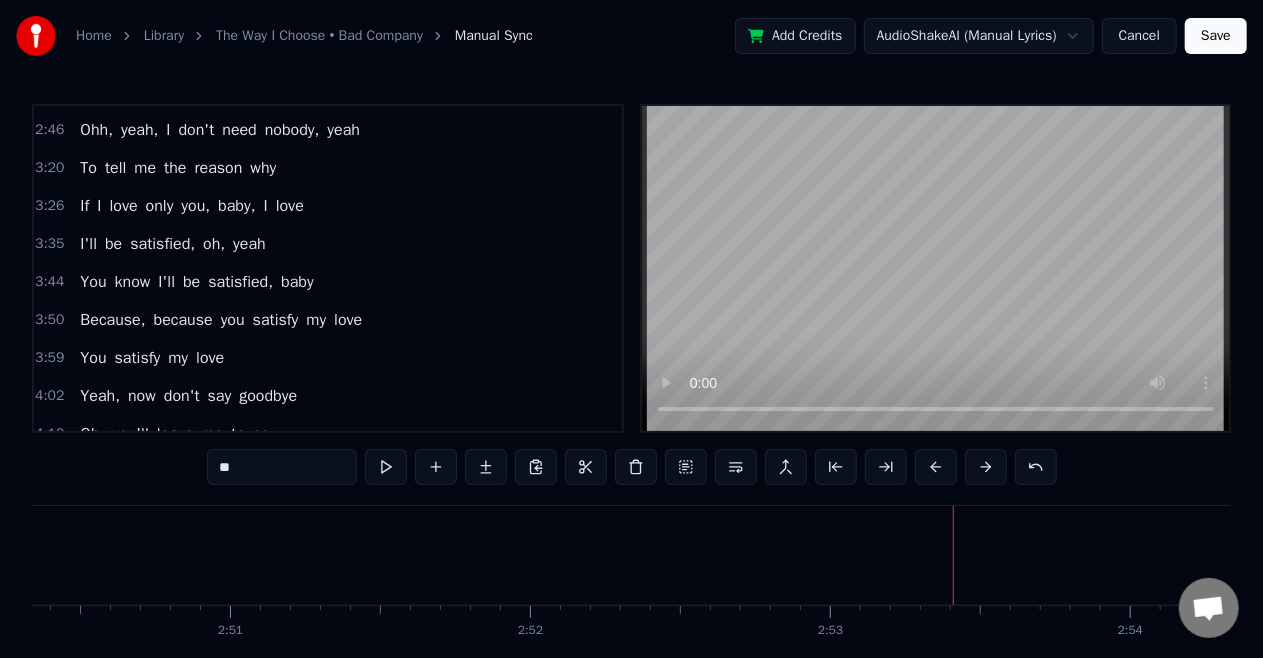 click on "Ohh," at bounding box center [96, 130] 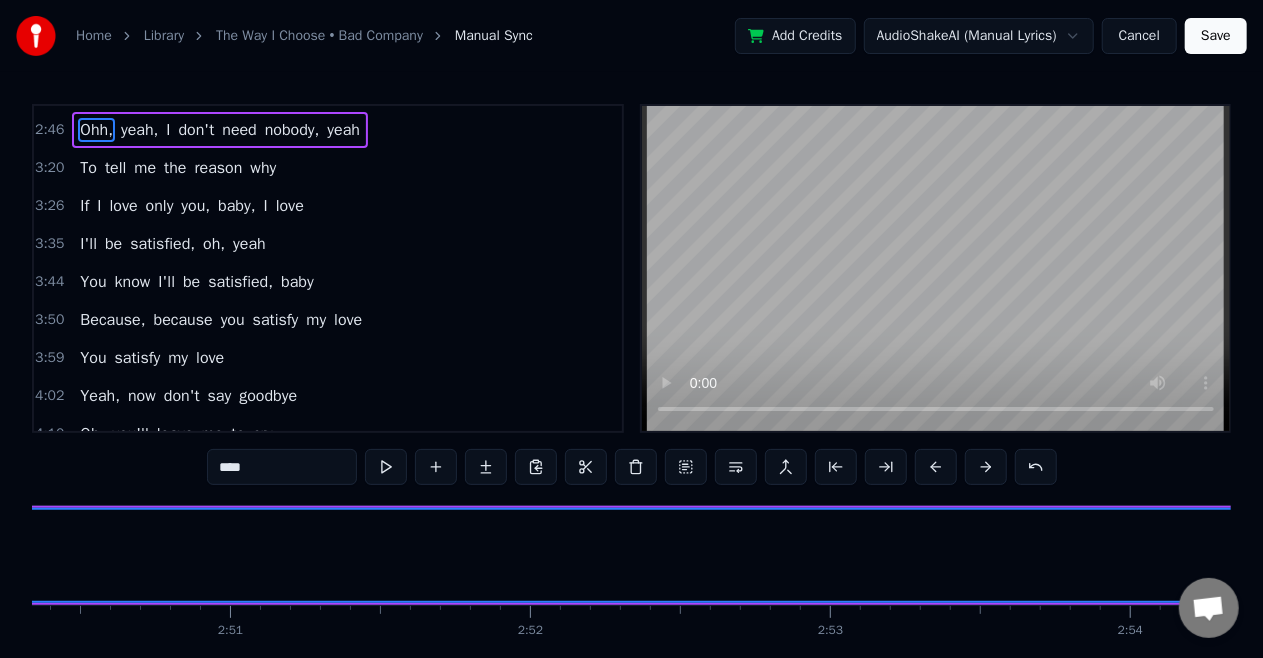 scroll, scrollTop: 564, scrollLeft: 0, axis: vertical 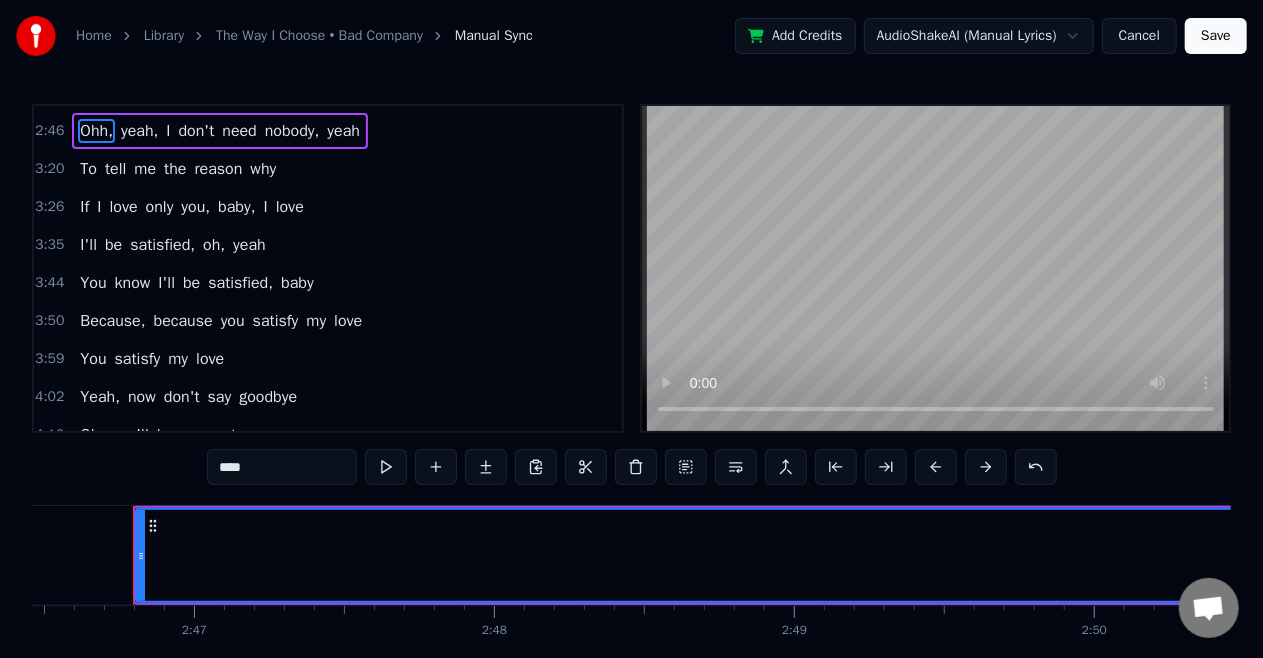 click on "Ohh," at bounding box center [4071, 555] 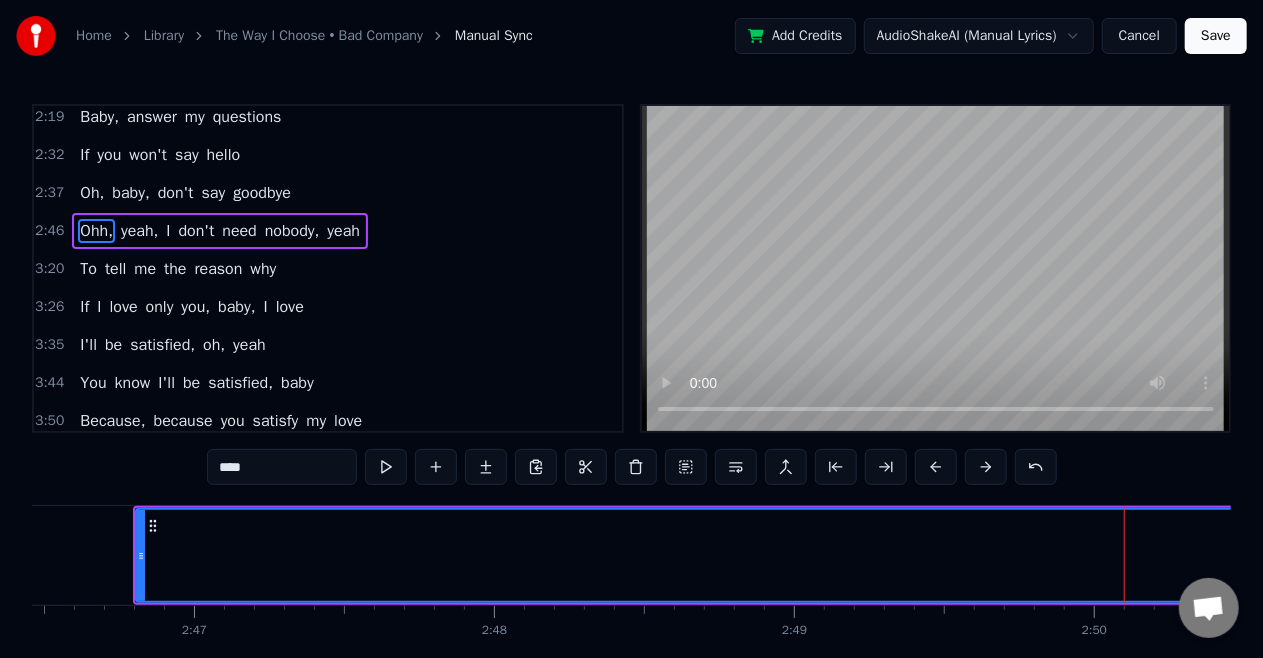 scroll, scrollTop: 416, scrollLeft: 0, axis: vertical 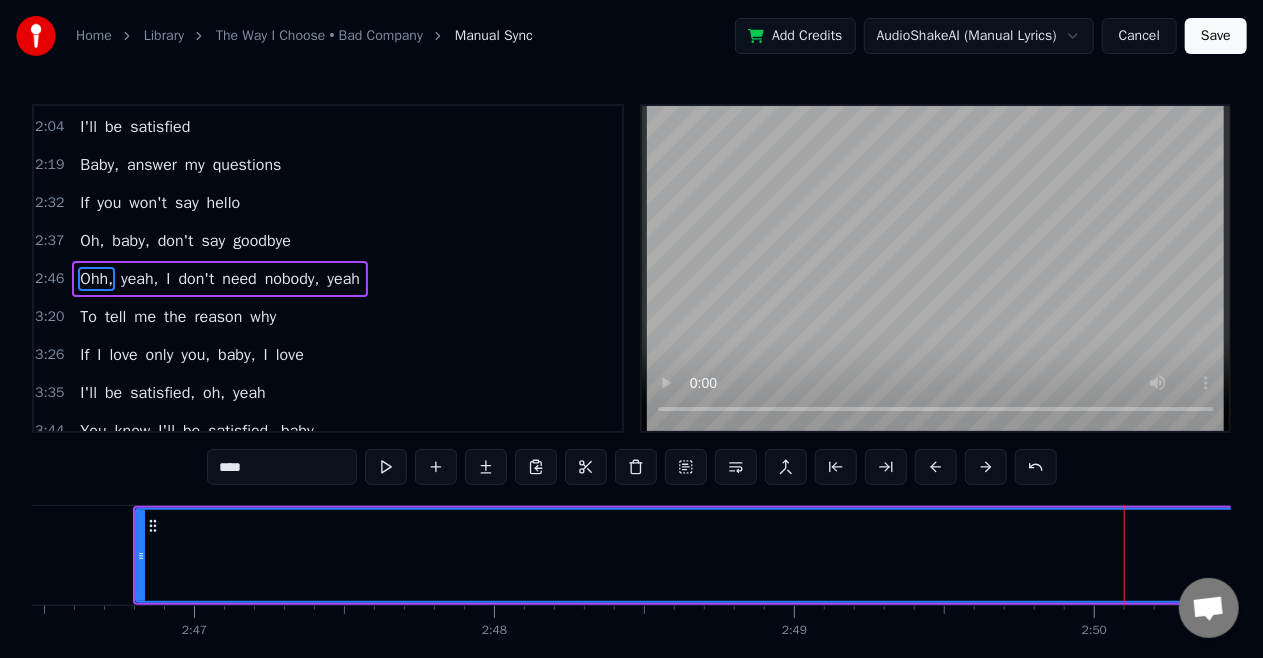 click on "Ohh," at bounding box center (4071, 555) 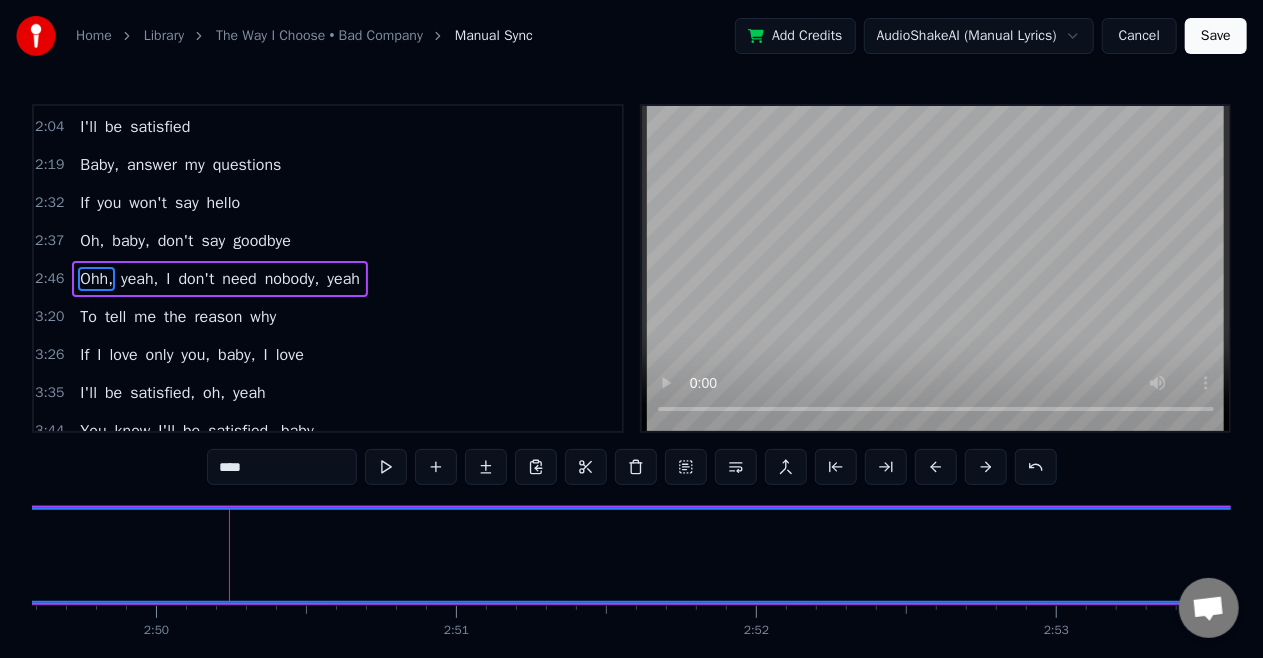 scroll, scrollTop: 0, scrollLeft: 50972, axis: horizontal 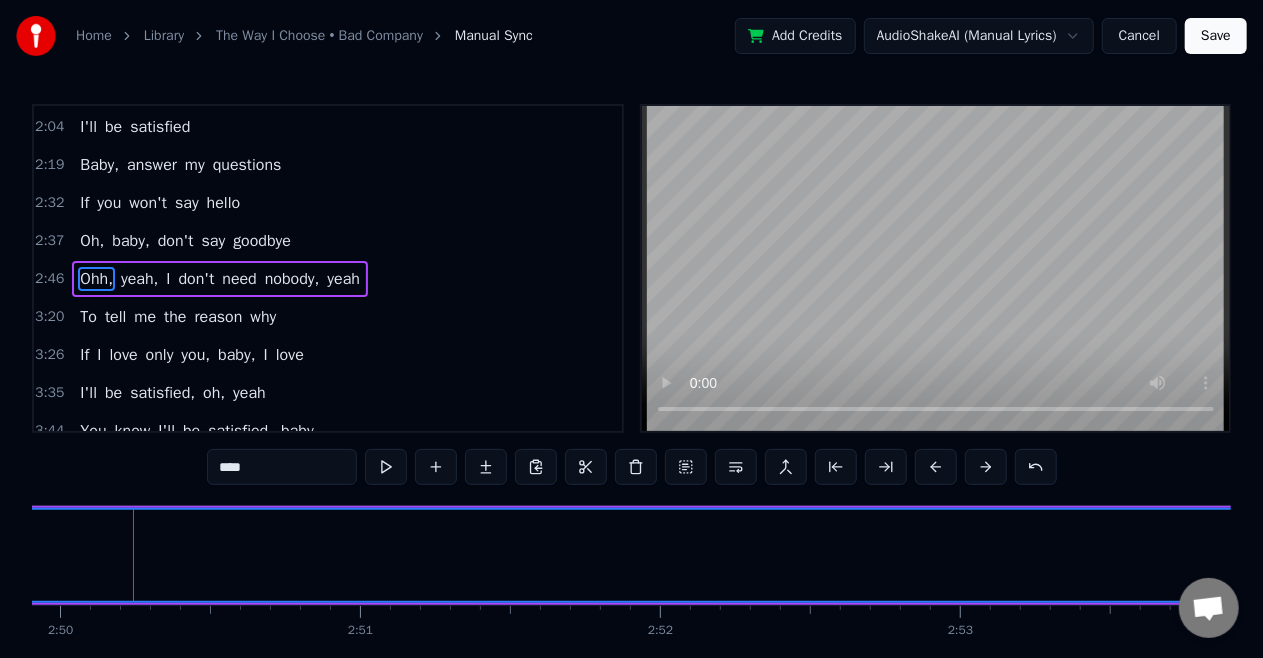 click on "Ohh," at bounding box center [3037, 555] 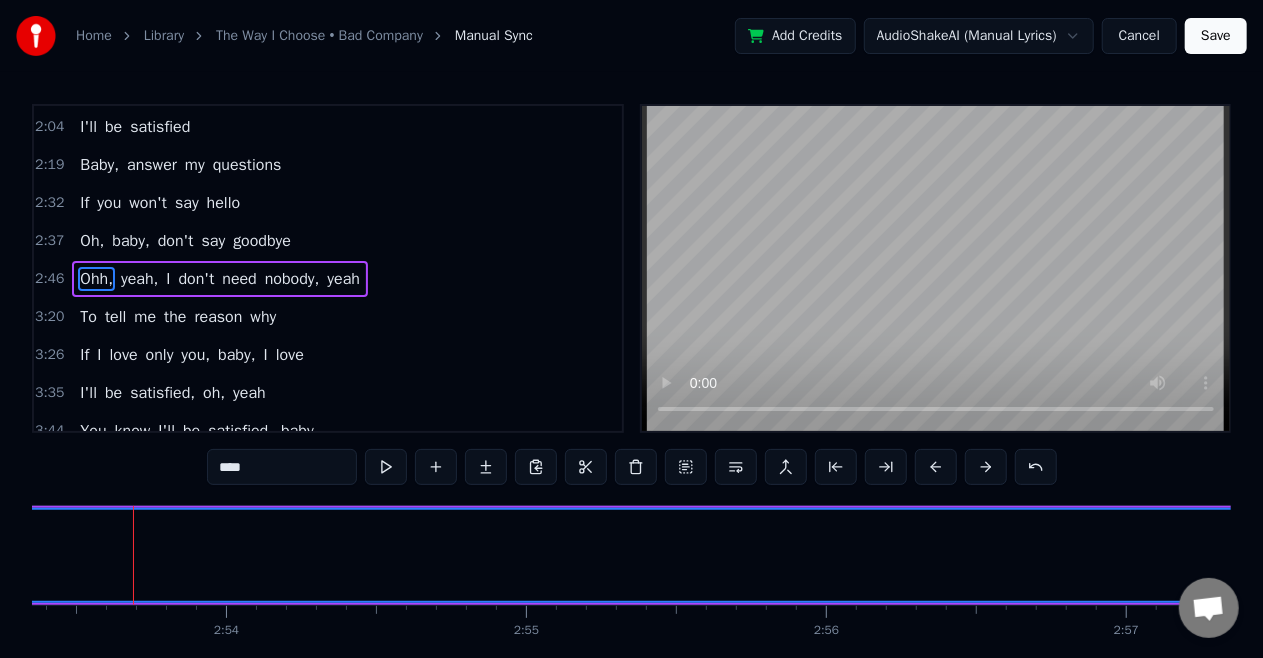 click on "Ohh," at bounding box center (2003, 555) 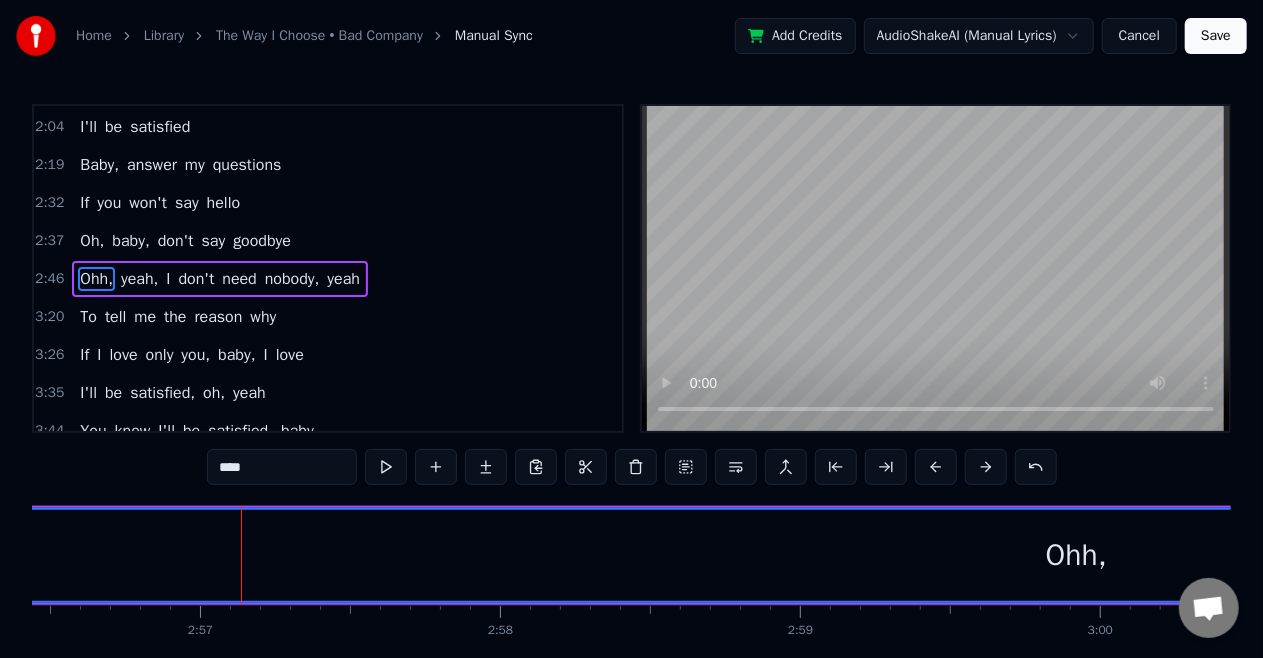 scroll, scrollTop: 0, scrollLeft: 53040, axis: horizontal 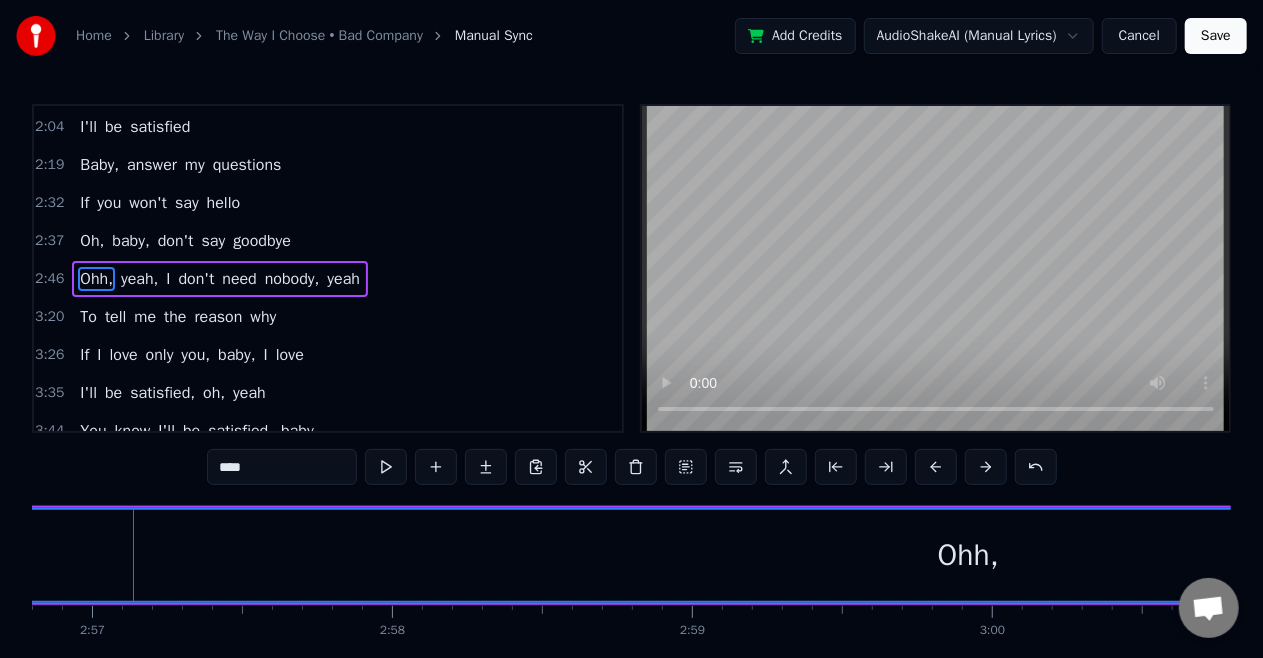 click on "Ohh," at bounding box center (969, 555) 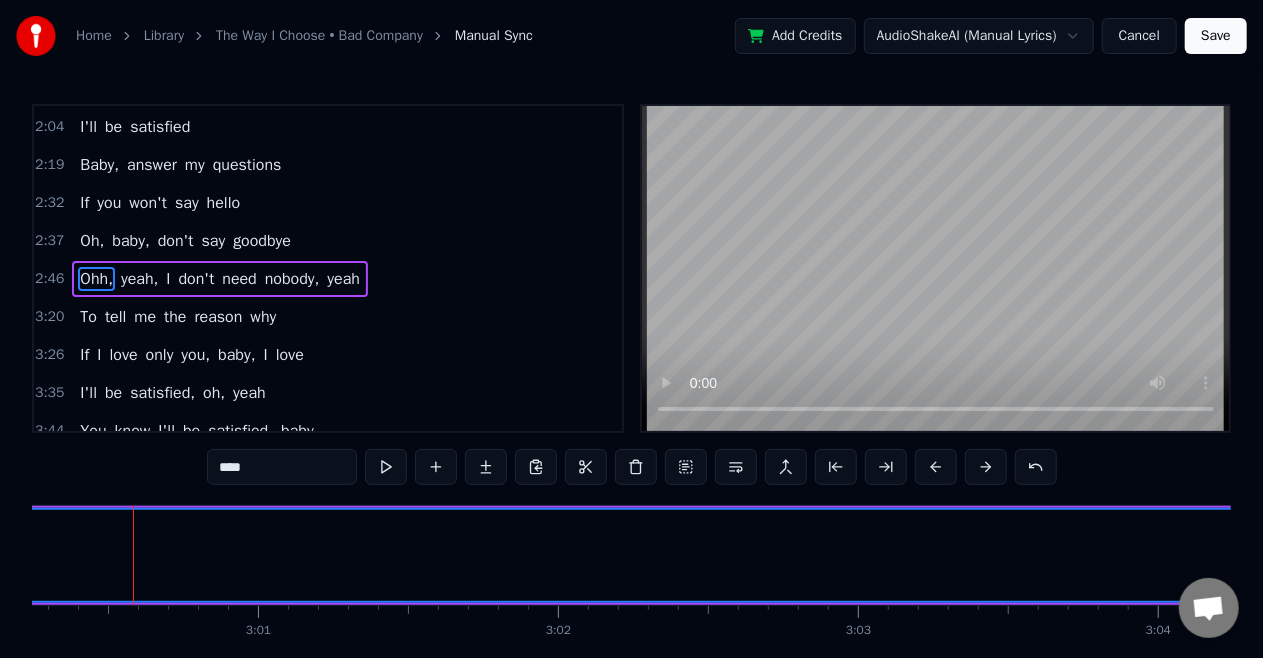 click on "Ohh," at bounding box center [-65, 555] 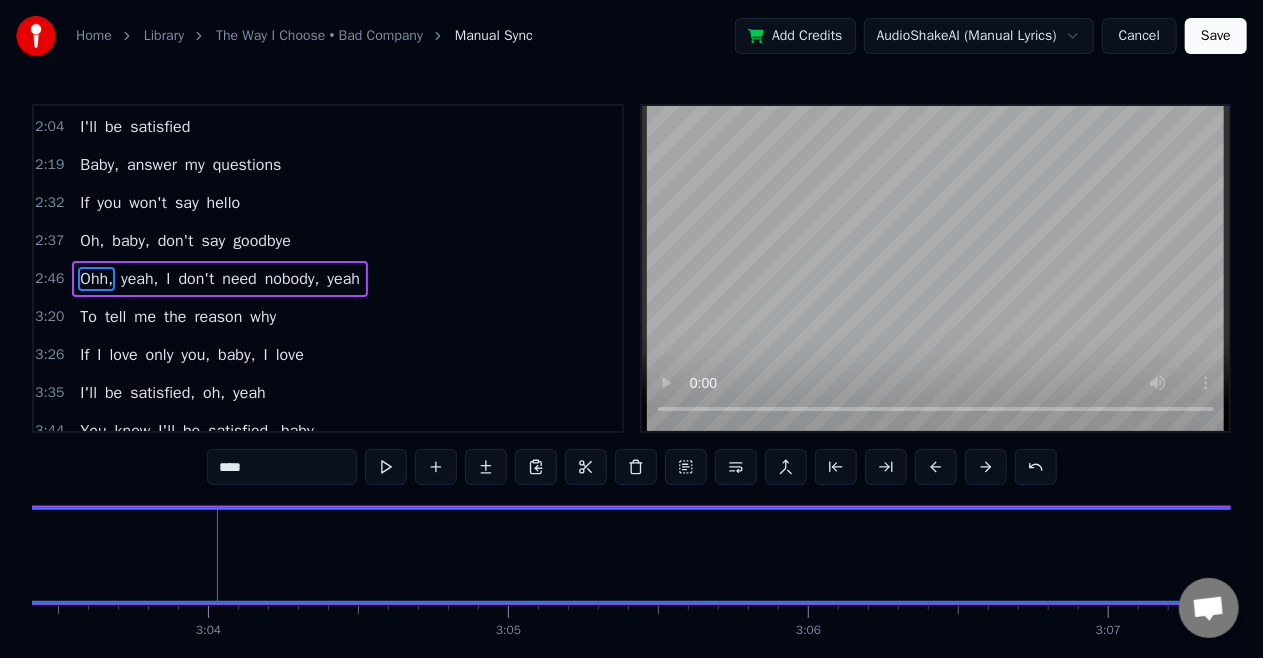 scroll, scrollTop: 0, scrollLeft: 55108, axis: horizontal 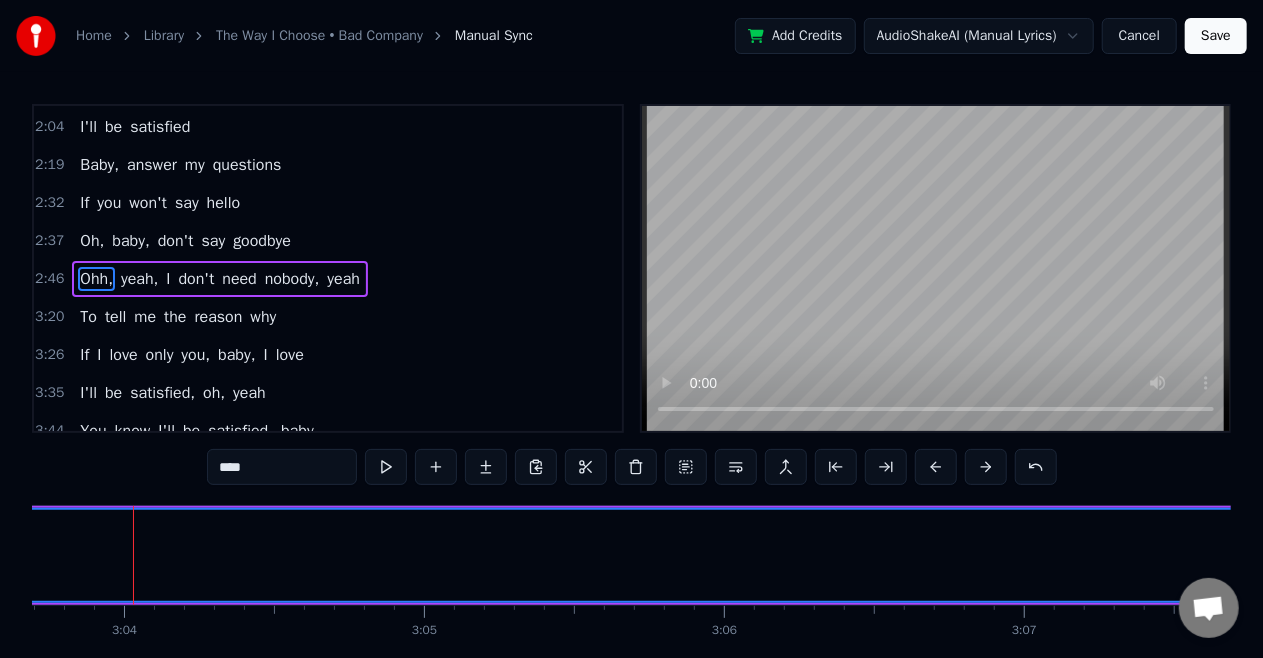 click on "Ohh," at bounding box center [-1099, 555] 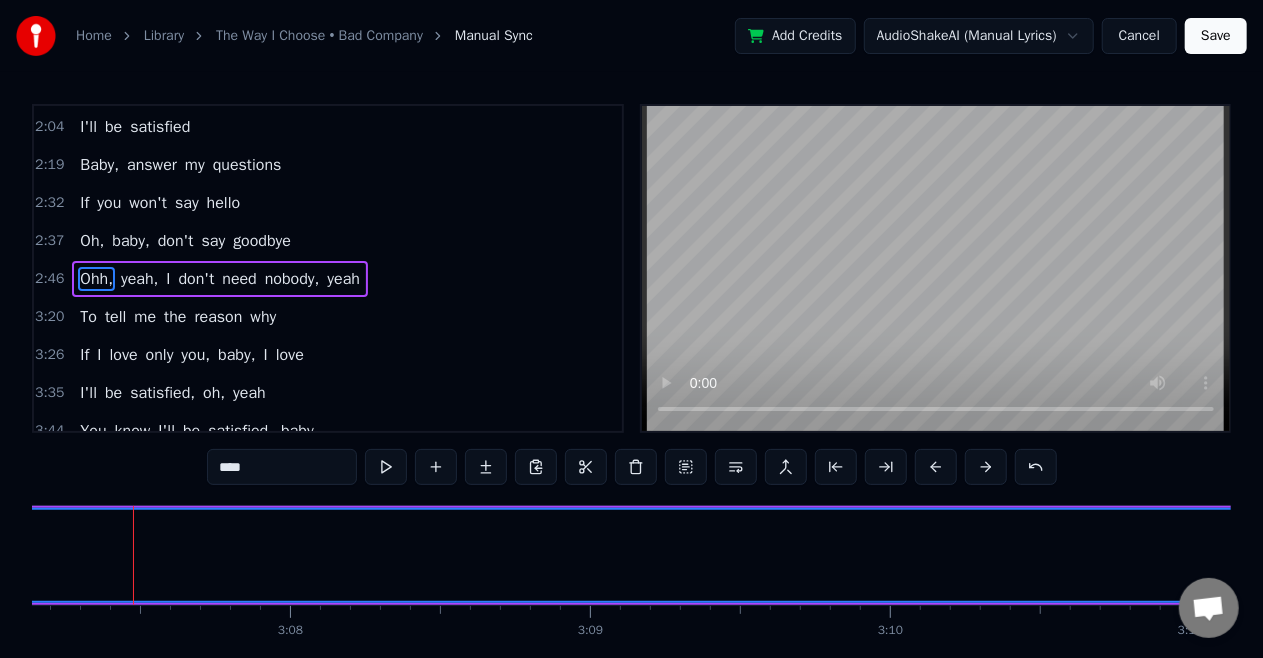 click on "Ohh," at bounding box center (-2133, 555) 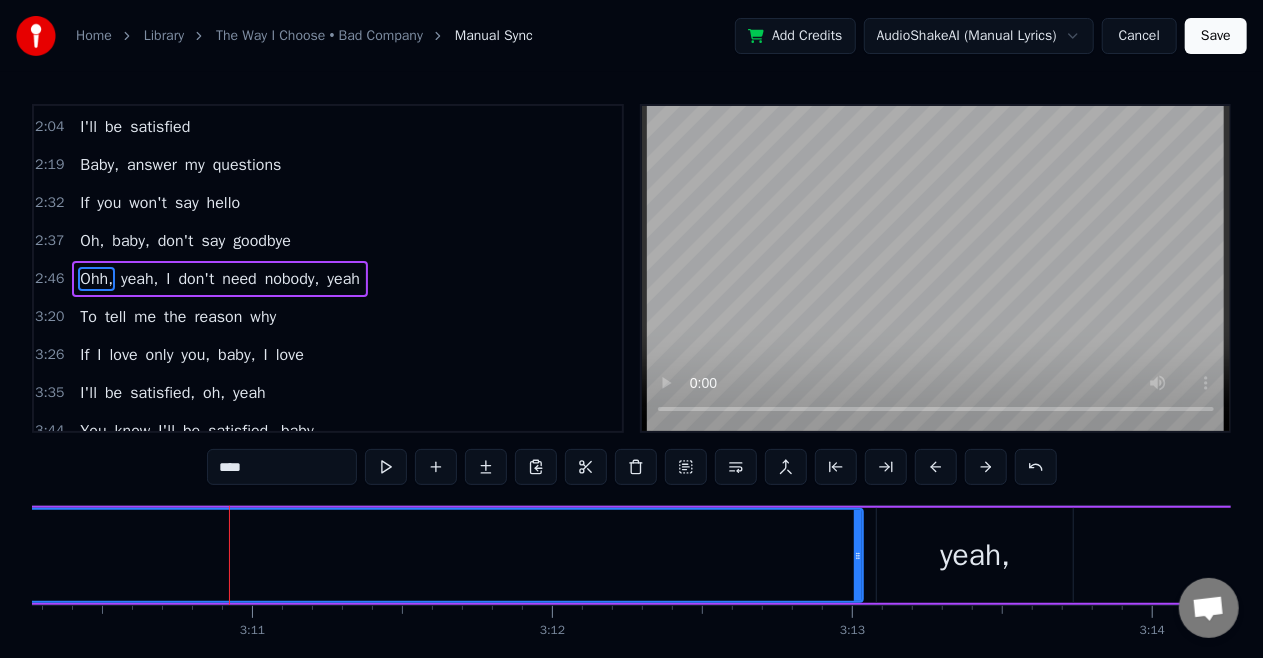 scroll, scrollTop: 0, scrollLeft: 57176, axis: horizontal 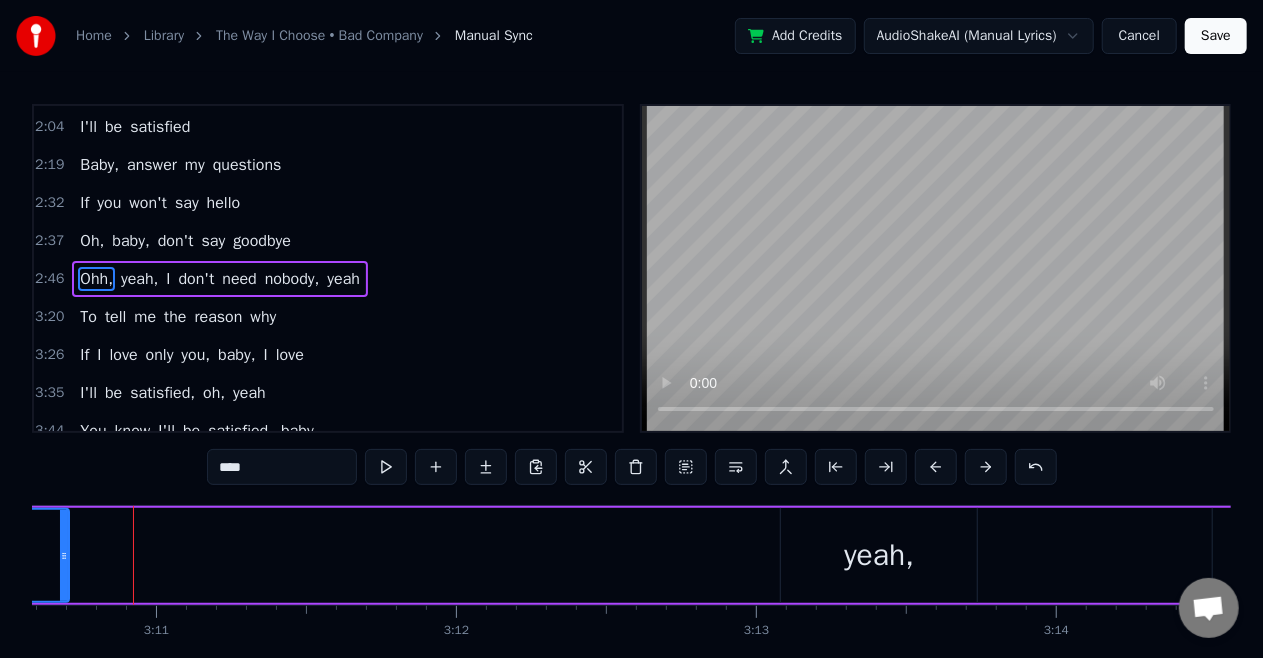 drag, startPoint x: 760, startPoint y: 555, endPoint x: 62, endPoint y: 566, distance: 698.0867 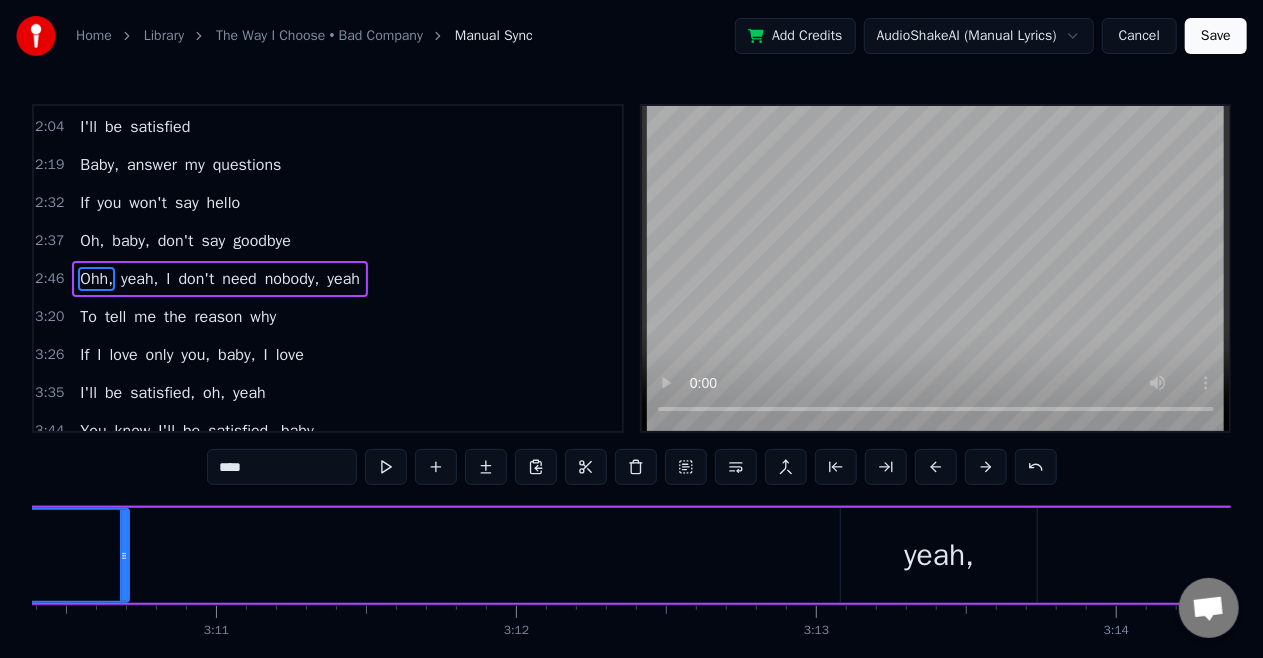 scroll, scrollTop: 0, scrollLeft: 57104, axis: horizontal 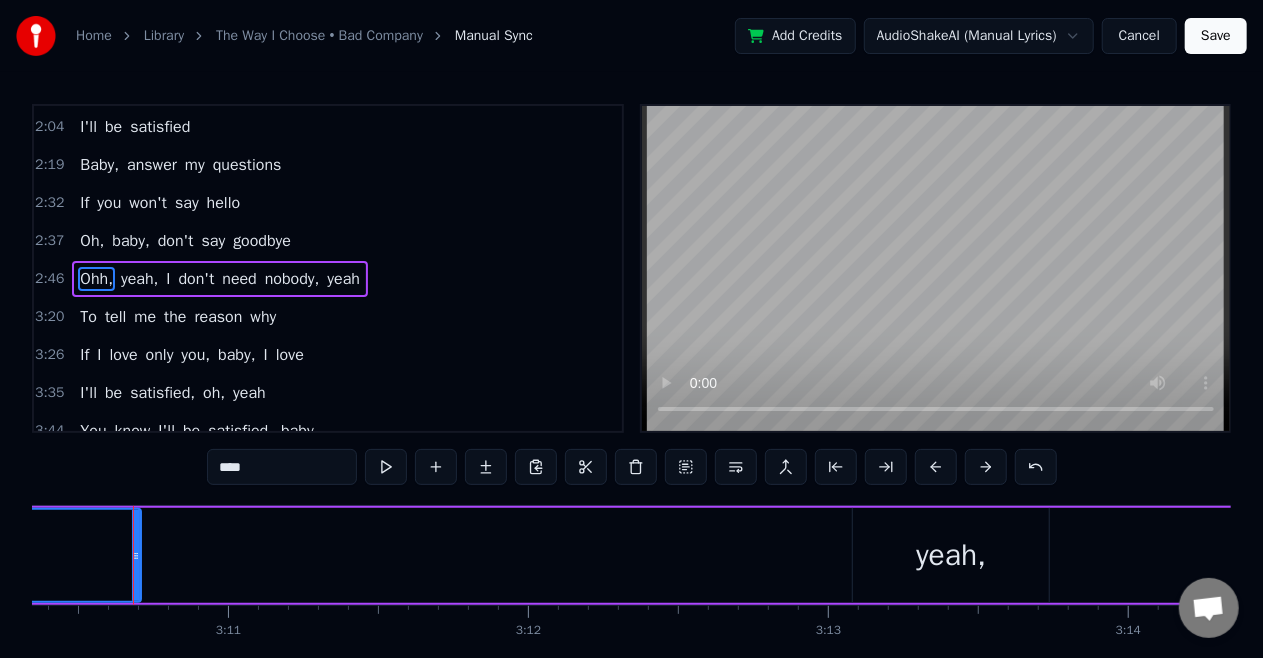 click on "Ohh," at bounding box center [-3444, 555] 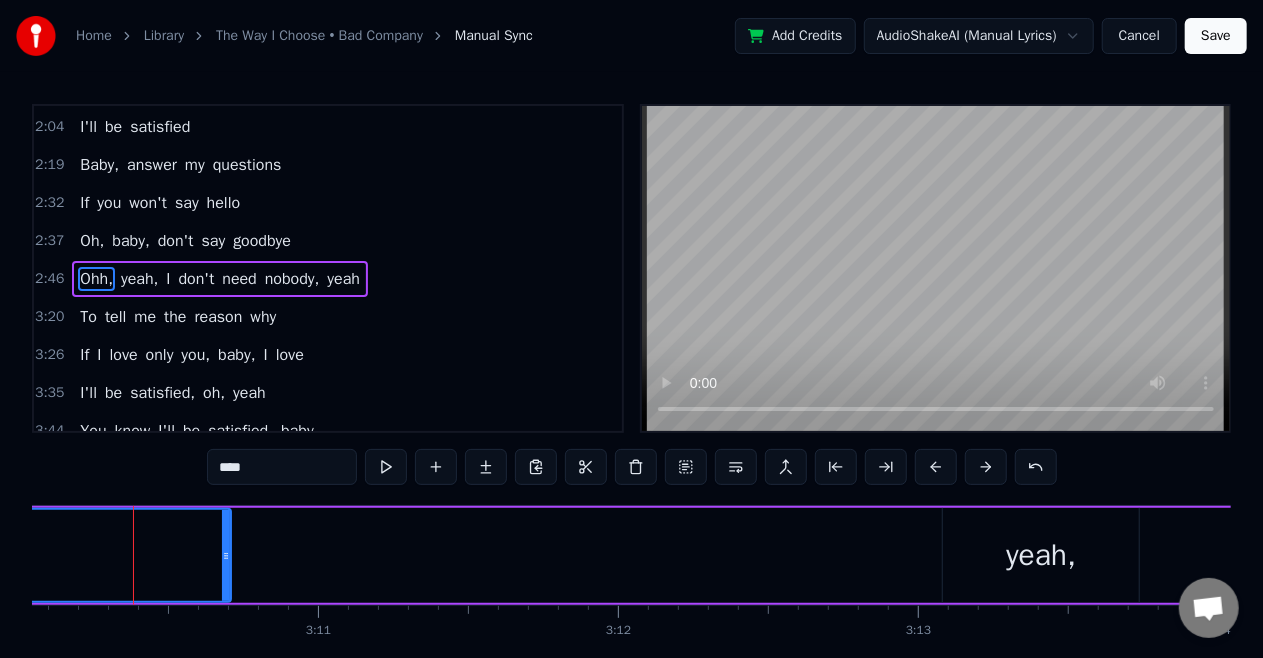 click on "Ohh," at bounding box center [-3354, 555] 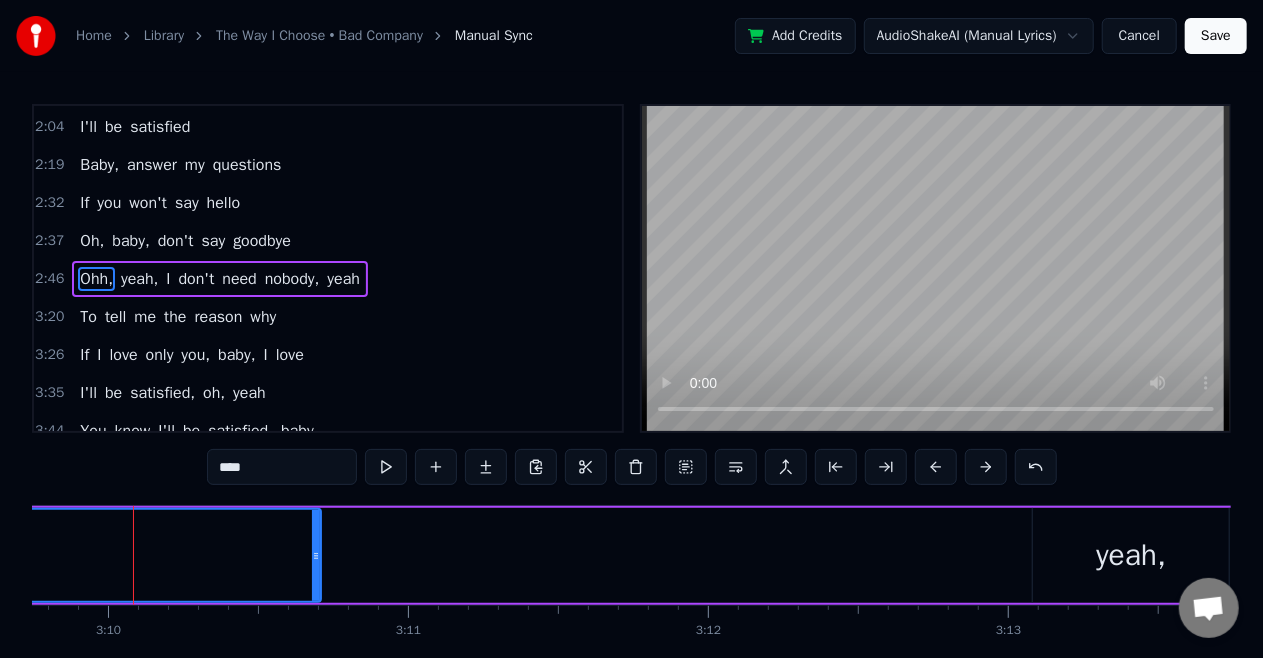 click on "Ohh," at bounding box center (-3264, 555) 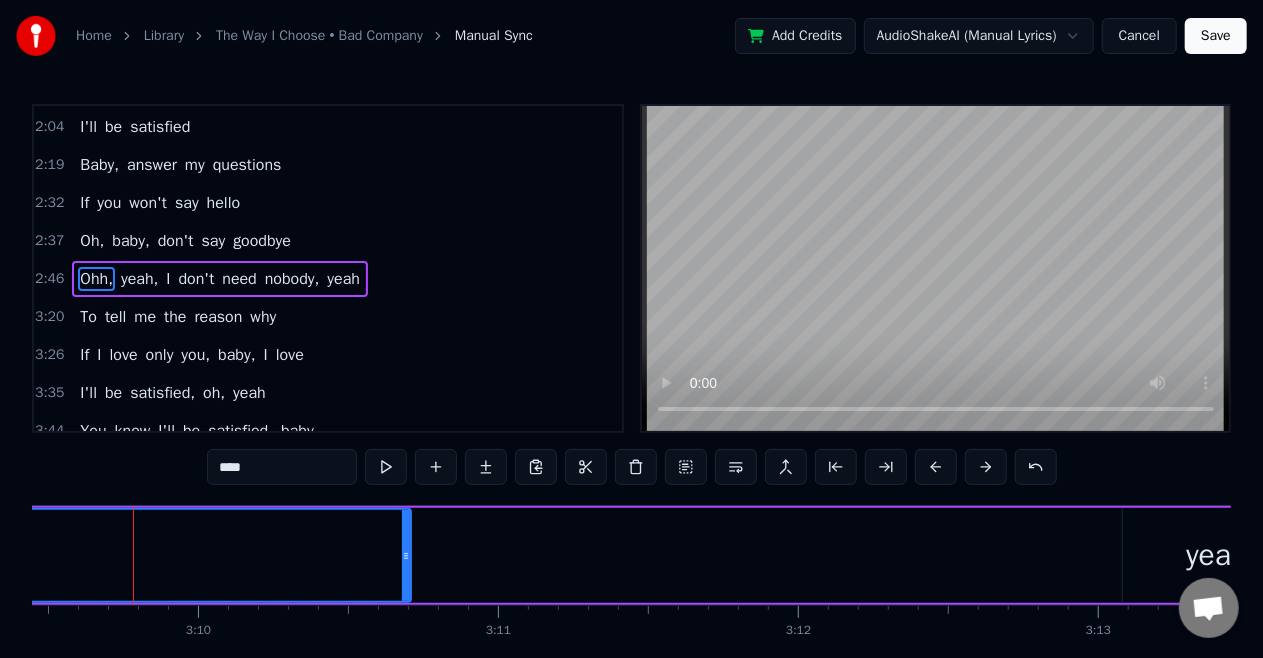 click on "Ohh," at bounding box center [-3174, 555] 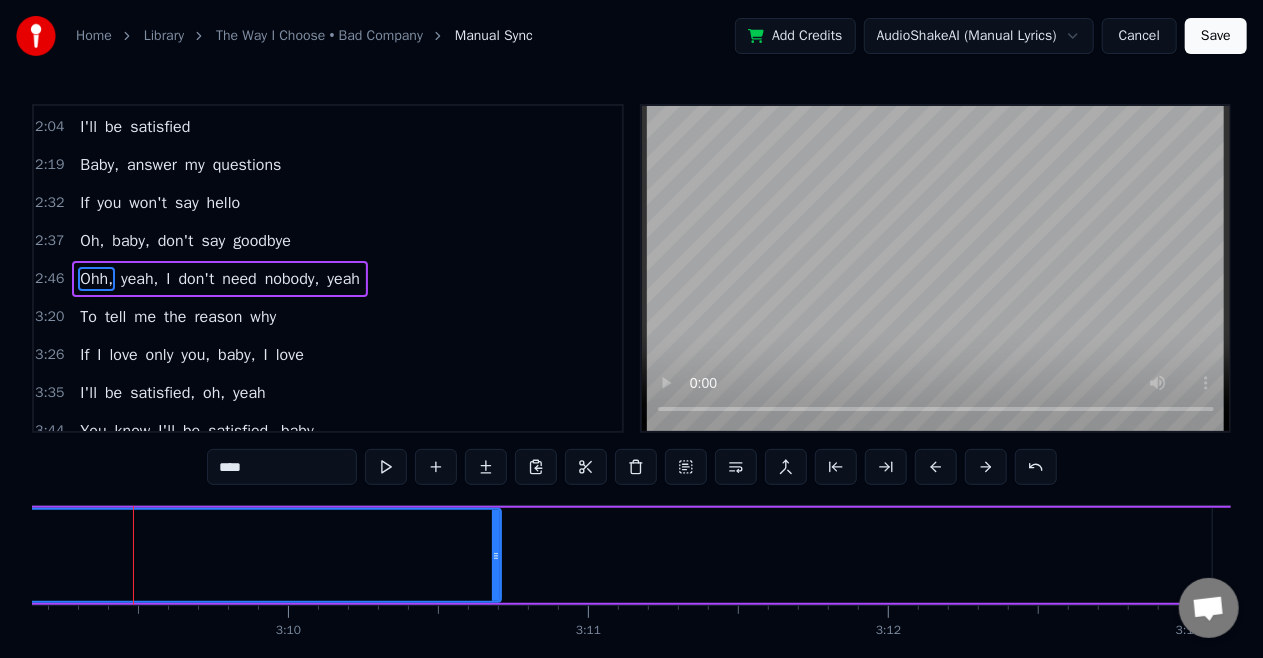 click on "Ohh," at bounding box center [-3084, 555] 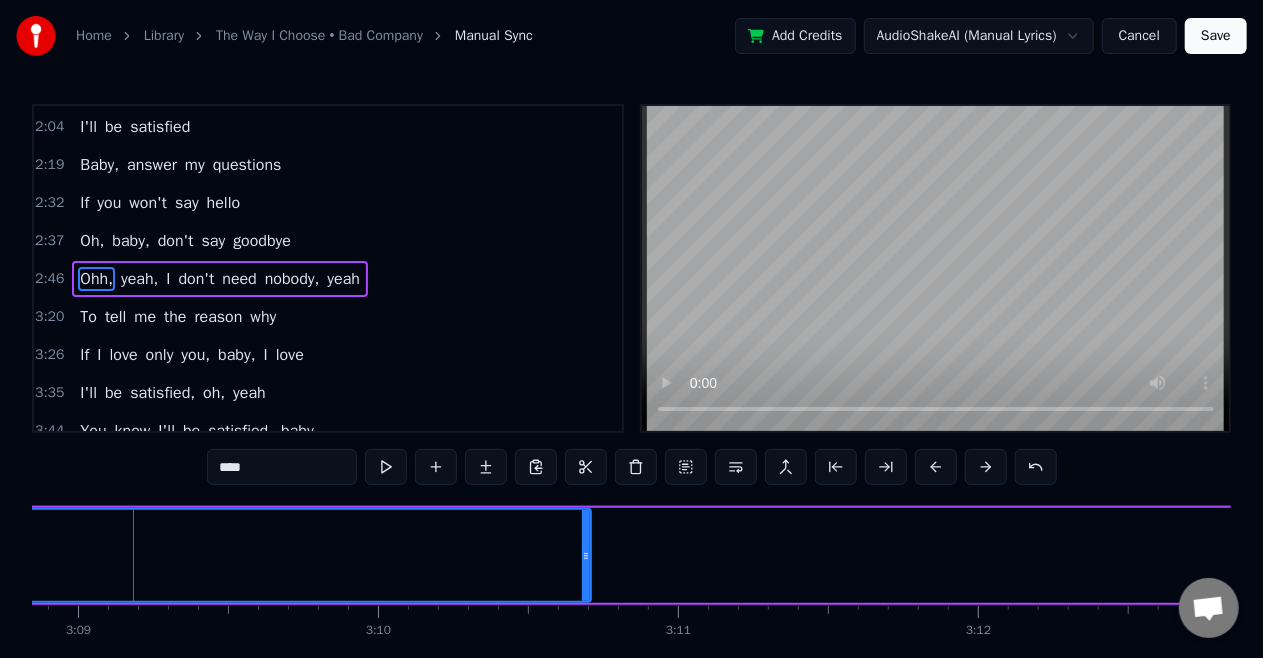 click on "Ohh," at bounding box center [-2994, 555] 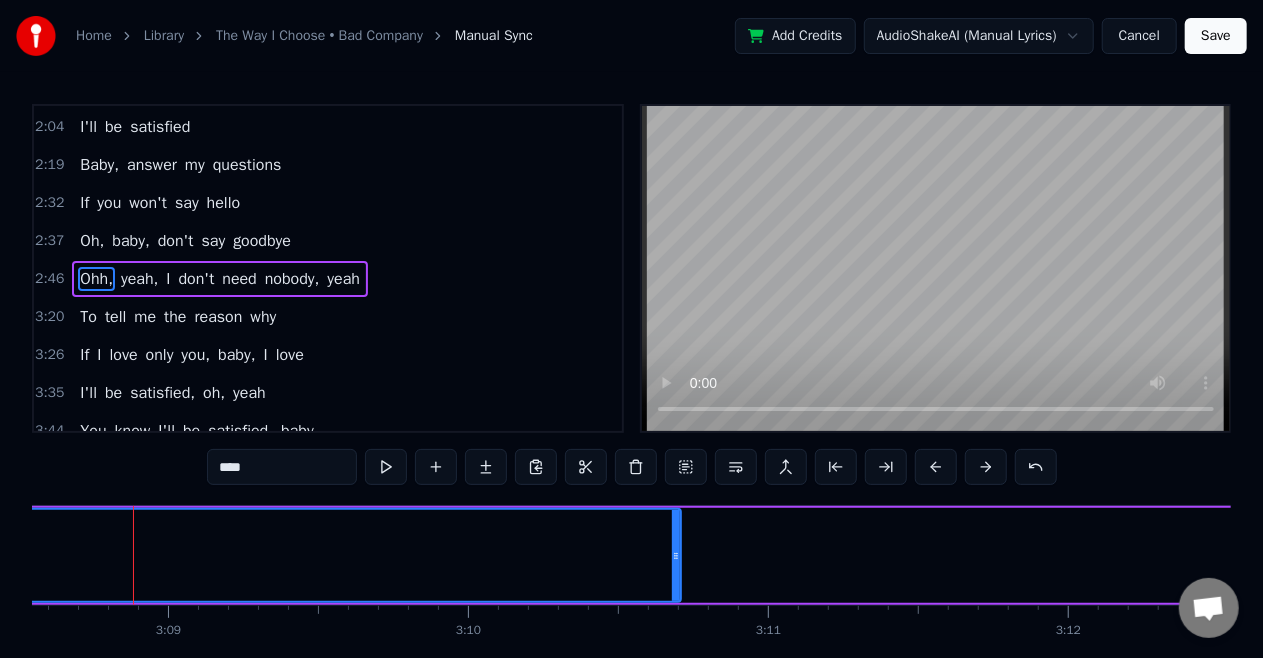 click on "Ohh," at bounding box center [-2904, 555] 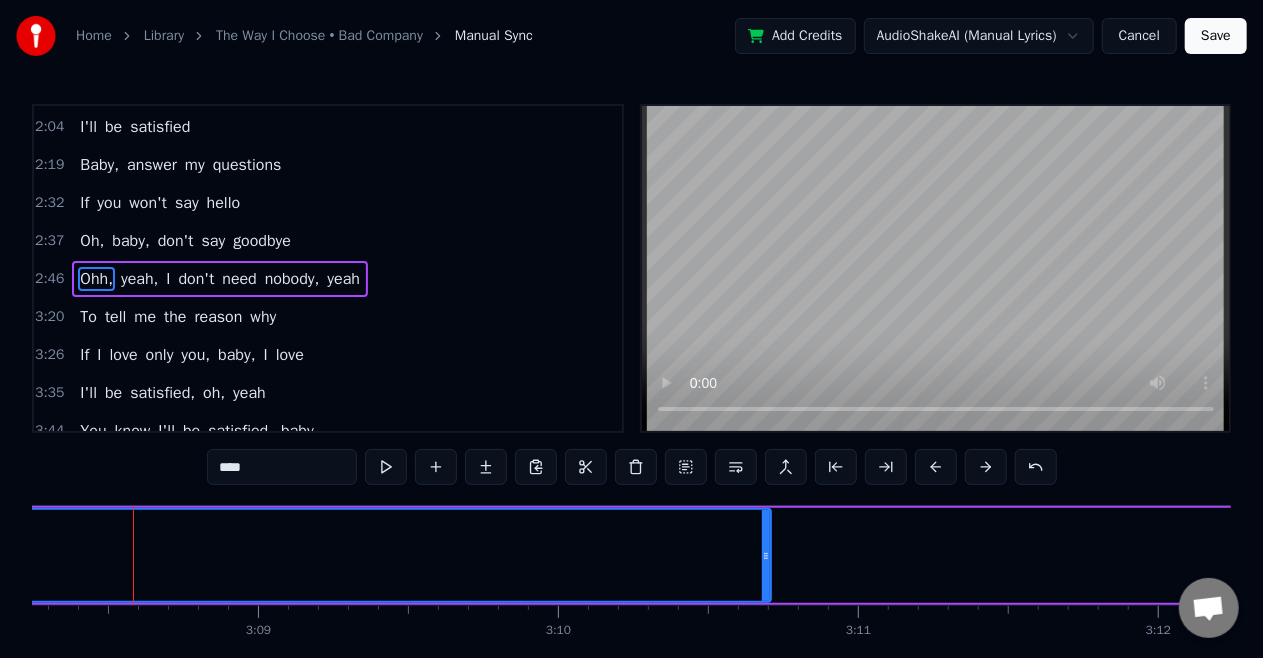click on "Ohh," at bounding box center (-2814, 555) 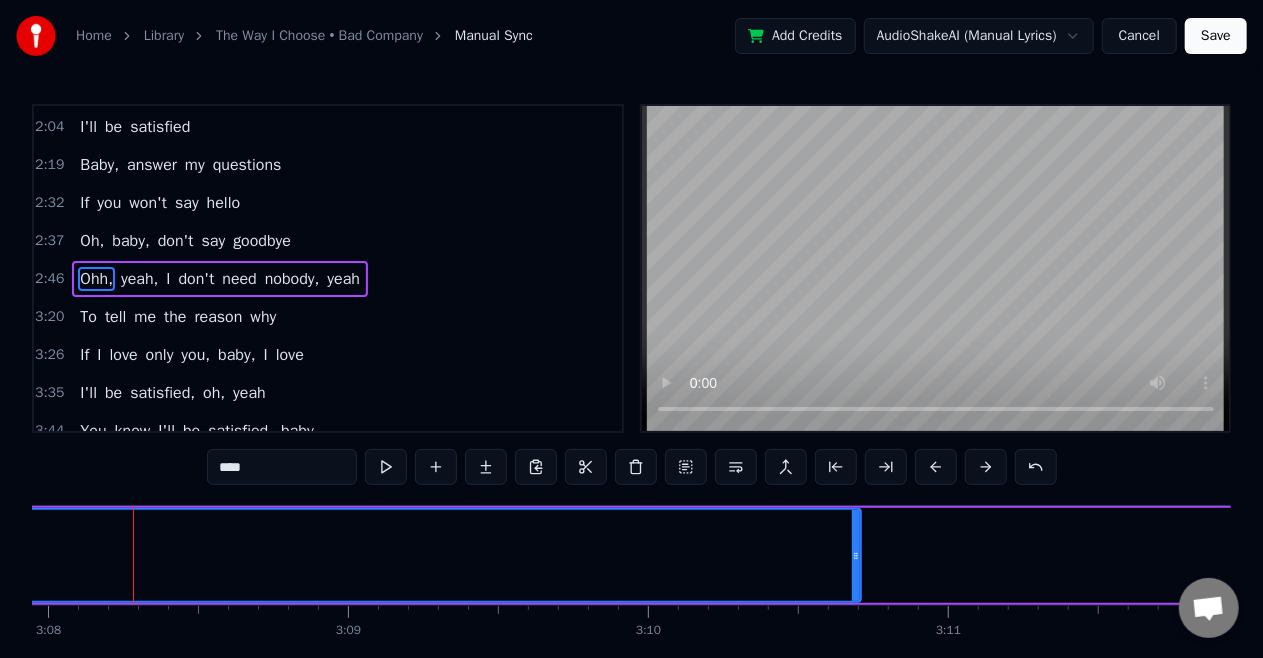 click on "Ohh," at bounding box center [-2724, 555] 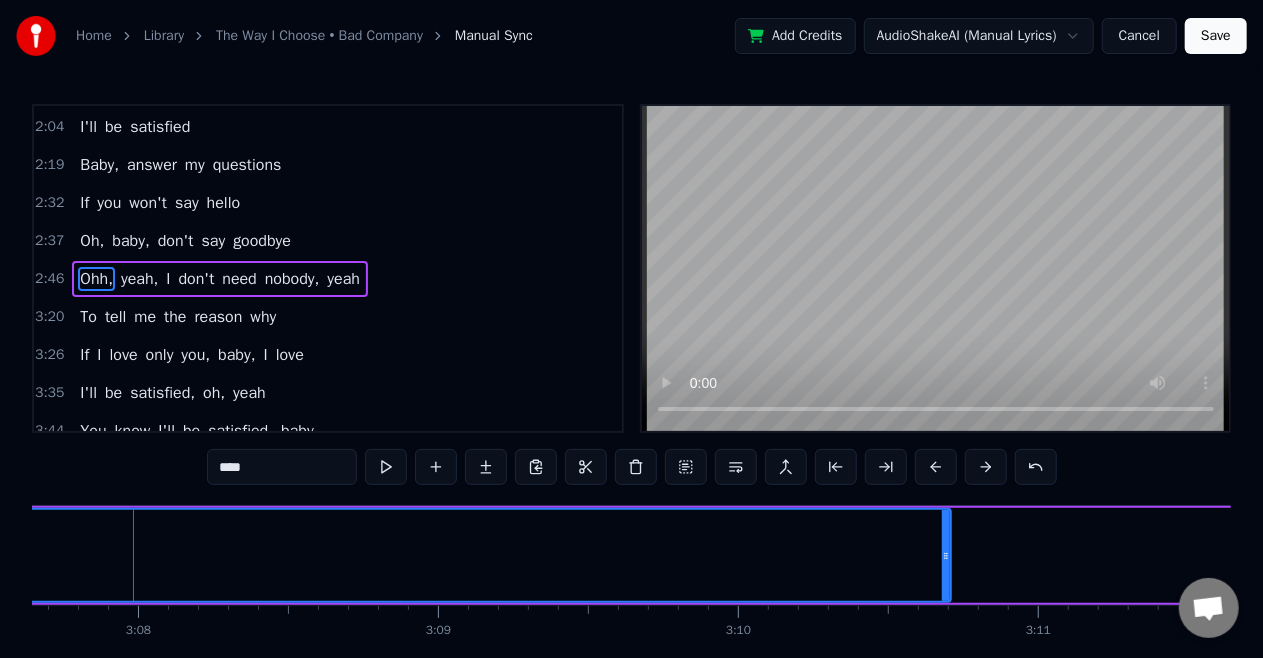 click on "Ohh," at bounding box center [-2634, 555] 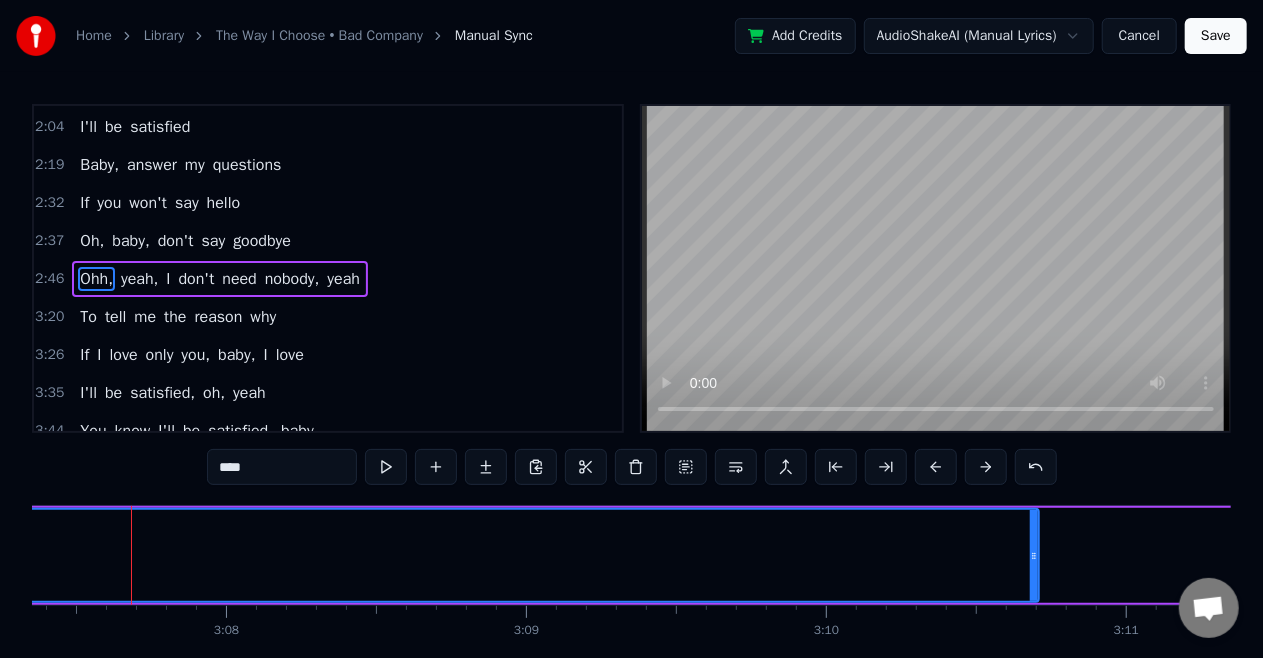 scroll, scrollTop: 0, scrollLeft: 56204, axis: horizontal 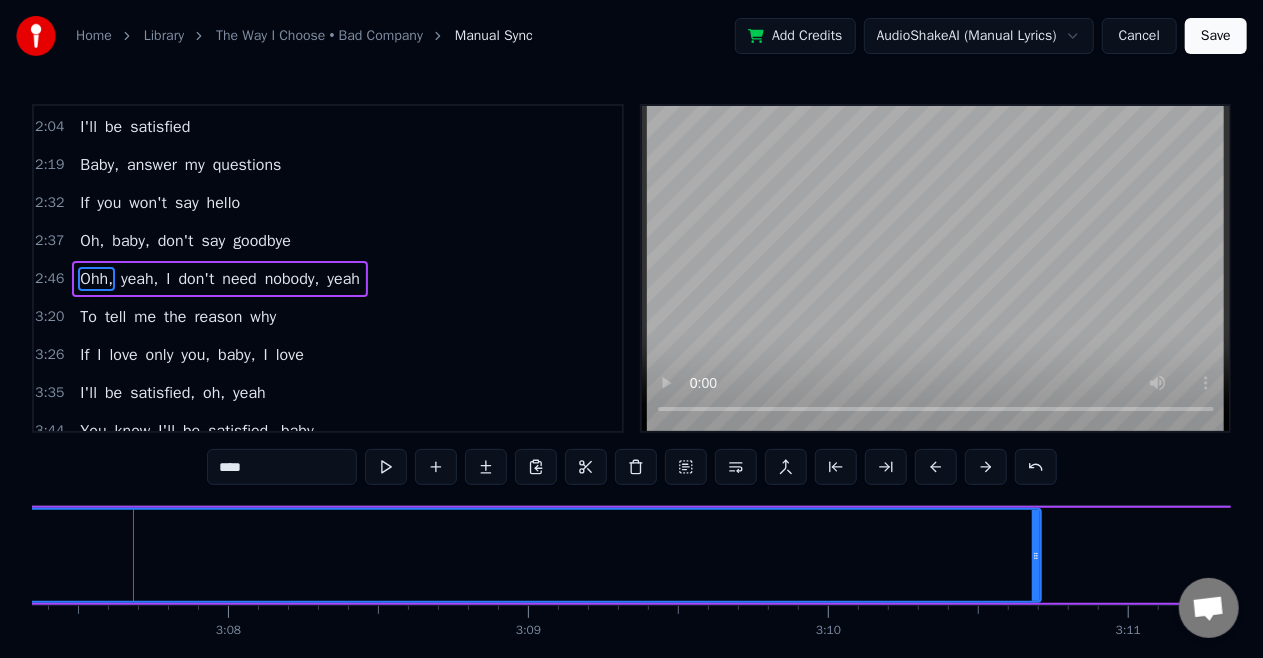 click on "Ohh," at bounding box center (-2544, 555) 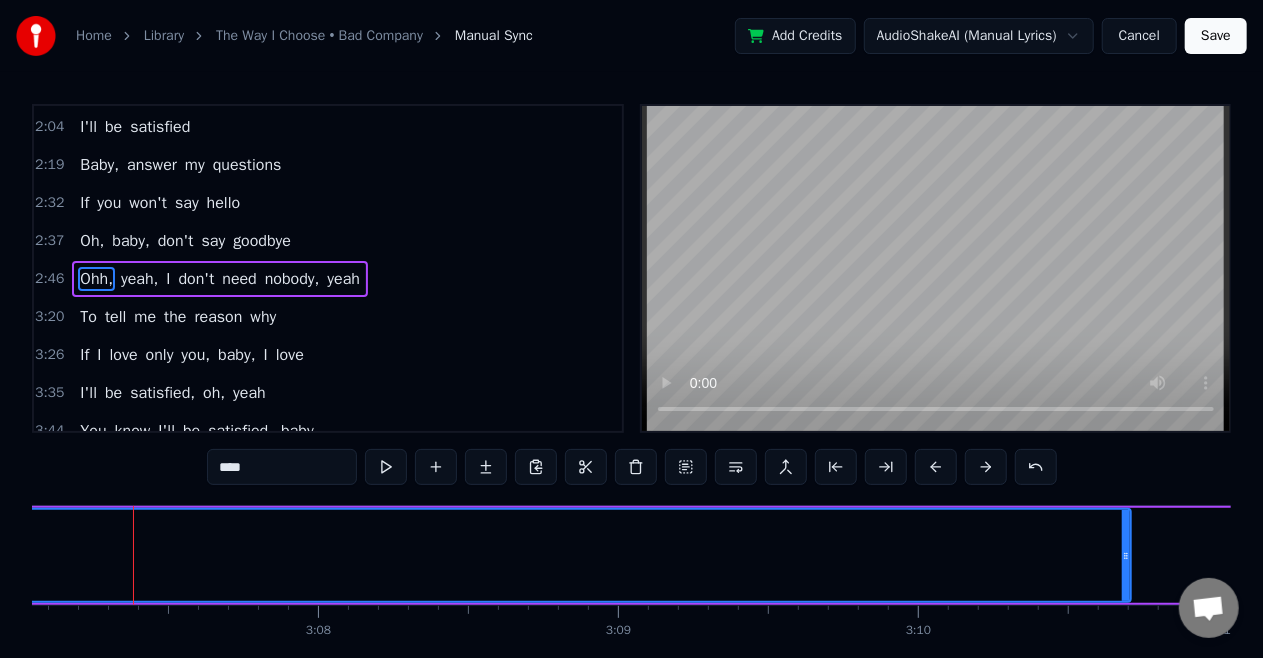 click on "Ohh," at bounding box center [-2454, 555] 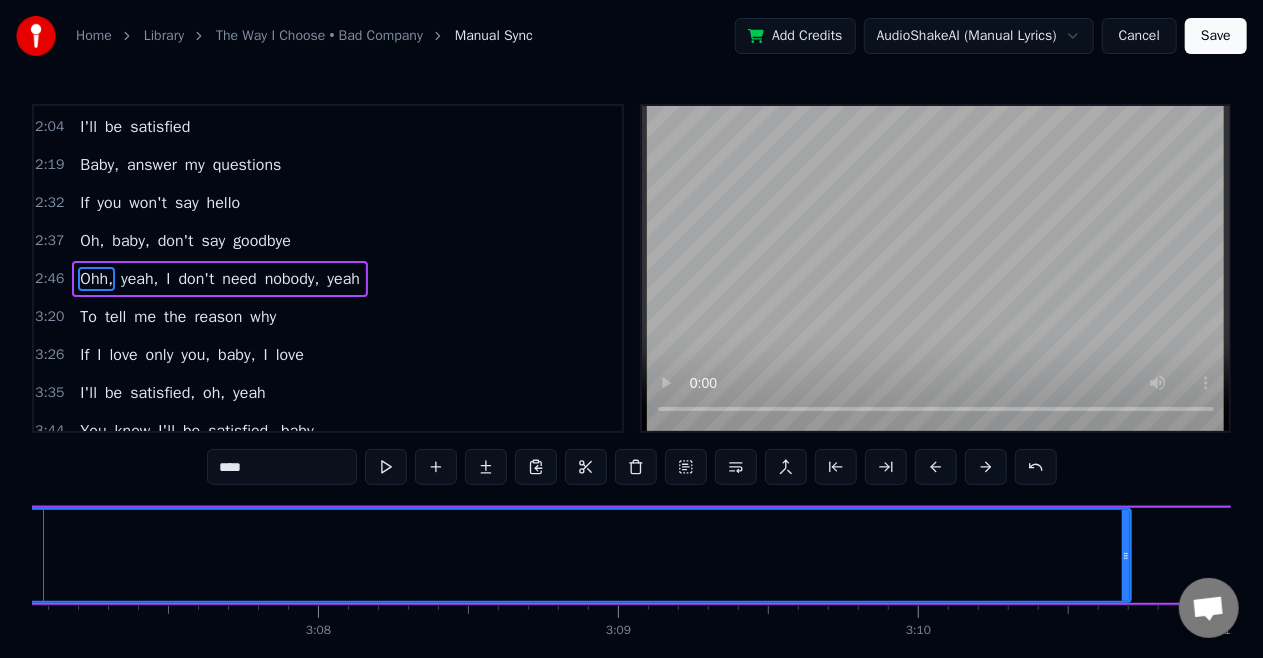 scroll, scrollTop: 0, scrollLeft: 56024, axis: horizontal 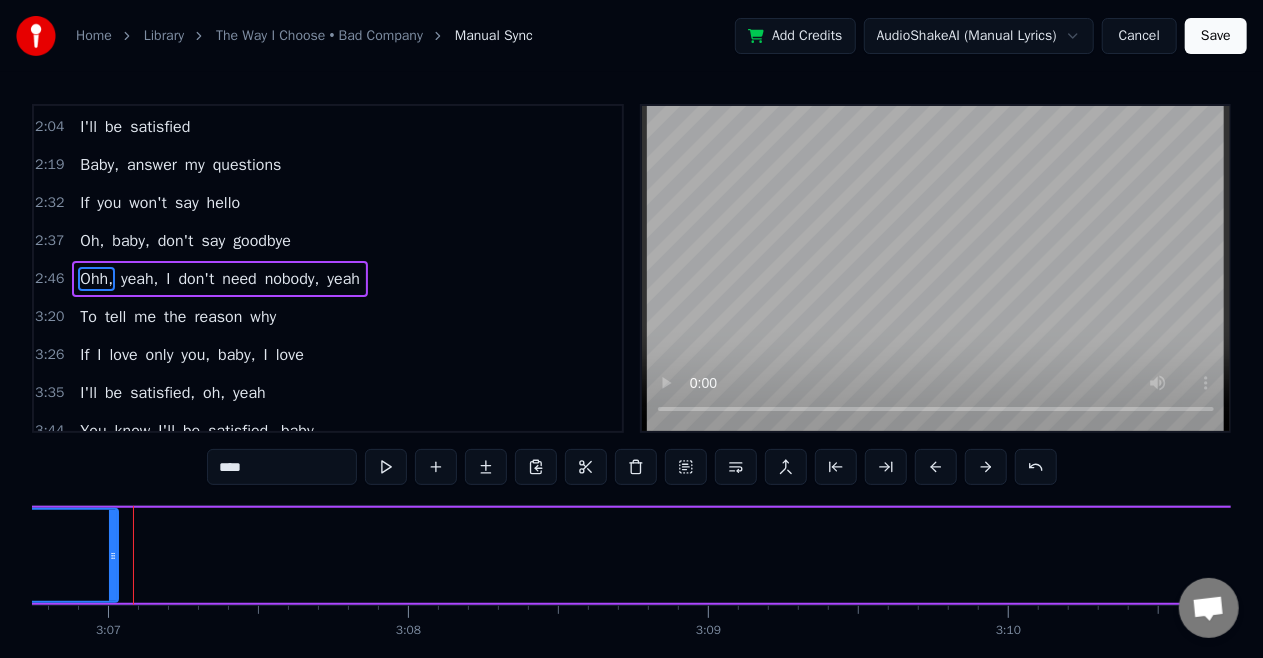drag, startPoint x: 1213, startPoint y: 562, endPoint x: 110, endPoint y: 575, distance: 1103.0767 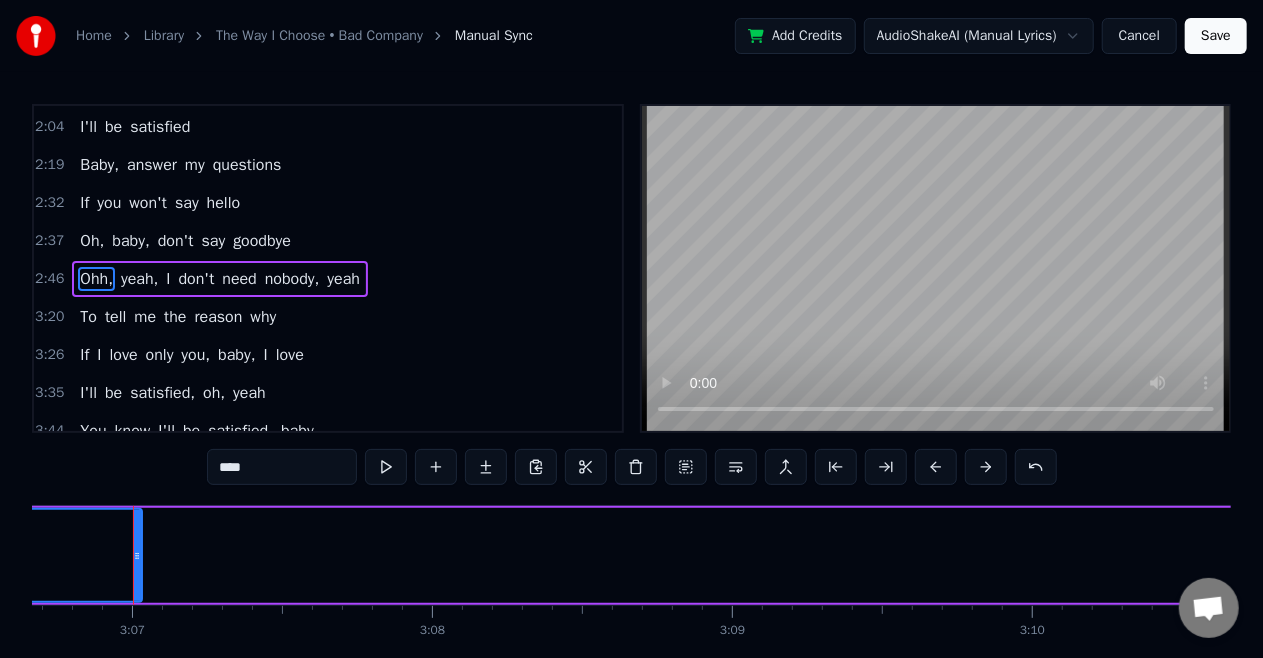 click on "Ohh," at bounding box center [-2892, 555] 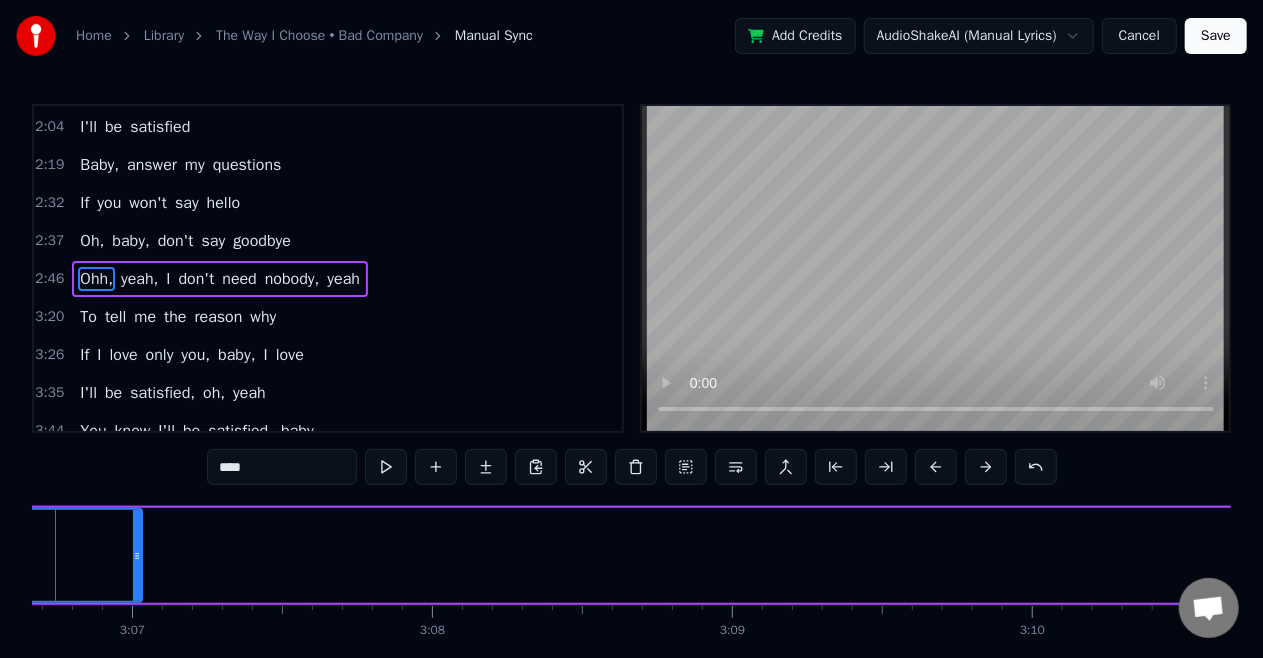scroll, scrollTop: 0, scrollLeft: 55922, axis: horizontal 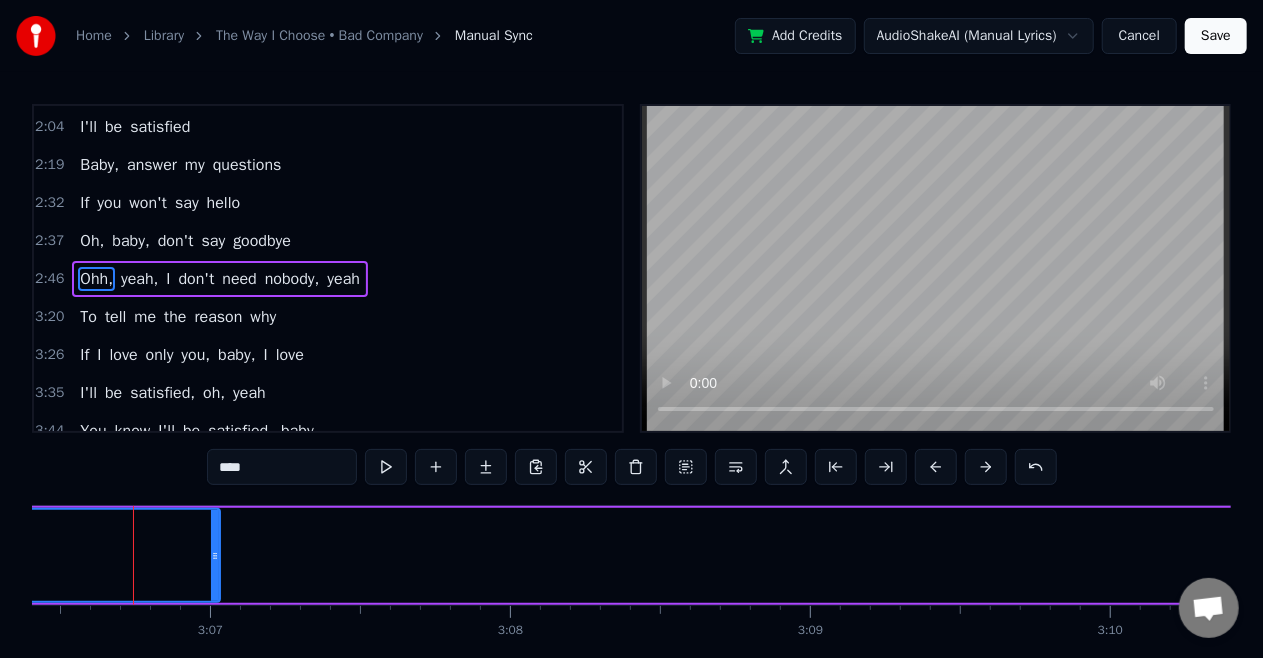 click on "Ohh," at bounding box center (-2814, 555) 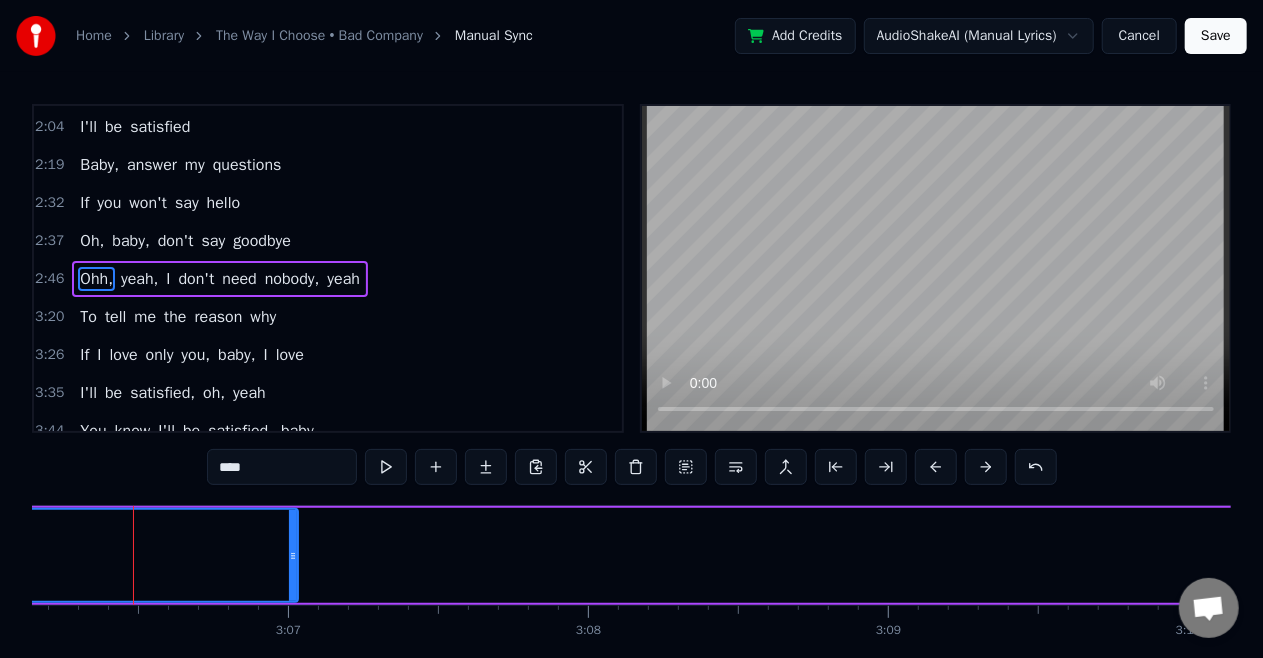 click on "Ohh," at bounding box center (-2736, 555) 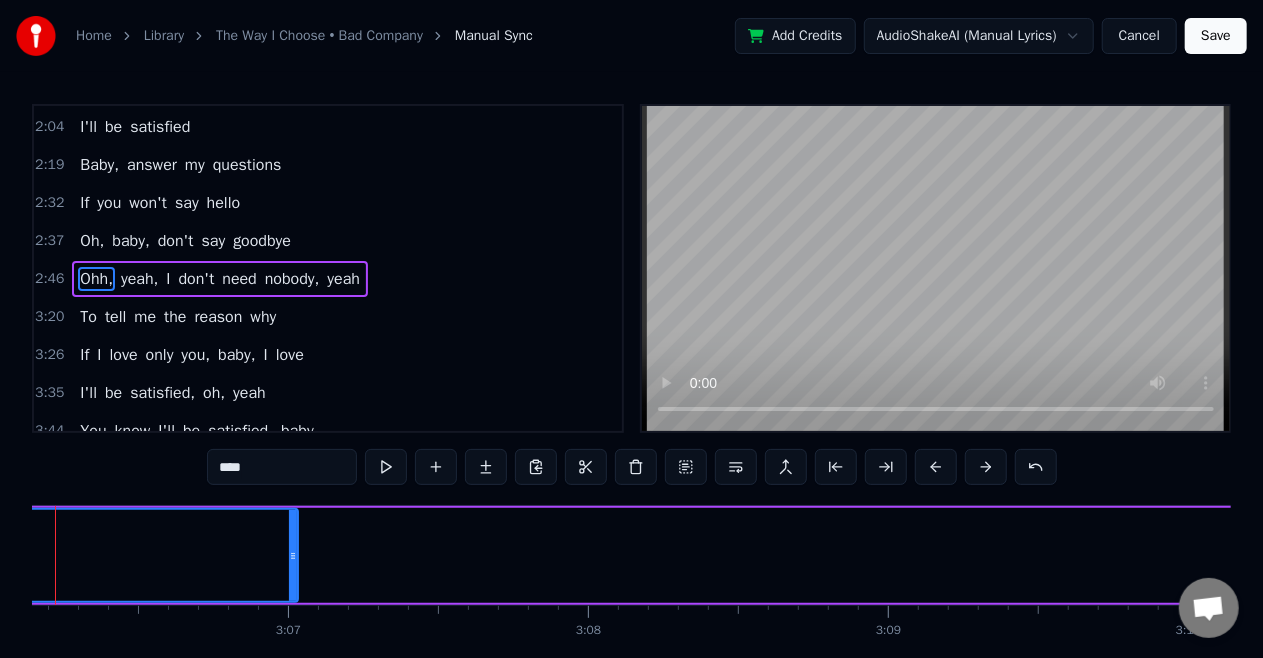 scroll, scrollTop: 0, scrollLeft: 55766, axis: horizontal 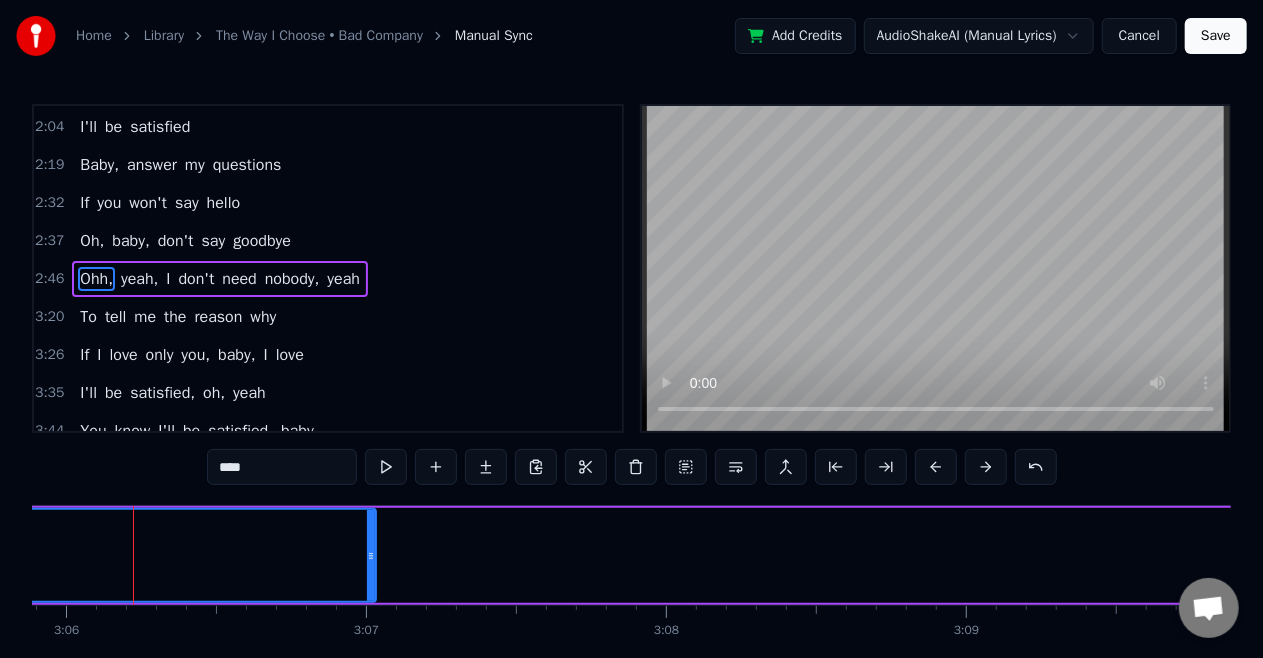 click on "Ohh," at bounding box center [-2658, 555] 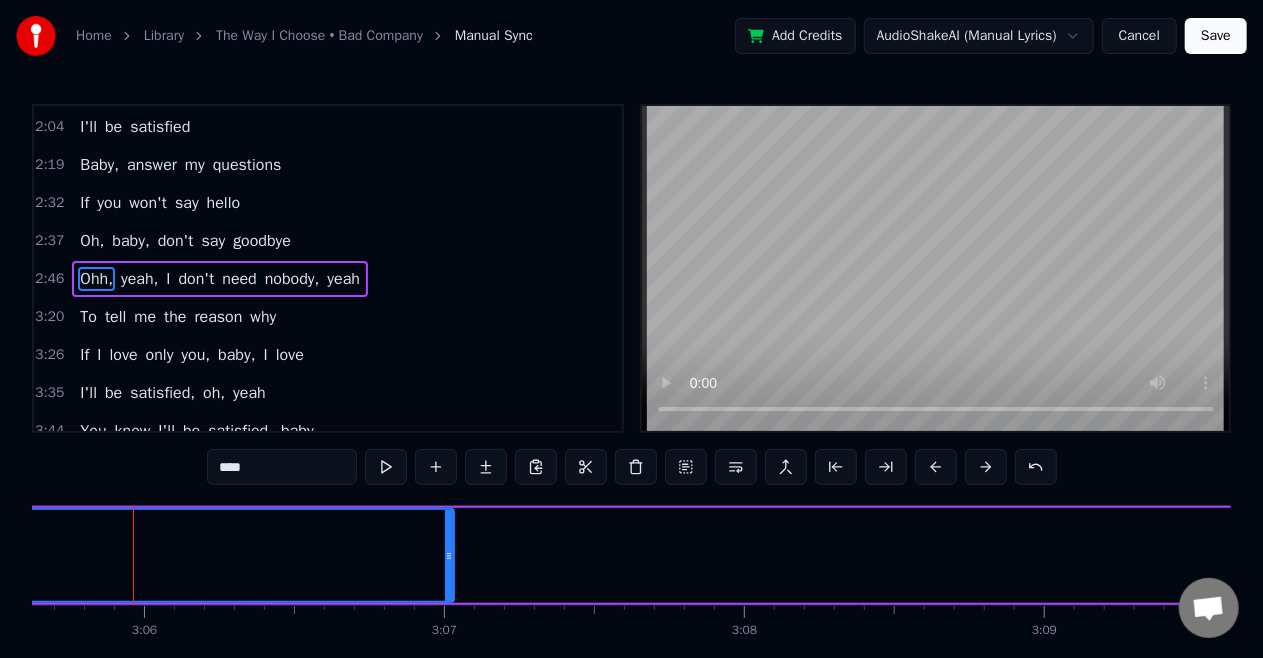 click on "Ohh," at bounding box center (-2580, 555) 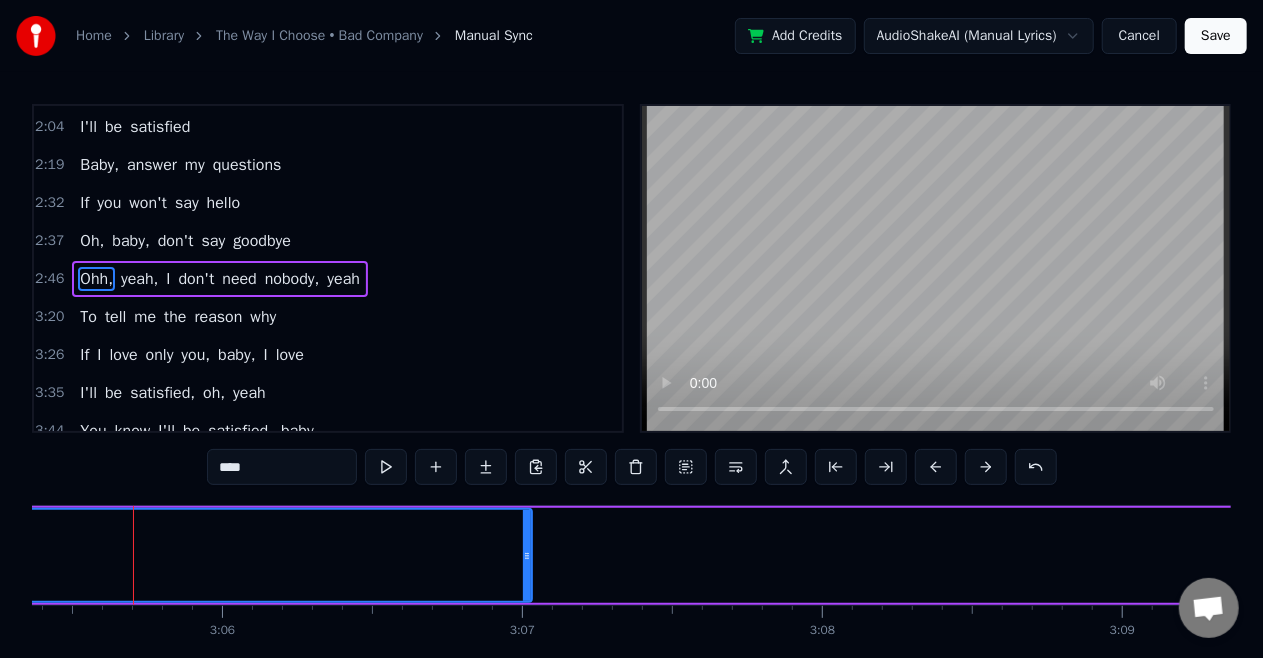 click on "Ohh," at bounding box center (-2502, 555) 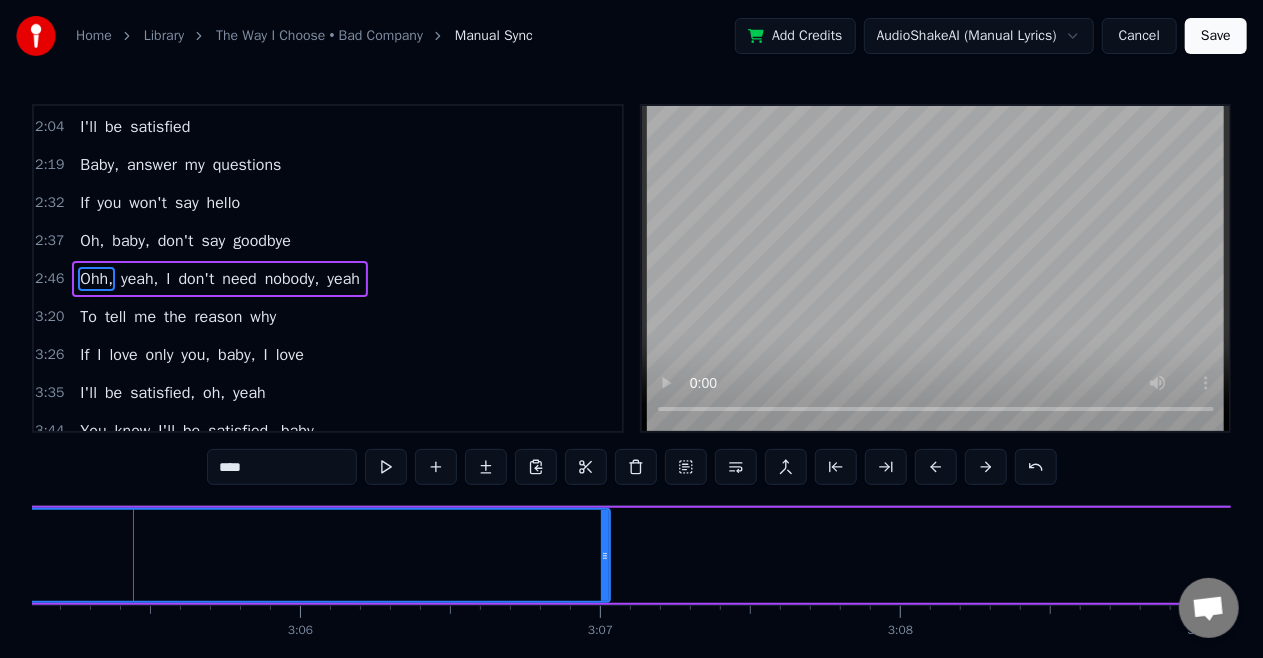 click on "Ohh," at bounding box center [-2424, 555] 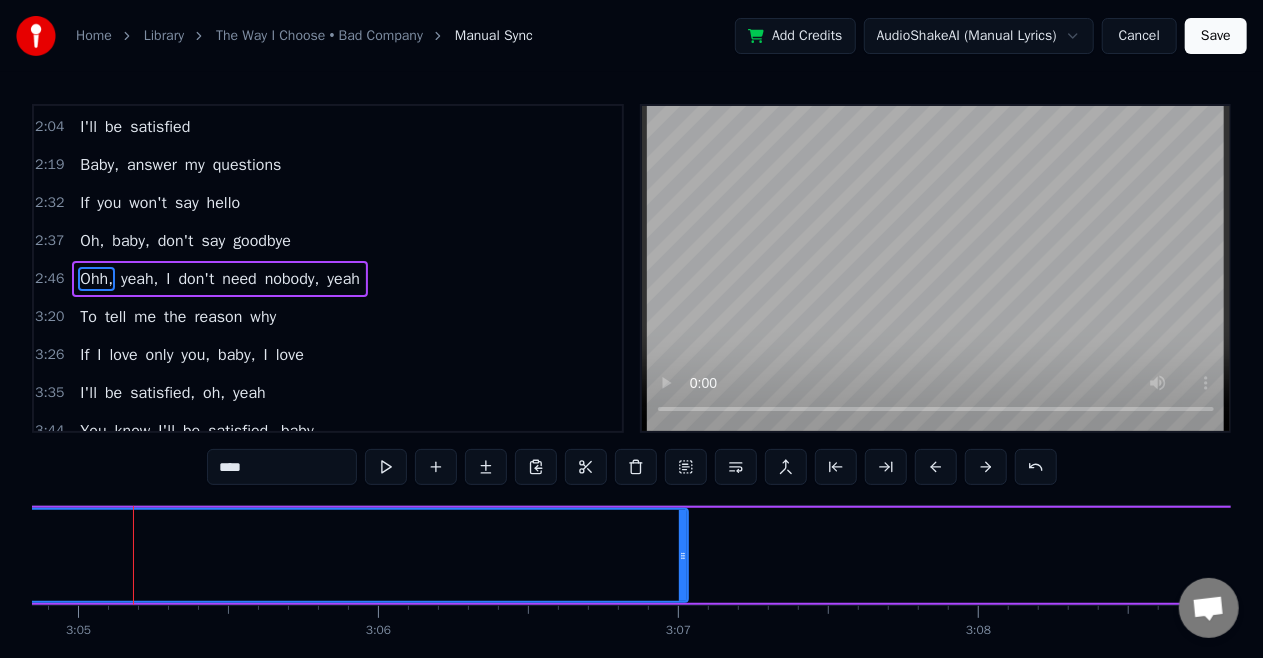 click on "Ohh," at bounding box center (-2346, 555) 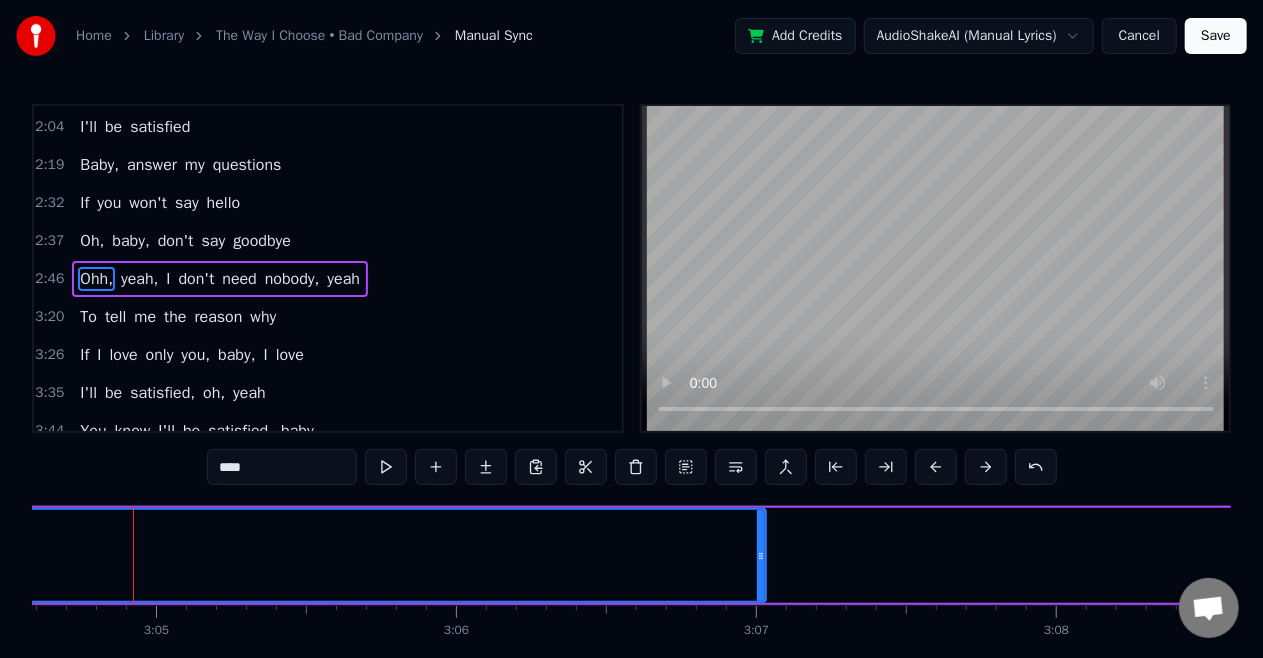 click on "Ohh," at bounding box center [-2268, 555] 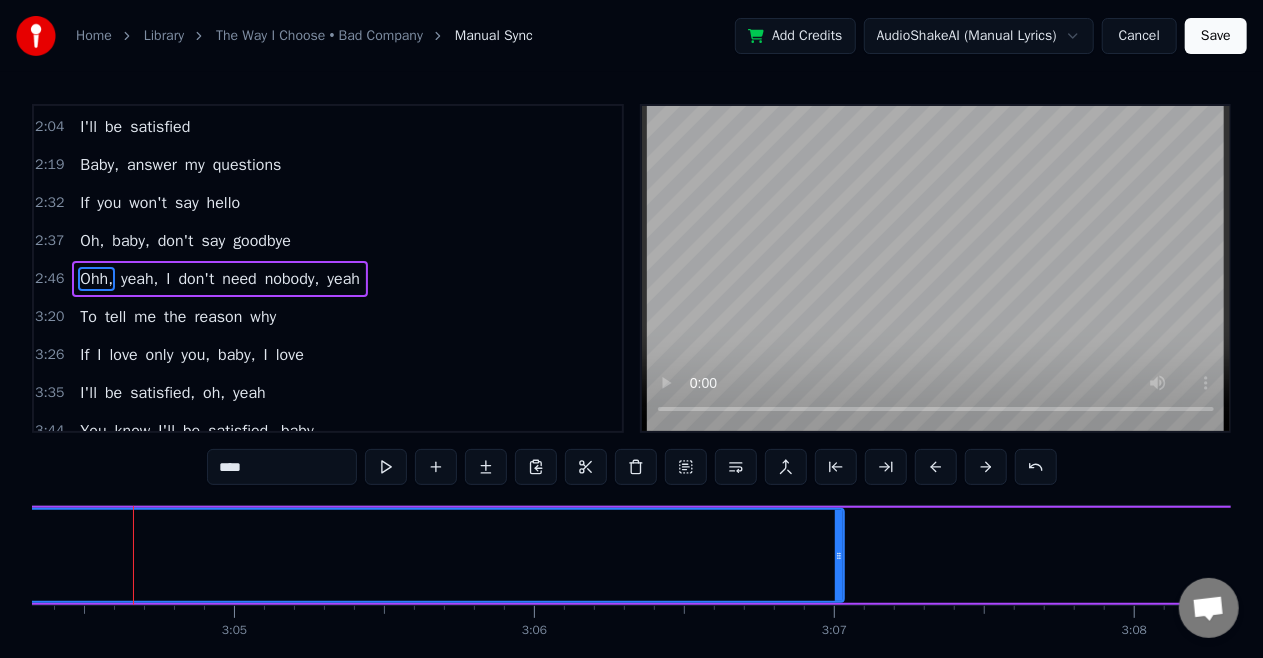 click on "Ohh," at bounding box center (-2190, 555) 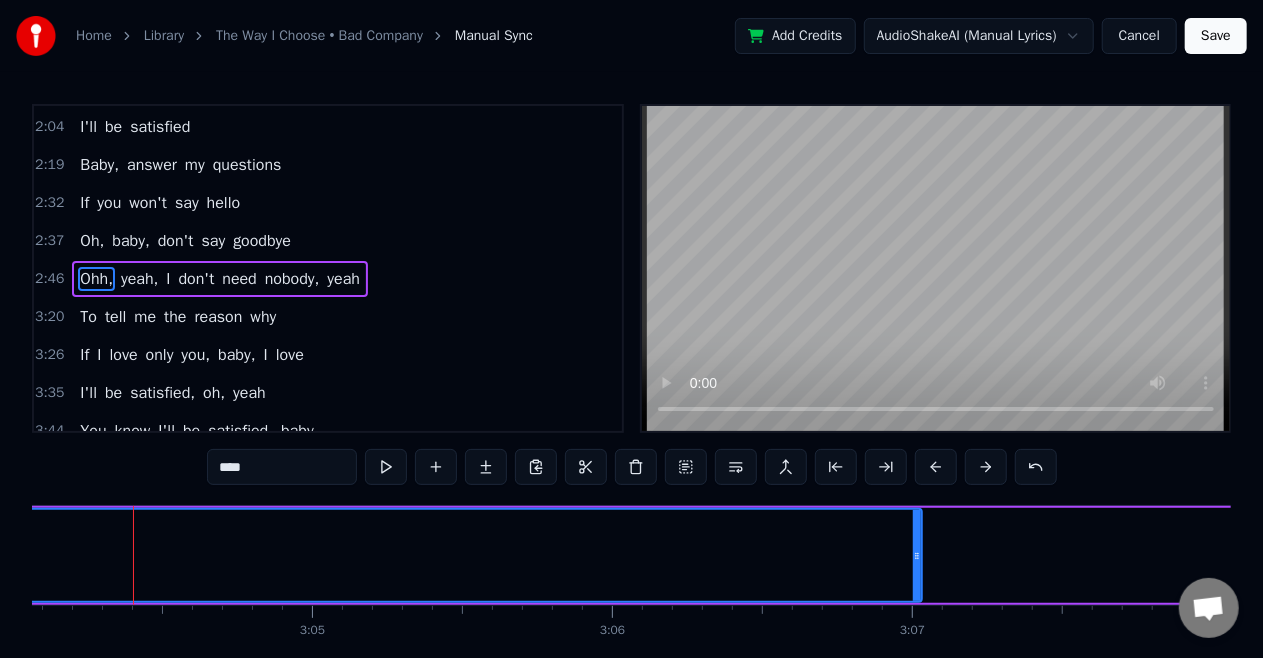 click on "Ohh," at bounding box center [-2112, 555] 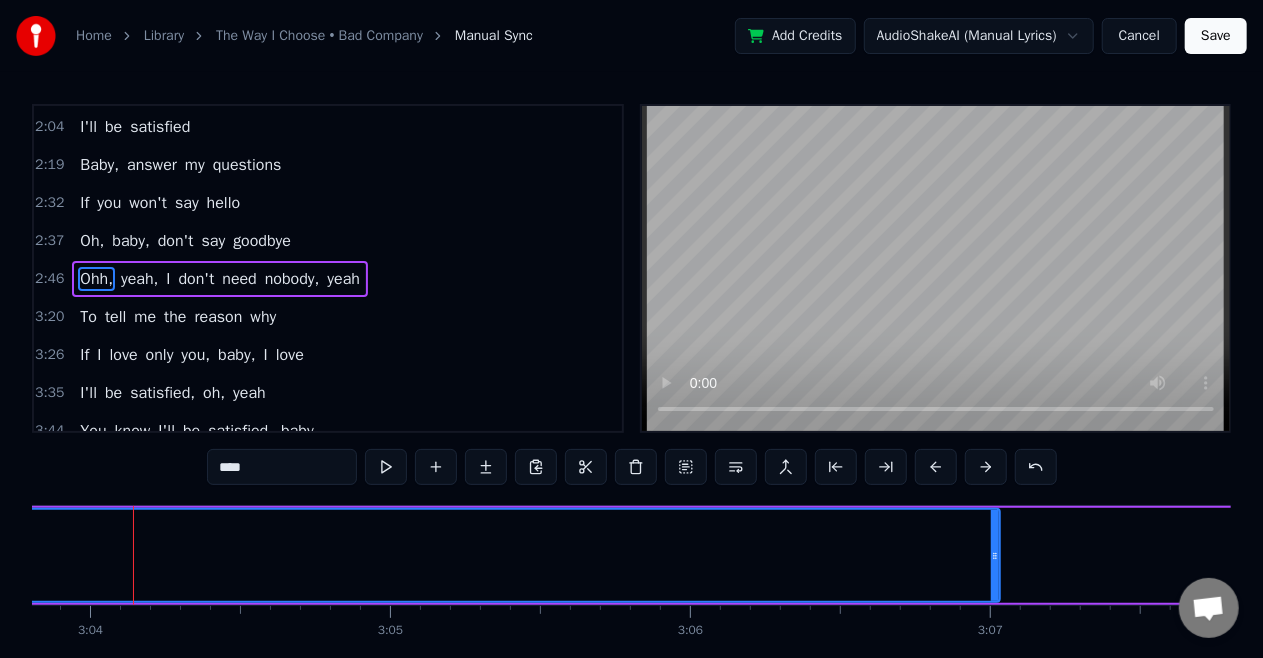 click on "Ohh," at bounding box center [-2034, 555] 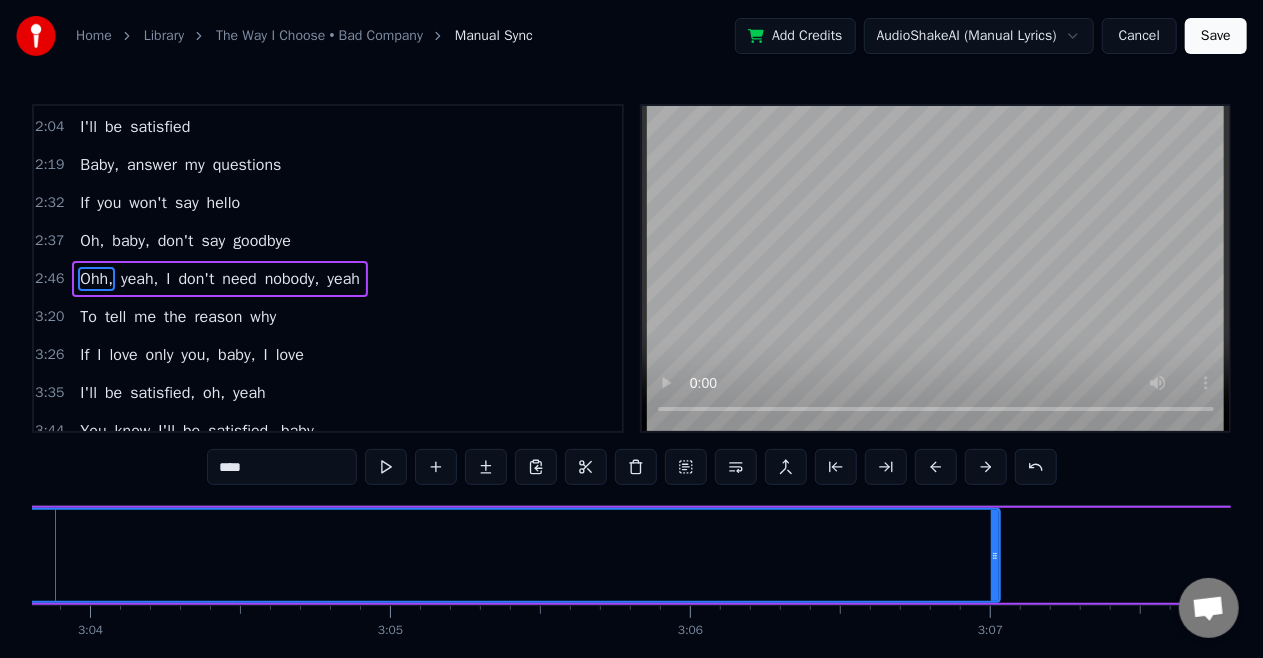 scroll, scrollTop: 0, scrollLeft: 55064, axis: horizontal 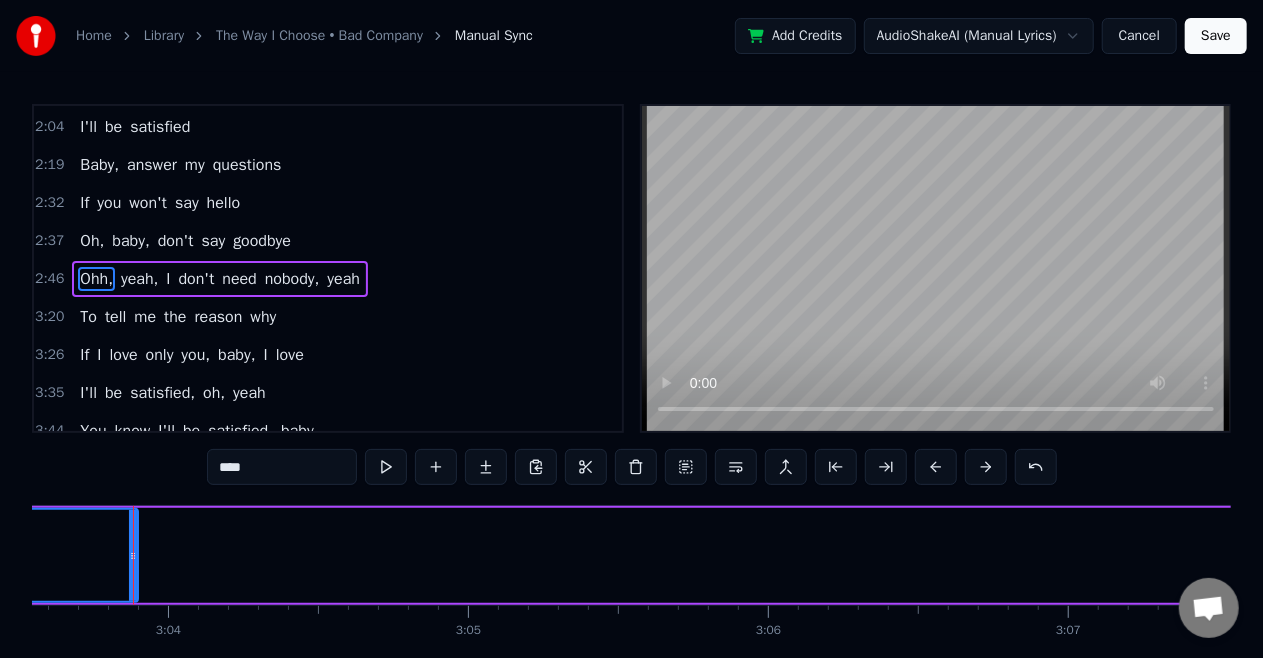 drag, startPoint x: 1068, startPoint y: 555, endPoint x: 128, endPoint y: 561, distance: 940.01917 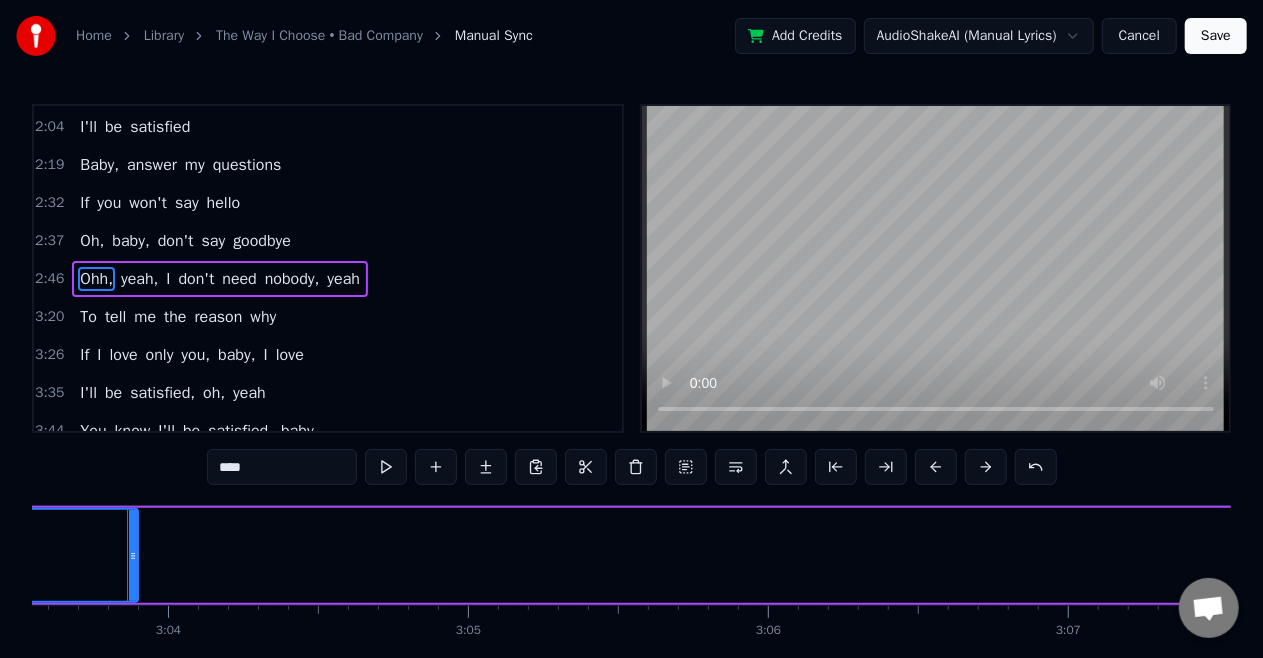 scroll, scrollTop: 0, scrollLeft: 55058, axis: horizontal 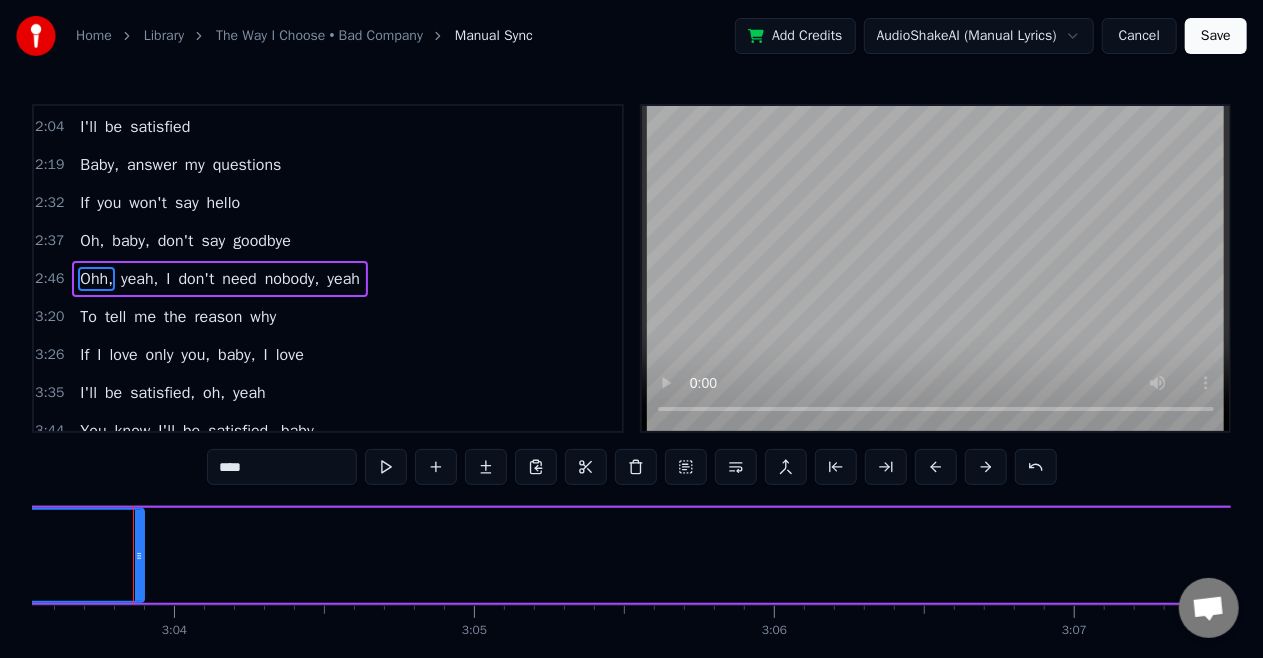 click on "Ohh," at bounding box center (-2420, 555) 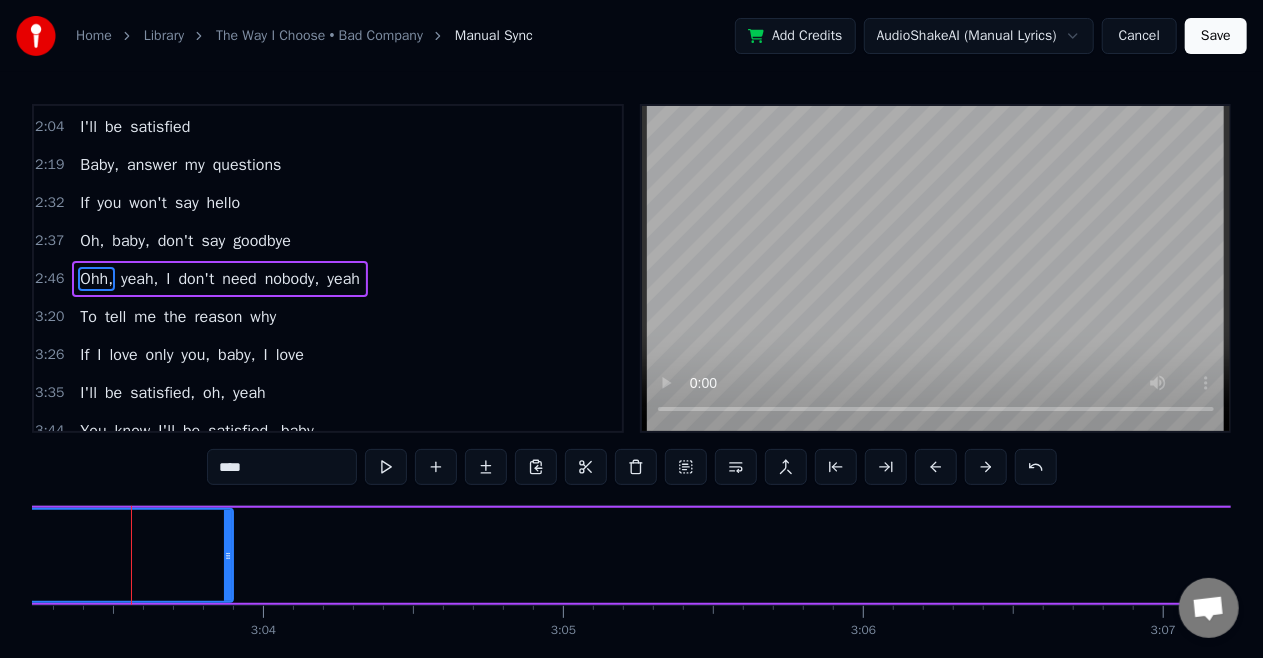 scroll, scrollTop: 0, scrollLeft: 54968, axis: horizontal 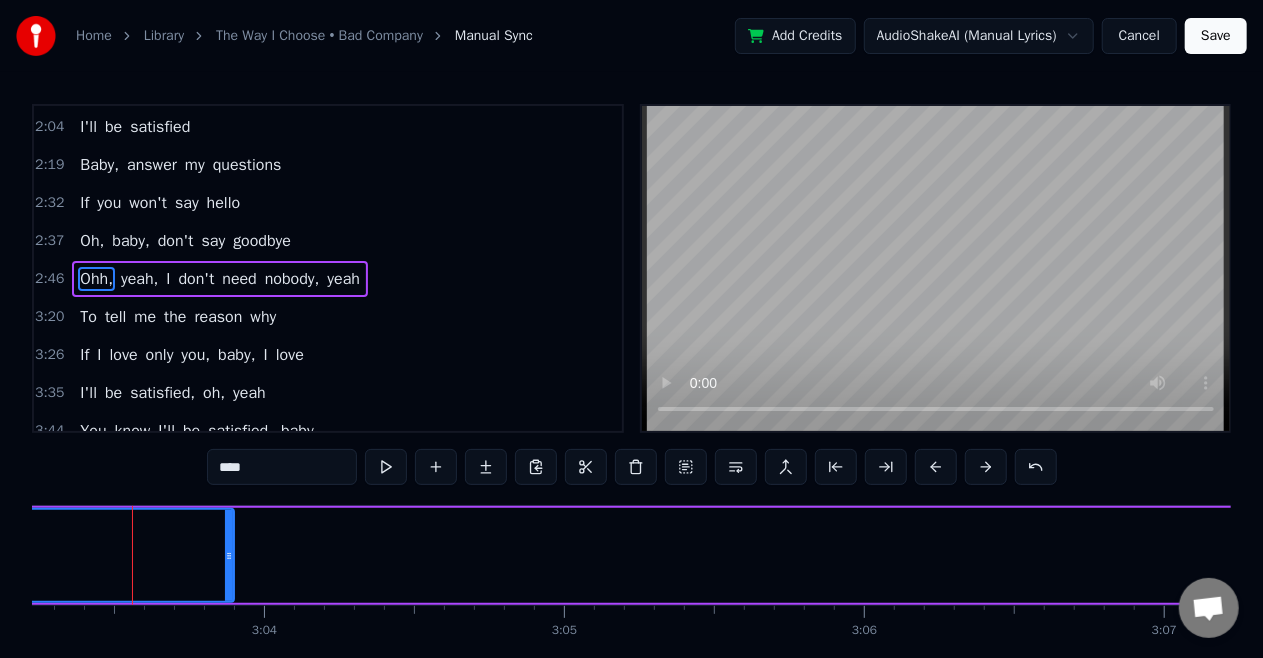 click on "Ohh," at bounding box center [-2330, 555] 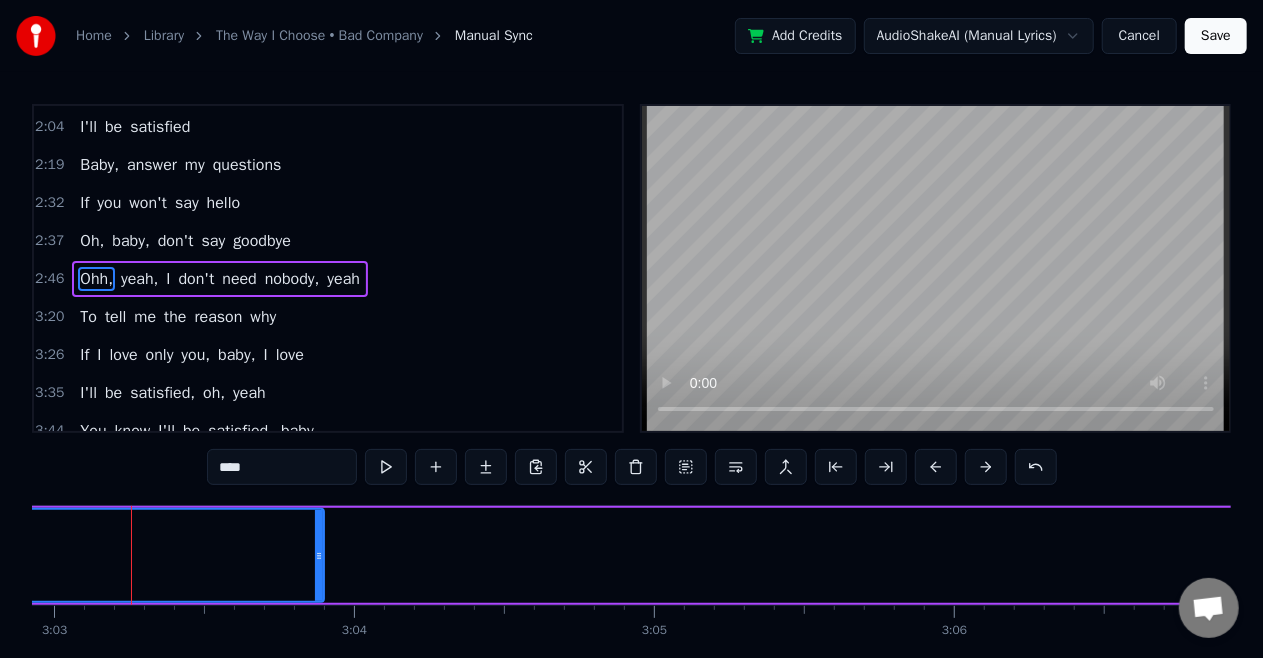 scroll, scrollTop: 0, scrollLeft: 54877, axis: horizontal 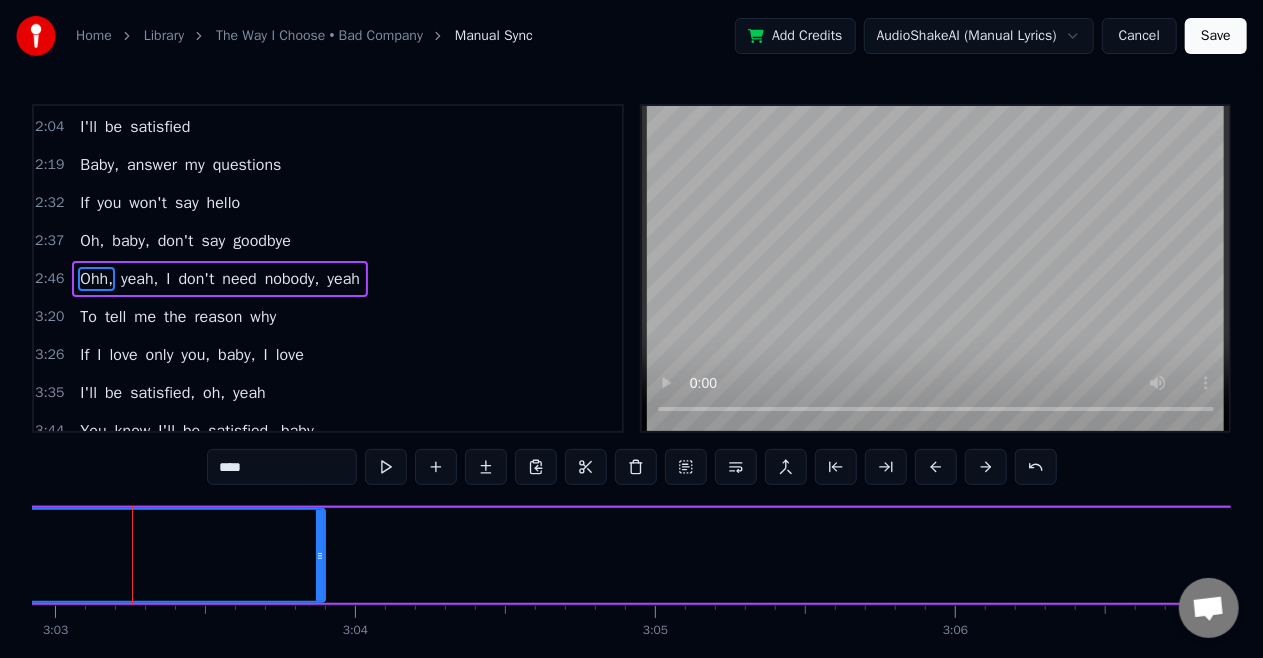 click on "Ohh," at bounding box center (-2239, 555) 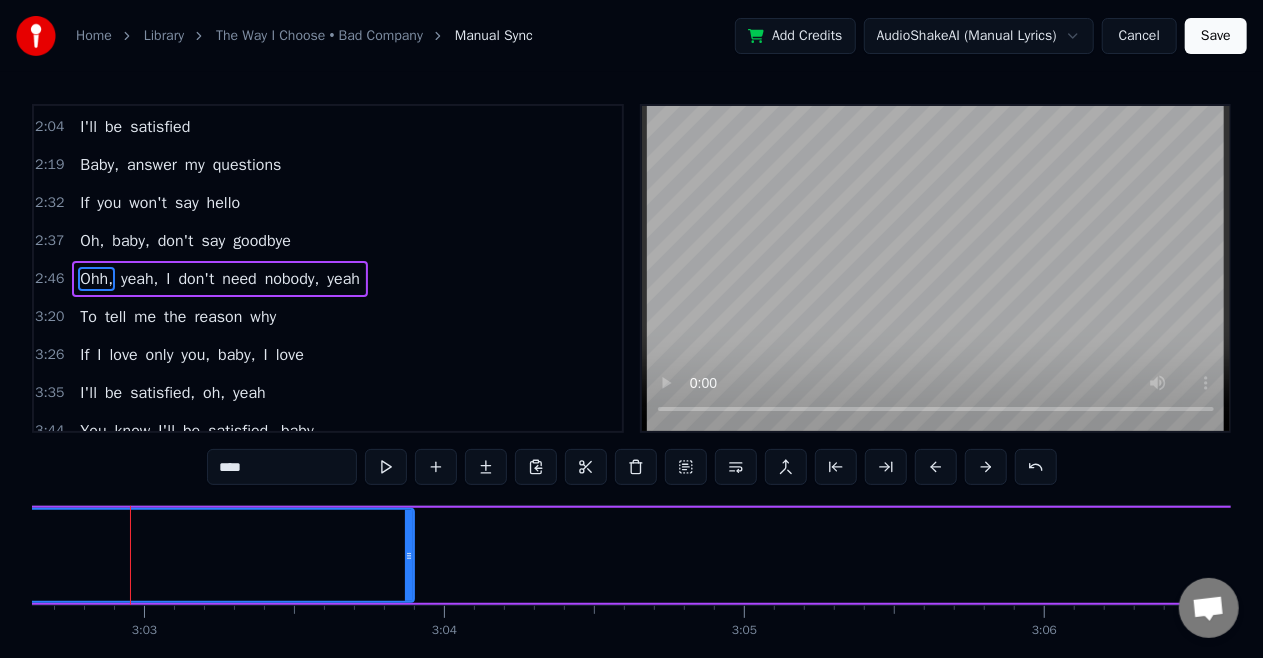 scroll, scrollTop: 0, scrollLeft: 54786, axis: horizontal 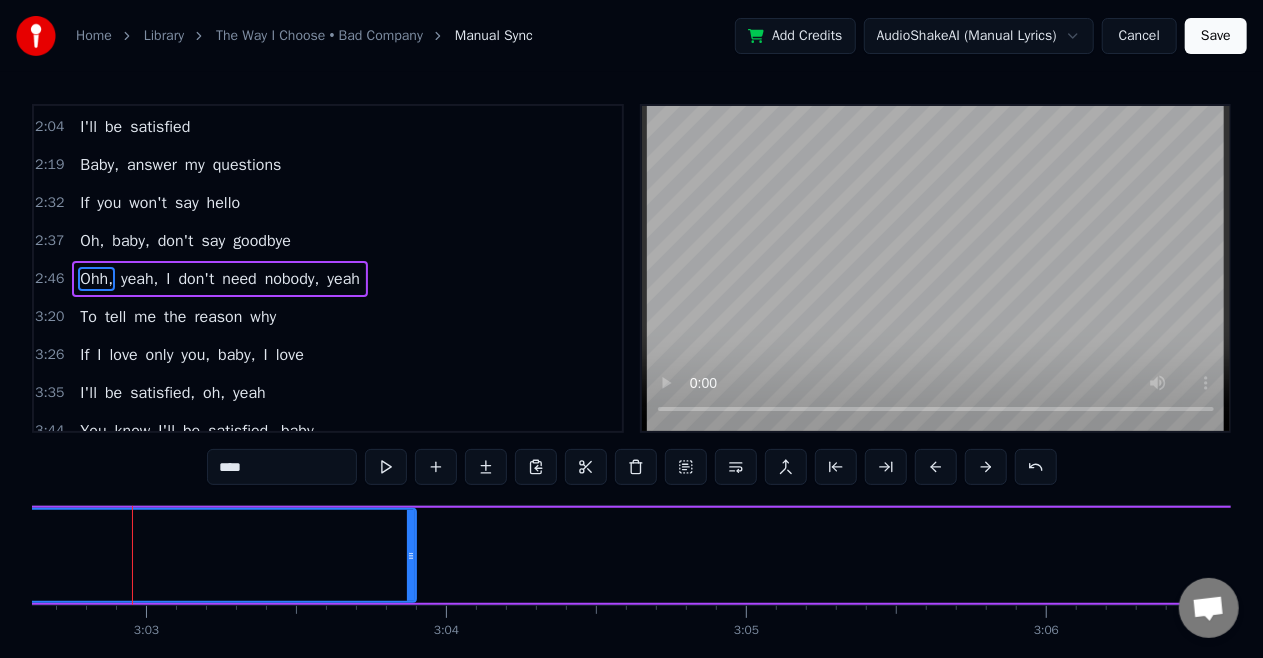 click on "Ohh," at bounding box center (-2148, 555) 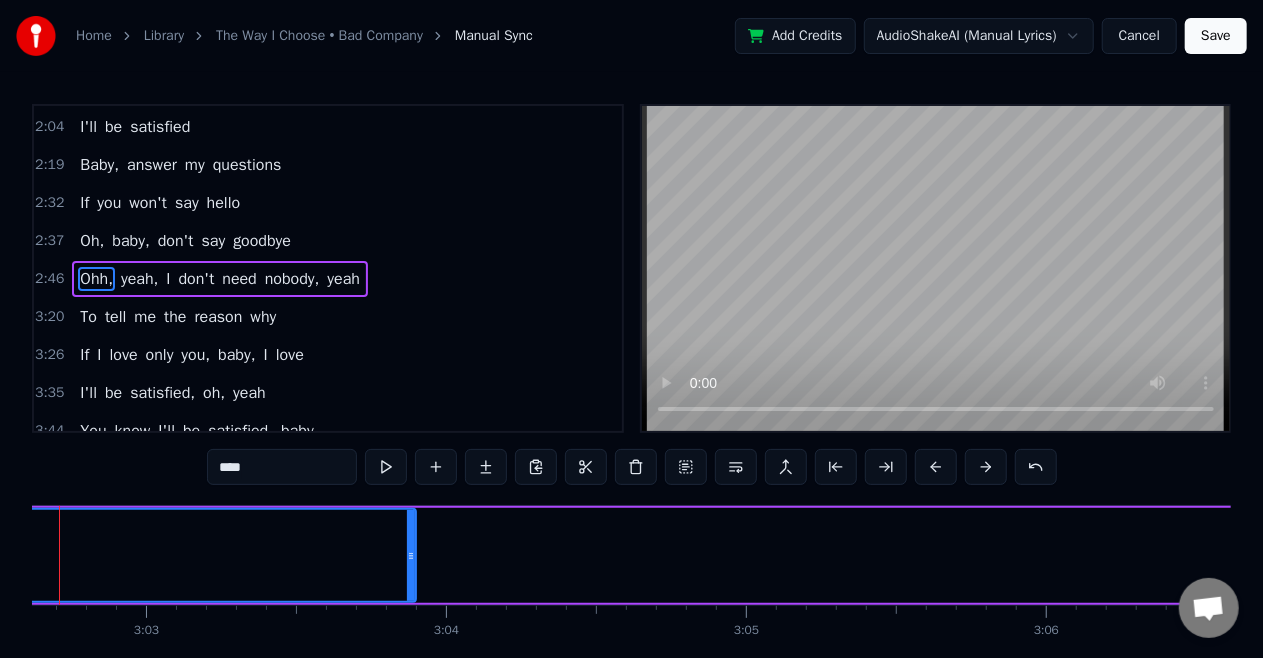 scroll, scrollTop: 0, scrollLeft: 54712, axis: horizontal 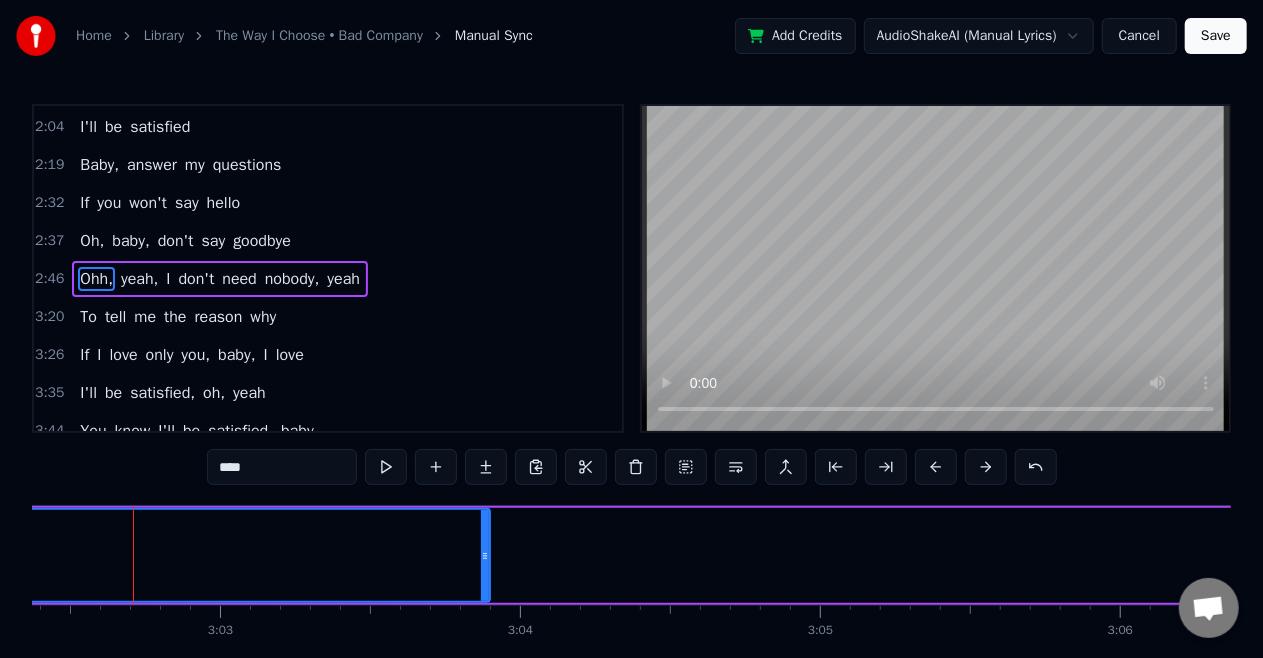 click on "Ohh," at bounding box center [-2074, 555] 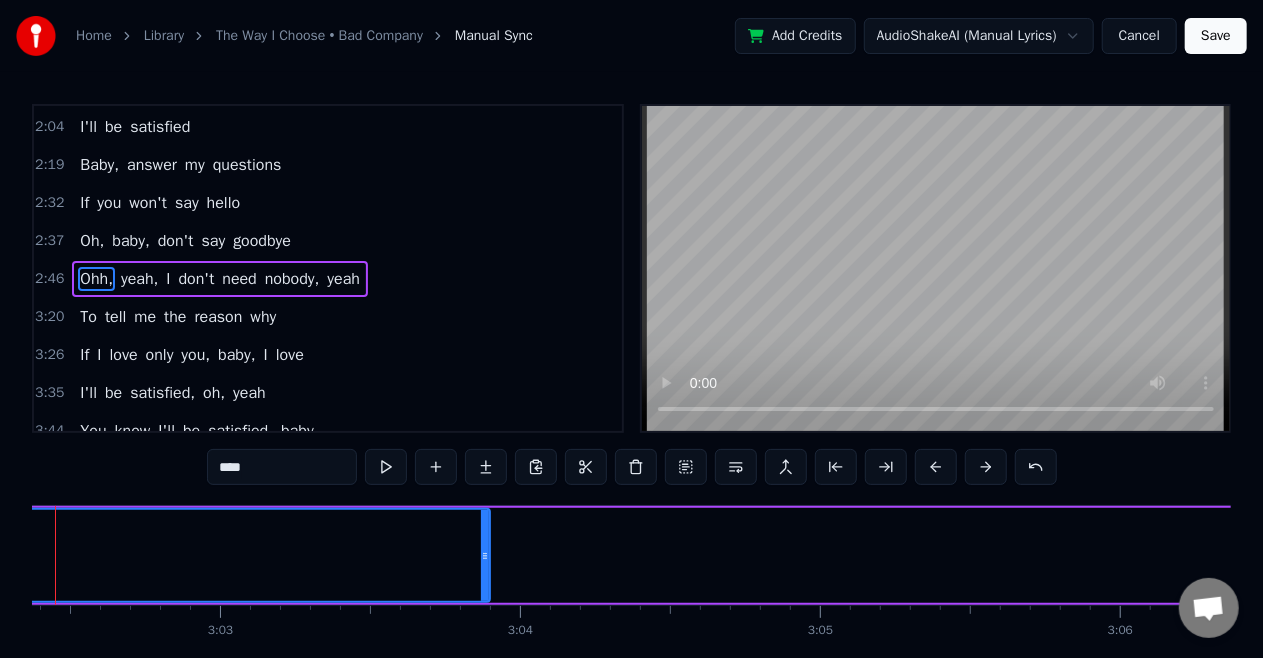 scroll, scrollTop: 0, scrollLeft: 54634, axis: horizontal 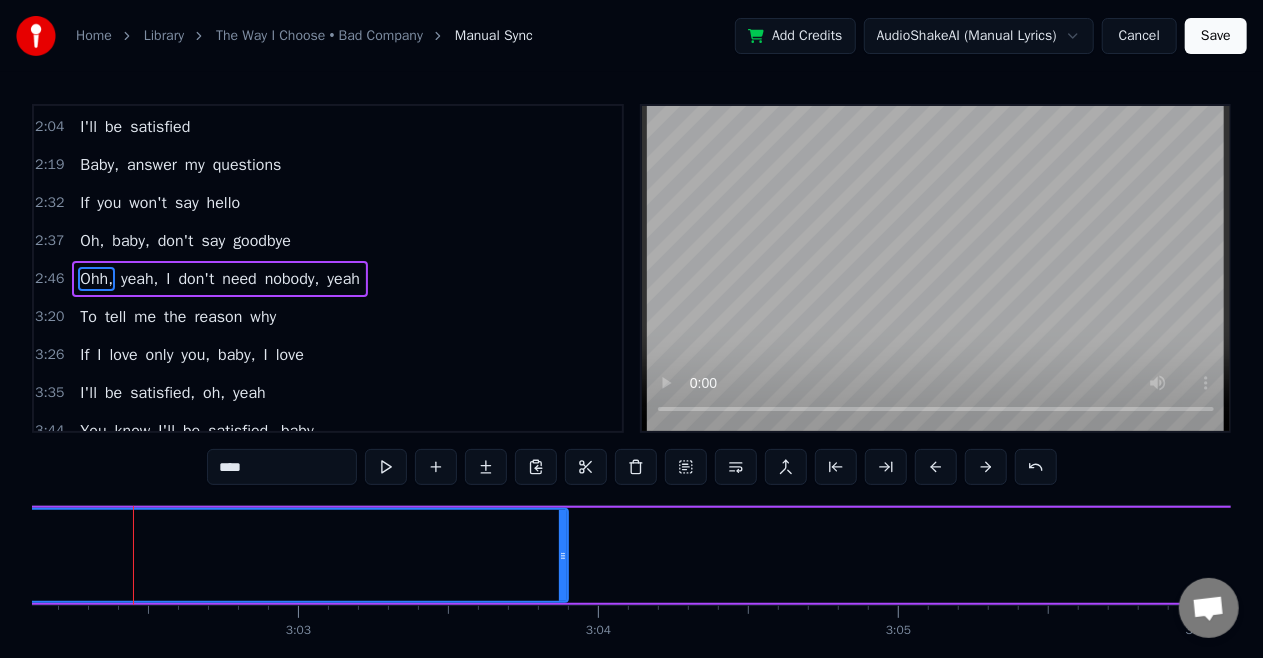 click on "Ohh," at bounding box center [-1996, 555] 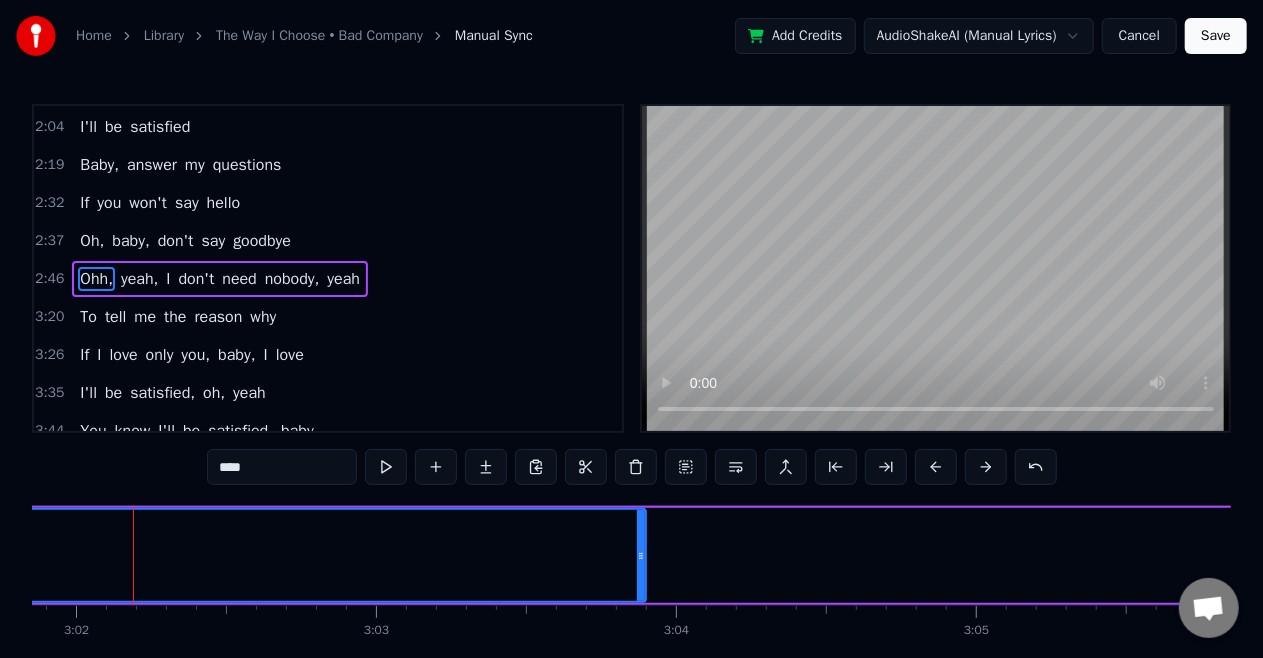 click on "Ohh," at bounding box center [-1918, 555] 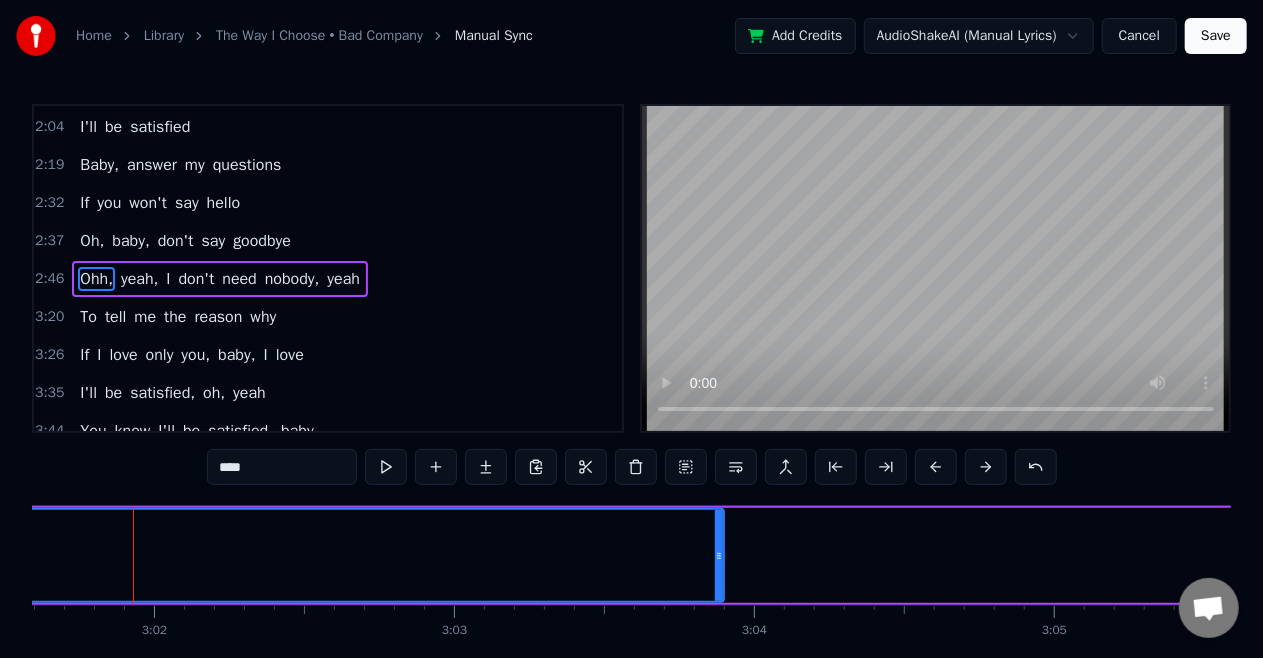 click on "Ohh," at bounding box center (-1840, 555) 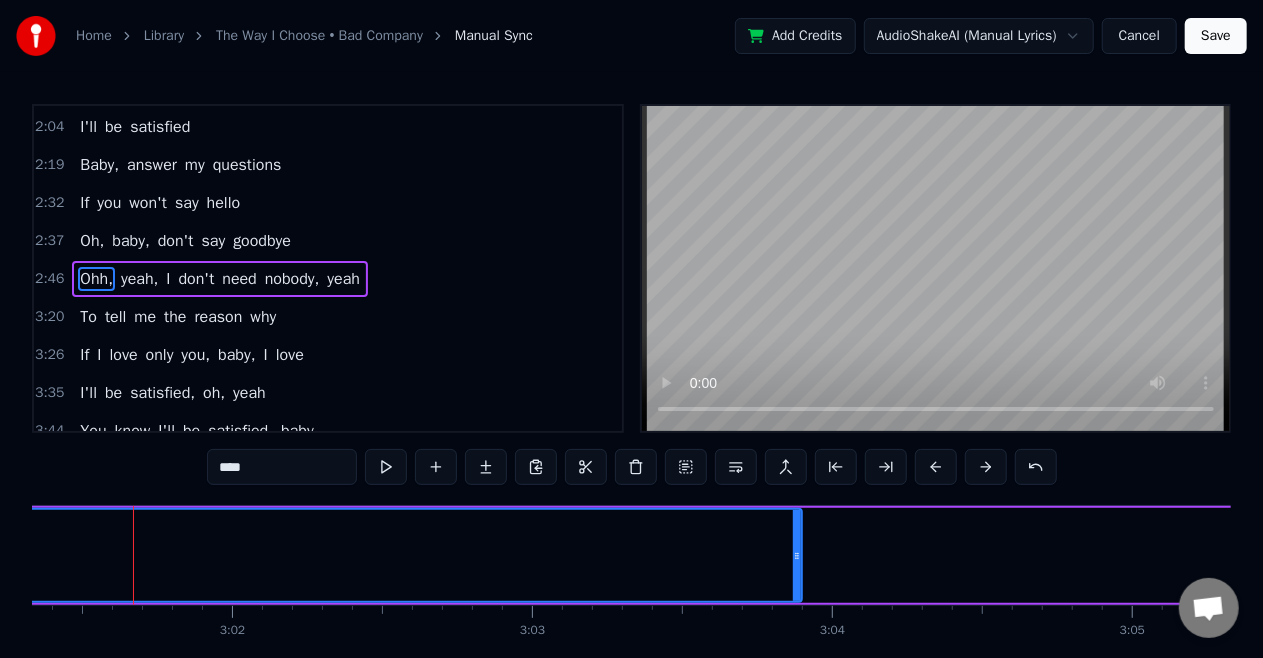 click on "Ohh," at bounding box center [-1762, 555] 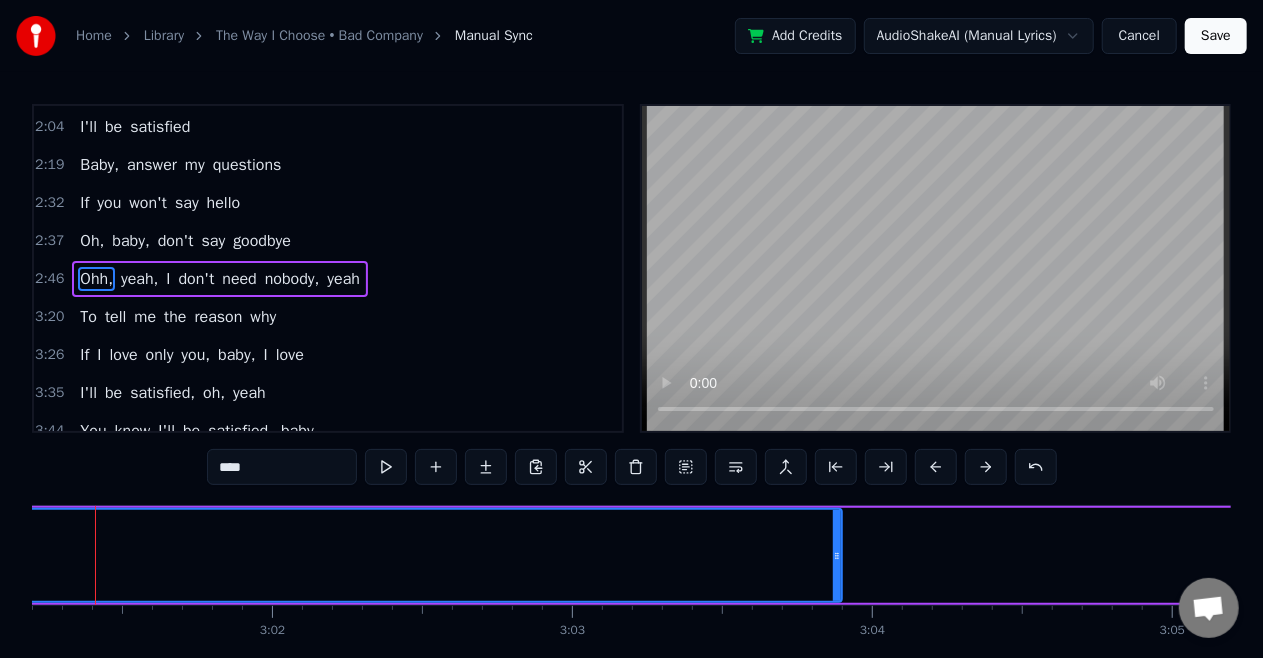 scroll, scrollTop: 0, scrollLeft: 54322, axis: horizontal 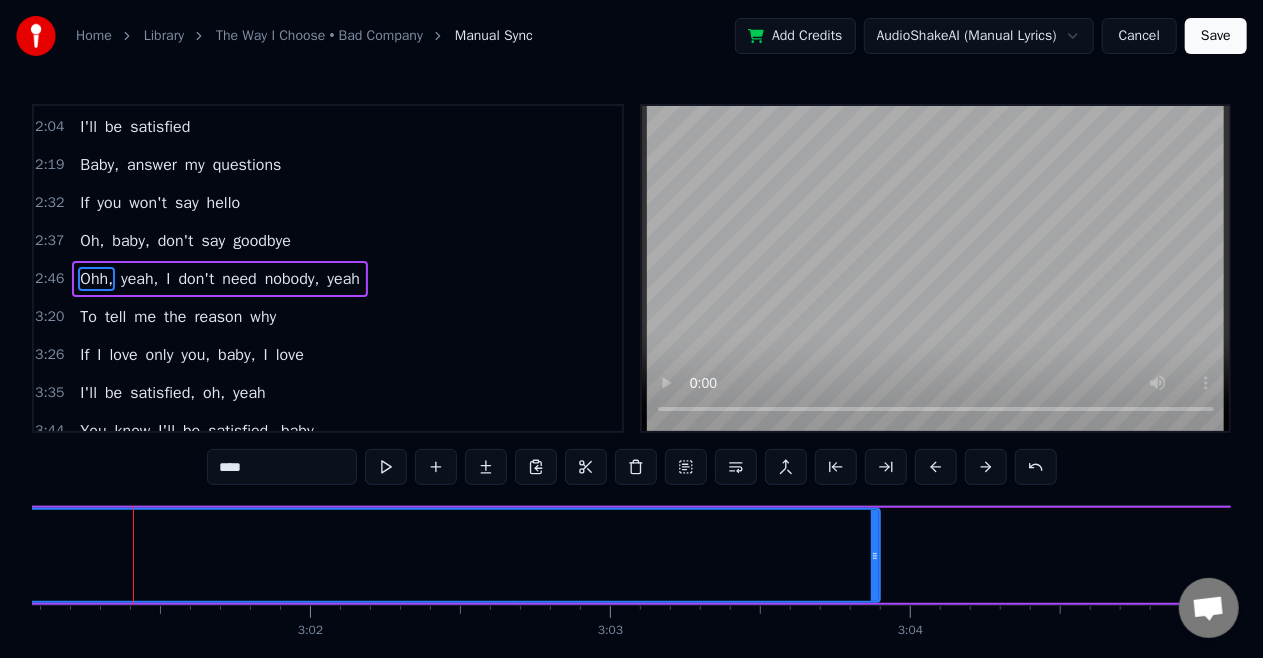 click on "Ohh," at bounding box center (-1684, 555) 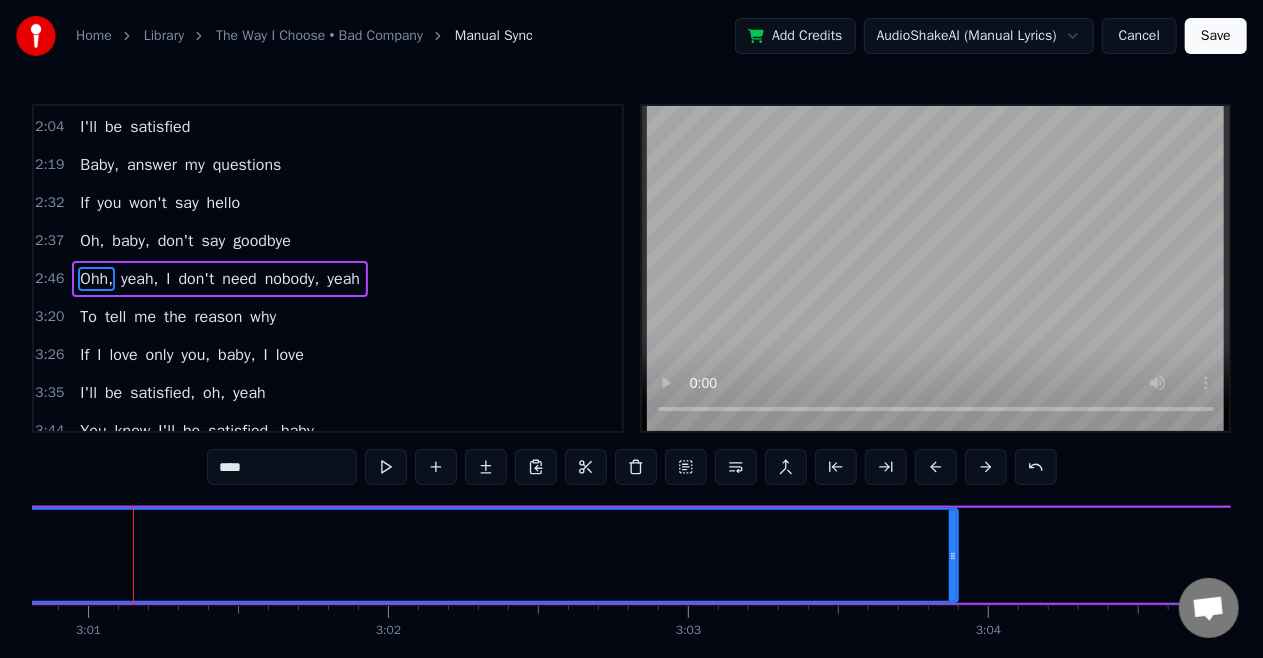 click on "Ohh," at bounding box center [-1606, 555] 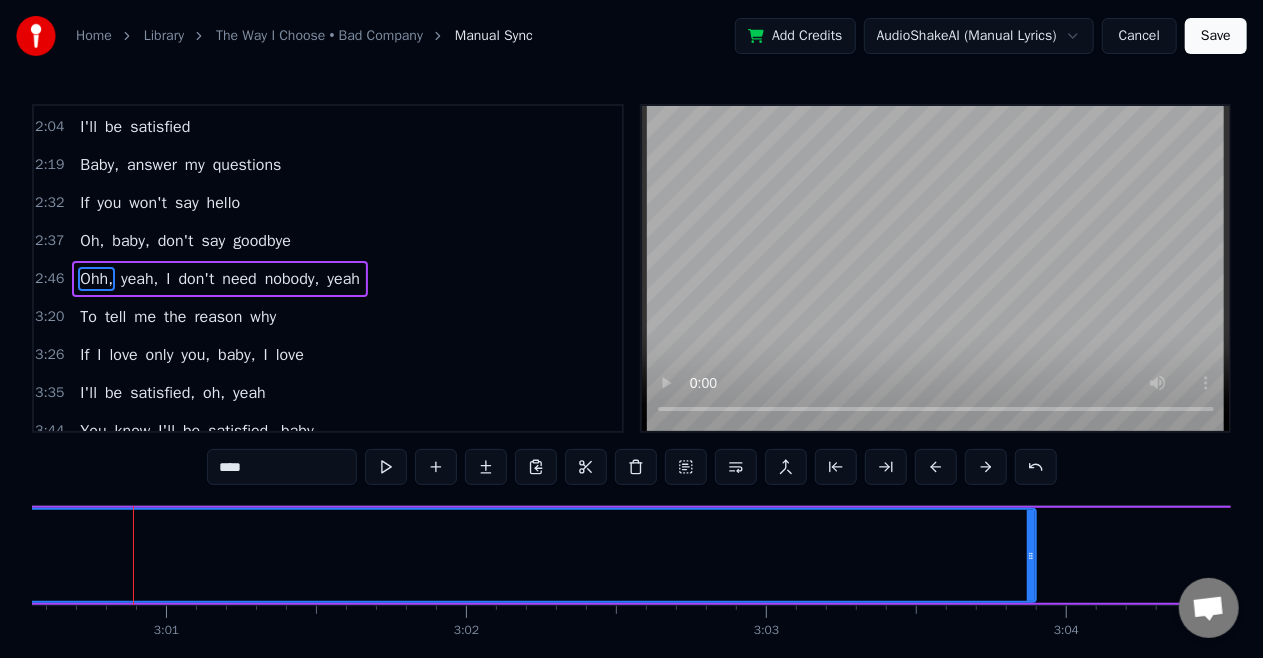 click on "Ohh," at bounding box center (-1528, 555) 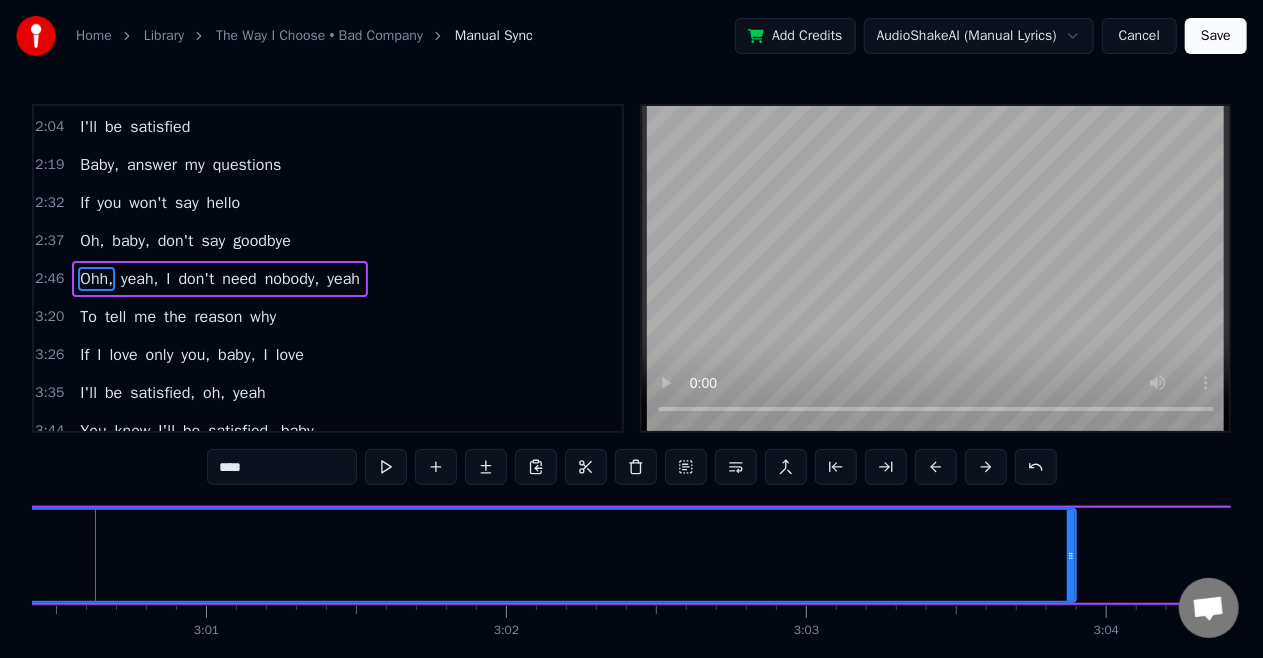 scroll, scrollTop: 0, scrollLeft: 54088, axis: horizontal 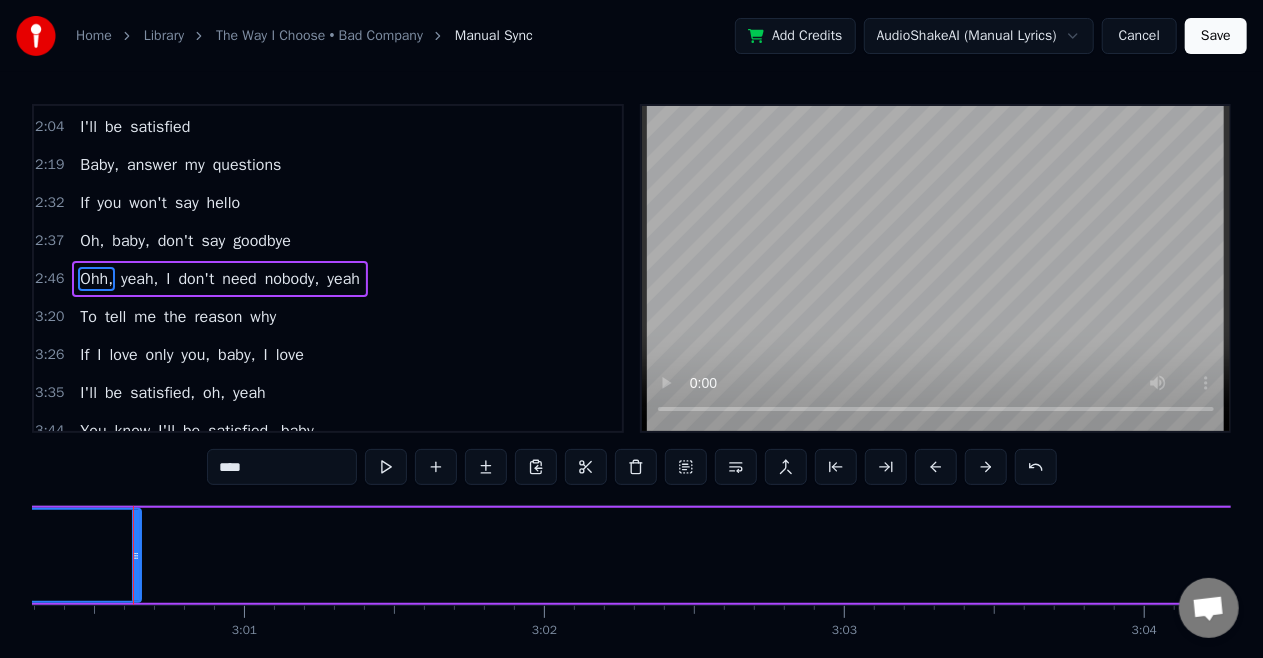 drag, startPoint x: 1109, startPoint y: 548, endPoint x: 136, endPoint y: 599, distance: 974.3357 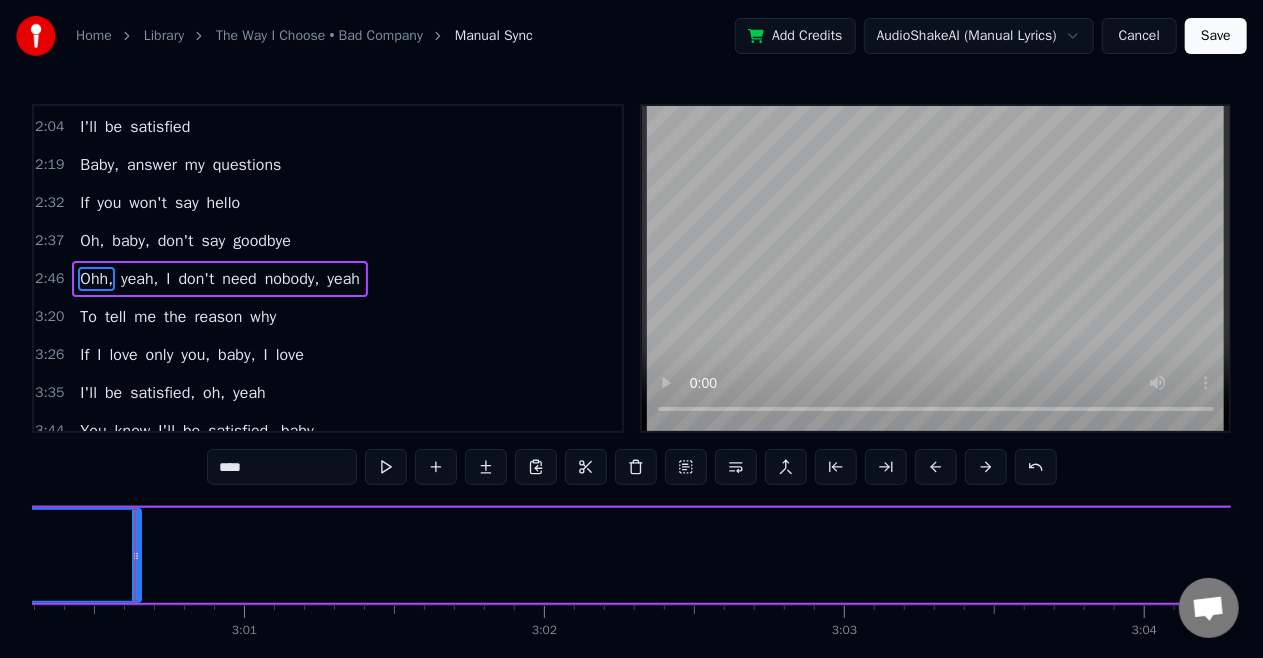 click on "Ohh," at bounding box center [-1936, 555] 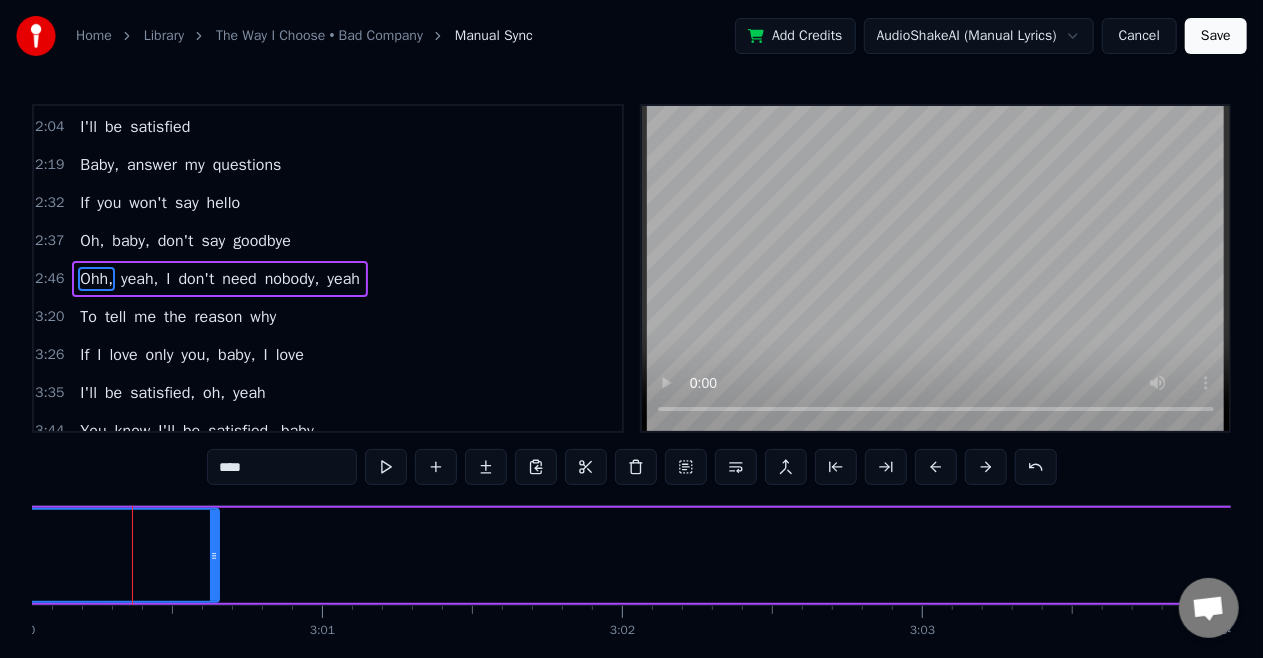 click on "Ohh," at bounding box center (-1858, 555) 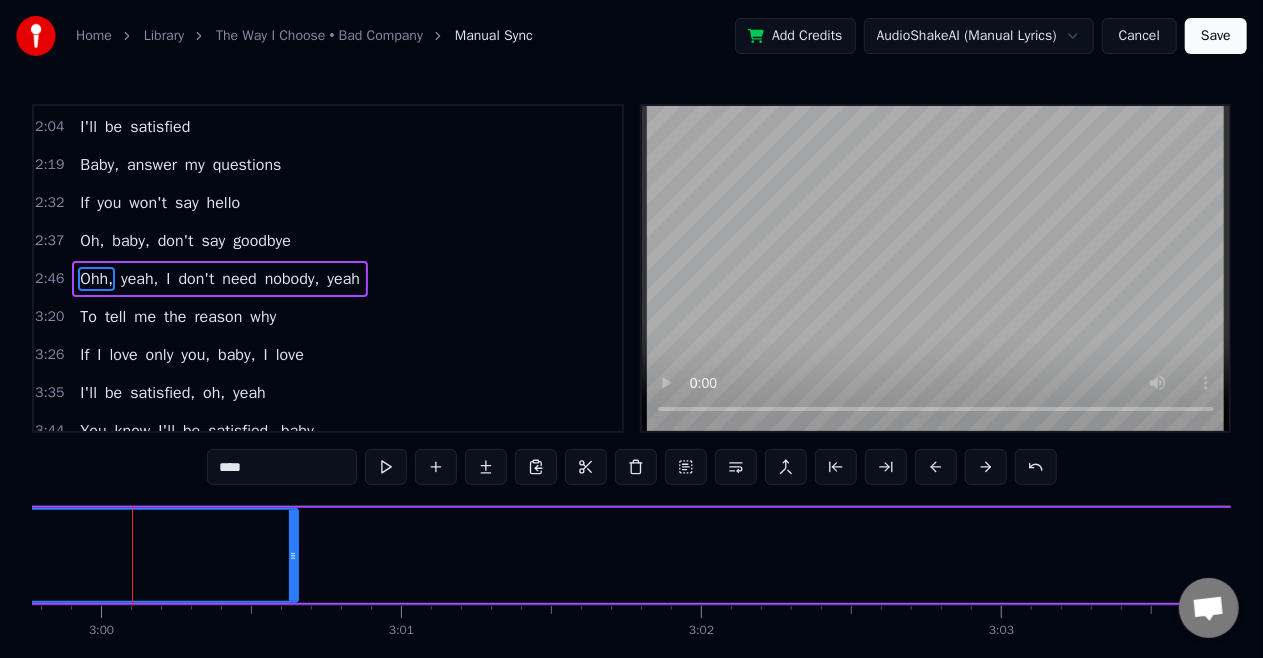 click on "Ohh," at bounding box center (-1779, 555) 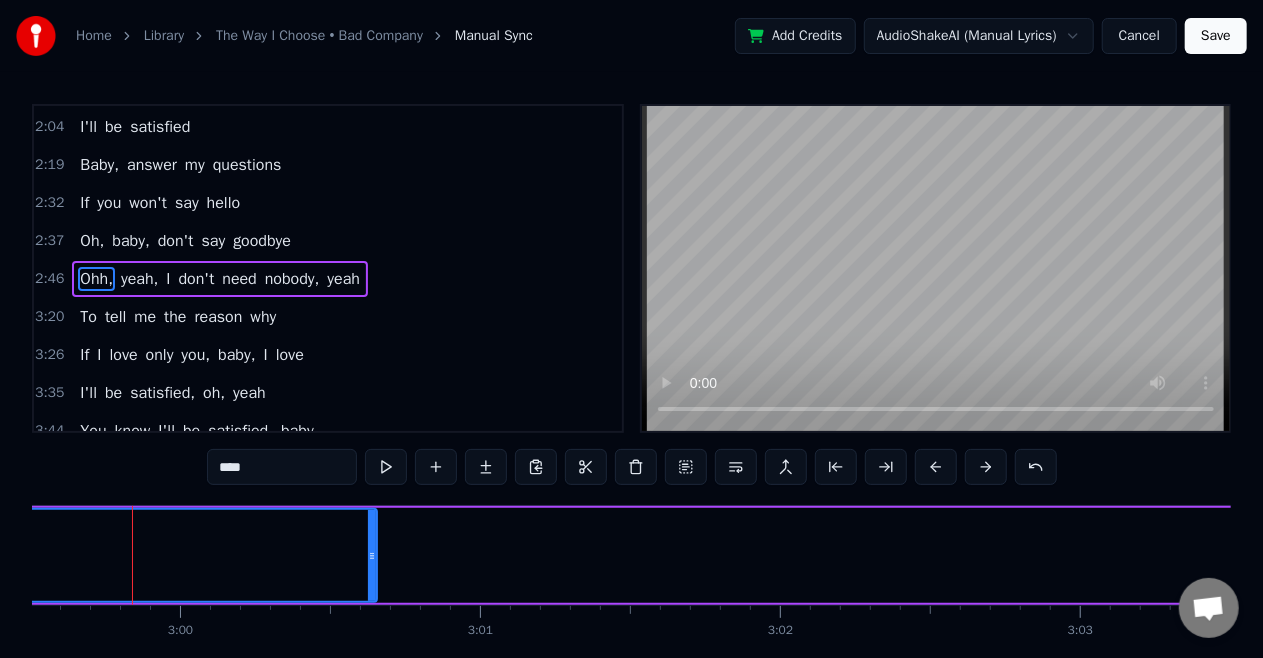 click on "Ohh," at bounding box center (-1700, 555) 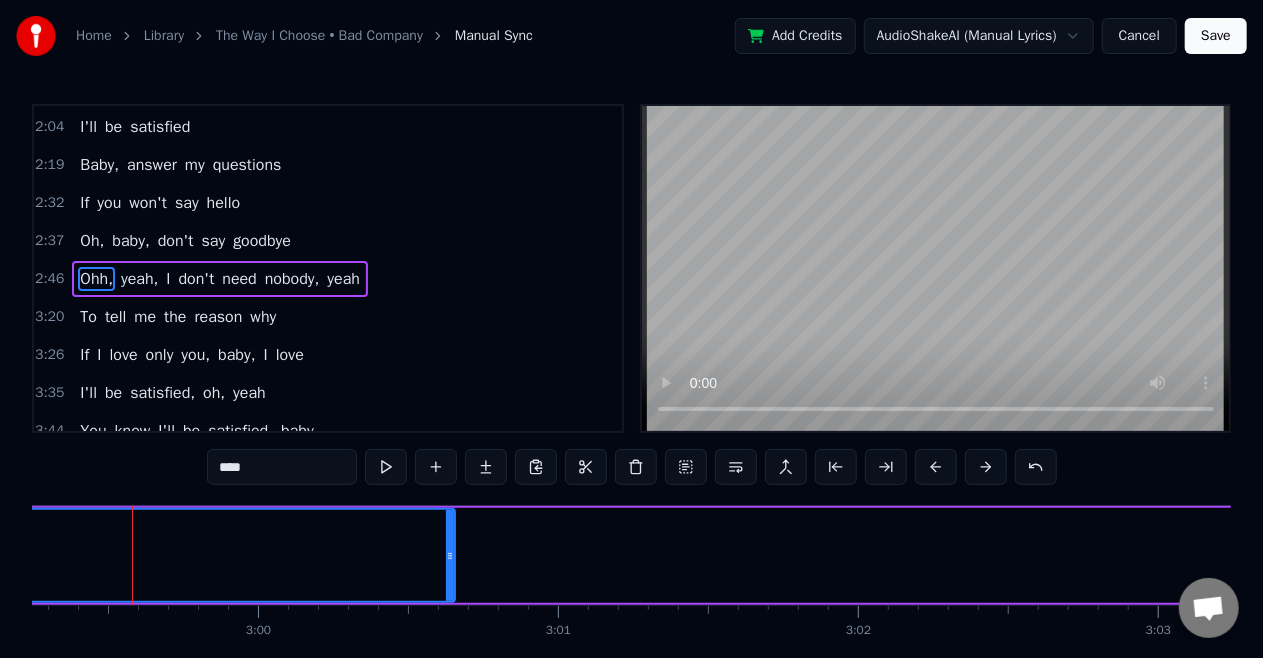 click on "Ohh," at bounding box center (-1622, 555) 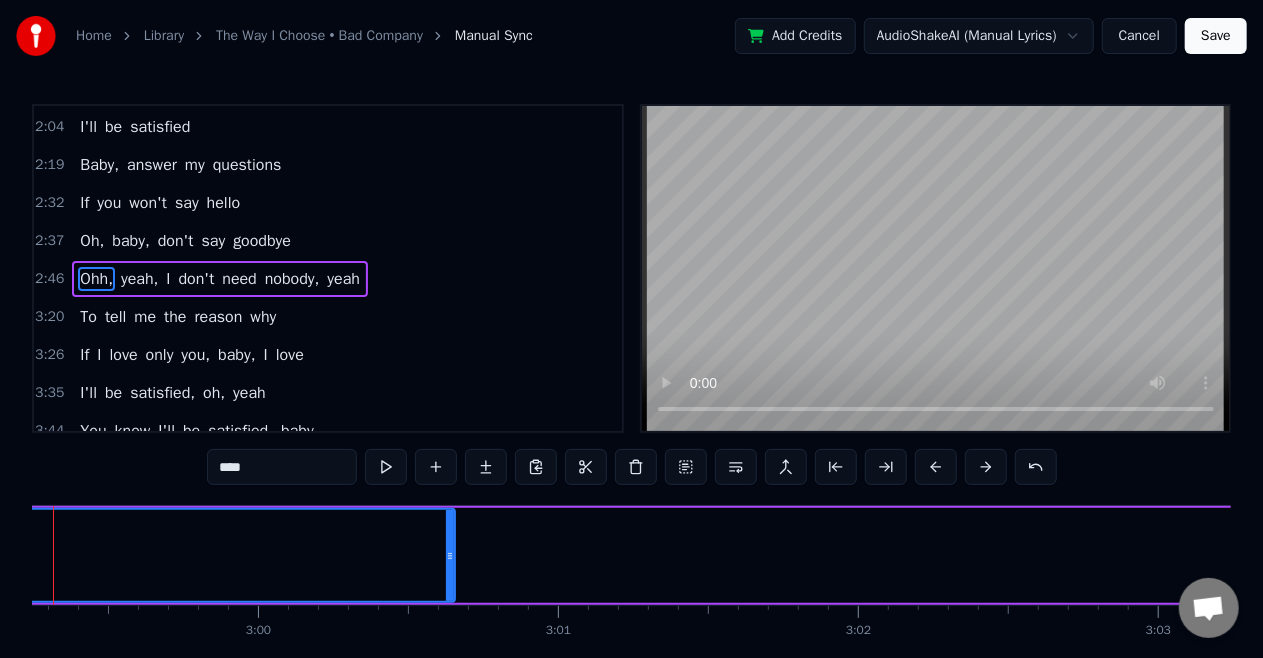 scroll, scrollTop: 0, scrollLeft: 53695, axis: horizontal 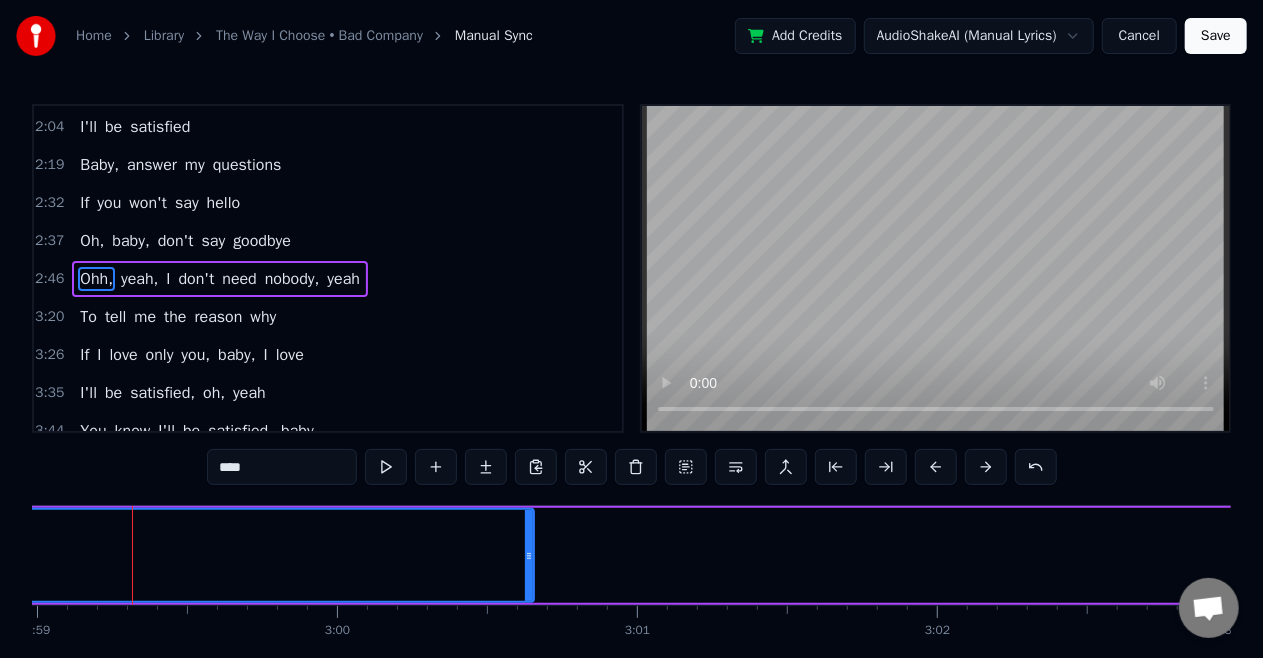 click on "Ohh," at bounding box center (-1543, 555) 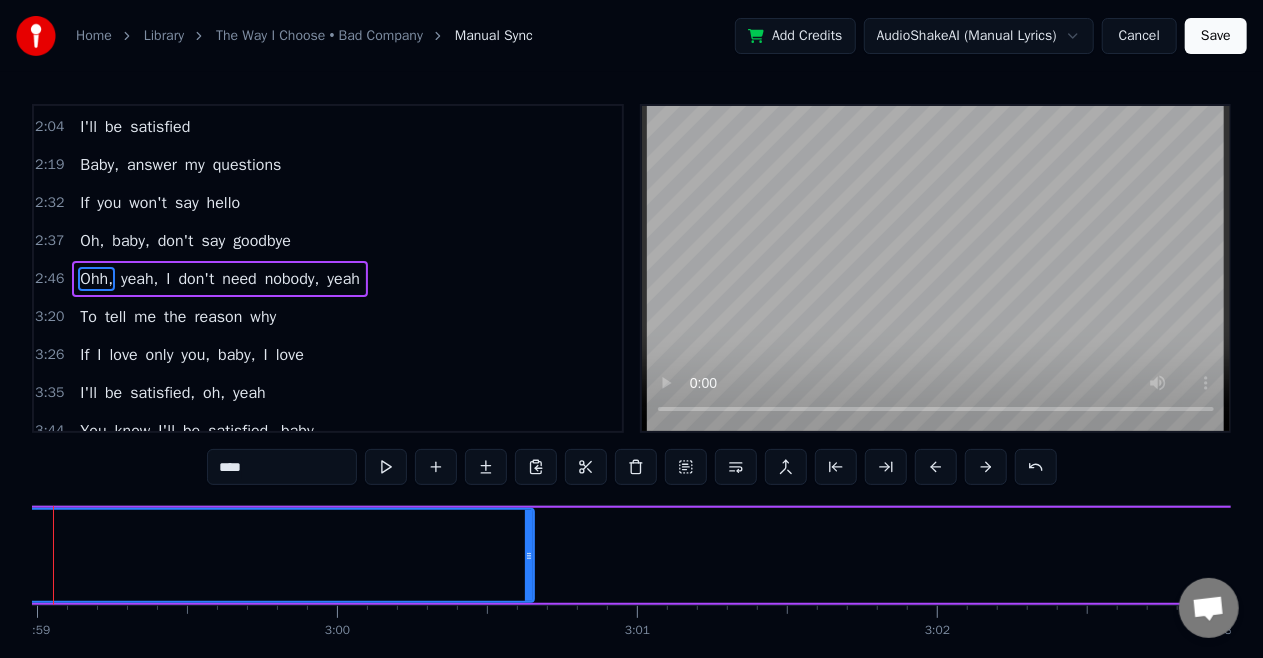 scroll, scrollTop: 0, scrollLeft: 53616, axis: horizontal 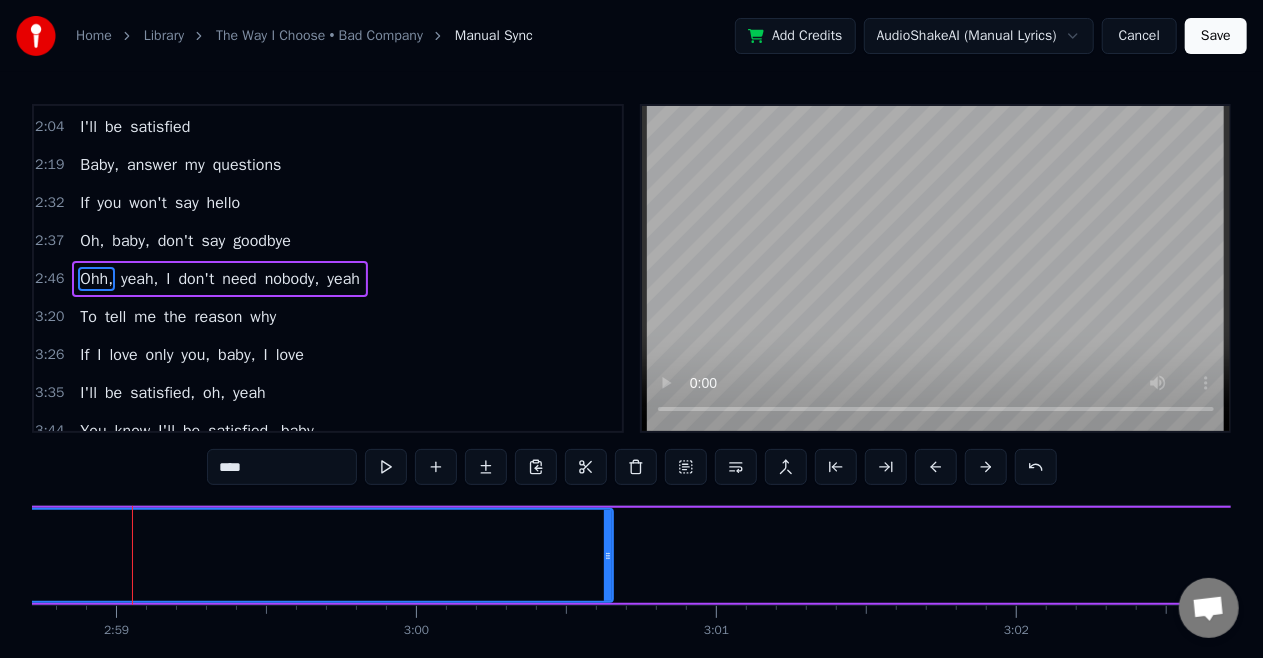 click on "Ohh," at bounding box center [-1464, 555] 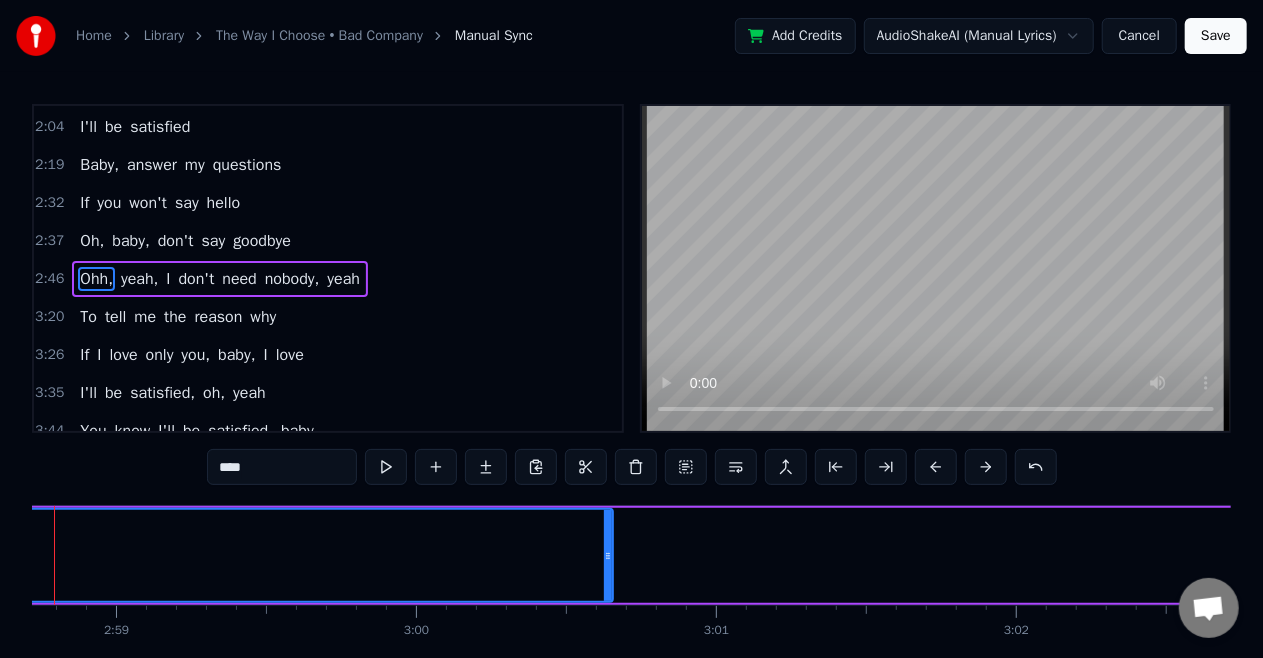 scroll, scrollTop: 0, scrollLeft: 53538, axis: horizontal 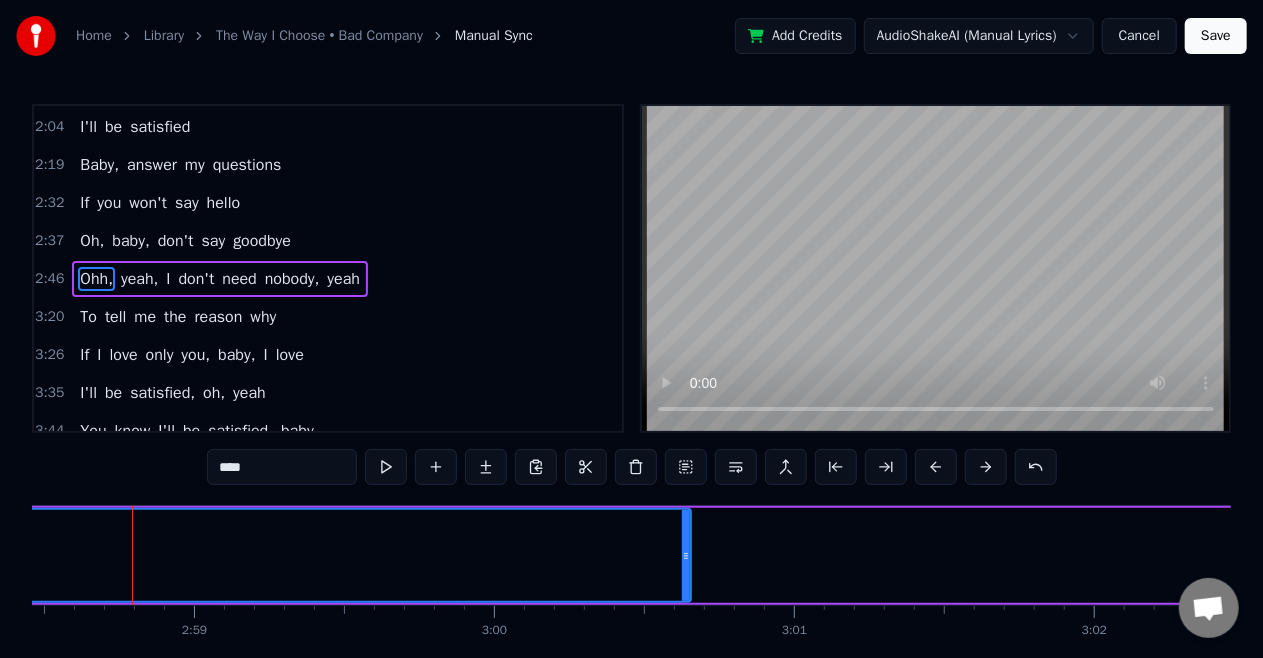 click on "Ohh," at bounding box center [-1386, 555] 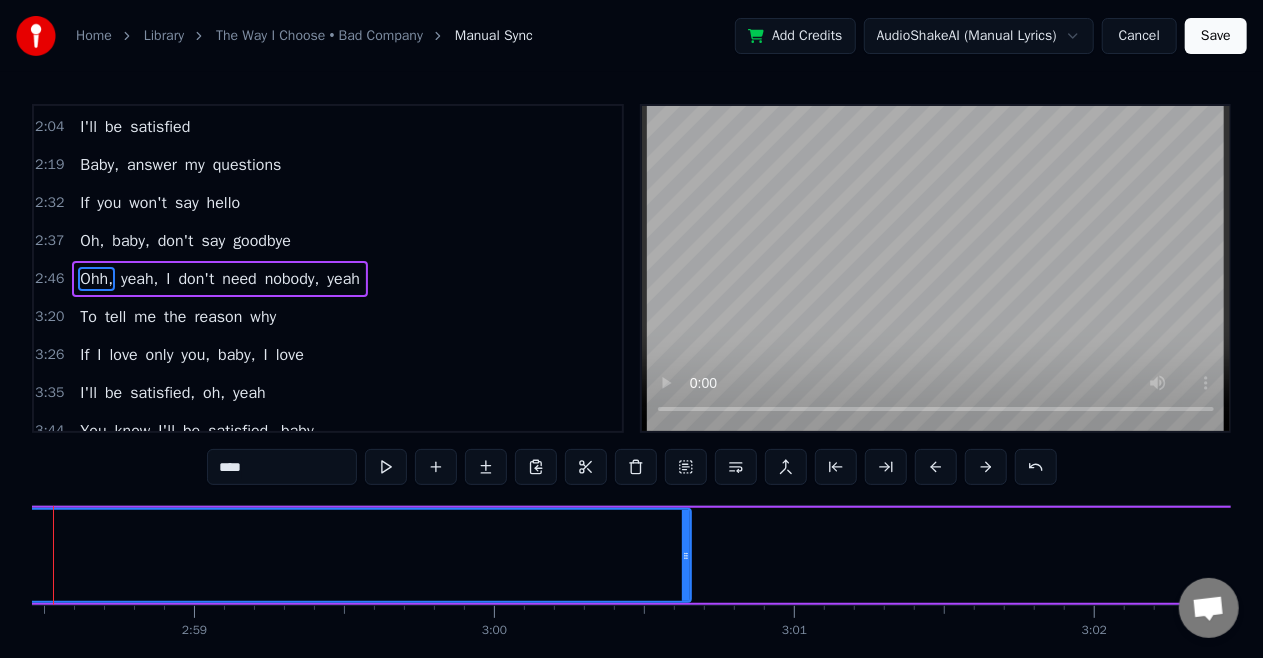 scroll, scrollTop: 0, scrollLeft: 53459, axis: horizontal 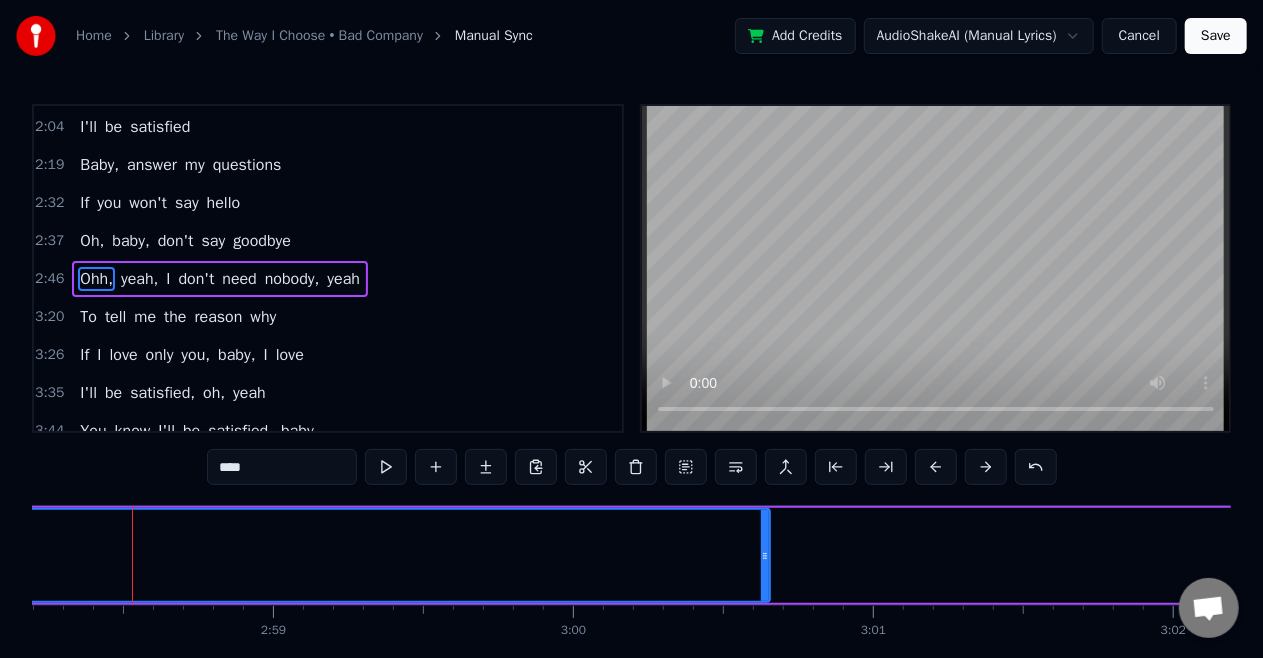 click on "Ohh," at bounding box center (-1307, 555) 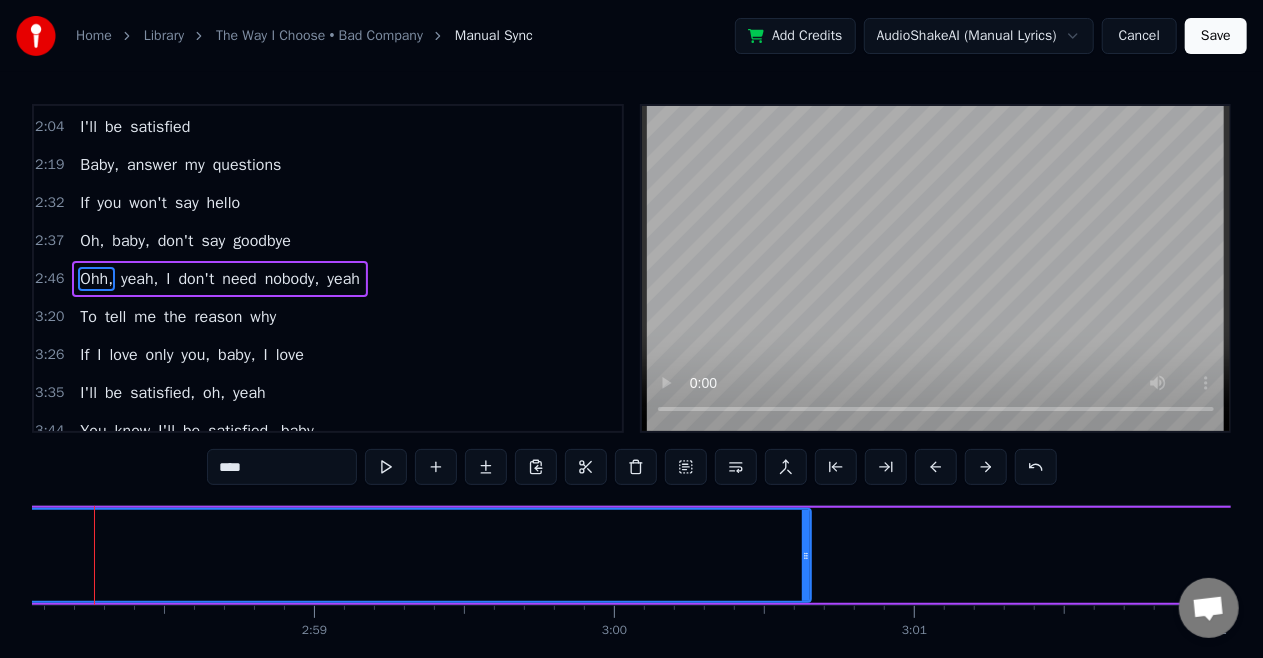 scroll, scrollTop: 0, scrollLeft: 53380, axis: horizontal 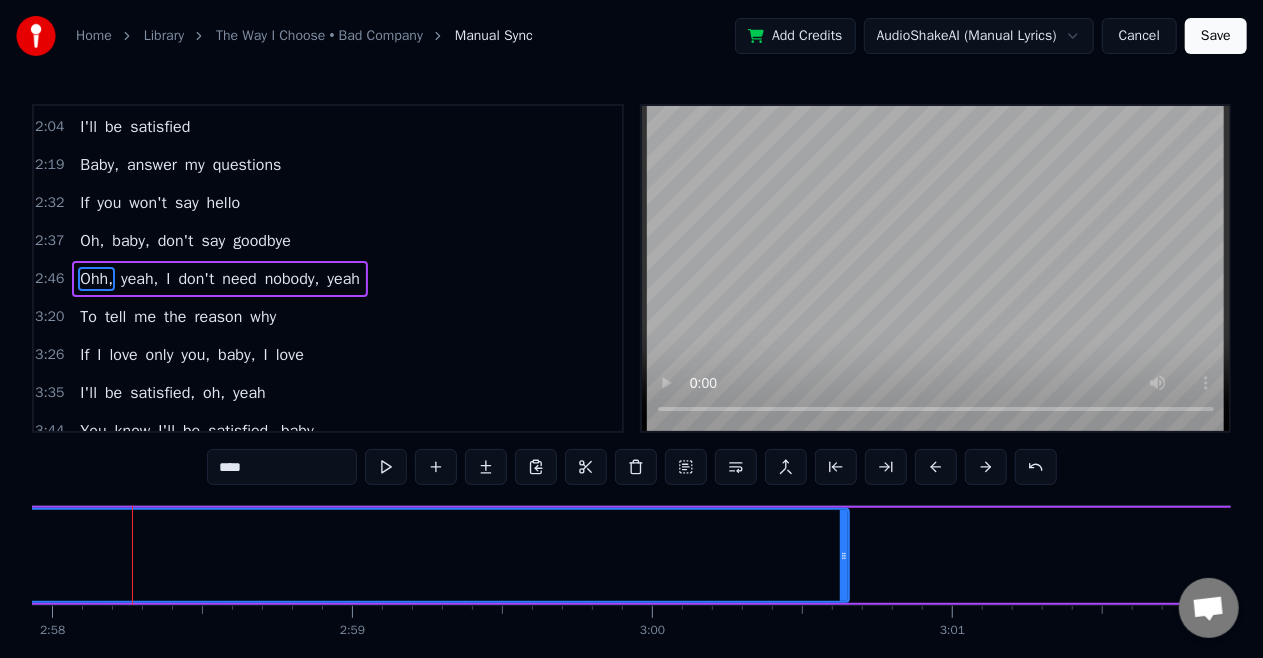 click on "Ohh," at bounding box center (-1228, 555) 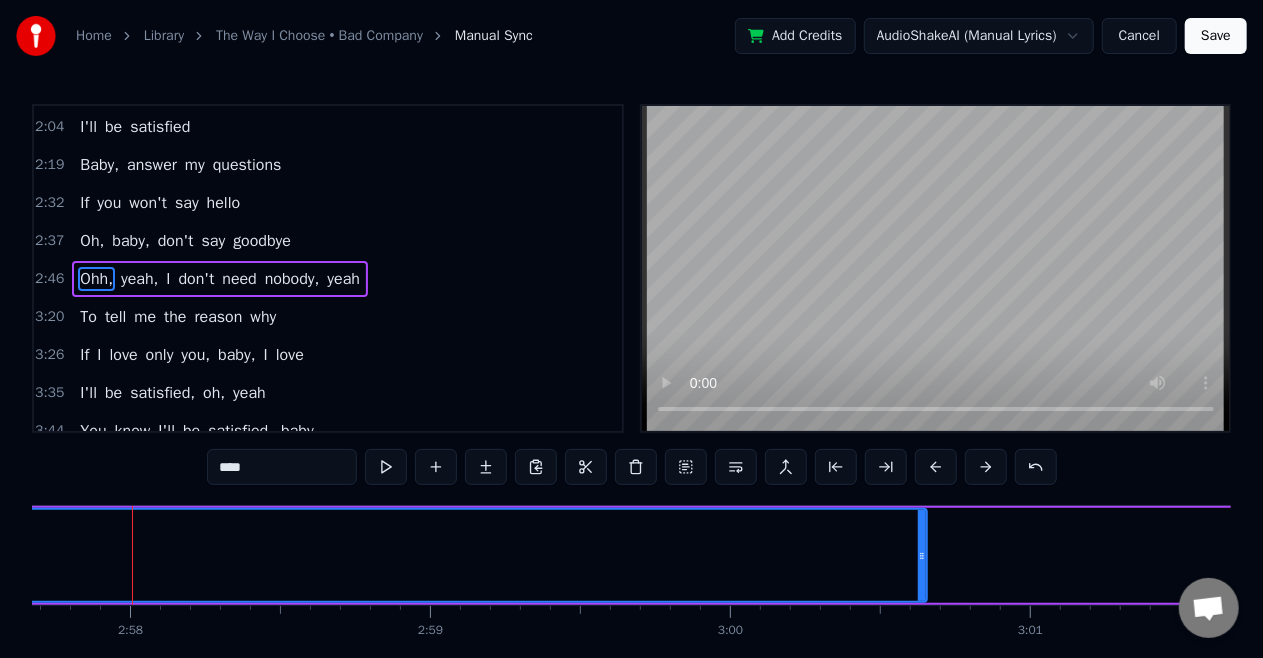 click on "Ohh," at bounding box center (-1150, 555) 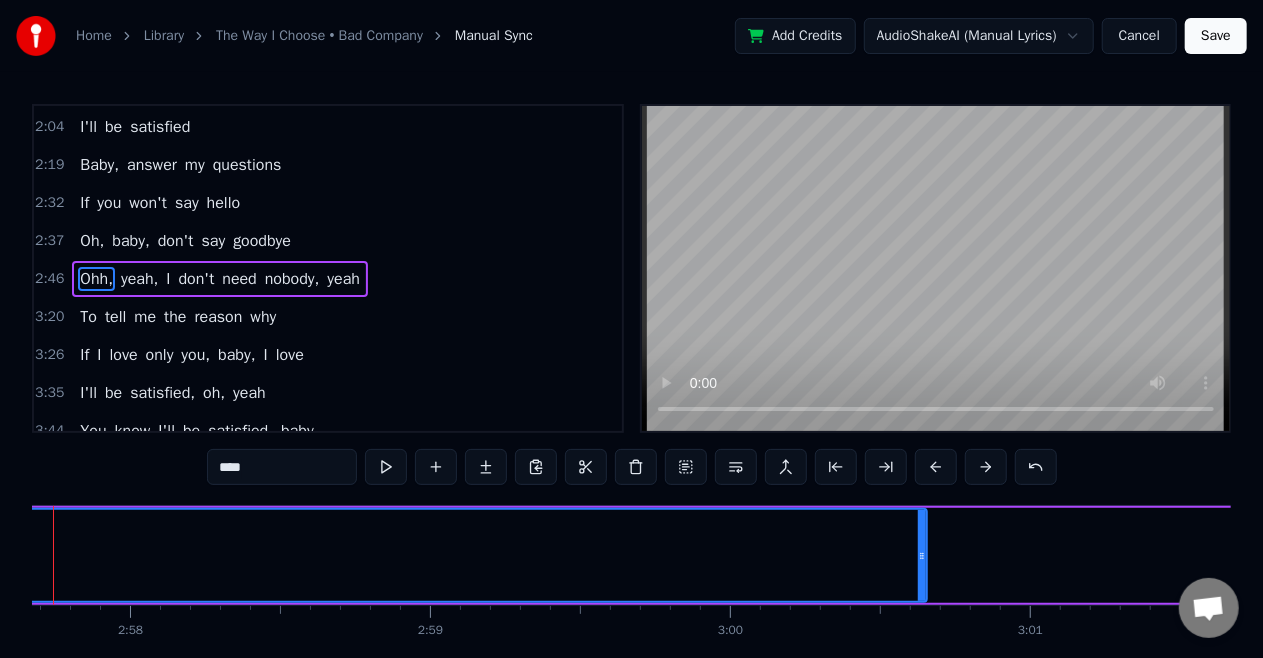 scroll, scrollTop: 0, scrollLeft: 53223, axis: horizontal 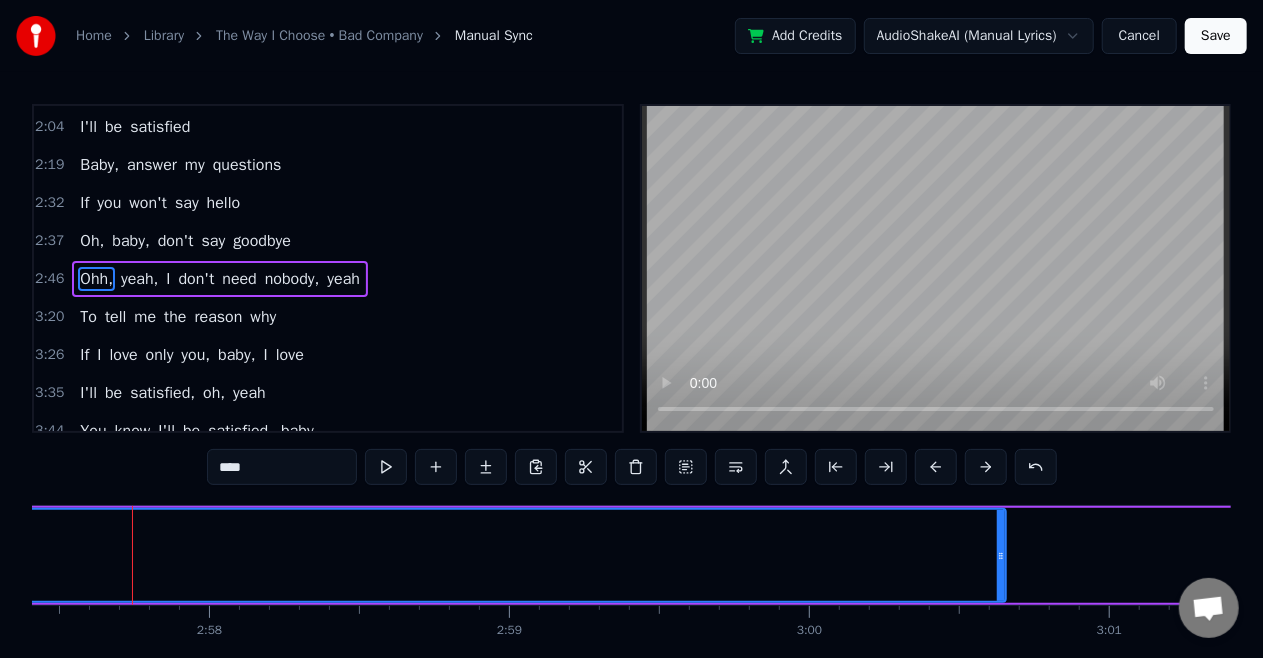 click on "Ohh," at bounding box center [-1071, 555] 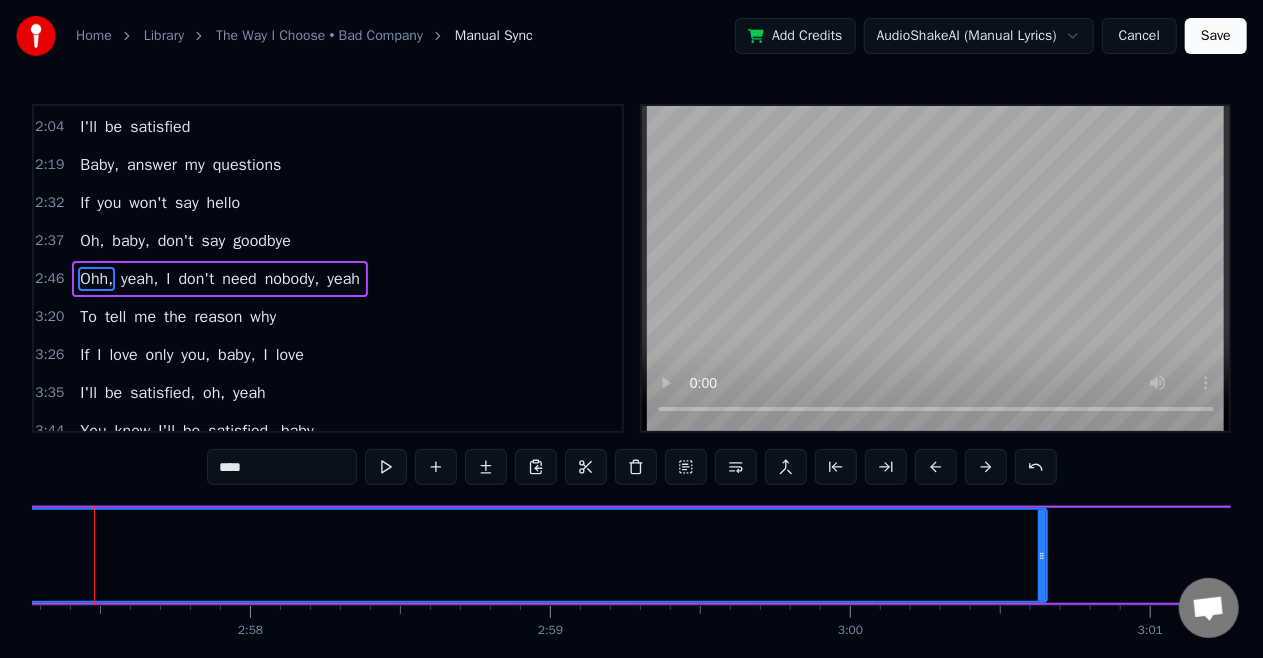 scroll, scrollTop: 0, scrollLeft: 53144, axis: horizontal 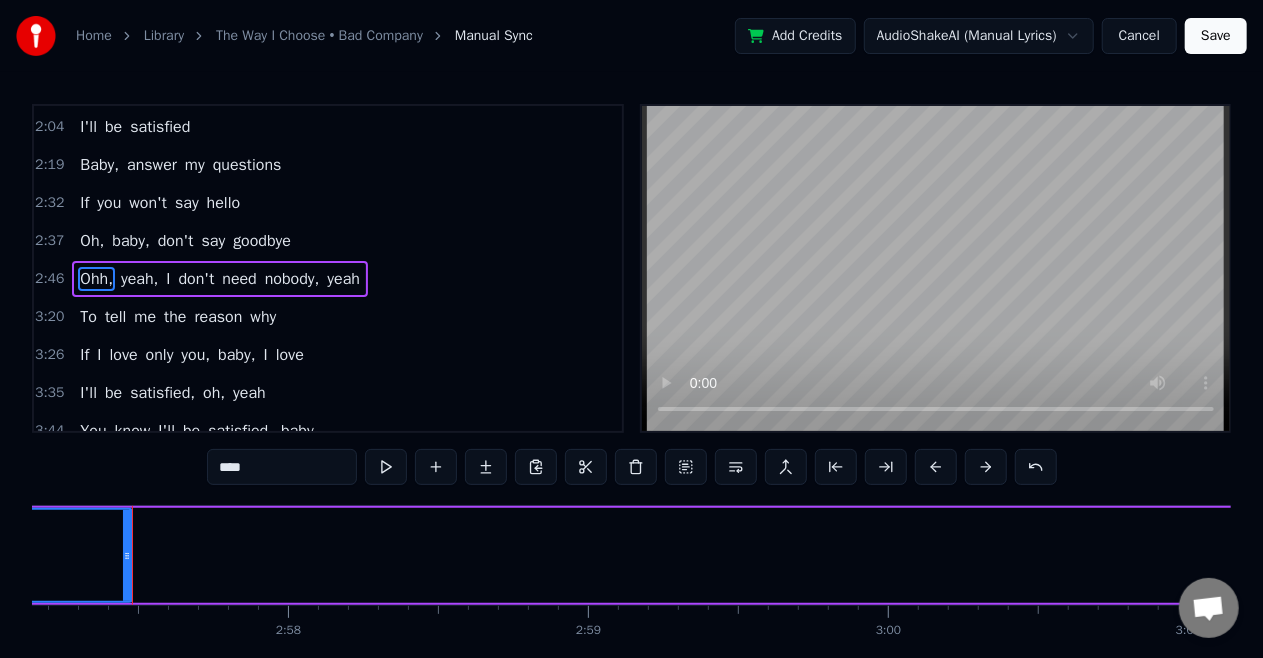 drag, startPoint x: 1077, startPoint y: 549, endPoint x: 124, endPoint y: 580, distance: 953.5041 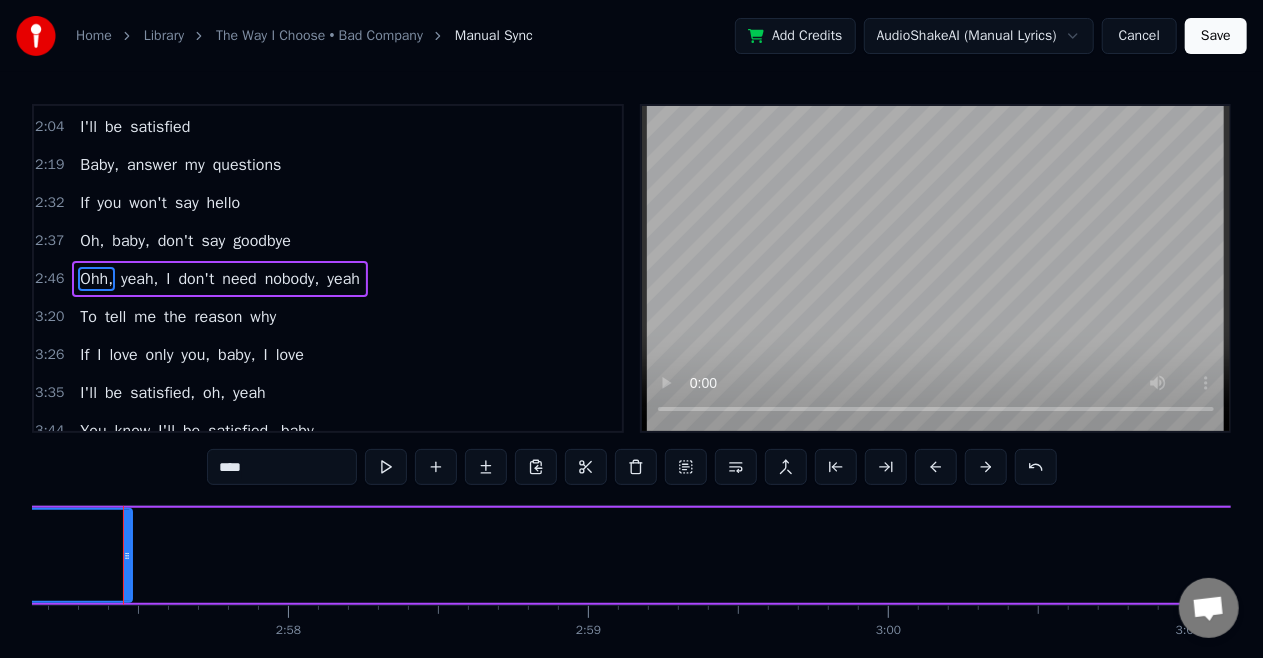 scroll, scrollTop: 0, scrollLeft: 53134, axis: horizontal 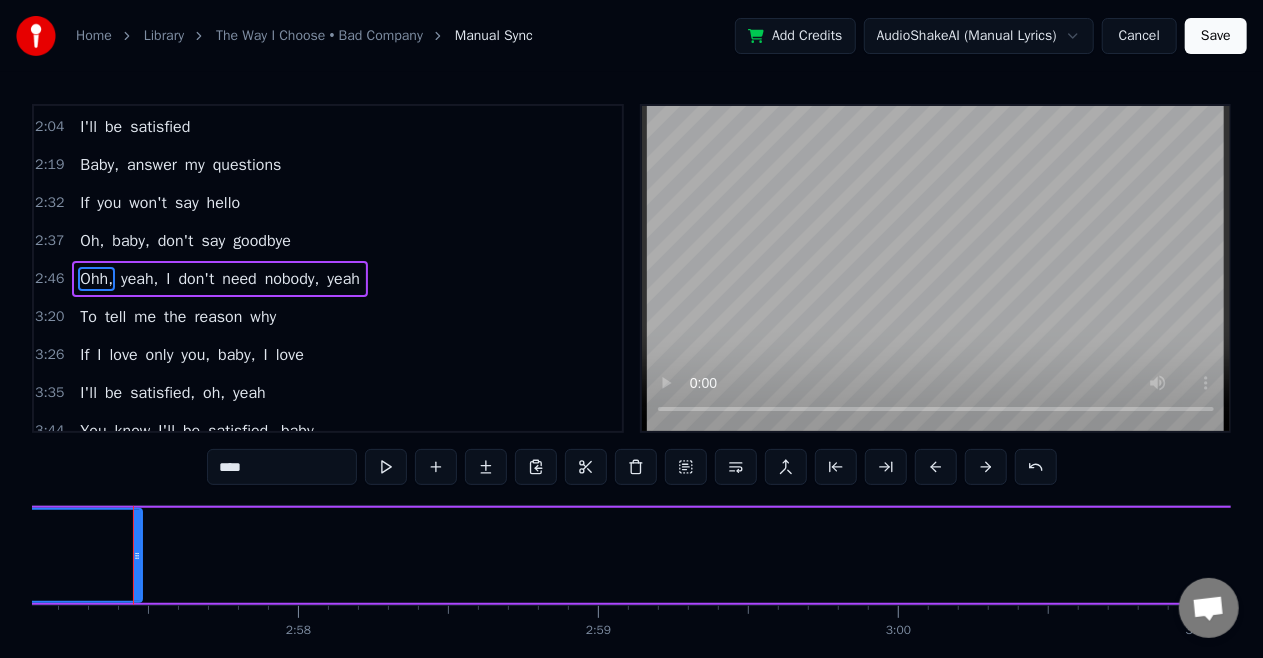 click on "Ohh," at bounding box center (-1459, 555) 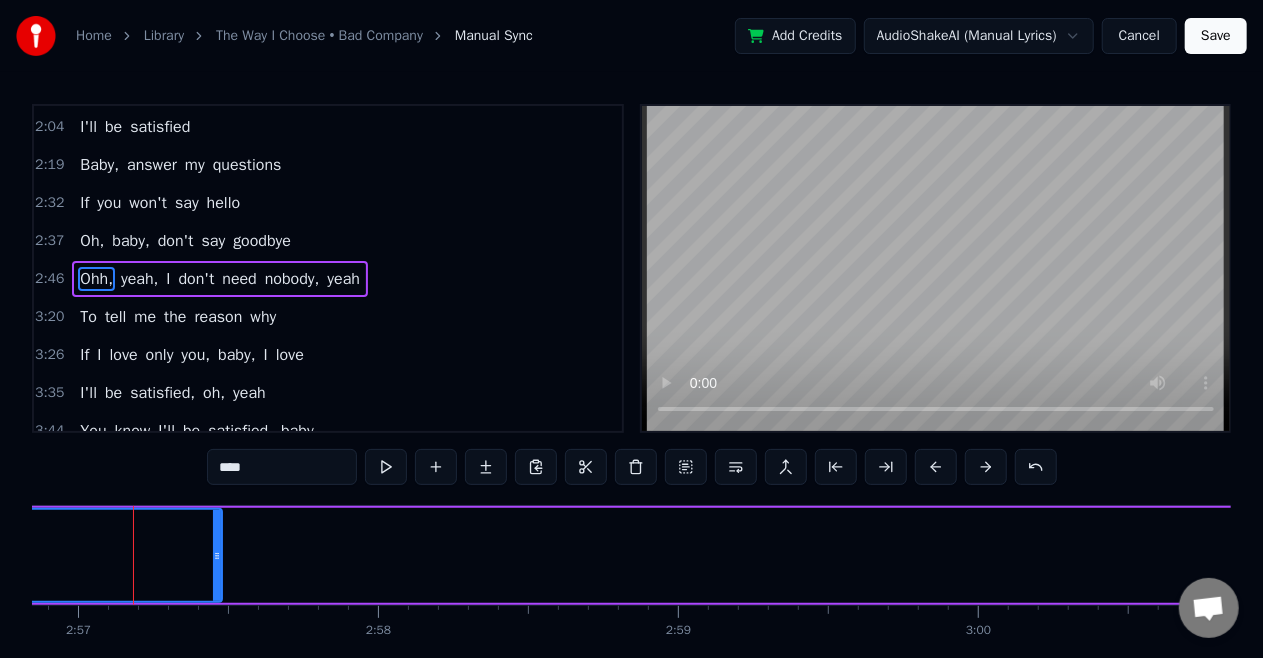 click on "Ohh," at bounding box center [-1379, 555] 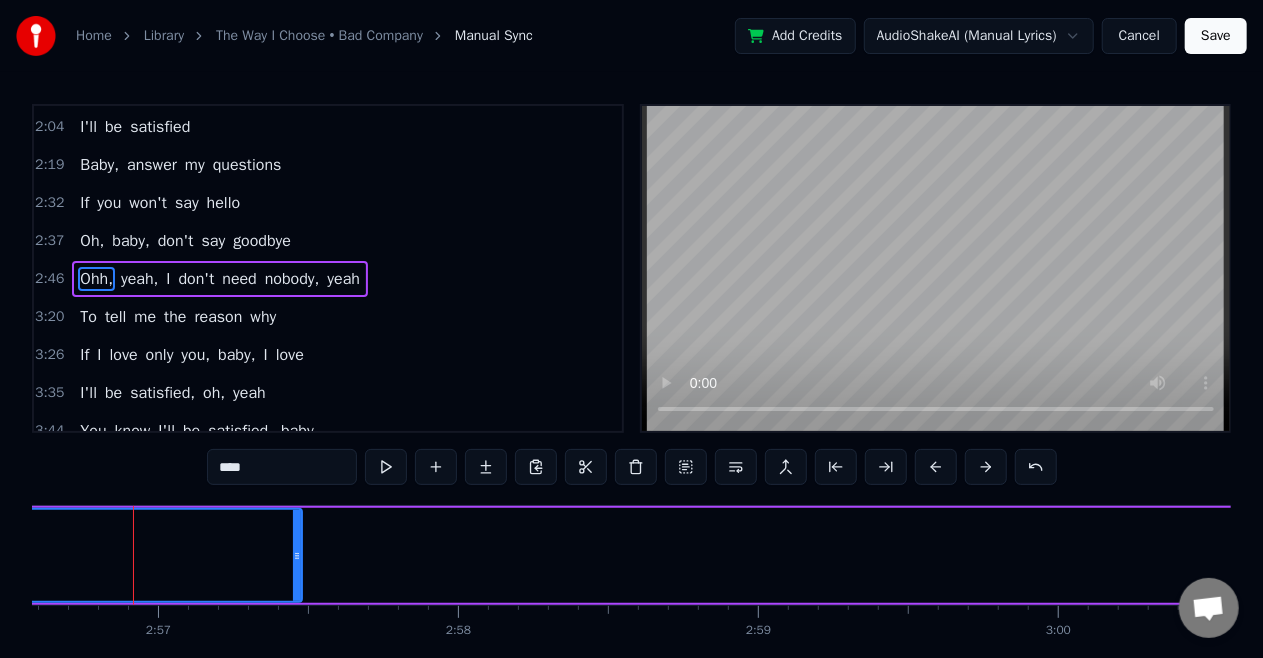 click on "Ohh," at bounding box center [-1299, 555] 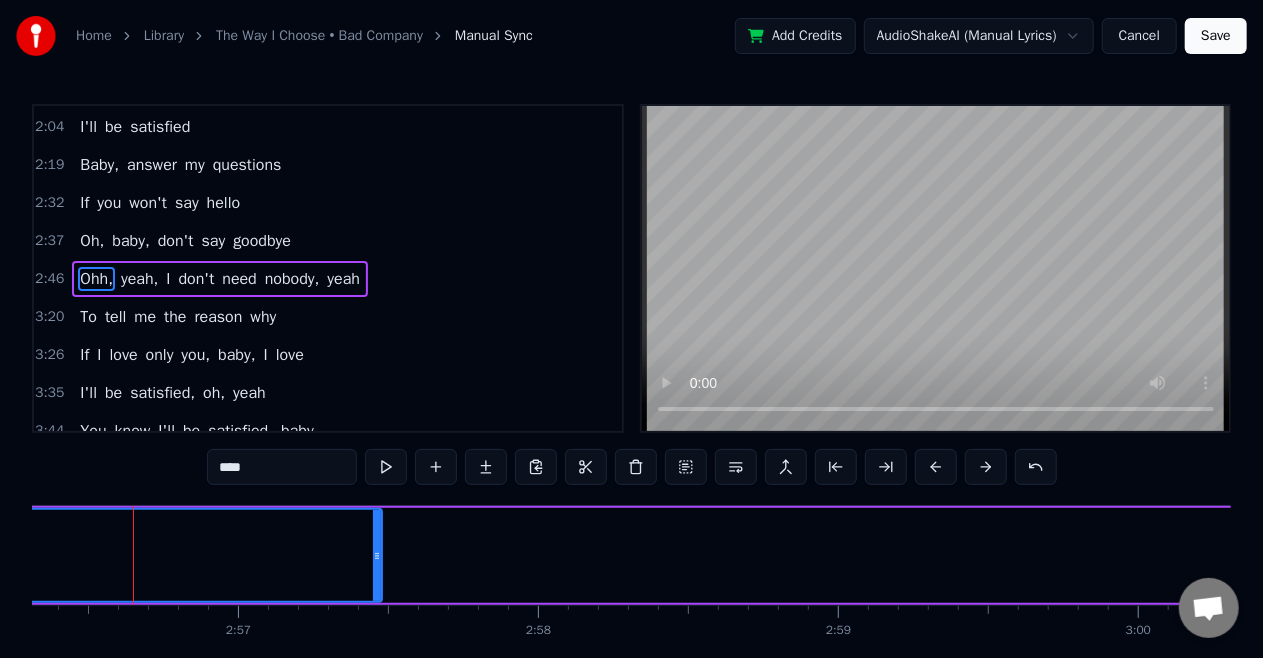 click on "Ohh," at bounding box center [-1219, 555] 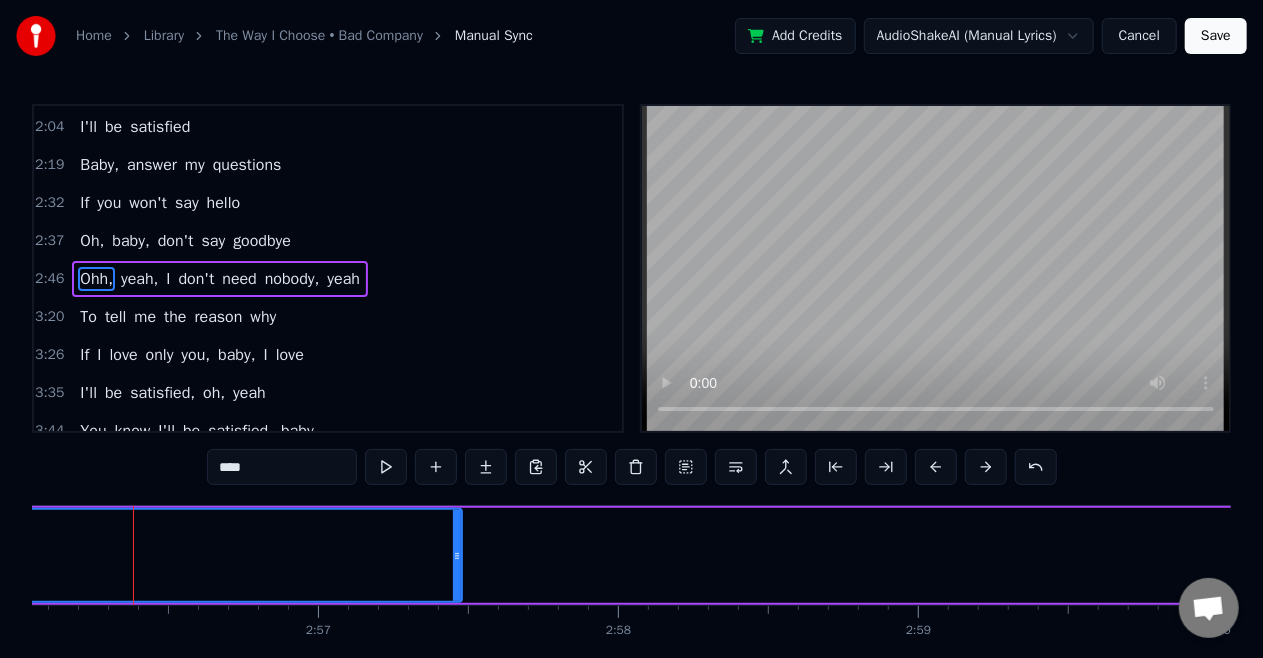 click on "Ohh," at bounding box center (-1139, 555) 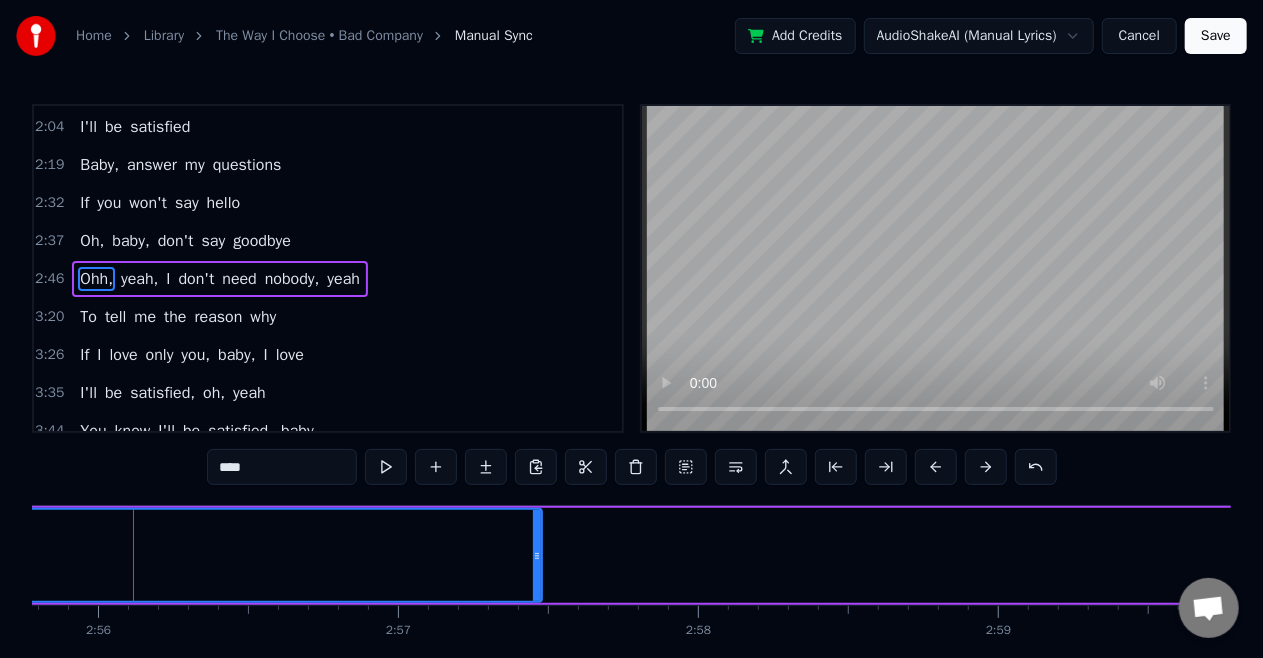 click on "Ohh," at bounding box center [-1059, 555] 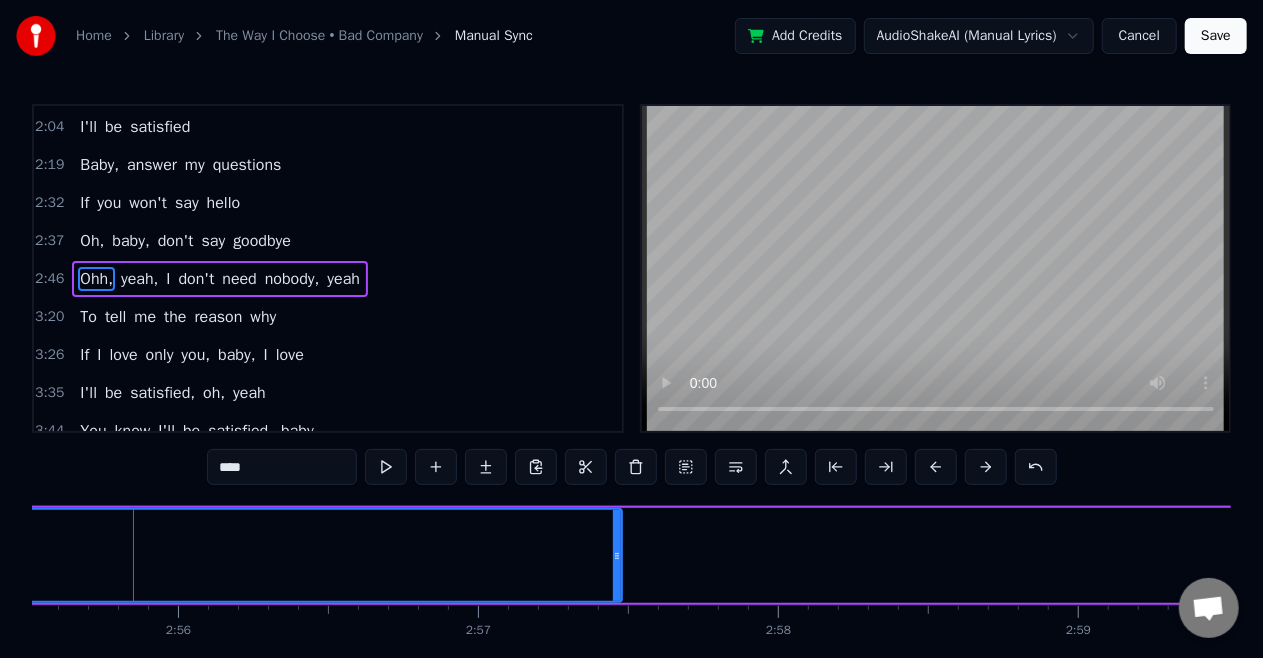 click on "Ohh," at bounding box center [-979, 555] 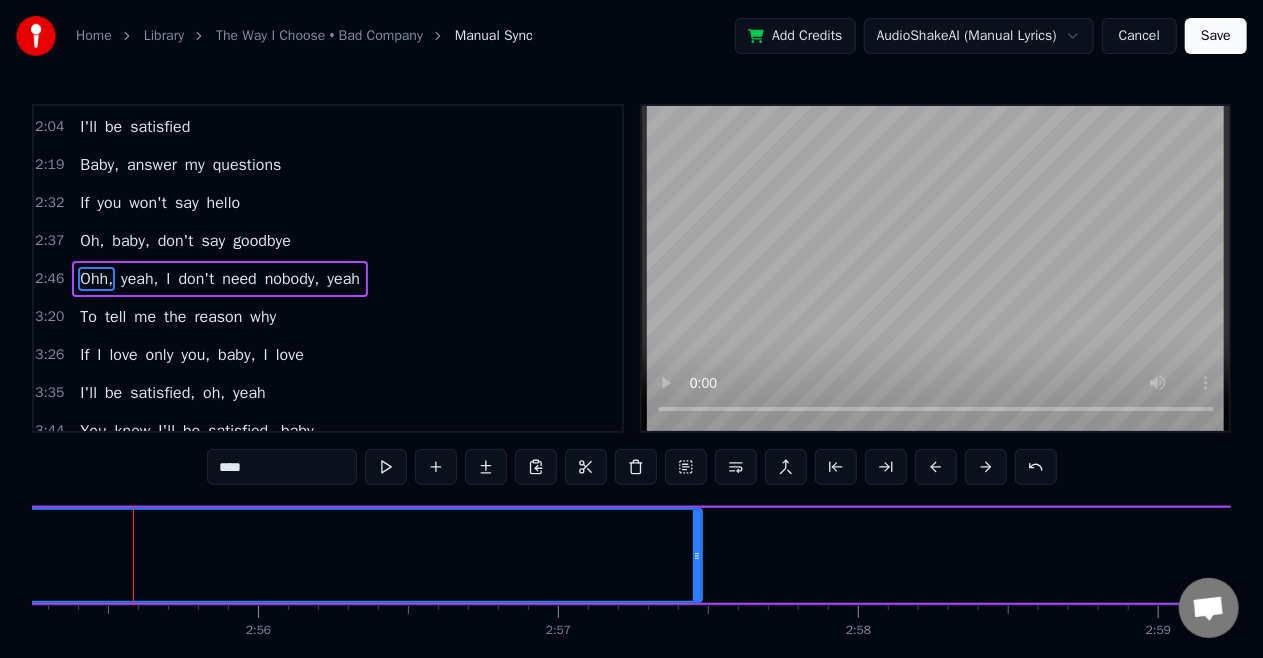 click on "Ohh," at bounding box center (-899, 555) 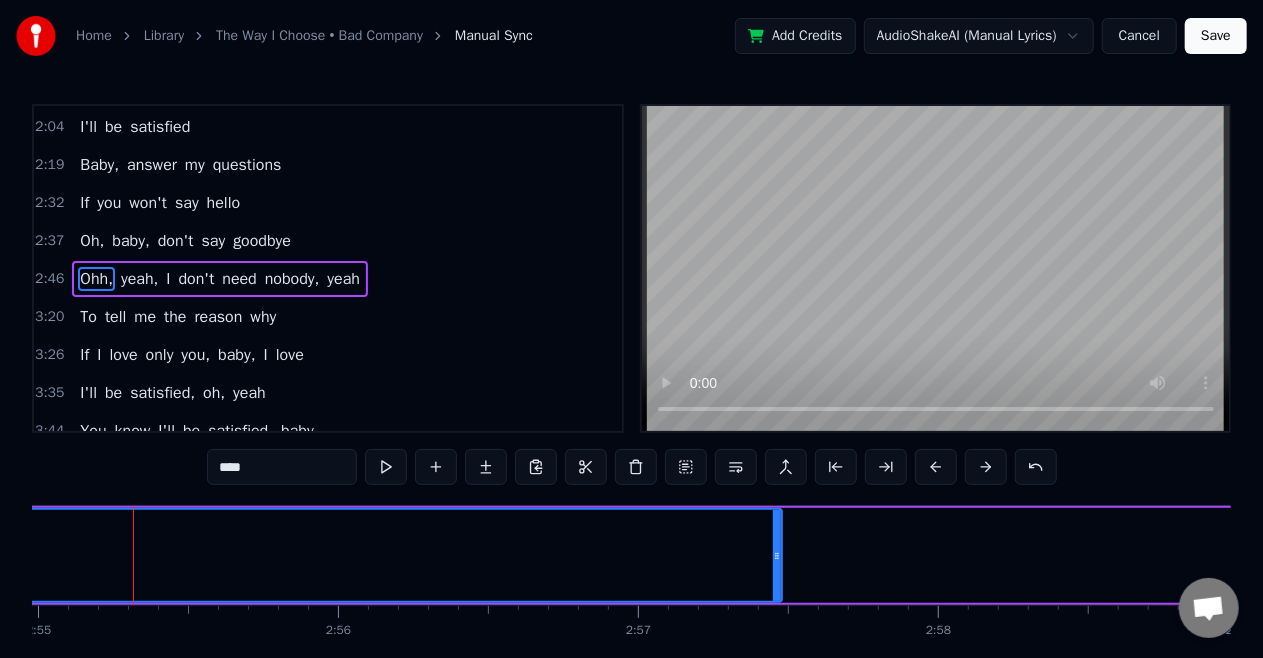 click on "Ohh," at bounding box center [-819, 555] 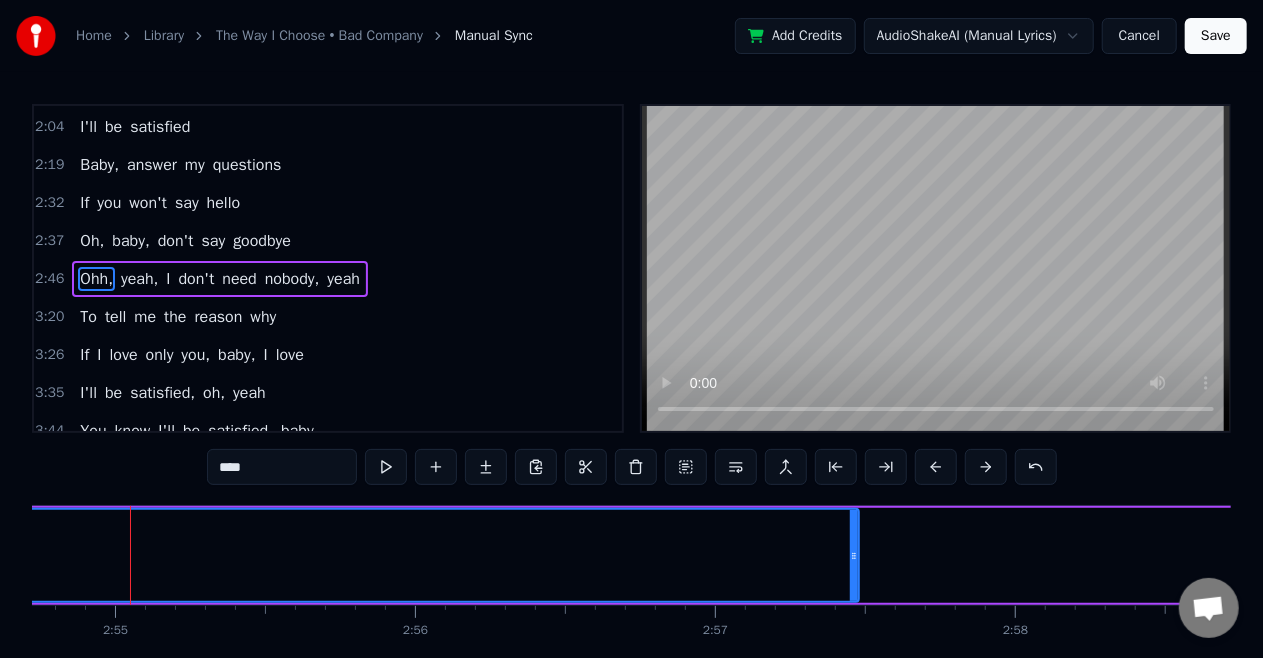 scroll, scrollTop: 0, scrollLeft: 52414, axis: horizontal 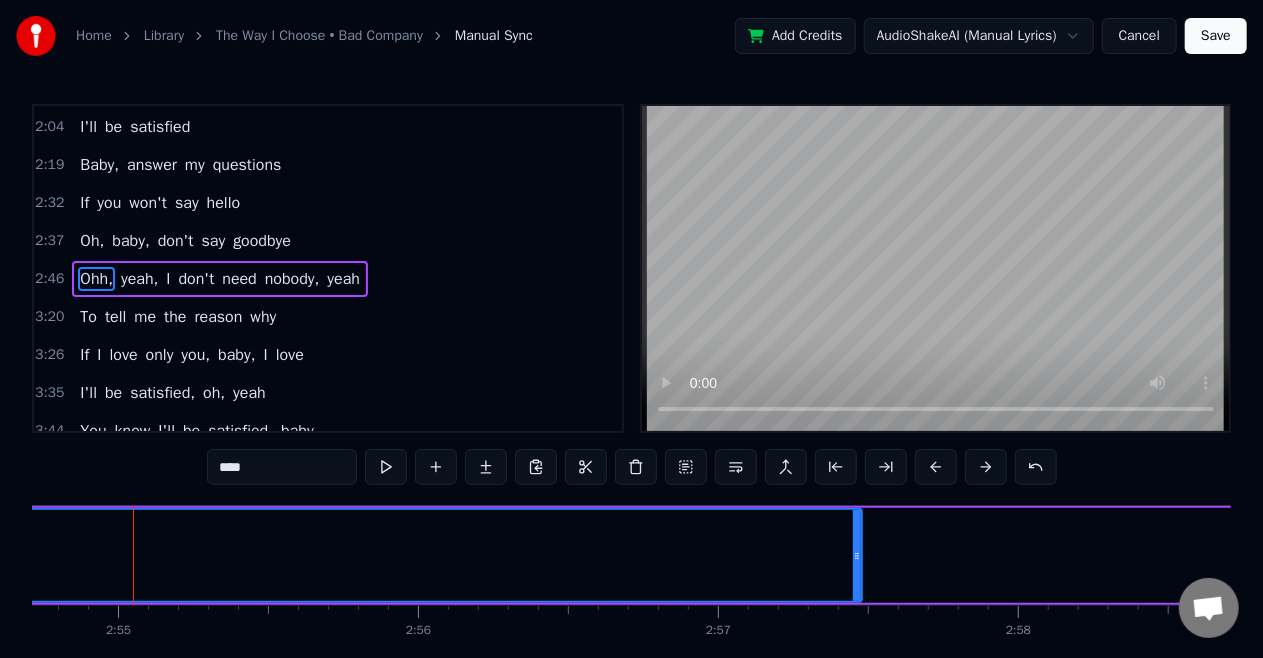 click on "Ohh," at bounding box center [-739, 555] 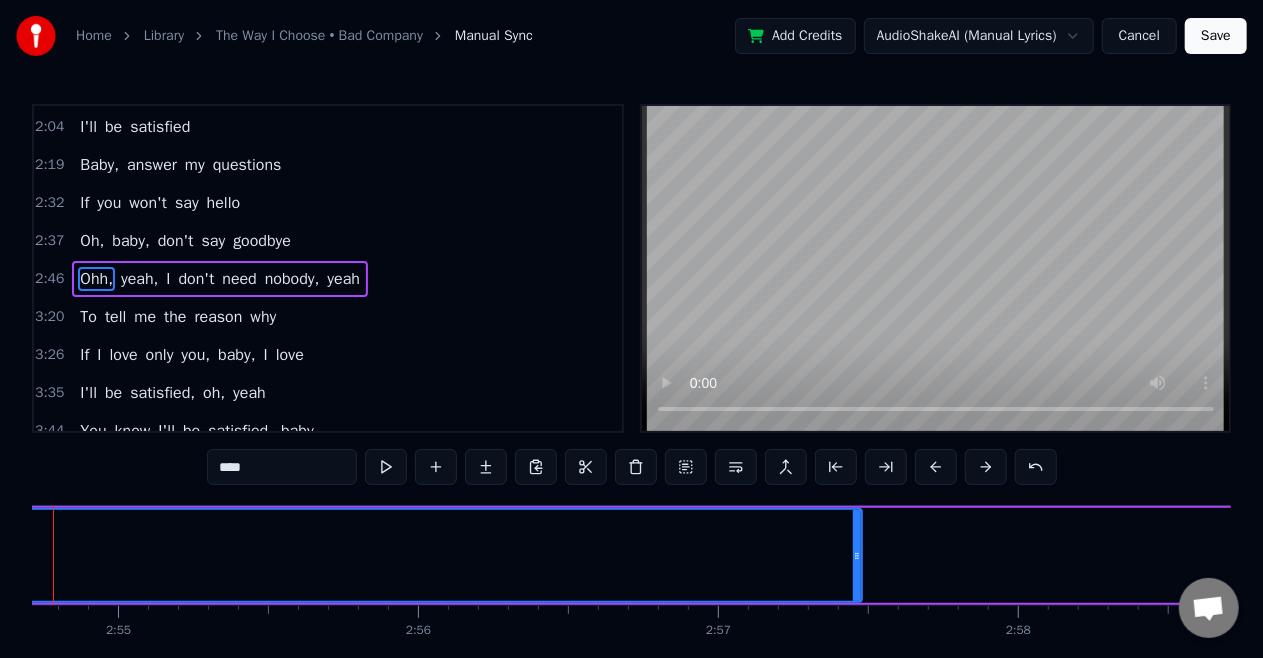 scroll, scrollTop: 0, scrollLeft: 52334, axis: horizontal 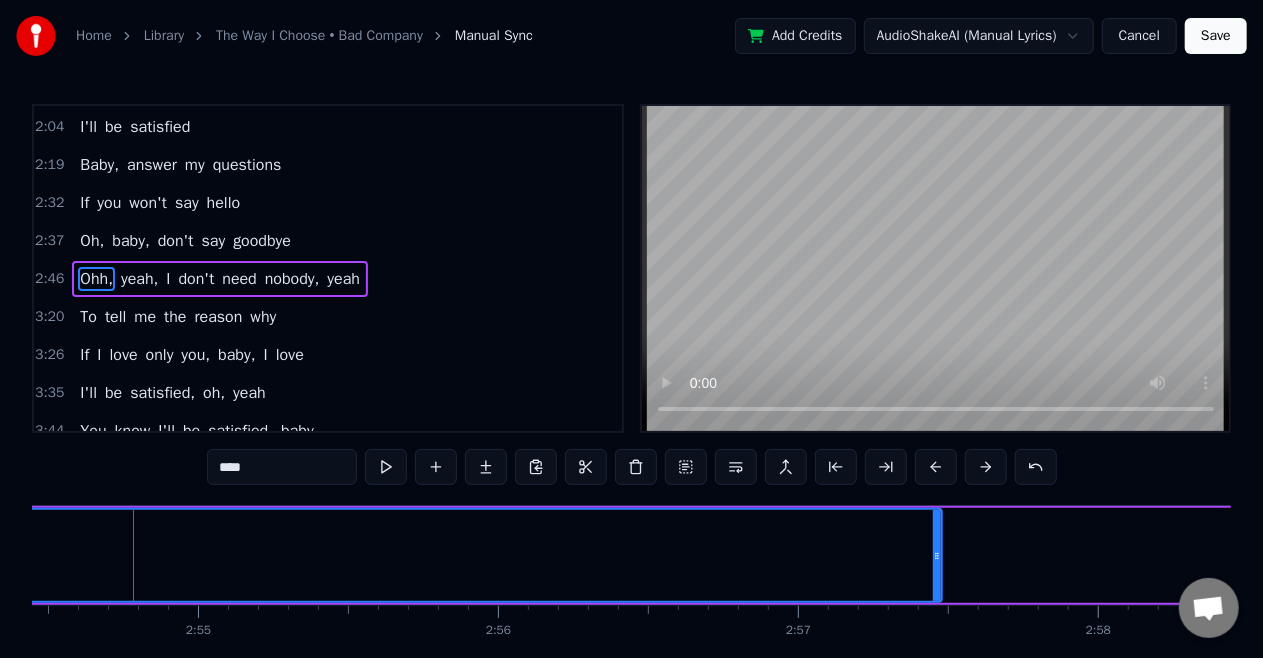 click on "Ohh," at bounding box center (-659, 555) 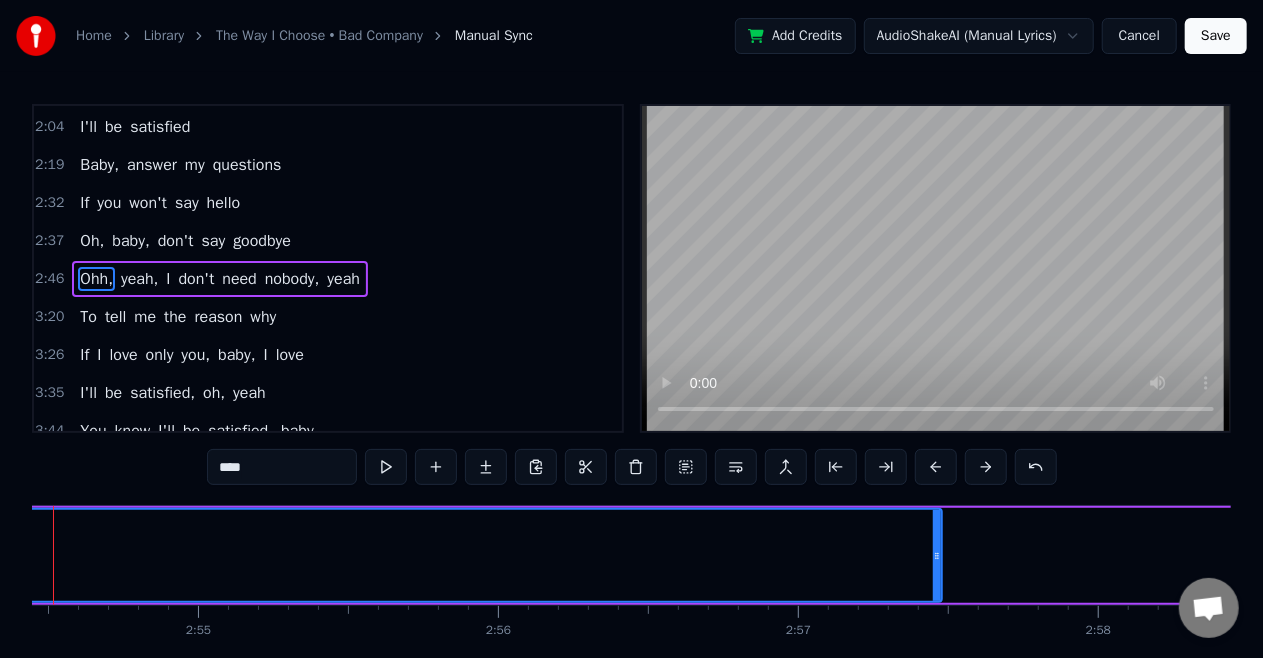 scroll, scrollTop: 0, scrollLeft: 52254, axis: horizontal 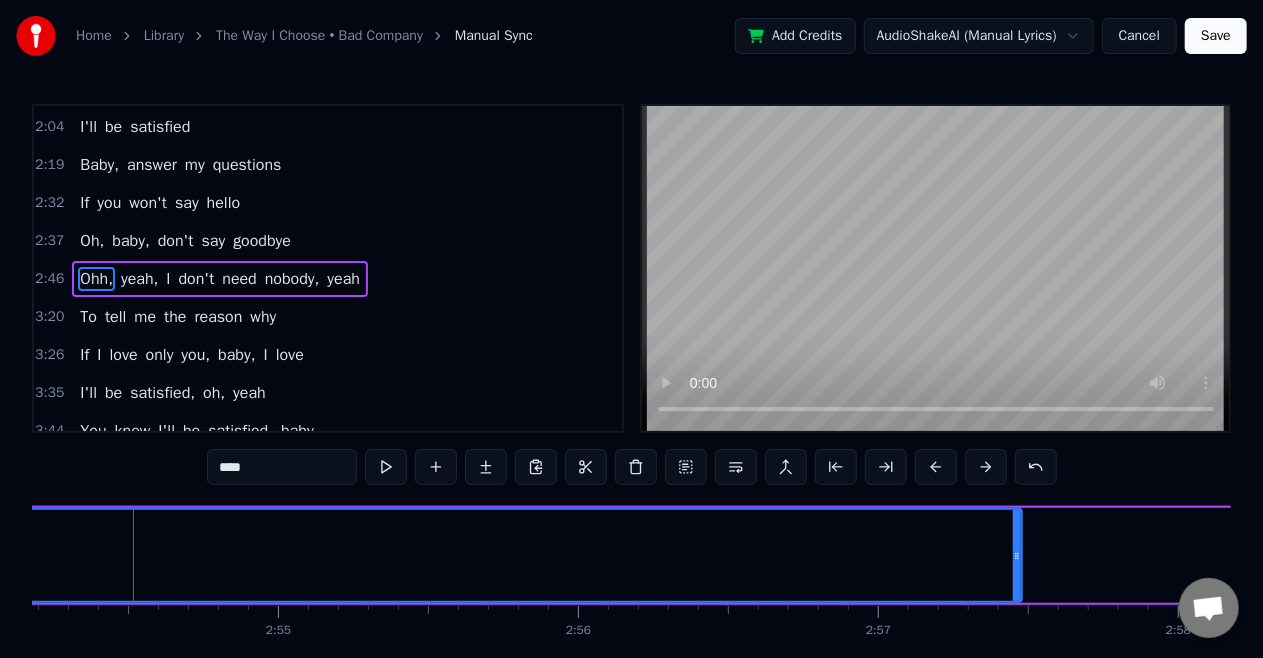 click on "Ohh," at bounding box center [-579, 555] 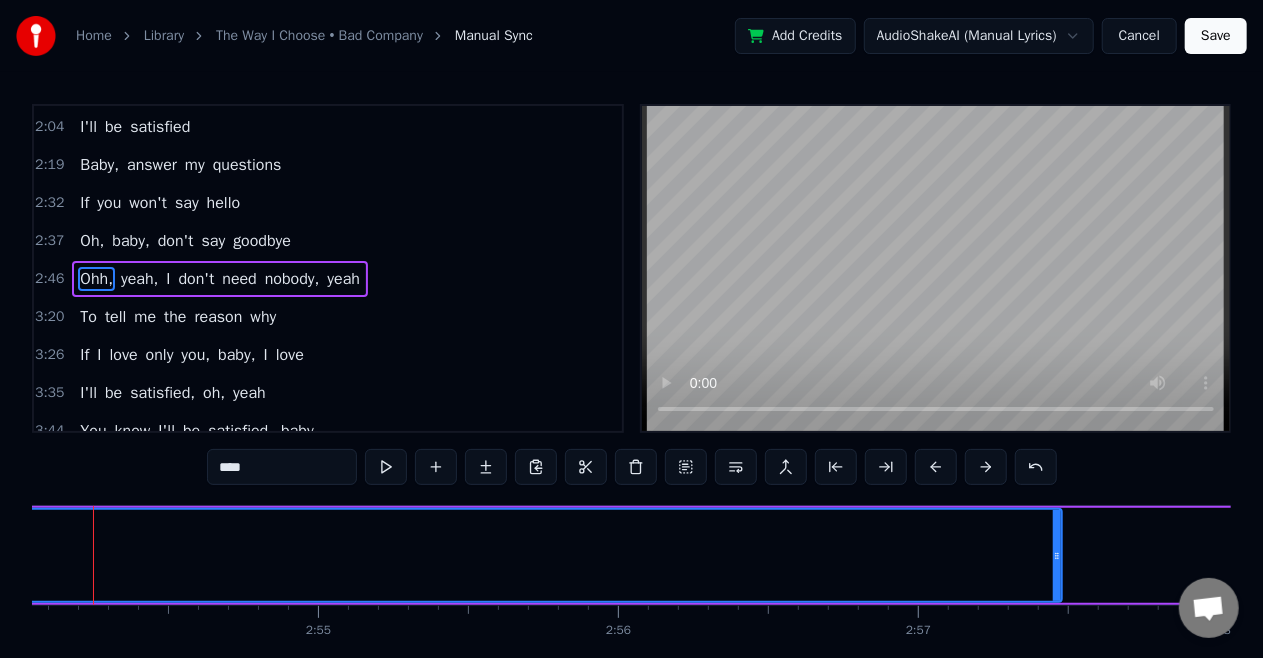 scroll, scrollTop: 0, scrollLeft: 52174, axis: horizontal 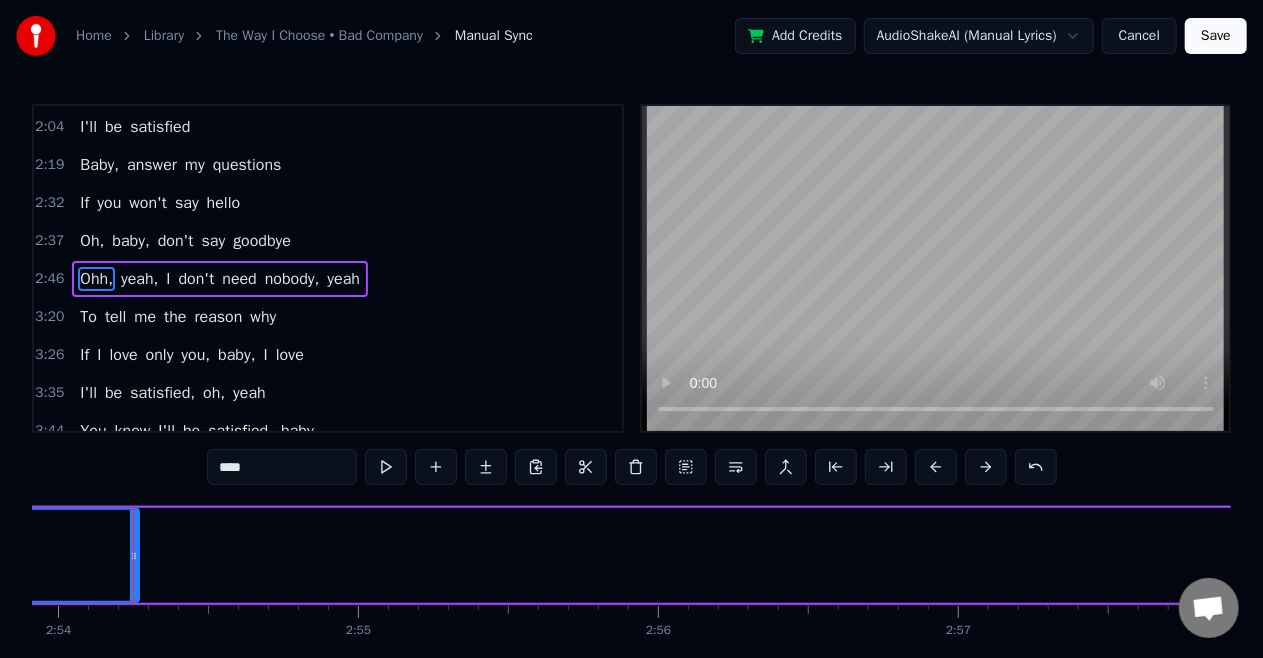 drag, startPoint x: 1098, startPoint y: 550, endPoint x: 106, endPoint y: 586, distance: 992.653 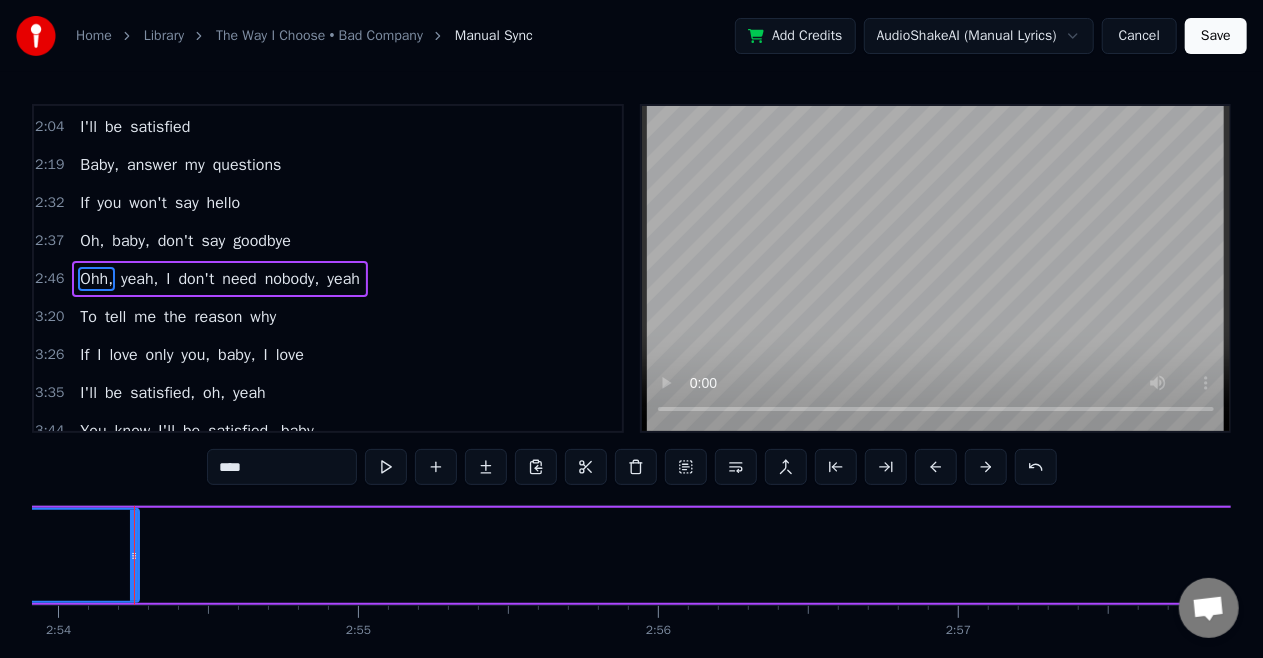 click on "Ohh," at bounding box center [-980, 555] 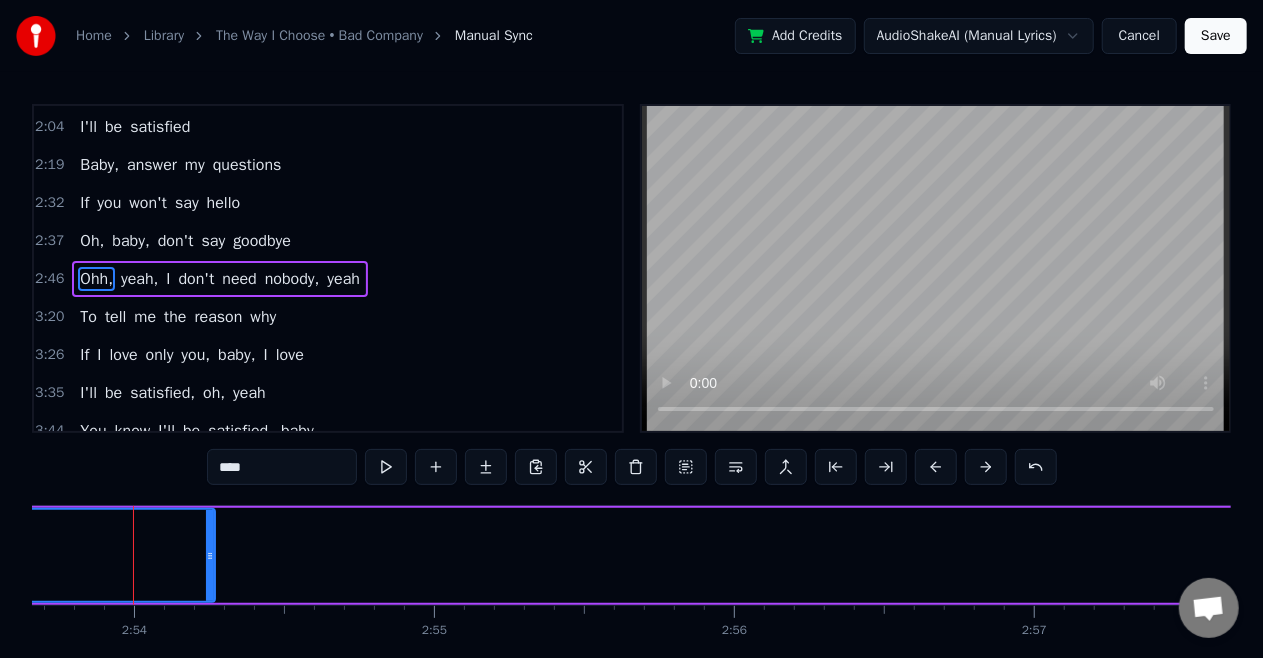 click on "Ohh," at bounding box center [-904, 555] 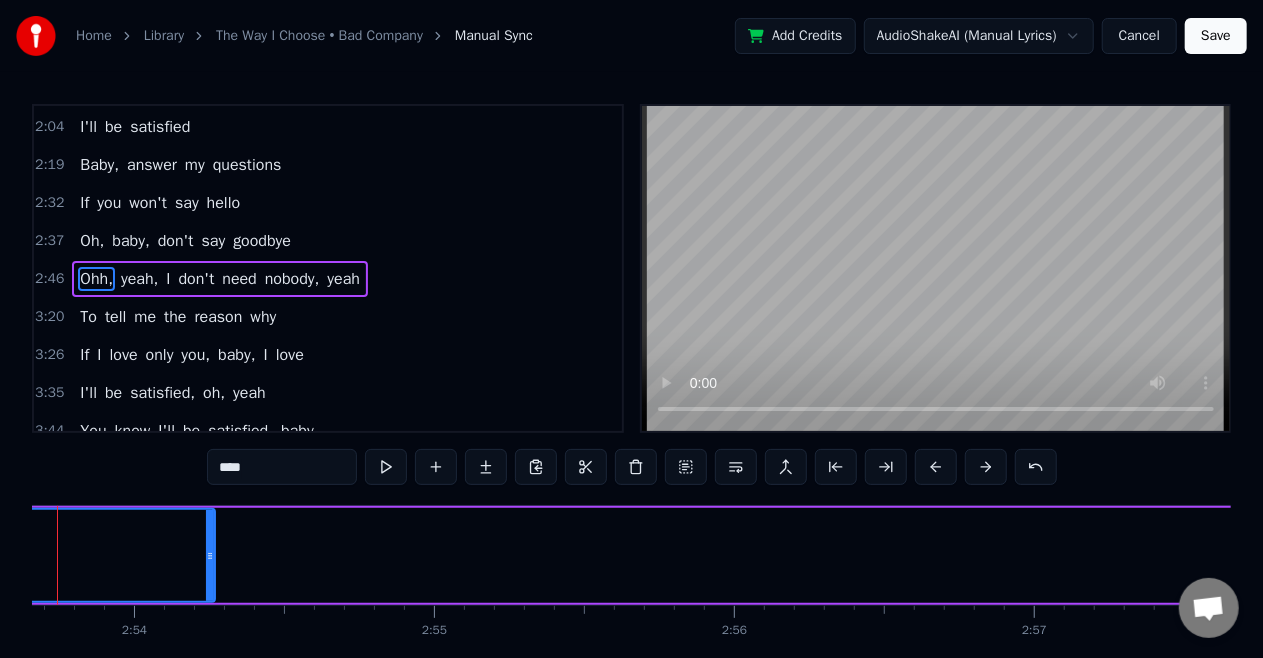 scroll, scrollTop: 0, scrollLeft: 52022, axis: horizontal 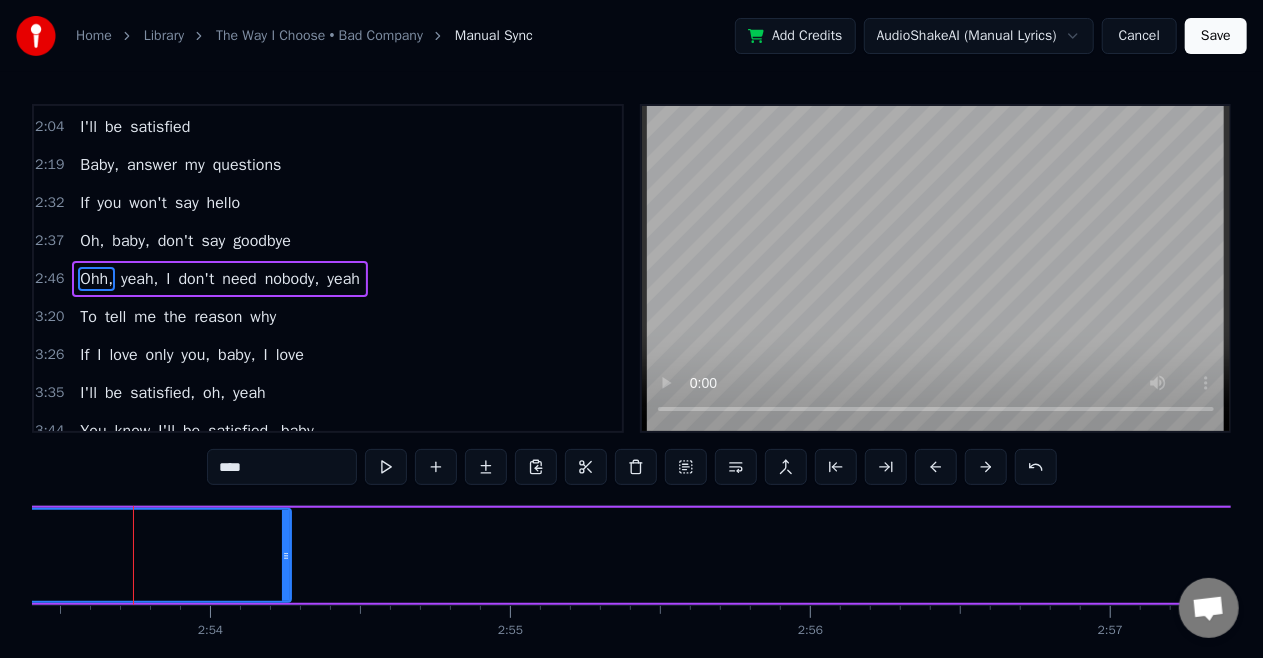 click on "Ohh," at bounding box center [-828, 555] 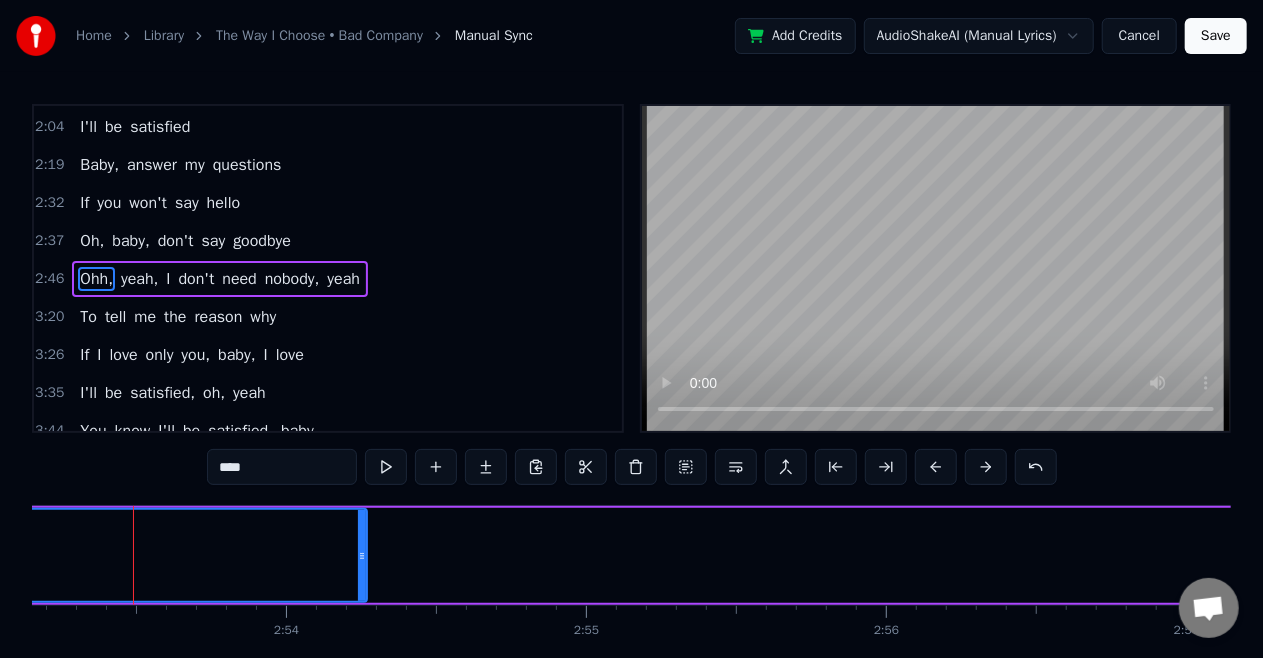 click on "Ohh," at bounding box center [-752, 555] 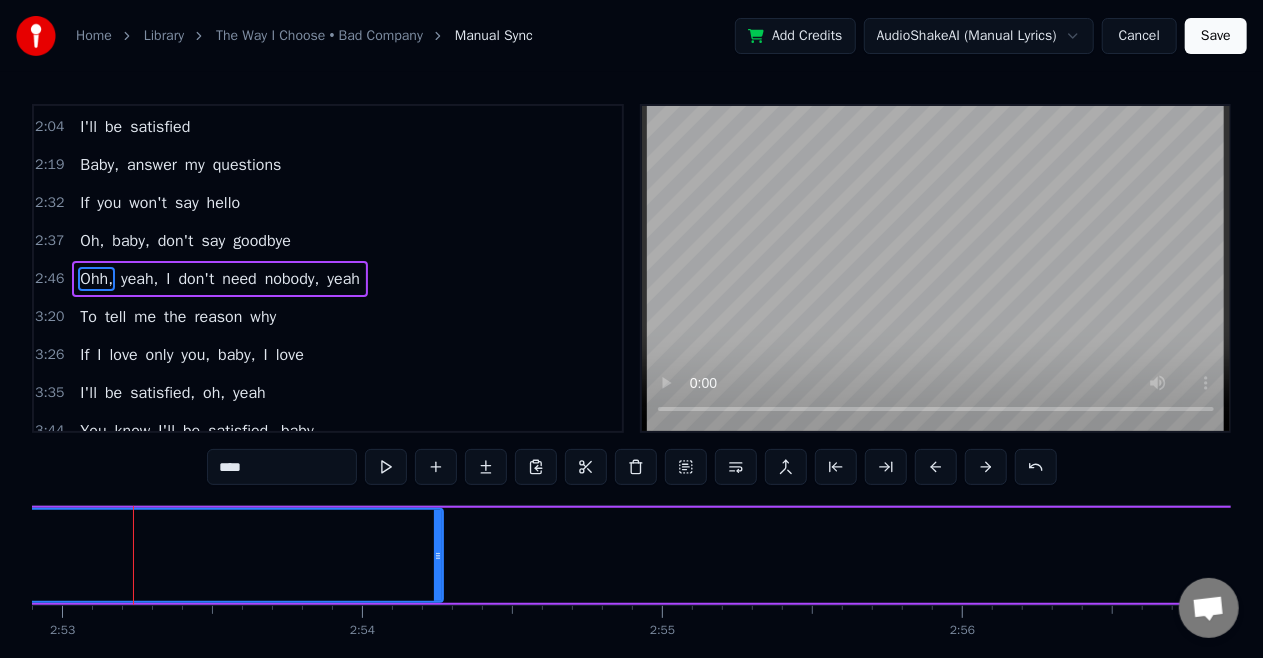 click on "Ohh," at bounding box center (-676, 555) 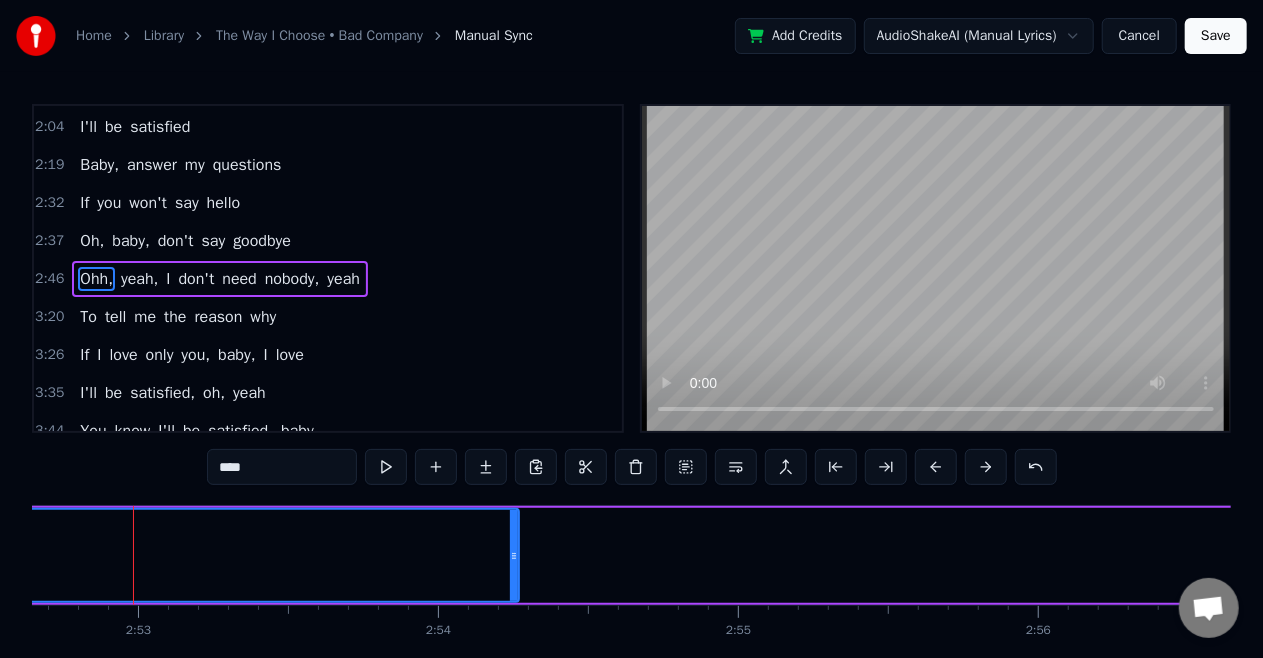 click on "Ohh," at bounding box center (-600, 555) 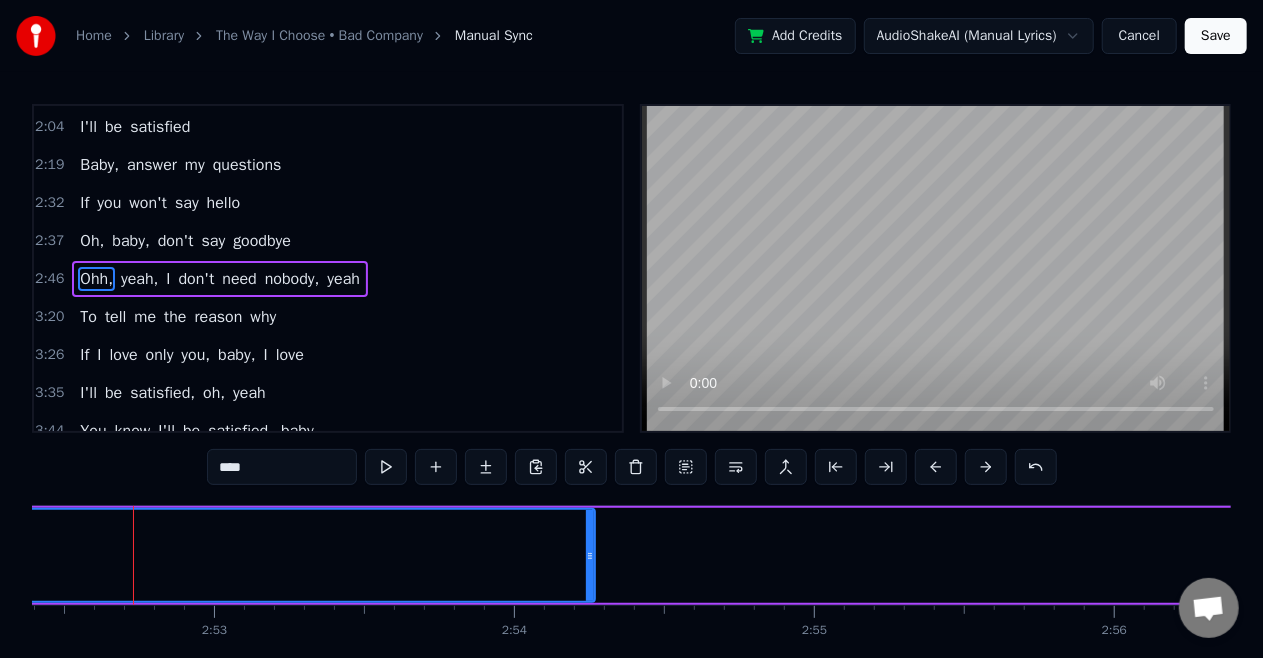 click on "Ohh," at bounding box center [-524, 555] 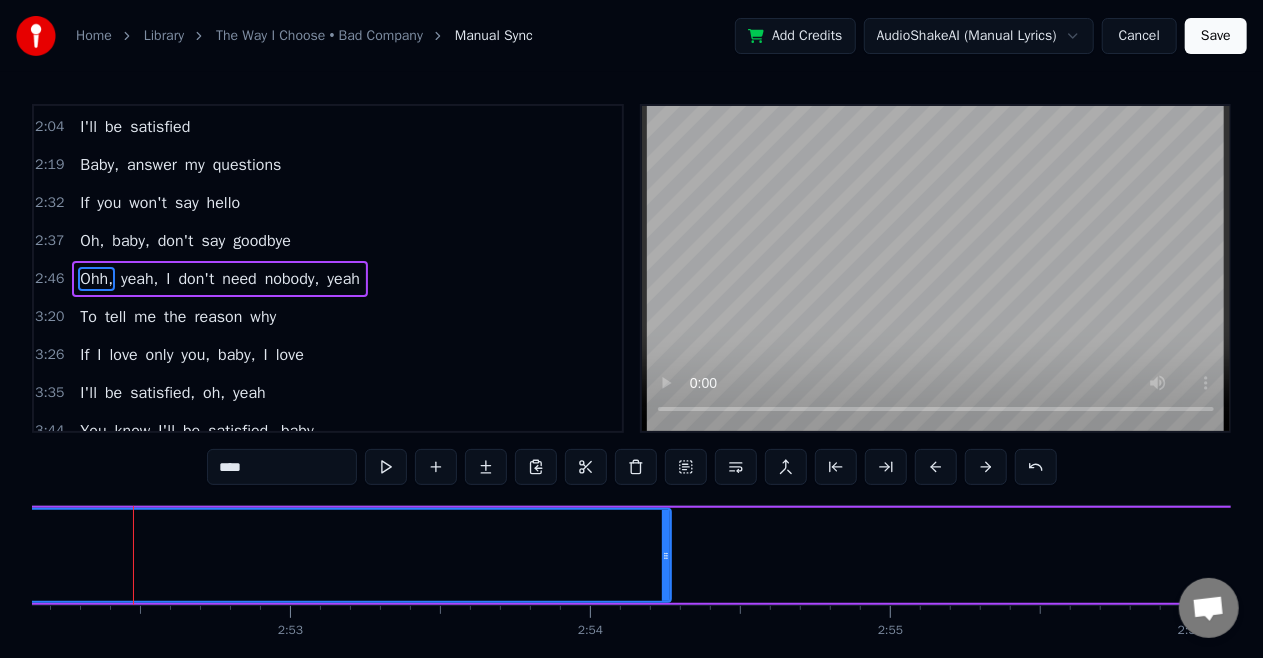 click on "Ohh," at bounding box center [-448, 555] 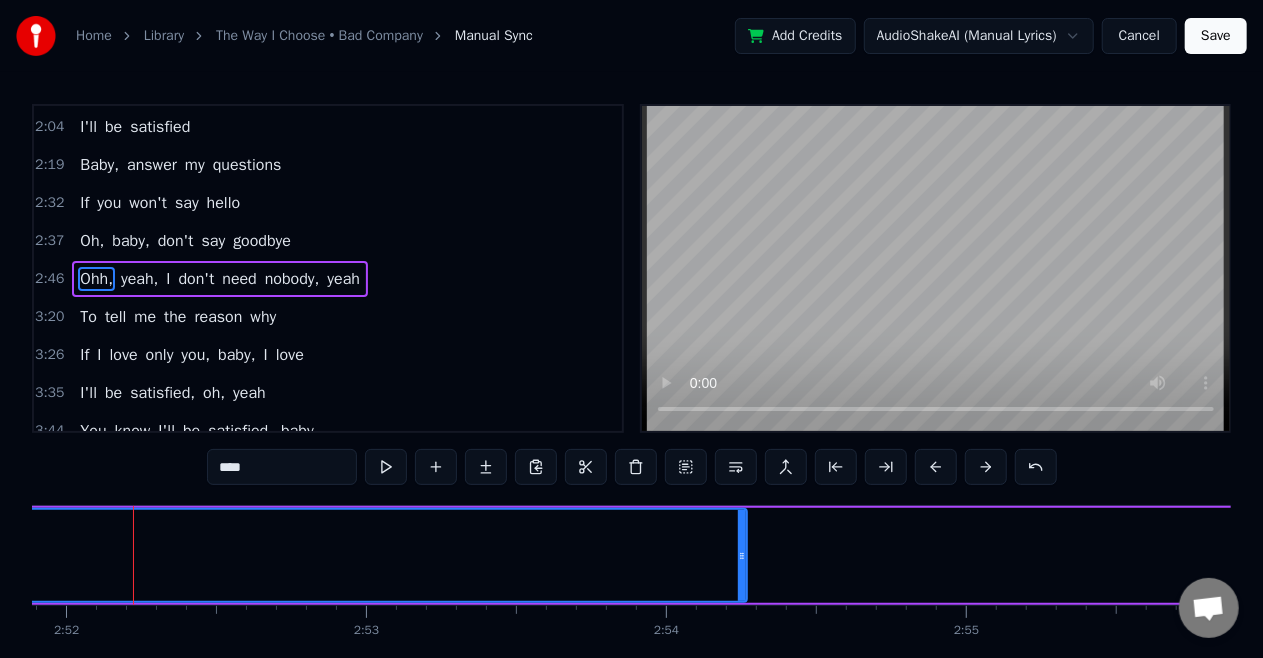 click on "Ohh," at bounding box center [-372, 555] 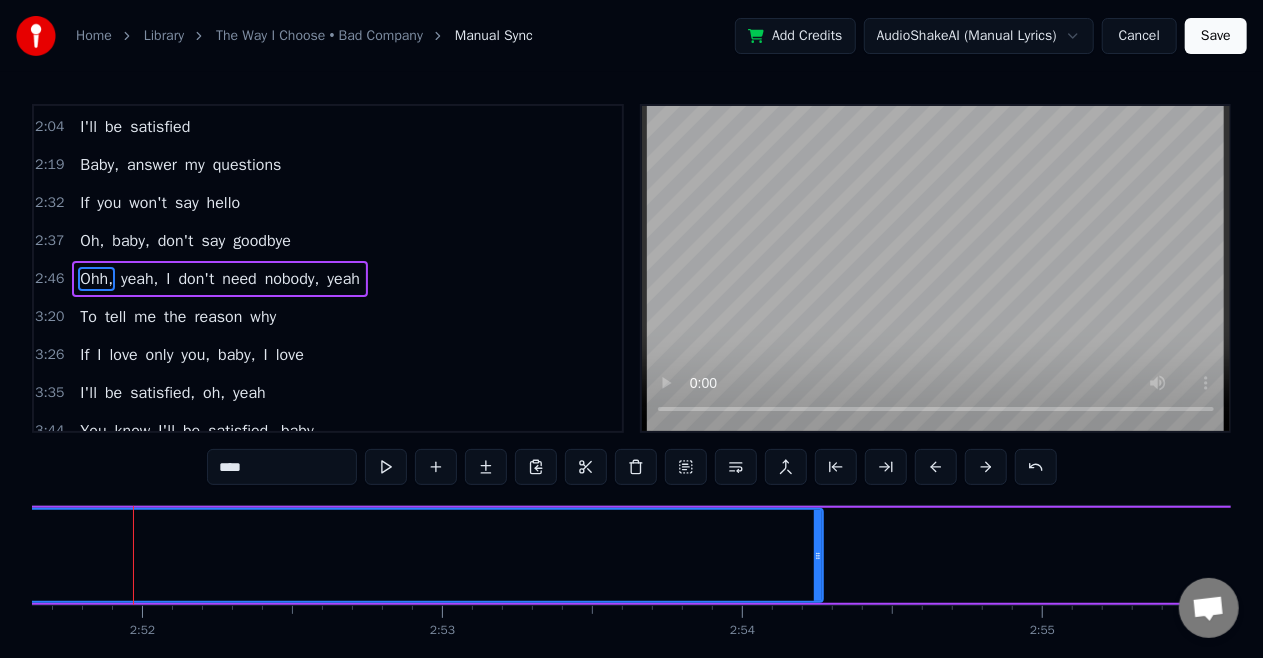 click on "Ohh," at bounding box center [-296, 555] 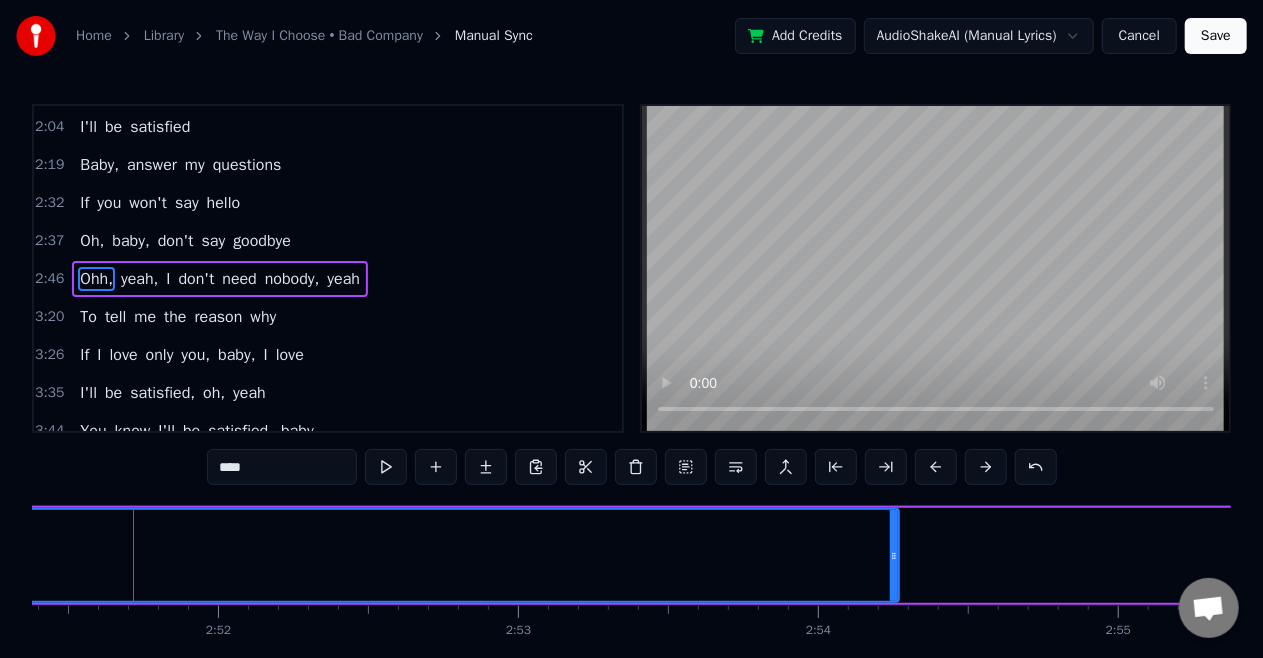 click on "Ohh," at bounding box center (-220, 555) 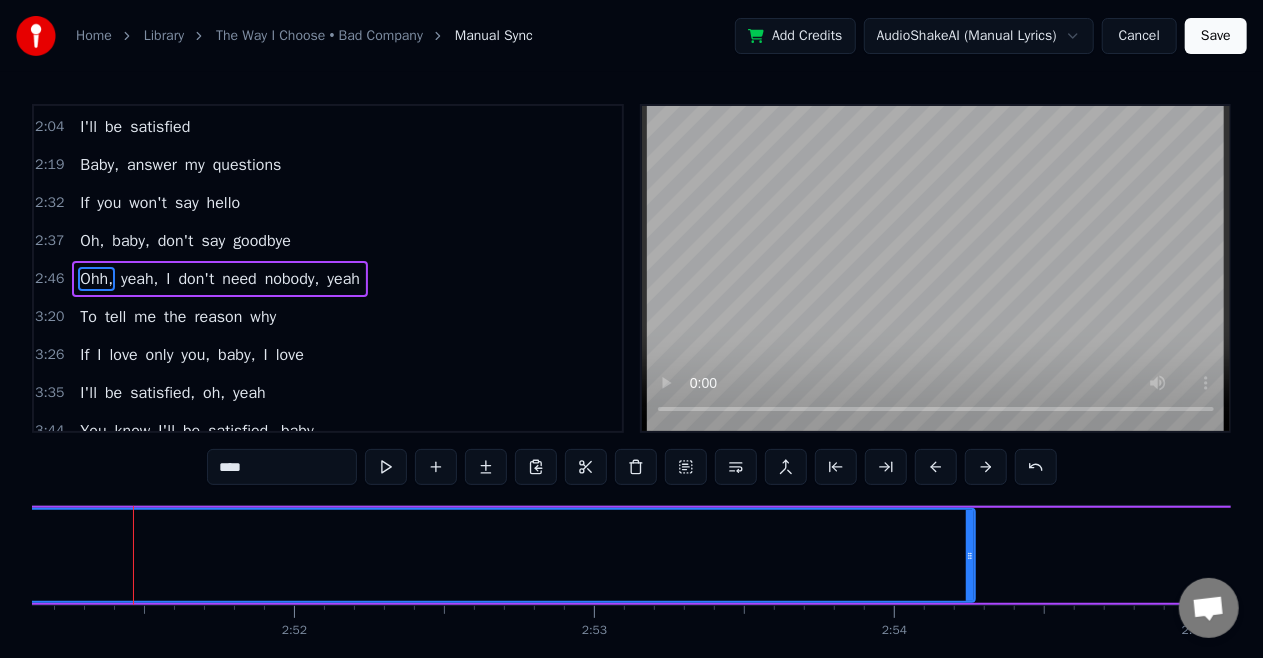 click on "Ohh," at bounding box center [-144, 555] 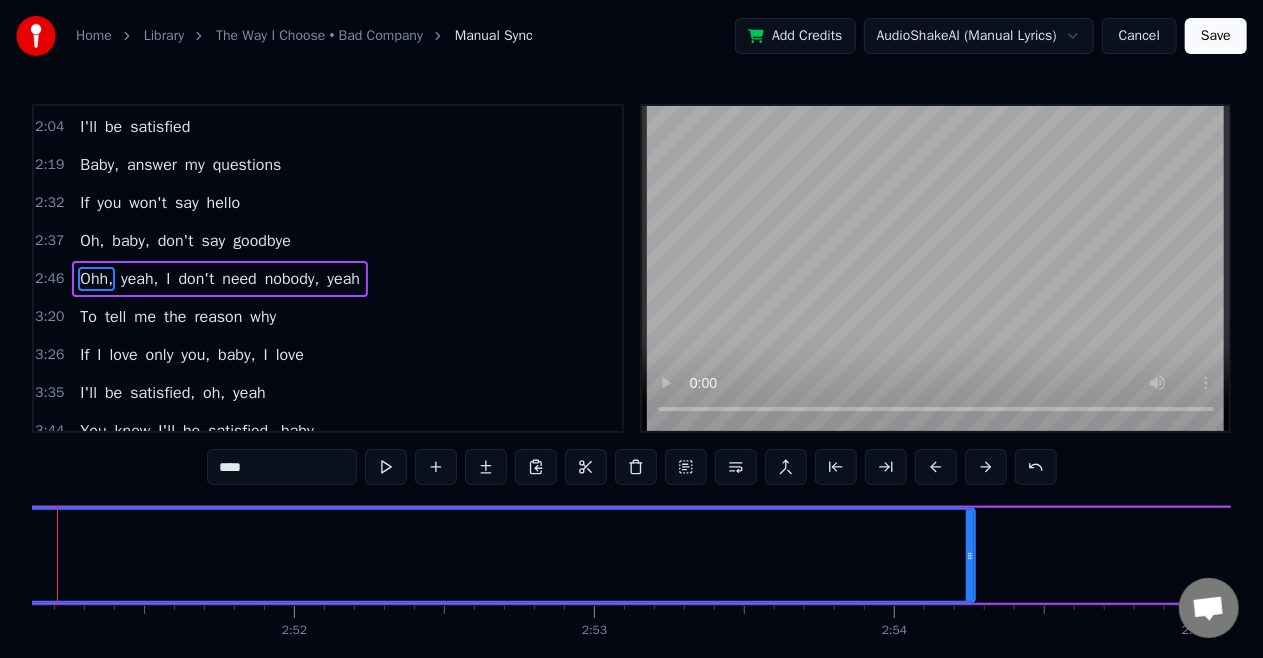 scroll, scrollTop: 0, scrollLeft: 51262, axis: horizontal 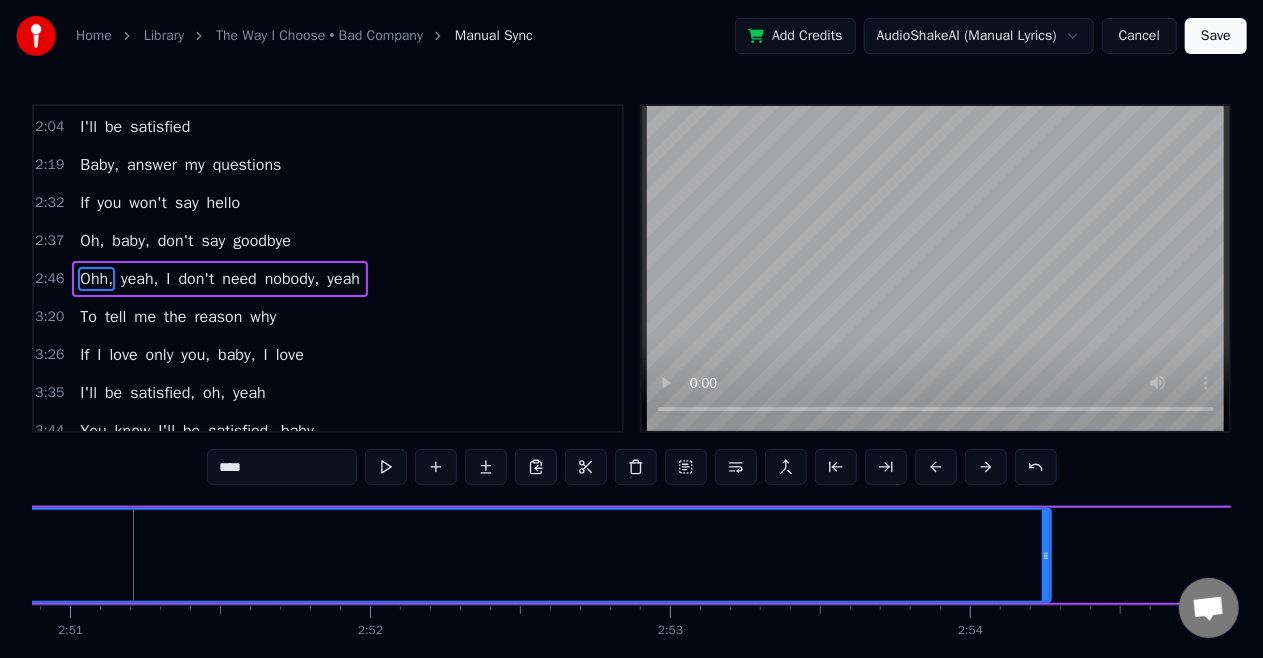 click on "Ohh," at bounding box center [-68, 555] 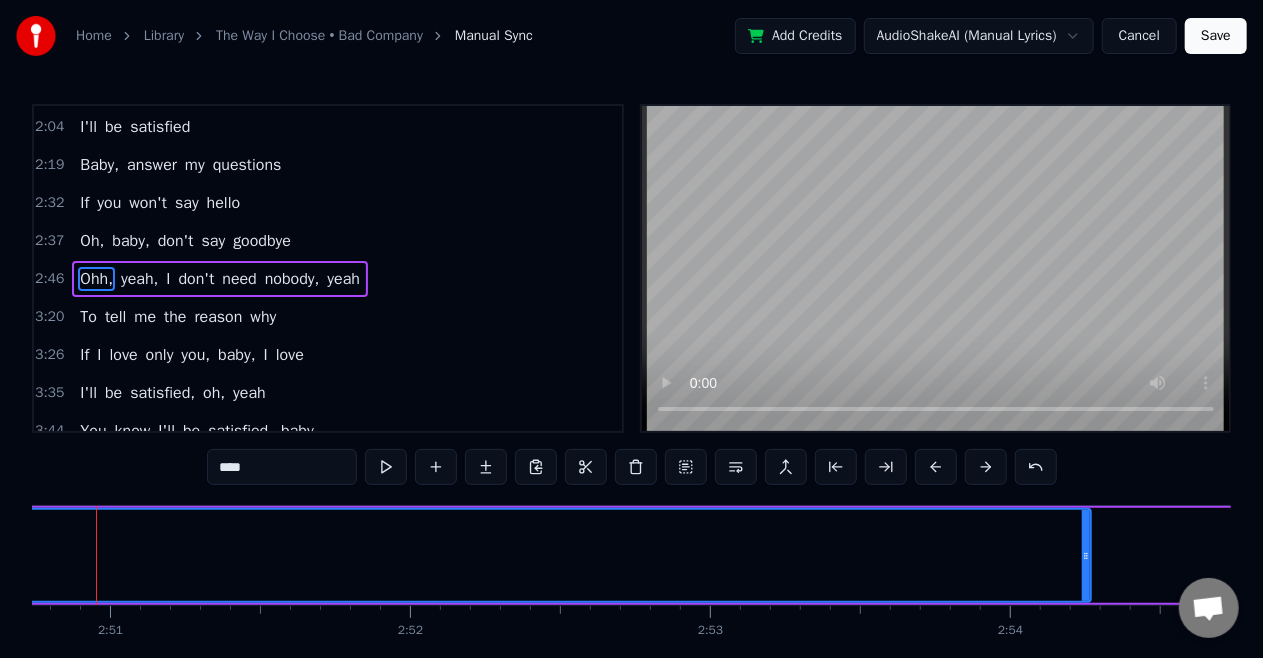 scroll, scrollTop: 0, scrollLeft: 51186, axis: horizontal 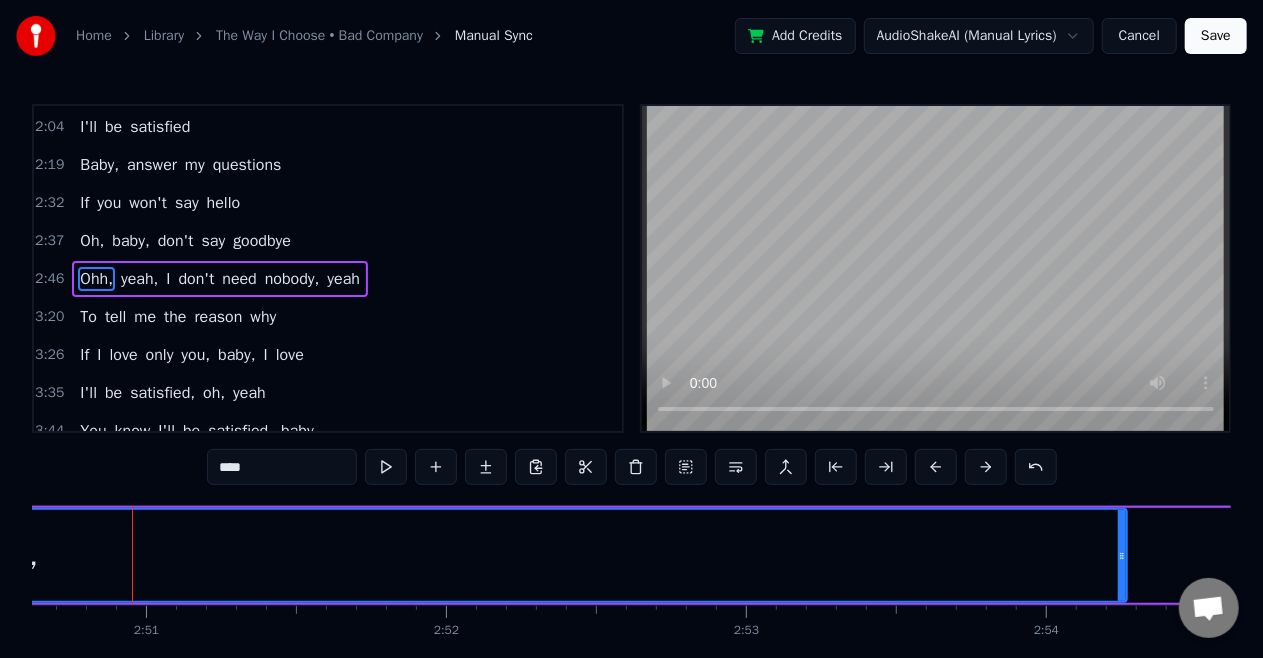 click on "Ohh," at bounding box center (8, 555) 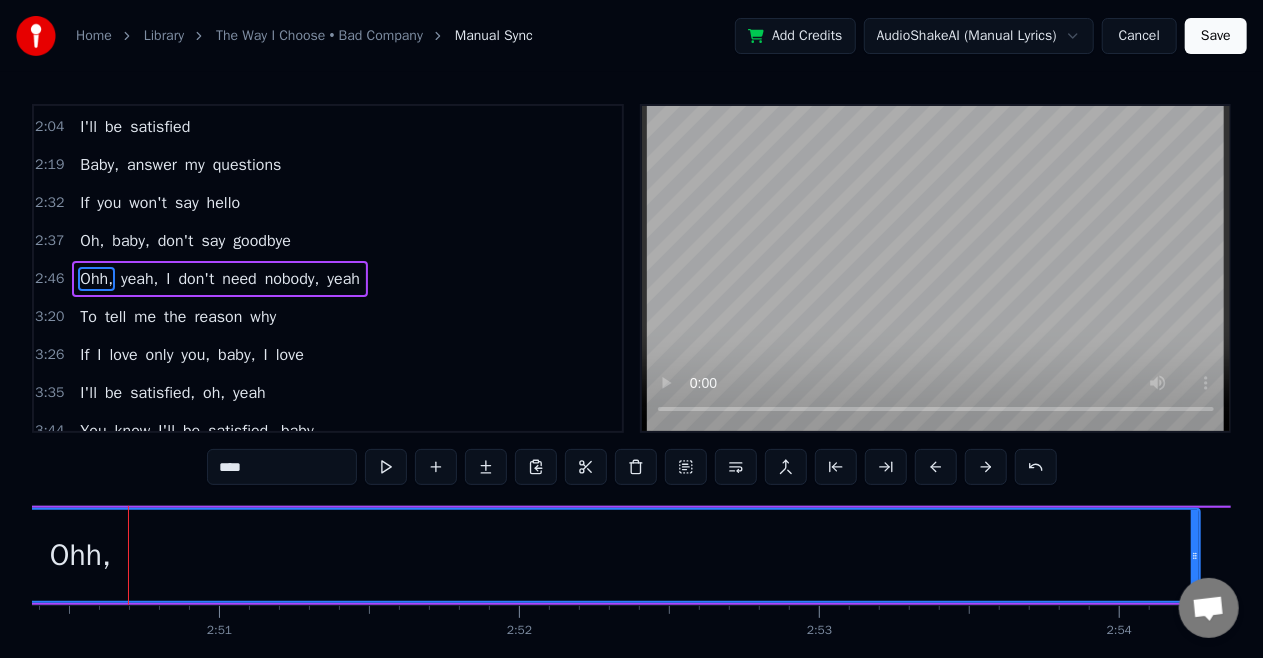 scroll, scrollTop: 0, scrollLeft: 51109, axis: horizontal 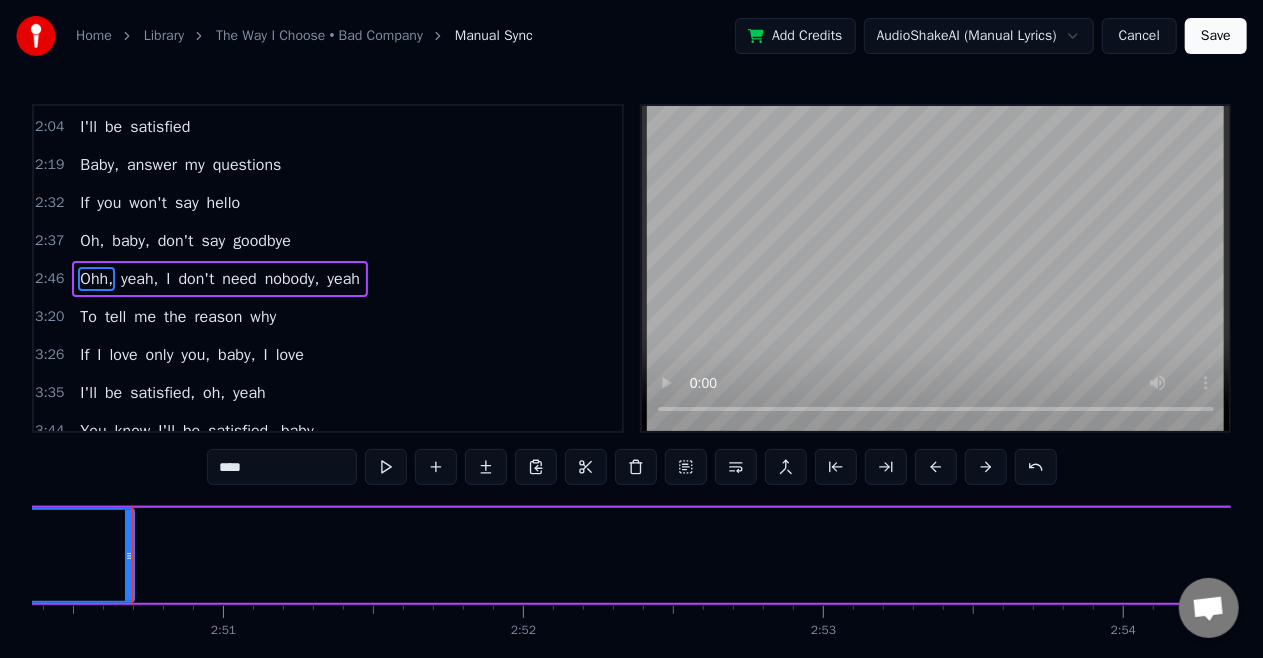 drag, startPoint x: 1198, startPoint y: 552, endPoint x: 128, endPoint y: 597, distance: 1070.9458 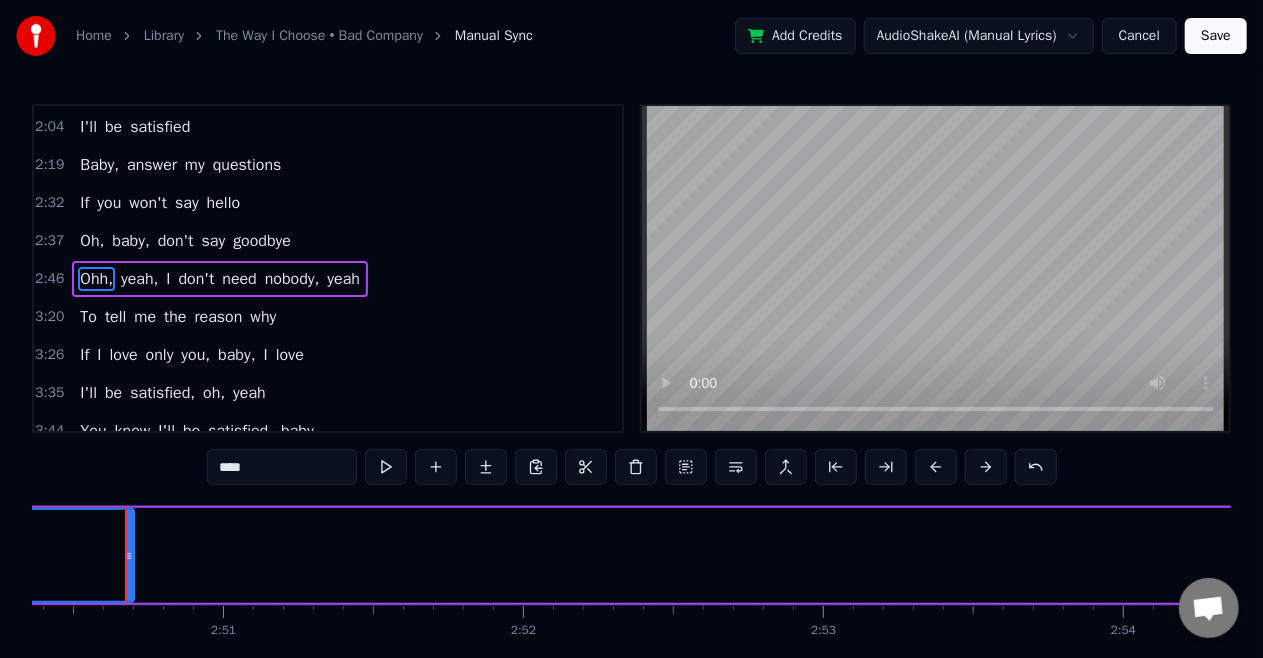 scroll, scrollTop: 0, scrollLeft: 51103, axis: horizontal 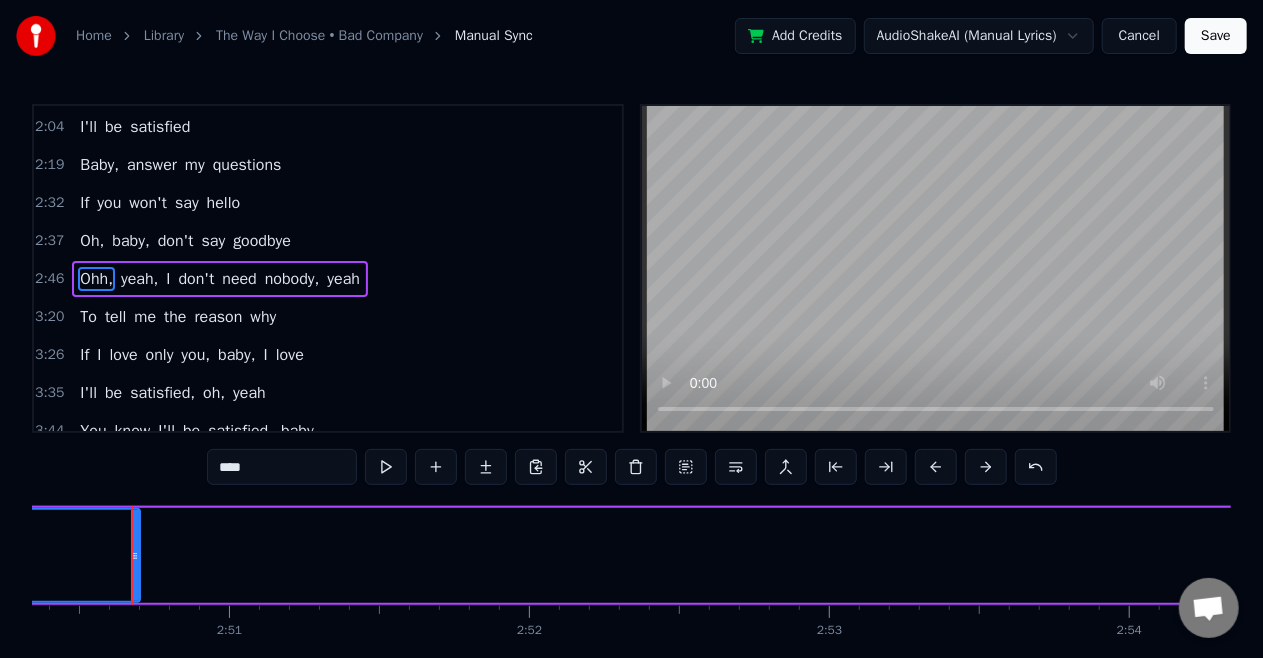 click on "Ohh," at bounding box center [-444, 555] 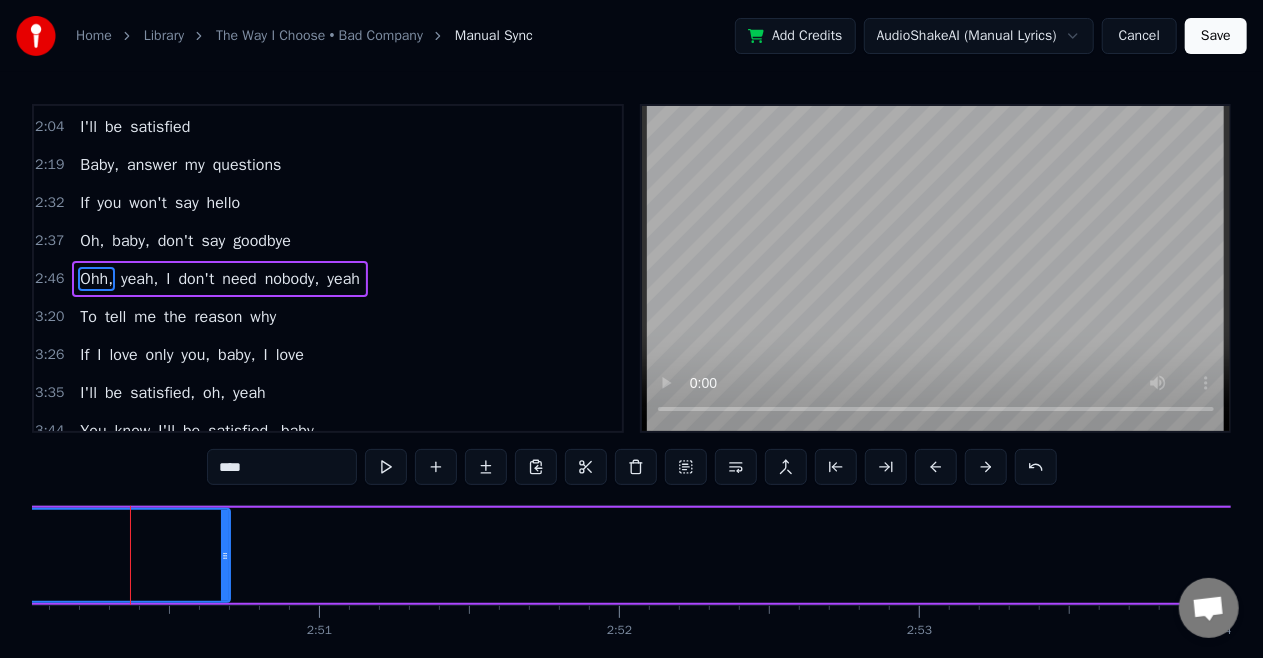 scroll, scrollTop: 0, scrollLeft: 51011, axis: horizontal 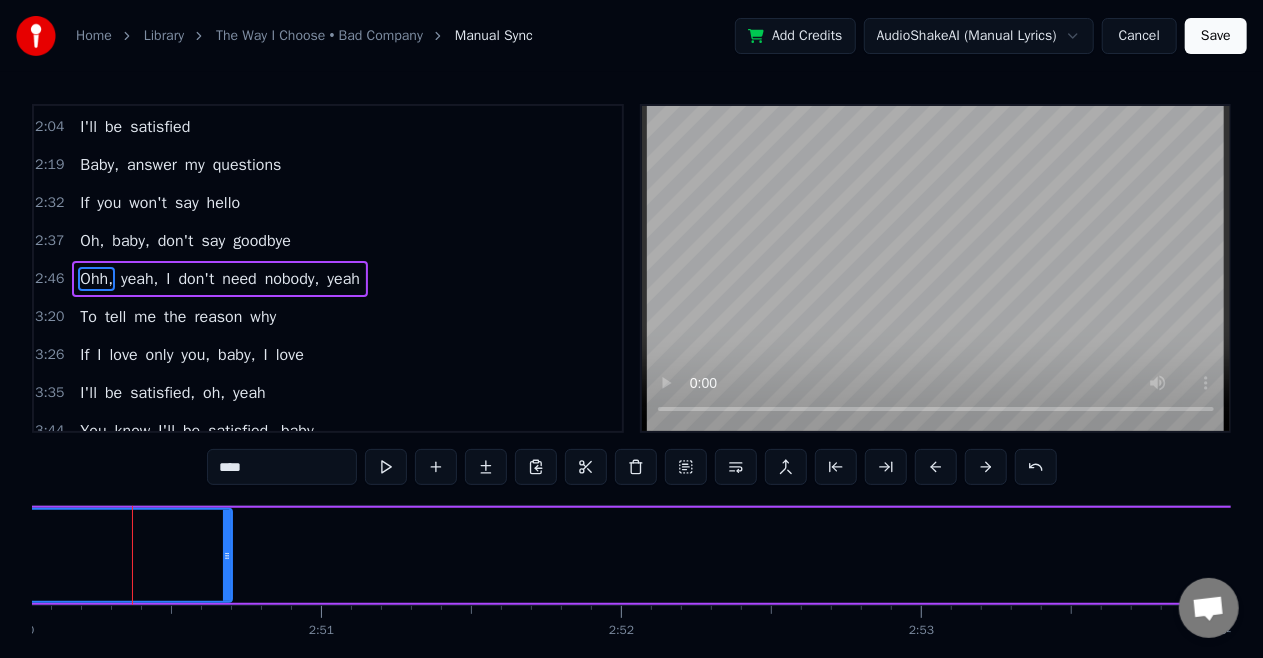click on "Ohh," at bounding box center (-352, 555) 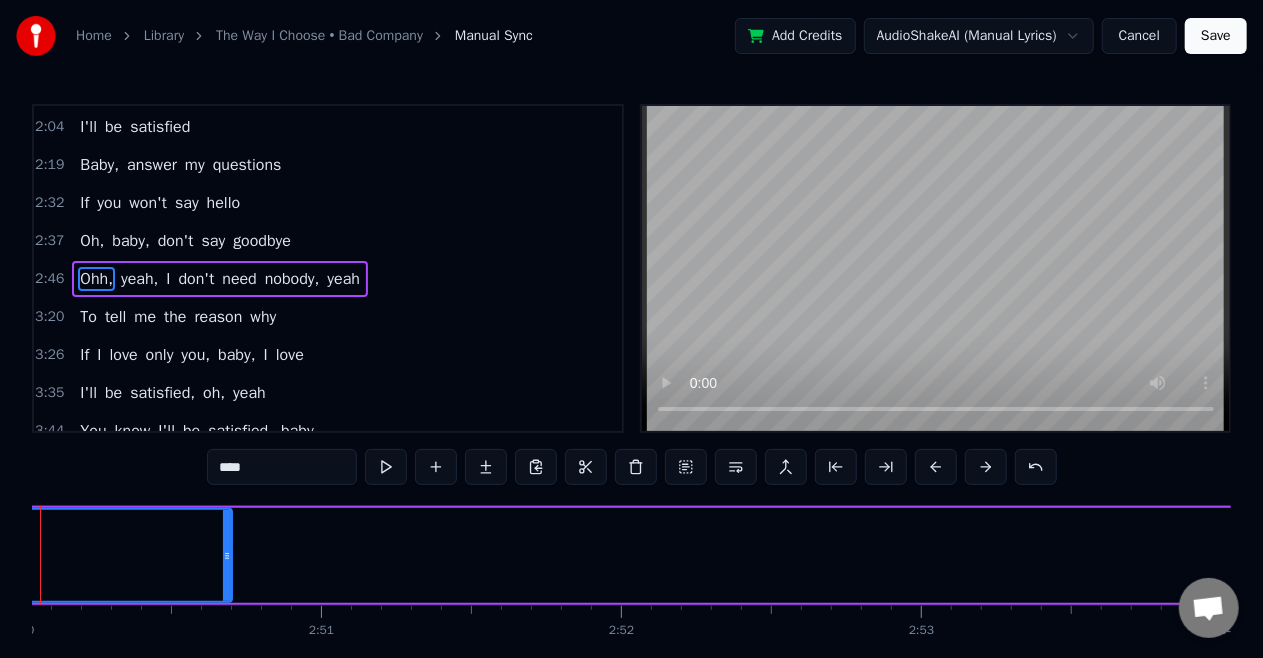 scroll, scrollTop: 0, scrollLeft: 50919, axis: horizontal 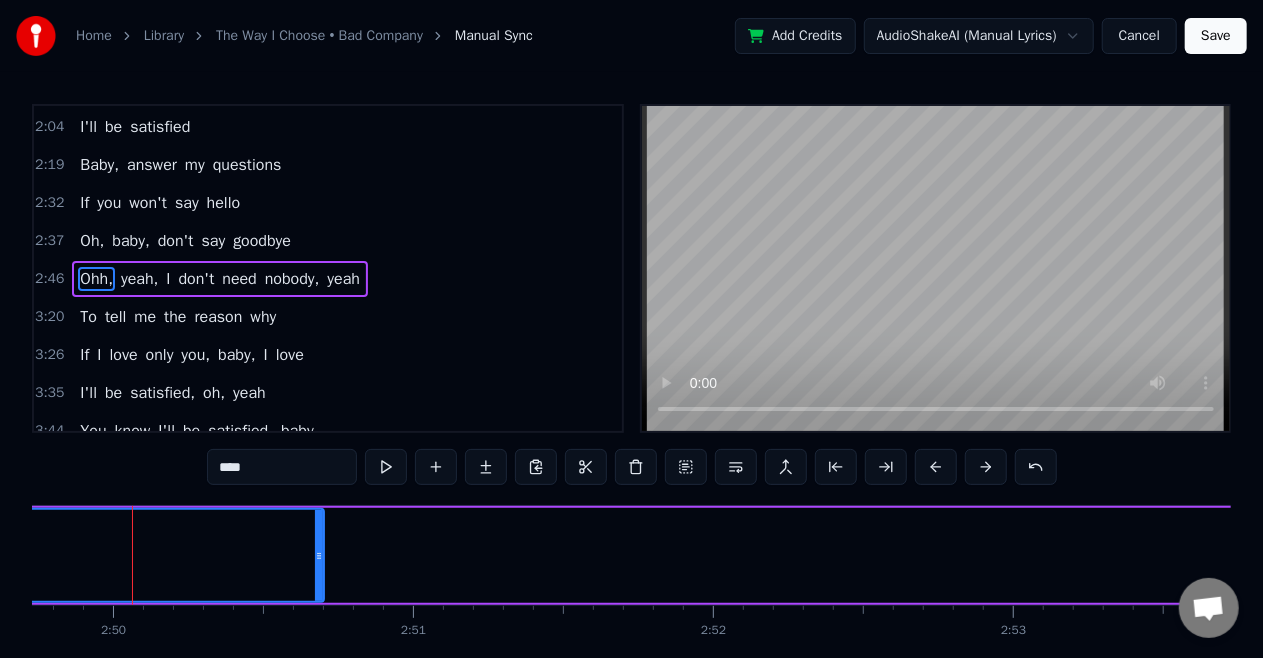 click on "Ohh," at bounding box center (-260, 555) 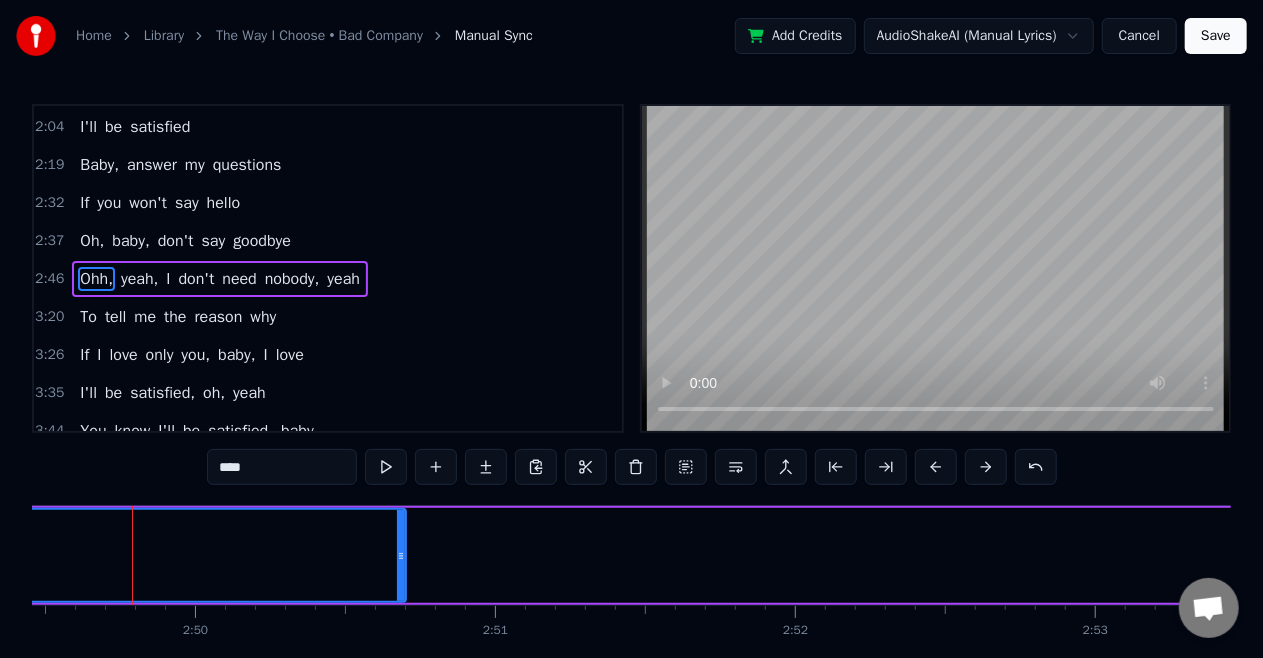click on "Ohh," at bounding box center [-178, 555] 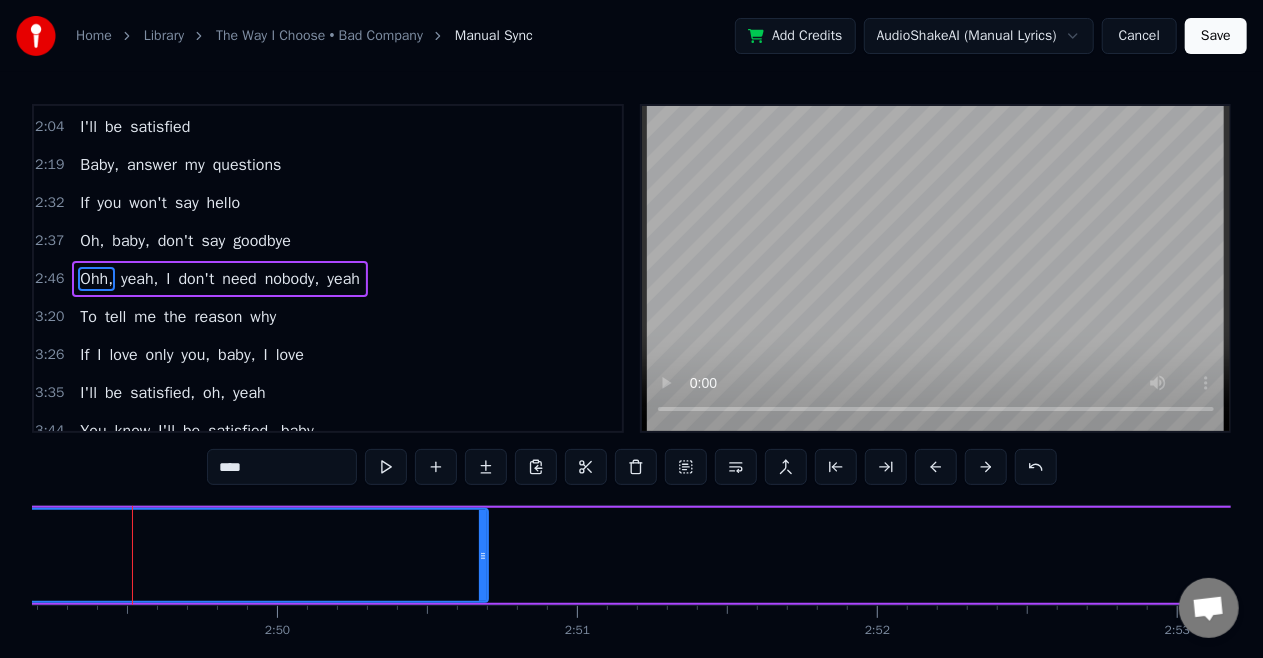 click on "Ohh," at bounding box center [-96, 555] 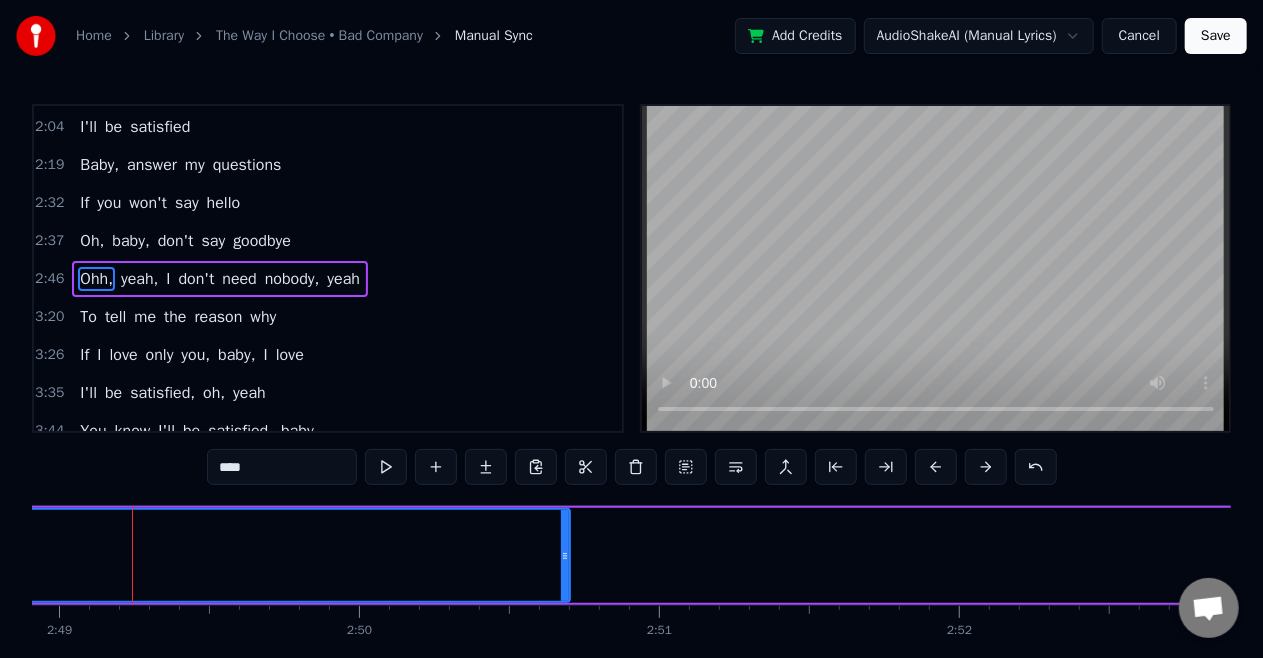 click on "Ohh," at bounding box center [-14, 555] 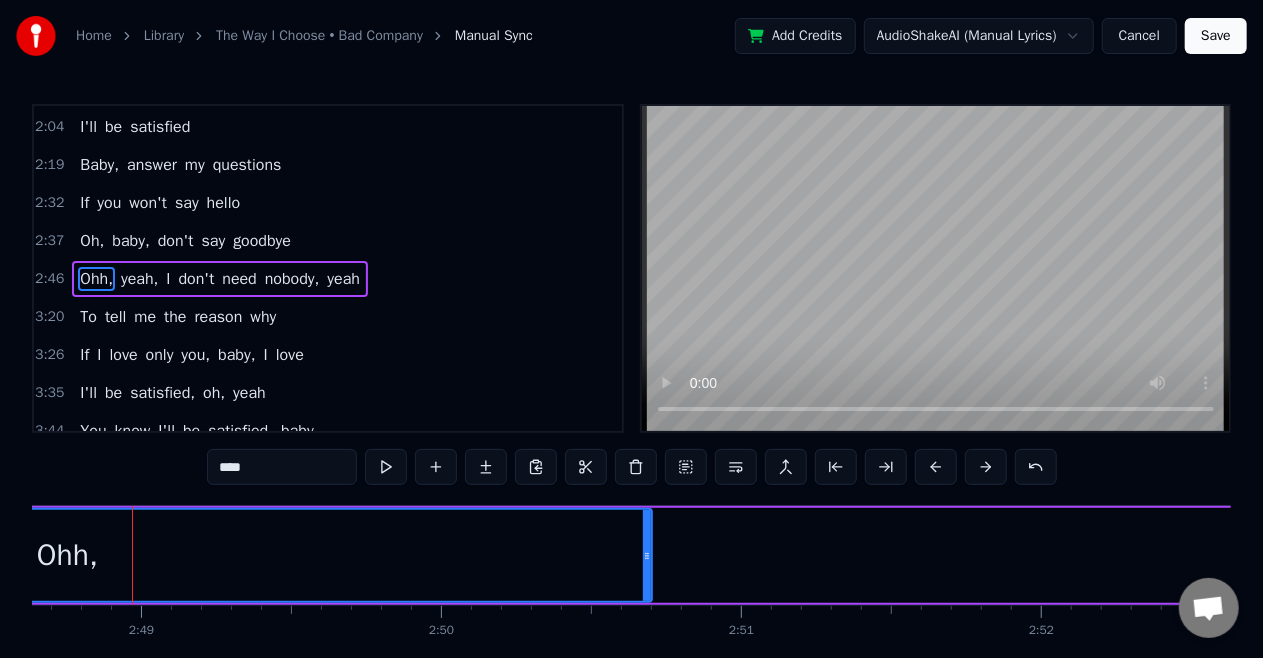 click on "Ohh," at bounding box center [68, 555] 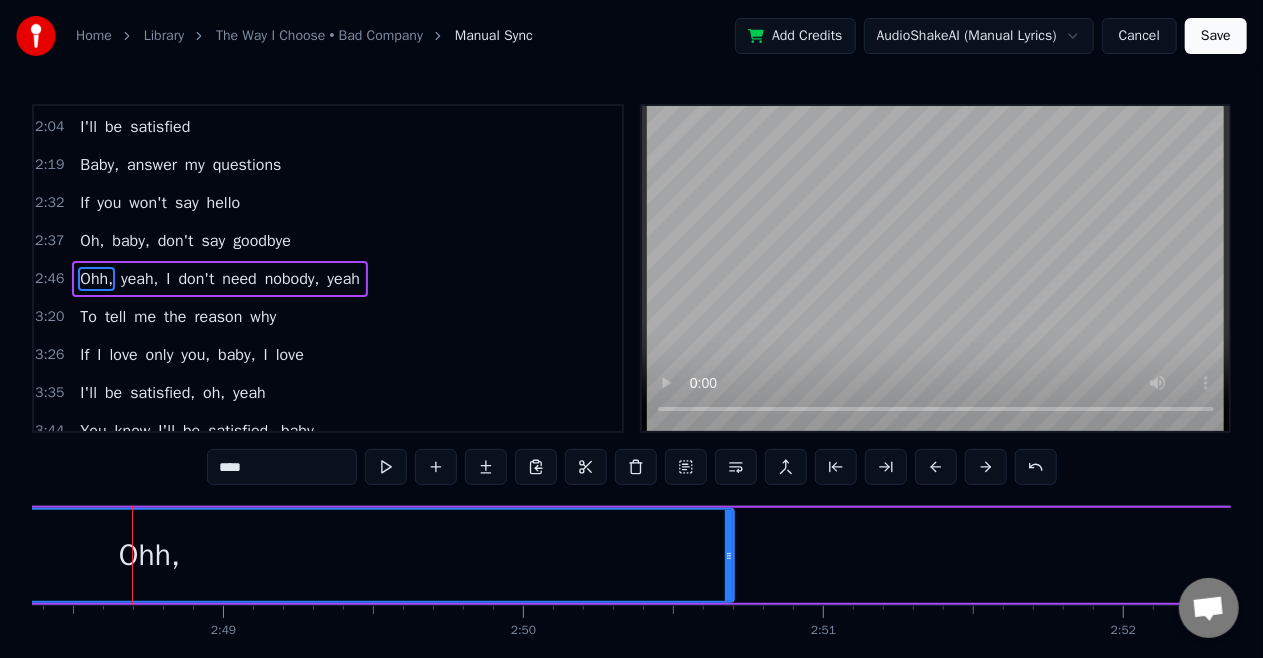 click on "Ohh," at bounding box center (150, 555) 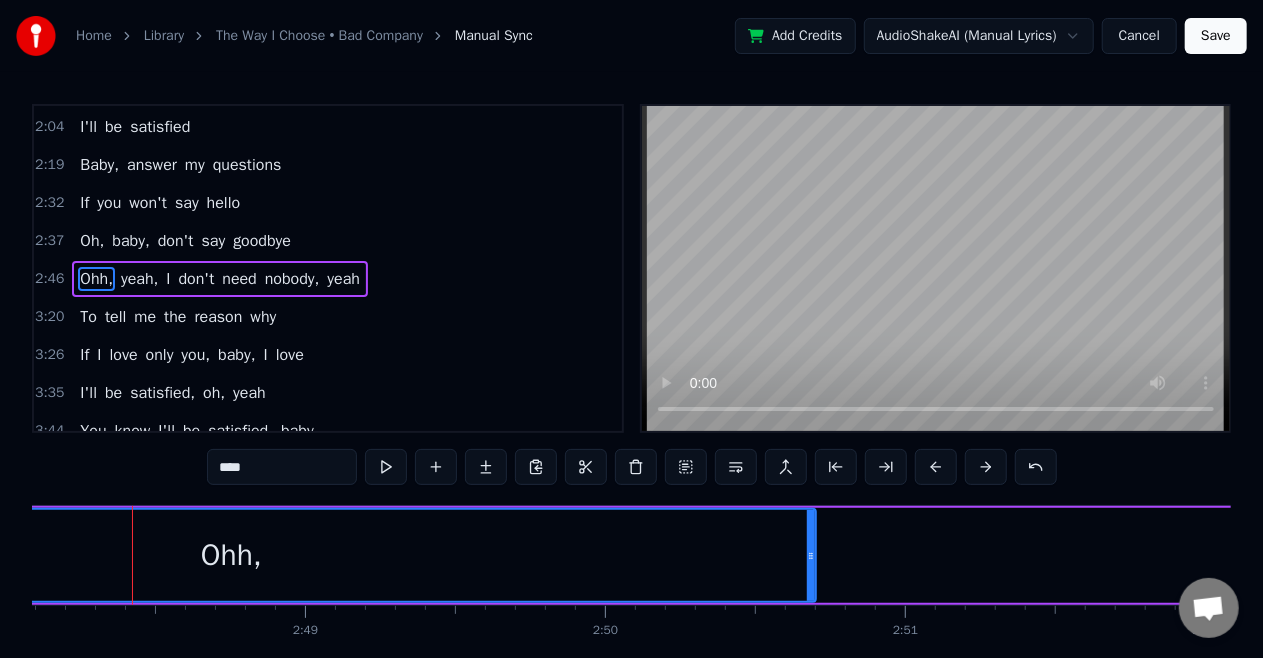 click on "Ohh," at bounding box center [232, 555] 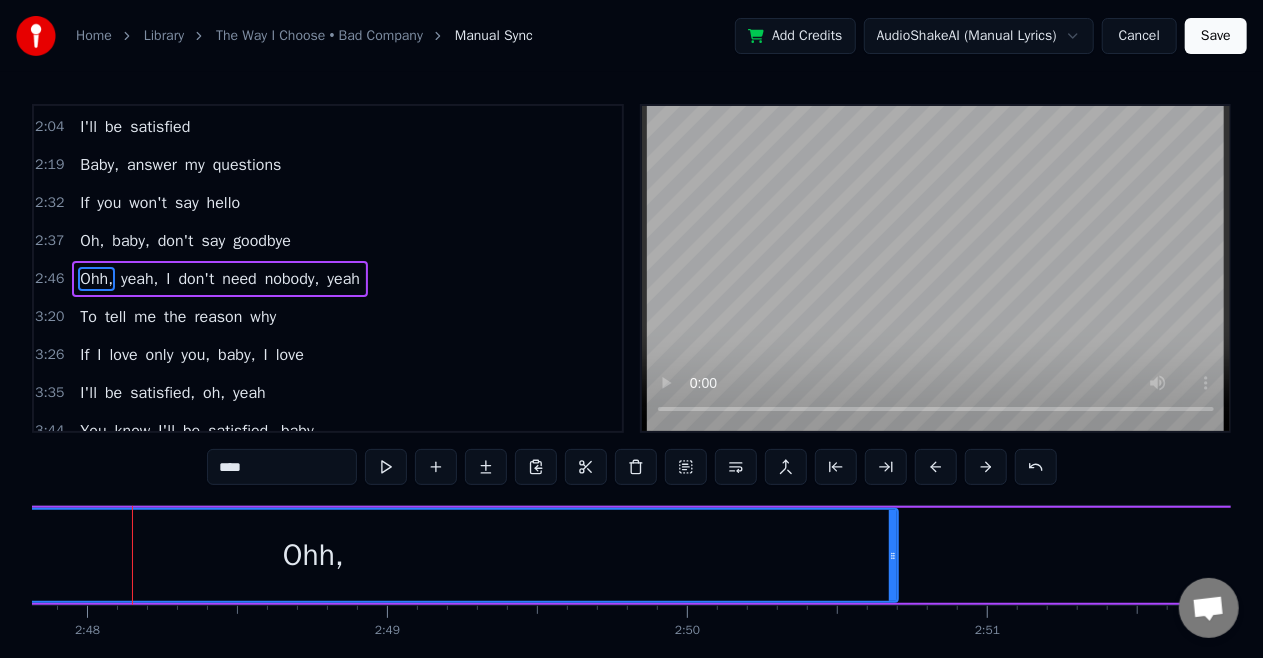 click on "Ohh," at bounding box center [314, 555] 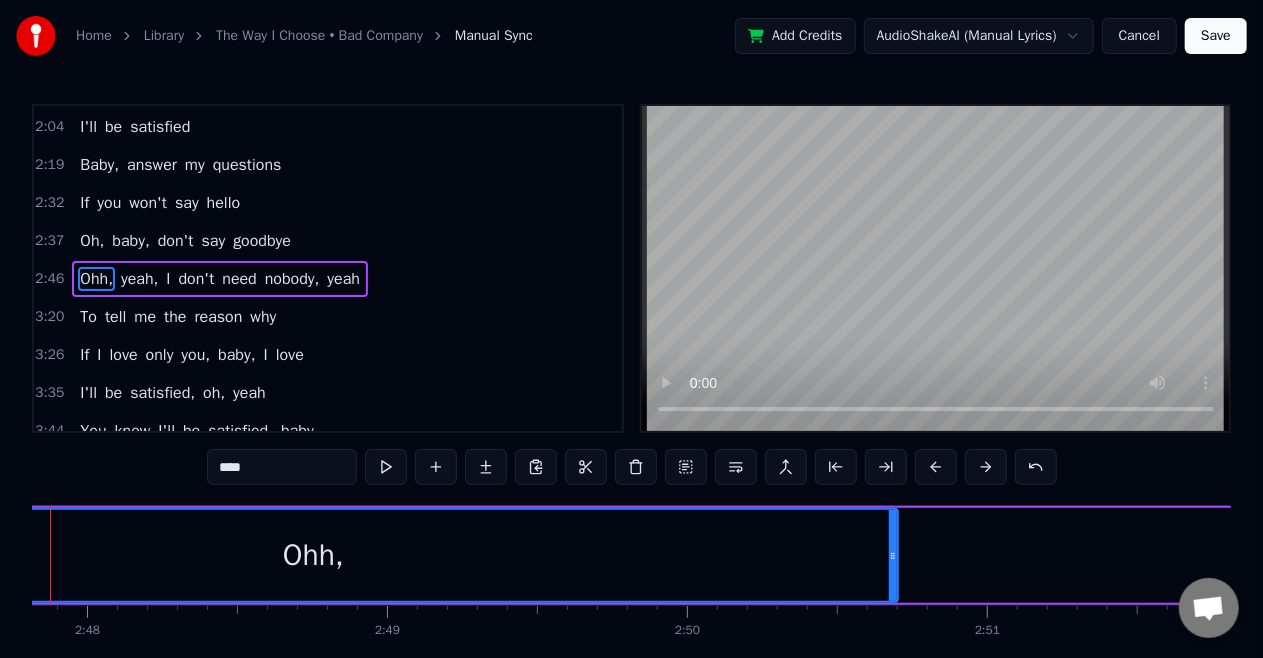 scroll, scrollTop: 0, scrollLeft: 50263, axis: horizontal 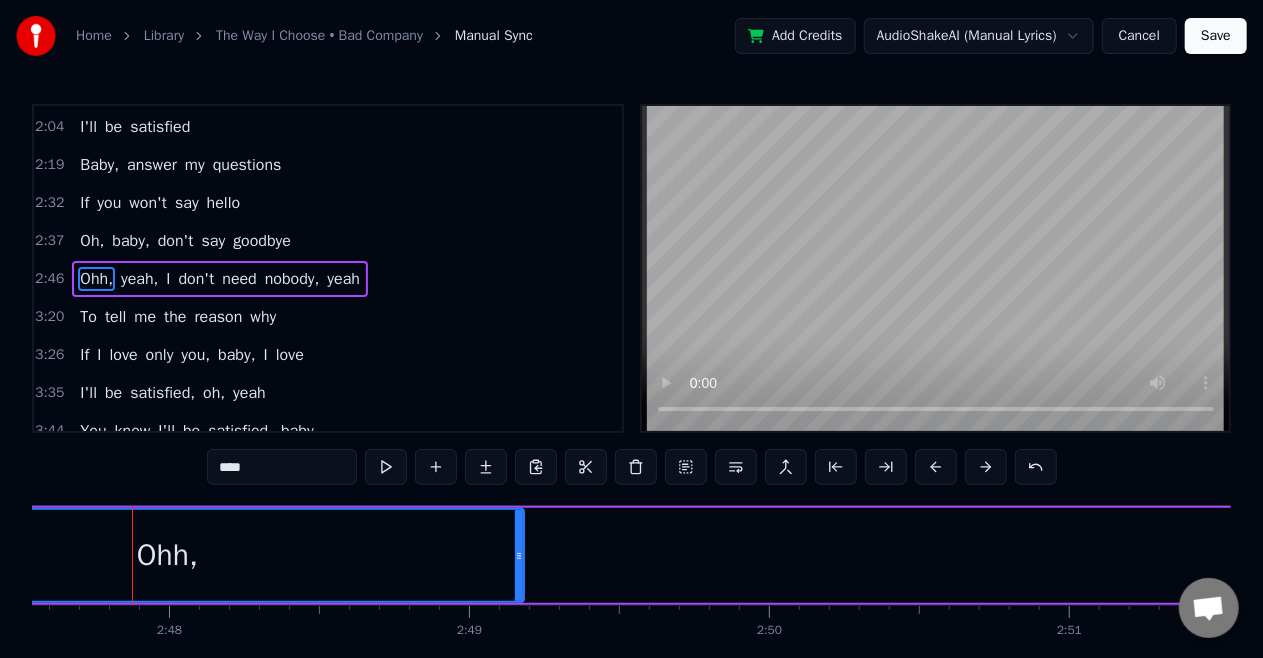 drag, startPoint x: 978, startPoint y: 558, endPoint x: 522, endPoint y: 632, distance: 461.96536 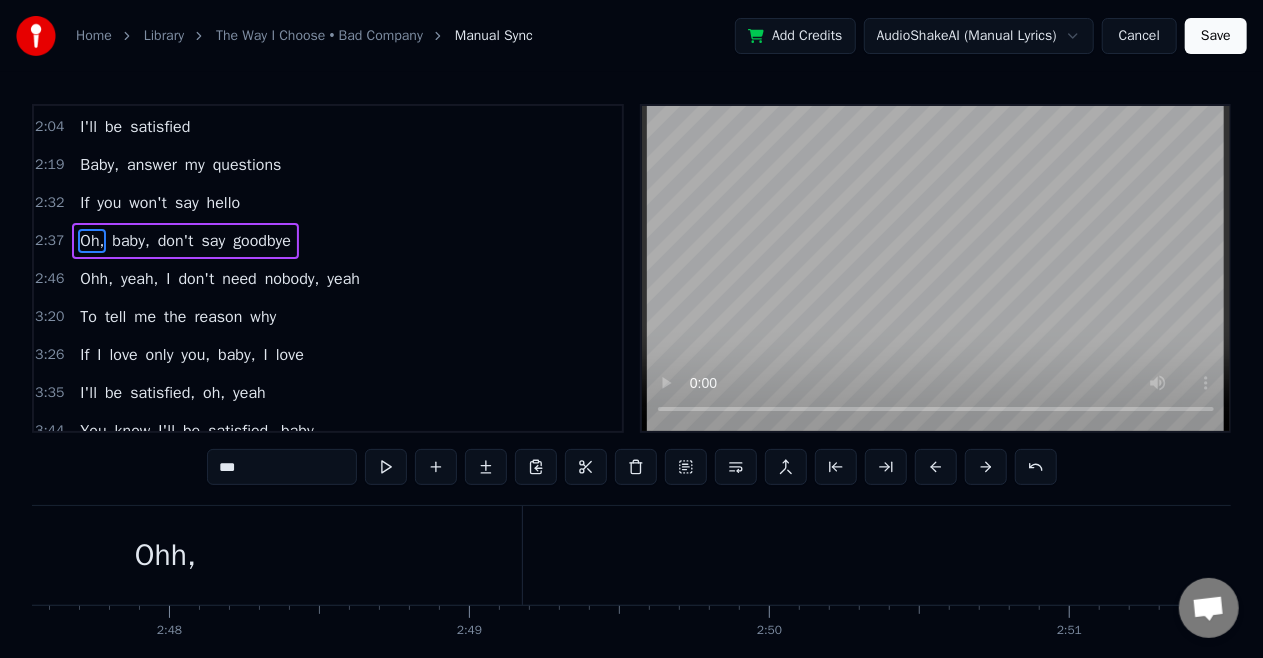 scroll, scrollTop: 378, scrollLeft: 0, axis: vertical 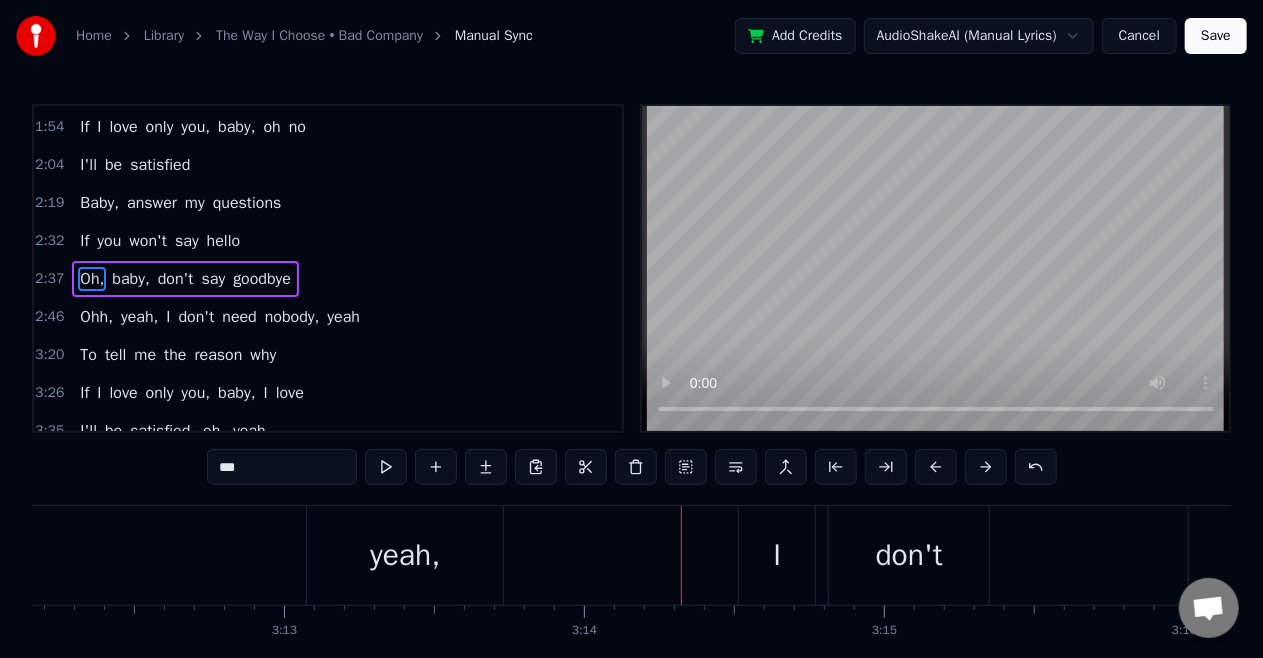 click on "goodbye" at bounding box center [262, 279] 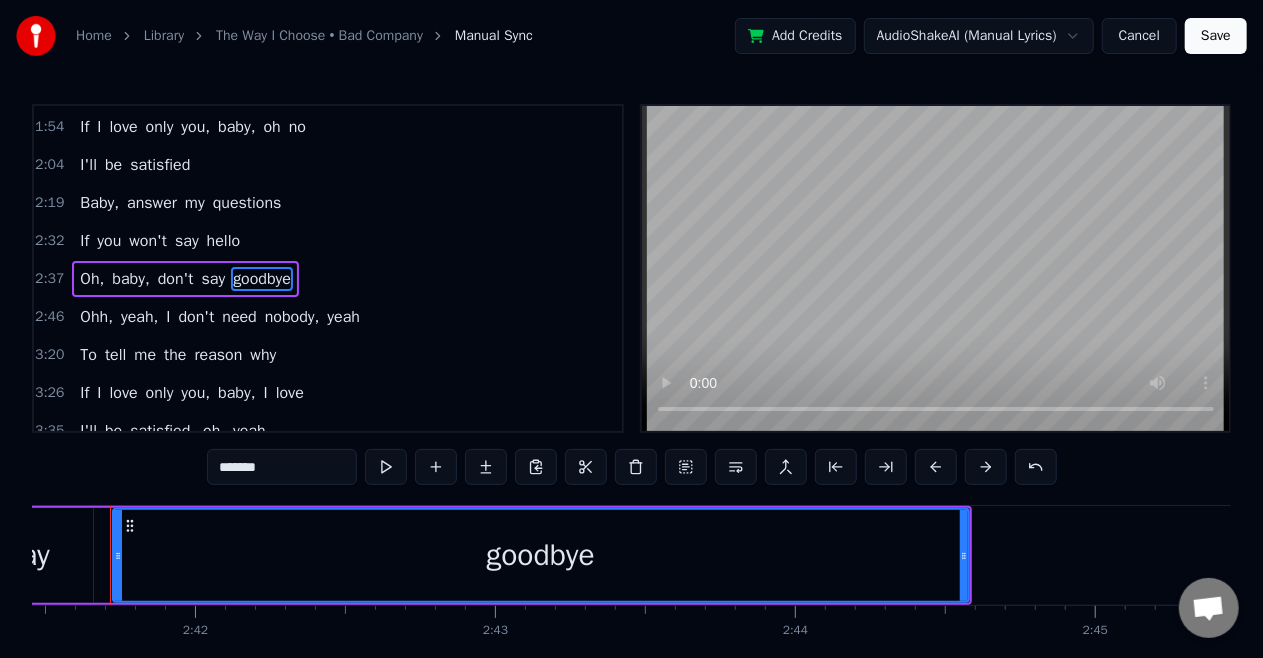 scroll, scrollTop: 0, scrollLeft: 48414, axis: horizontal 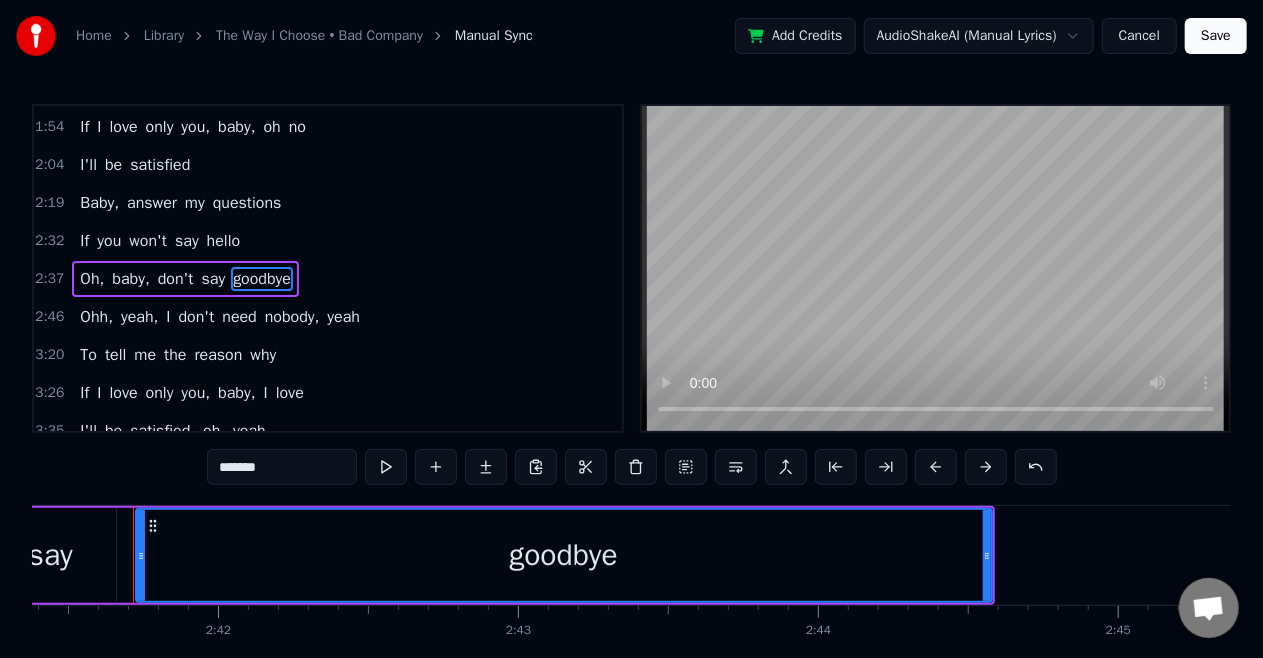 click on "Oh," at bounding box center [92, 279] 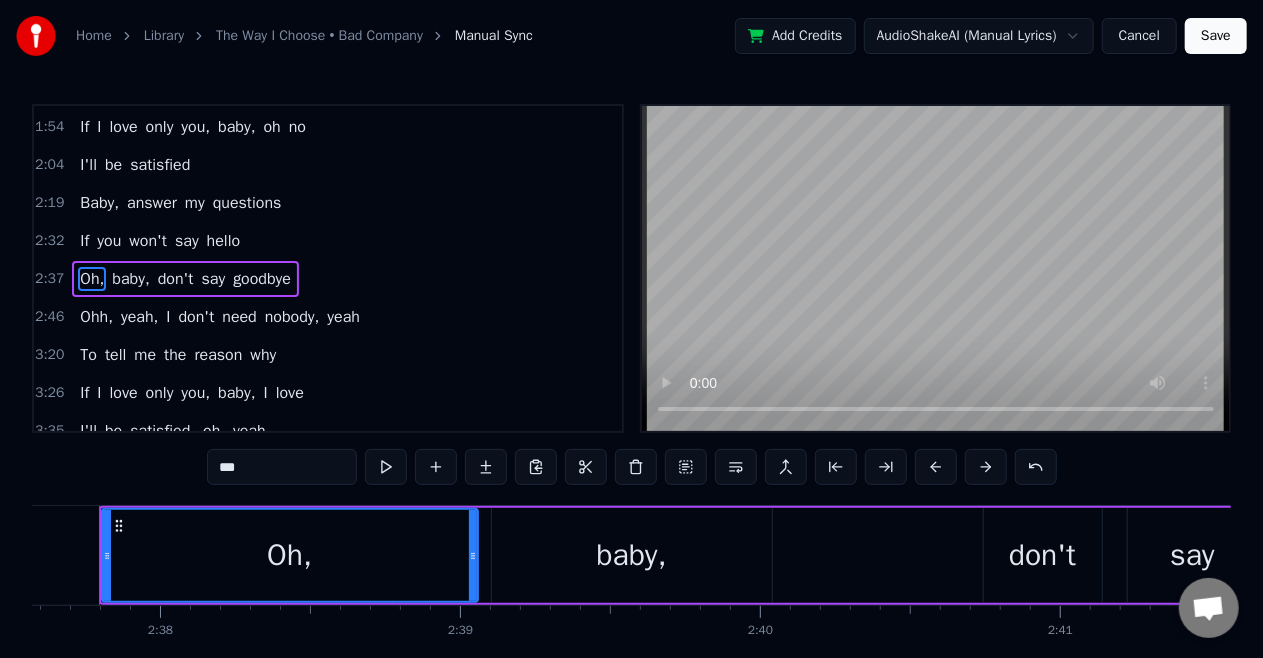 scroll, scrollTop: 0, scrollLeft: 47238, axis: horizontal 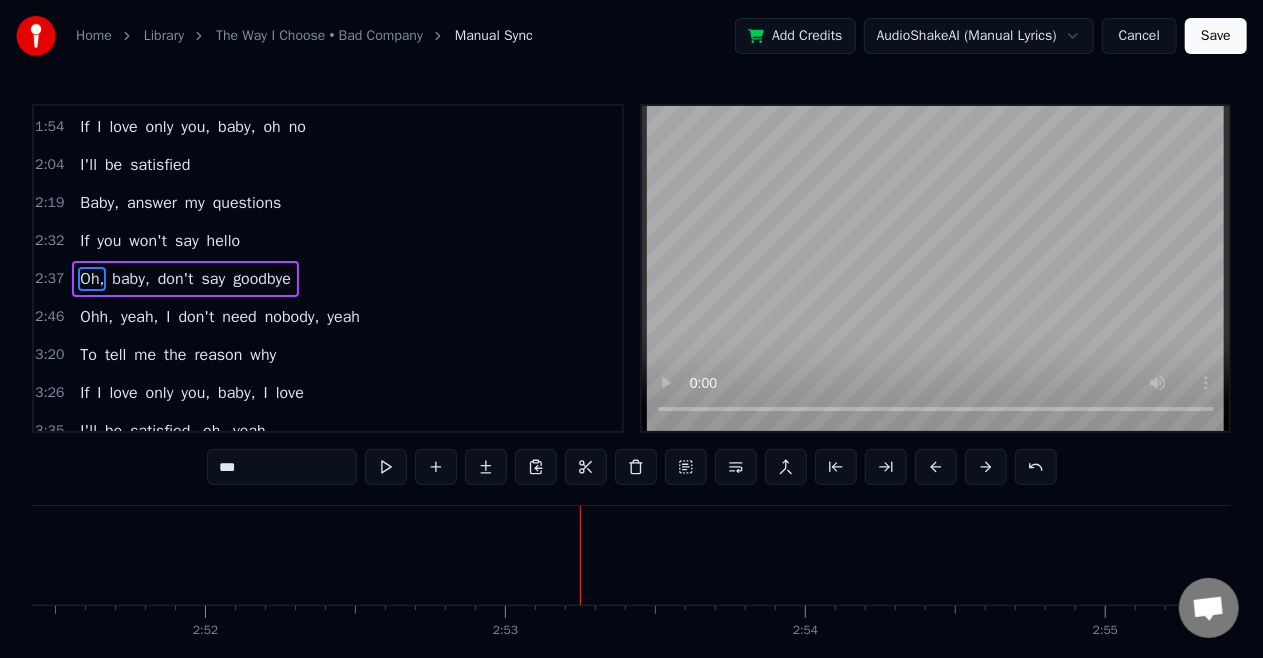 click on "Ohh," at bounding box center (96, 317) 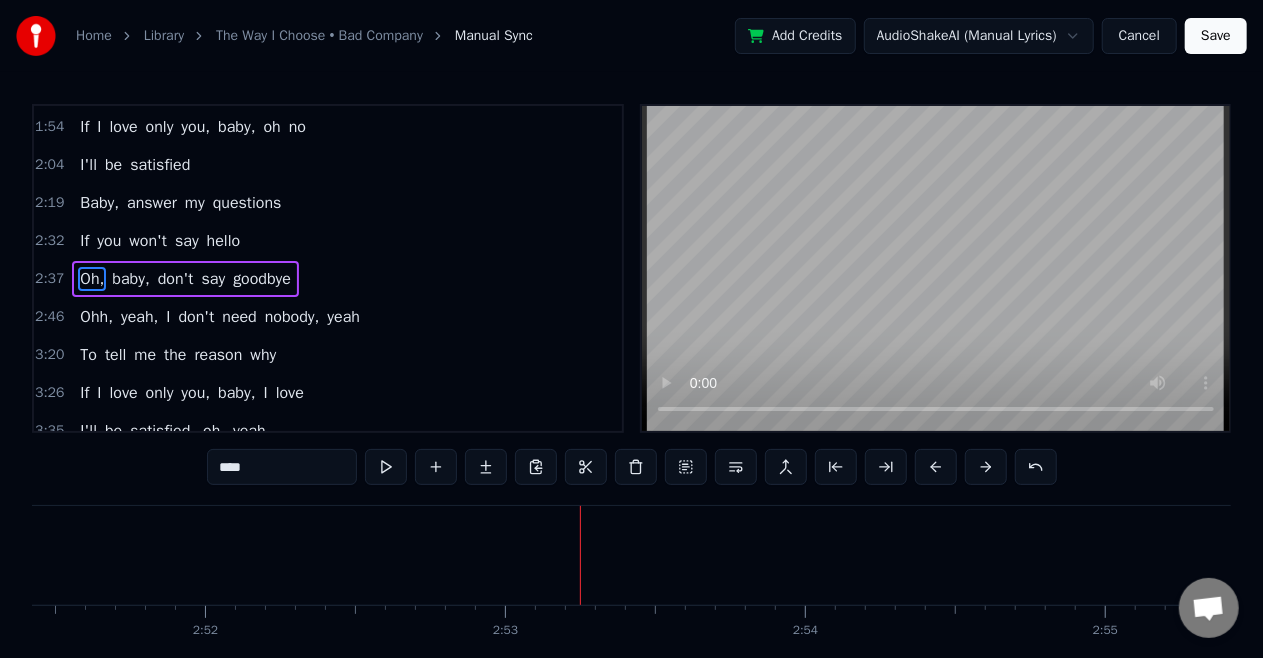 scroll, scrollTop: 380, scrollLeft: 0, axis: vertical 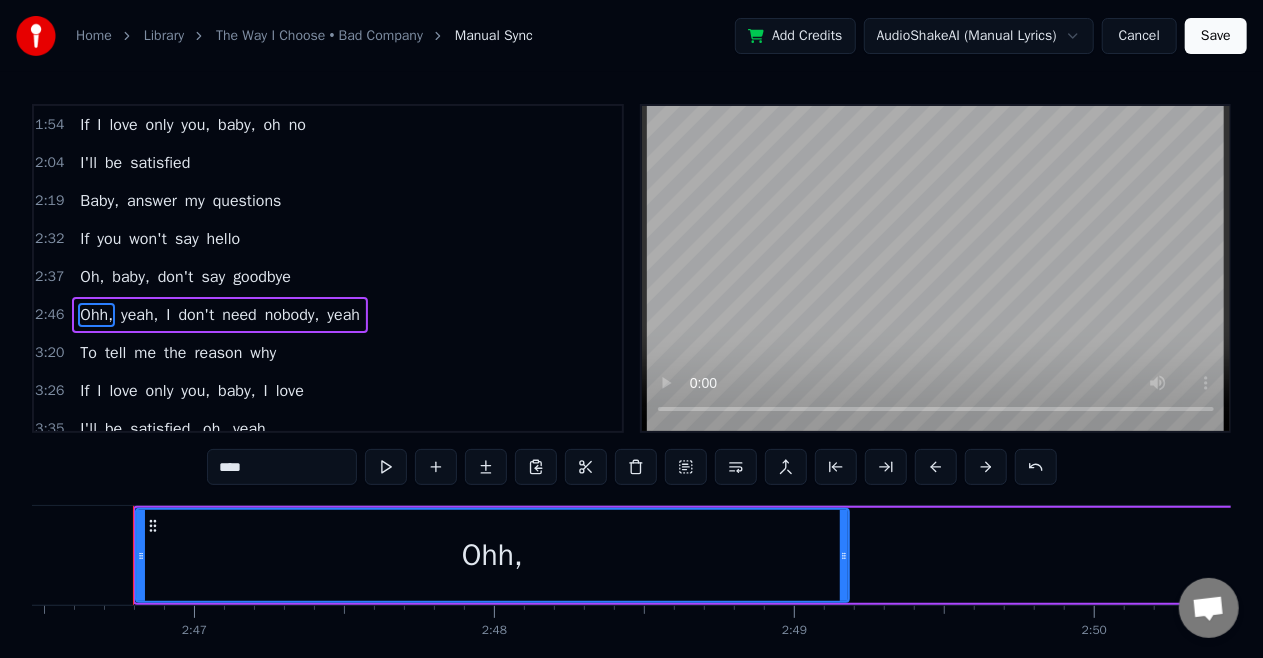 click on "goodbye" at bounding box center [262, 277] 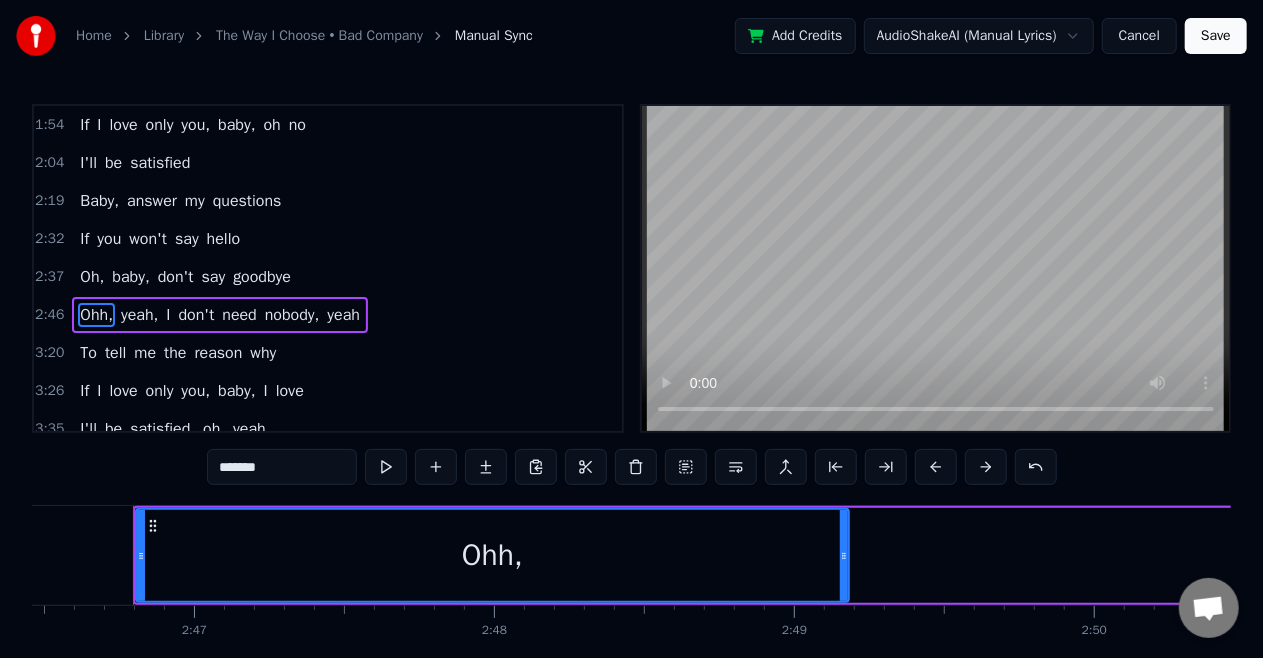 scroll, scrollTop: 378, scrollLeft: 0, axis: vertical 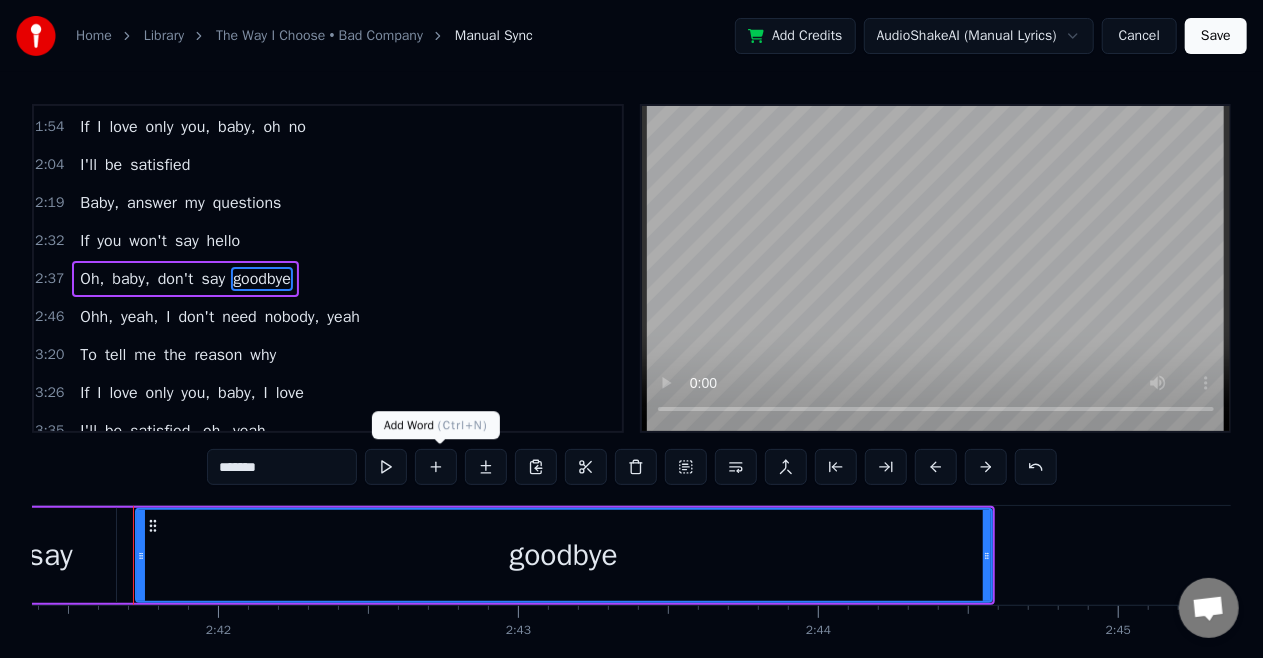 click at bounding box center (436, 467) 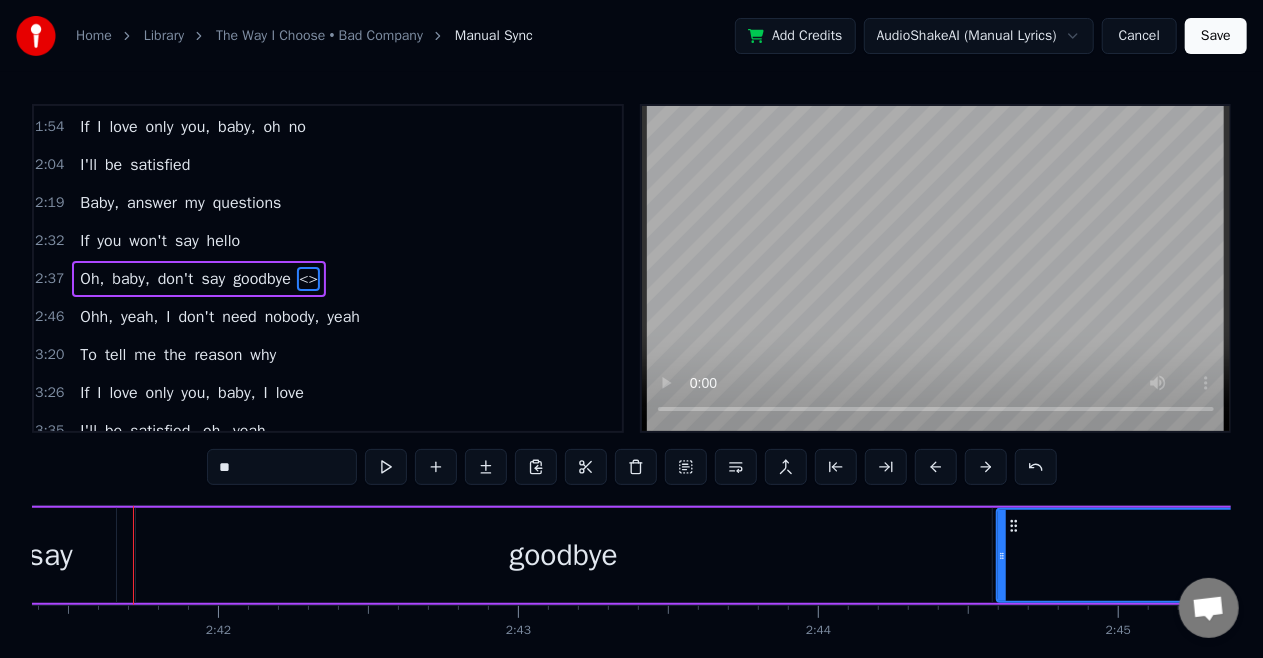 drag, startPoint x: 314, startPoint y: 466, endPoint x: 172, endPoint y: 474, distance: 142.22517 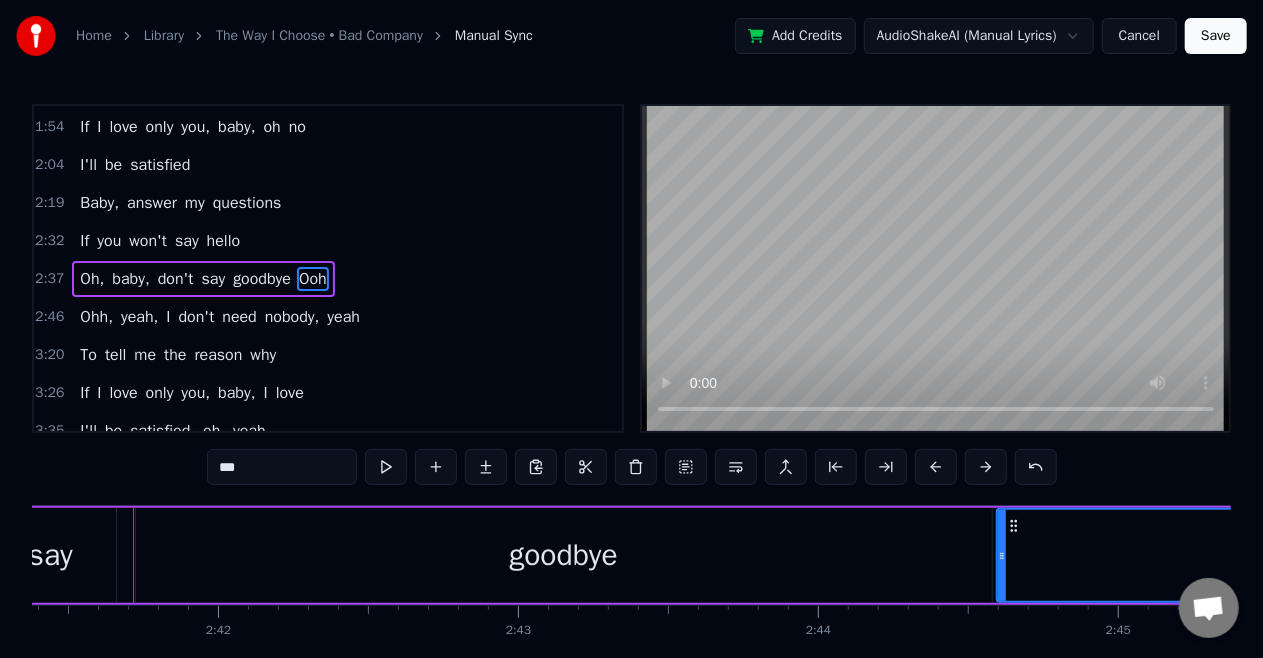 type on "***" 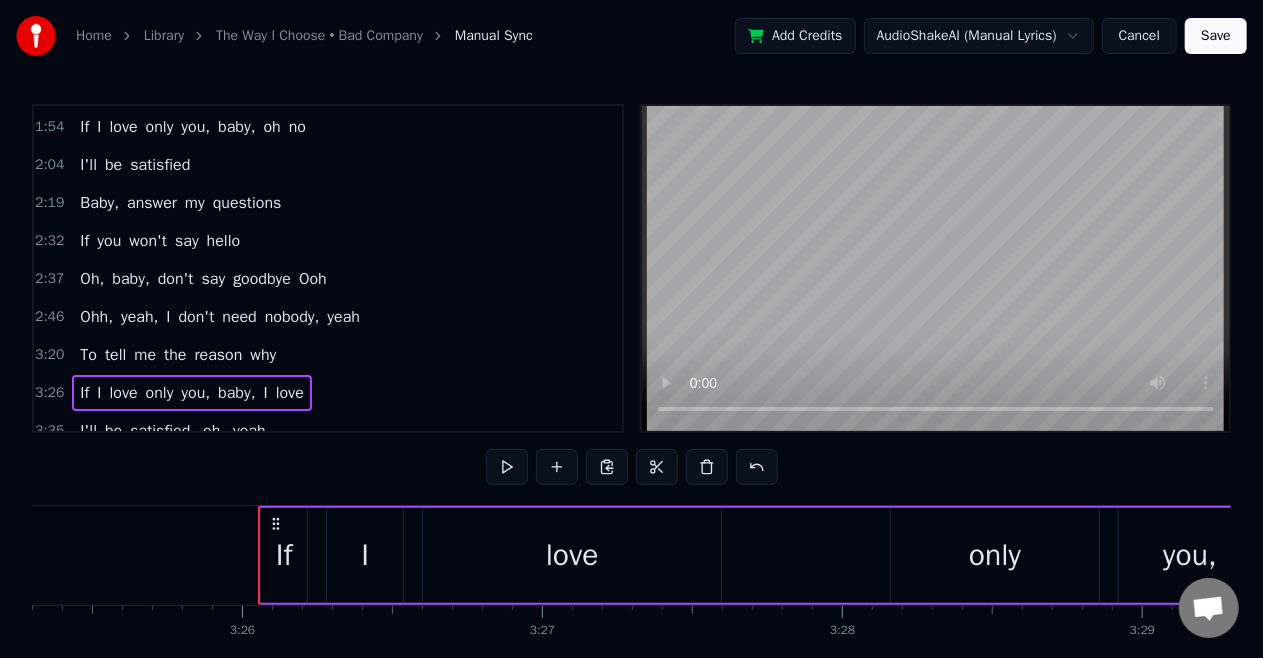 scroll, scrollTop: 0, scrollLeft: 61716, axis: horizontal 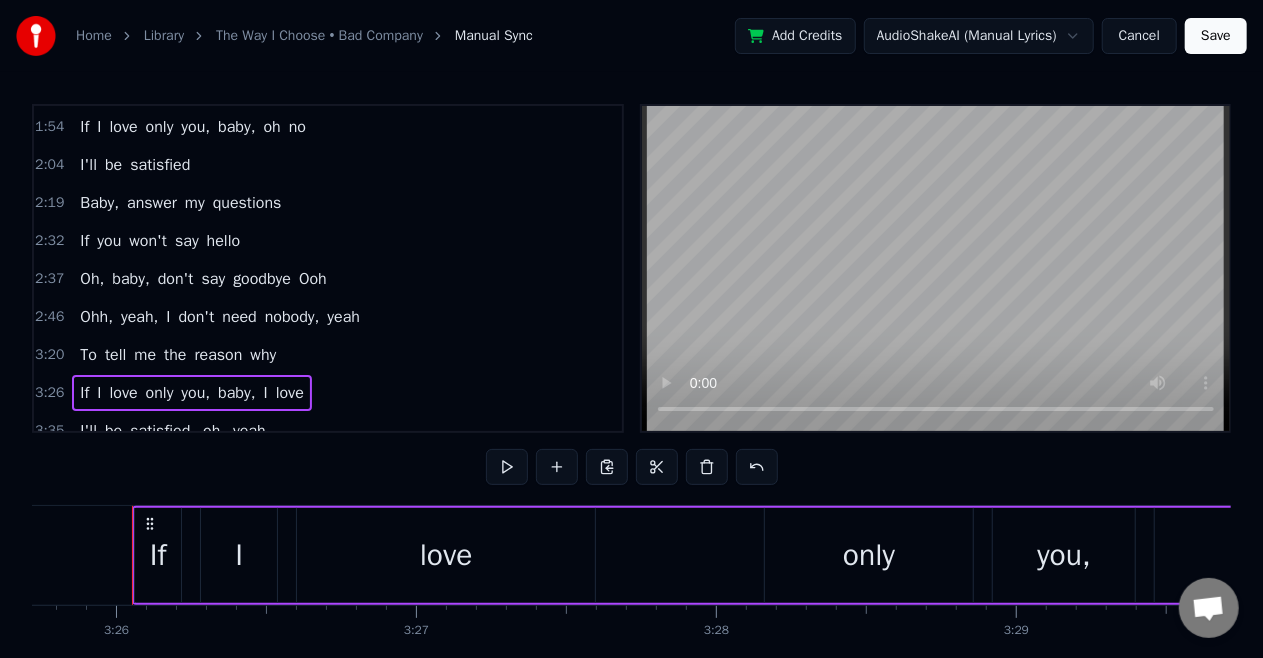 click on "goodbye" at bounding box center [262, 279] 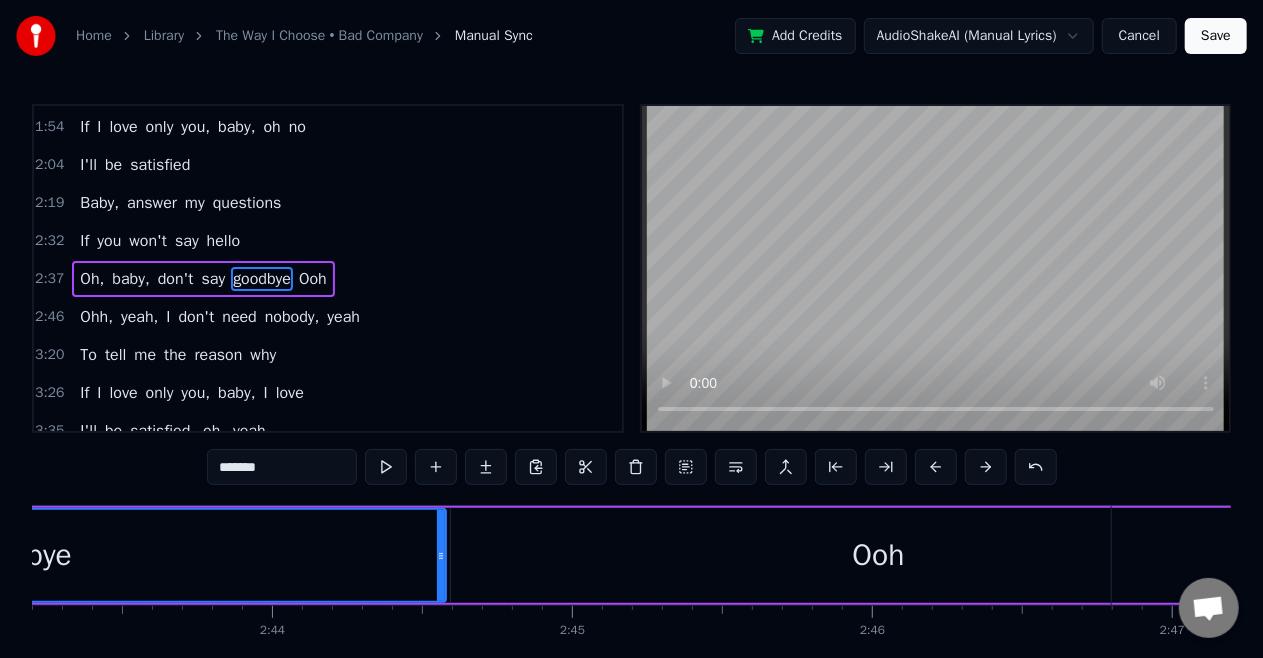 scroll, scrollTop: 0, scrollLeft: 48414, axis: horizontal 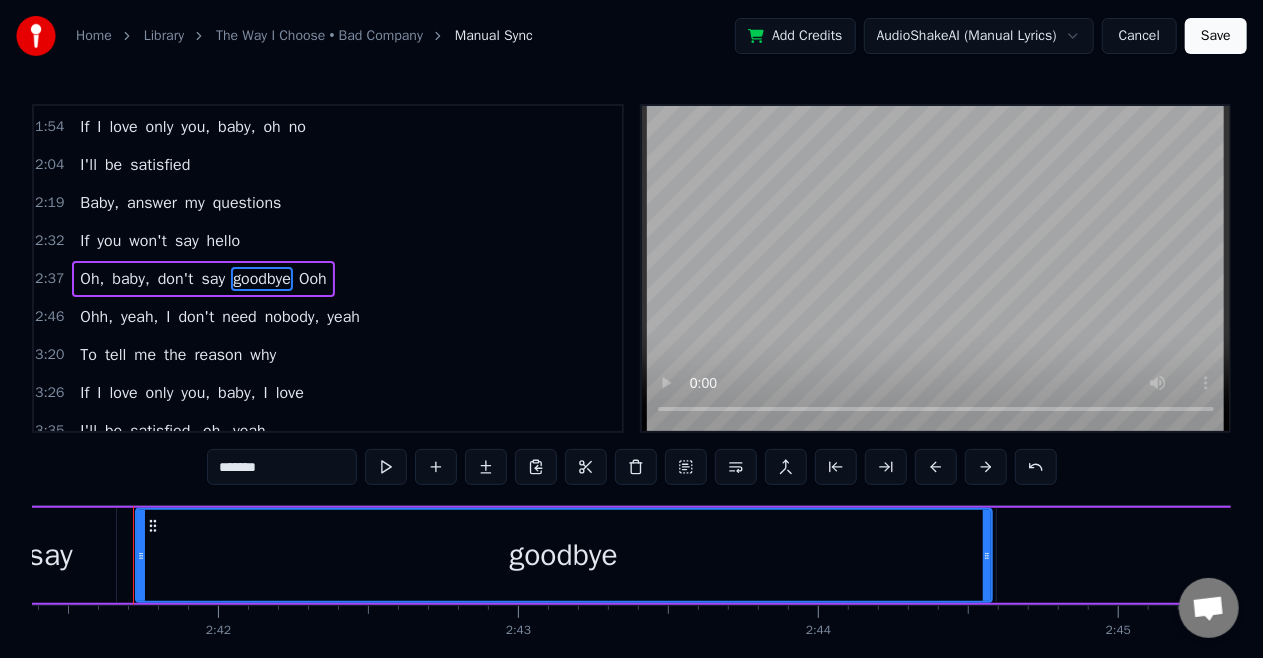 click on "*******" at bounding box center (282, 467) 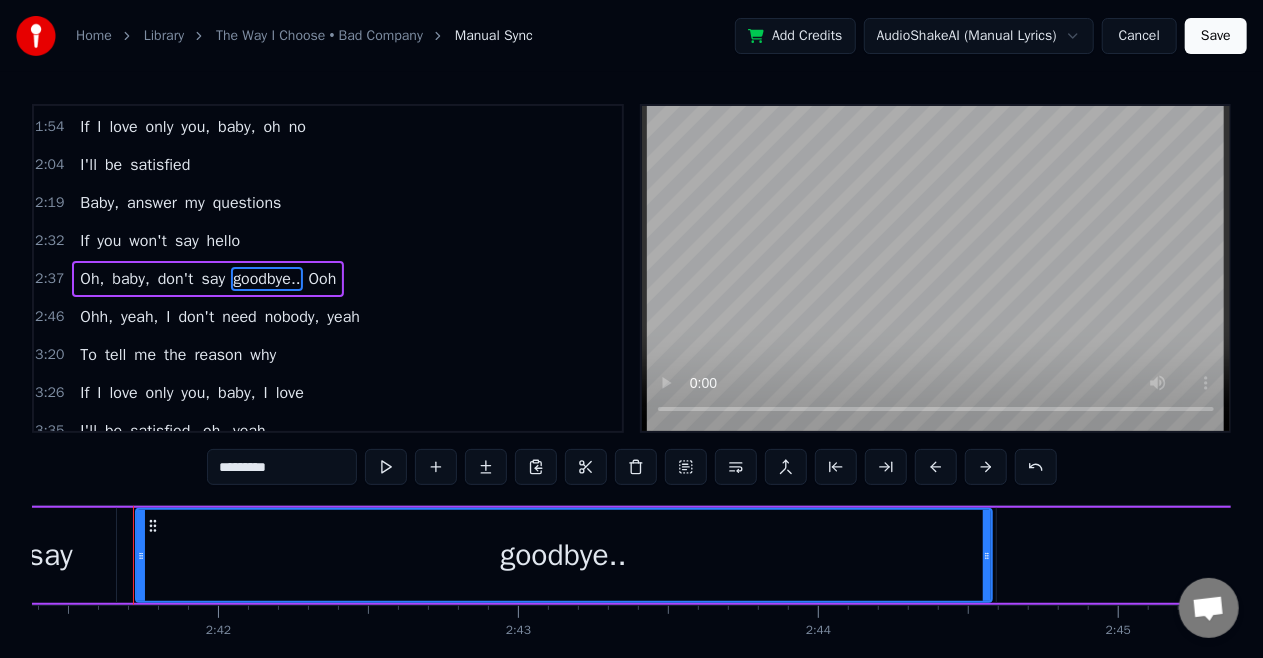 click on "Ooh" at bounding box center [323, 279] 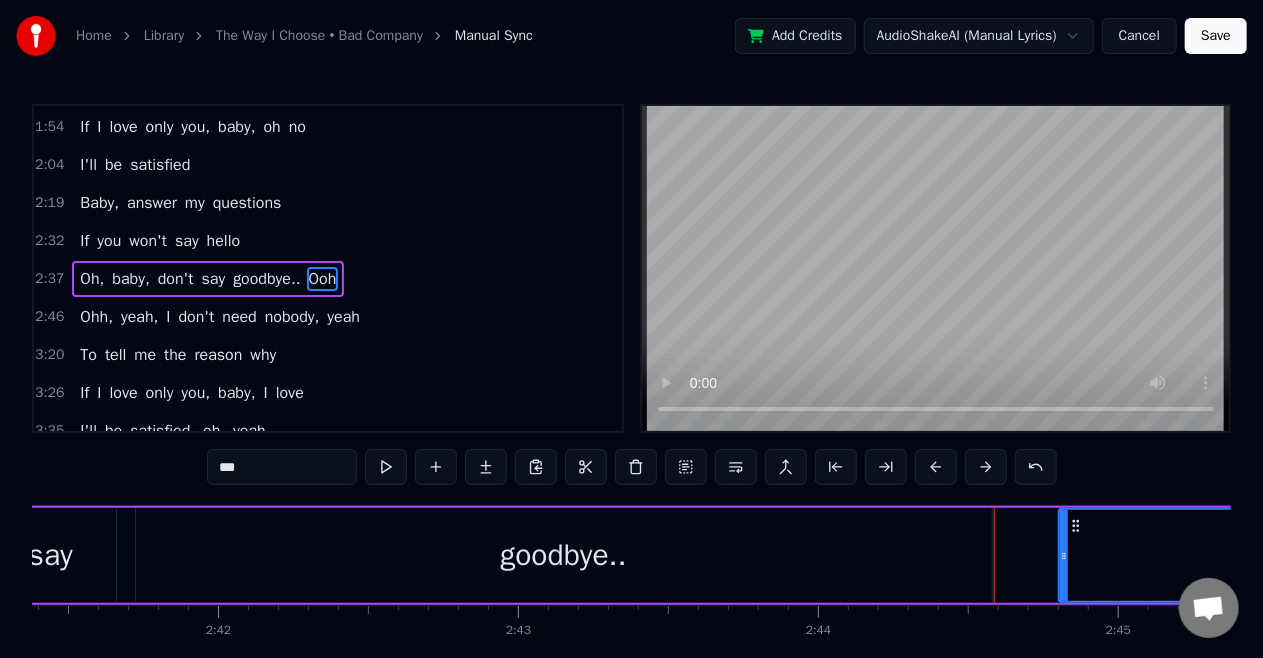 drag, startPoint x: 999, startPoint y: 562, endPoint x: 1062, endPoint y: 562, distance: 63 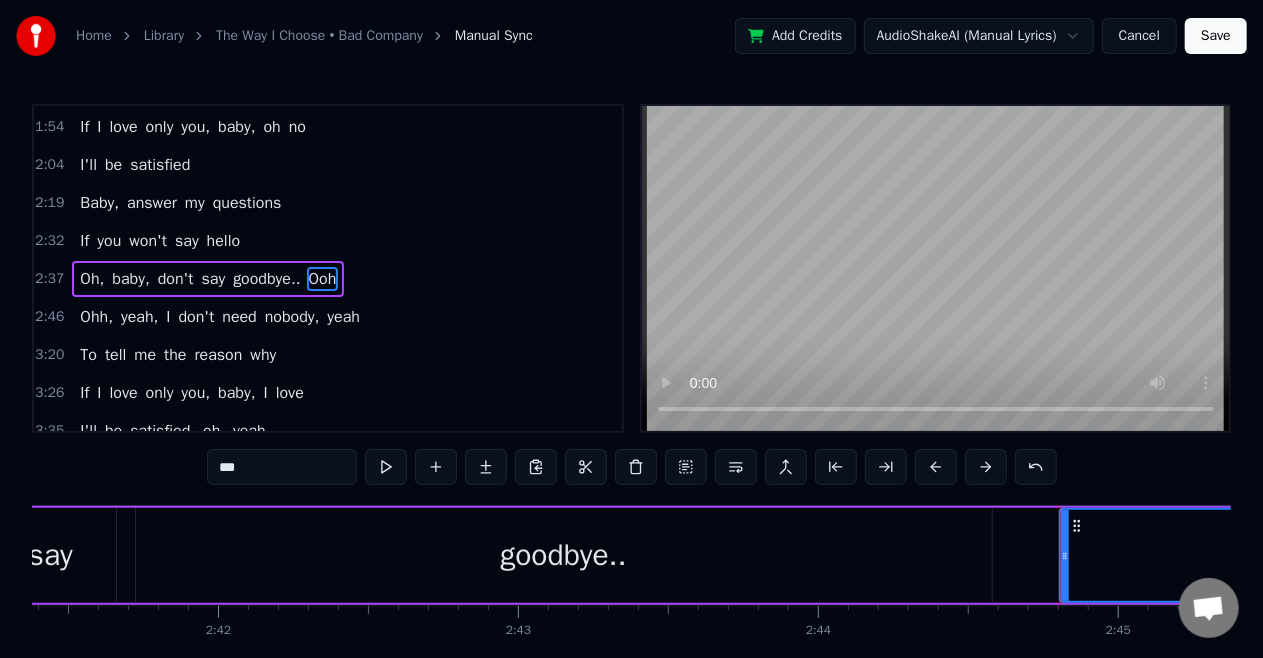 click on "Ohh," at bounding box center [96, 317] 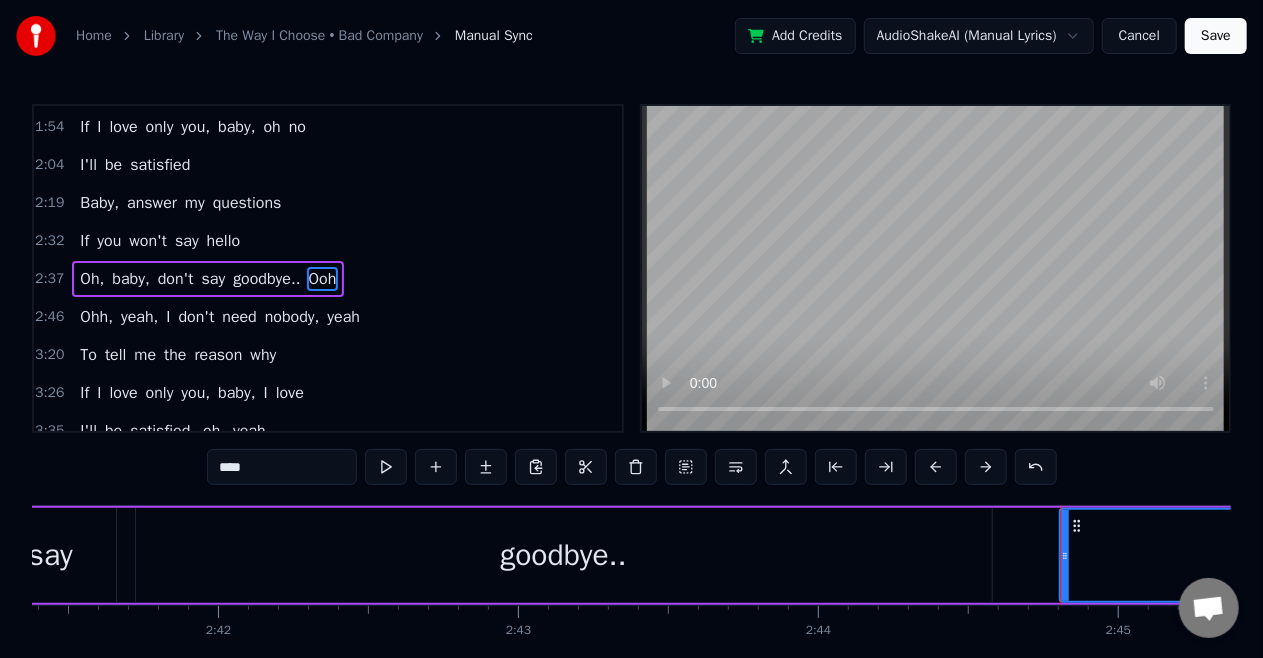 scroll, scrollTop: 380, scrollLeft: 0, axis: vertical 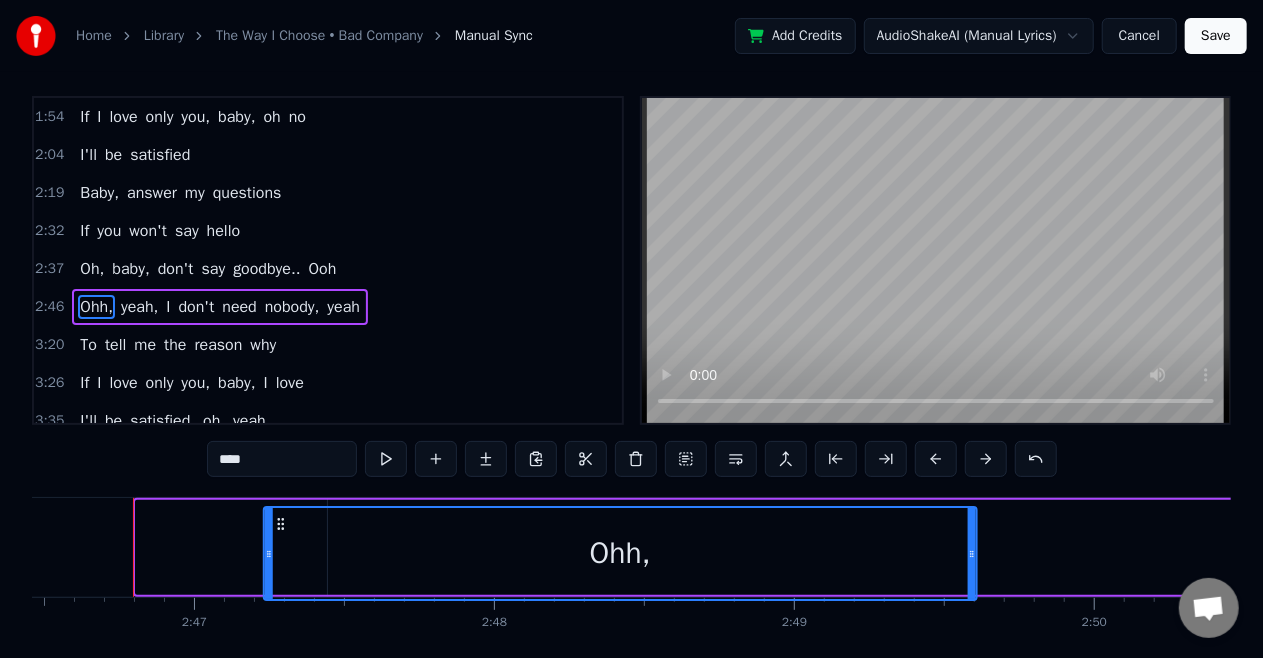 drag, startPoint x: 152, startPoint y: 528, endPoint x: 280, endPoint y: 536, distance: 128.24976 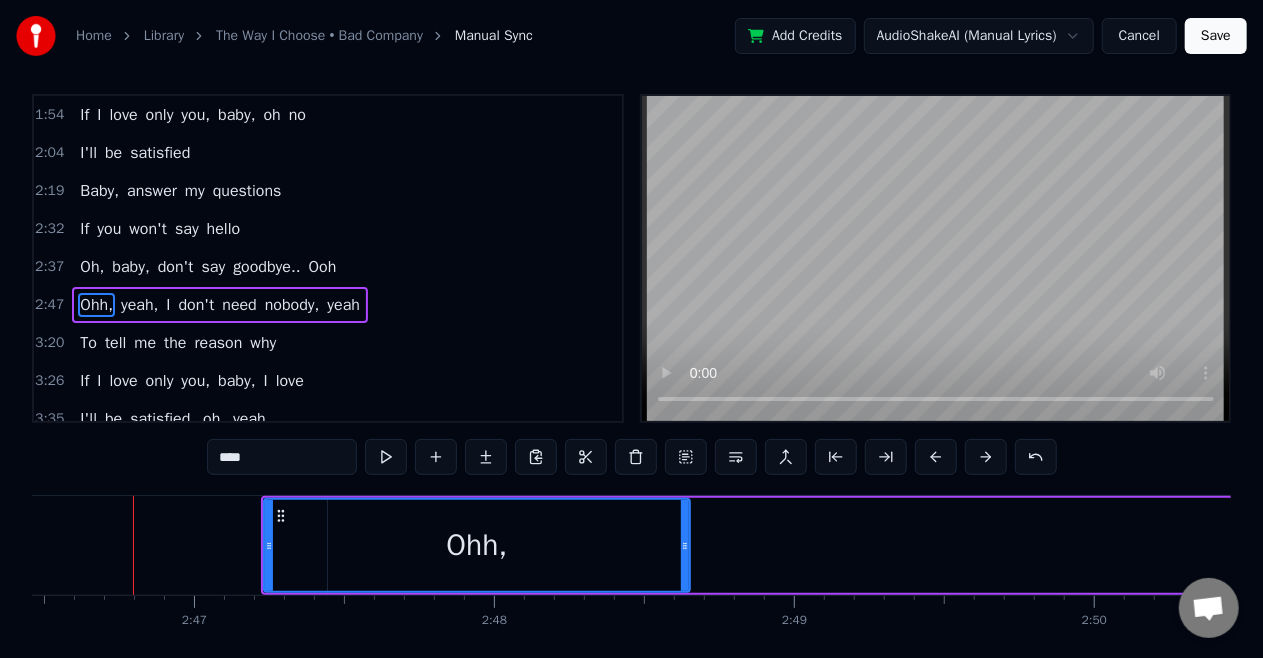 drag, startPoint x: 973, startPoint y: 544, endPoint x: 686, endPoint y: 577, distance: 288.891 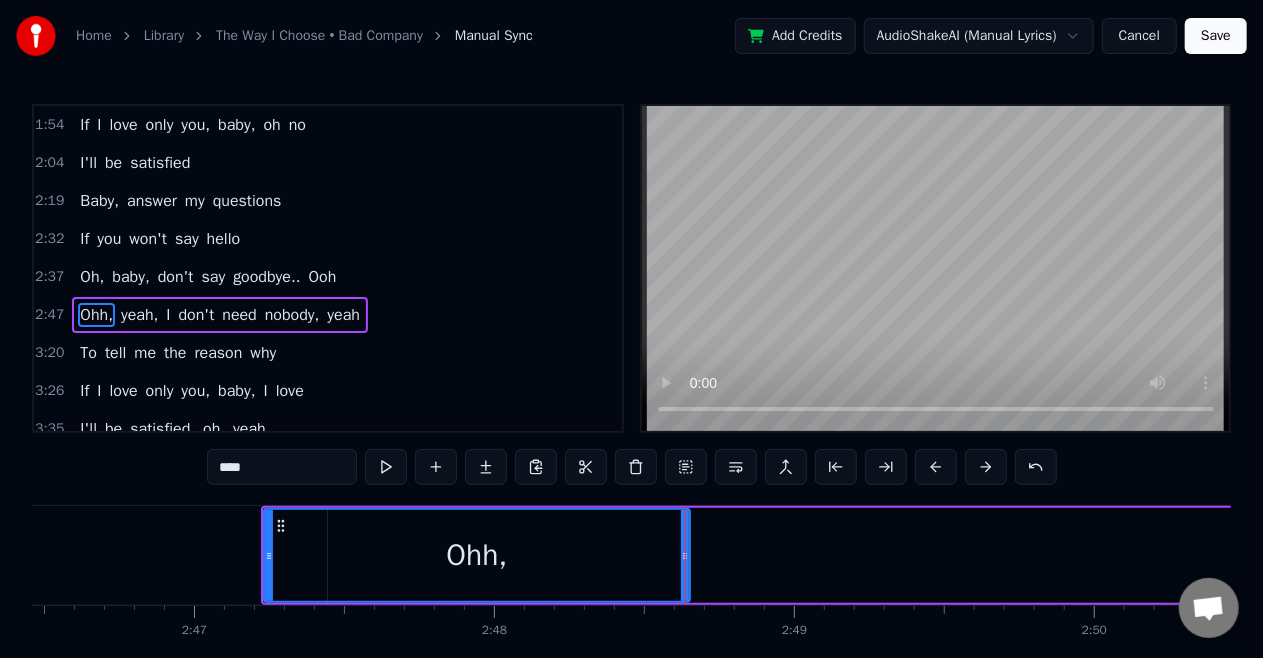 scroll, scrollTop: 416, scrollLeft: 0, axis: vertical 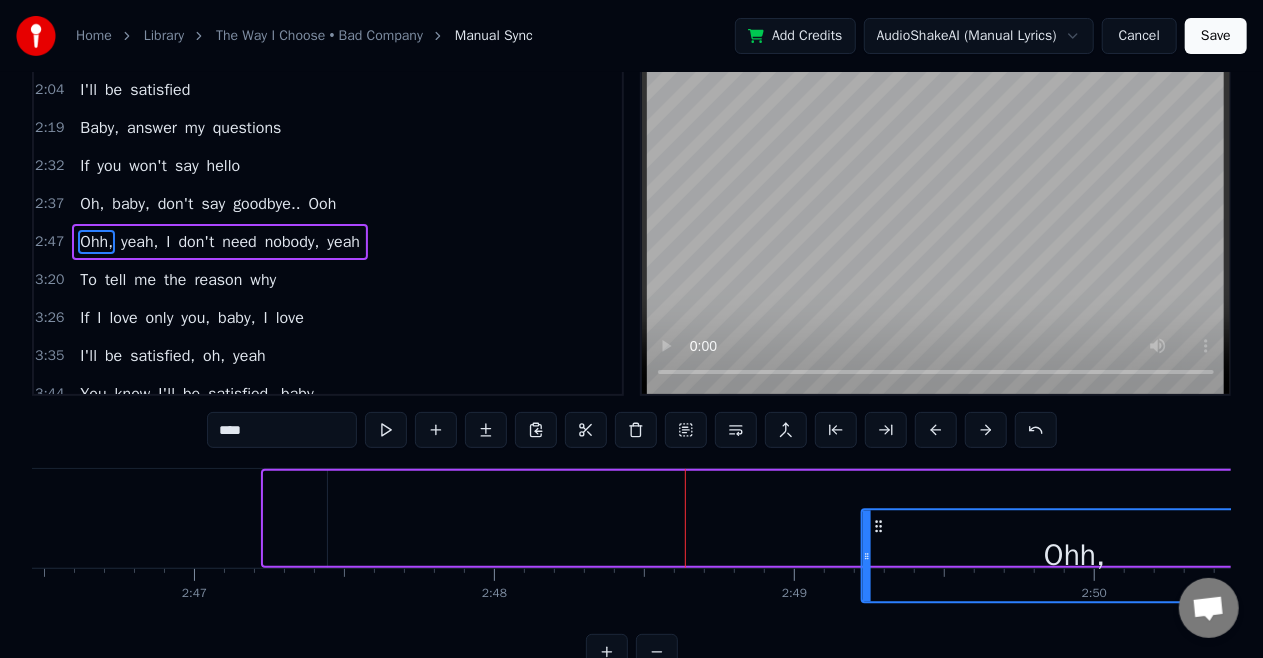 drag, startPoint x: 276, startPoint y: 526, endPoint x: 874, endPoint y: 485, distance: 599.4039 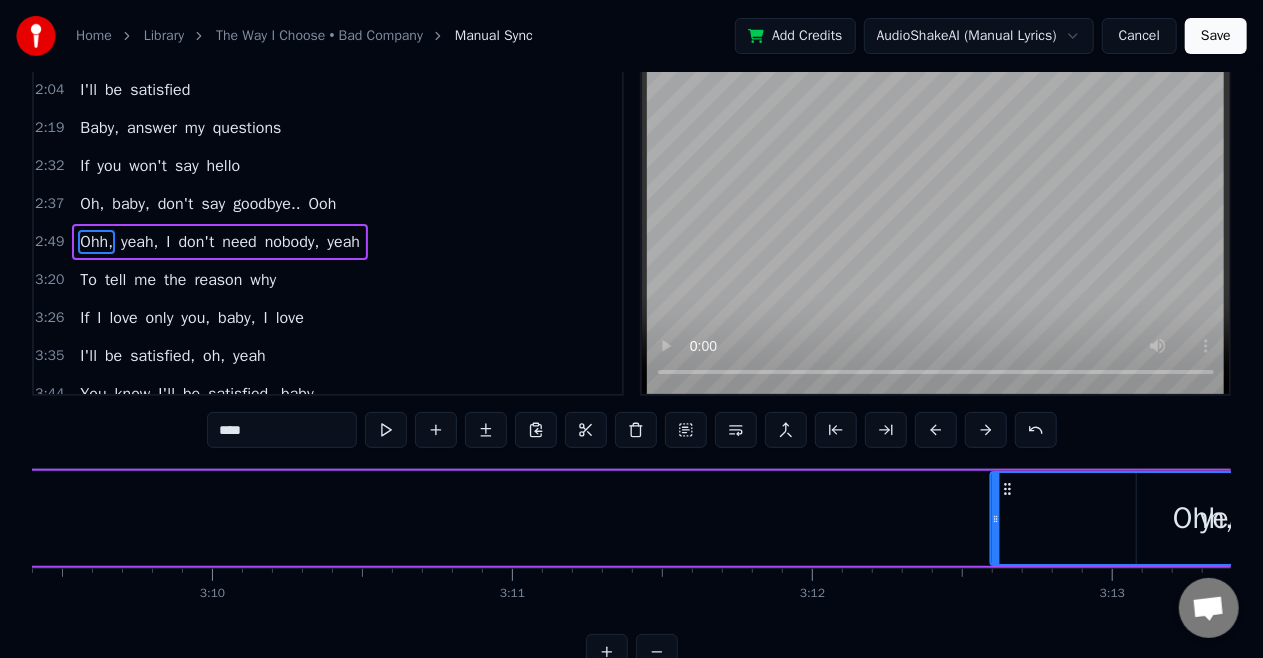 drag, startPoint x: 874, startPoint y: 494, endPoint x: 1106, endPoint y: 492, distance: 232.00862 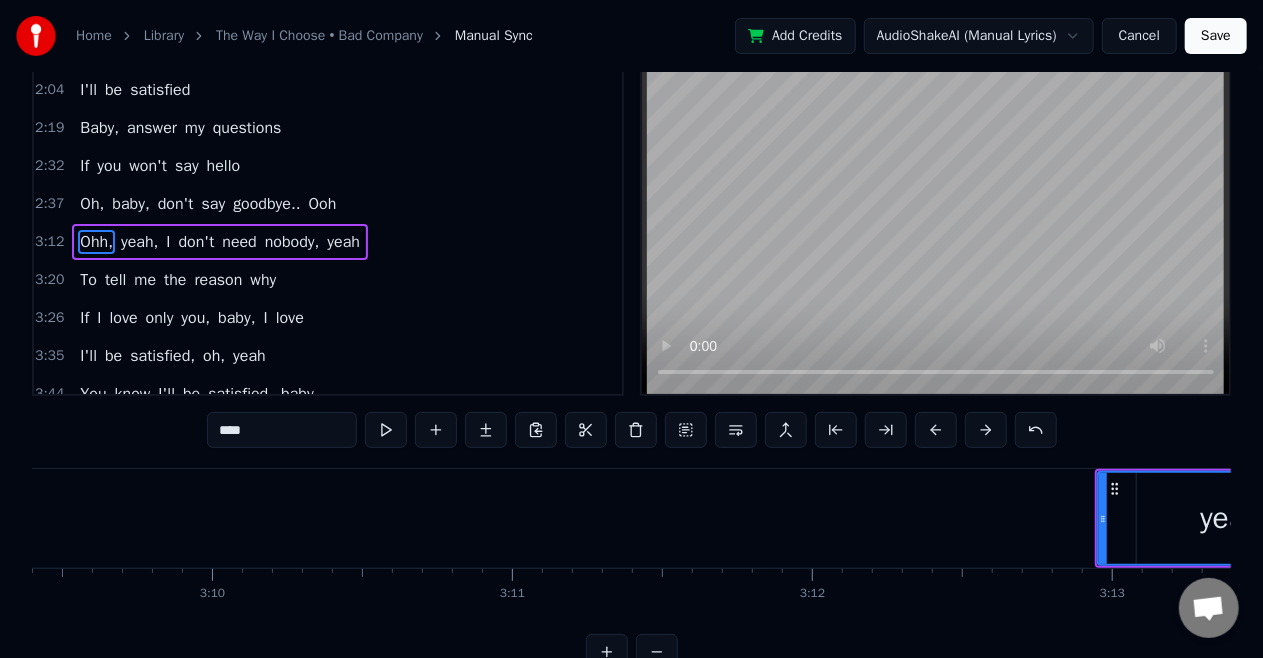 scroll, scrollTop: 0, scrollLeft: 56824, axis: horizontal 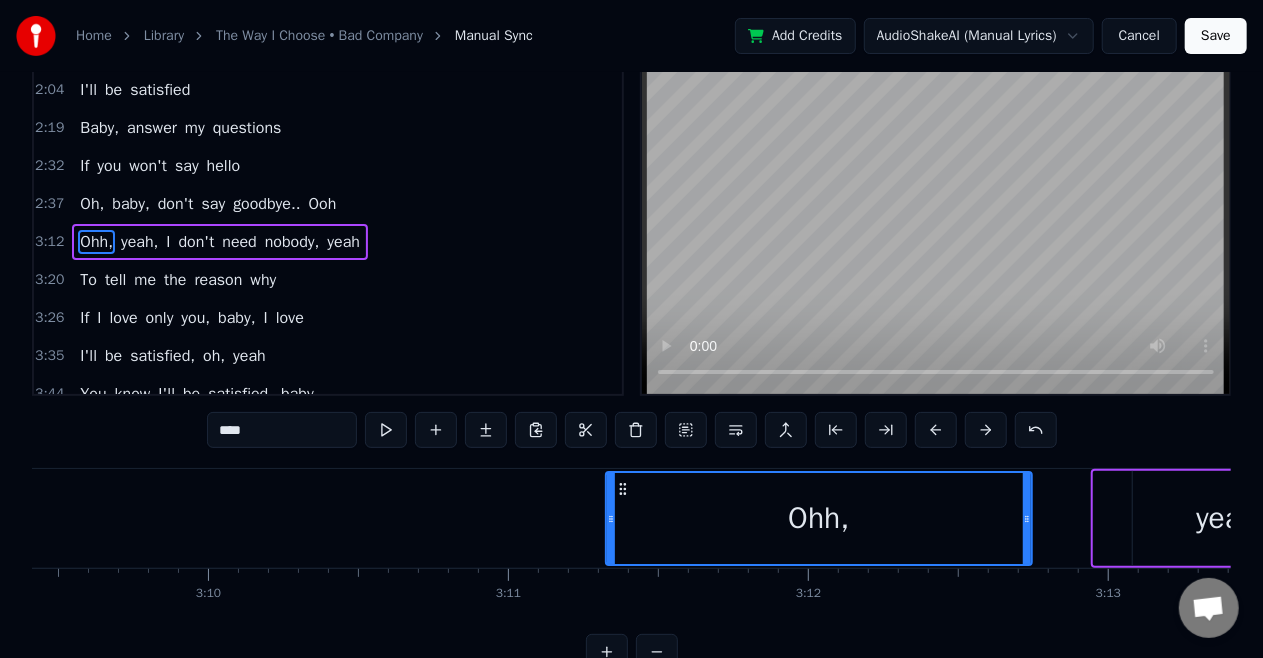 drag, startPoint x: 1110, startPoint y: 480, endPoint x: 622, endPoint y: 452, distance: 488.8026 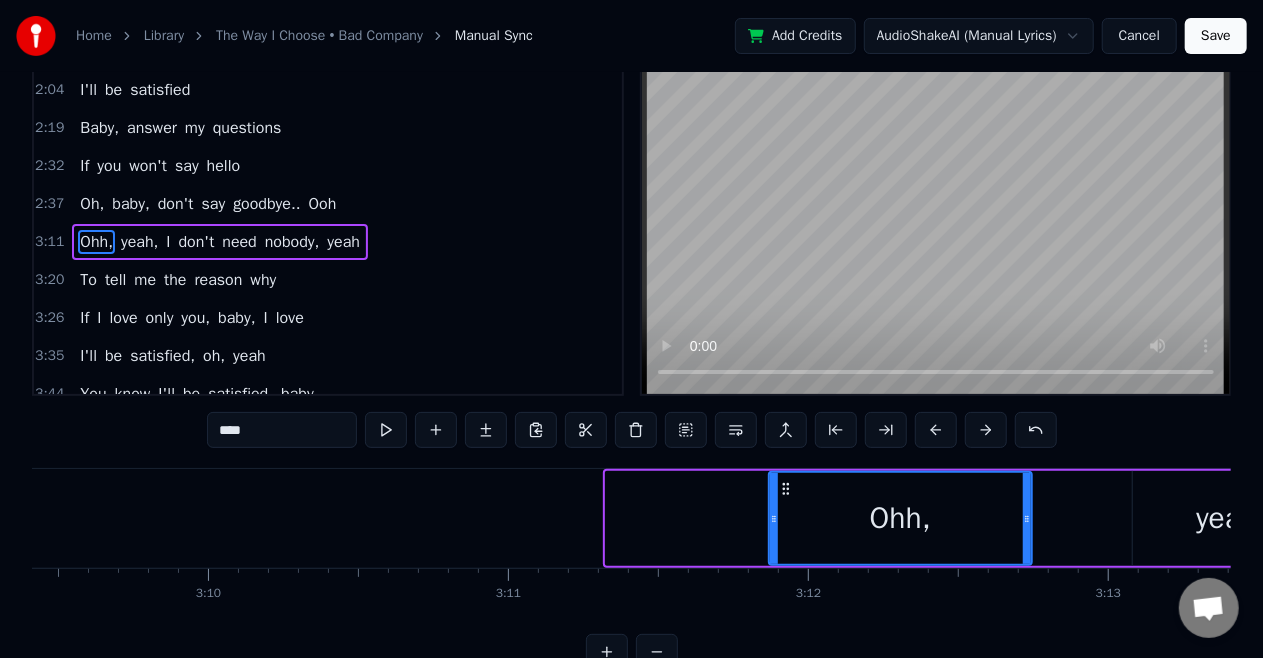 drag, startPoint x: 613, startPoint y: 515, endPoint x: 776, endPoint y: 522, distance: 163.15024 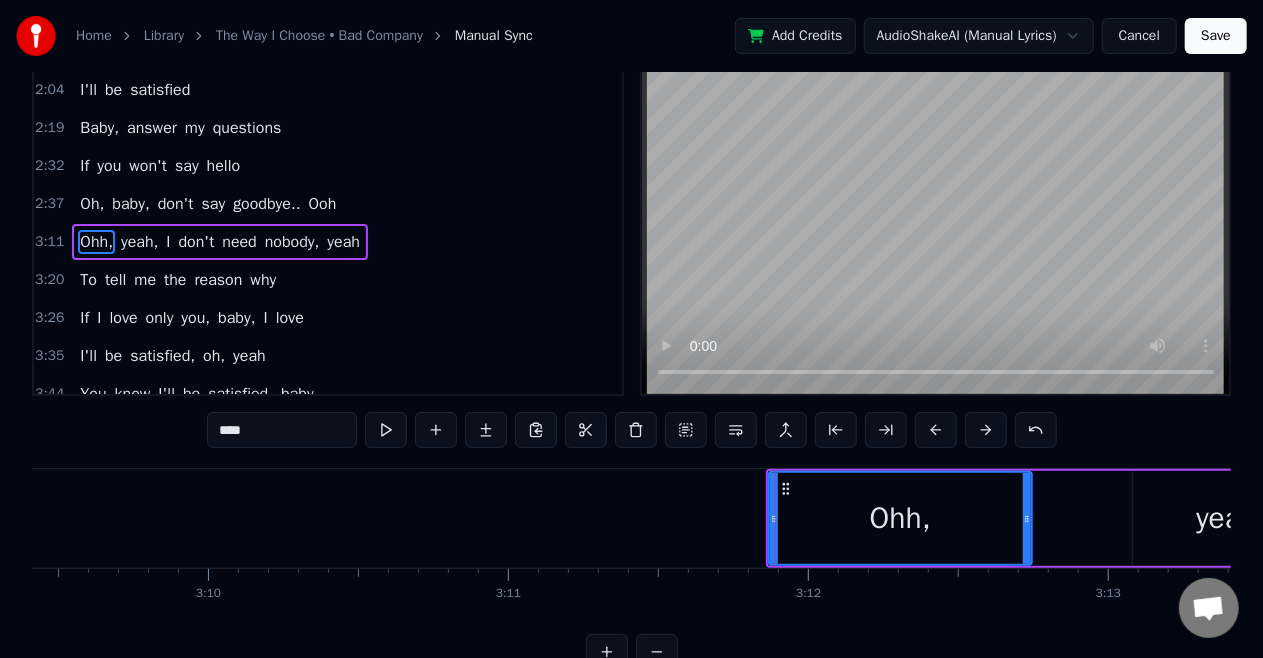 scroll, scrollTop: 0, scrollLeft: 0, axis: both 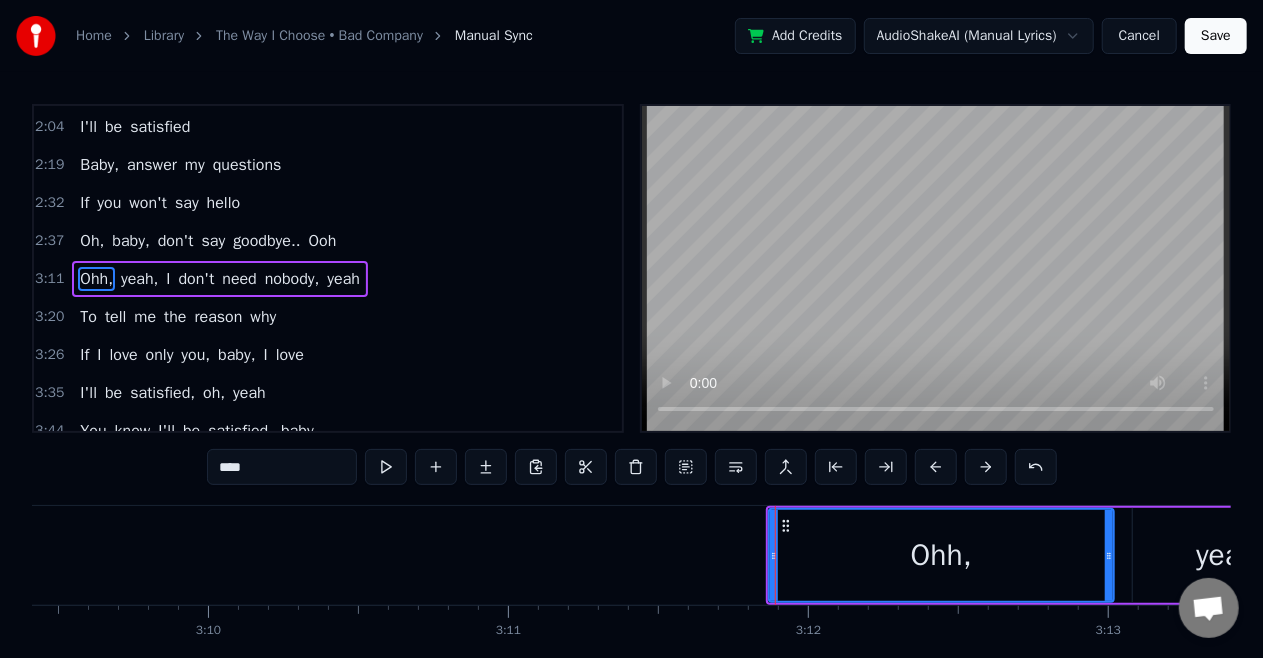 drag, startPoint x: 1028, startPoint y: 555, endPoint x: 1110, endPoint y: 557, distance: 82.02438 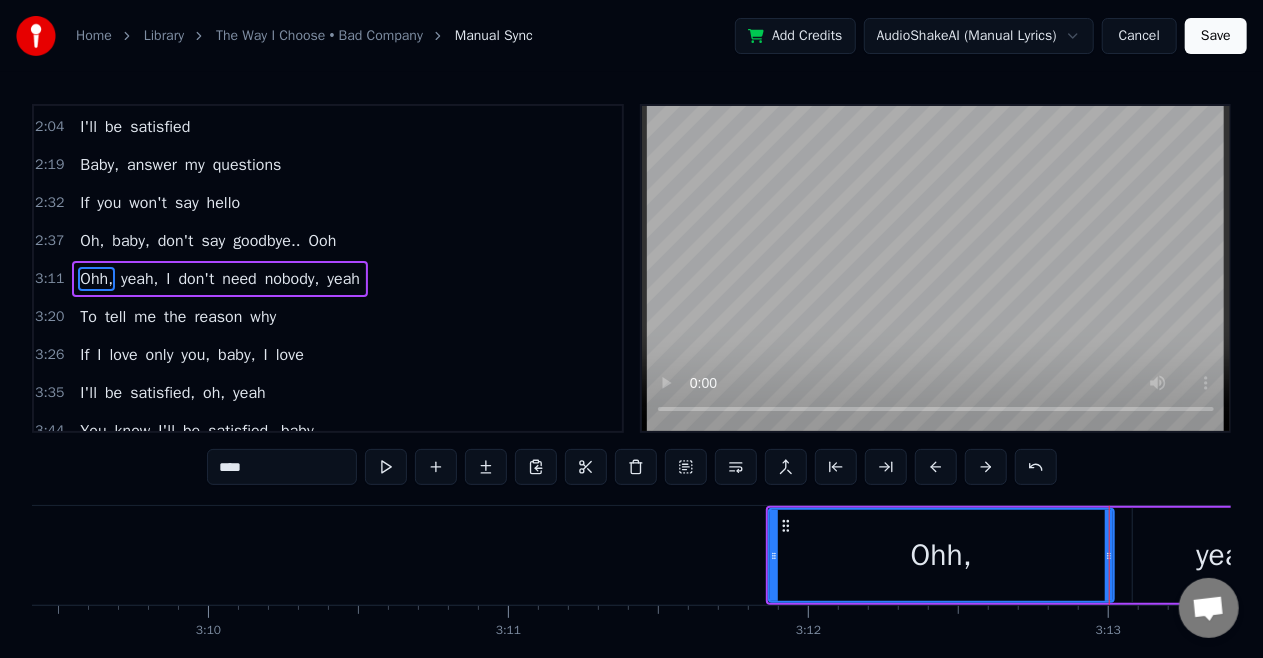 click on "Ooh" at bounding box center (323, 241) 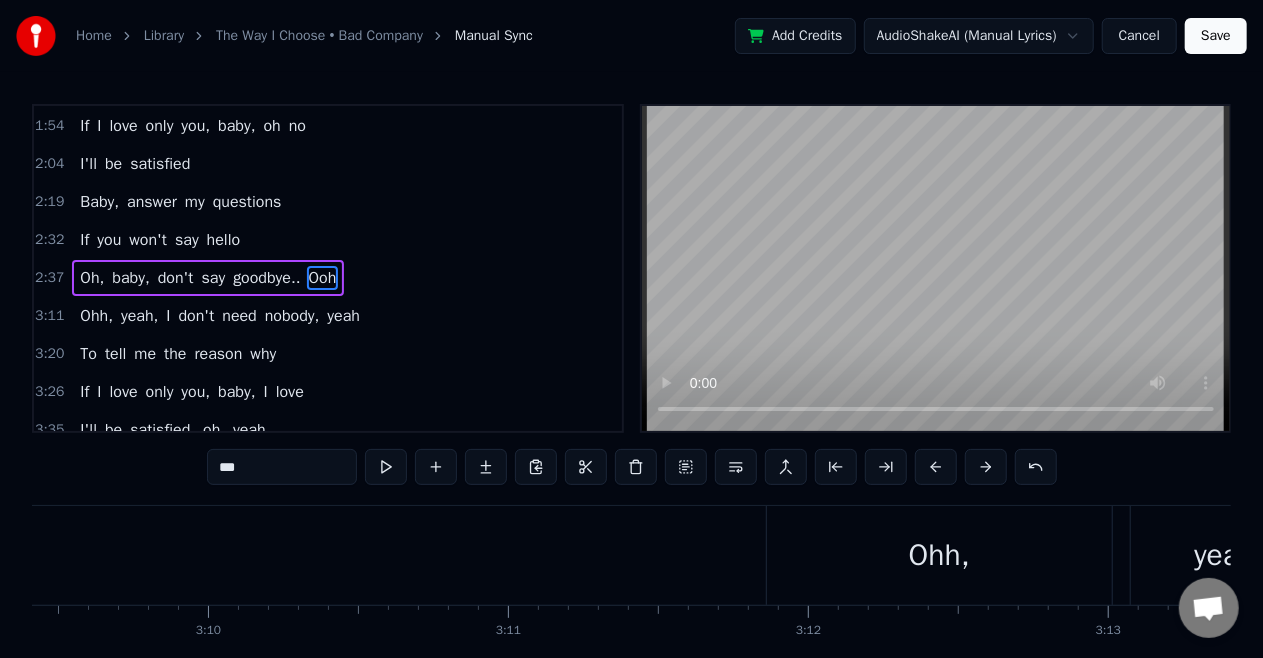 scroll, scrollTop: 378, scrollLeft: 0, axis: vertical 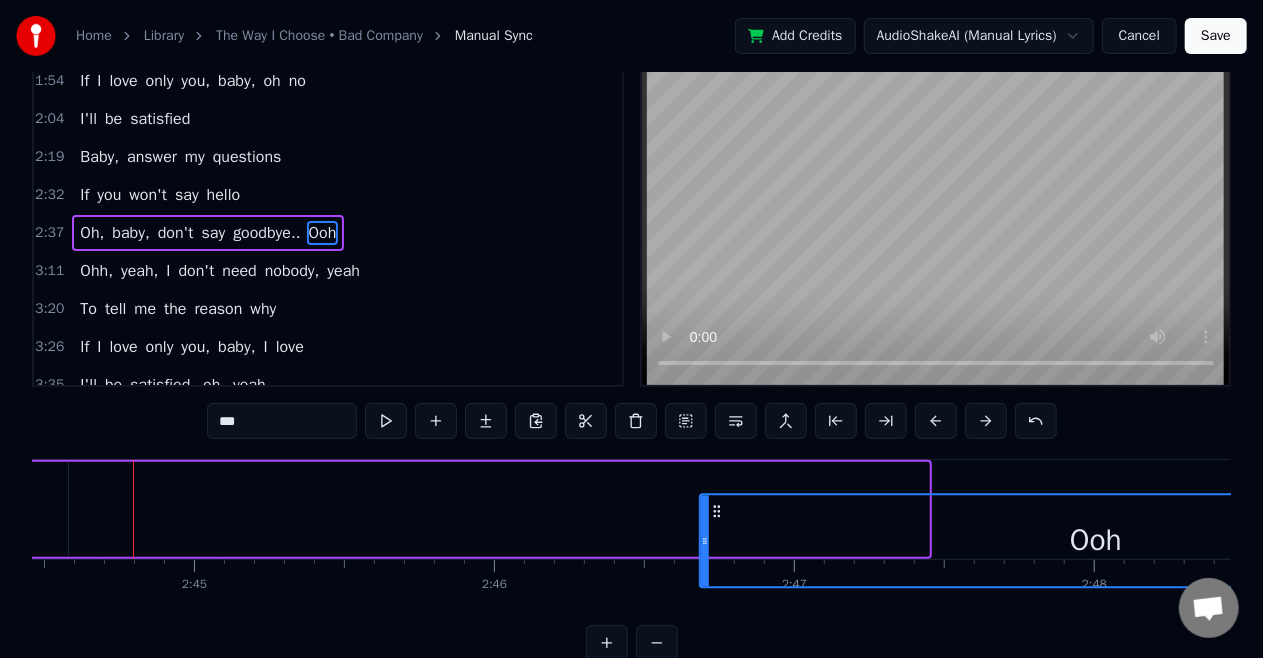 drag, startPoint x: 152, startPoint y: 528, endPoint x: 716, endPoint y: 537, distance: 564.0718 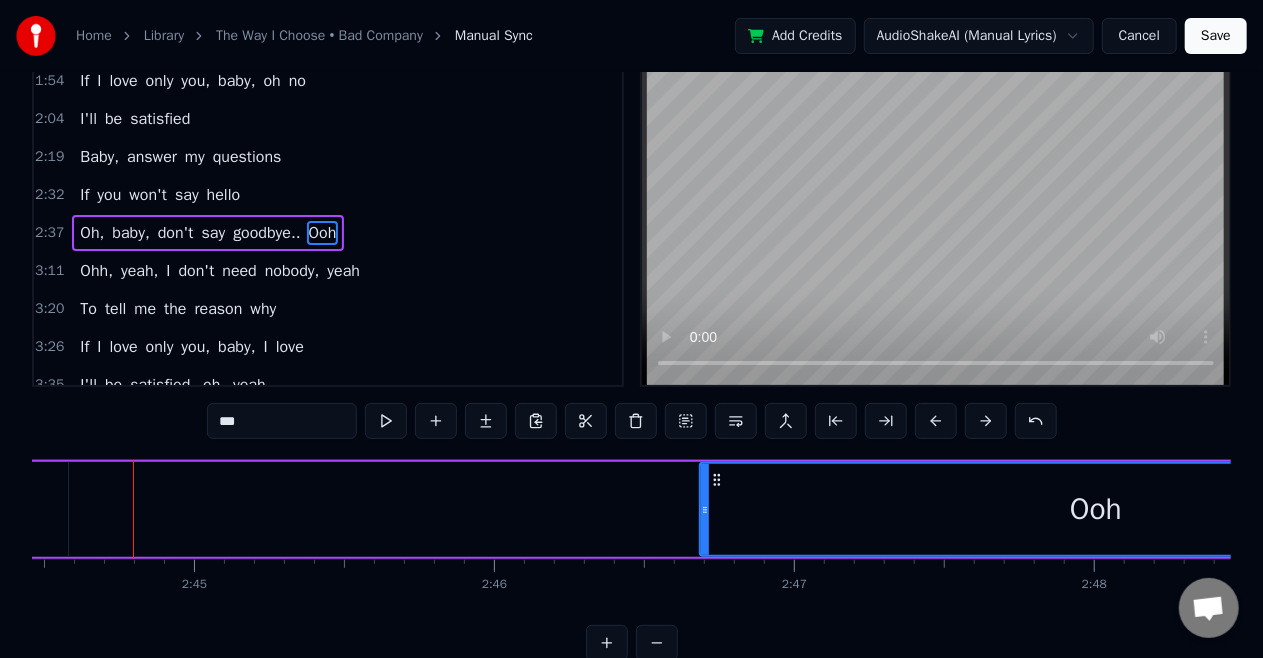 scroll, scrollTop: 49, scrollLeft: 0, axis: vertical 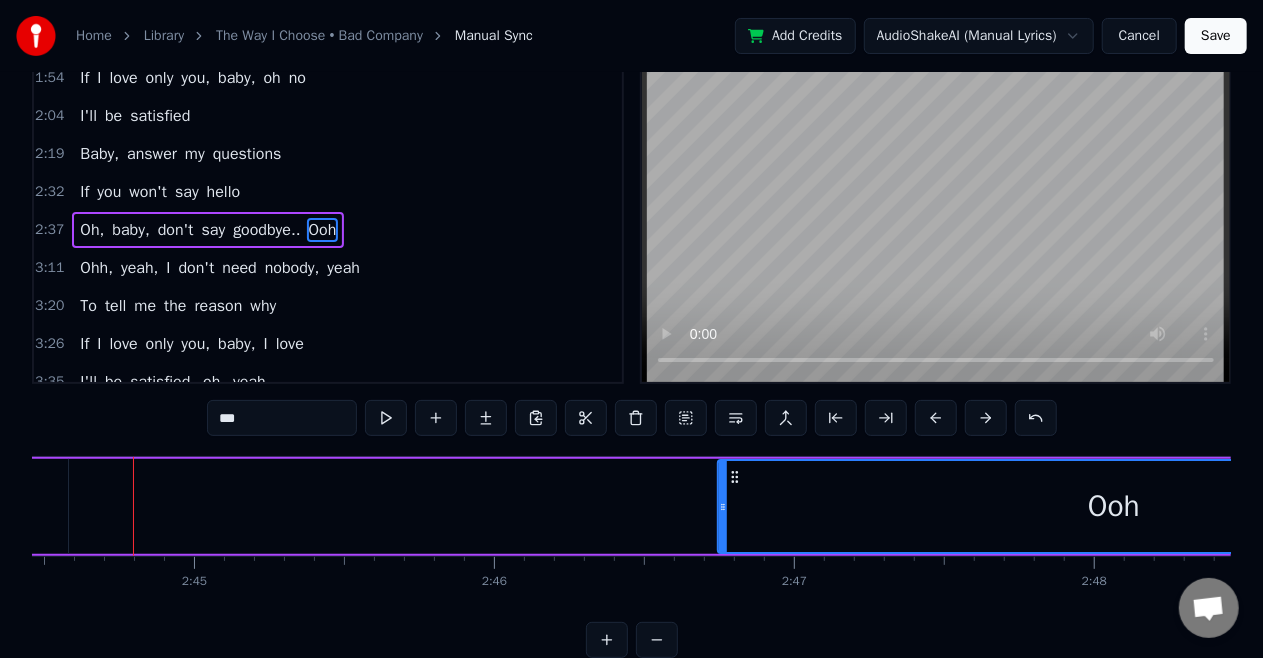 drag, startPoint x: 714, startPoint y: 476, endPoint x: 732, endPoint y: 475, distance: 18.027756 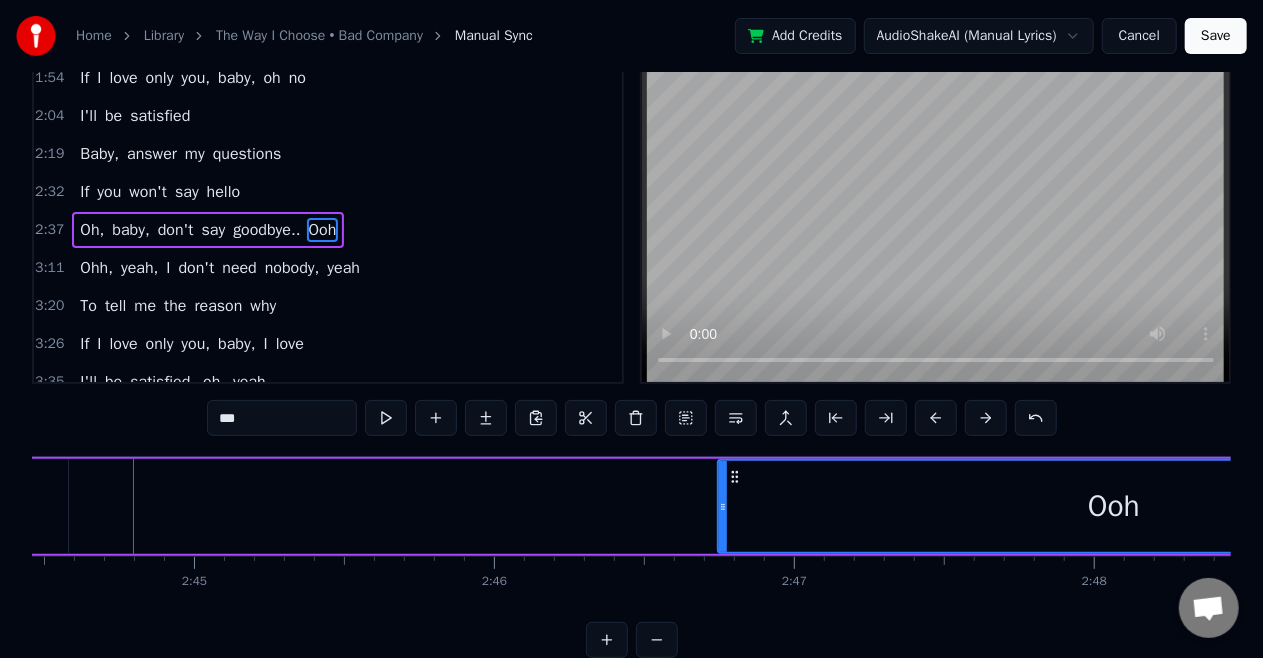 click on "Ooh" at bounding box center [1114, 506] 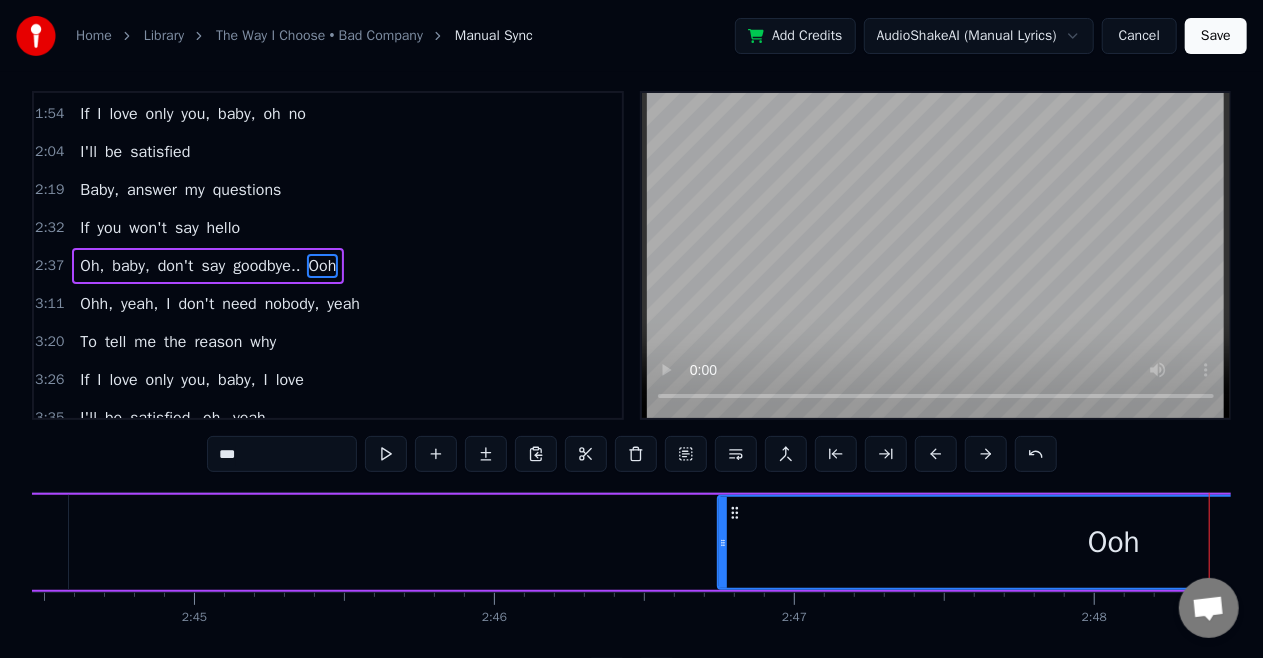 scroll, scrollTop: 0, scrollLeft: 0, axis: both 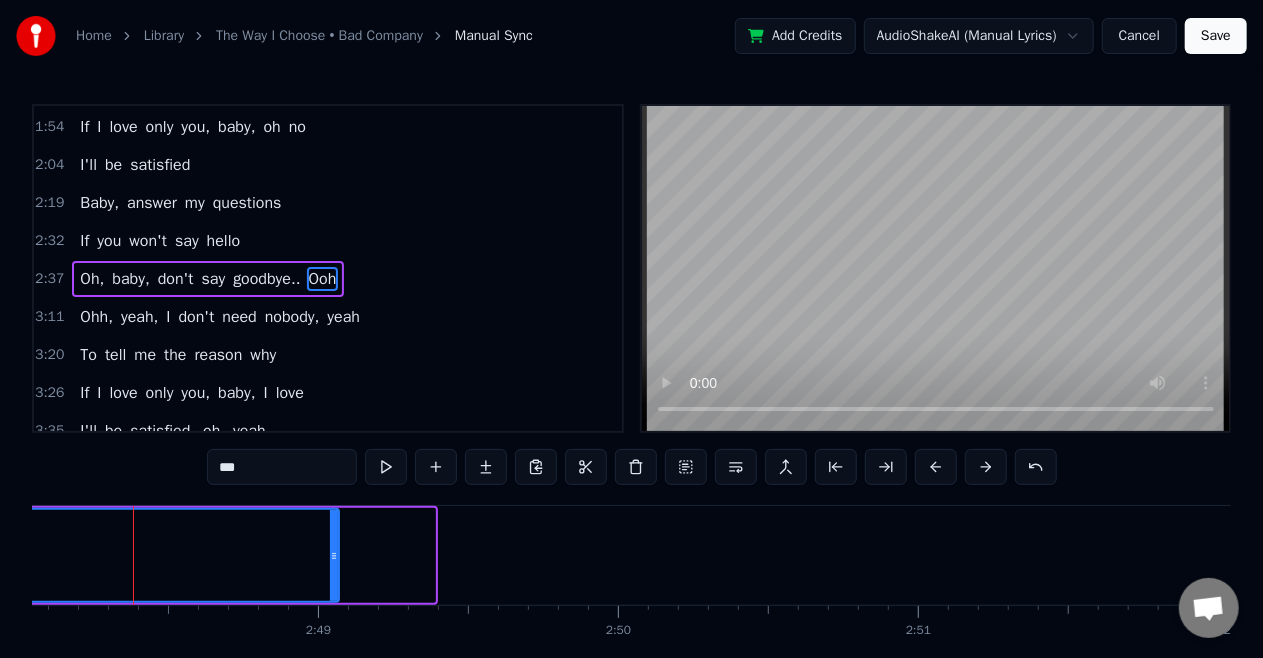 drag, startPoint x: 430, startPoint y: 554, endPoint x: 308, endPoint y: 570, distance: 123.04471 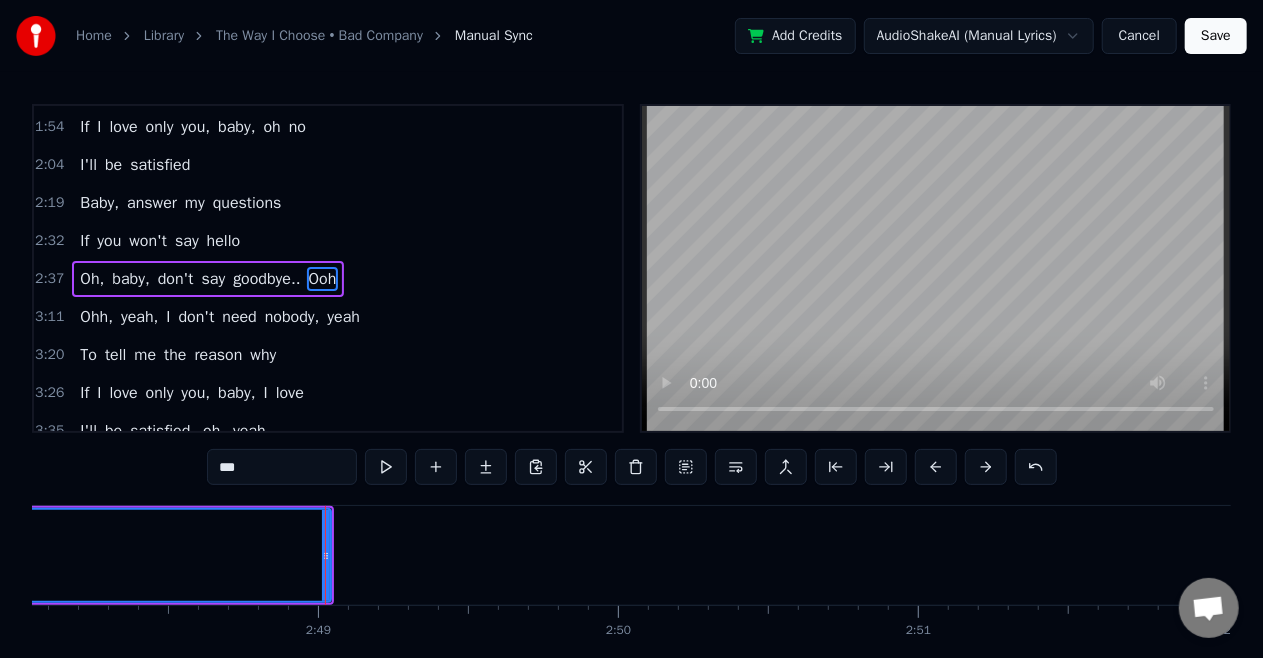 click on "Oh," at bounding box center (92, 279) 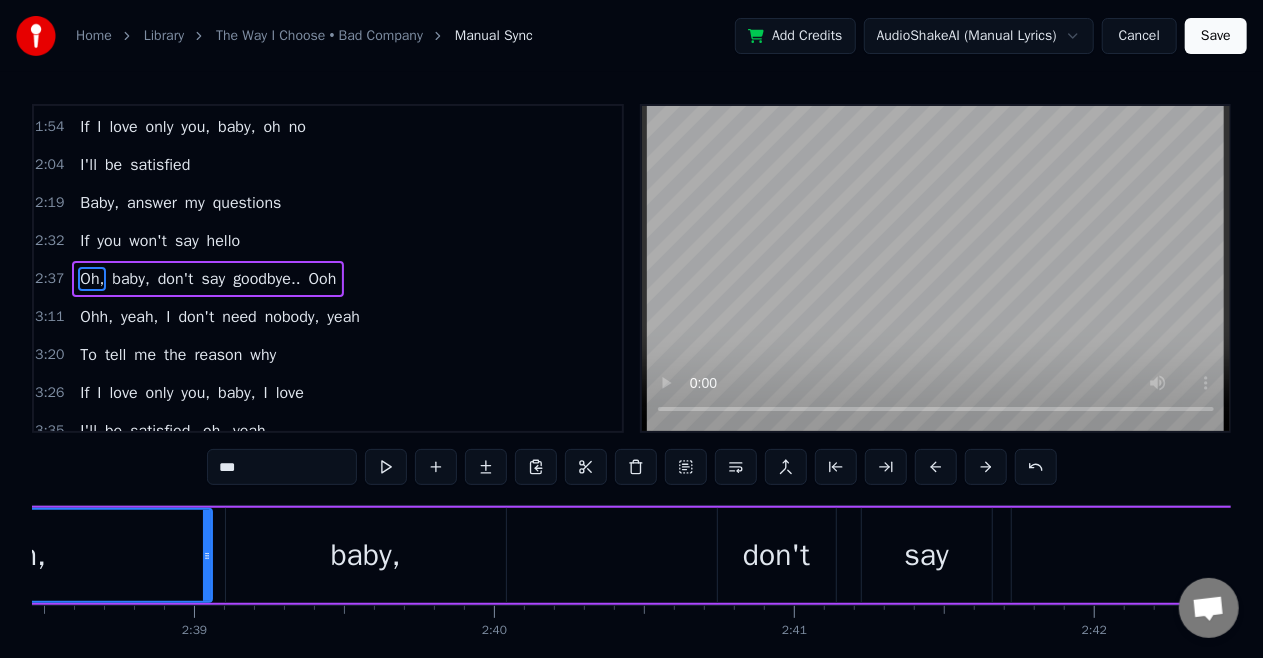 scroll, scrollTop: 0, scrollLeft: 47238, axis: horizontal 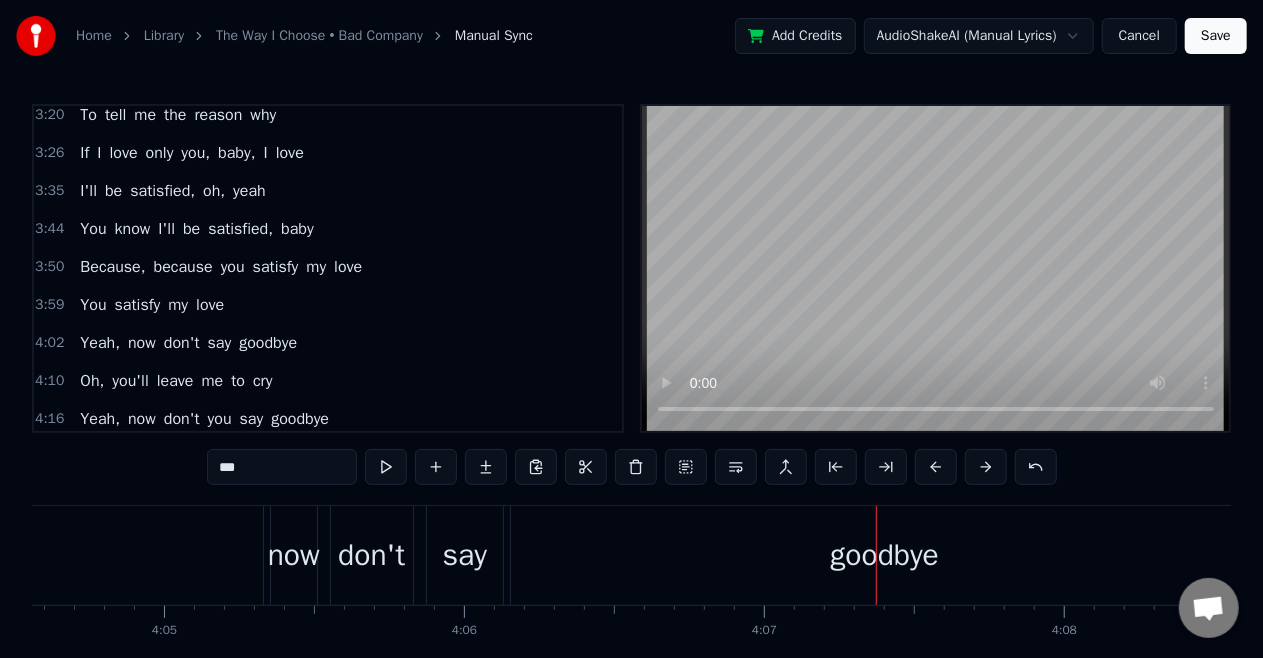 click on "Yeah," at bounding box center (100, 343) 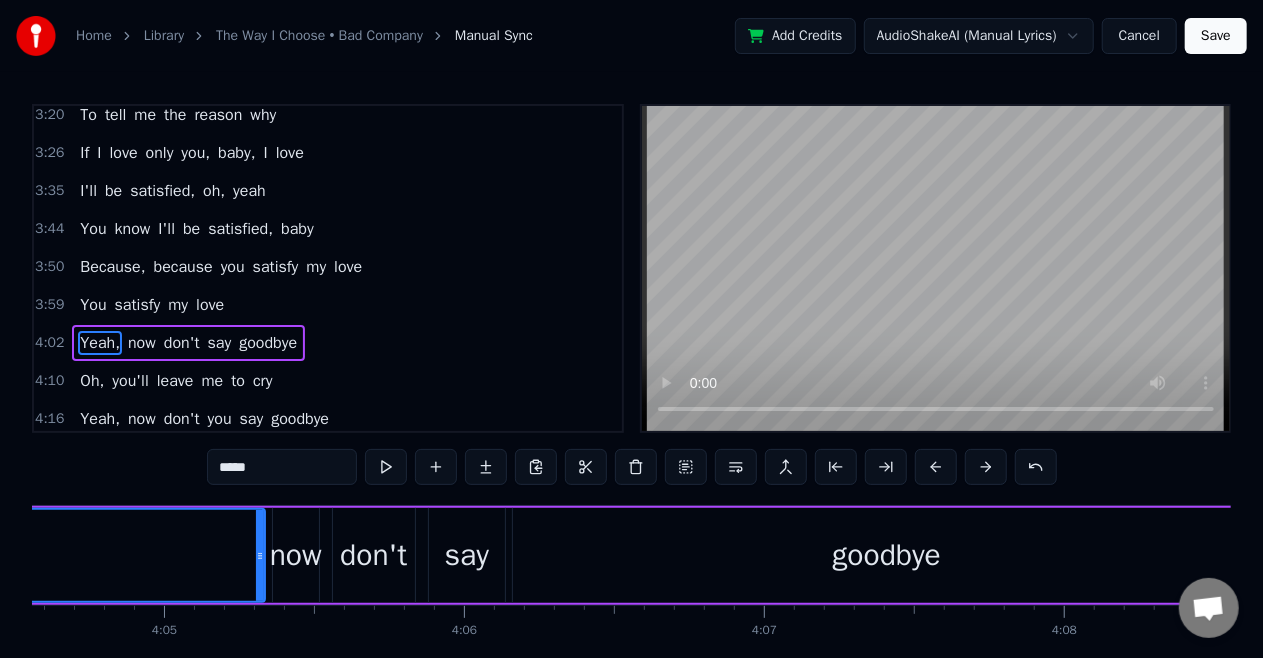 scroll, scrollTop: 645, scrollLeft: 0, axis: vertical 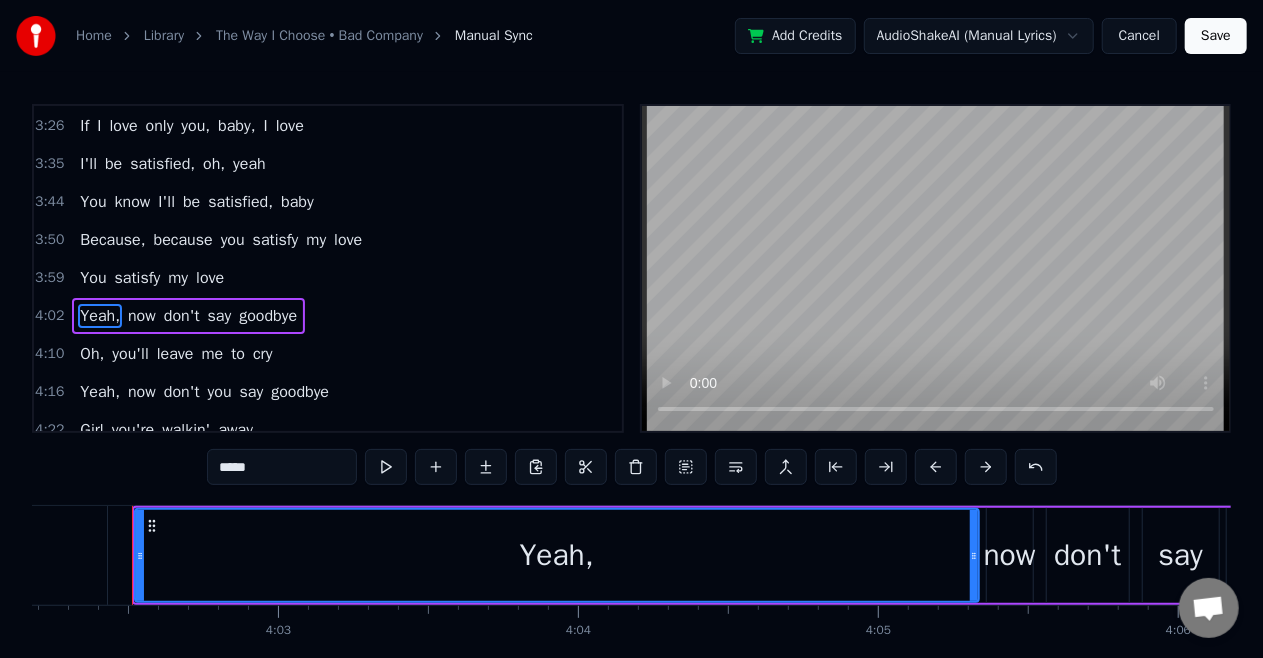 click on "You" at bounding box center [93, 278] 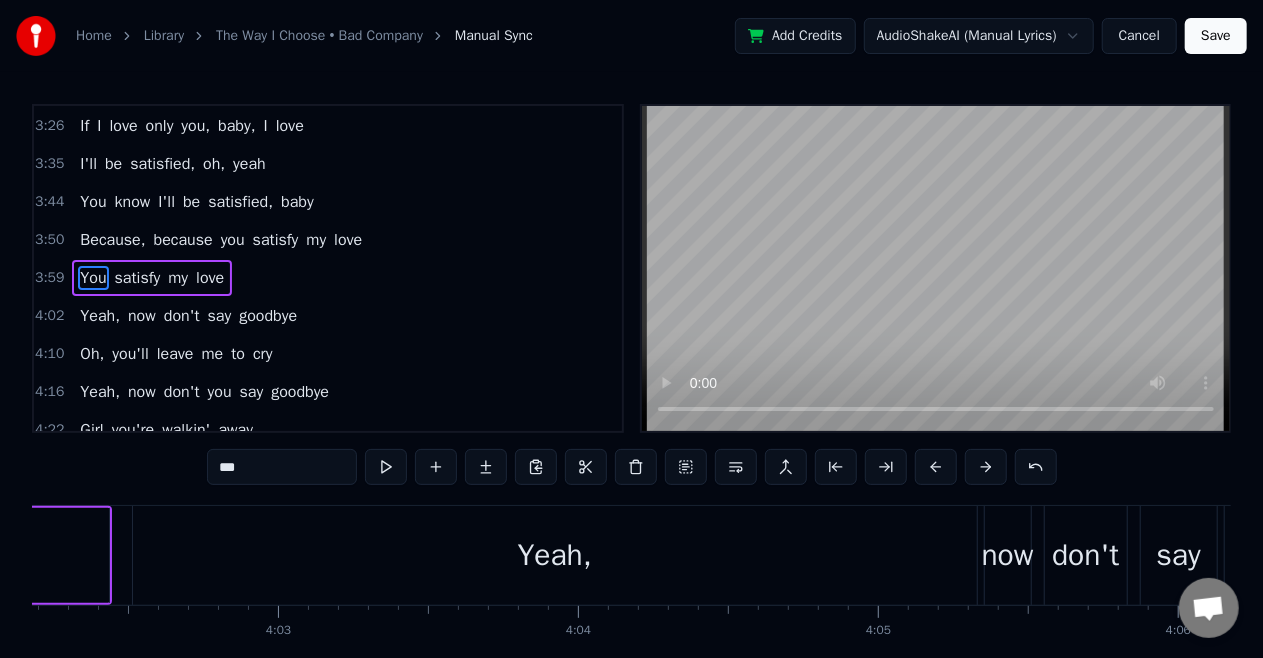 scroll, scrollTop: 640, scrollLeft: 0, axis: vertical 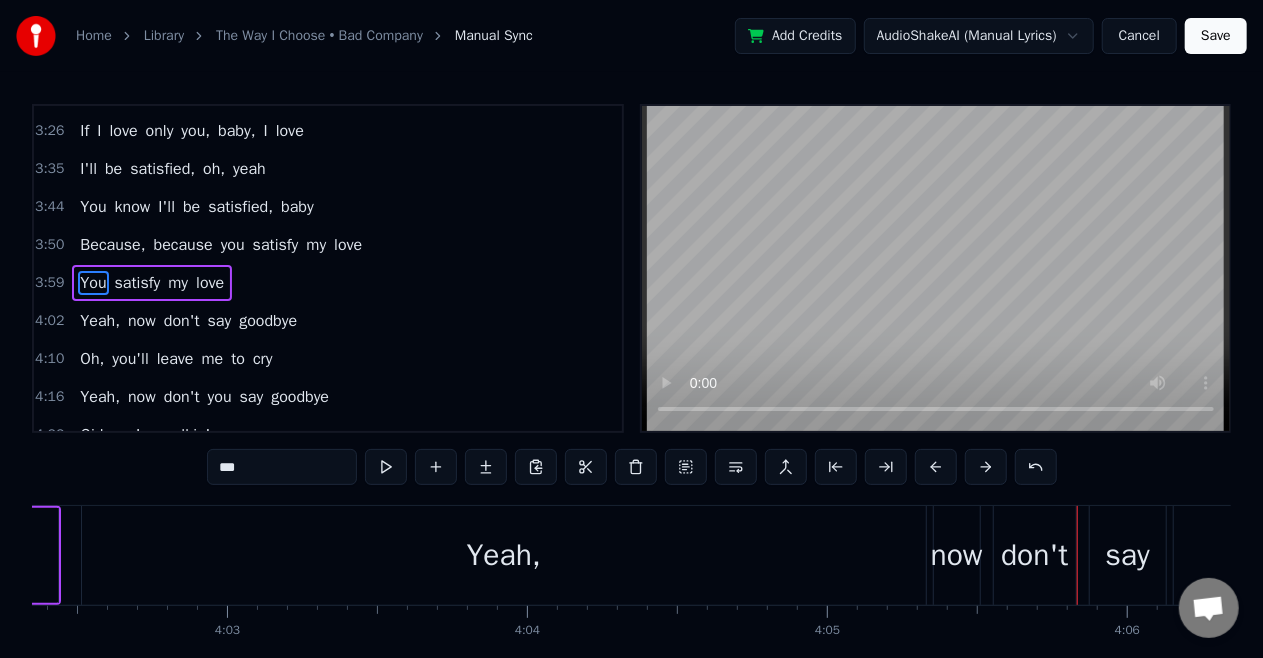 click on "Yeah," at bounding box center [100, 321] 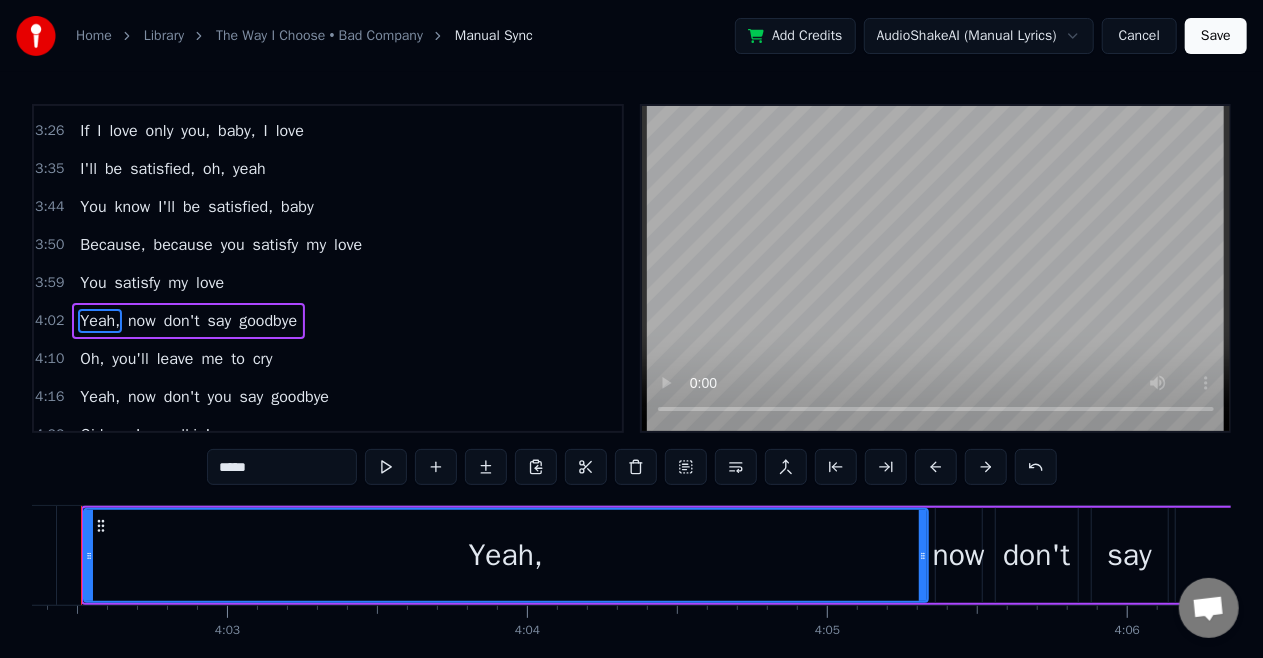 scroll, scrollTop: 660, scrollLeft: 0, axis: vertical 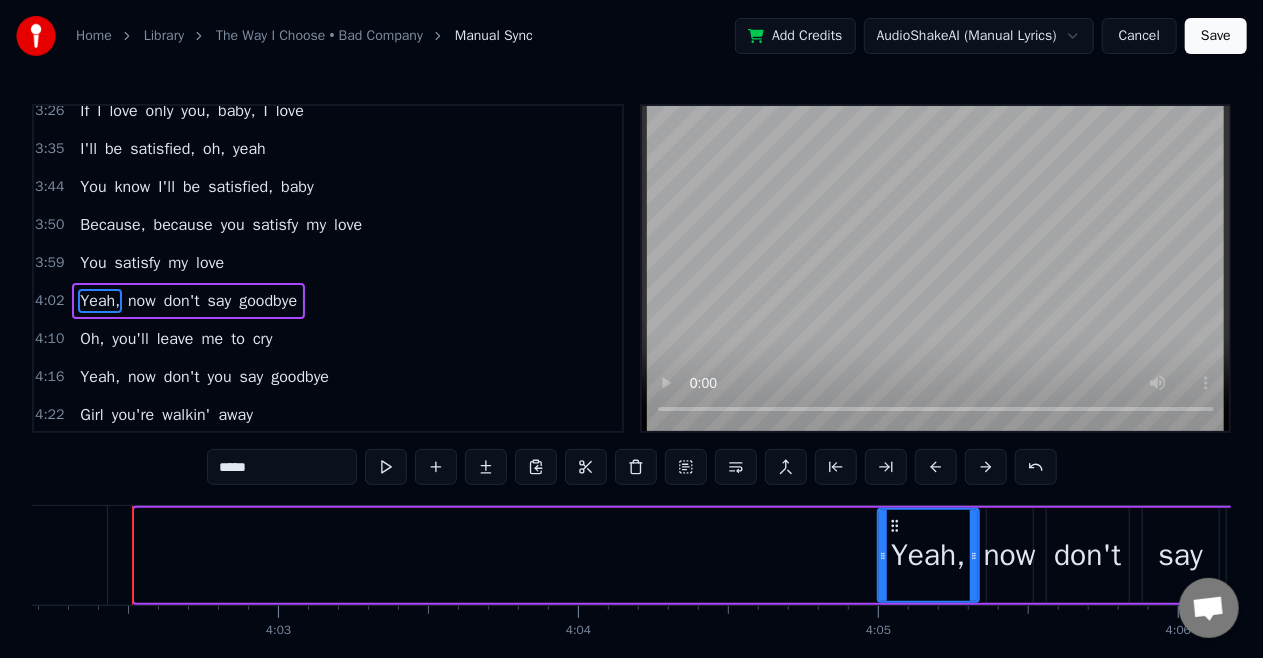 drag, startPoint x: 140, startPoint y: 557, endPoint x: 883, endPoint y: 618, distance: 745.4998 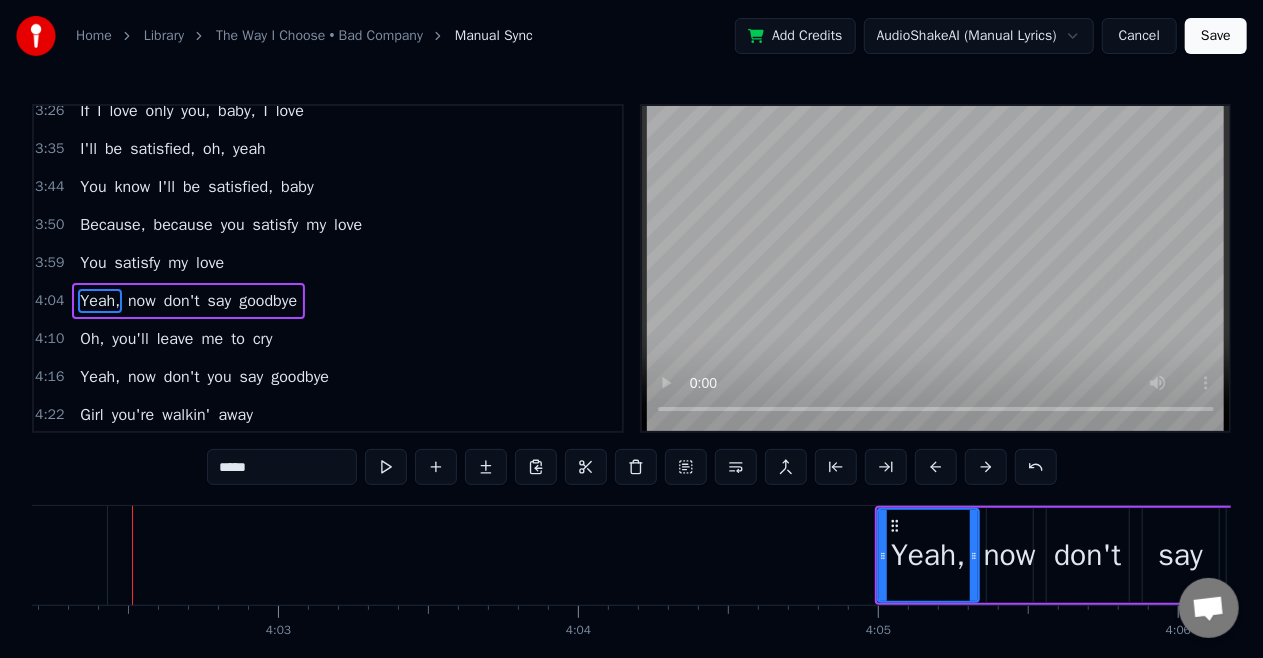 click on "You" at bounding box center [93, 263] 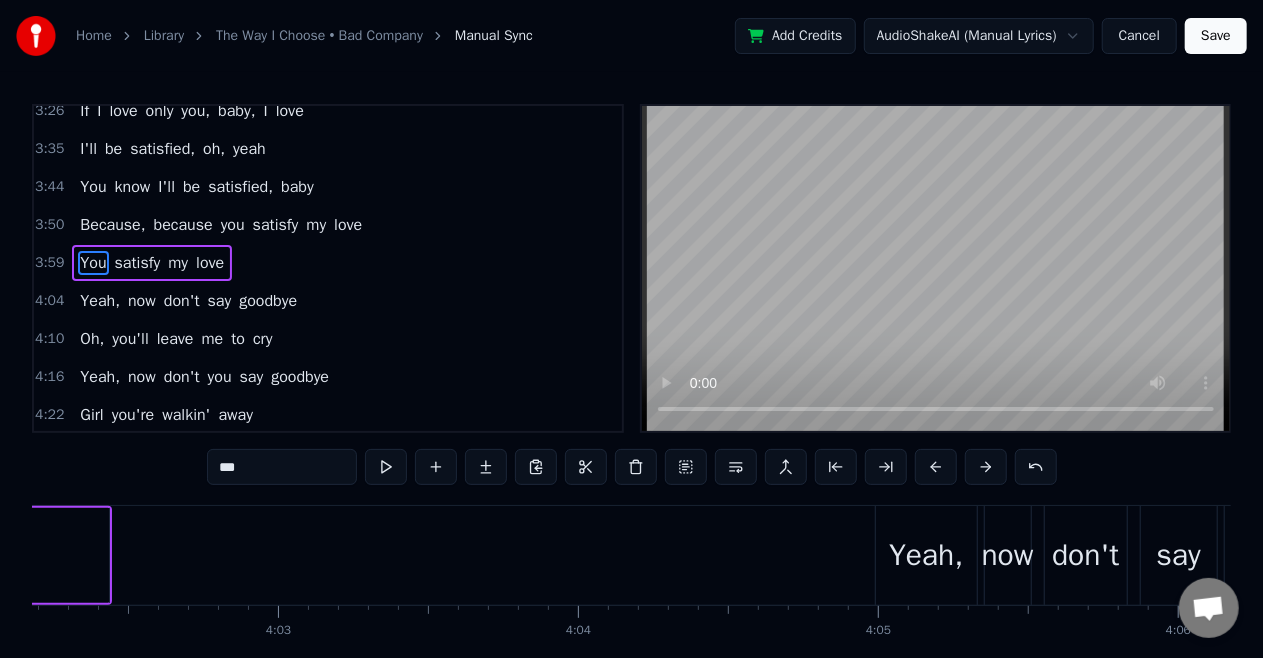 scroll, scrollTop: 640, scrollLeft: 0, axis: vertical 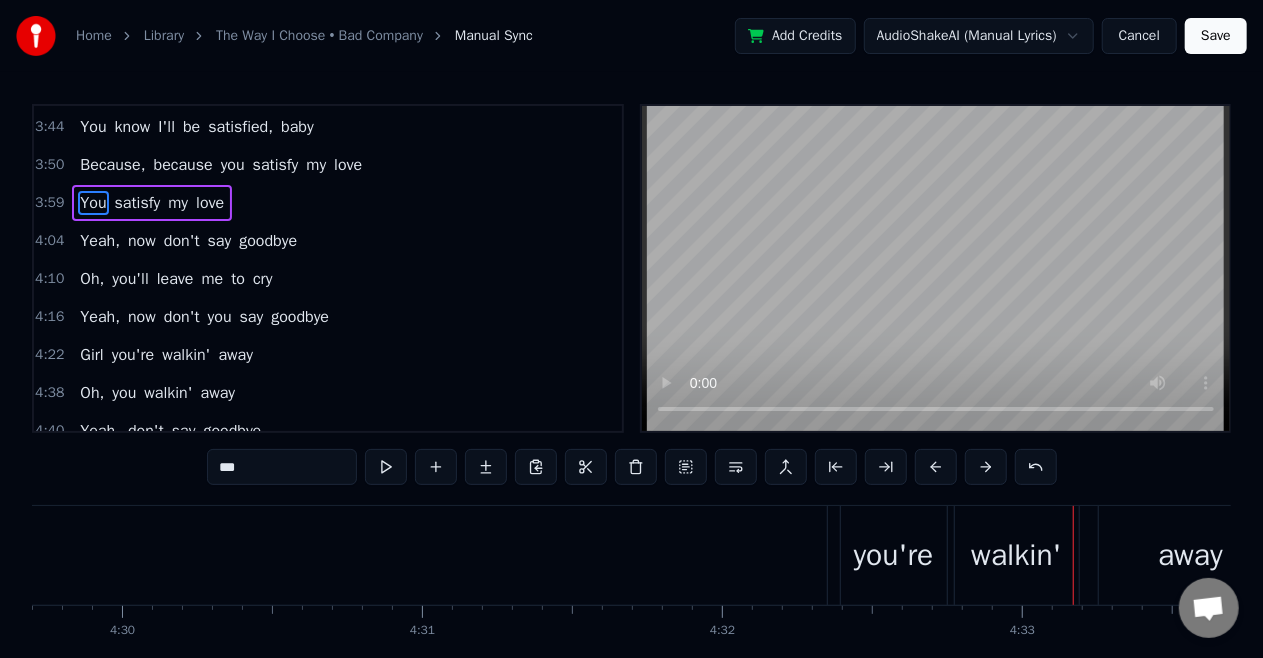click on "Girl" at bounding box center [91, 355] 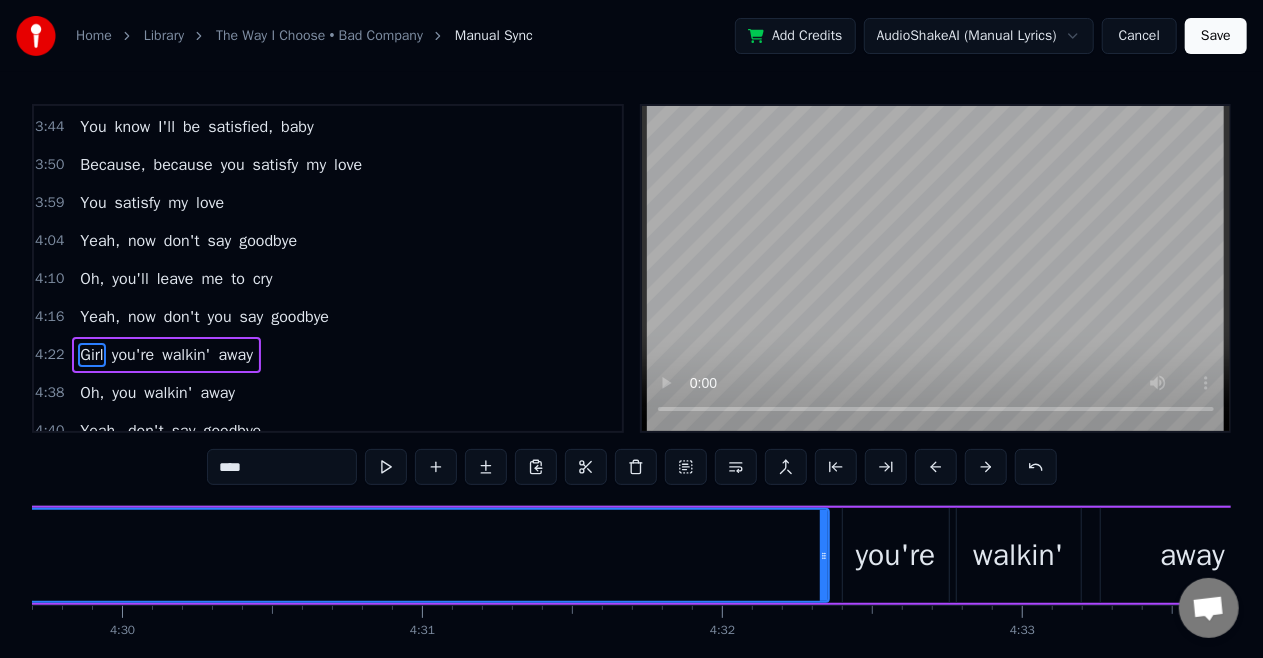 scroll, scrollTop: 8, scrollLeft: 0, axis: vertical 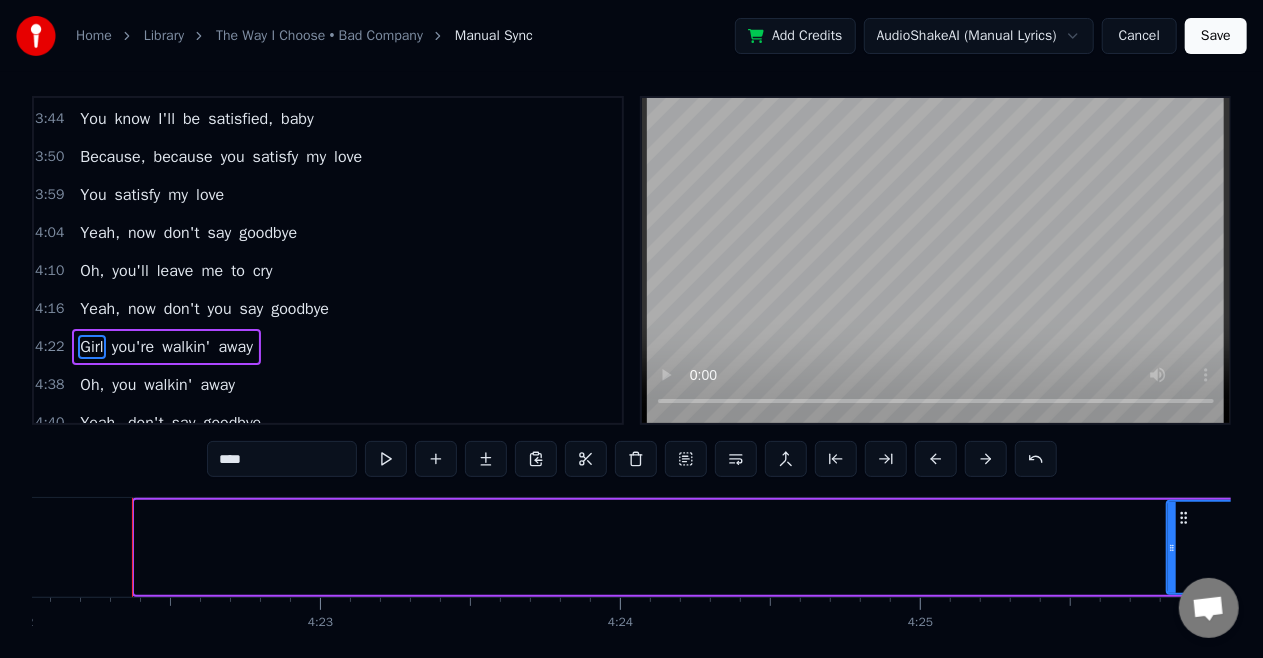 drag, startPoint x: 141, startPoint y: 550, endPoint x: 1170, endPoint y: 598, distance: 1030.1189 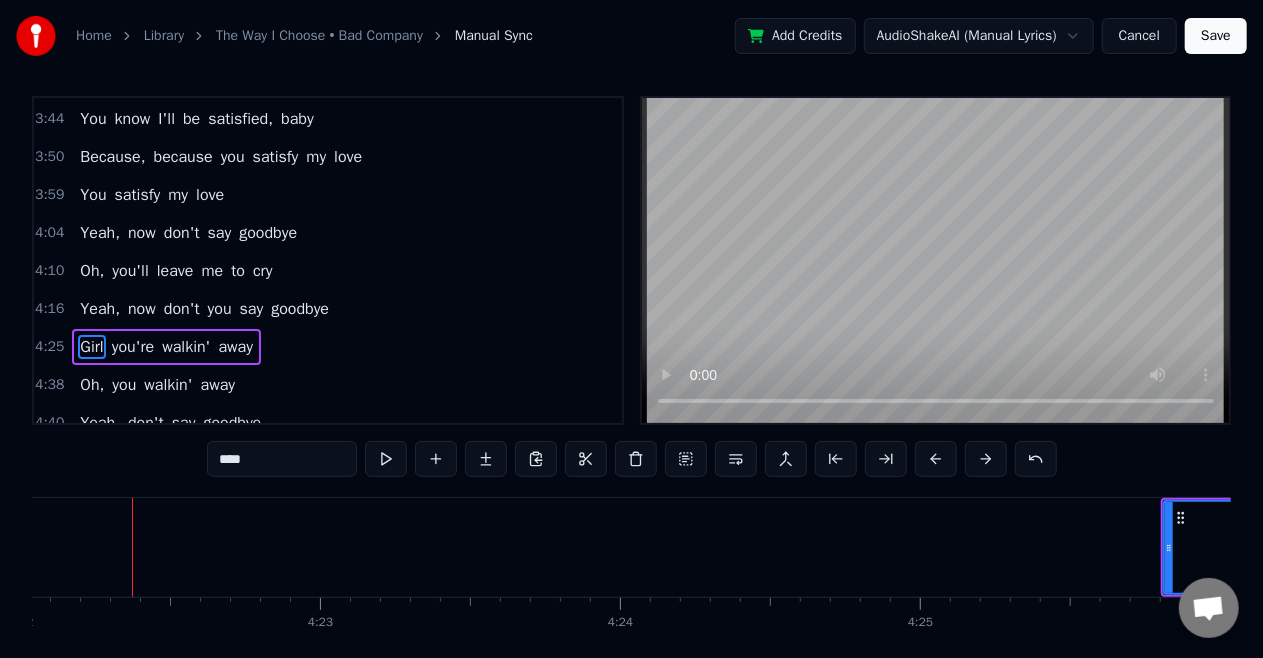 click on "Girl" at bounding box center (2145, 547) 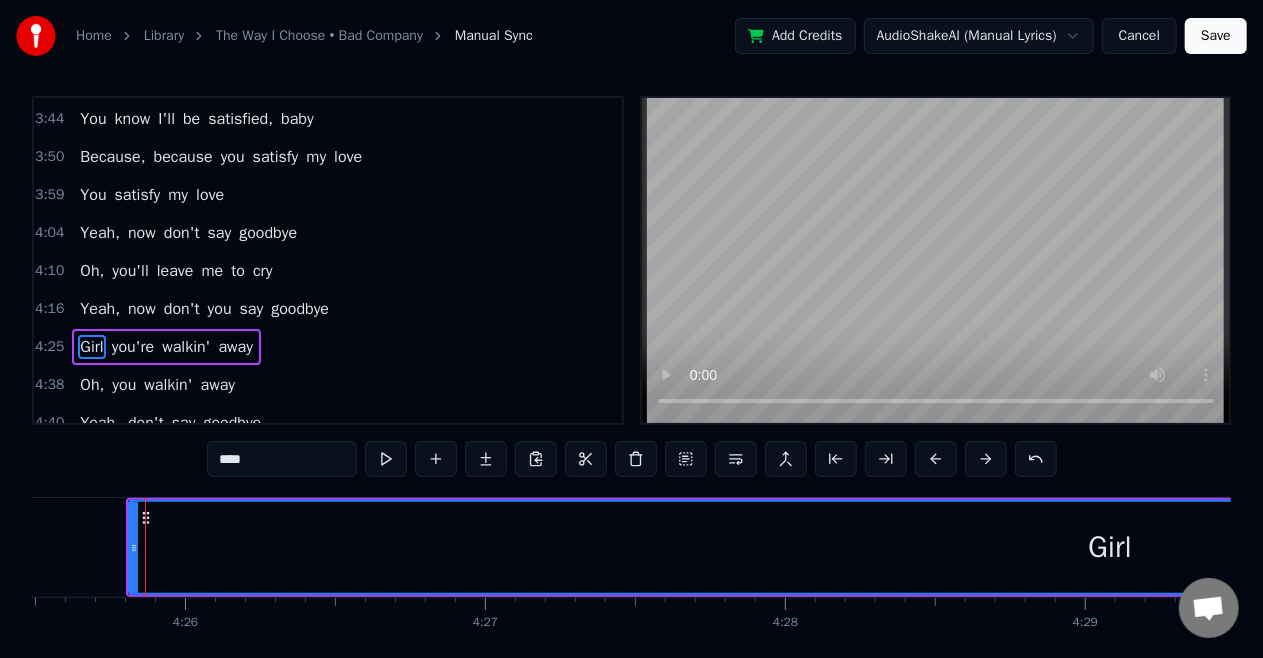 scroll, scrollTop: 0, scrollLeft: 79660, axis: horizontal 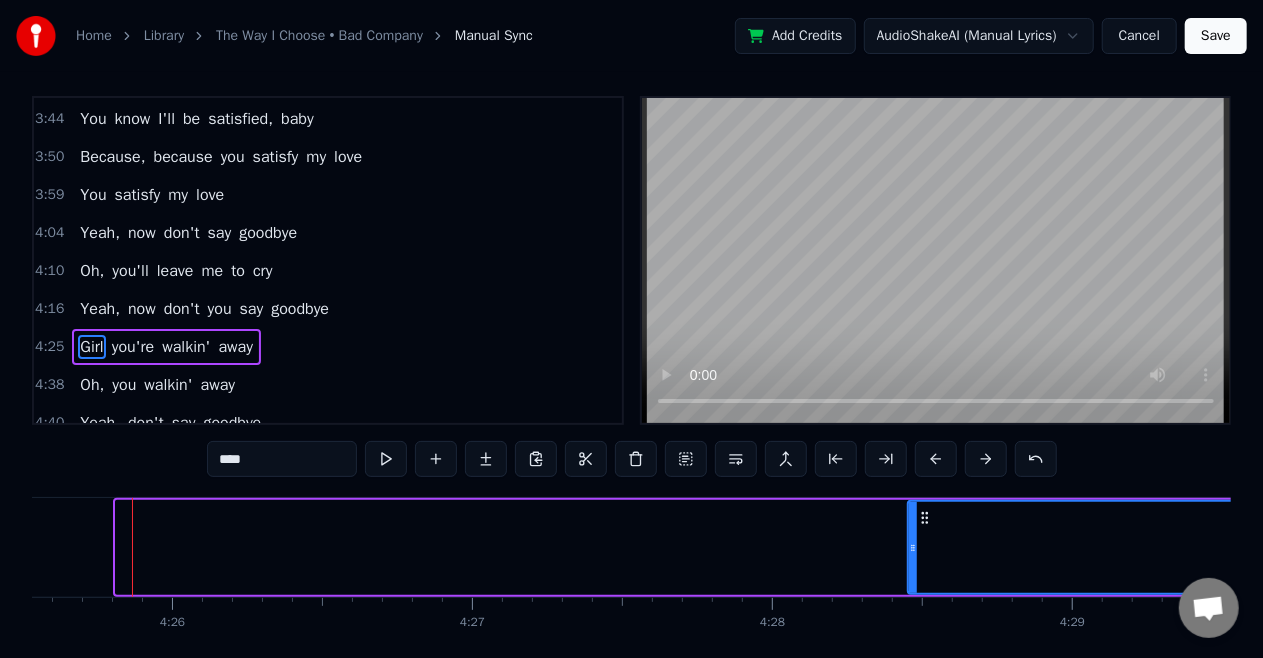 drag, startPoint x: 116, startPoint y: 546, endPoint x: 908, endPoint y: 562, distance: 792.1616 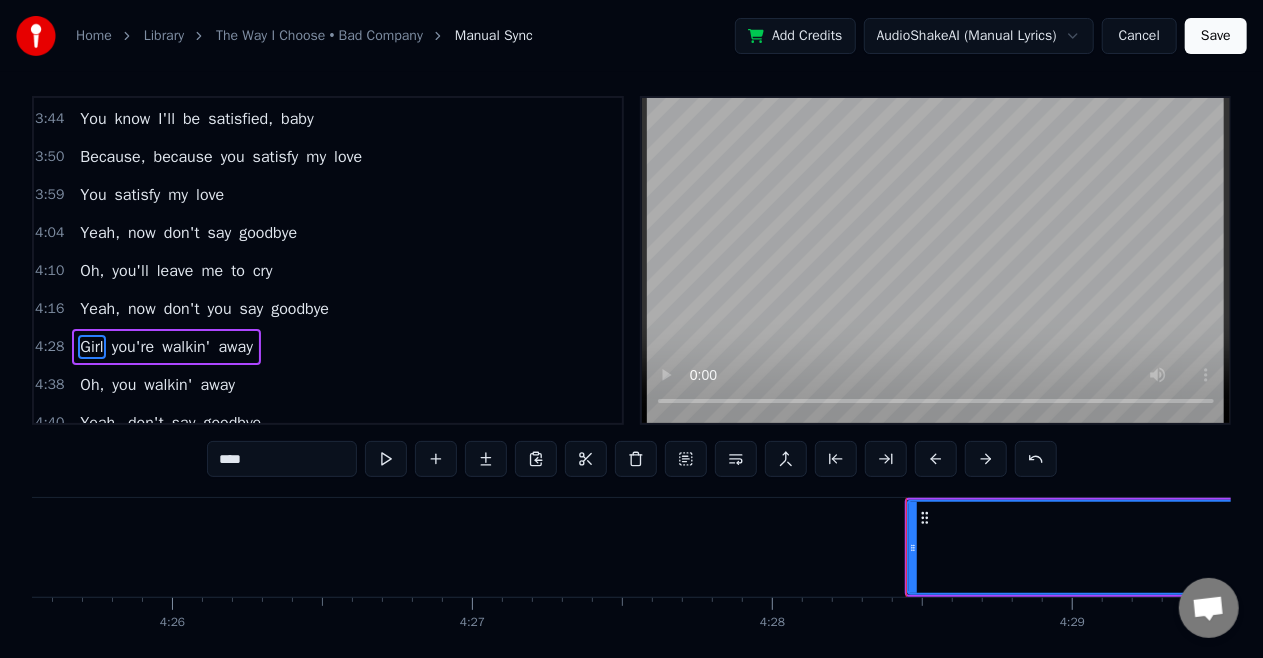 click on "Girl" at bounding box center [1493, 547] 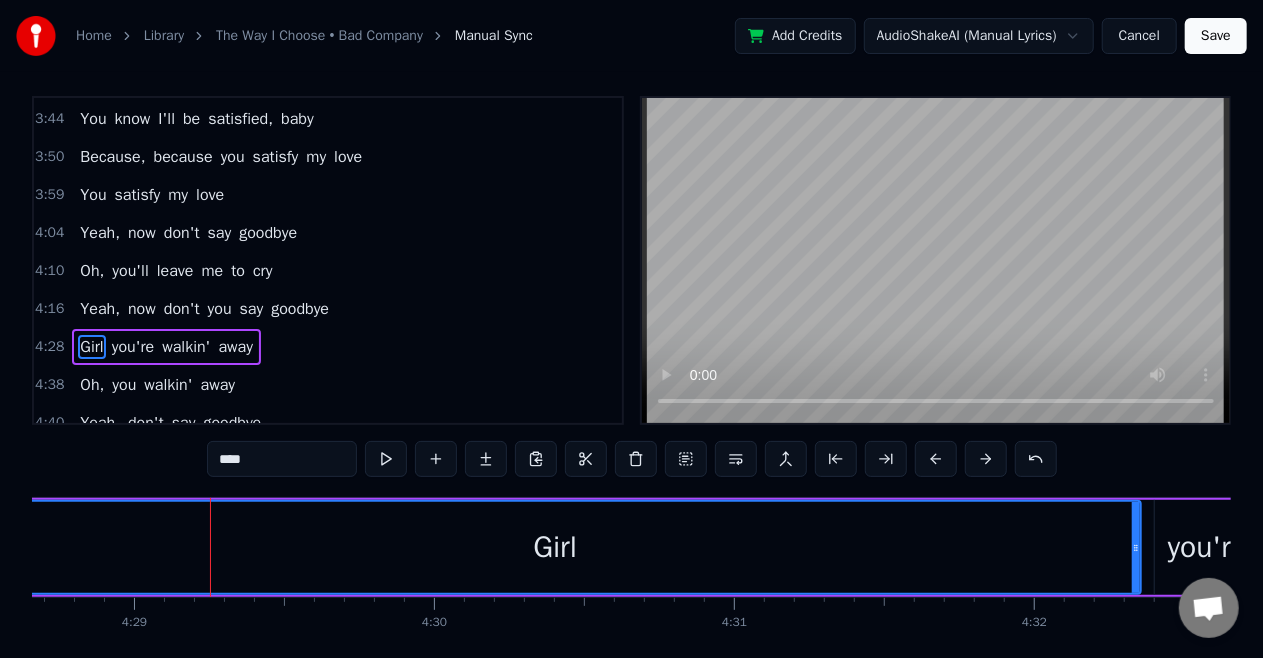 scroll, scrollTop: 0, scrollLeft: 80676, axis: horizontal 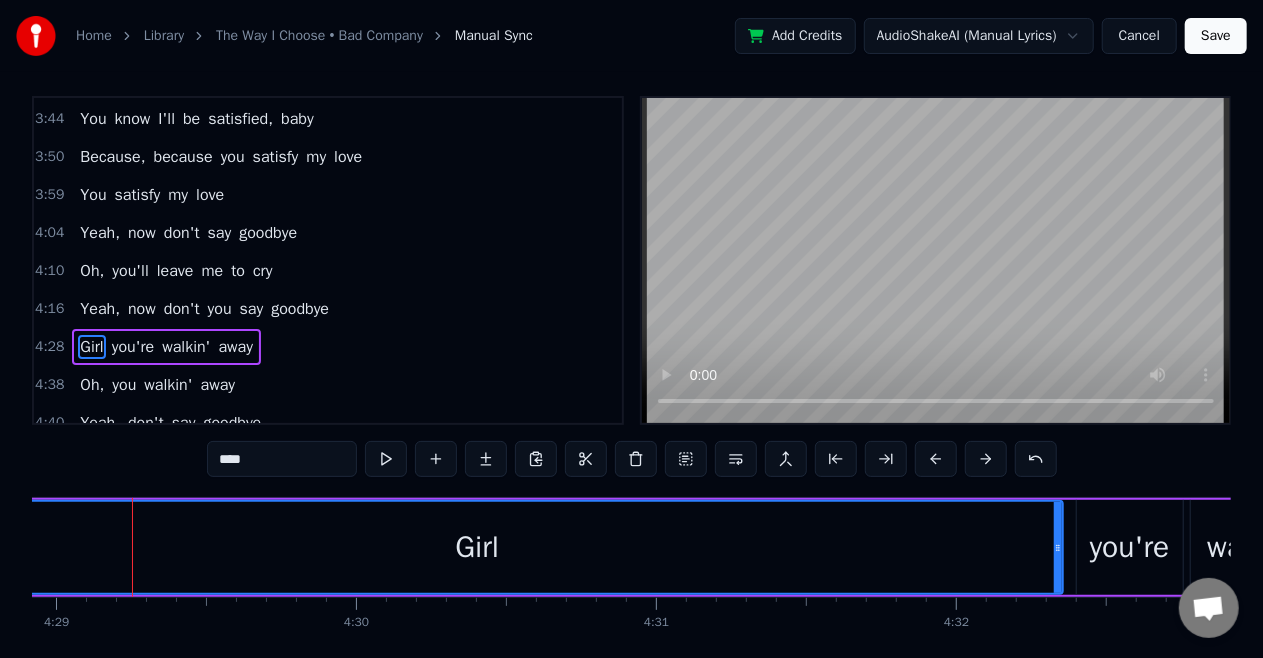 click on "Girl" at bounding box center (477, 547) 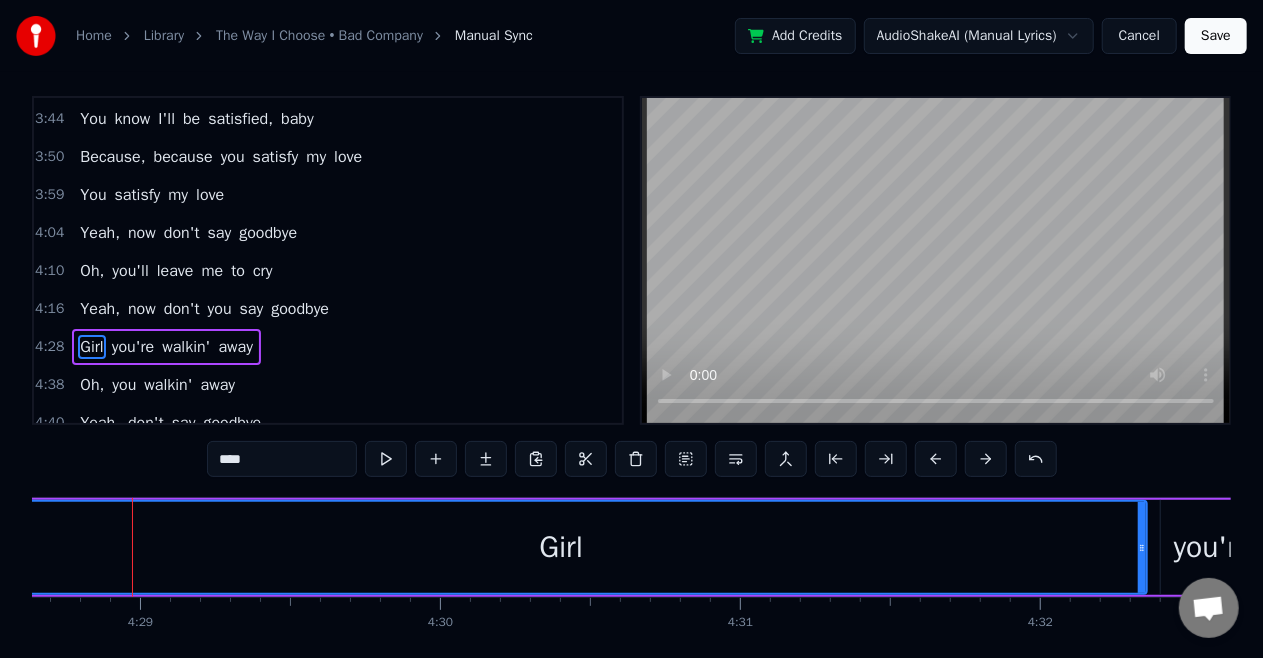 click on "Girl" at bounding box center [561, 547] 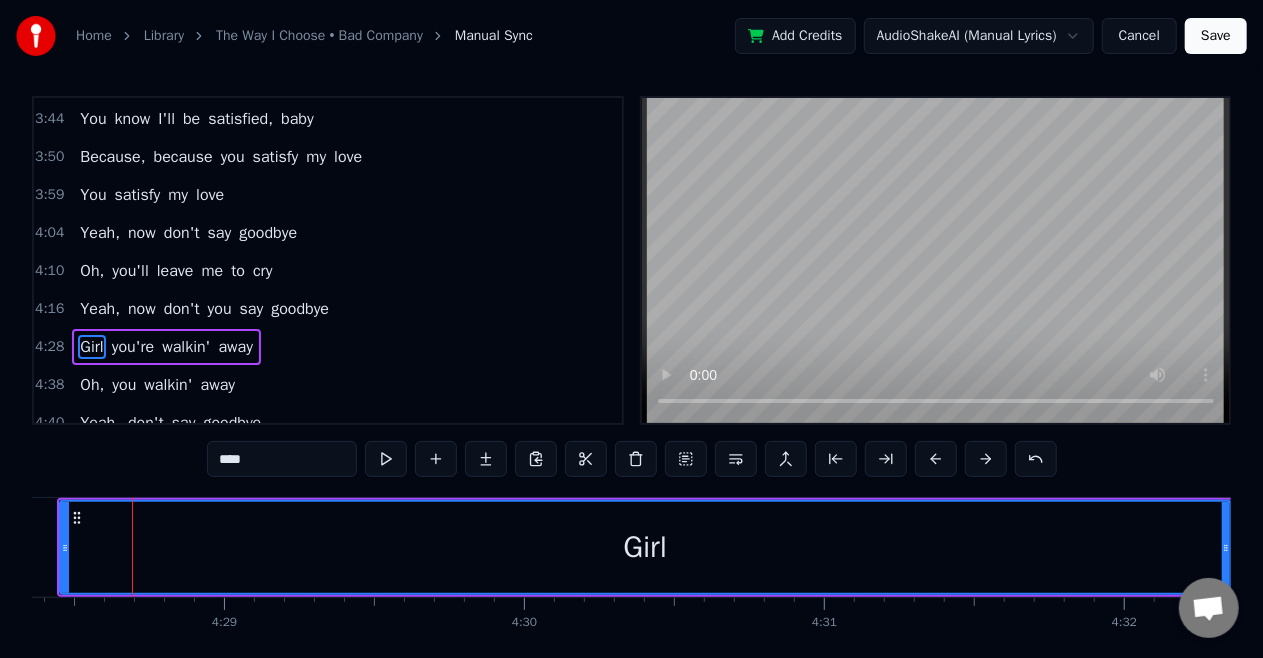 scroll, scrollTop: 0, scrollLeft: 80508, axis: horizontal 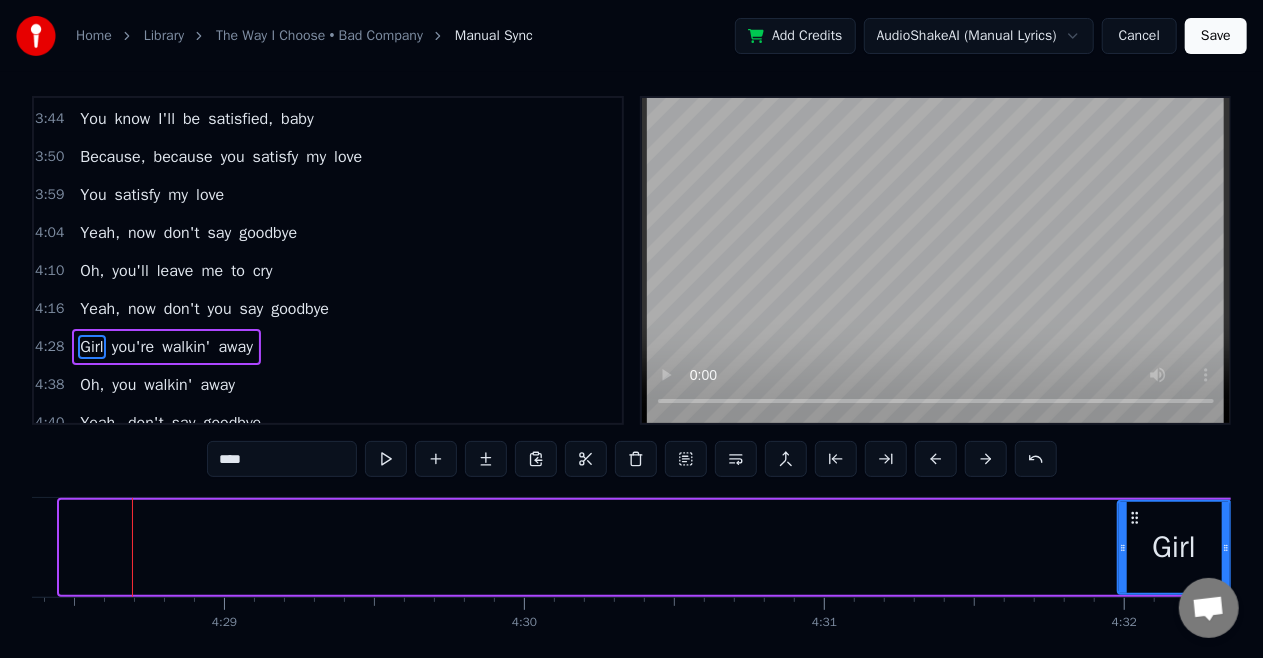 drag, startPoint x: 61, startPoint y: 554, endPoint x: 1119, endPoint y: 573, distance: 1058.1705 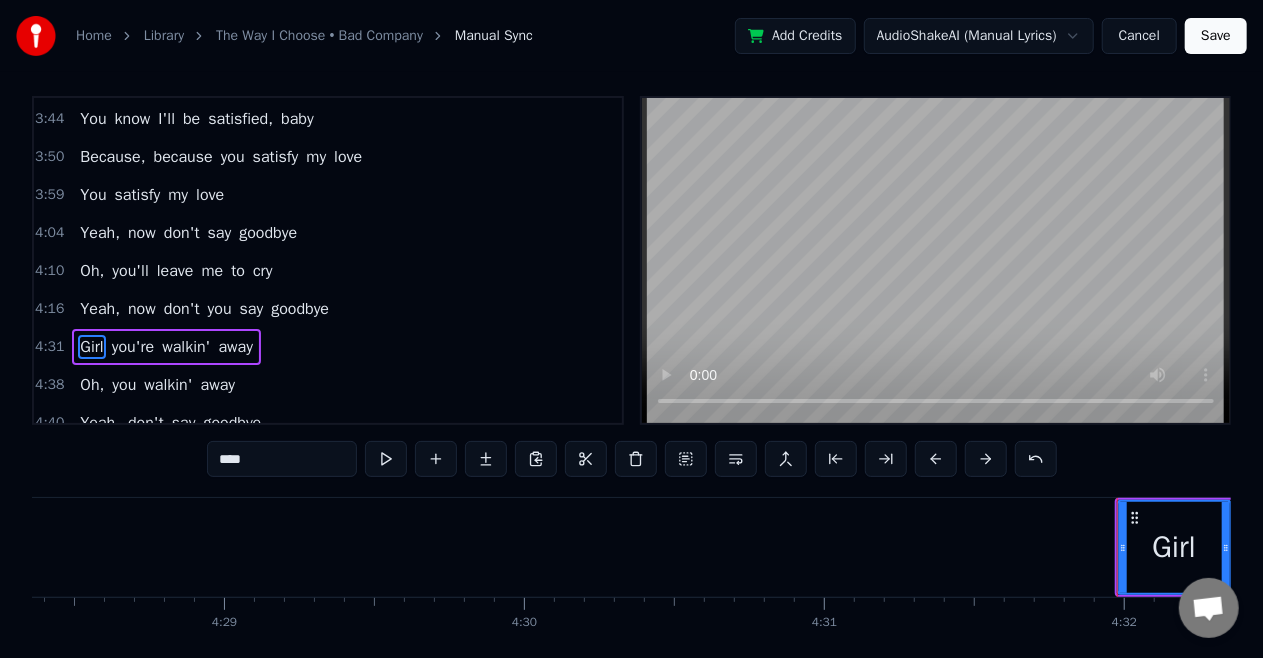 click on "Yeah," at bounding box center (100, 309) 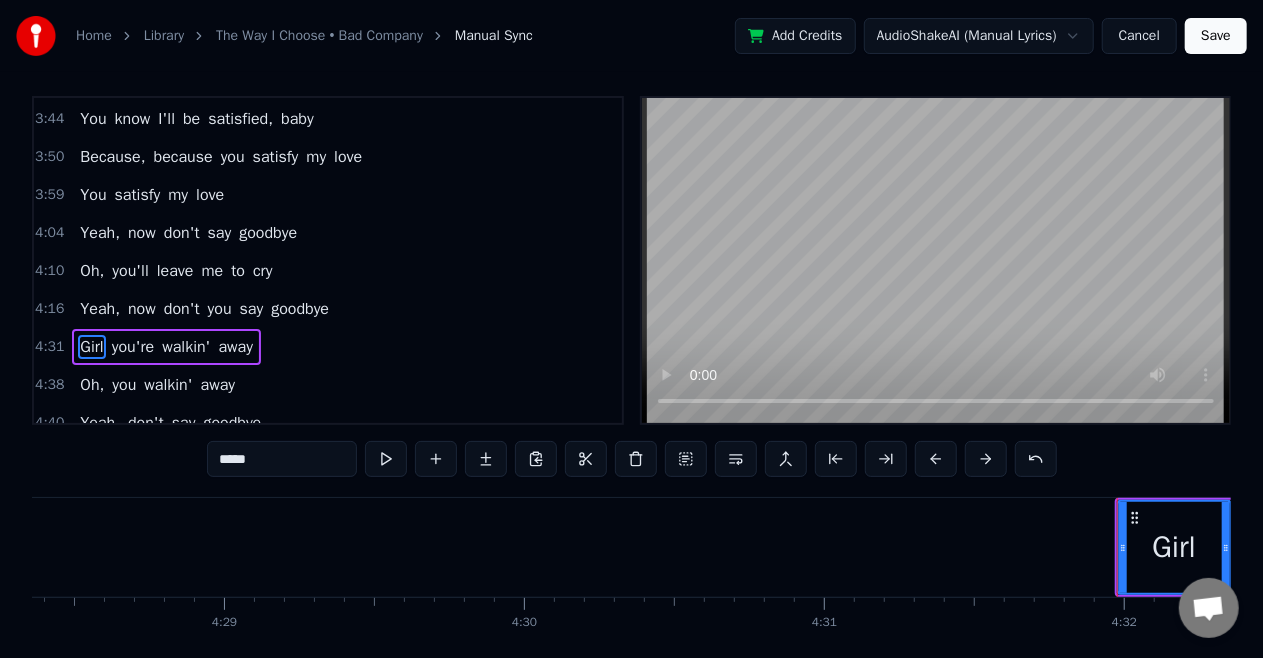scroll, scrollTop: 0, scrollLeft: 0, axis: both 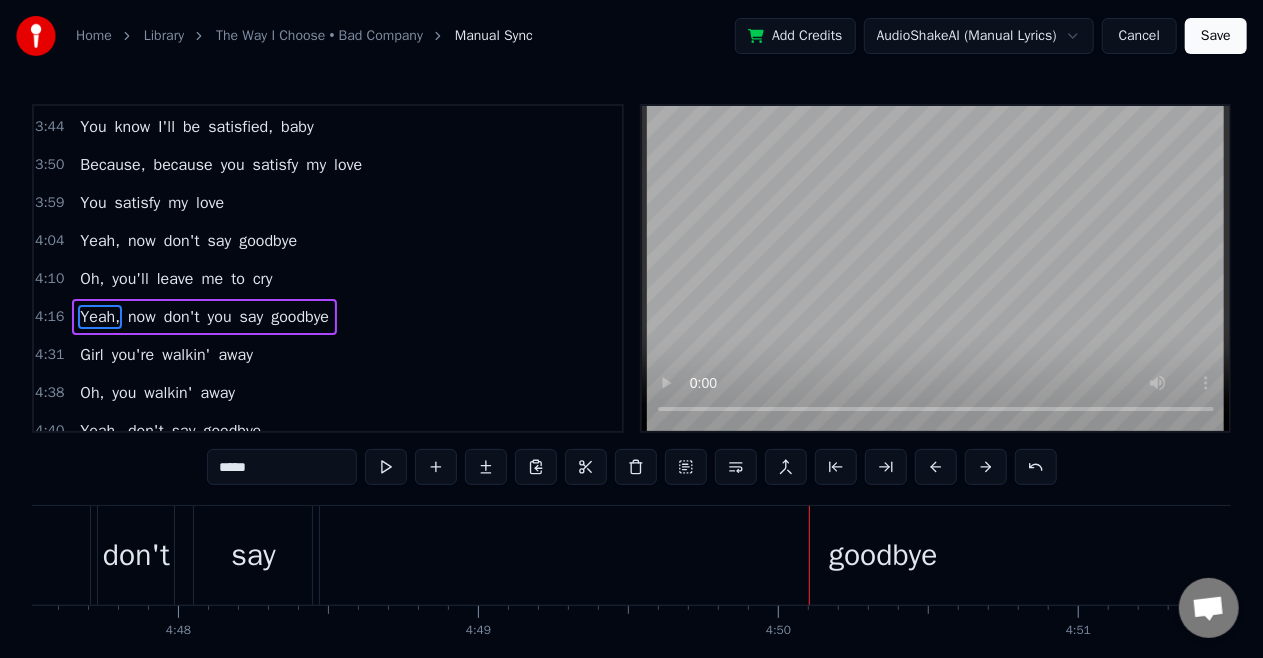click on "Yeah, don't say goodbye" at bounding box center [170, 431] 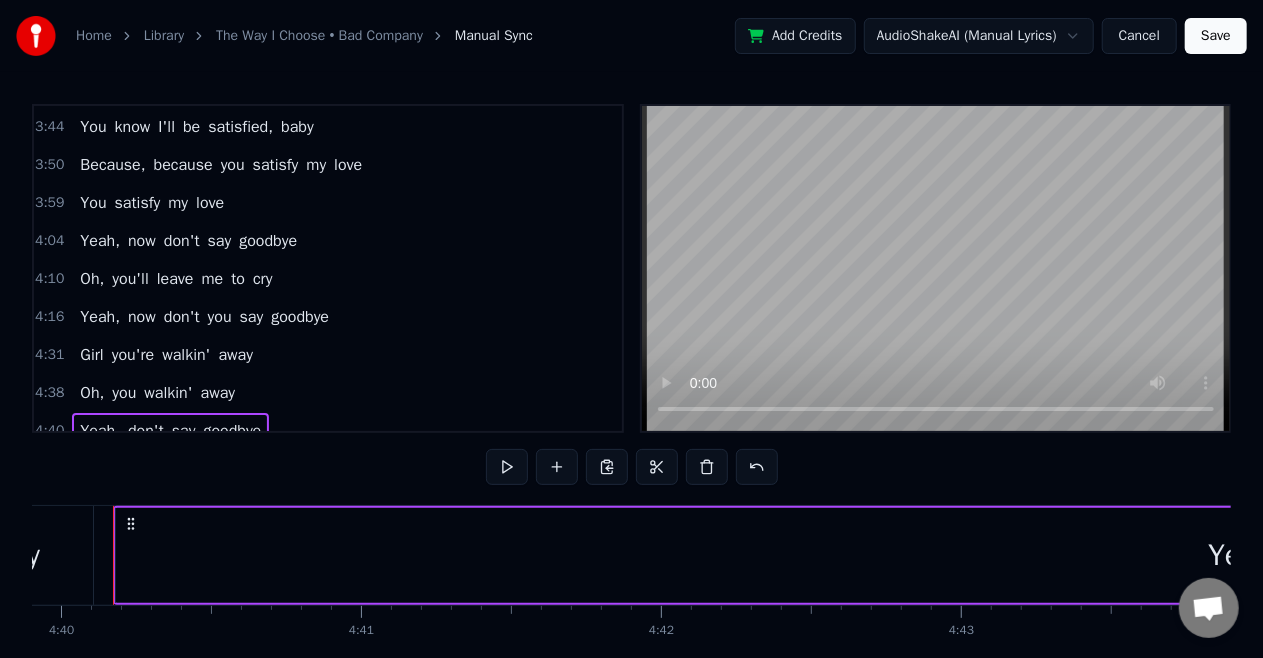scroll, scrollTop: 0, scrollLeft: 83951, axis: horizontal 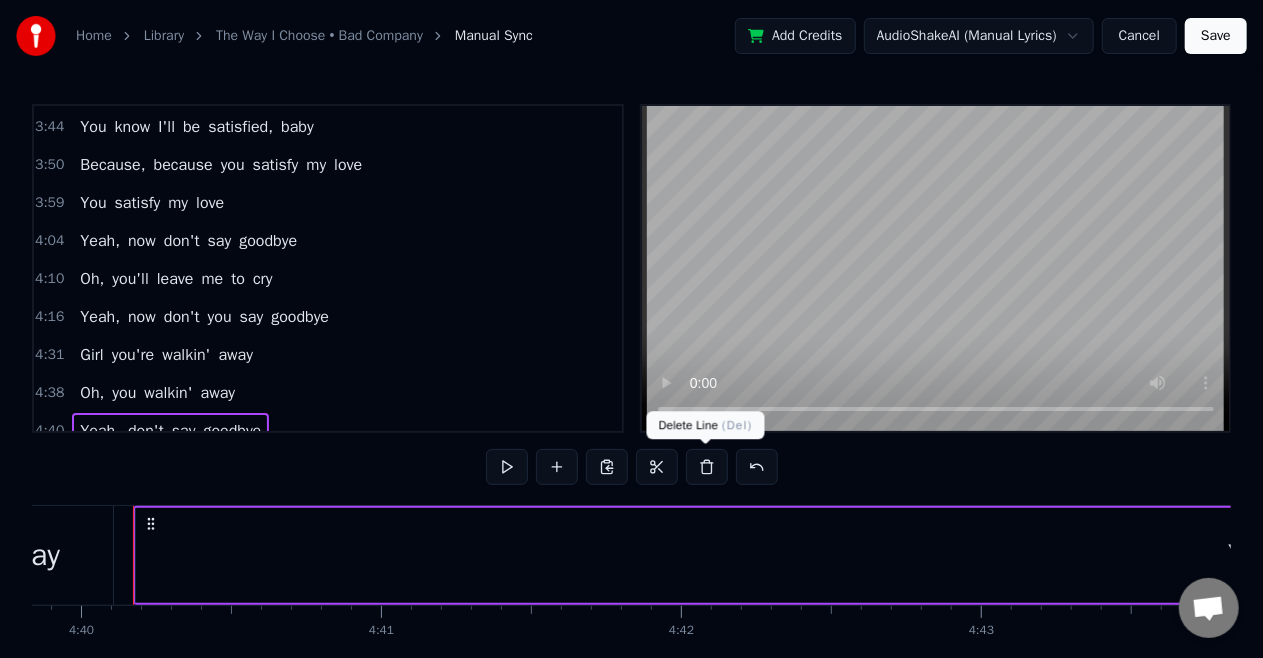 click at bounding box center [707, 467] 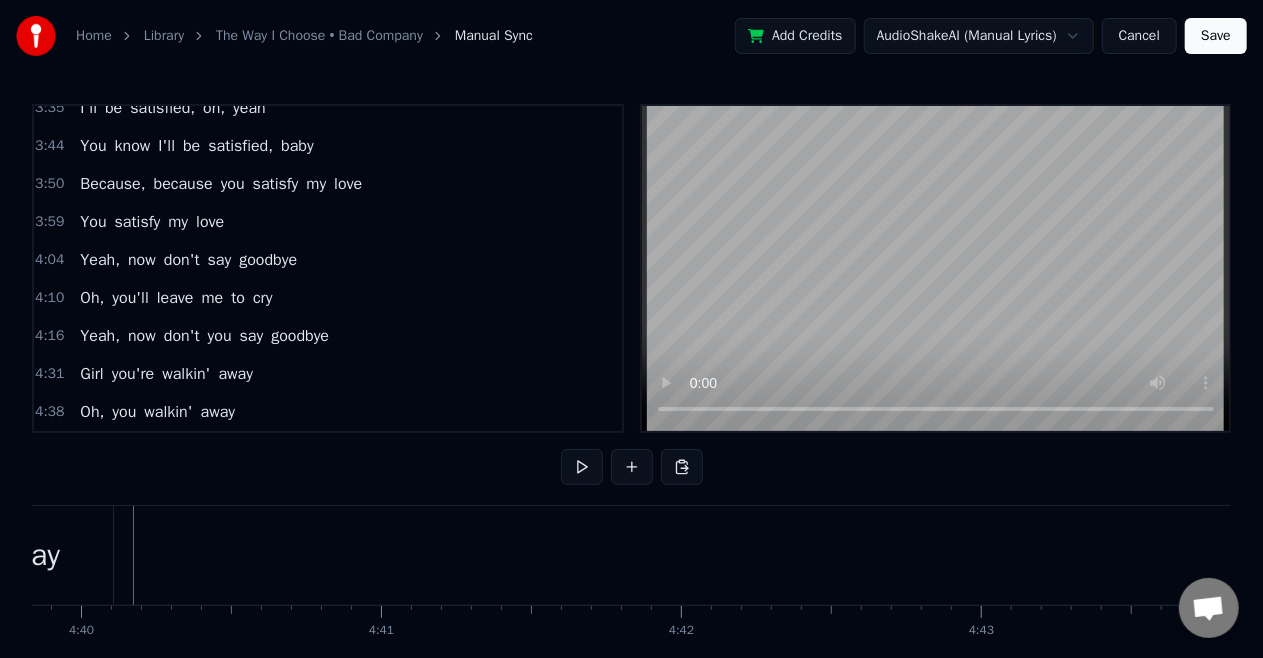 scroll, scrollTop: 682, scrollLeft: 0, axis: vertical 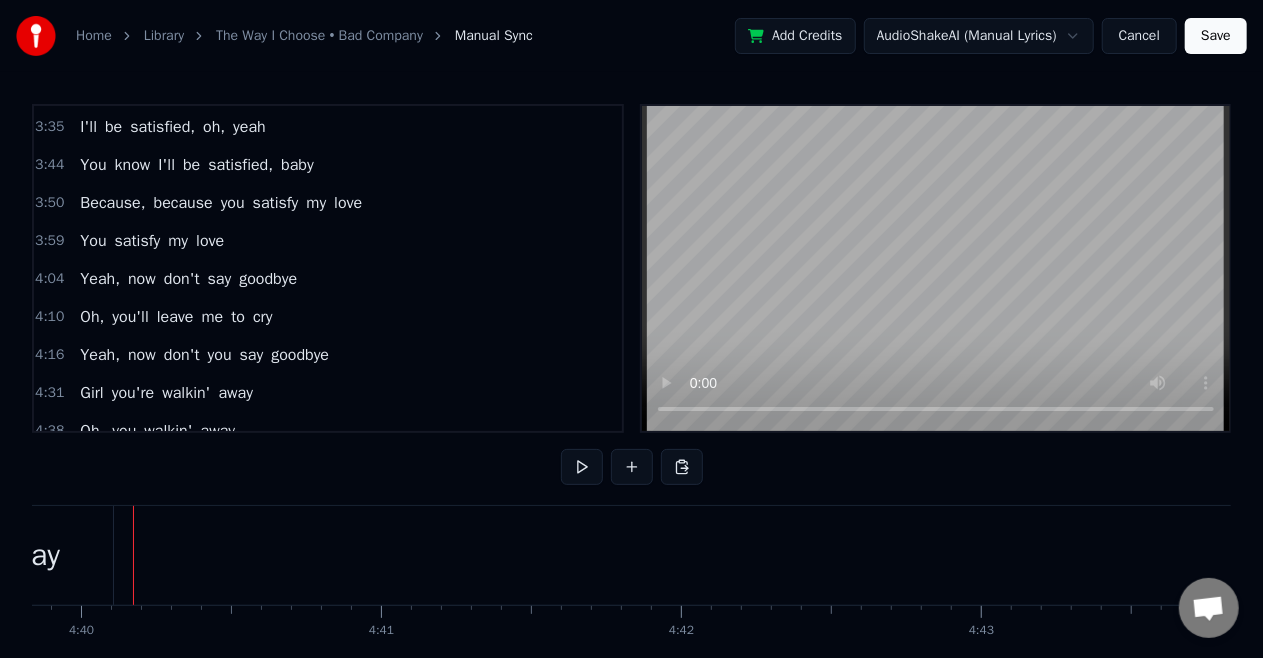 click on "Save" at bounding box center (1216, 36) 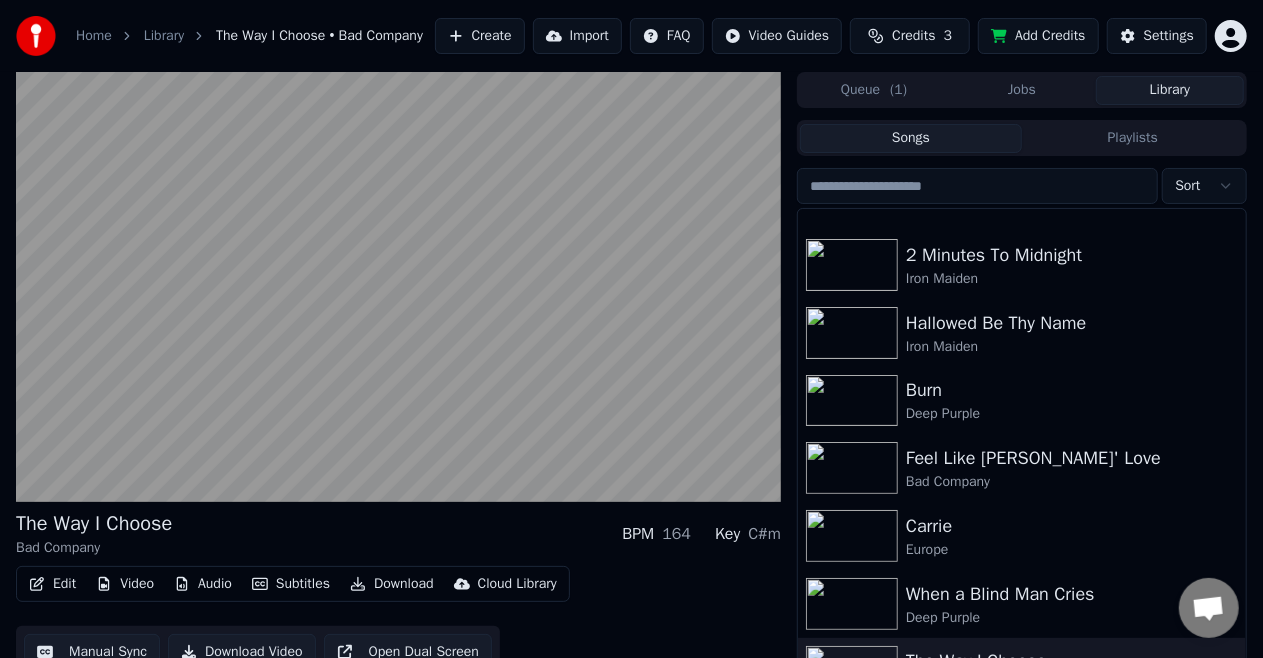 scroll, scrollTop: 517, scrollLeft: 0, axis: vertical 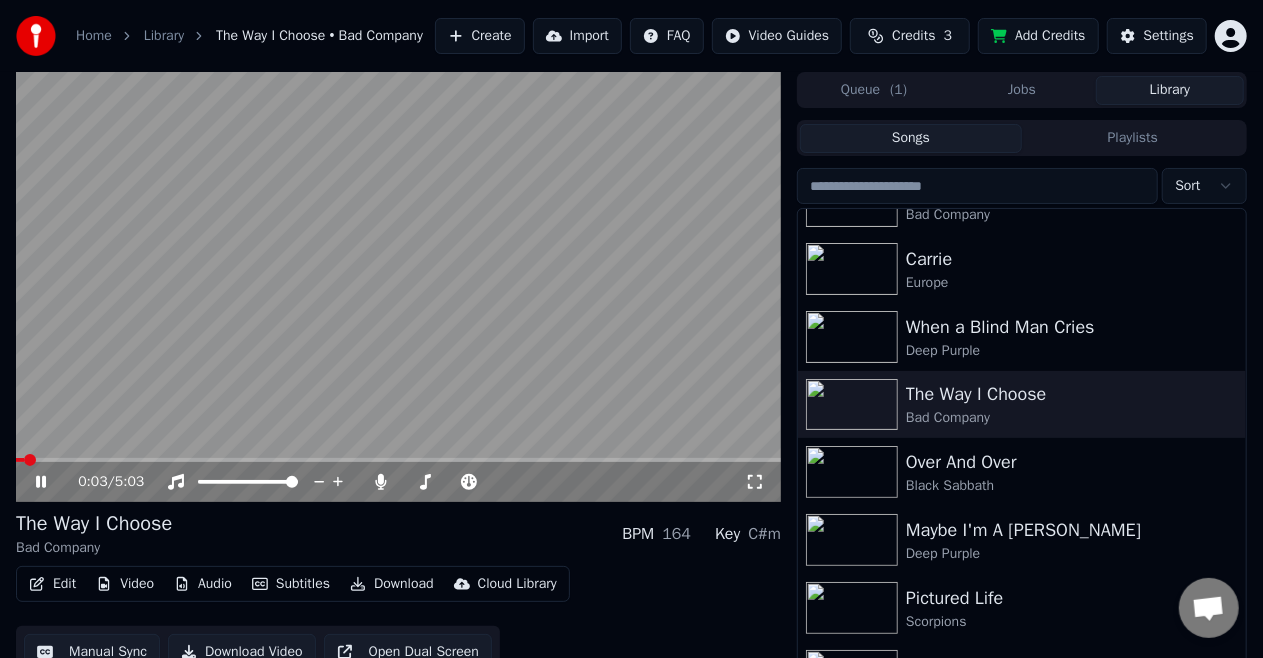 click 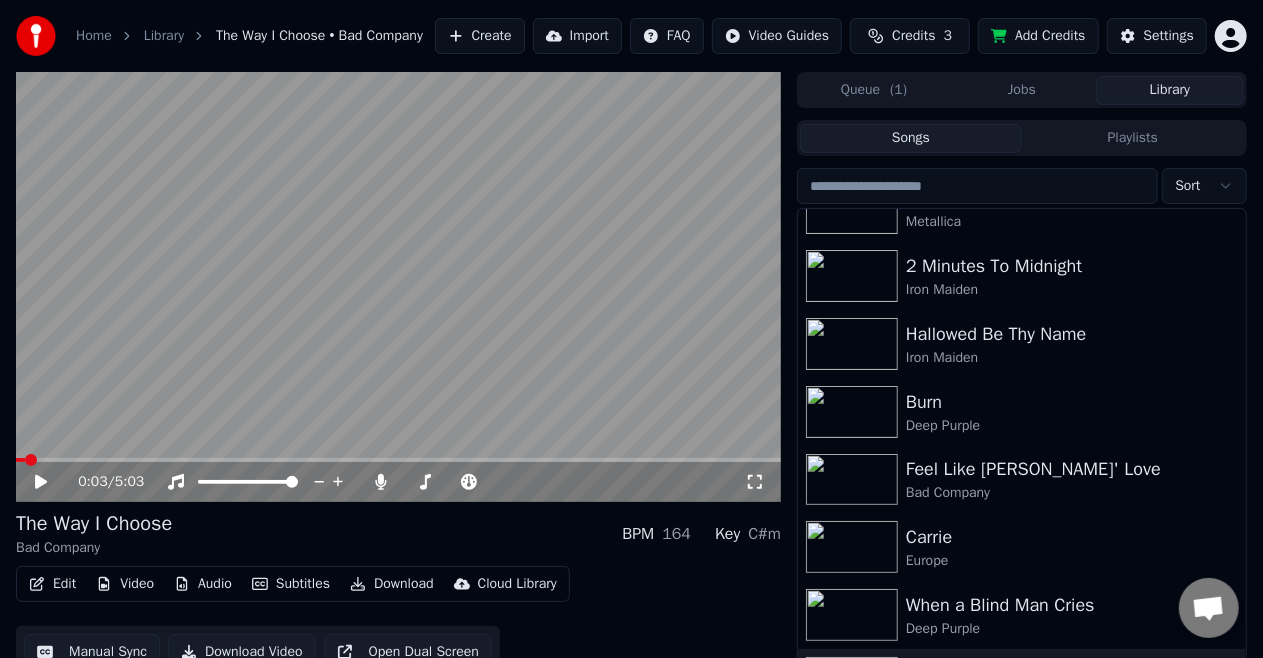 scroll, scrollTop: 237, scrollLeft: 0, axis: vertical 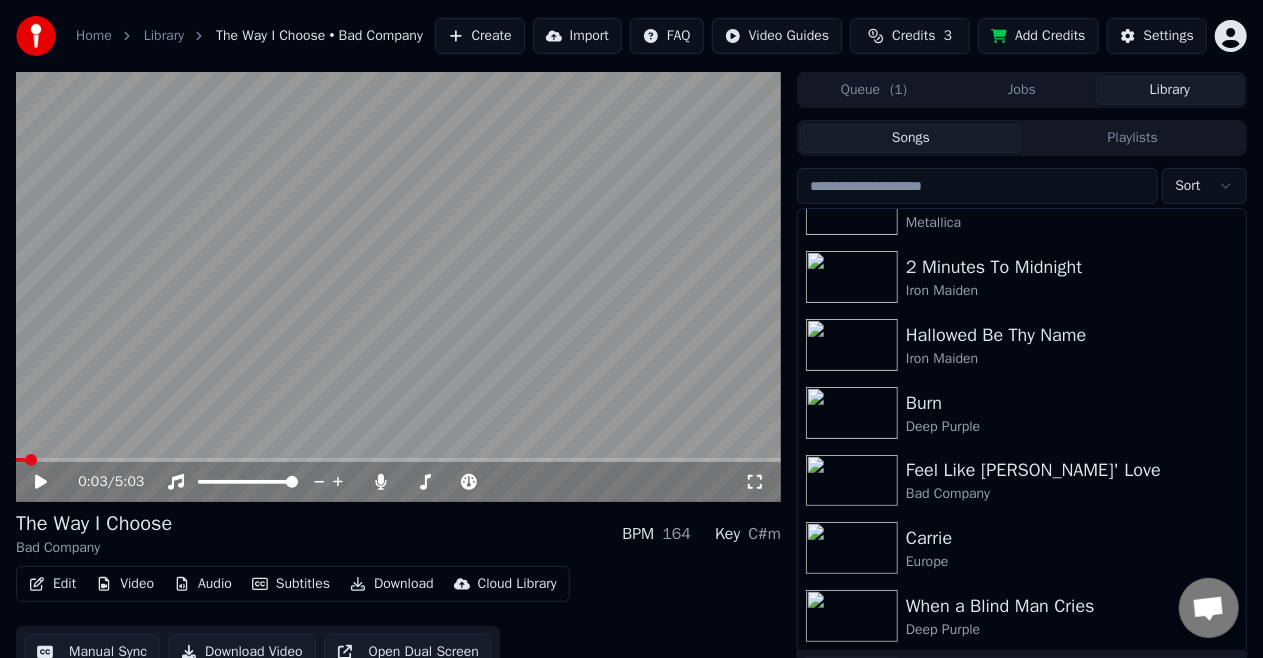 click on "When a Blind Man Cries" at bounding box center (1062, 606) 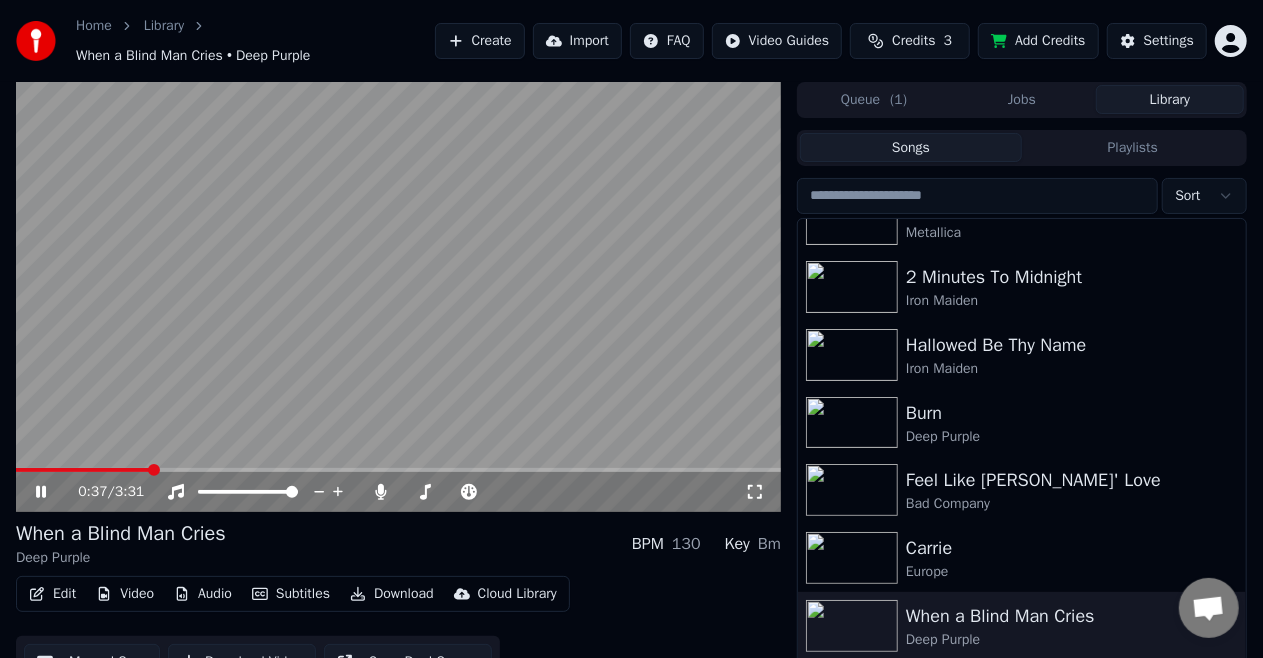 click 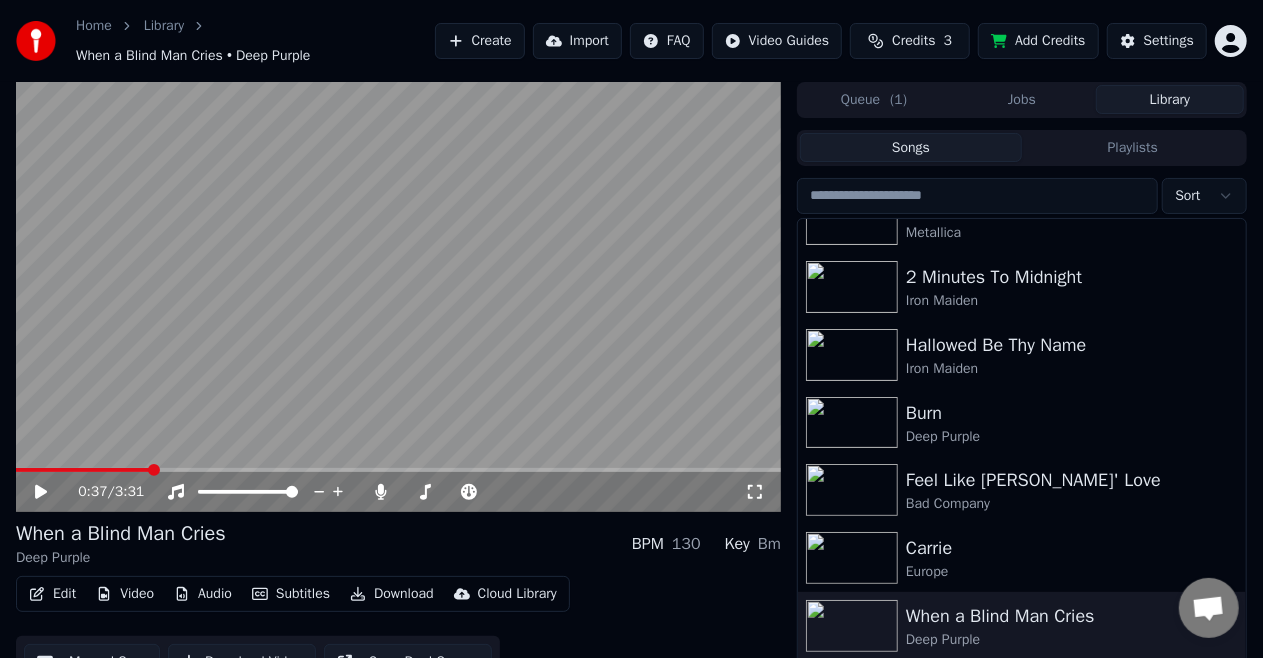 click 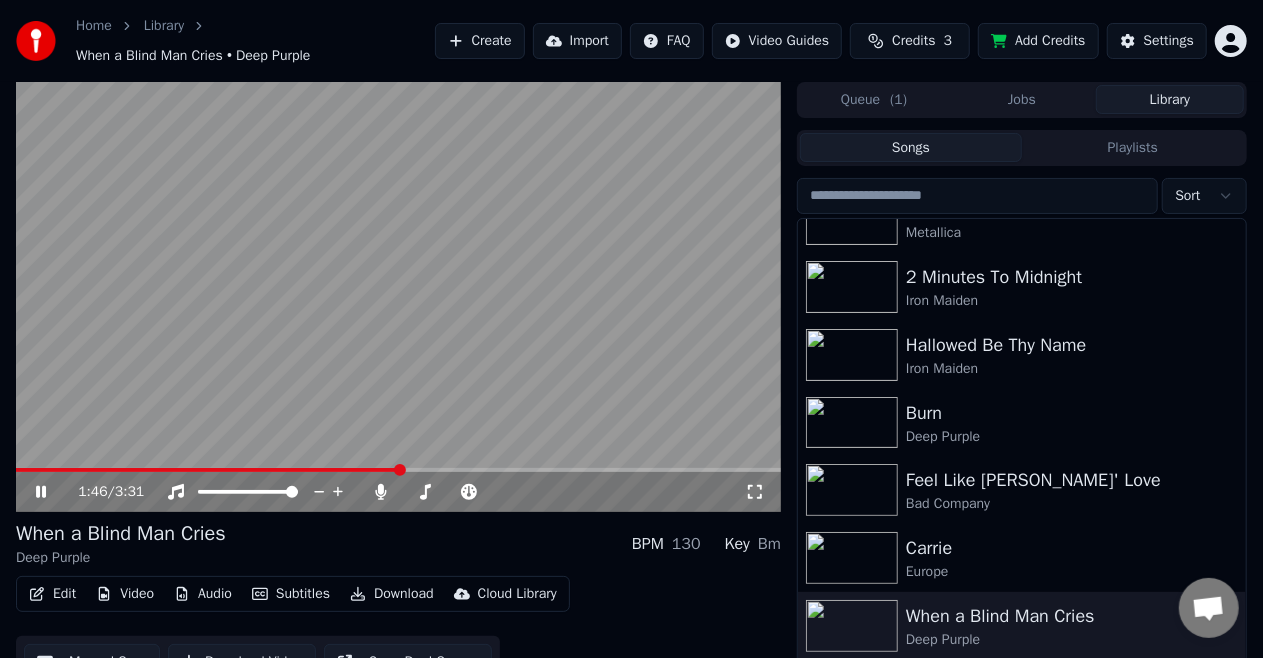 click at bounding box center [398, 470] 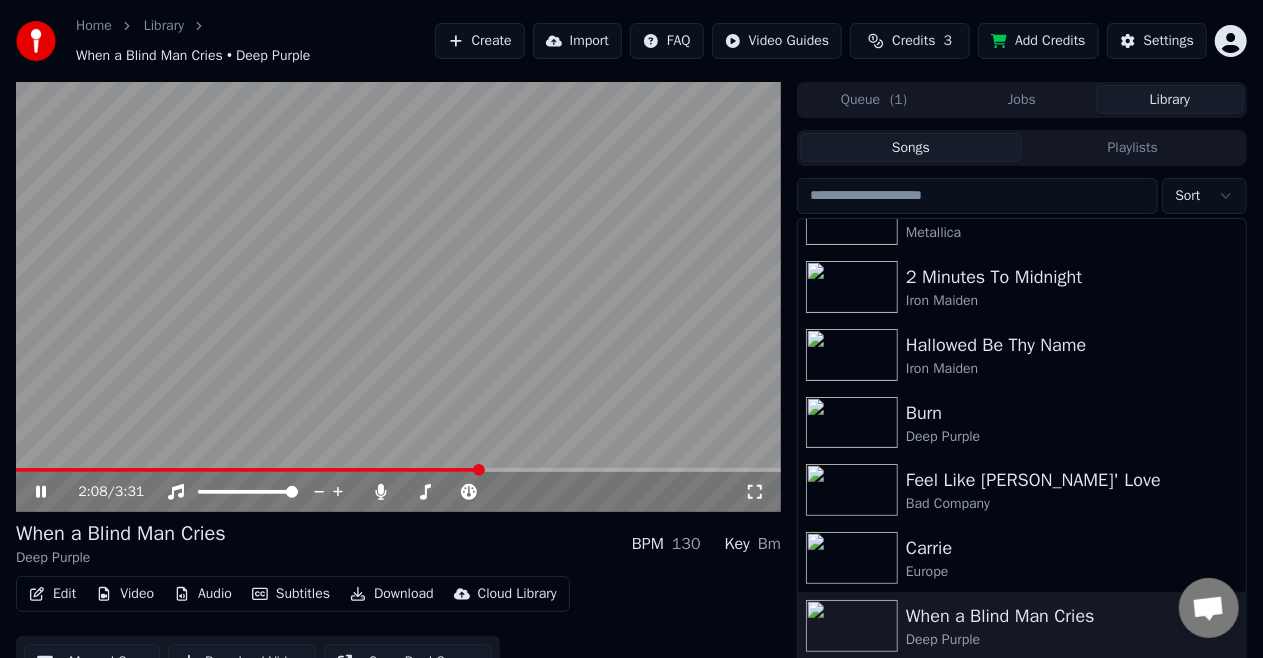 click at bounding box center [398, 470] 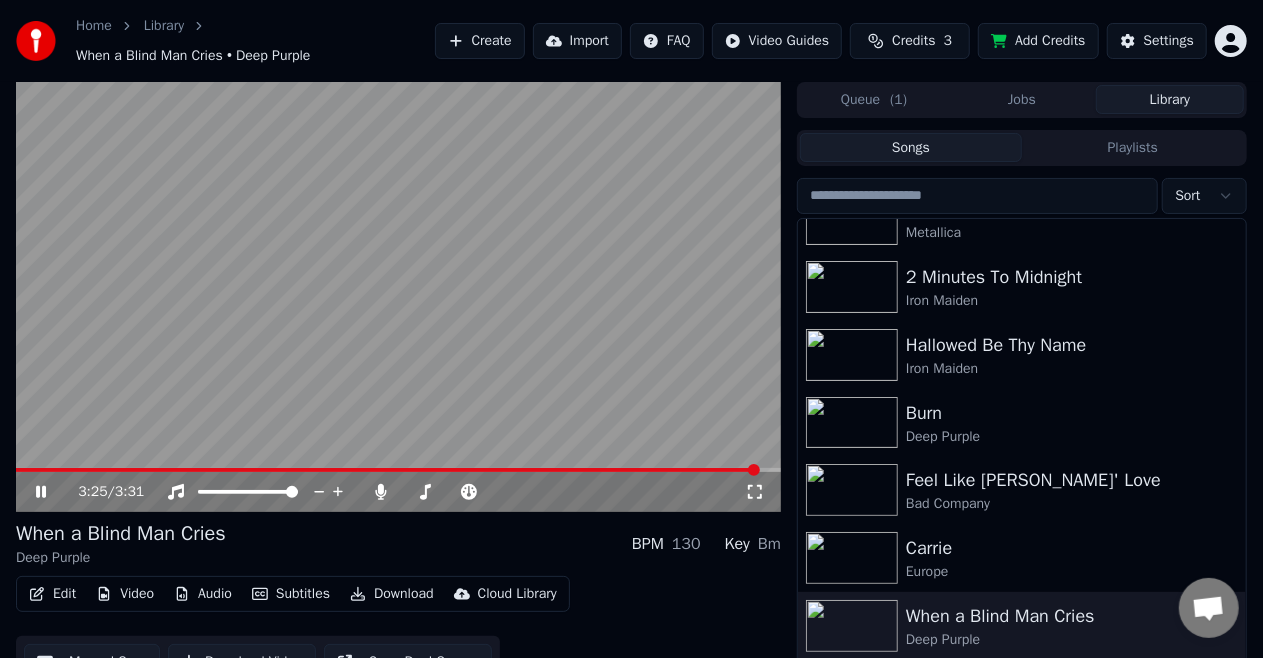 click 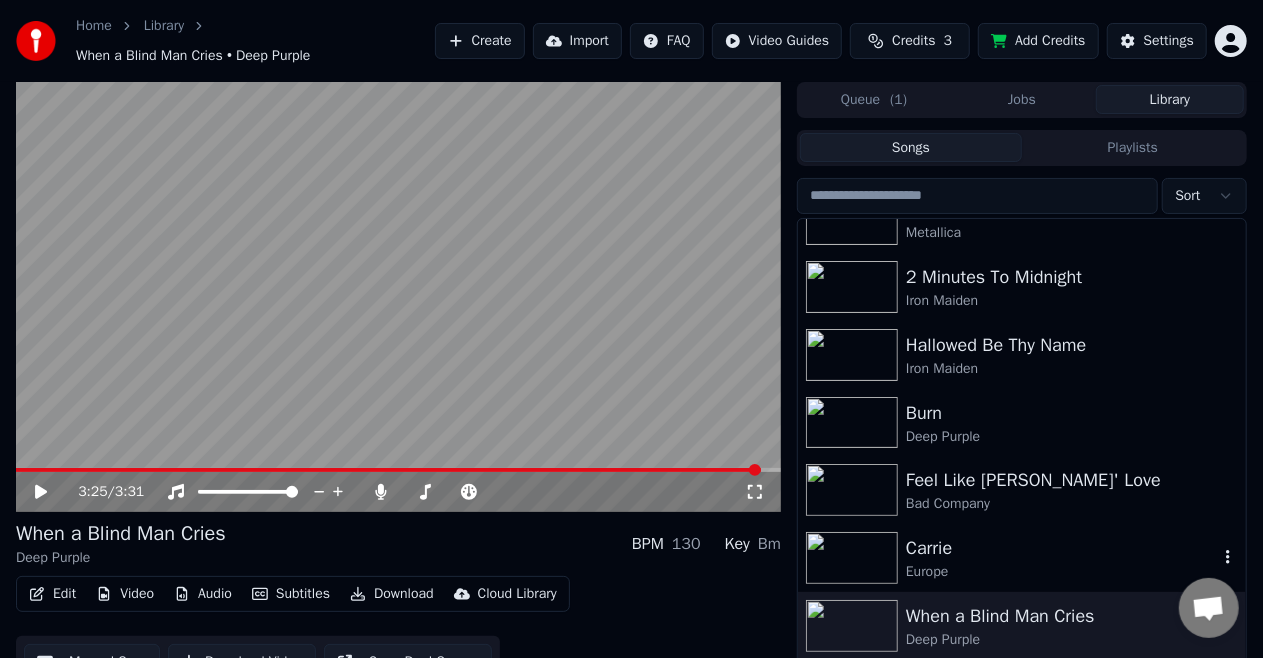 click on "Carrie" at bounding box center (1062, 548) 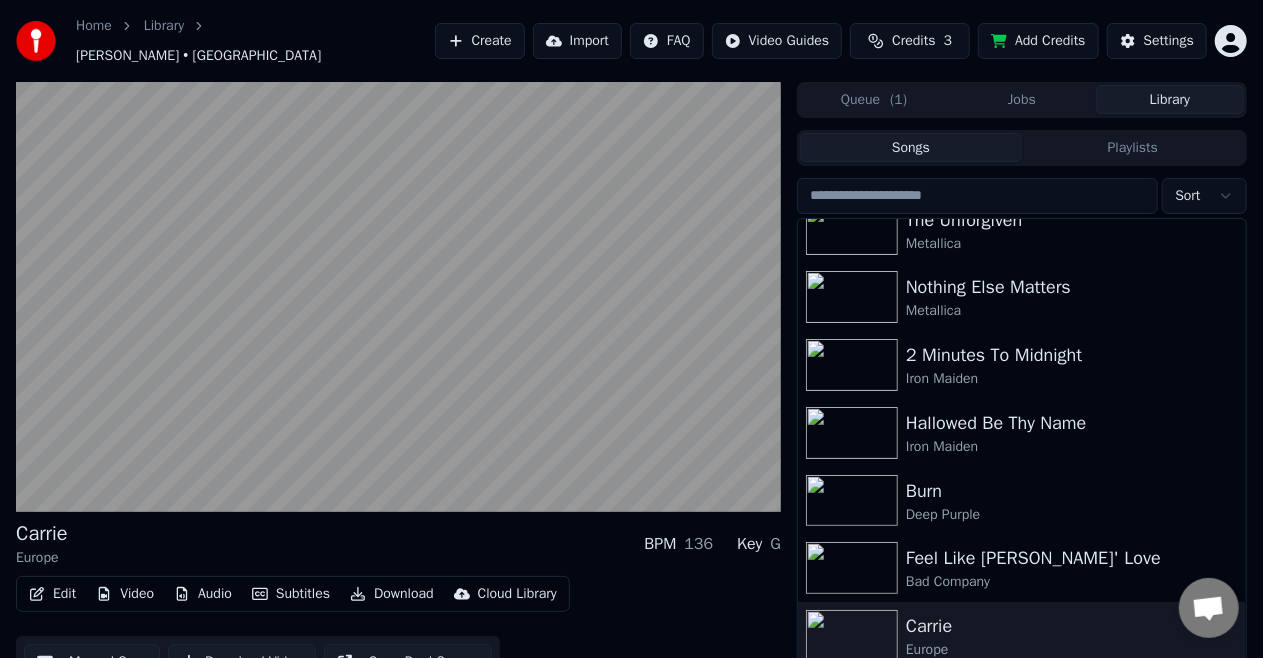scroll, scrollTop: 157, scrollLeft: 0, axis: vertical 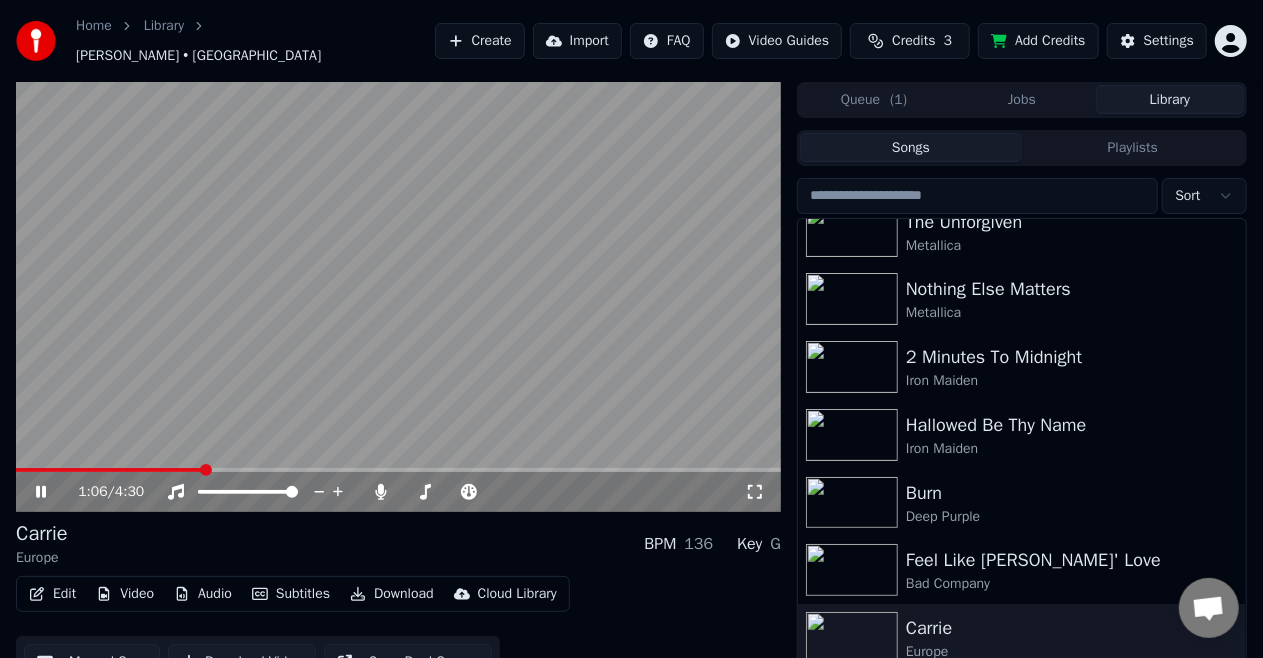 click 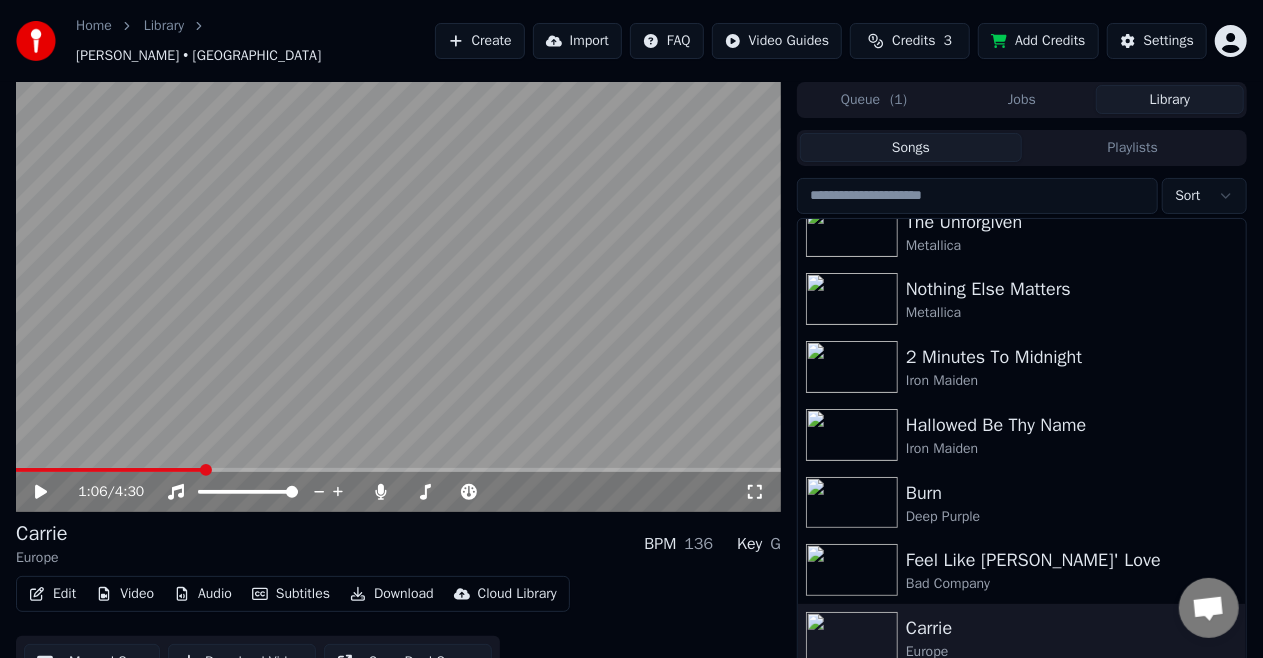 click 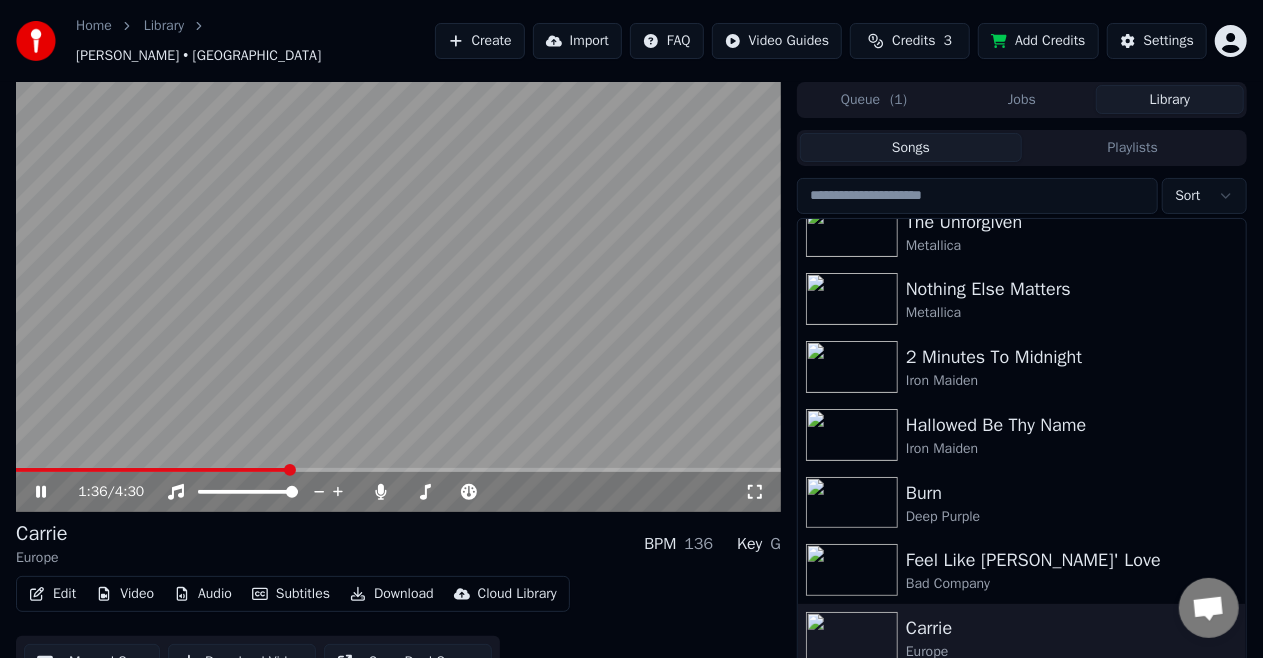 click 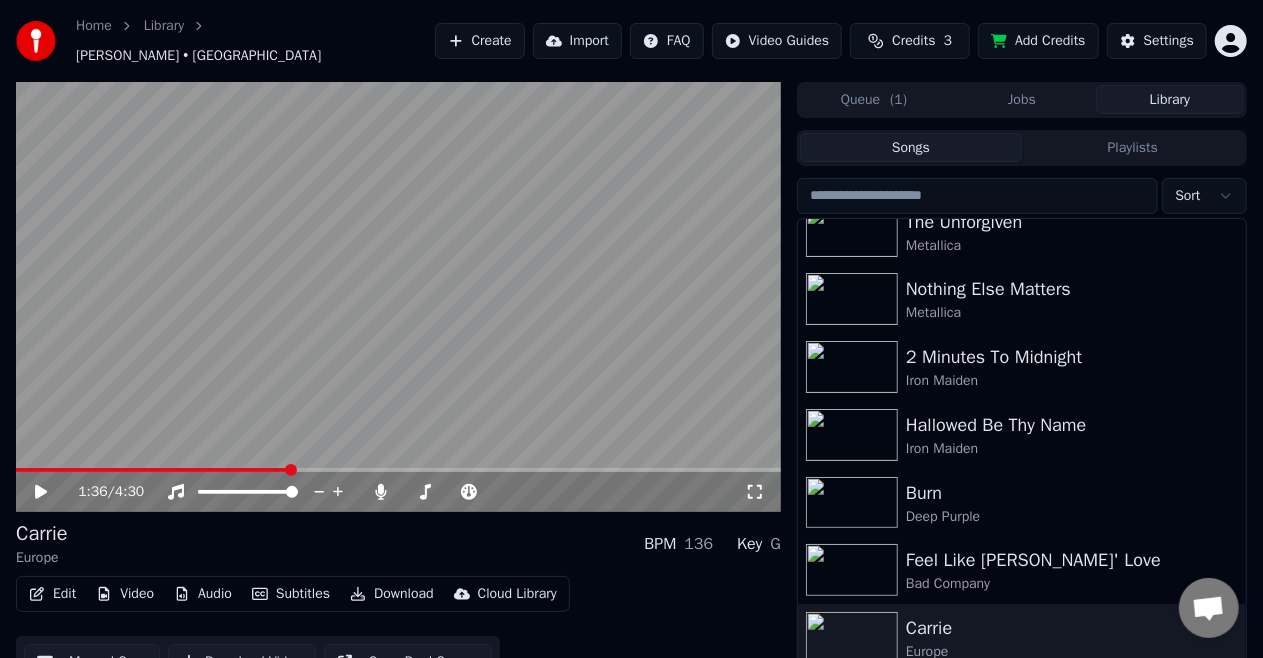 click on "Manual Sync" at bounding box center [92, 662] 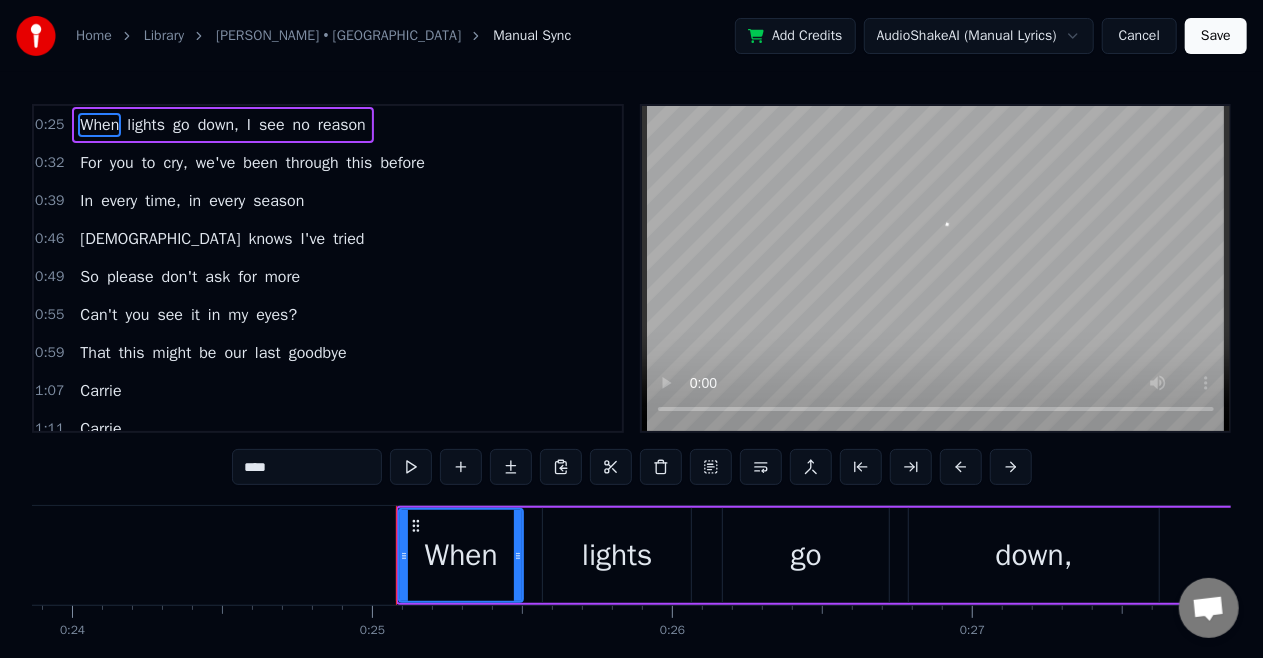 scroll, scrollTop: 0, scrollLeft: 7424, axis: horizontal 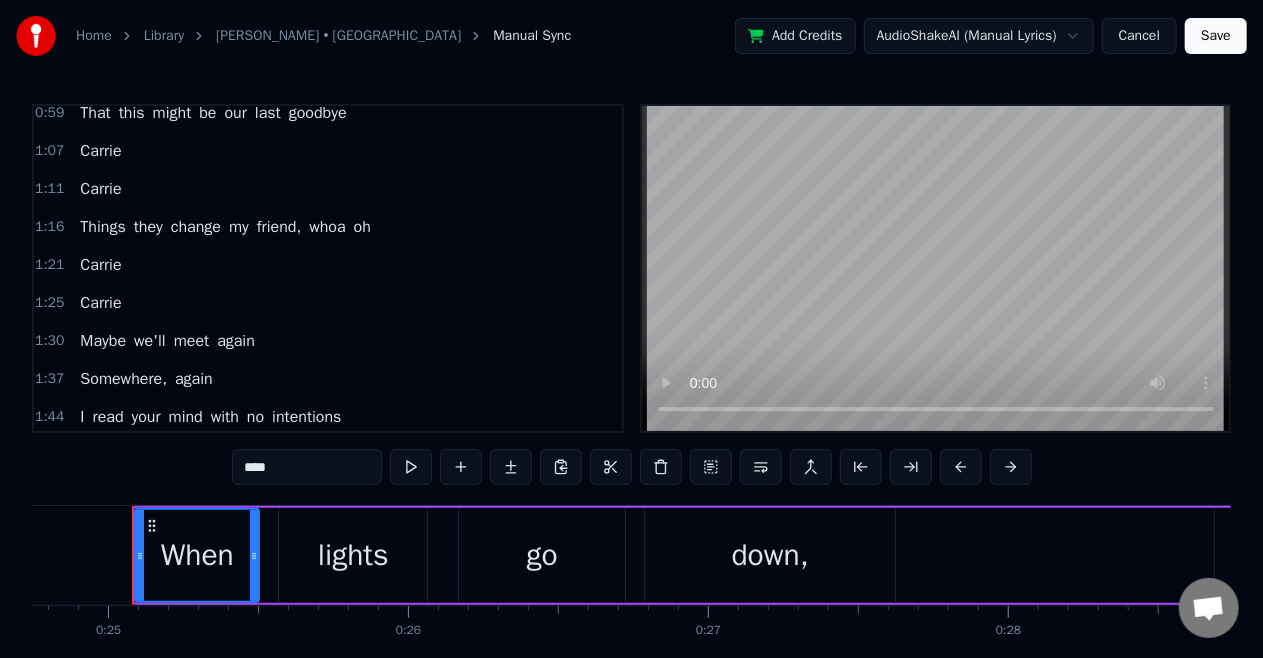 click on "again" at bounding box center (236, 341) 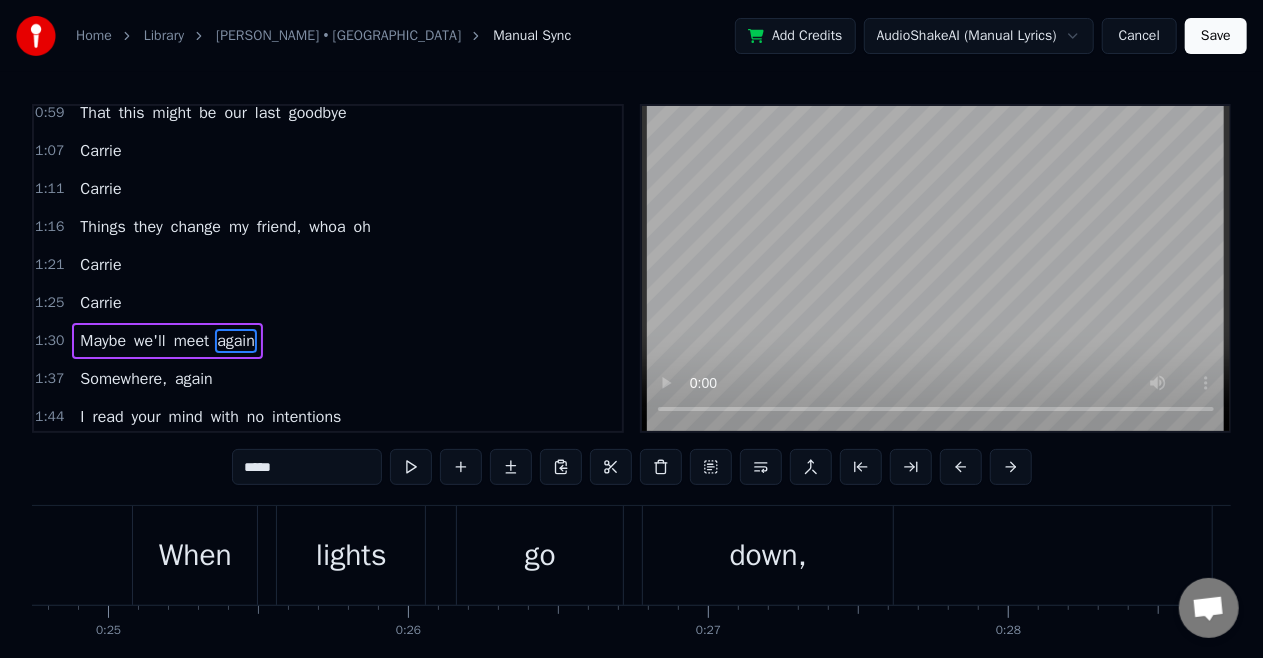scroll, scrollTop: 304, scrollLeft: 0, axis: vertical 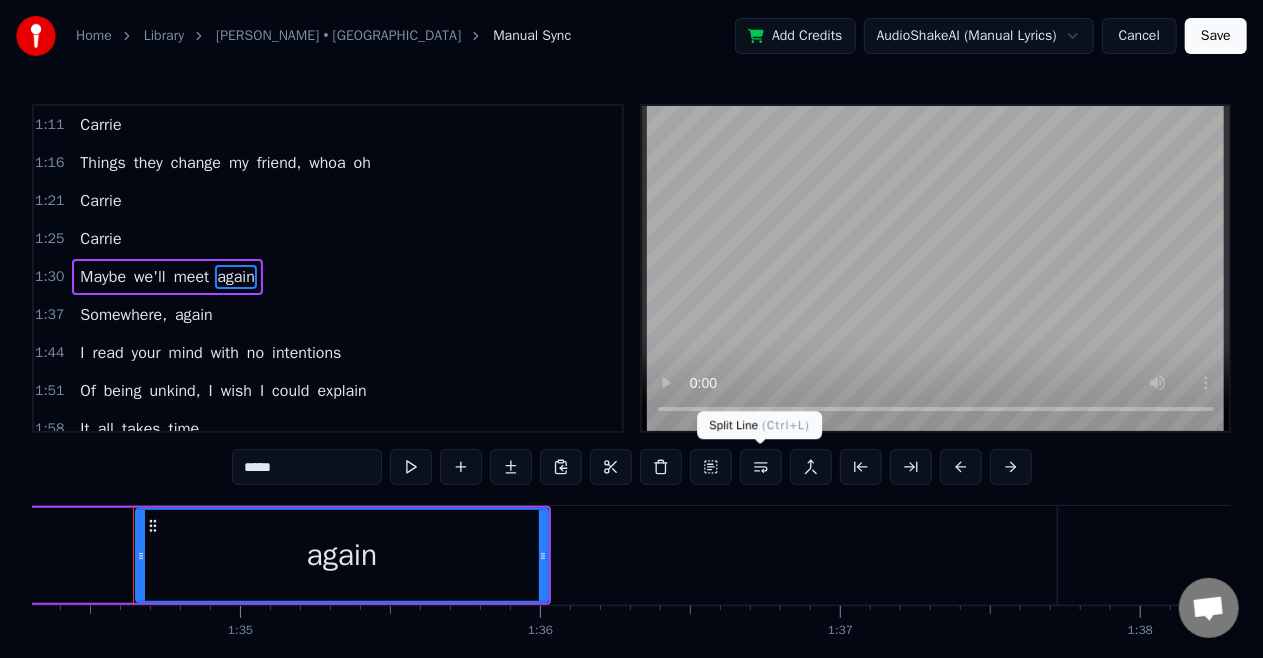click at bounding box center [761, 467] 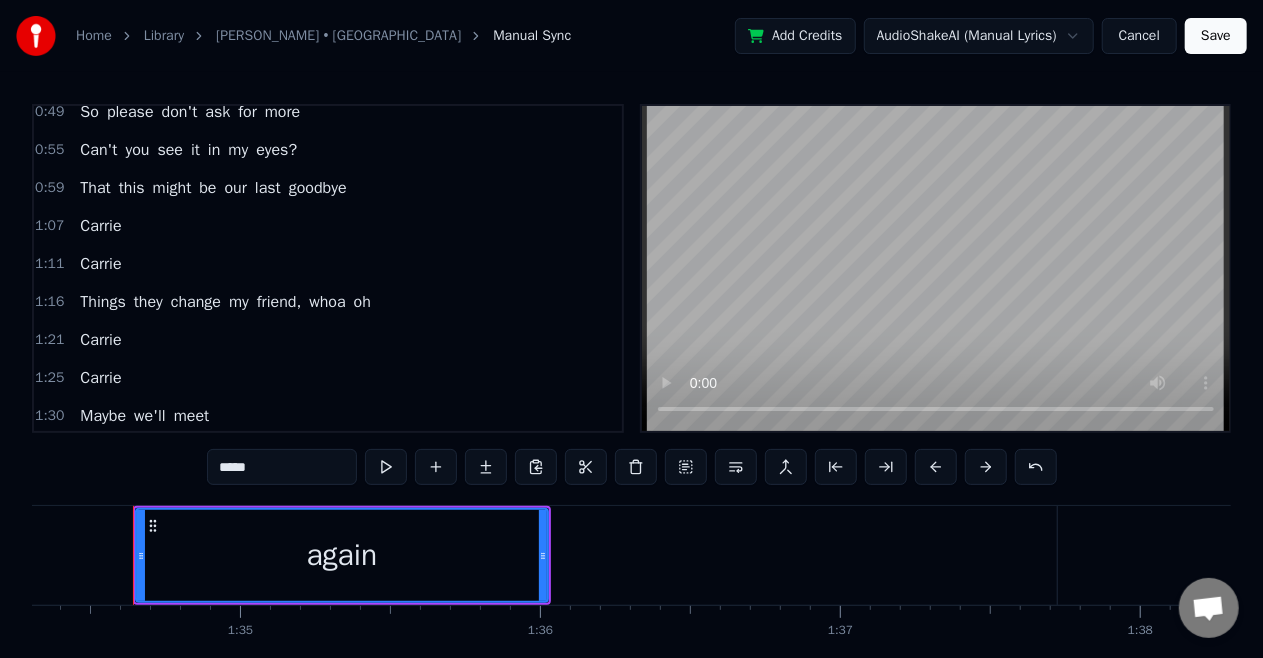 scroll, scrollTop: 141, scrollLeft: 0, axis: vertical 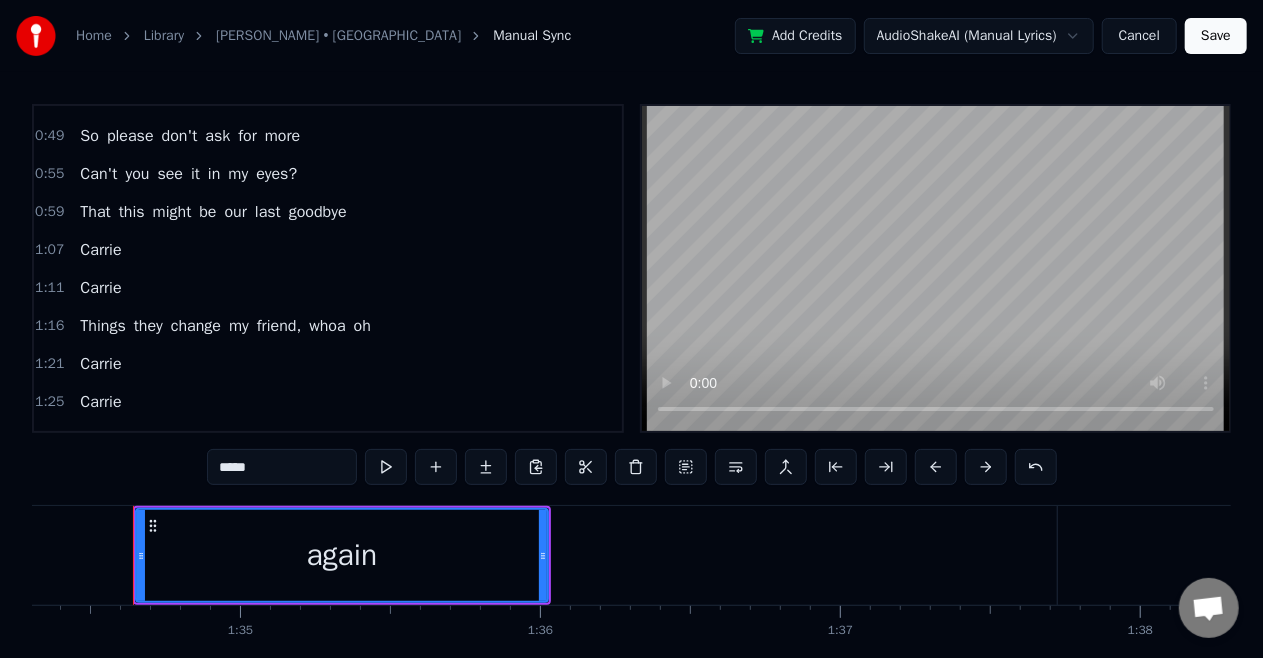 click on "That" at bounding box center (95, 212) 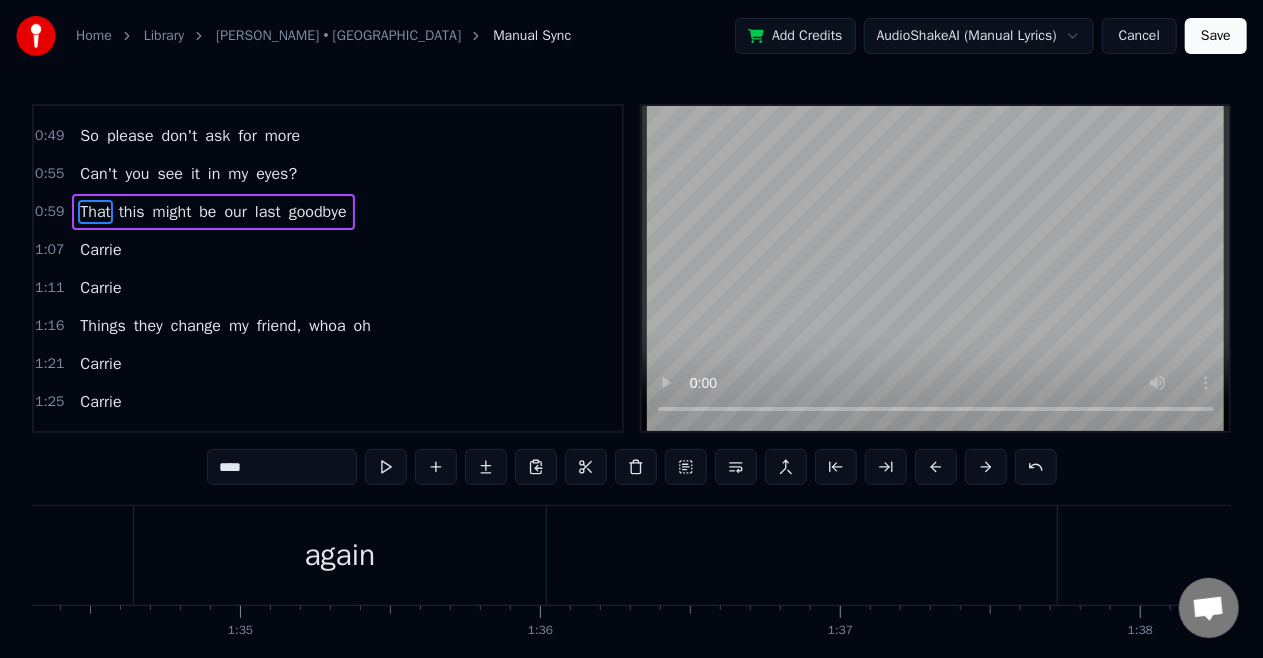 scroll, scrollTop: 80, scrollLeft: 0, axis: vertical 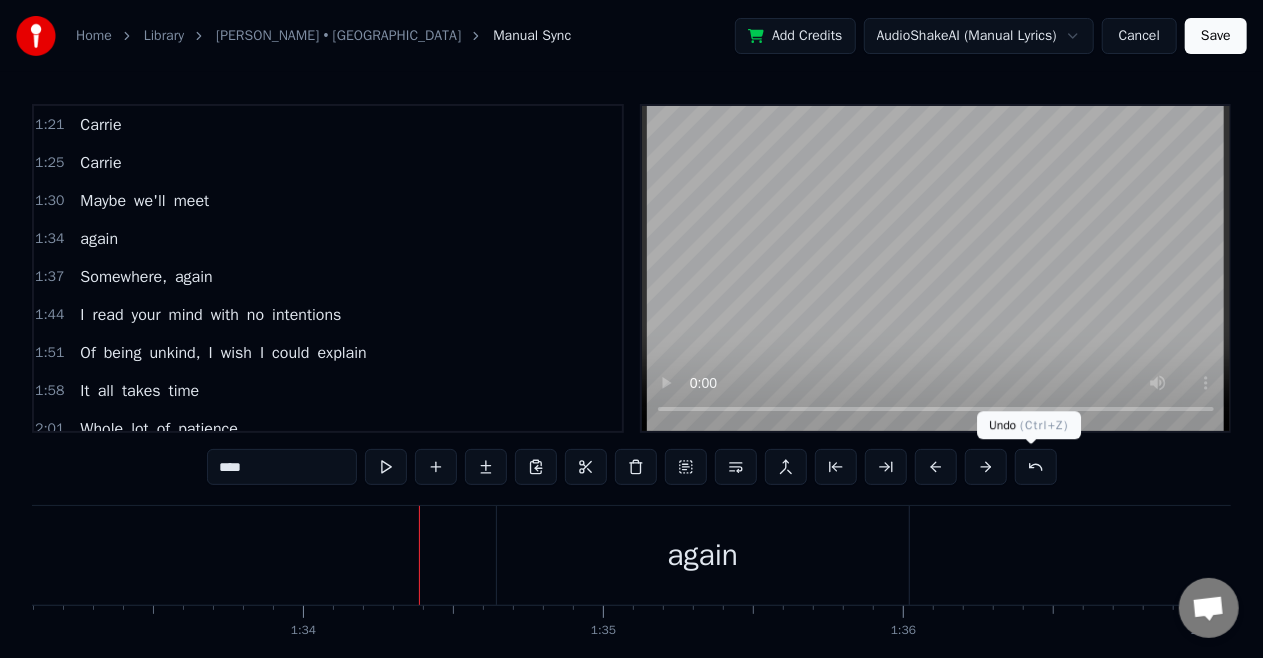 click at bounding box center [1036, 467] 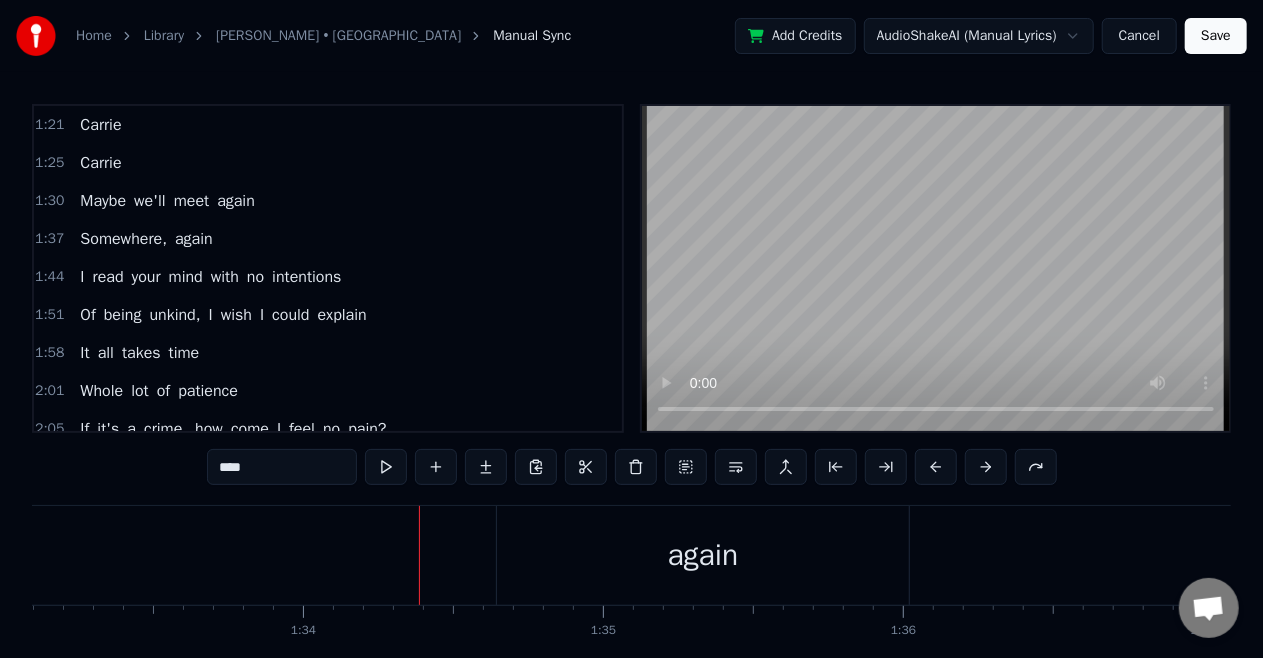 click on "again" at bounding box center (236, 201) 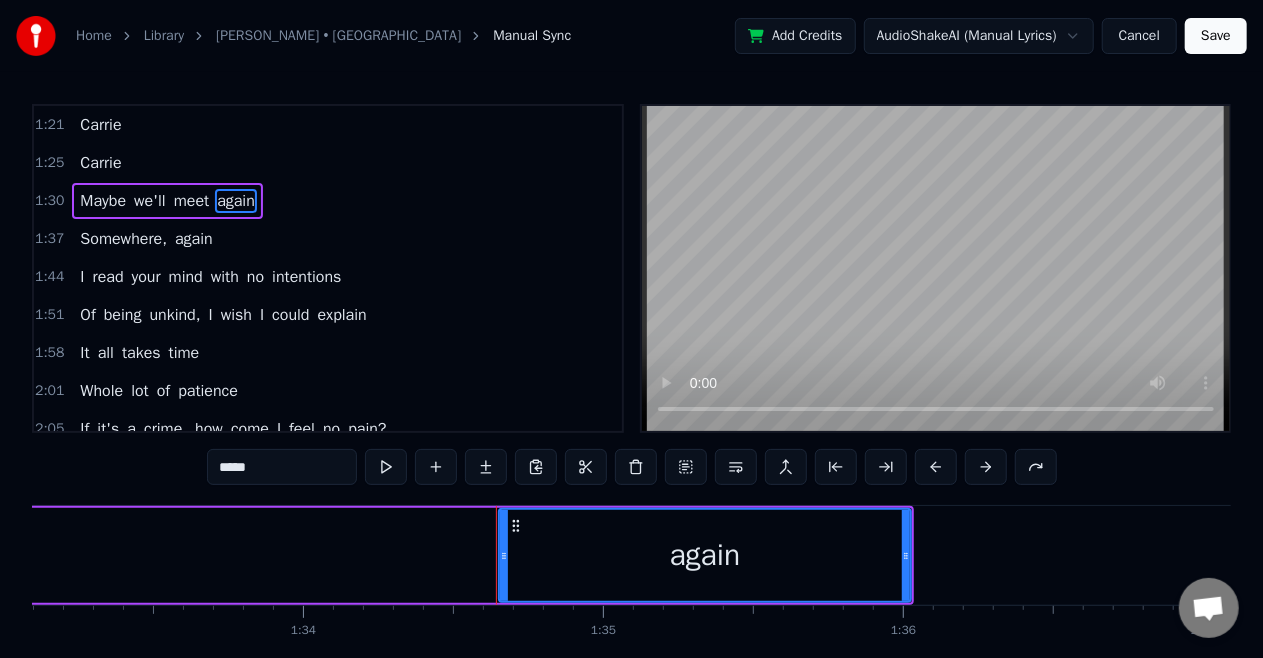 scroll, scrollTop: 304, scrollLeft: 0, axis: vertical 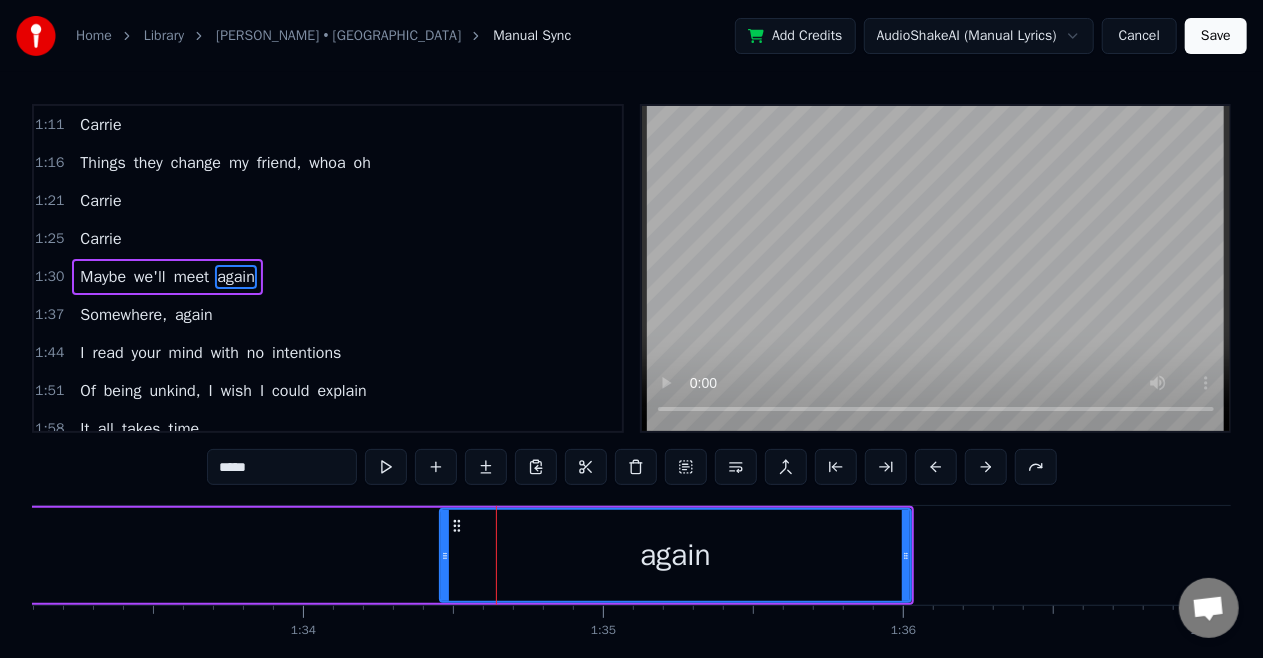 drag, startPoint x: 499, startPoint y: 553, endPoint x: 440, endPoint y: 562, distance: 59.682495 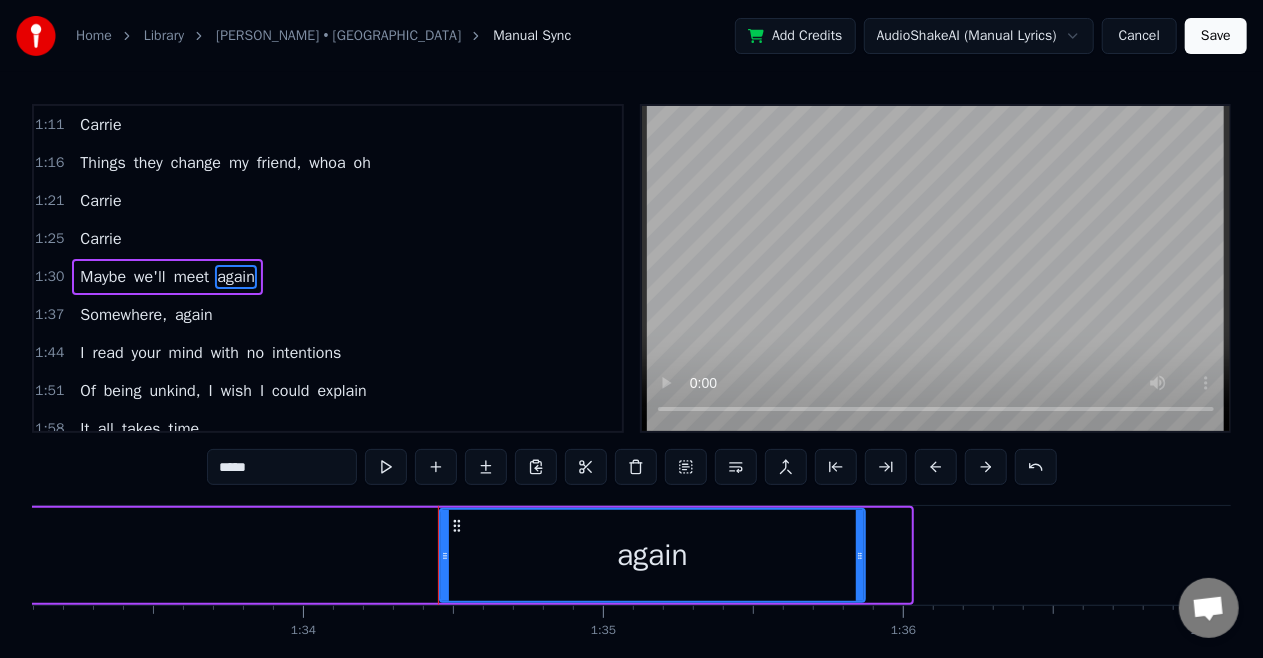 drag, startPoint x: 904, startPoint y: 552, endPoint x: 854, endPoint y: 572, distance: 53.851646 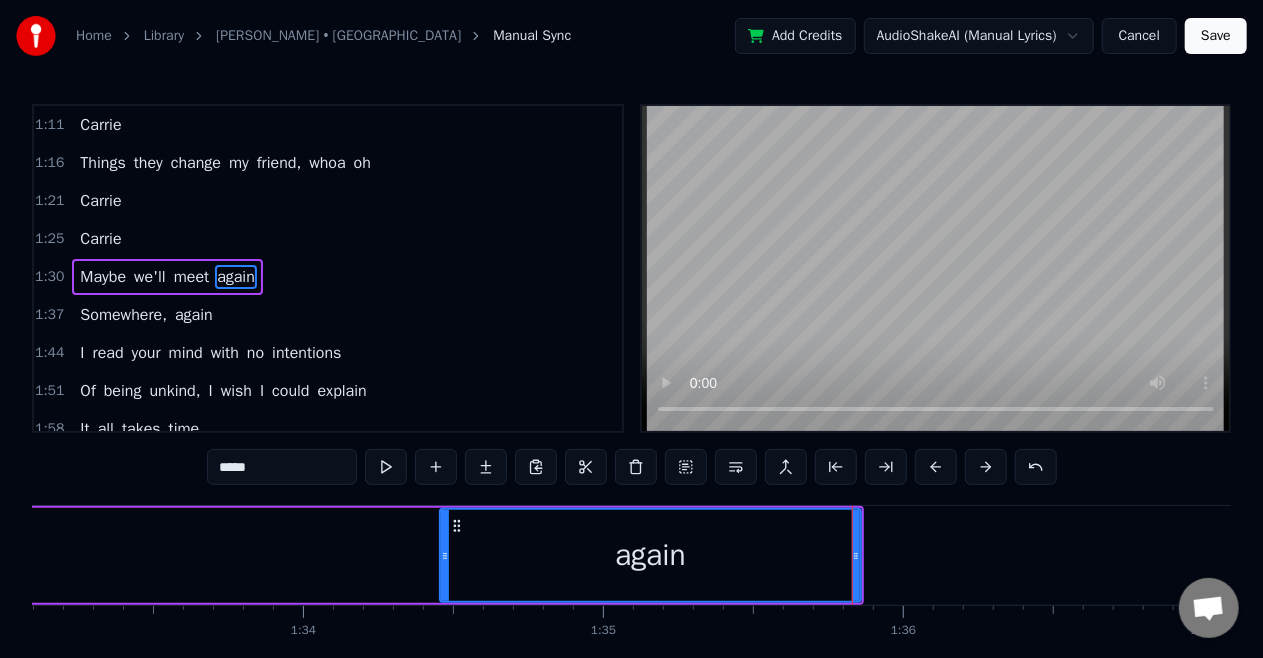 click on "Maybe" at bounding box center [103, 277] 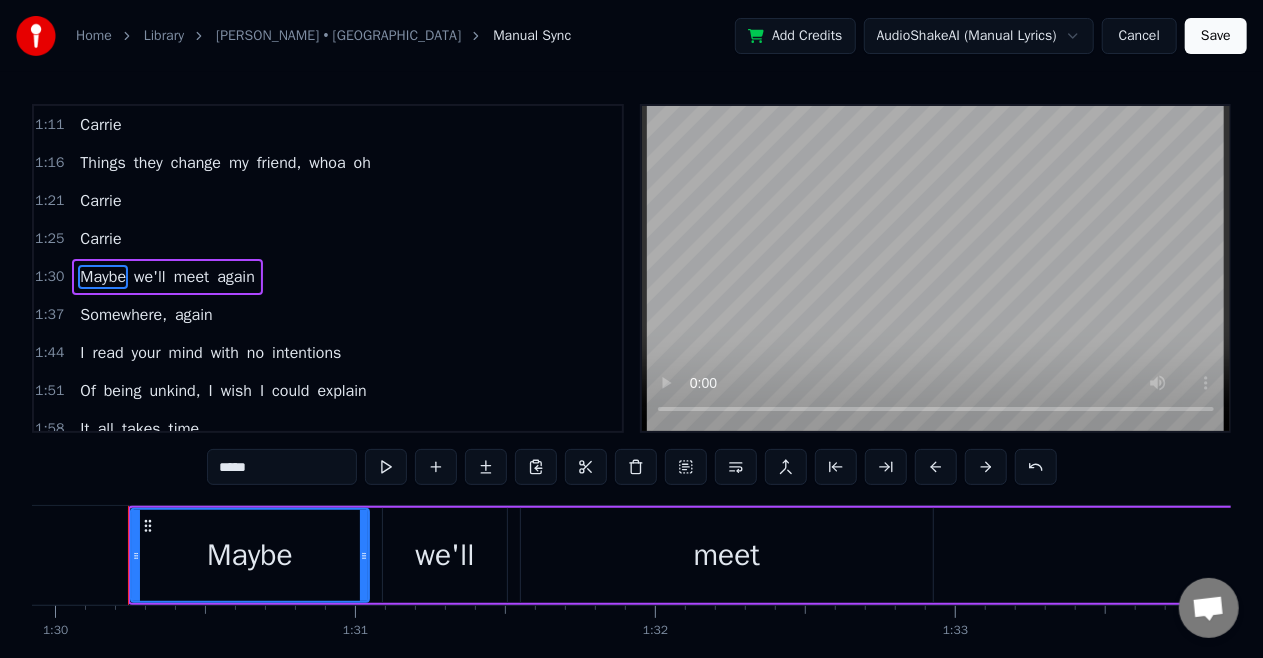 scroll, scrollTop: 0, scrollLeft: 26972, axis: horizontal 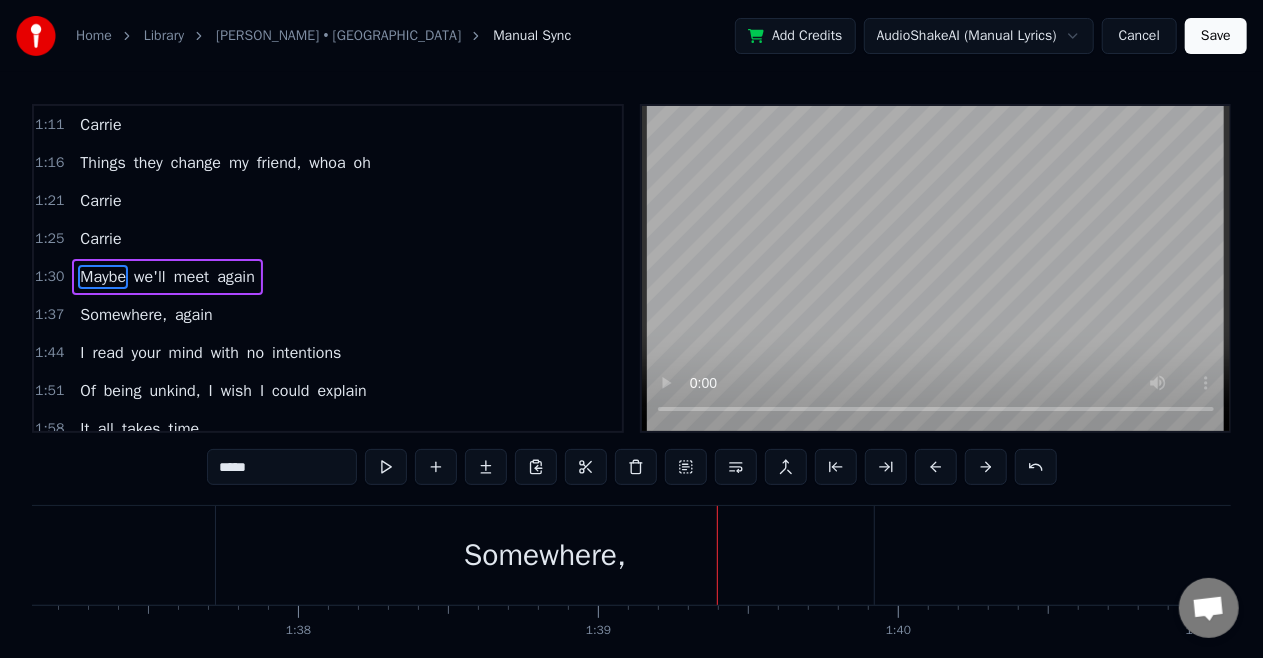 click on "again" at bounding box center [236, 277] 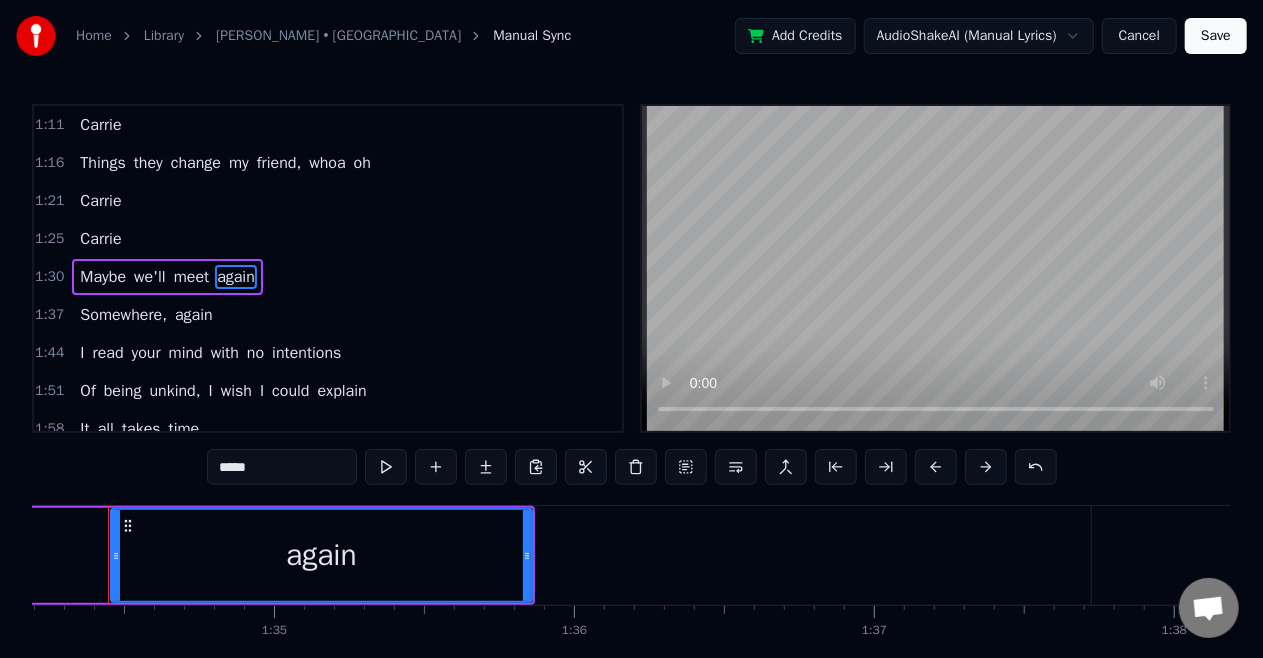 scroll, scrollTop: 0, scrollLeft: 28234, axis: horizontal 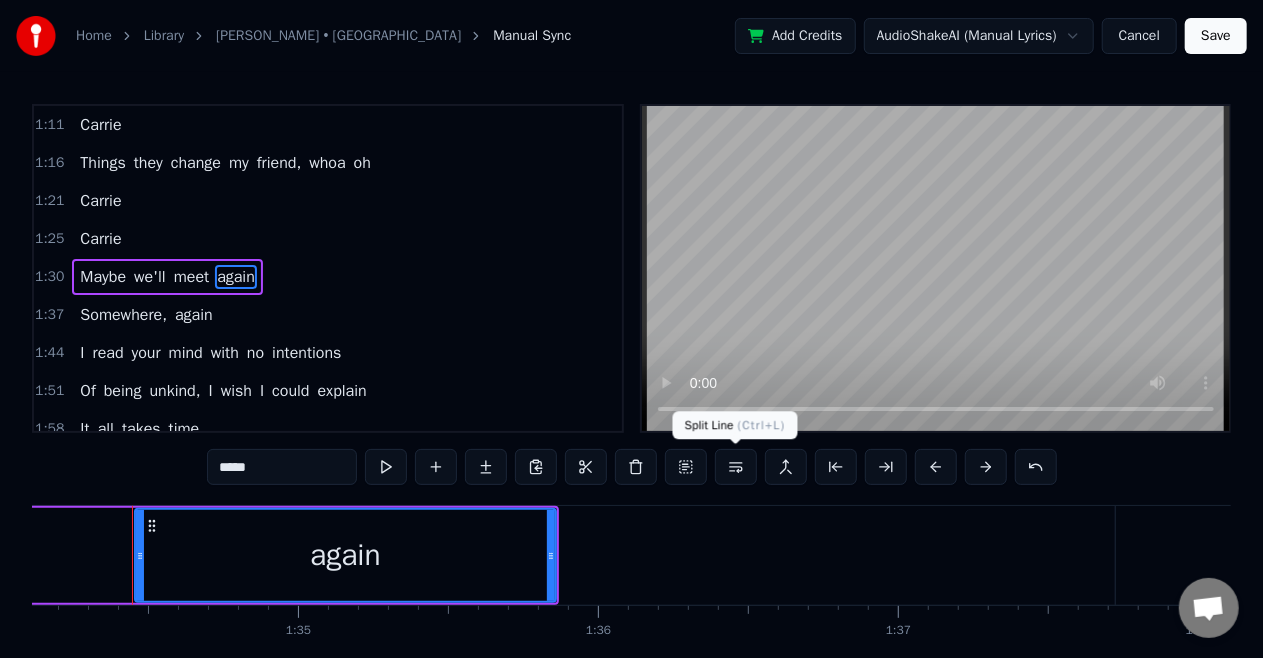 click at bounding box center (736, 467) 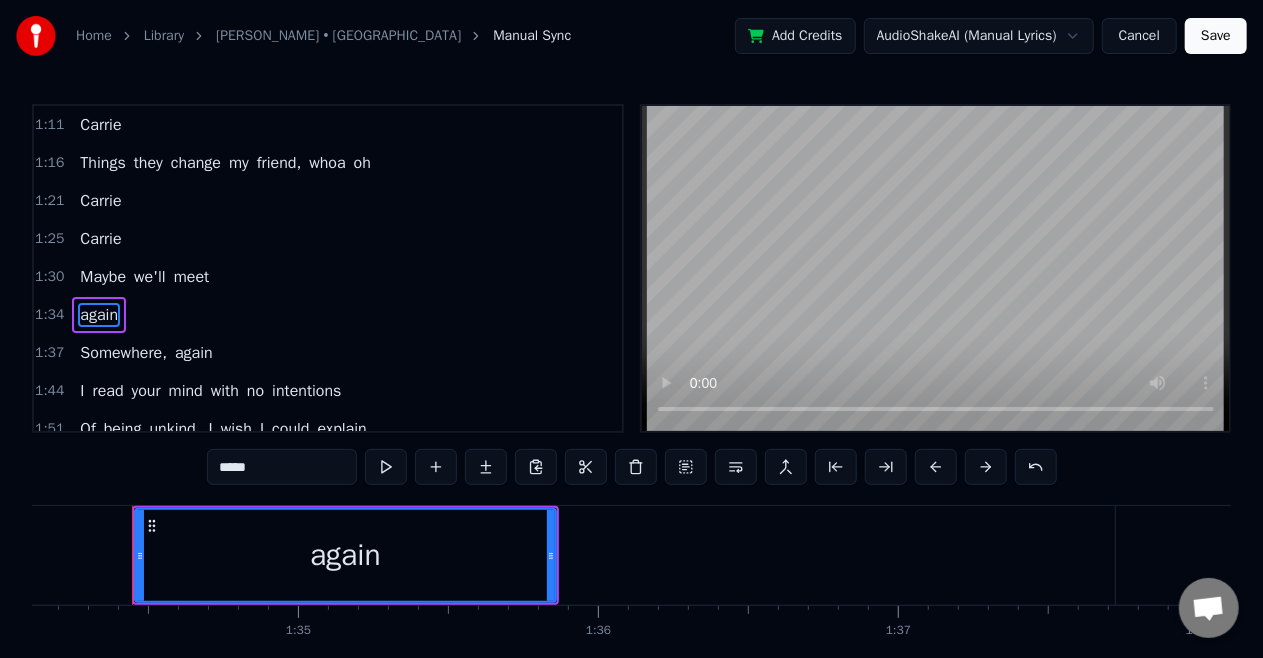 scroll, scrollTop: 341, scrollLeft: 0, axis: vertical 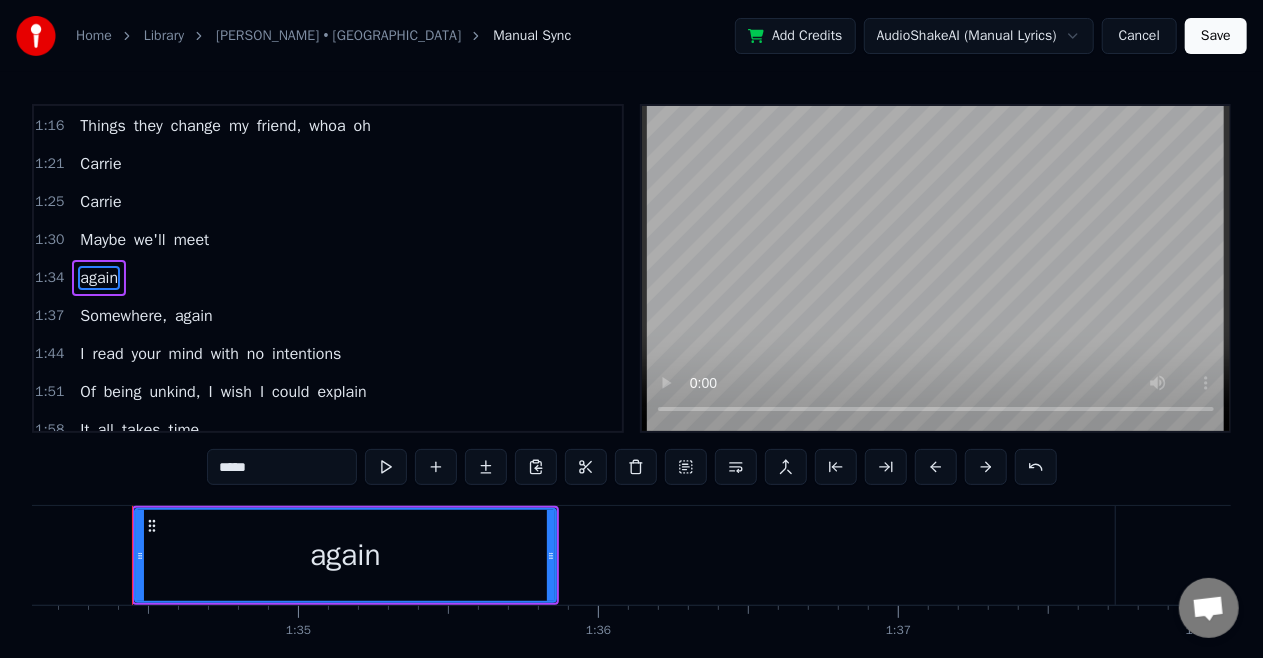 click on "Maybe" at bounding box center (103, 240) 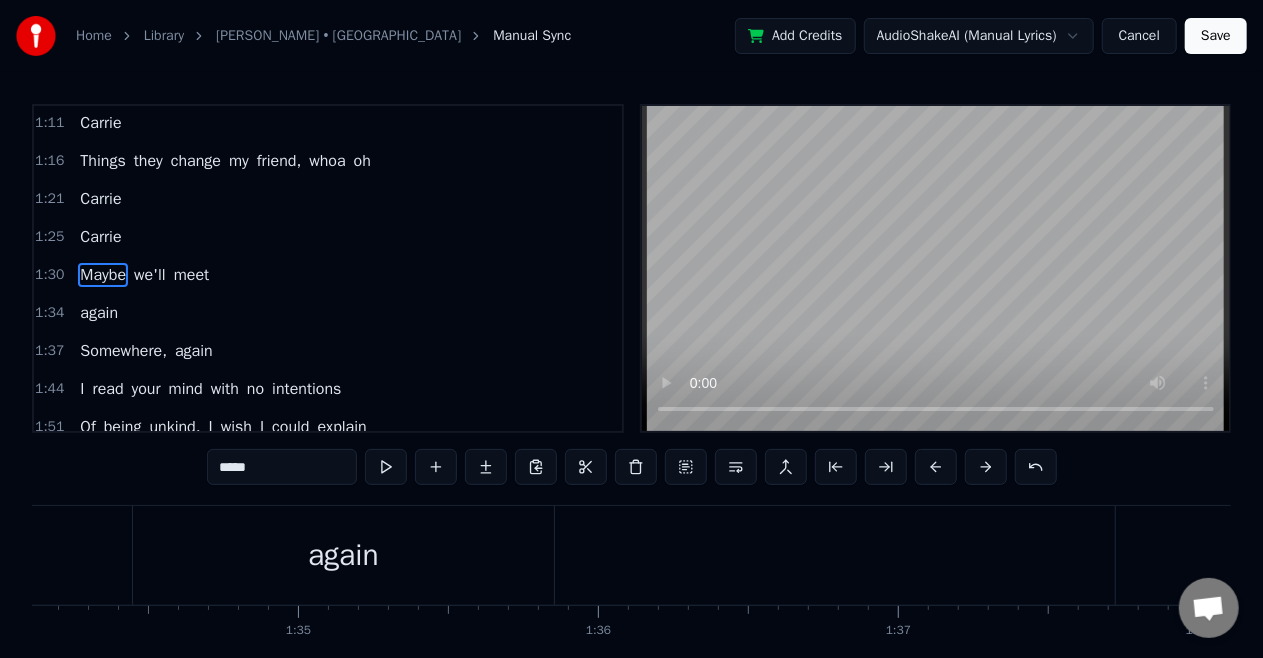 scroll, scrollTop: 304, scrollLeft: 0, axis: vertical 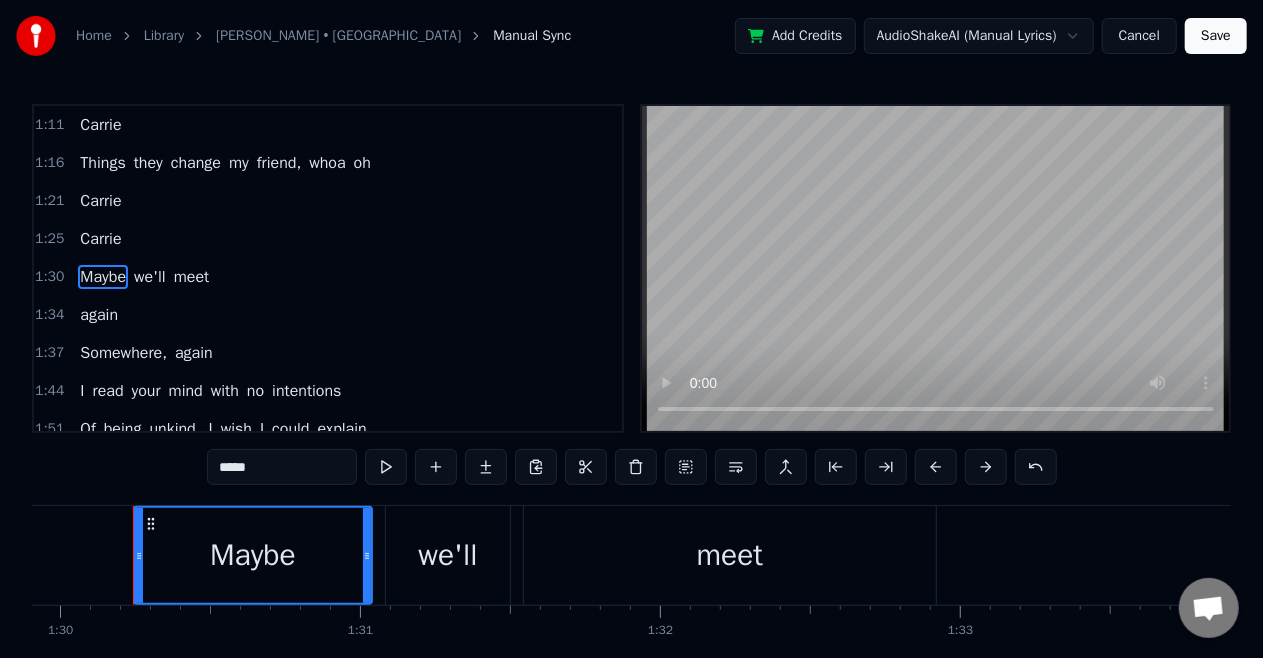 click on "again" at bounding box center [99, 315] 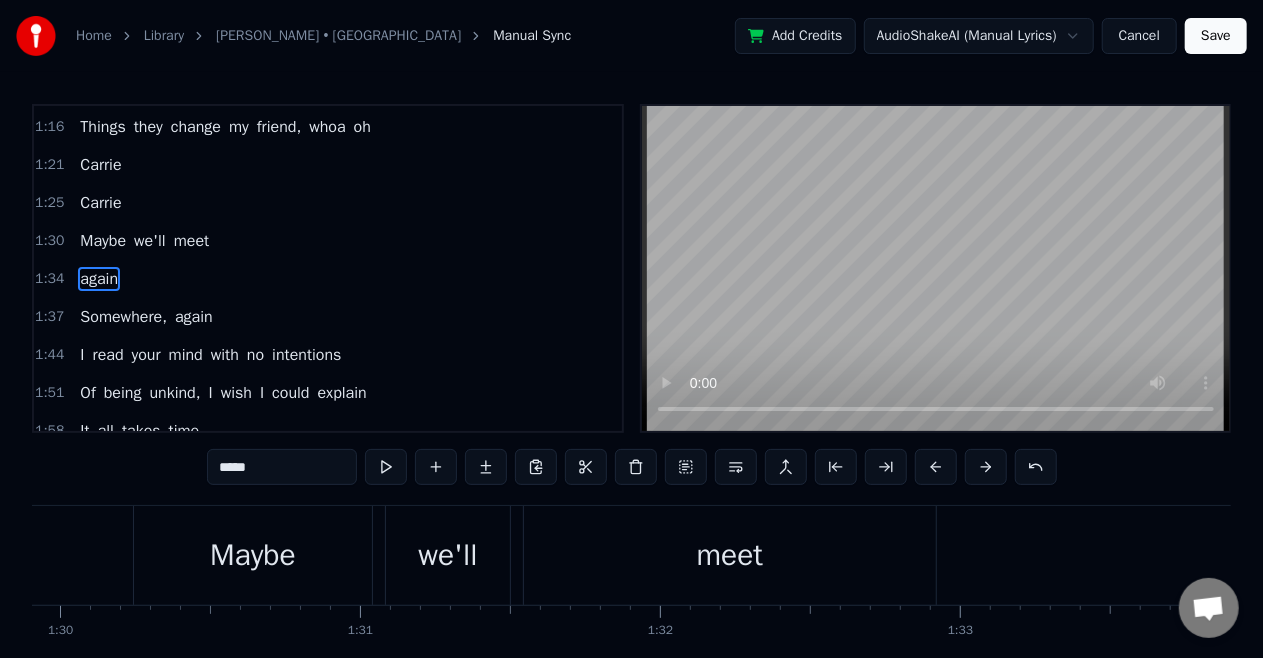 scroll, scrollTop: 341, scrollLeft: 0, axis: vertical 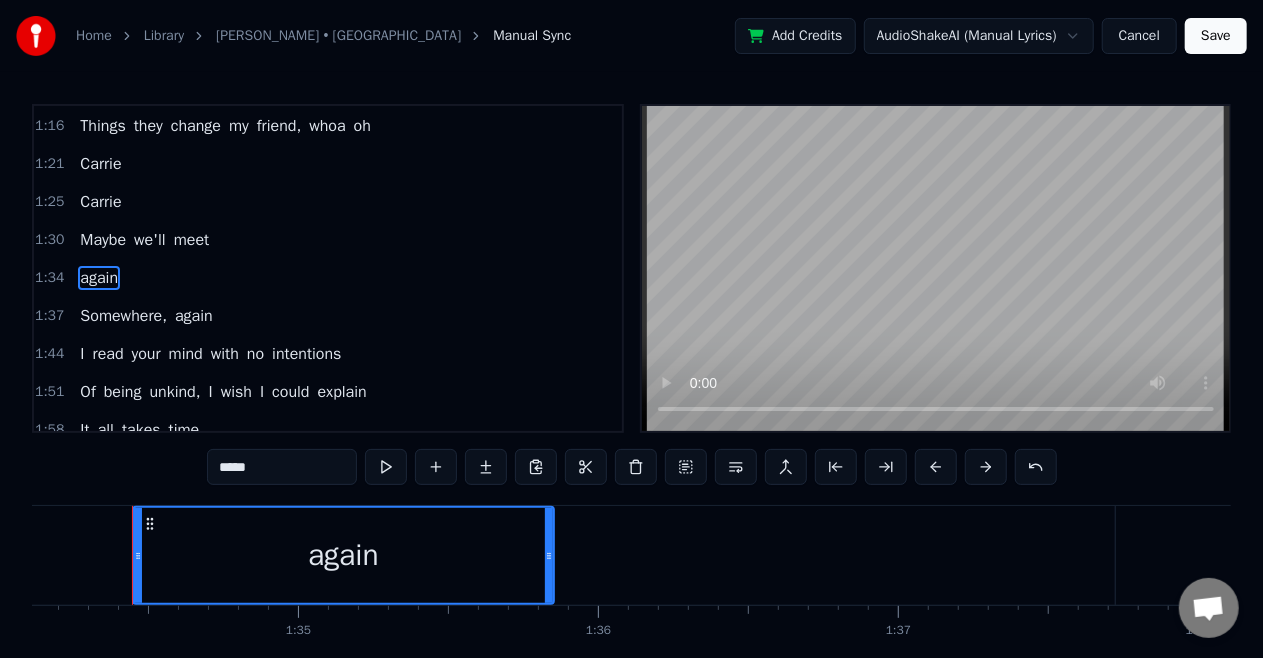 click on "Somewhere," at bounding box center (123, 316) 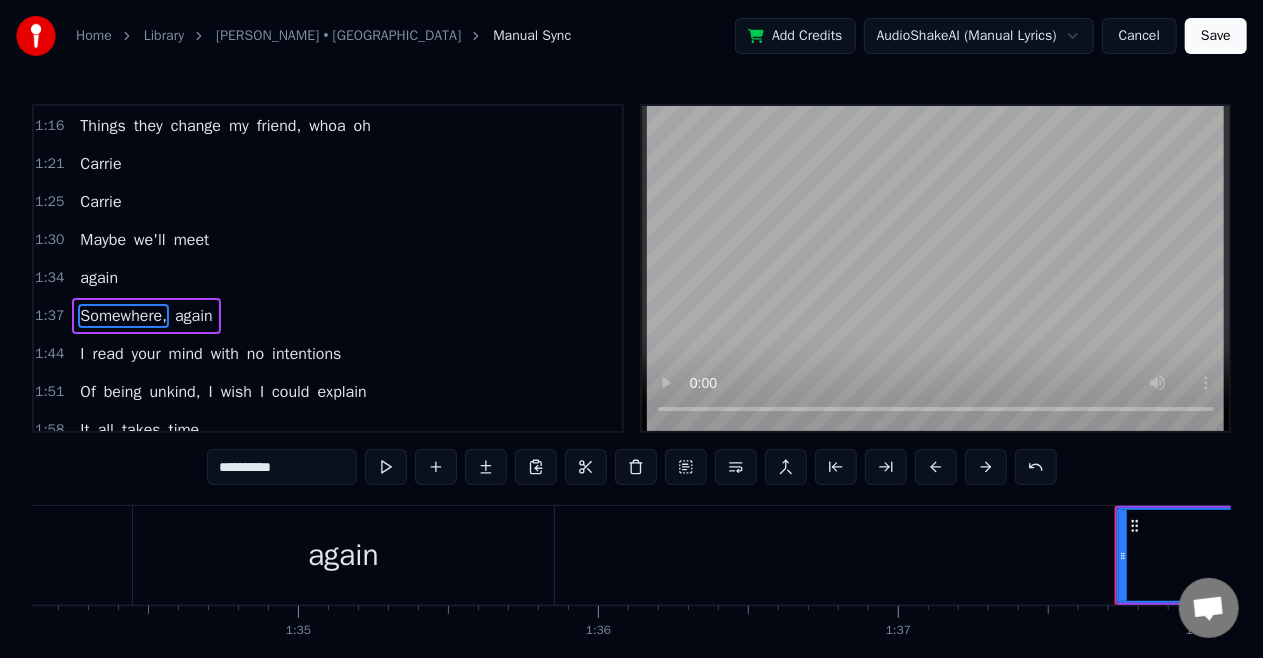 scroll, scrollTop: 378, scrollLeft: 0, axis: vertical 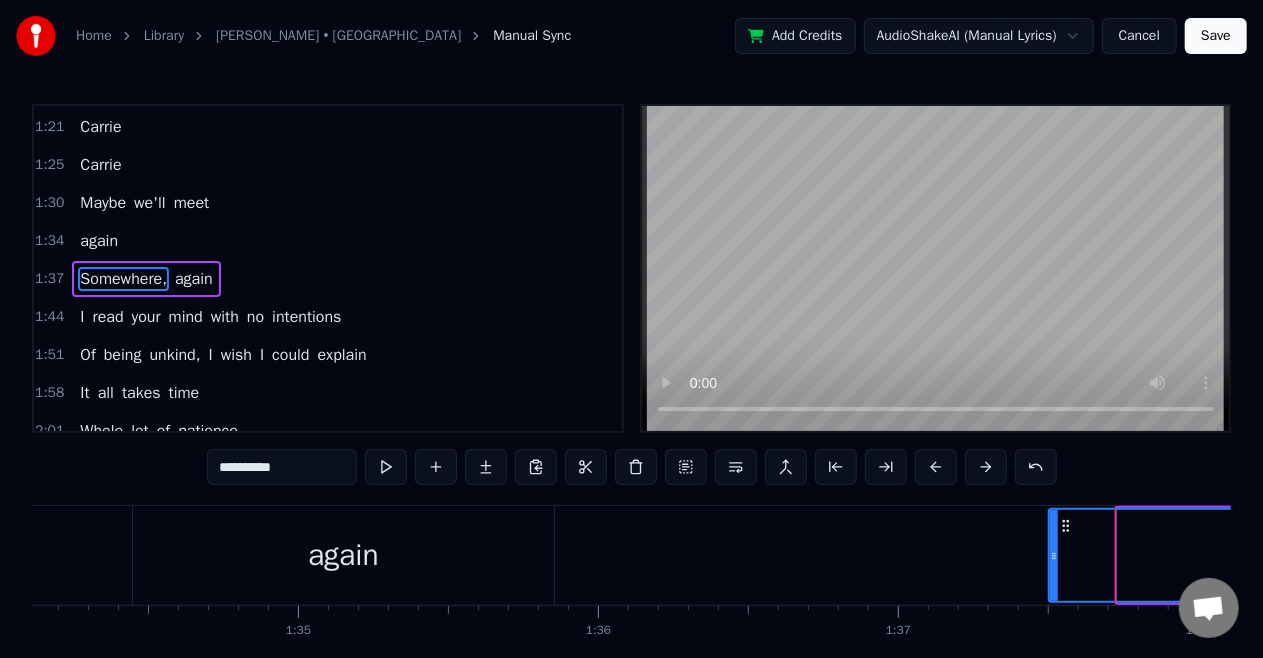 drag, startPoint x: 1121, startPoint y: 555, endPoint x: 1052, endPoint y: 561, distance: 69.260376 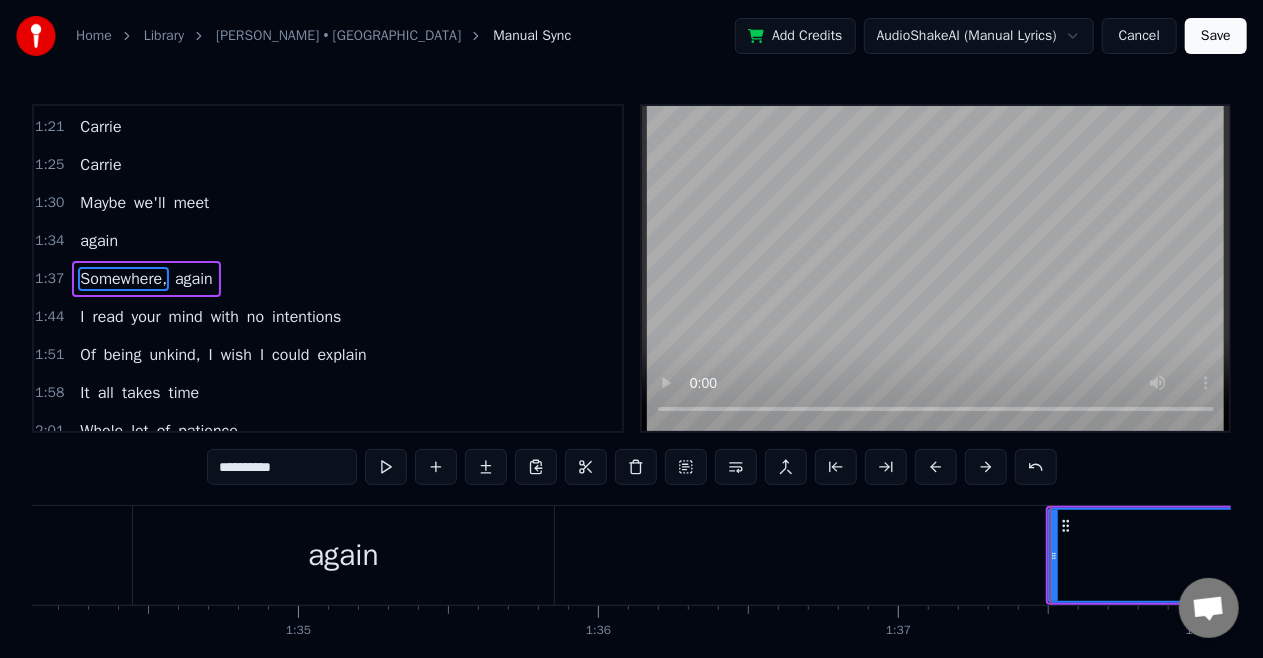 click on "Somewhere," at bounding box center [1412, 555] 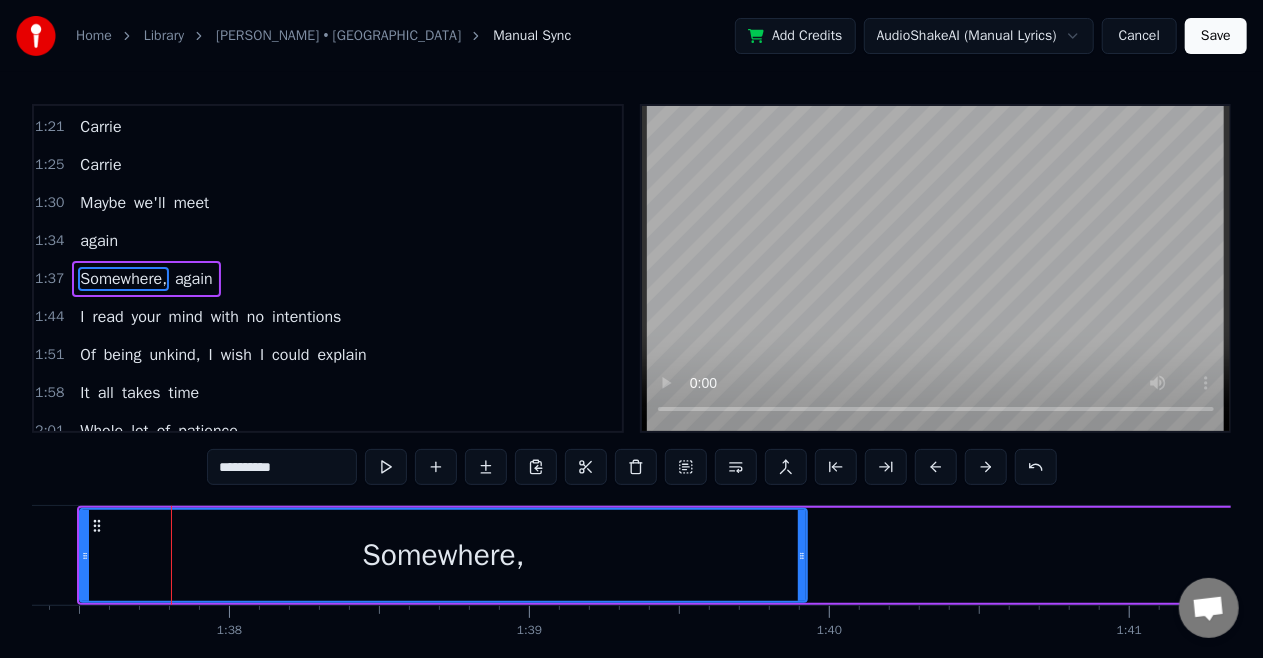 scroll, scrollTop: 0, scrollLeft: 29242, axis: horizontal 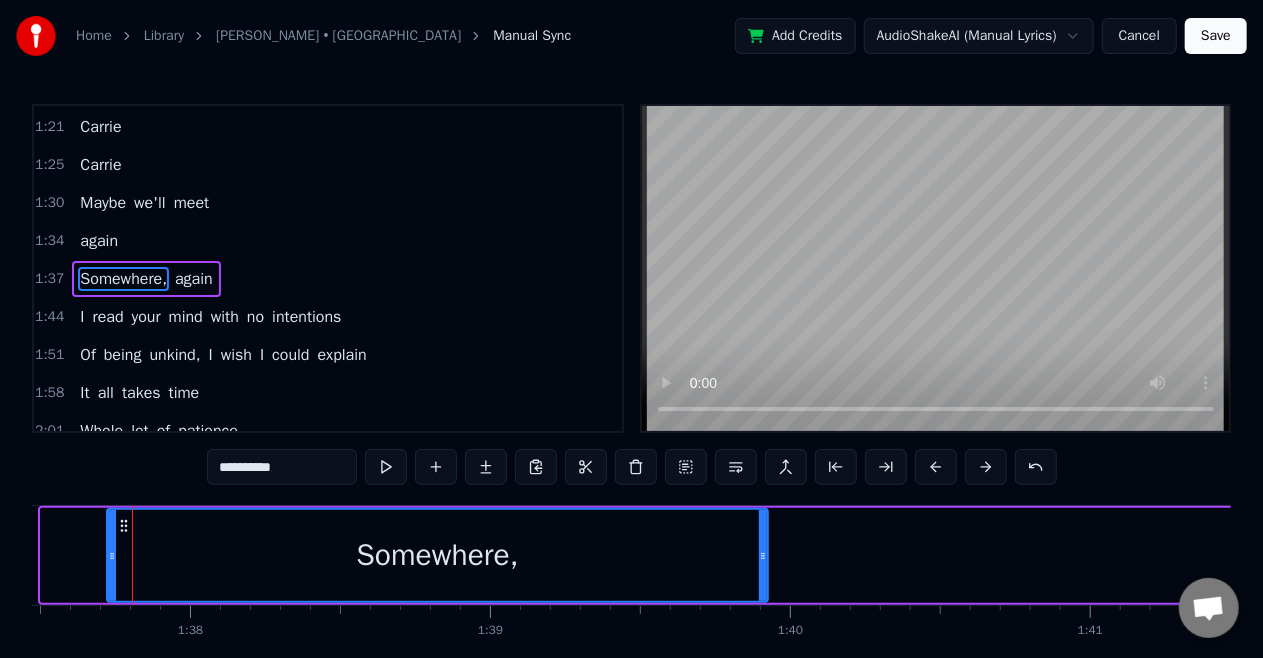 drag, startPoint x: 46, startPoint y: 551, endPoint x: 113, endPoint y: 550, distance: 67.00746 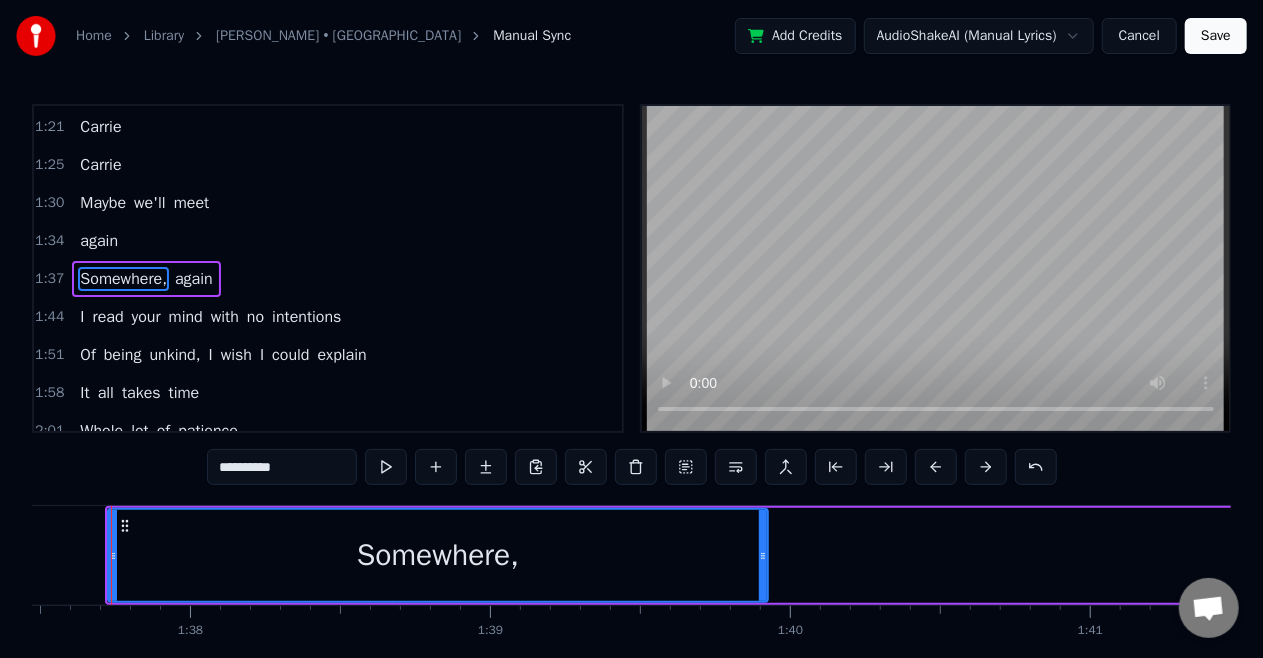 scroll, scrollTop: 0, scrollLeft: 29221, axis: horizontal 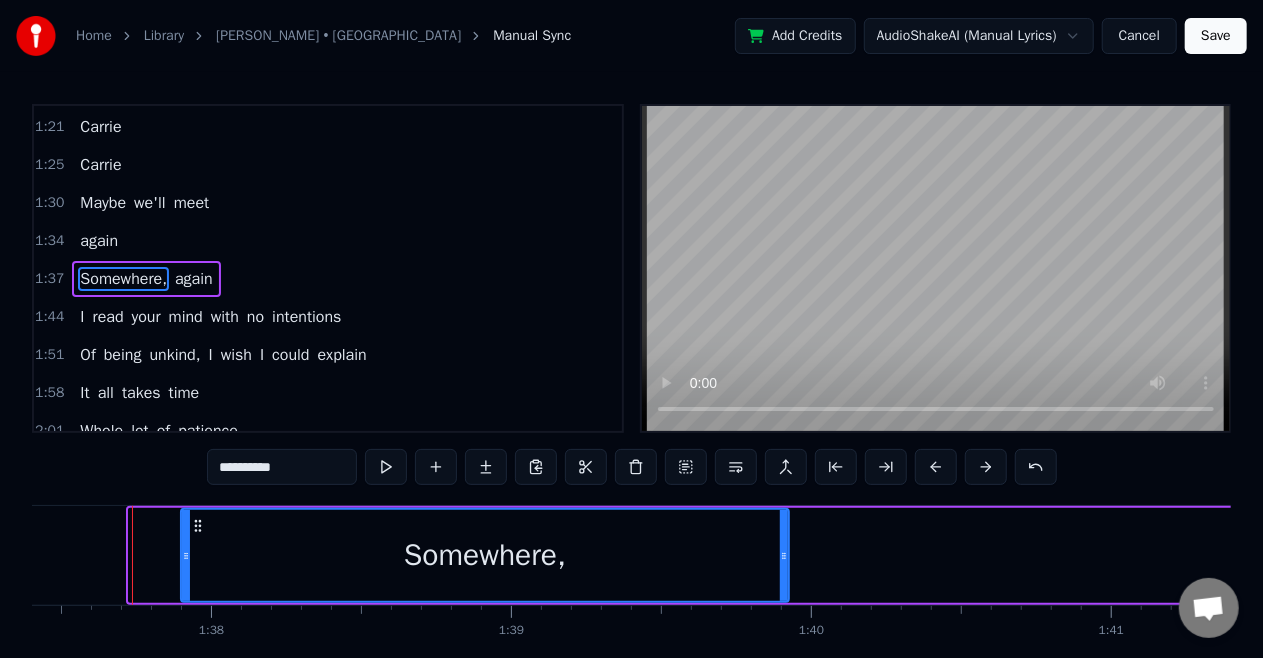 drag, startPoint x: 130, startPoint y: 554, endPoint x: 182, endPoint y: 570, distance: 54.405884 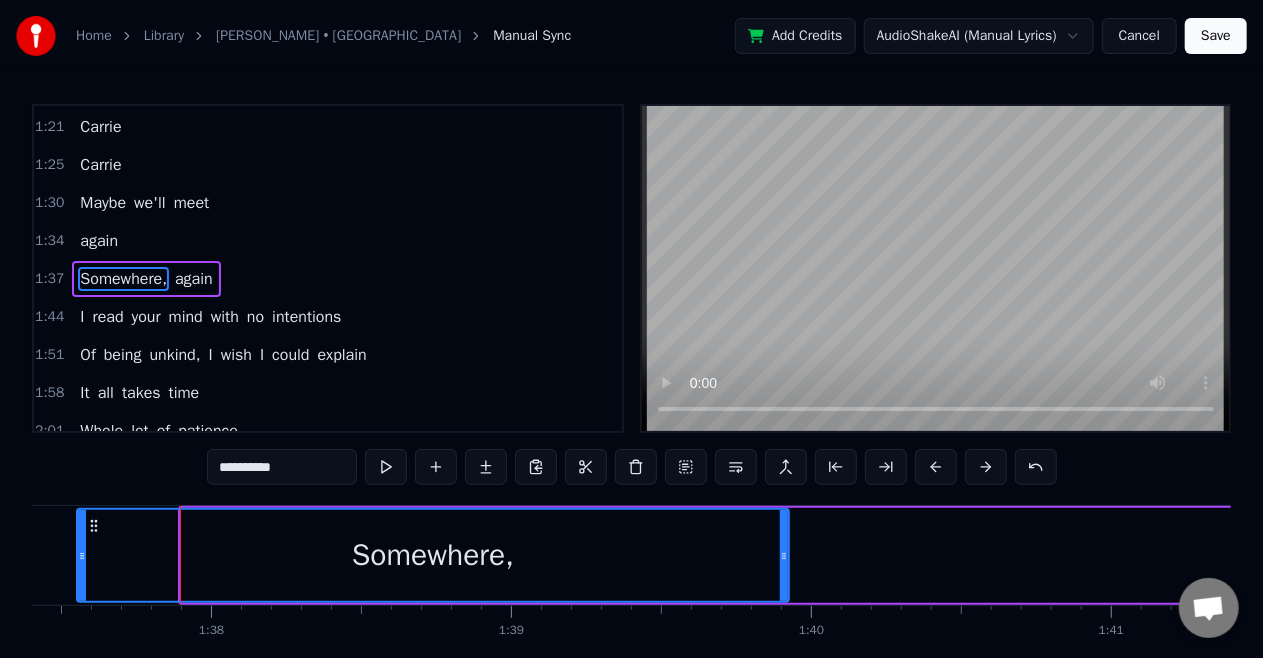 drag, startPoint x: 186, startPoint y: 551, endPoint x: 82, endPoint y: 558, distance: 104.23531 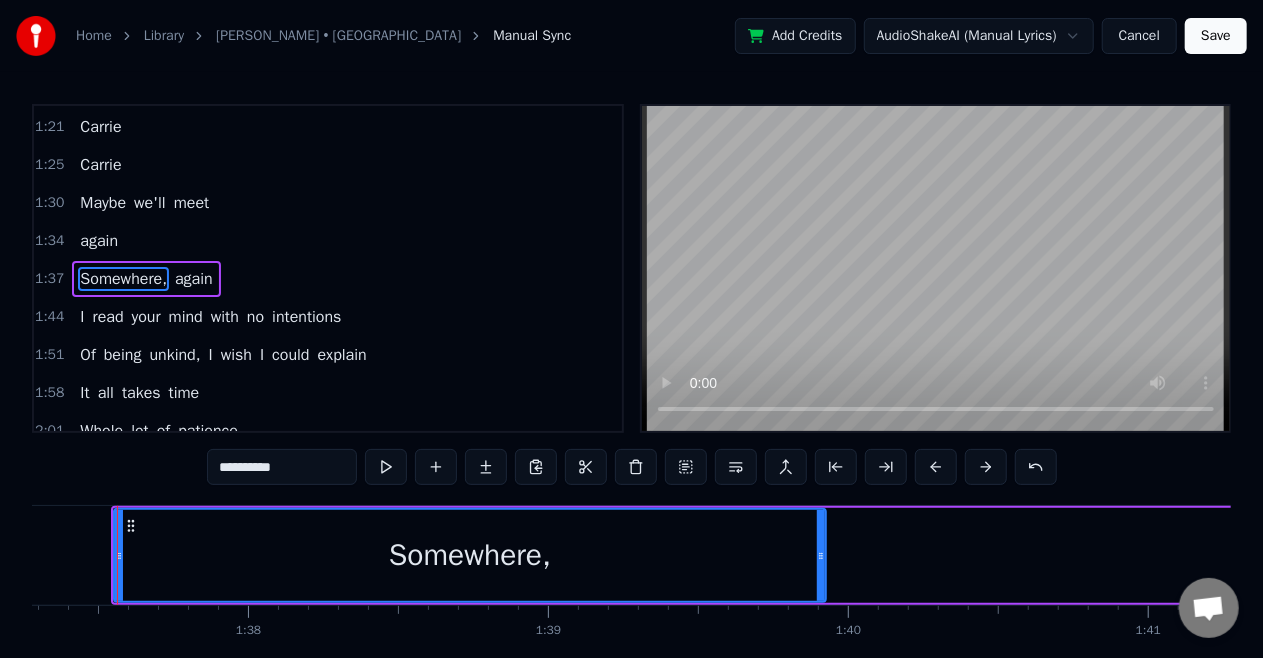 scroll, scrollTop: 0, scrollLeft: 29169, axis: horizontal 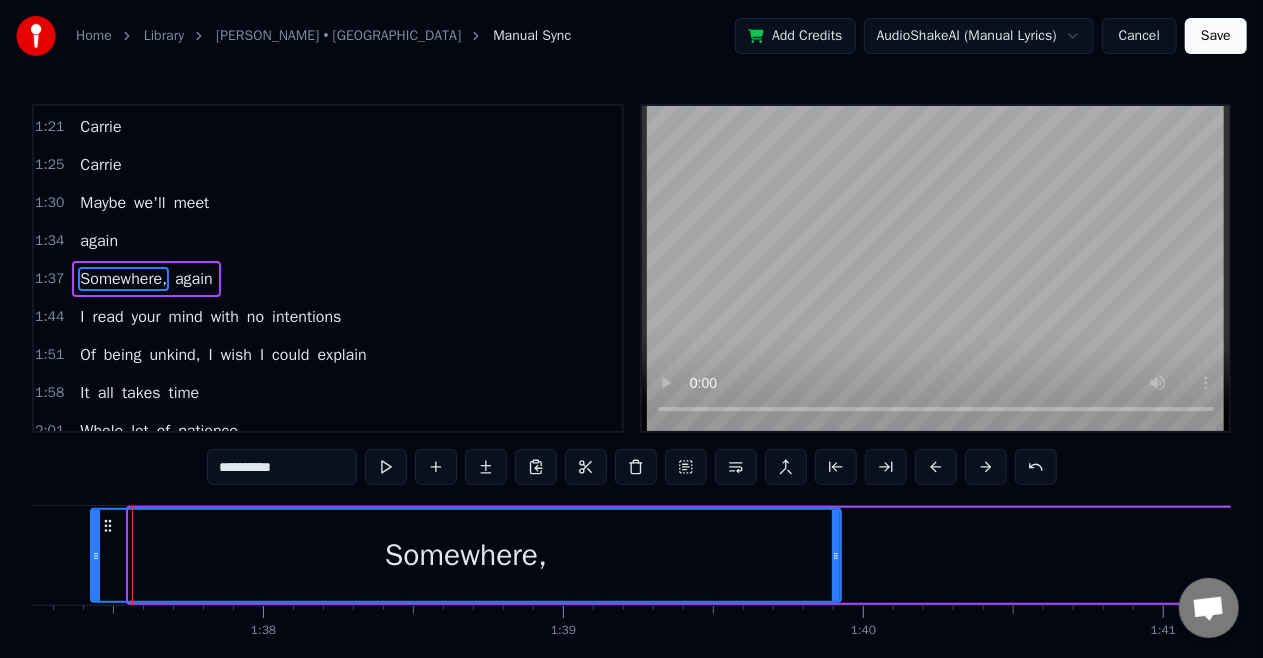 drag, startPoint x: 130, startPoint y: 555, endPoint x: 92, endPoint y: 566, distance: 39.56008 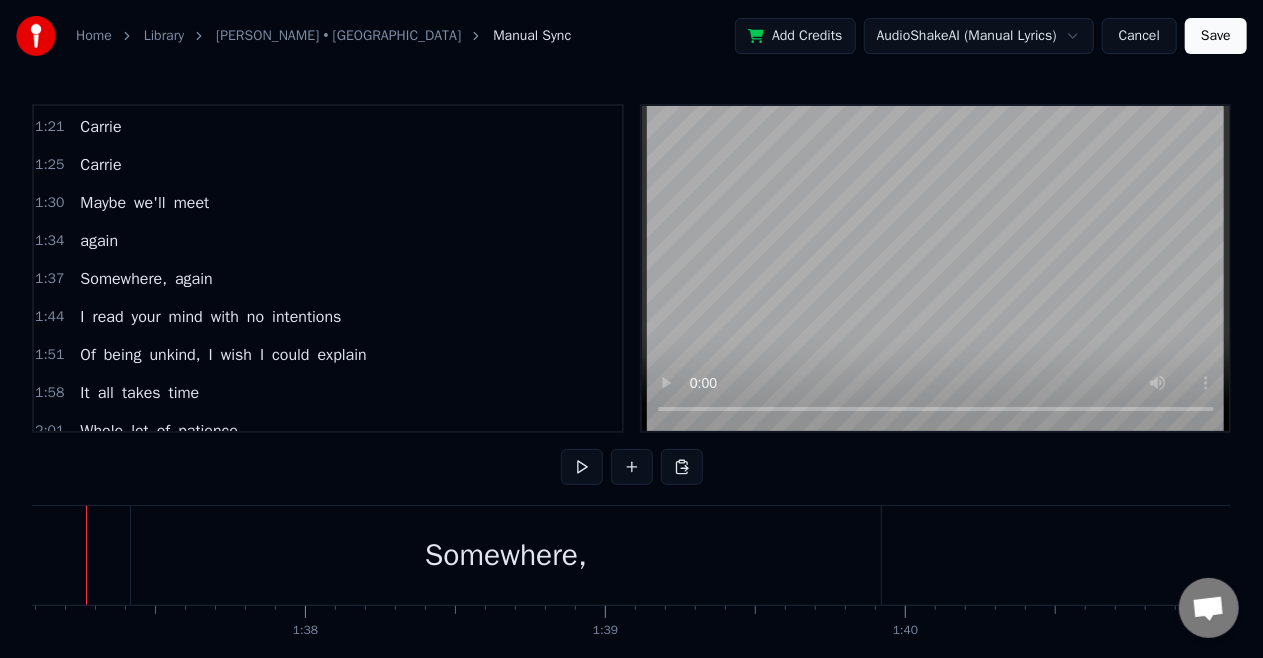 scroll, scrollTop: 0, scrollLeft: 29081, axis: horizontal 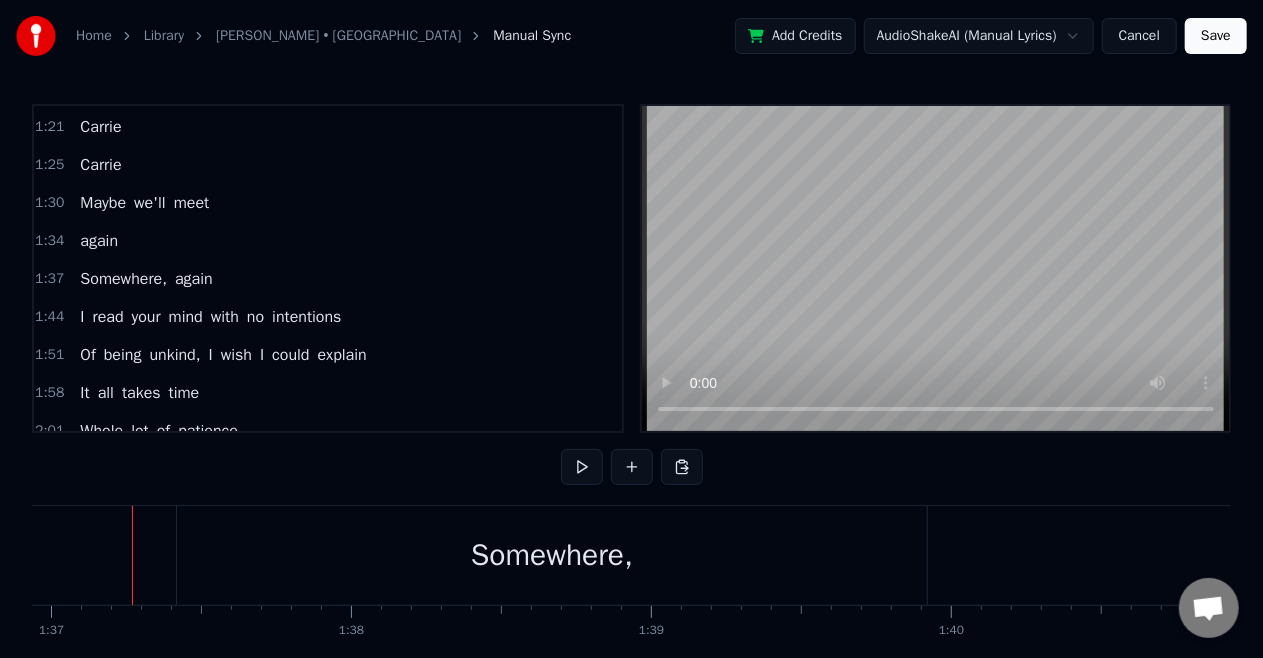 click on "Somewhere," at bounding box center (552, 555) 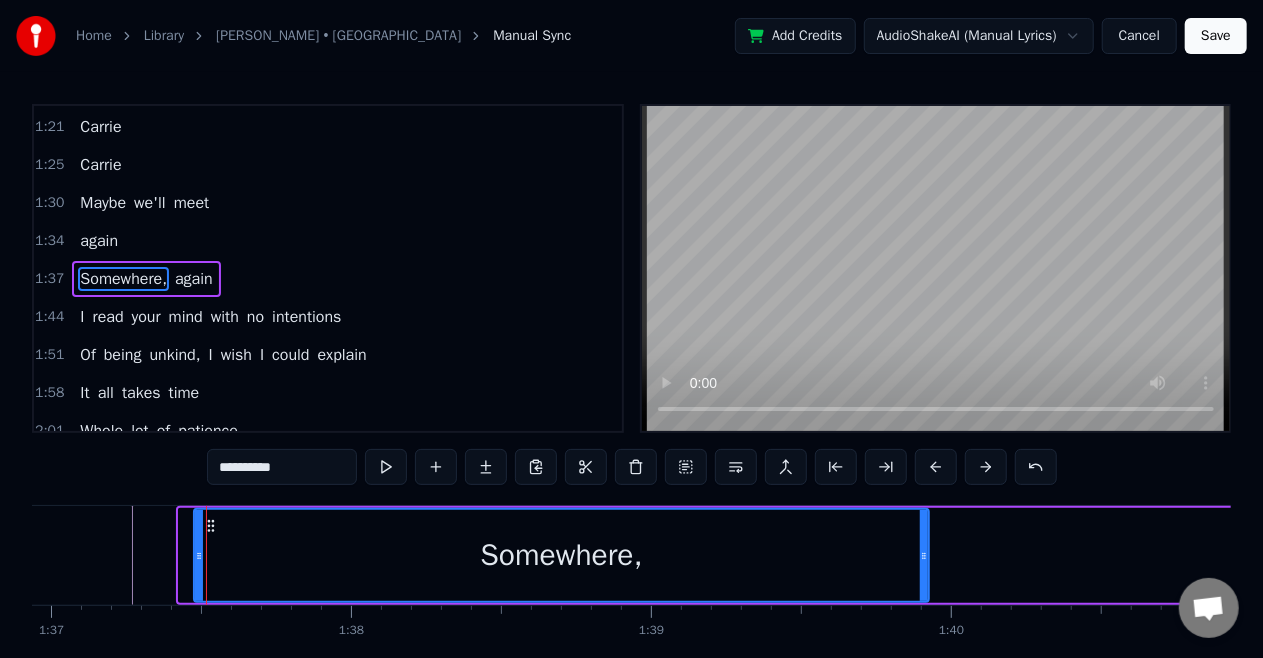 drag, startPoint x: 183, startPoint y: 559, endPoint x: 198, endPoint y: 559, distance: 15 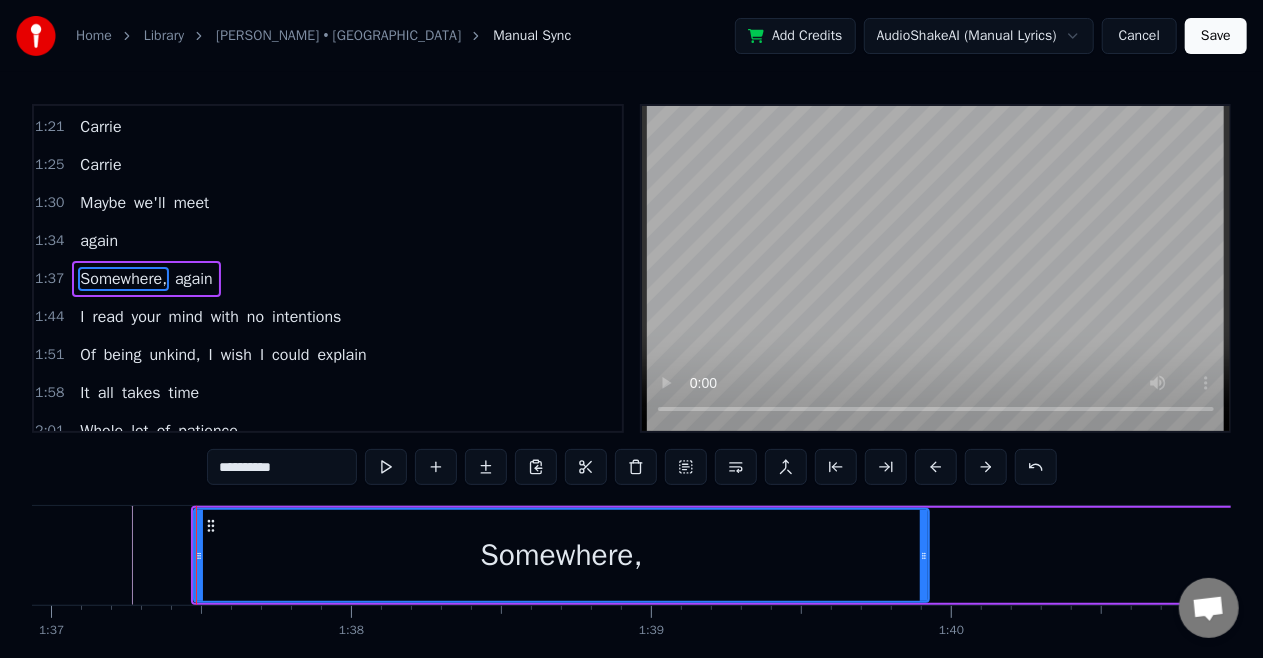 click on "Somewhere," at bounding box center (123, 279) 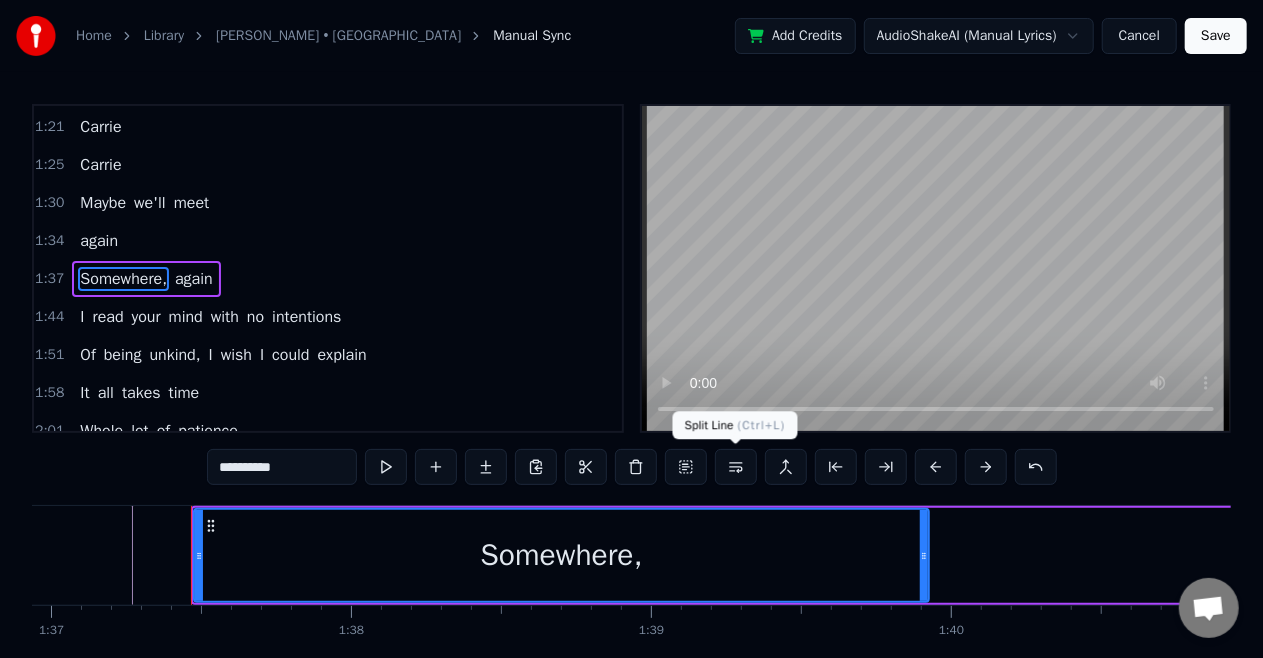 click at bounding box center (736, 467) 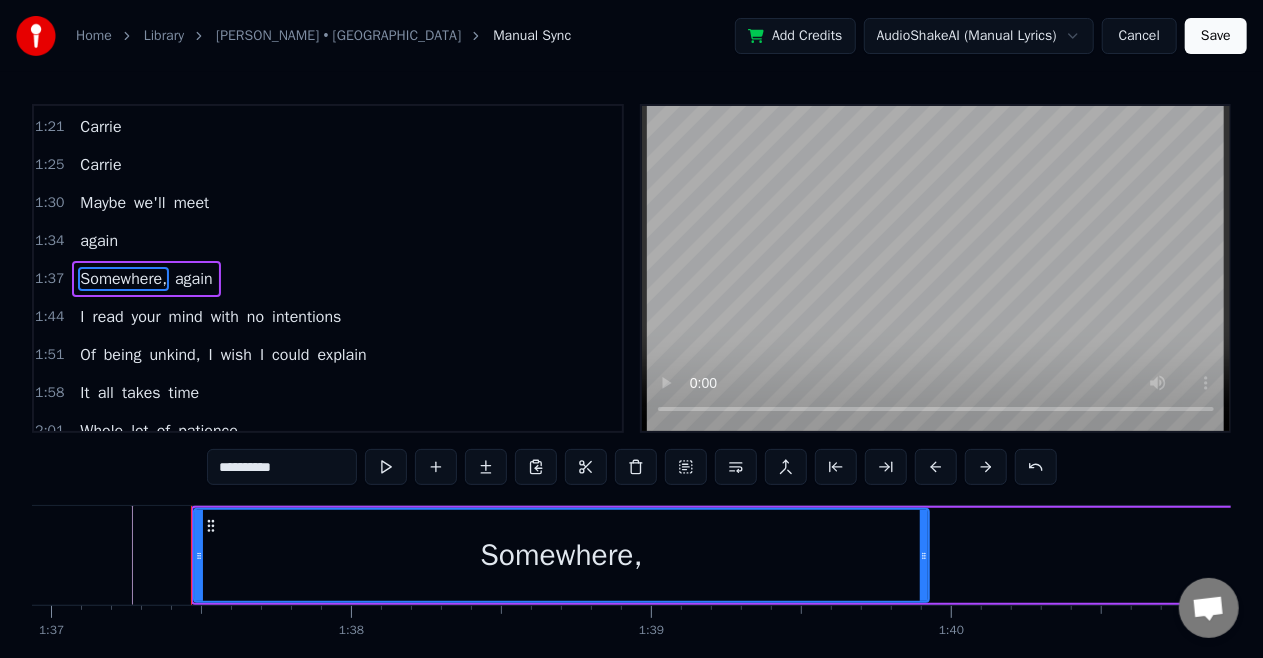 click on "again" at bounding box center [99, 241] 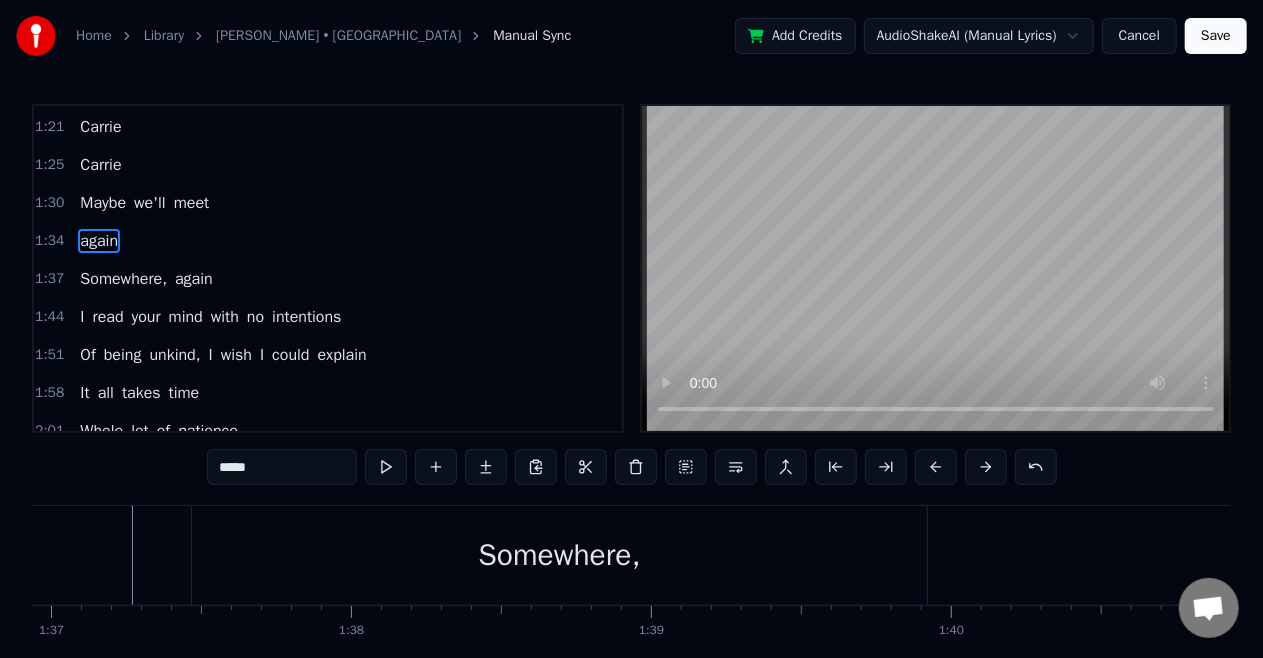 scroll, scrollTop: 341, scrollLeft: 0, axis: vertical 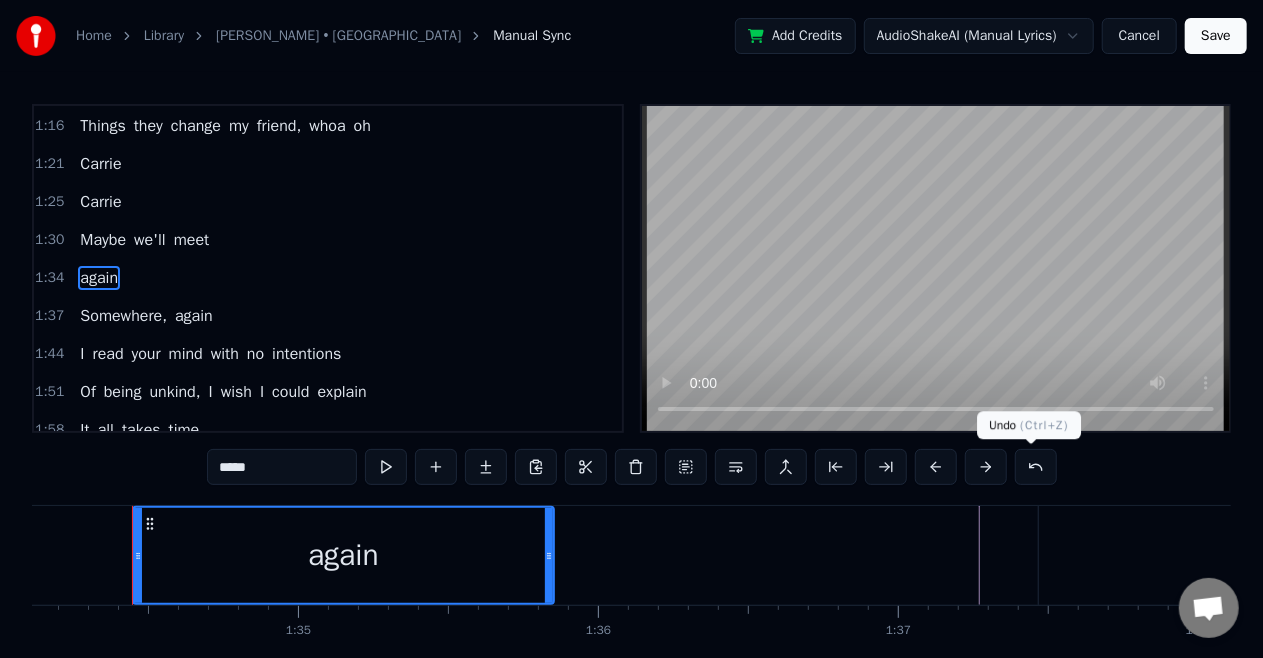 click at bounding box center (1036, 467) 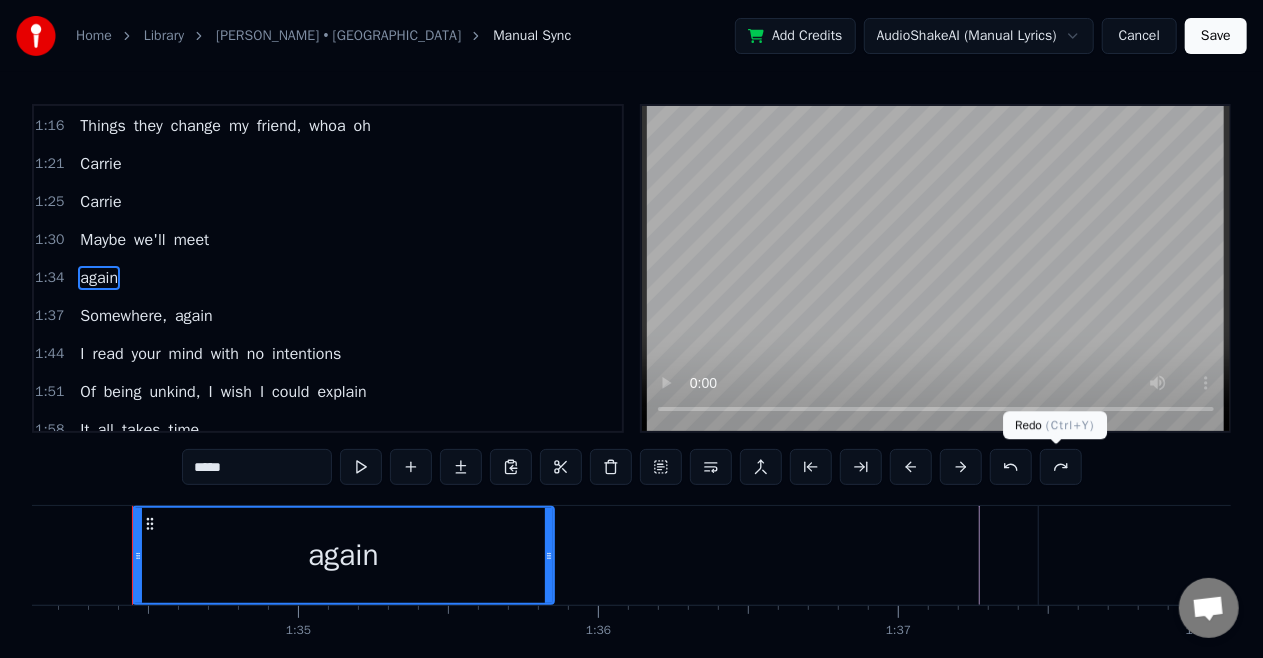click at bounding box center (1061, 467) 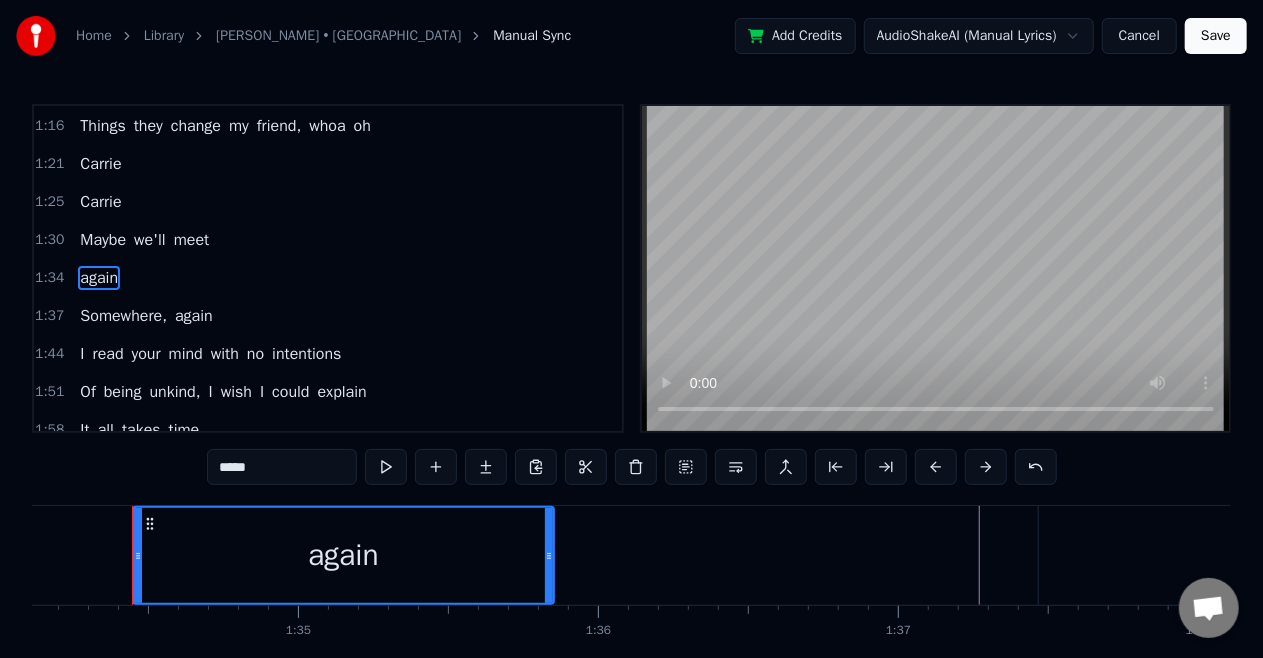 click on "again" at bounding box center [99, 278] 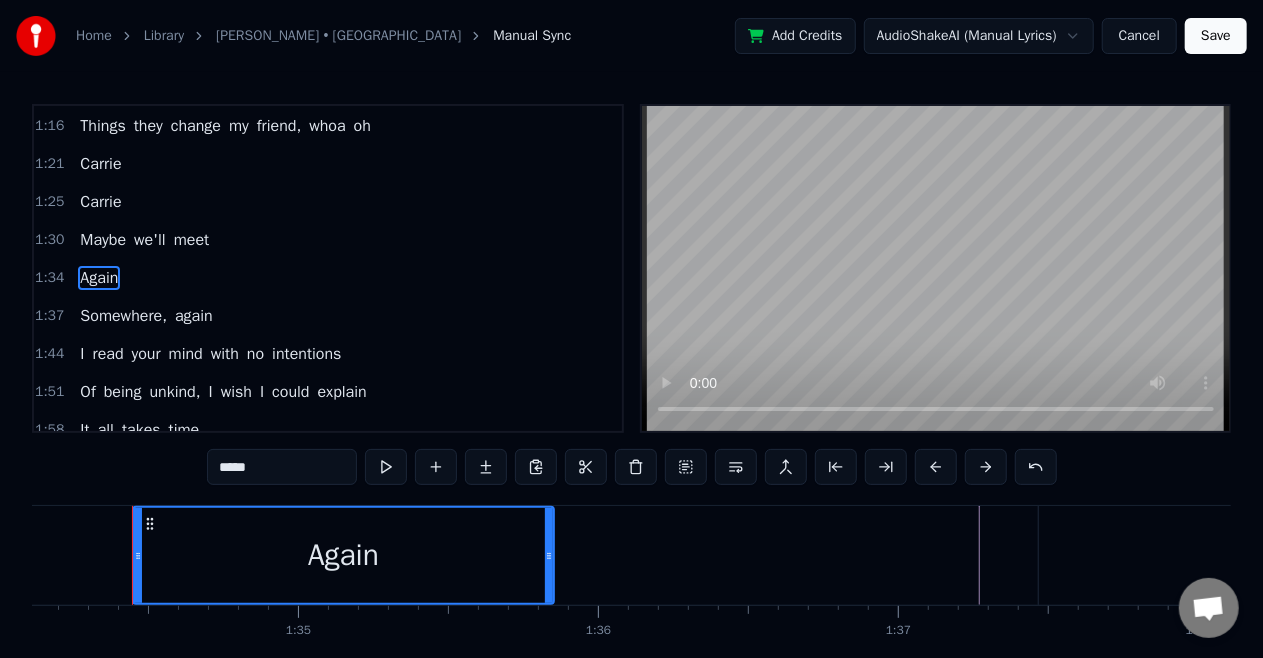 click on "Somewhere," at bounding box center (123, 316) 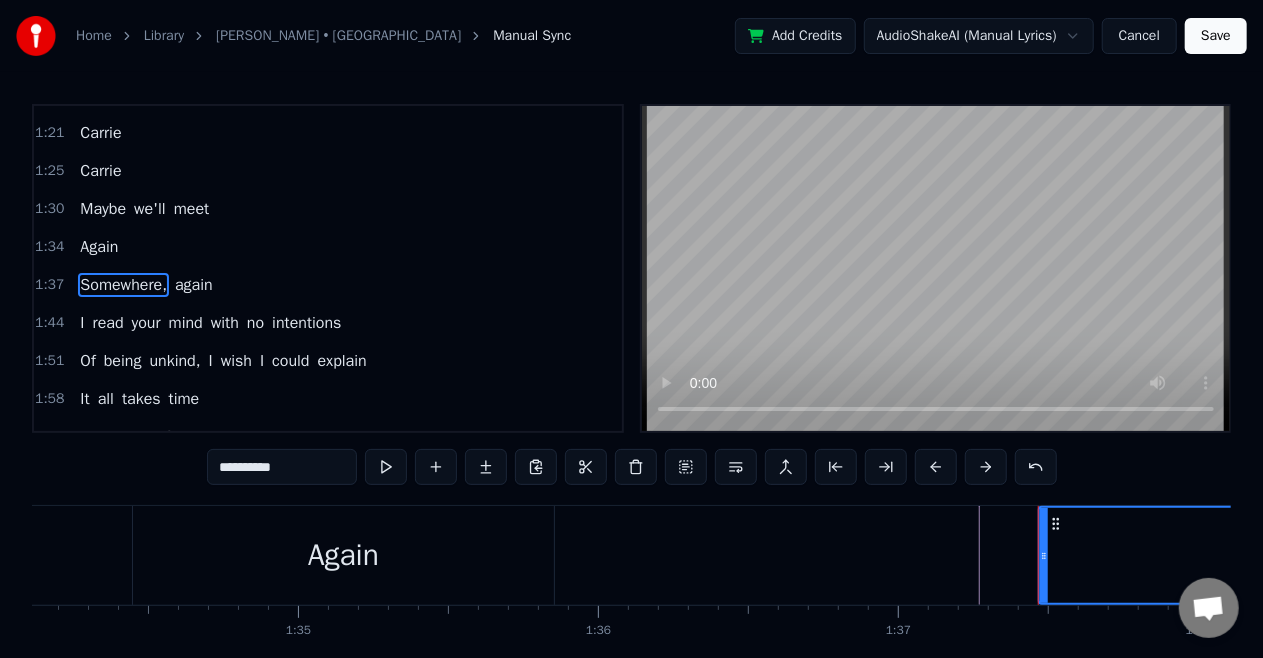 scroll, scrollTop: 378, scrollLeft: 0, axis: vertical 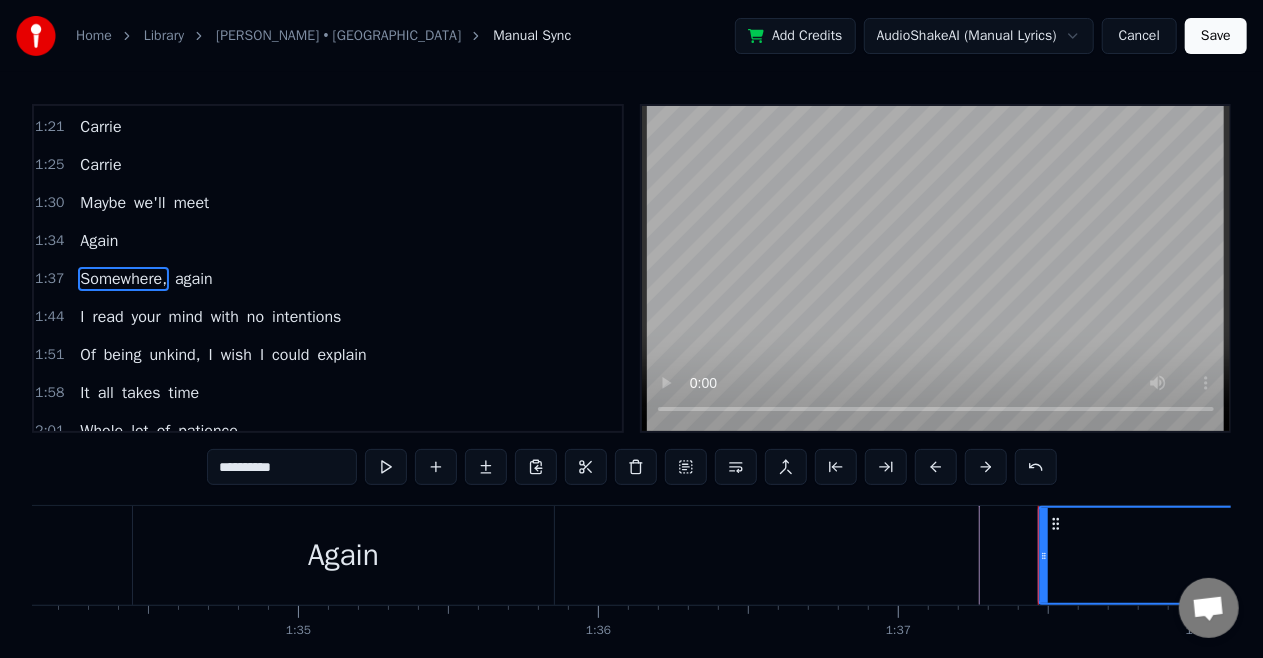 click on "**********" at bounding box center [282, 467] 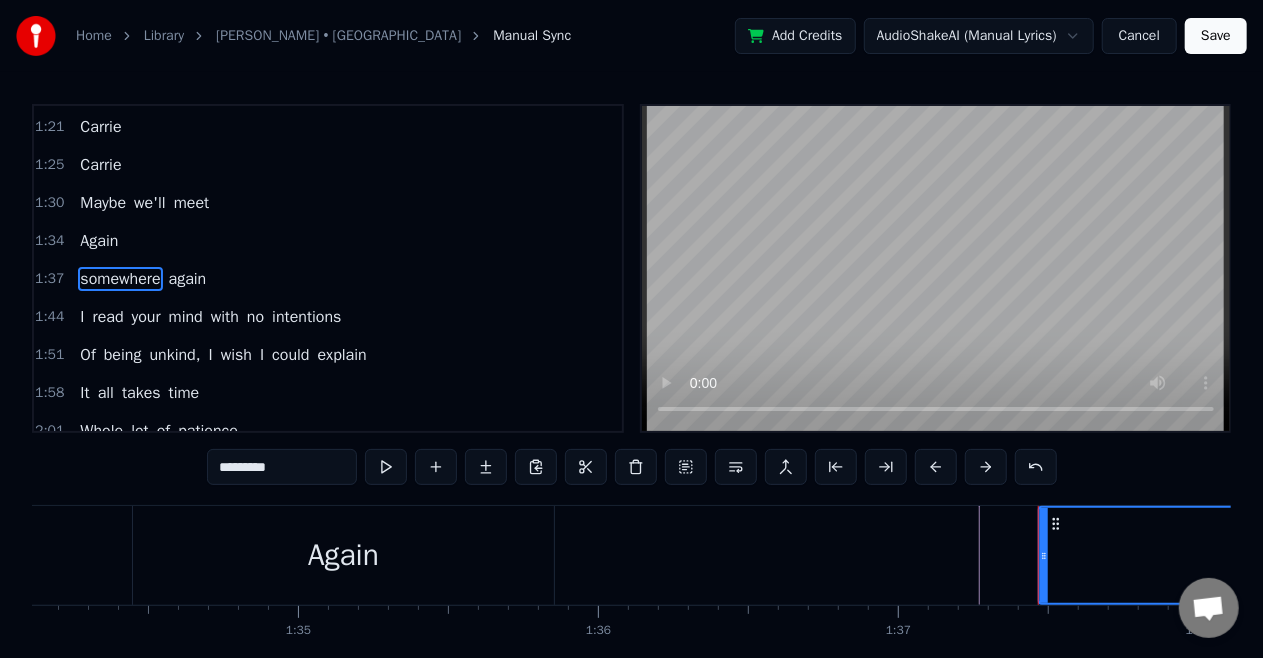 click on "Maybe" at bounding box center (103, 203) 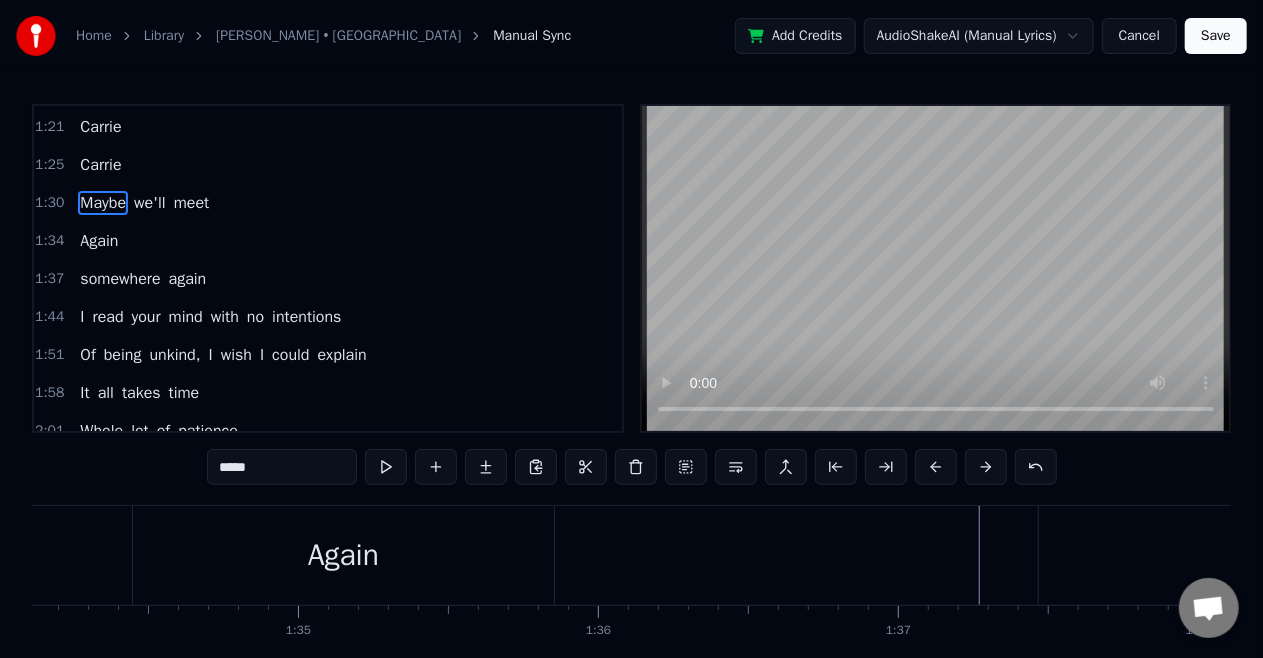 scroll, scrollTop: 304, scrollLeft: 0, axis: vertical 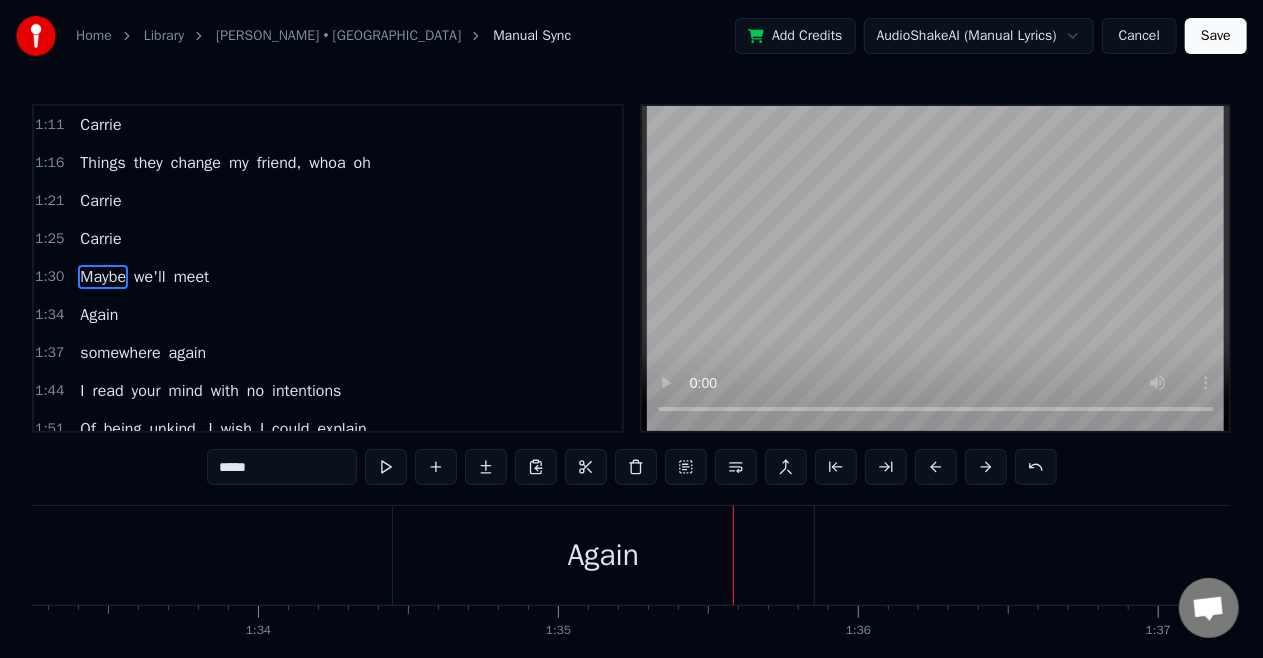 click on "Again" at bounding box center (99, 315) 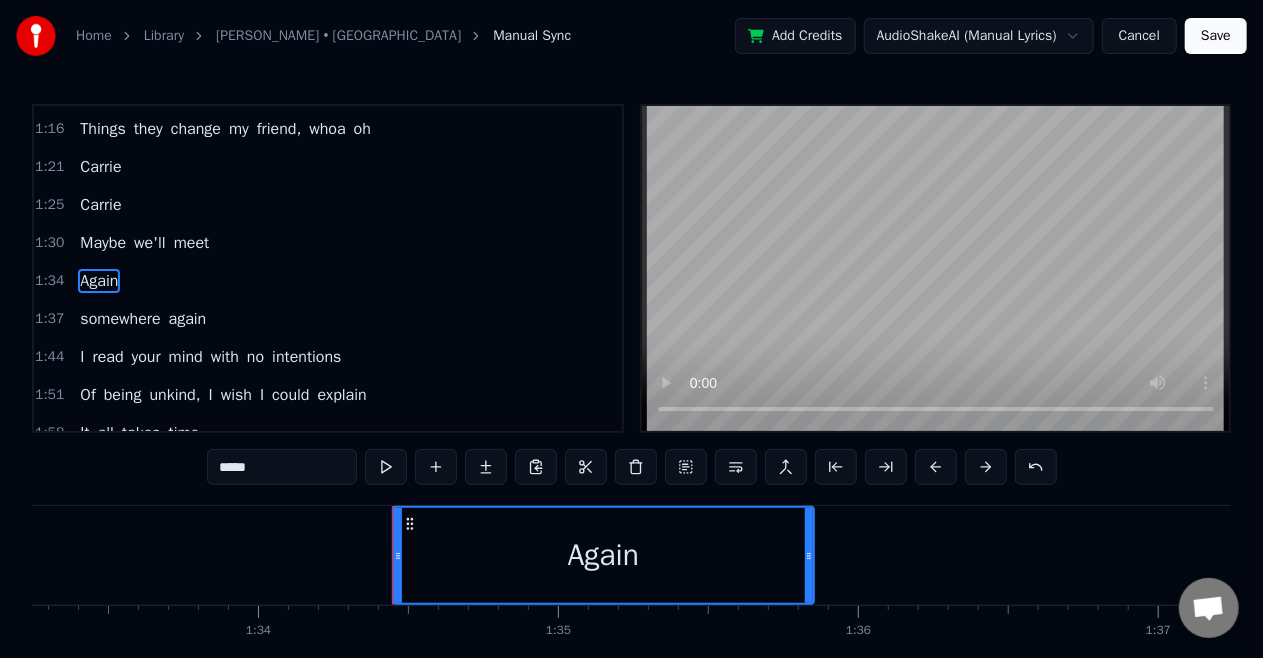 scroll, scrollTop: 341, scrollLeft: 0, axis: vertical 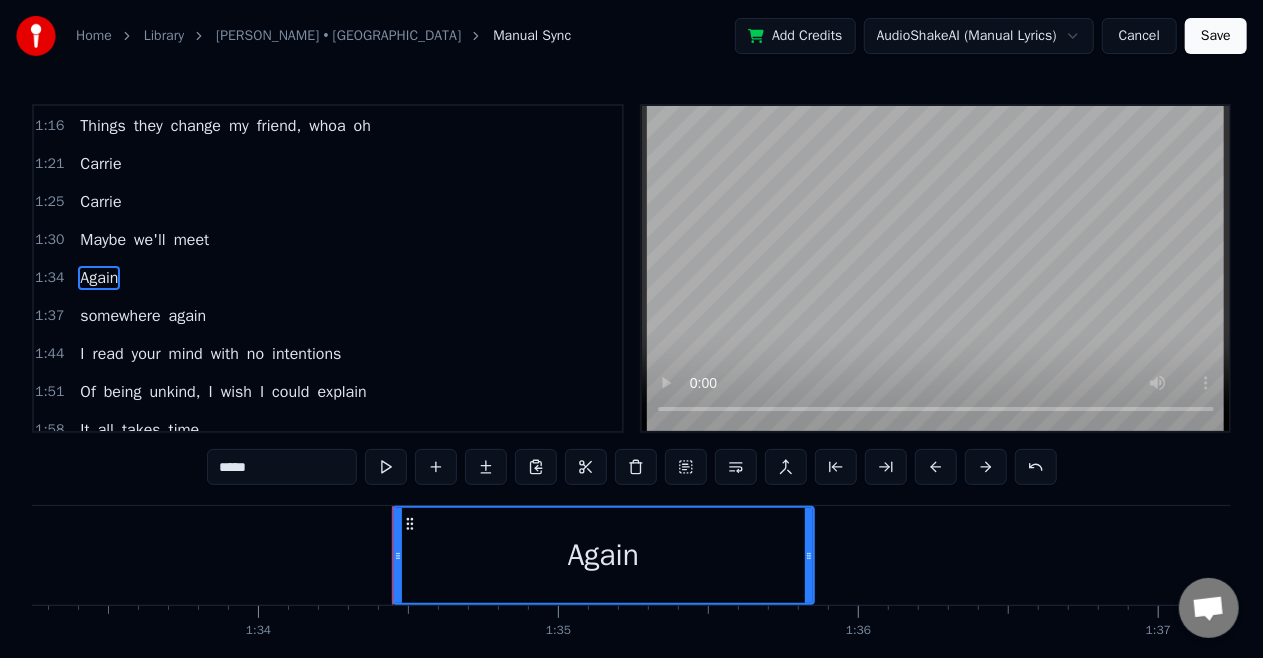 click on "*****" at bounding box center (282, 467) 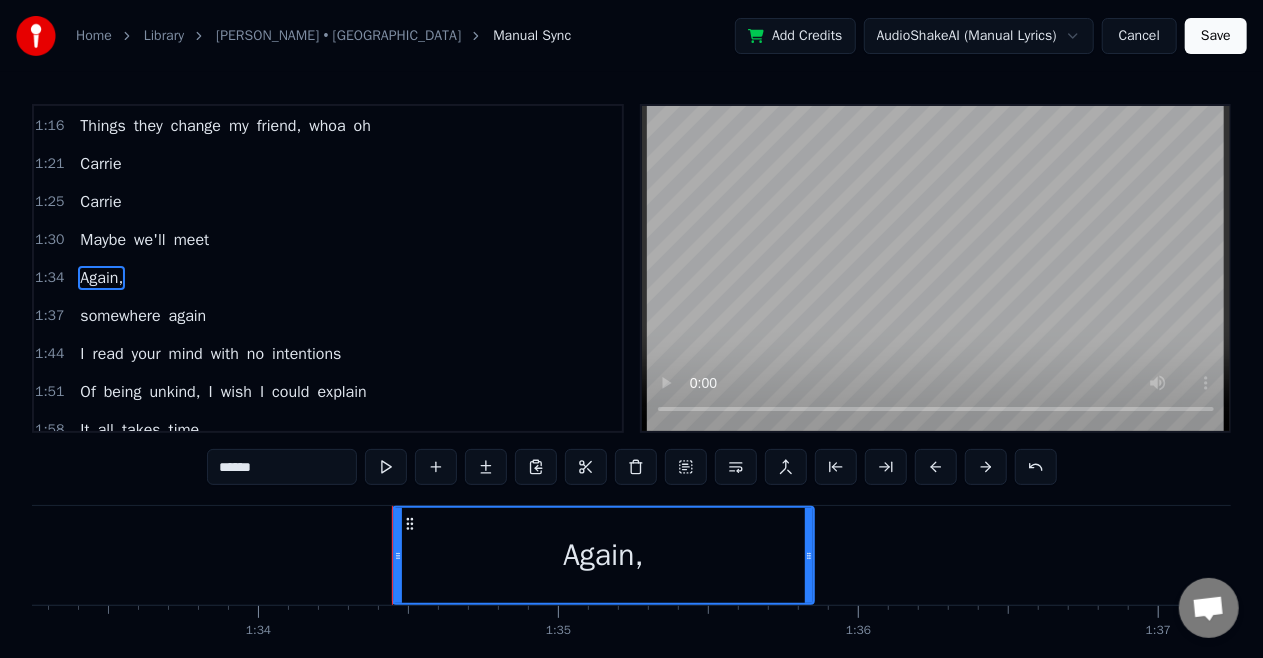 click on "Maybe" at bounding box center (103, 240) 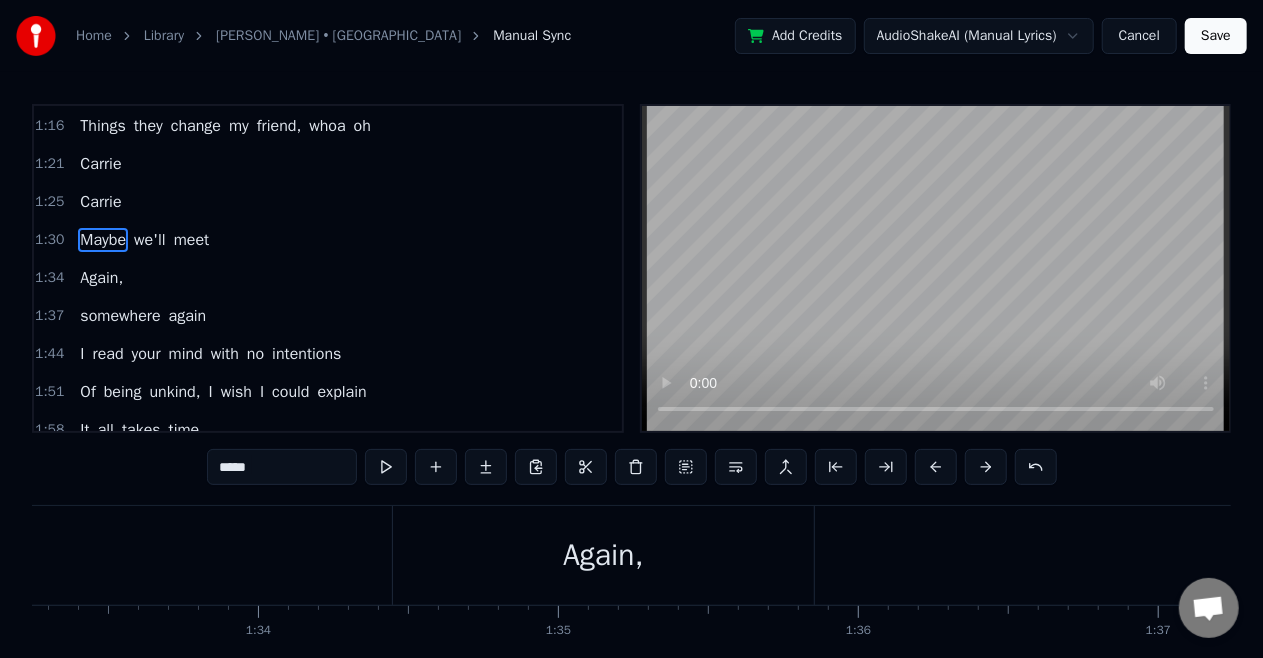 scroll, scrollTop: 304, scrollLeft: 0, axis: vertical 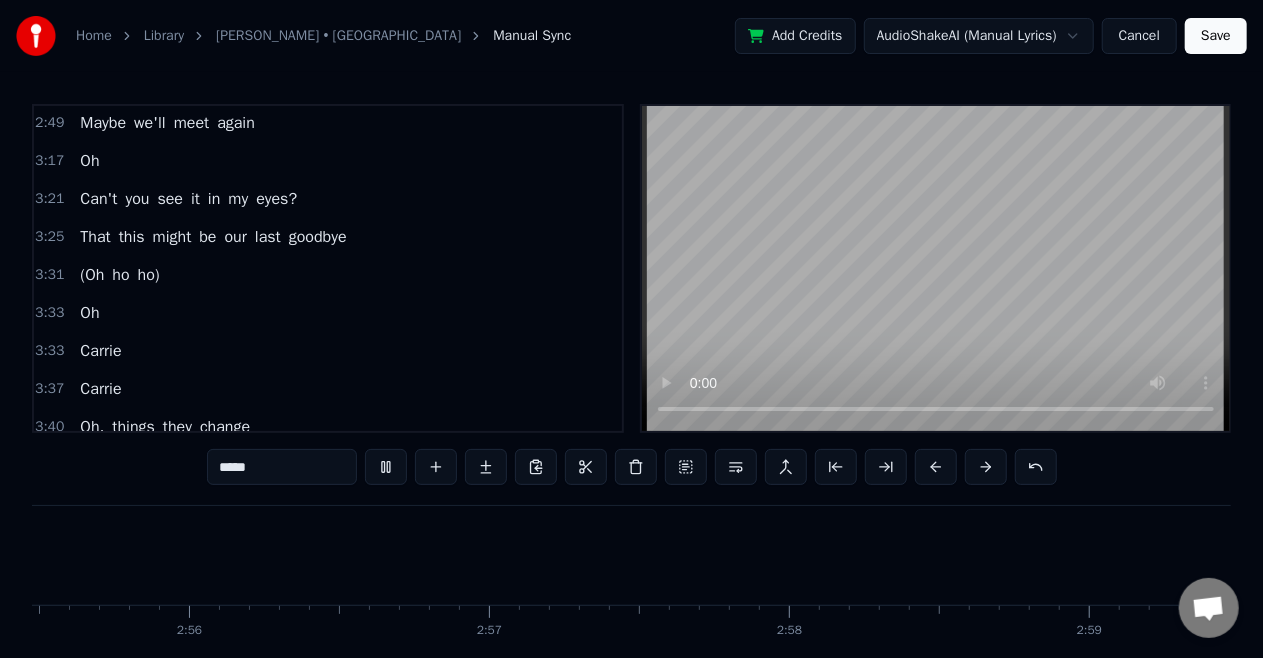 type 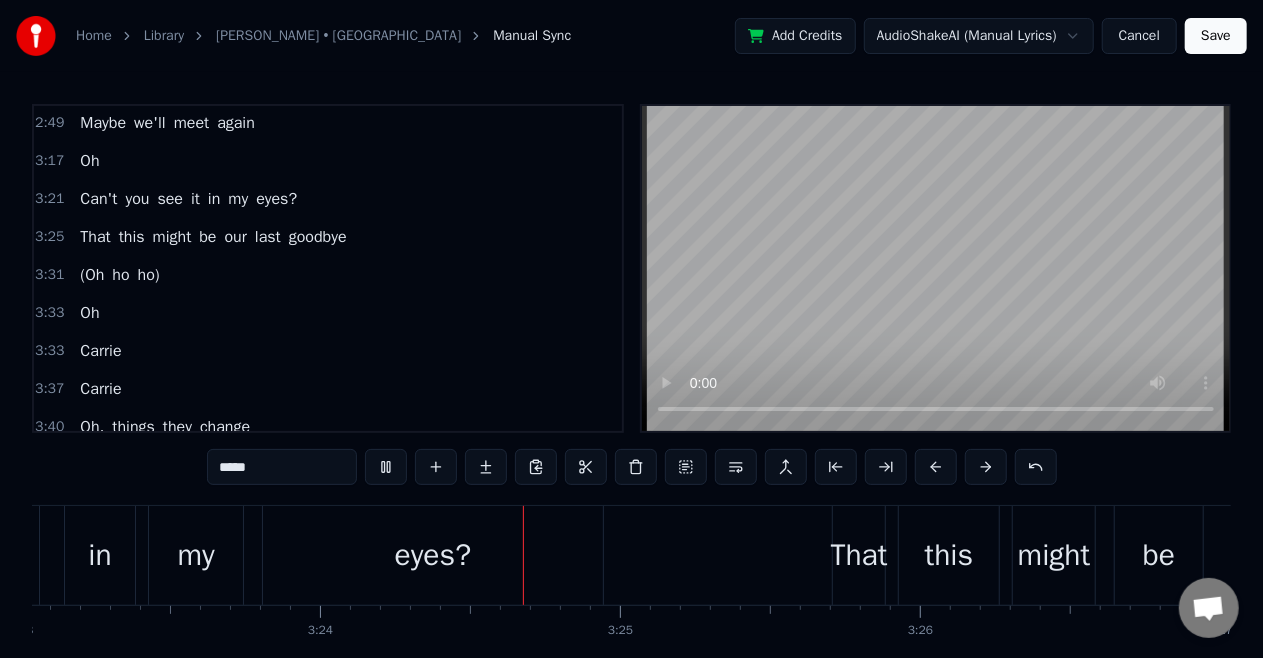 scroll, scrollTop: 0, scrollLeft: 61120, axis: horizontal 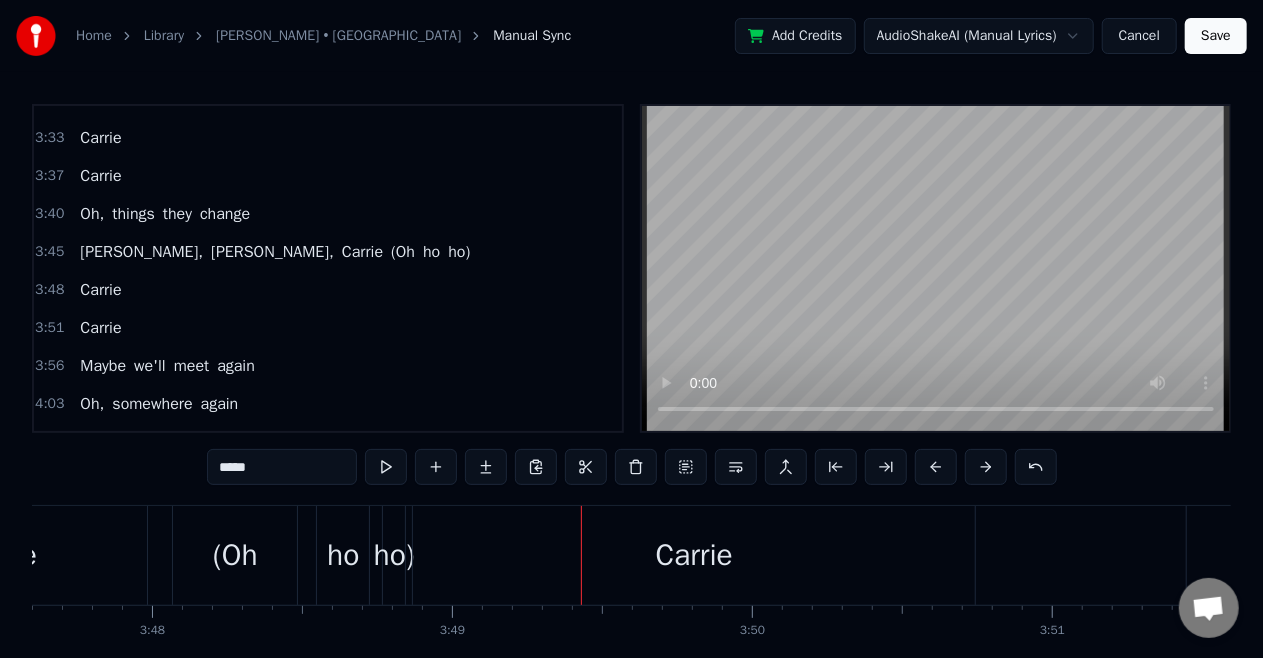 click on "Oh," at bounding box center (92, 214) 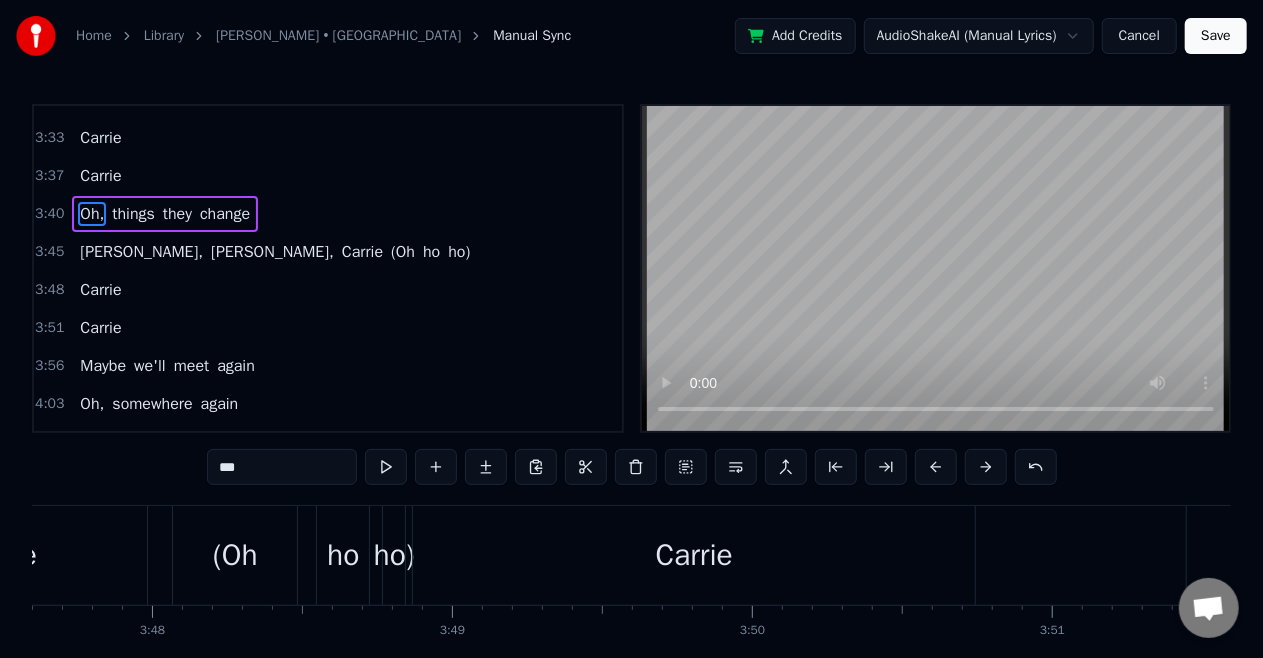 scroll, scrollTop: 1316, scrollLeft: 0, axis: vertical 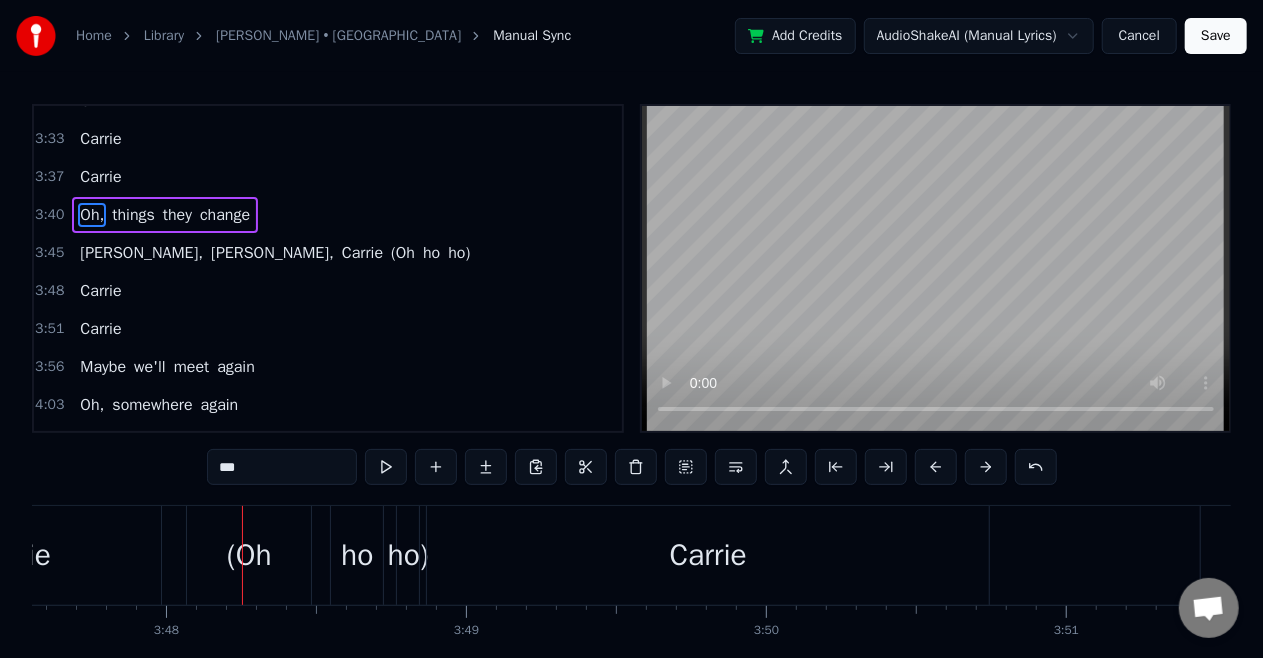 click on "(Oh" at bounding box center [403, 253] 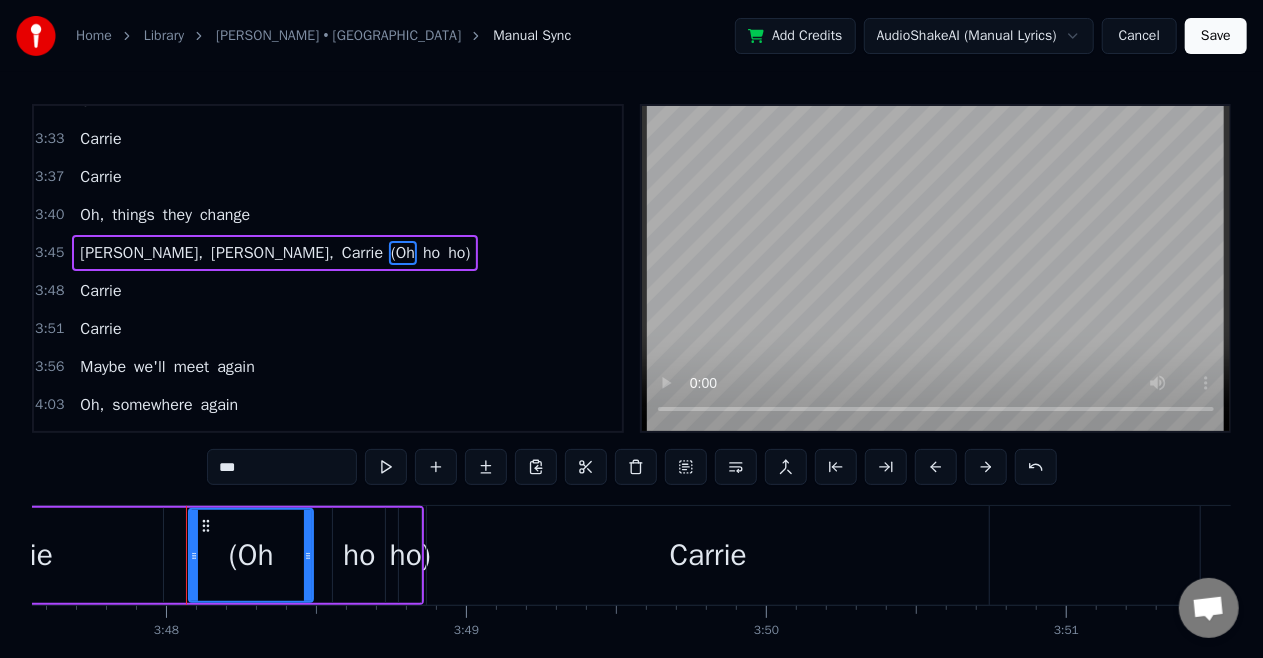 scroll, scrollTop: 1274, scrollLeft: 0, axis: vertical 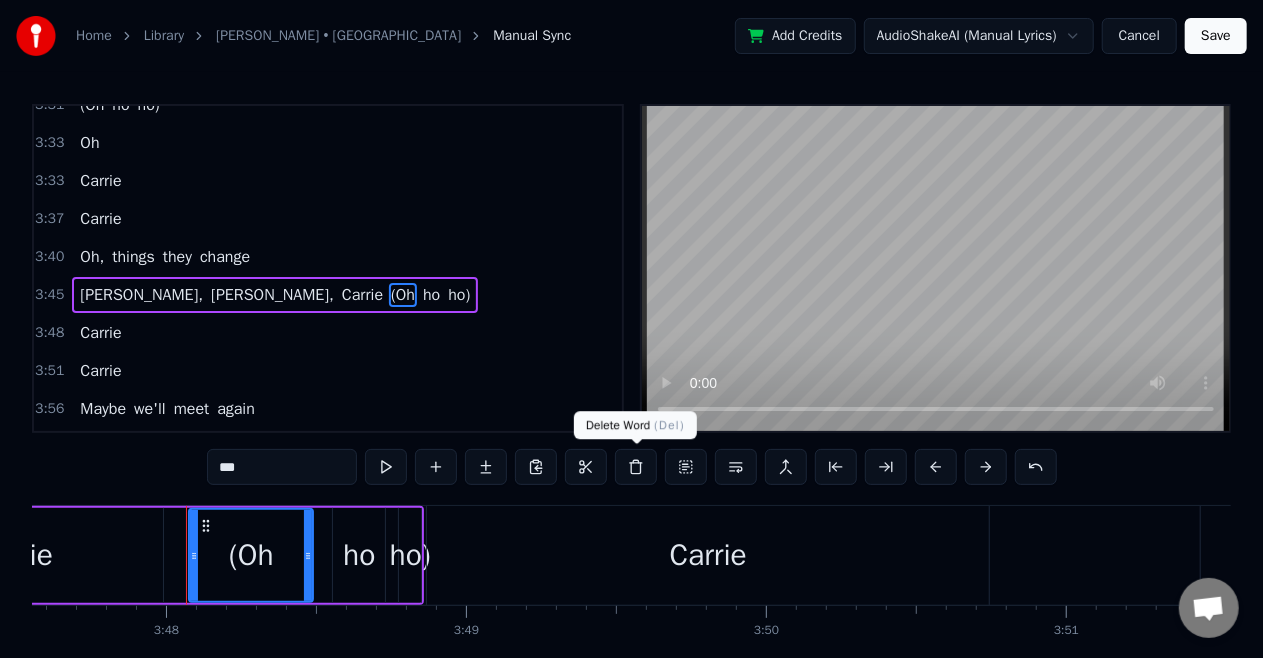 click at bounding box center [636, 467] 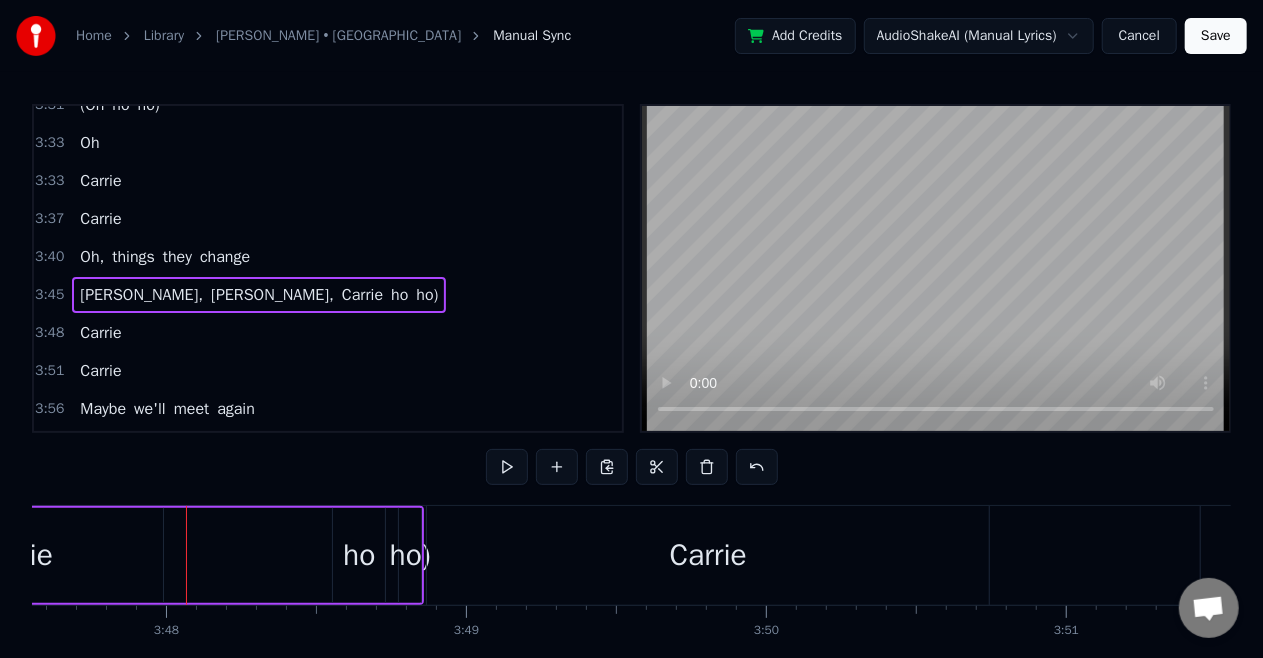 click on "ho" at bounding box center (399, 295) 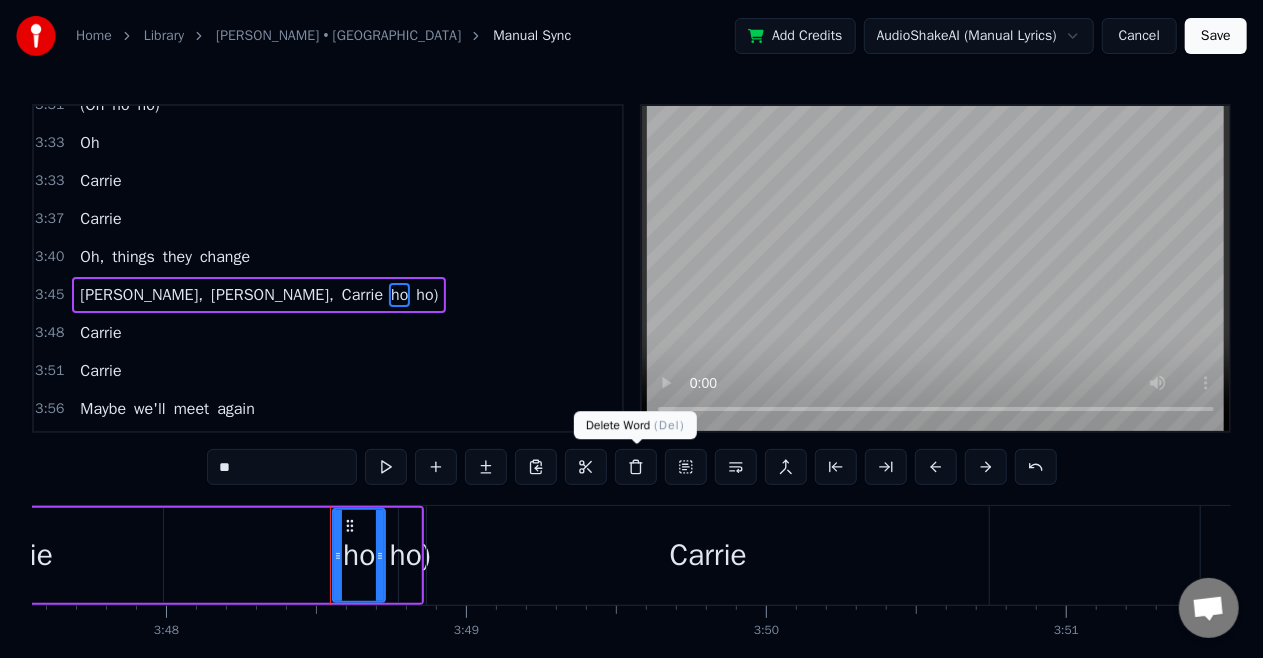 click at bounding box center (636, 467) 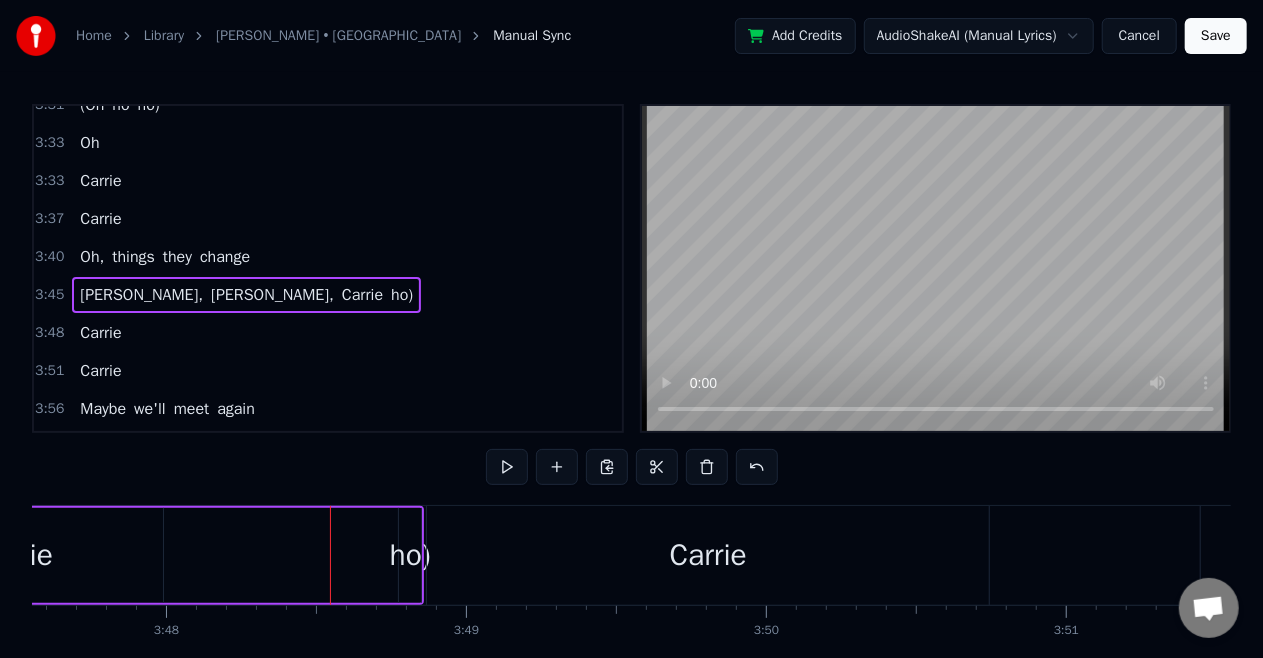 click on "ho)" at bounding box center (402, 295) 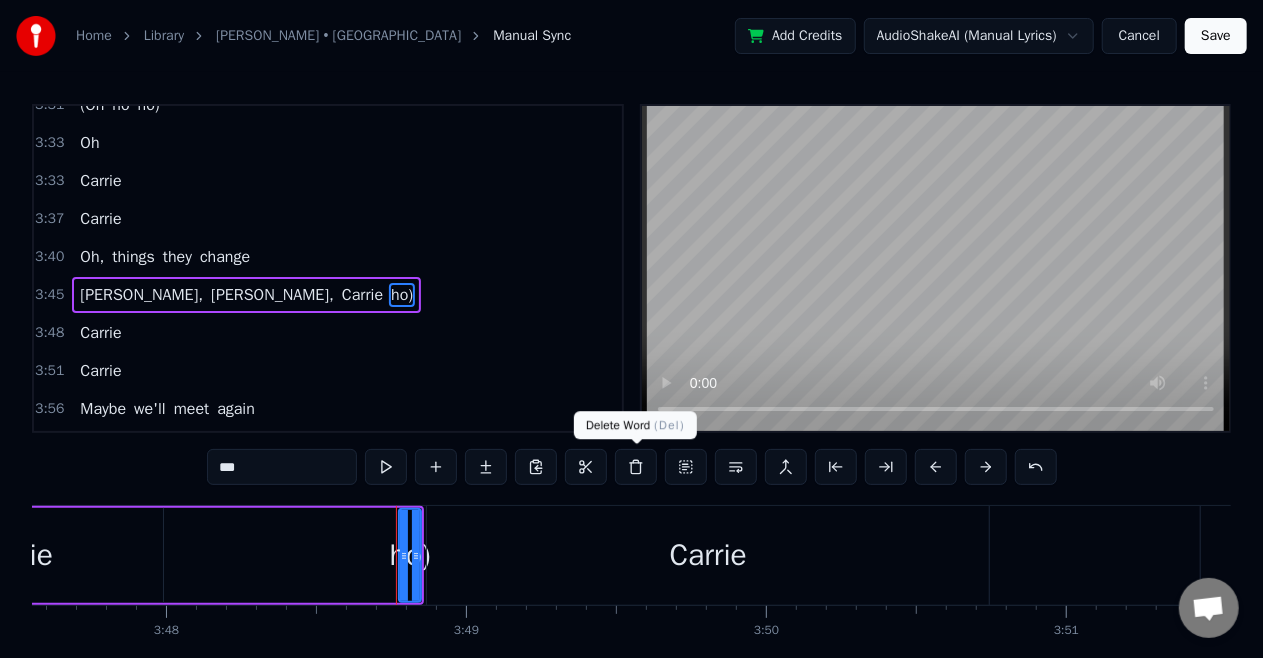 click at bounding box center (636, 467) 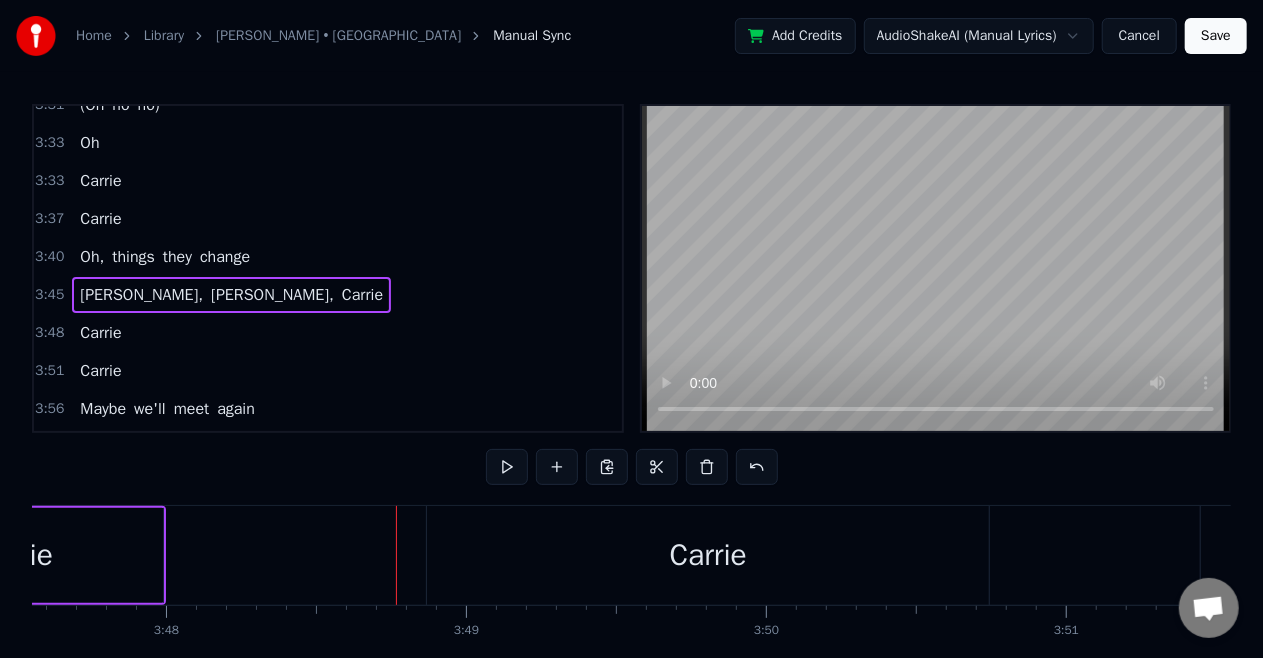 click on "Oh" at bounding box center [89, 143] 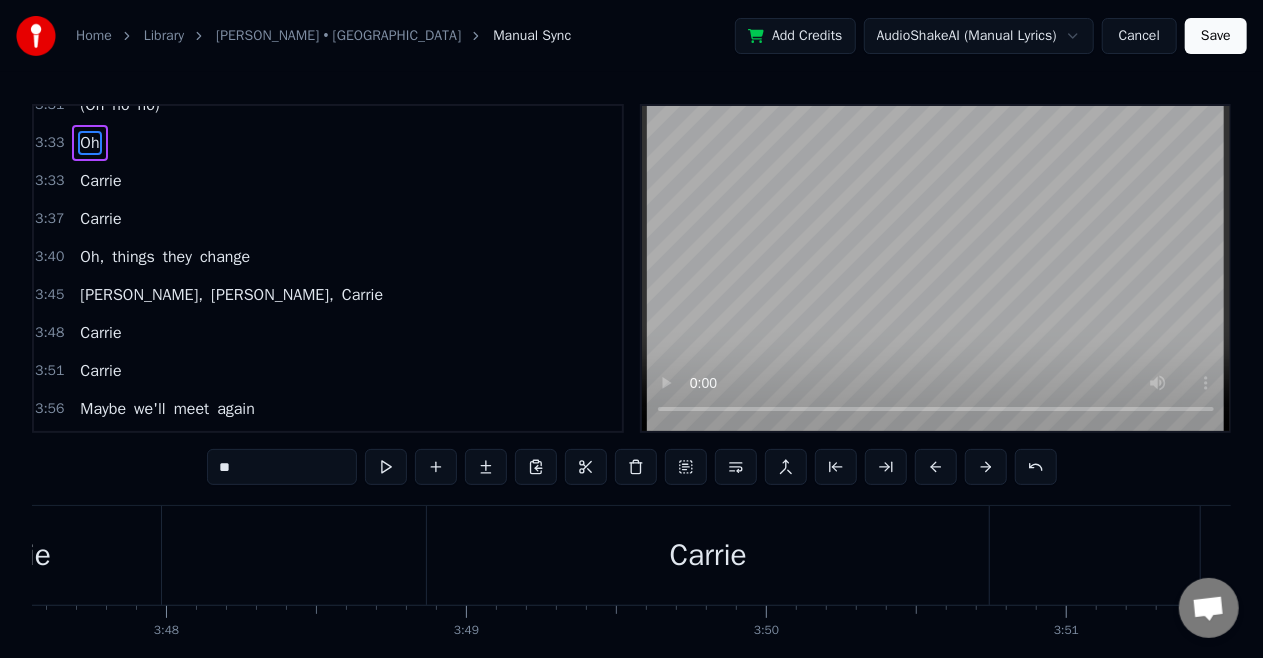 scroll, scrollTop: 1273, scrollLeft: 0, axis: vertical 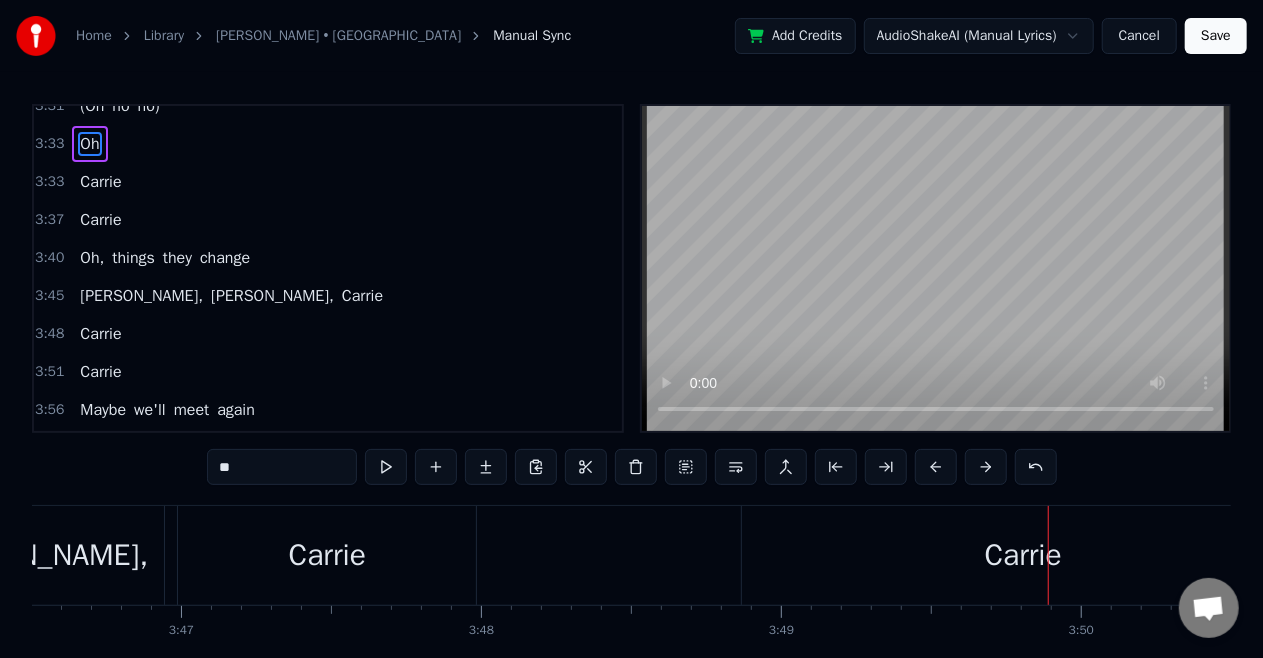 click on "Carrie" at bounding box center [100, 334] 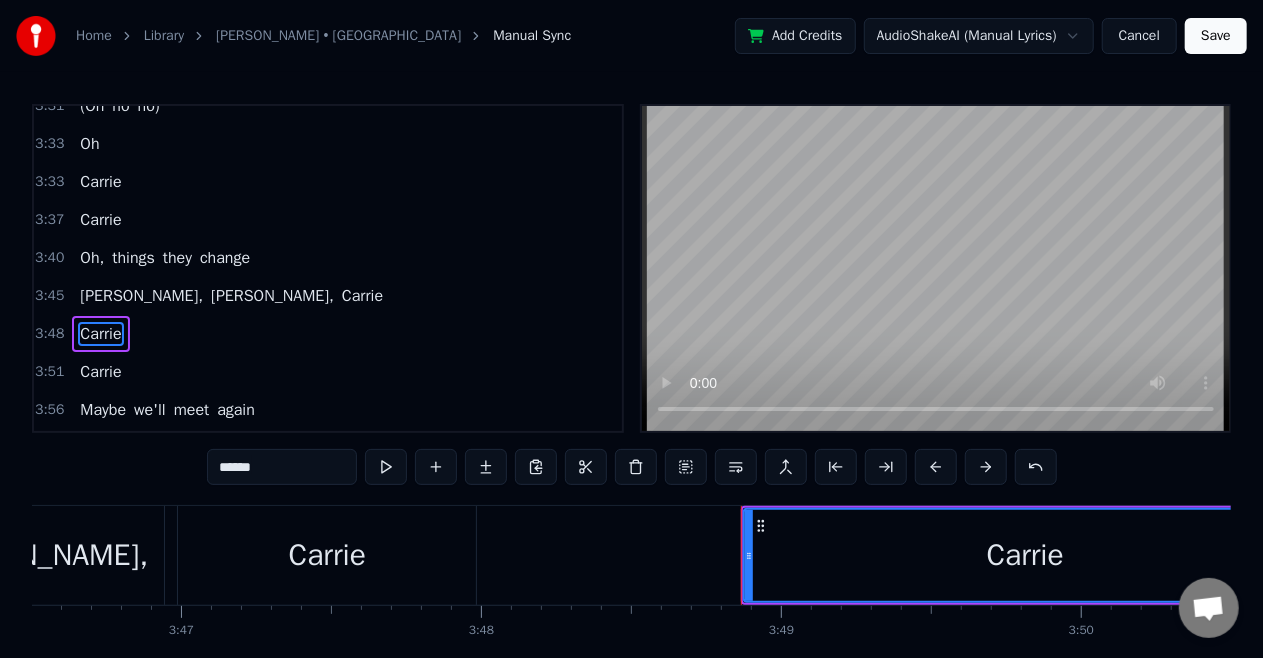 scroll, scrollTop: 1312, scrollLeft: 0, axis: vertical 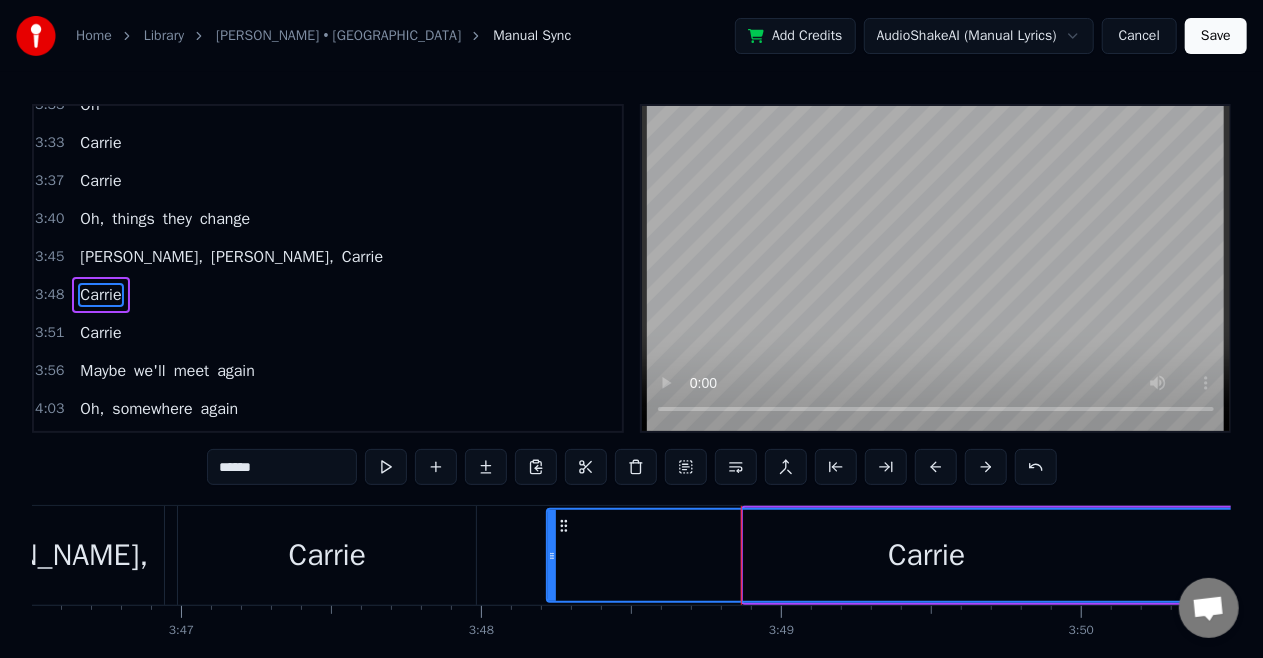drag, startPoint x: 744, startPoint y: 556, endPoint x: 547, endPoint y: 590, distance: 199.91248 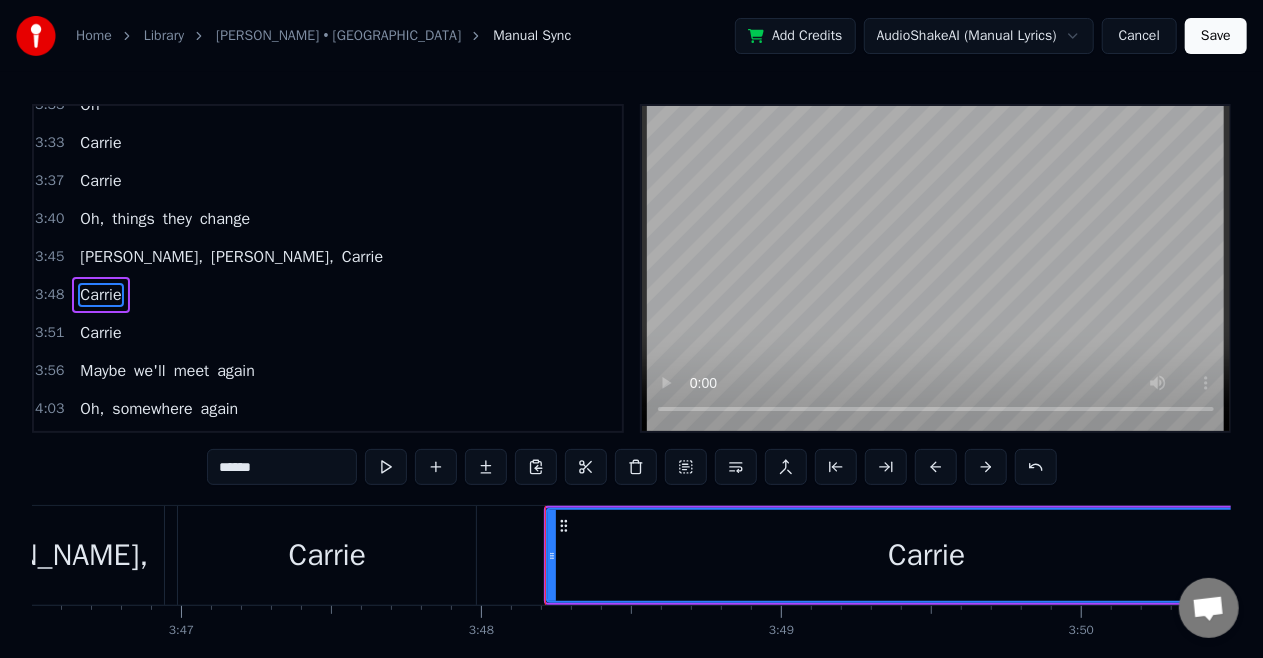 click on "Carrie" at bounding box center (100, 143) 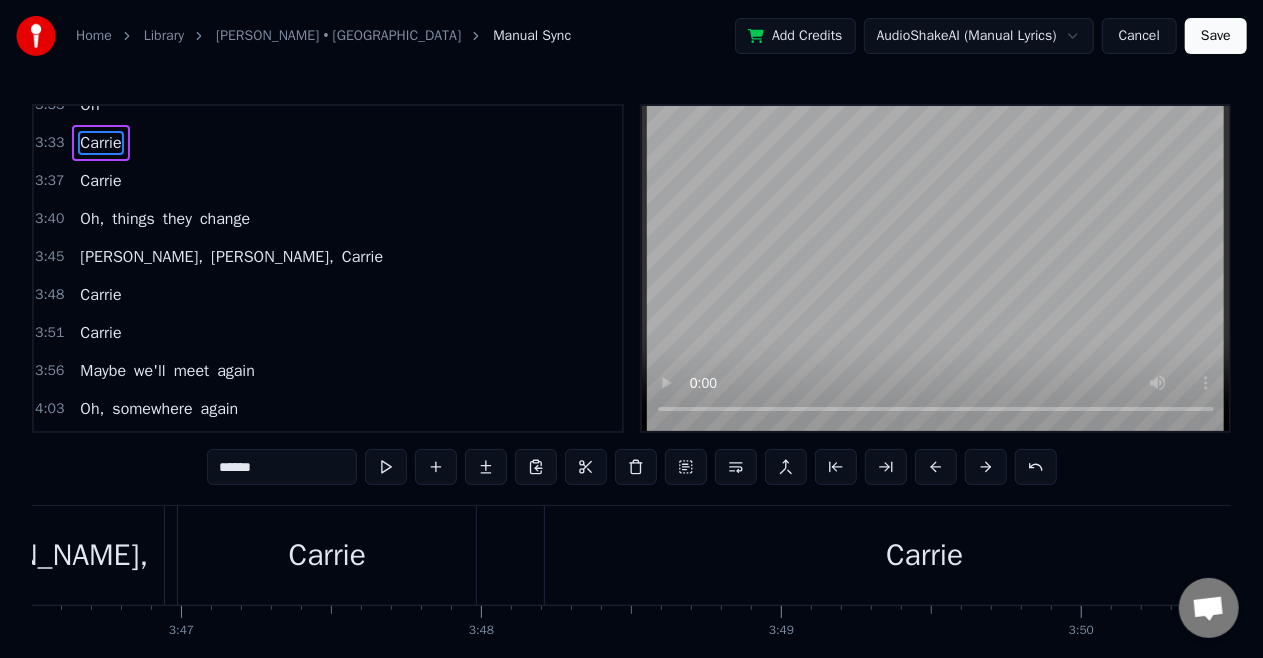 scroll, scrollTop: 1245, scrollLeft: 0, axis: vertical 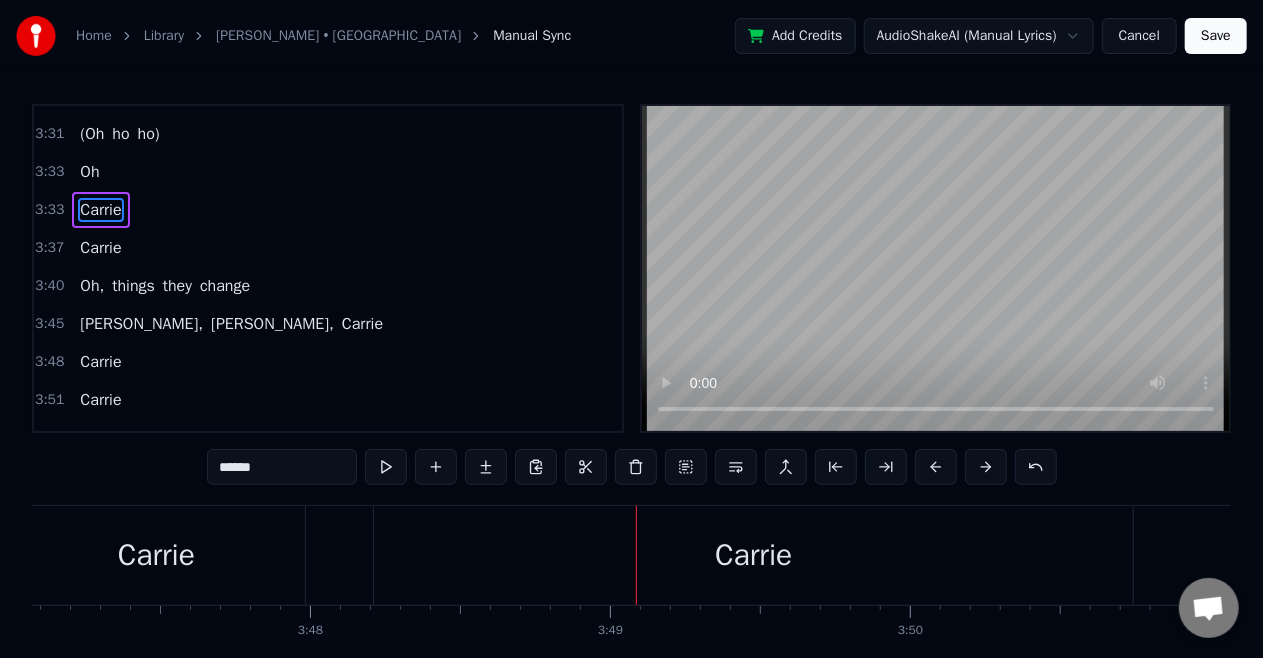 click on "Carrie" at bounding box center (100, 362) 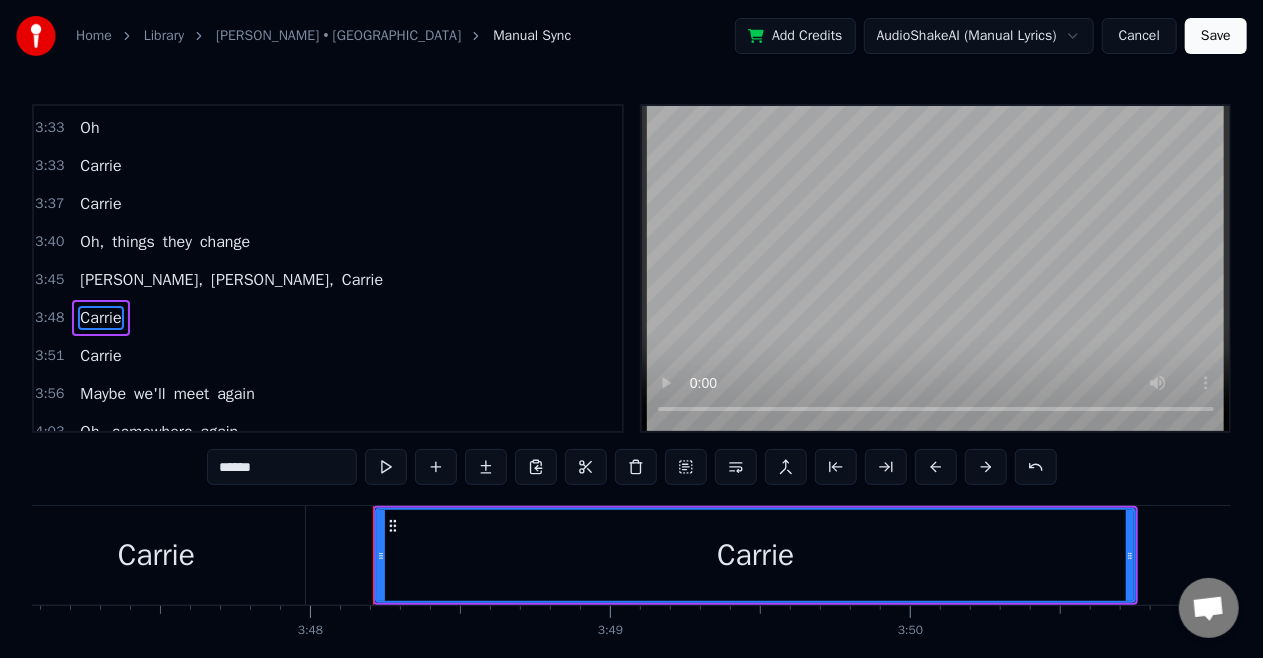 scroll, scrollTop: 1312, scrollLeft: 0, axis: vertical 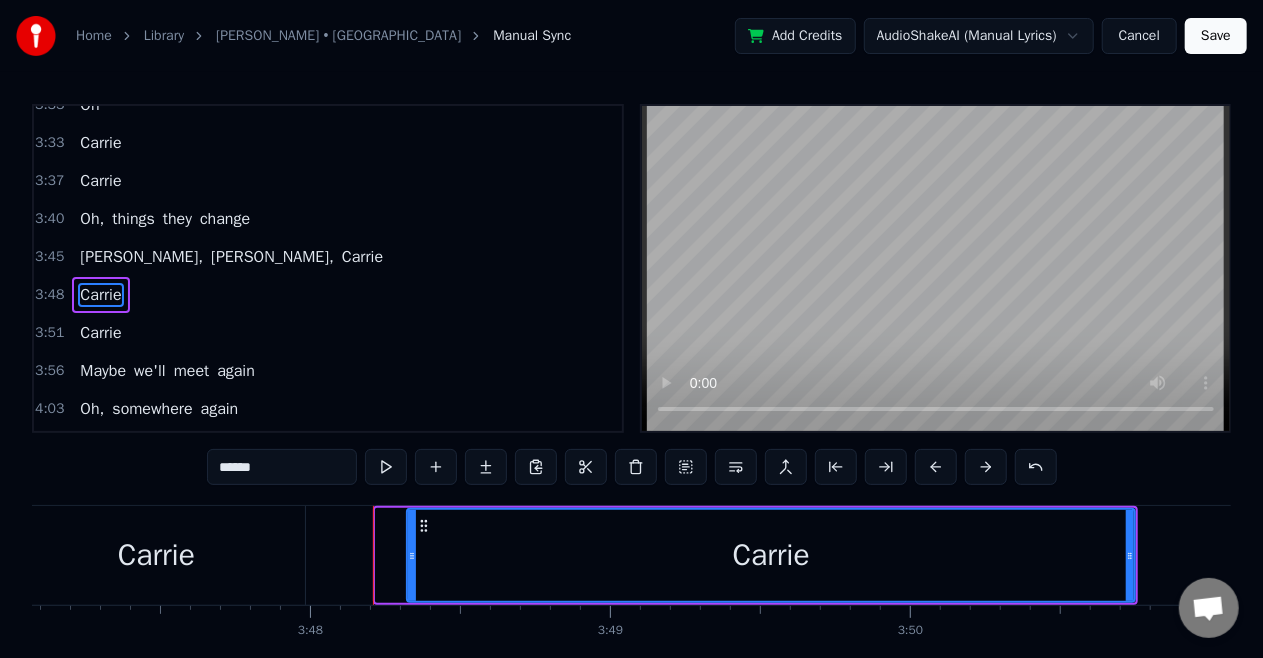 drag, startPoint x: 378, startPoint y: 562, endPoint x: 409, endPoint y: 561, distance: 31.016125 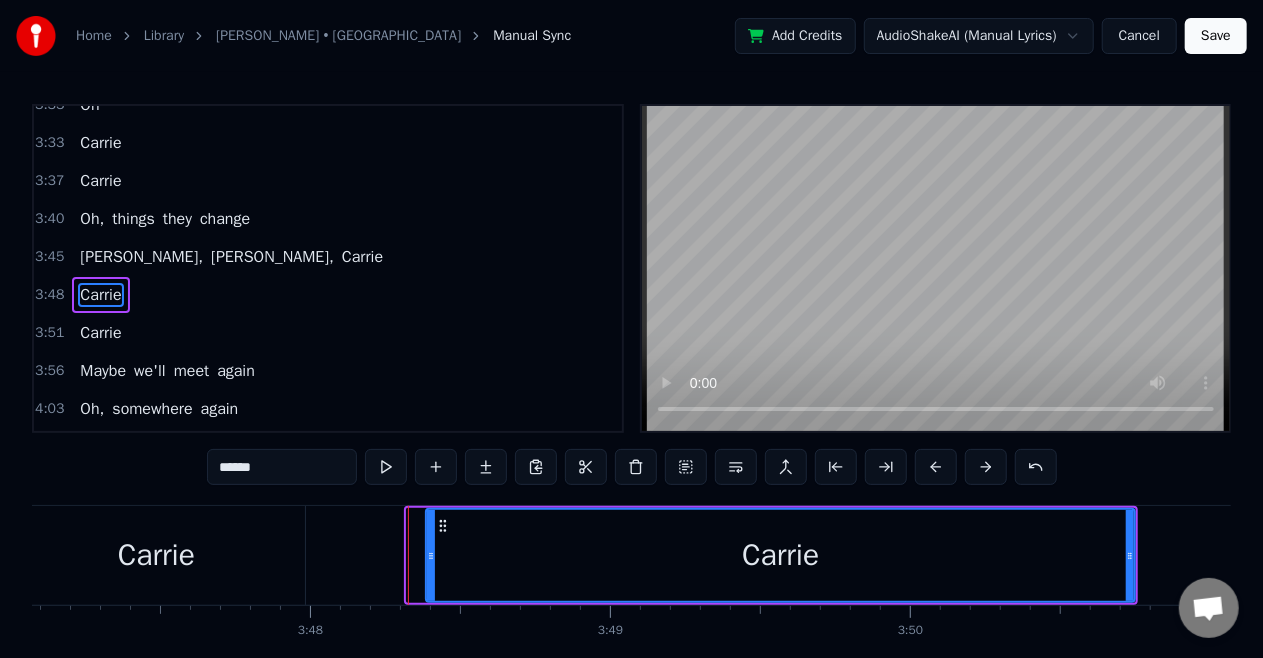 drag, startPoint x: 409, startPoint y: 561, endPoint x: 430, endPoint y: 560, distance: 21.023796 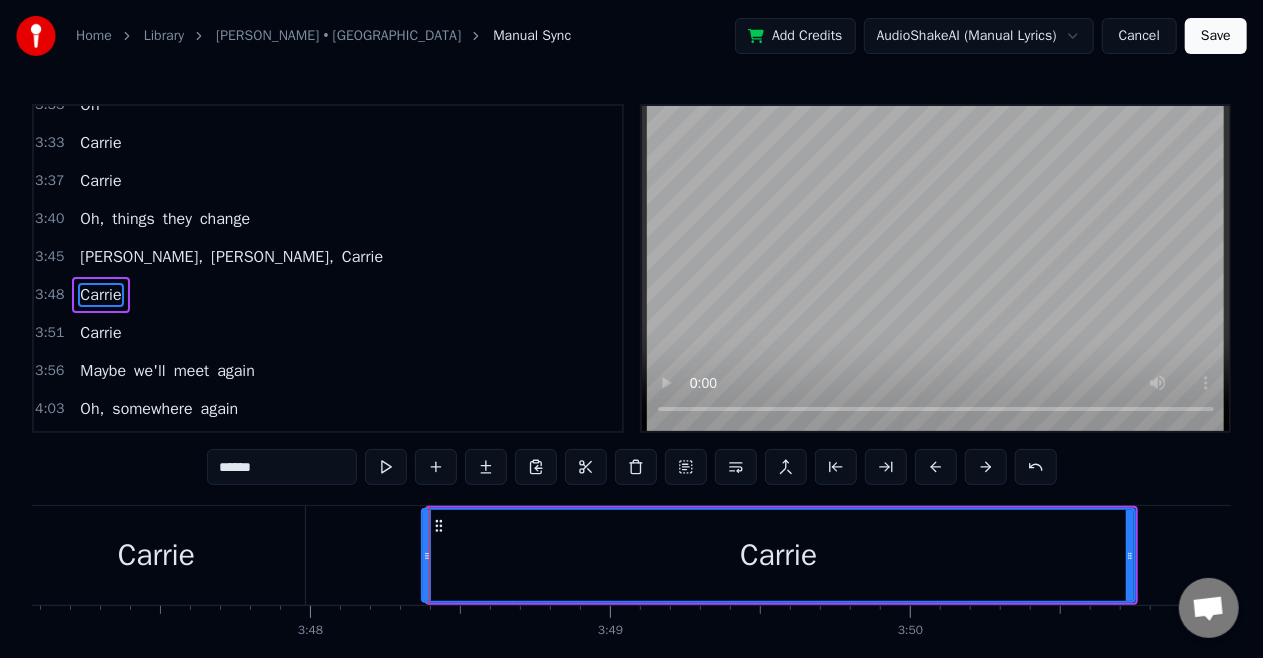 click at bounding box center [427, 555] 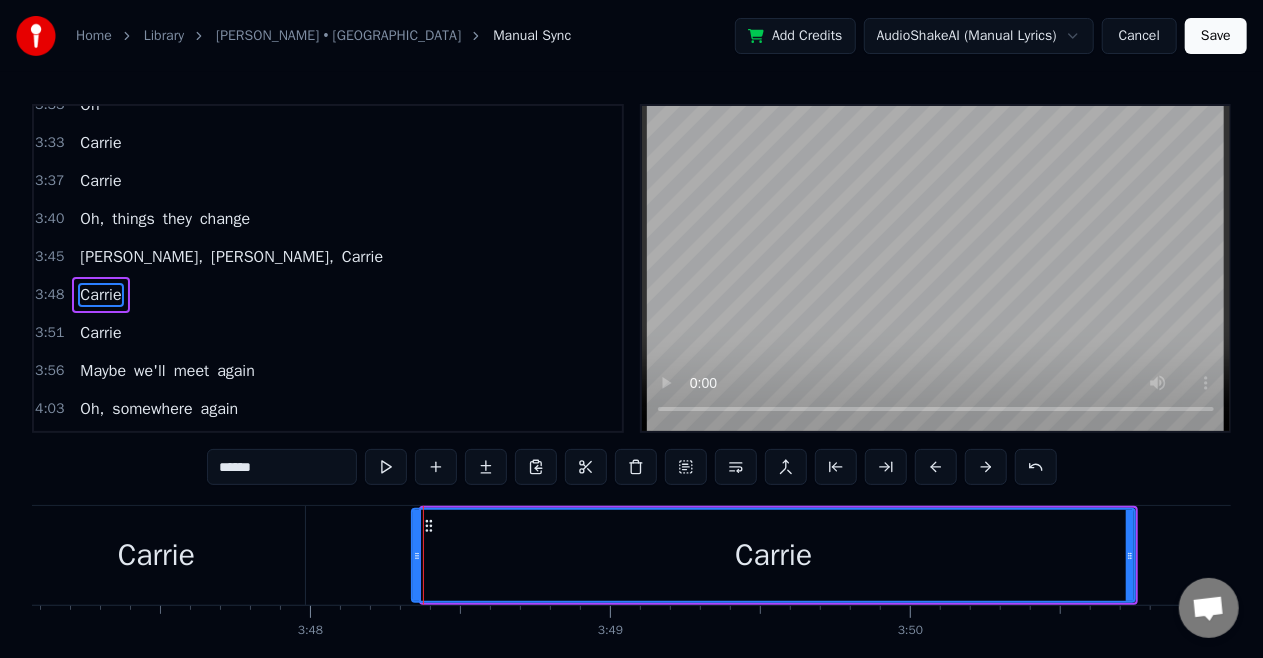 drag, startPoint x: 424, startPoint y: 564, endPoint x: 414, endPoint y: 572, distance: 12.806249 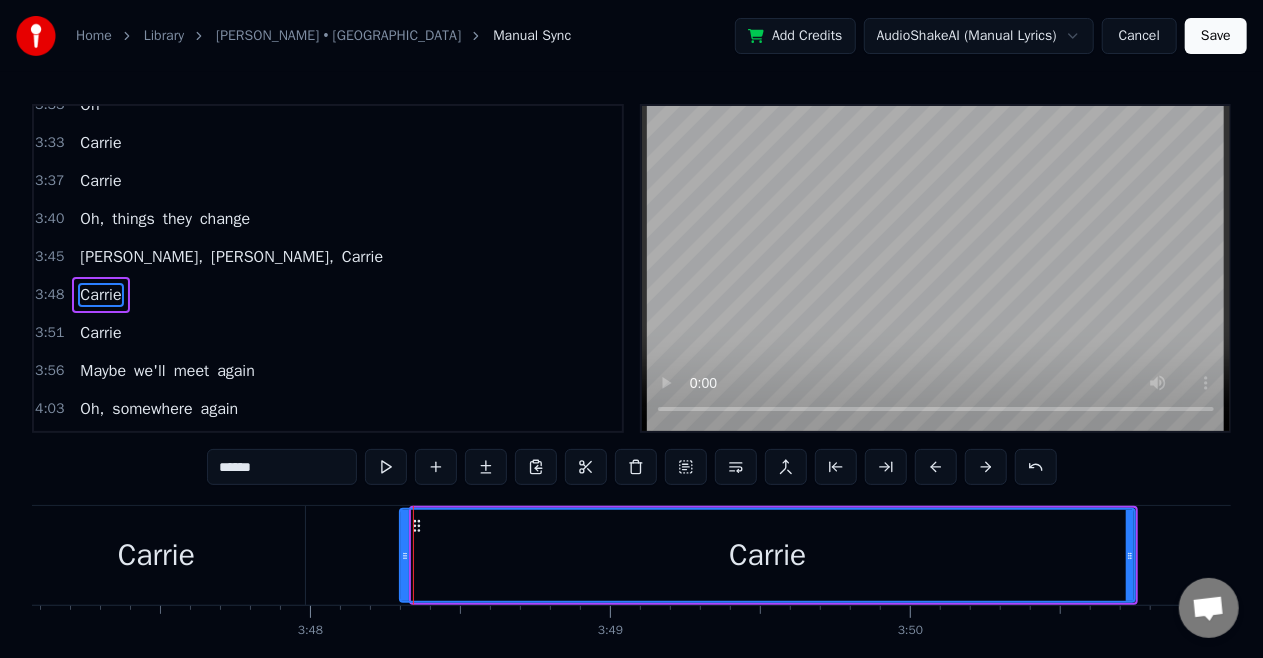drag, startPoint x: 414, startPoint y: 572, endPoint x: 402, endPoint y: 582, distance: 15.6205 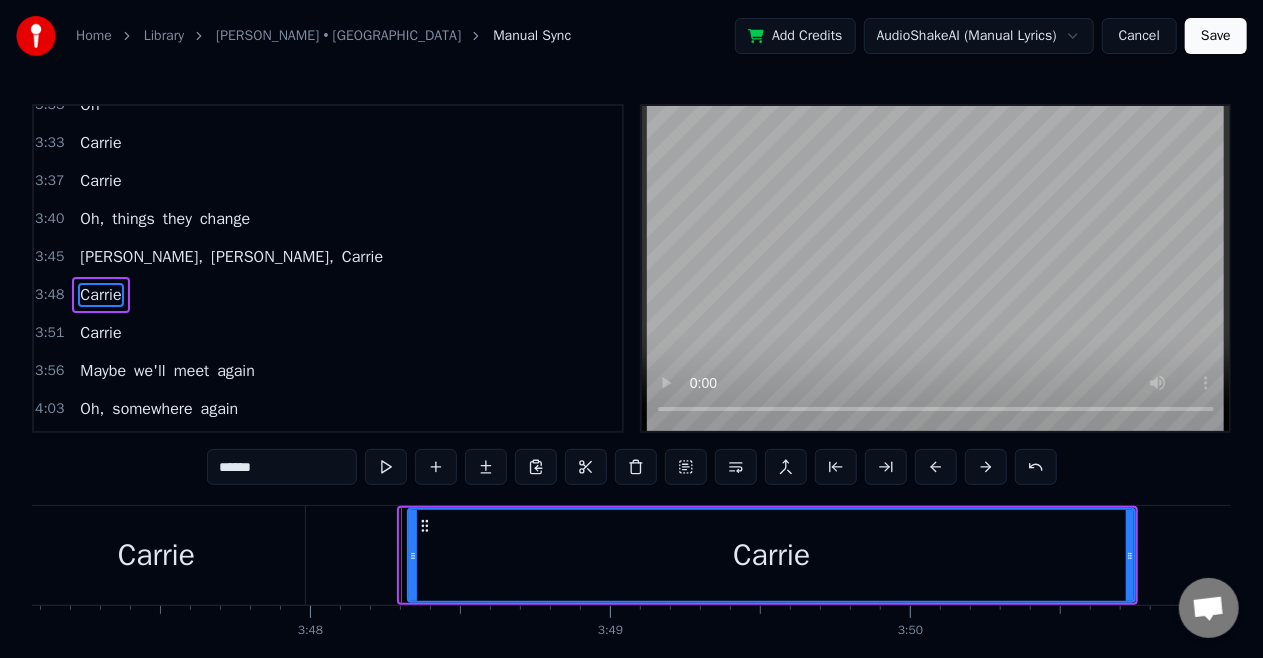 click at bounding box center [413, 555] 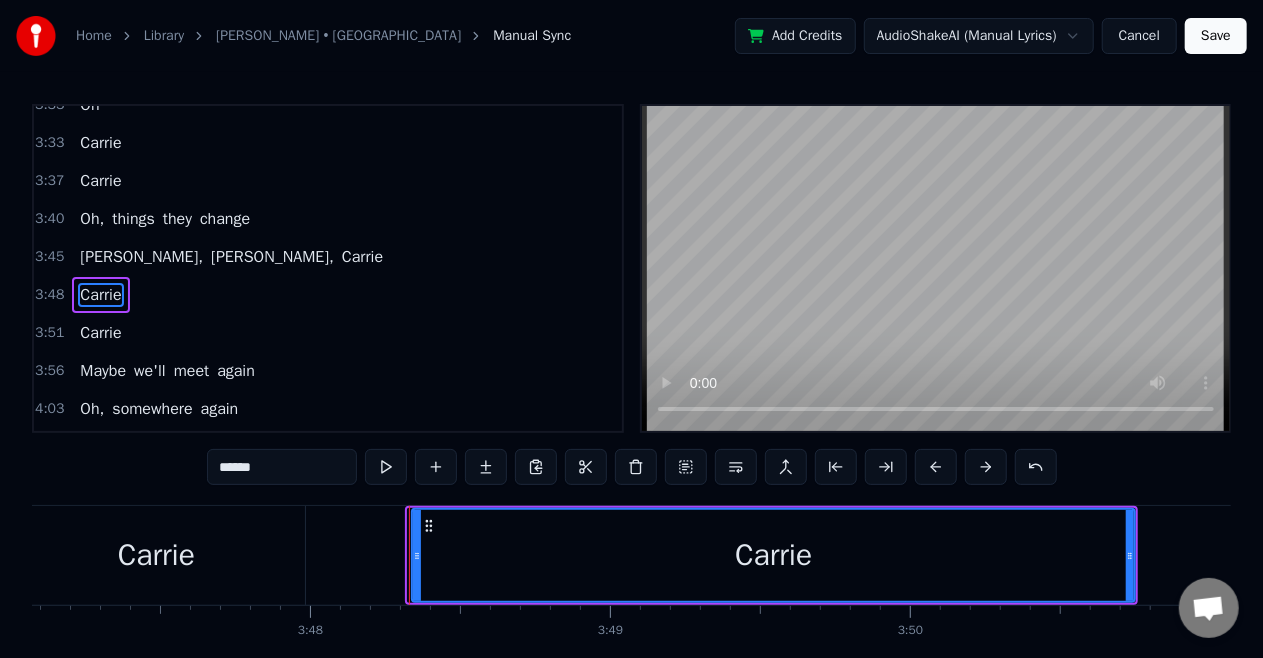 click at bounding box center [417, 555] 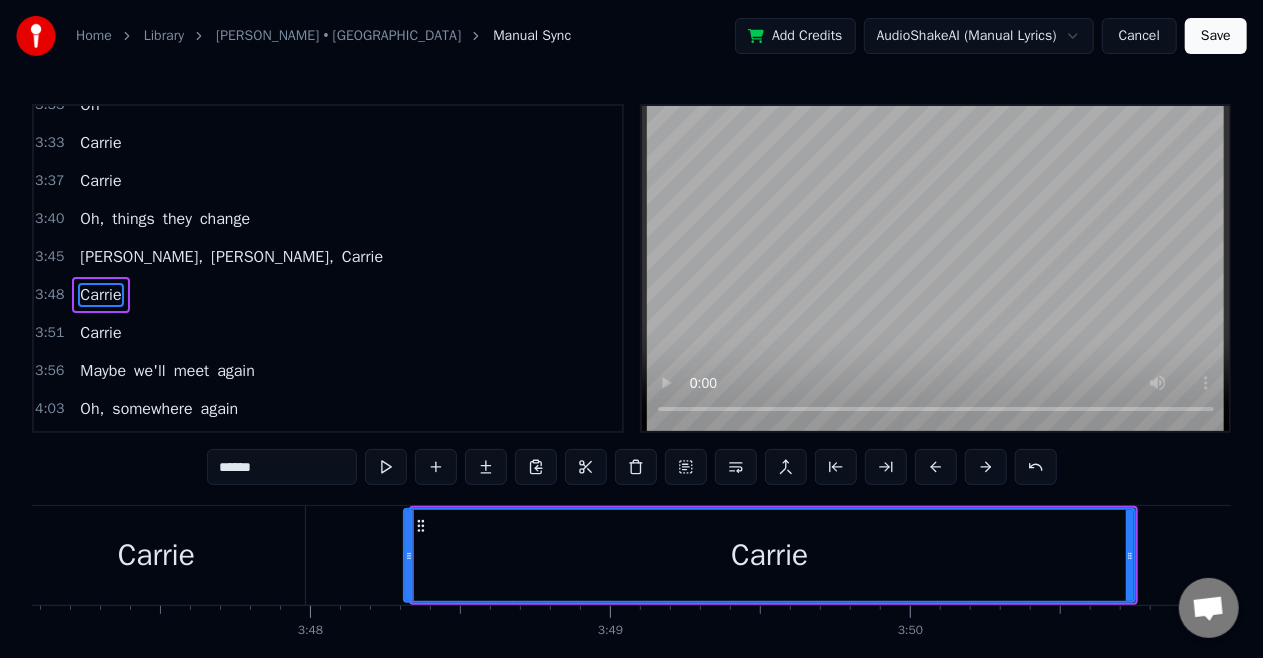 drag, startPoint x: 414, startPoint y: 582, endPoint x: 406, endPoint y: 590, distance: 11.313708 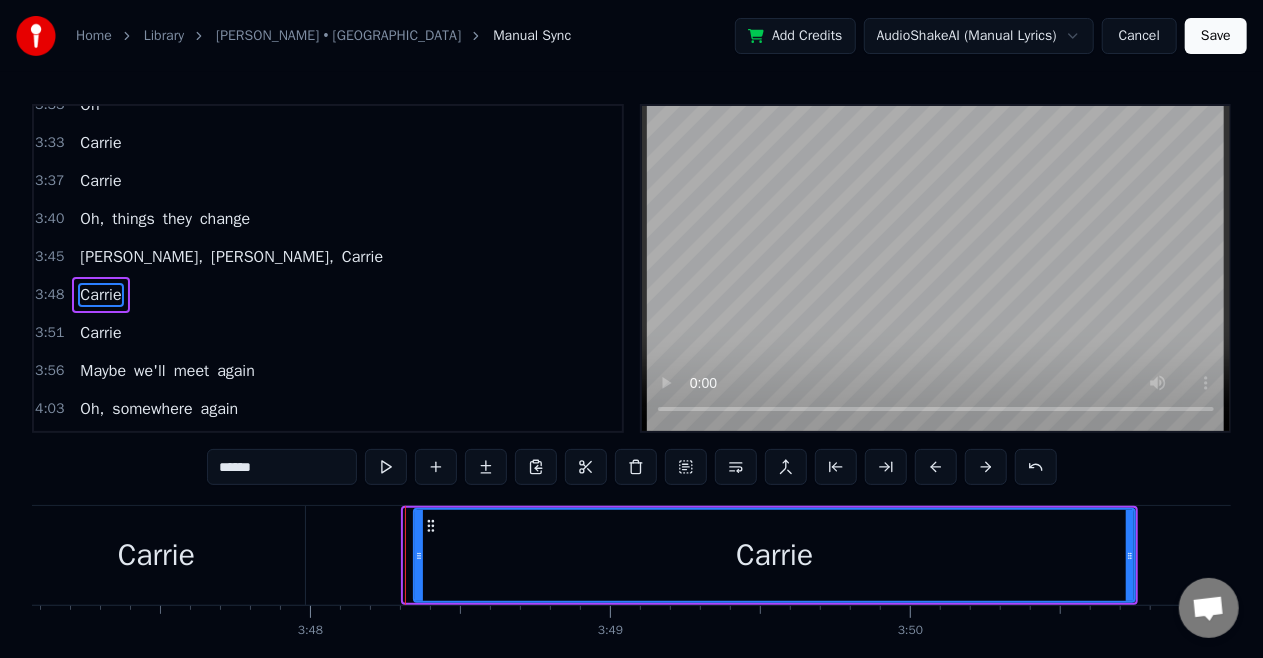 drag, startPoint x: 406, startPoint y: 588, endPoint x: 416, endPoint y: 582, distance: 11.661903 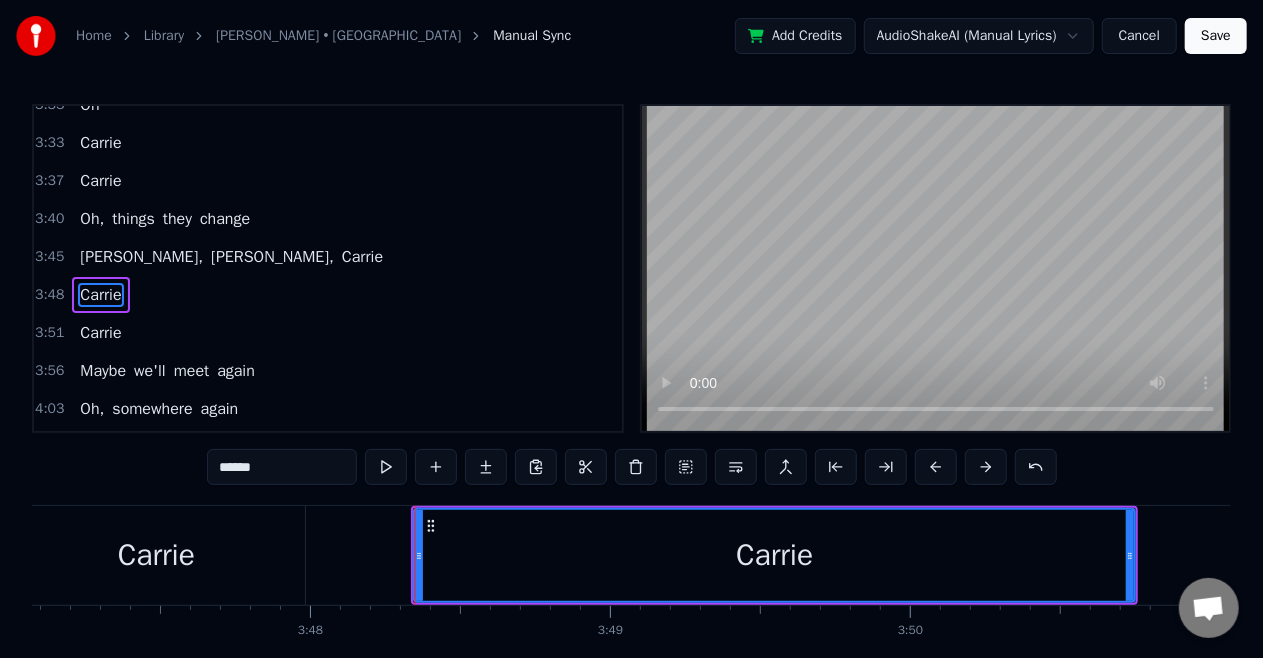 click on "Oh," at bounding box center [92, 219] 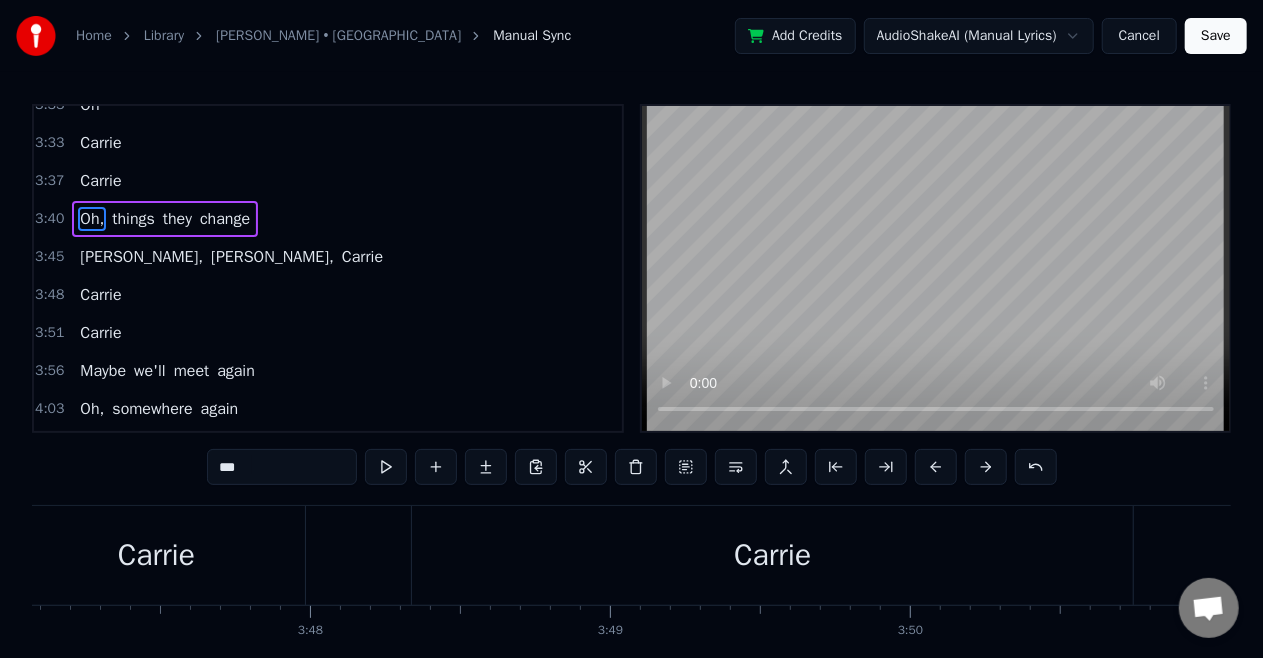 scroll, scrollTop: 1308, scrollLeft: 0, axis: vertical 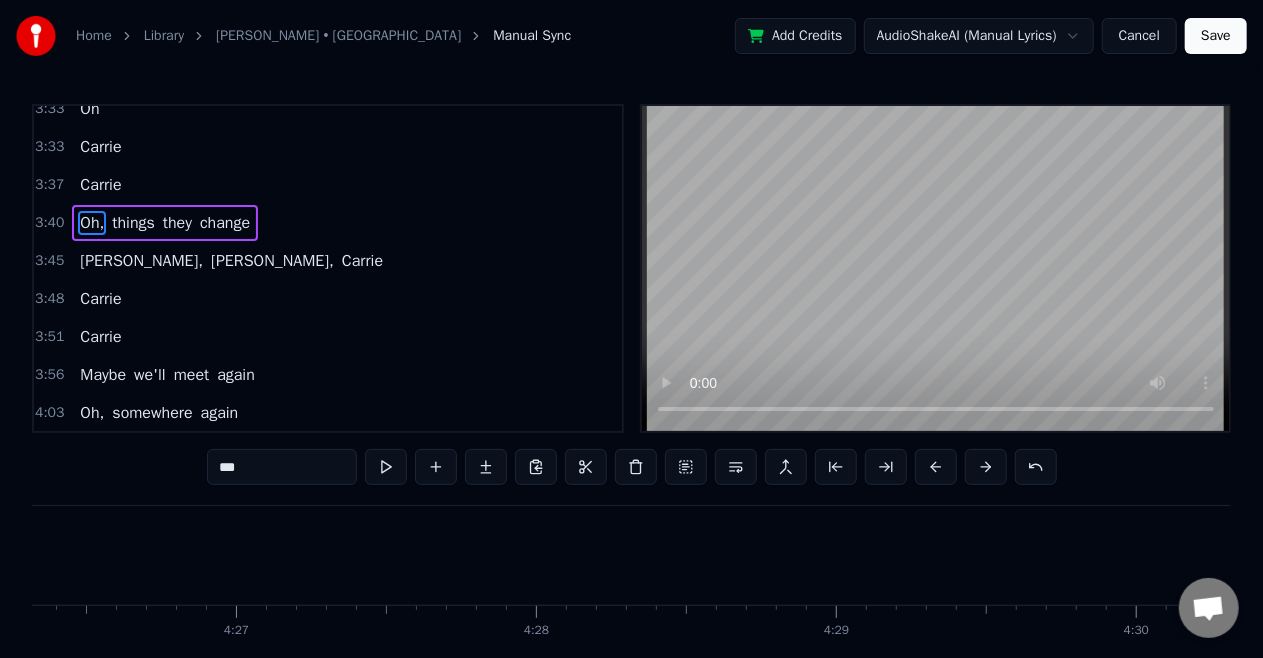 click on "Save" at bounding box center [1216, 36] 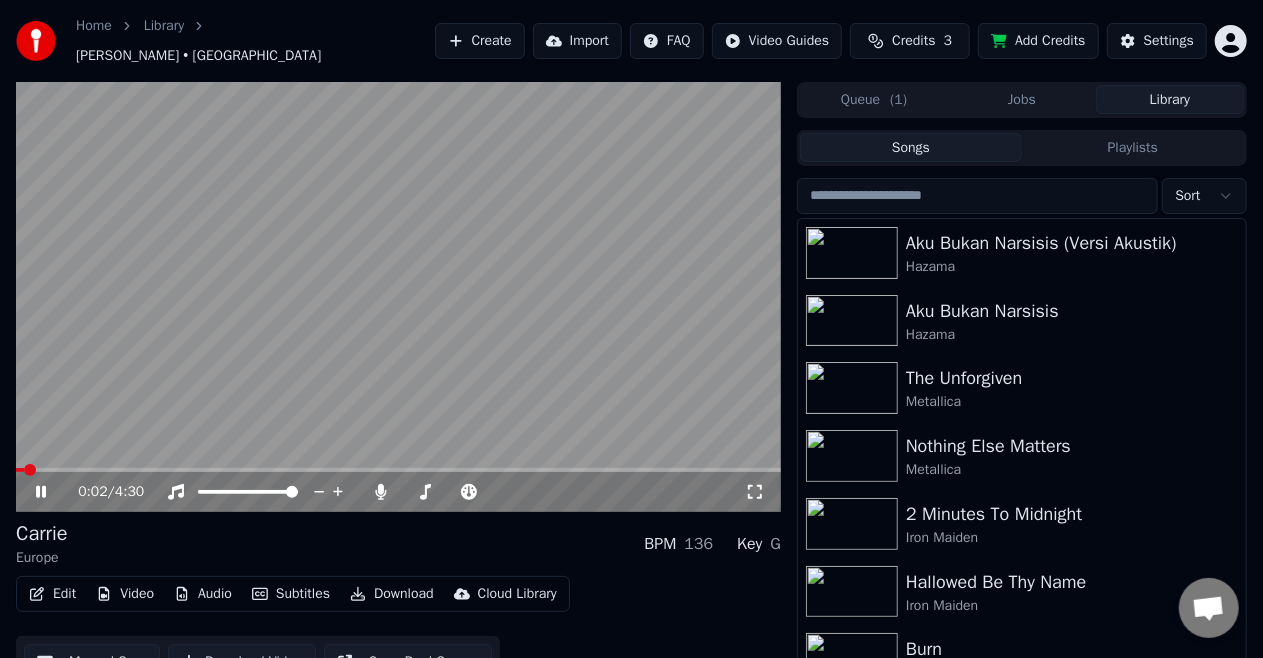 click 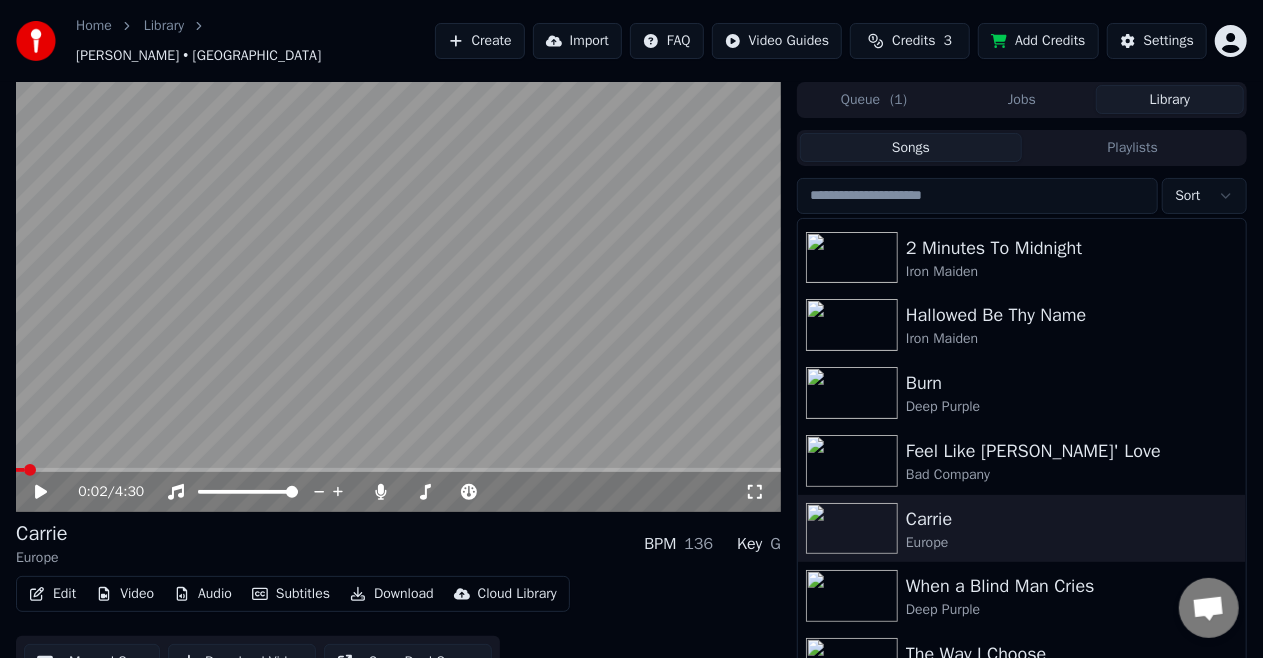 scroll, scrollTop: 350, scrollLeft: 0, axis: vertical 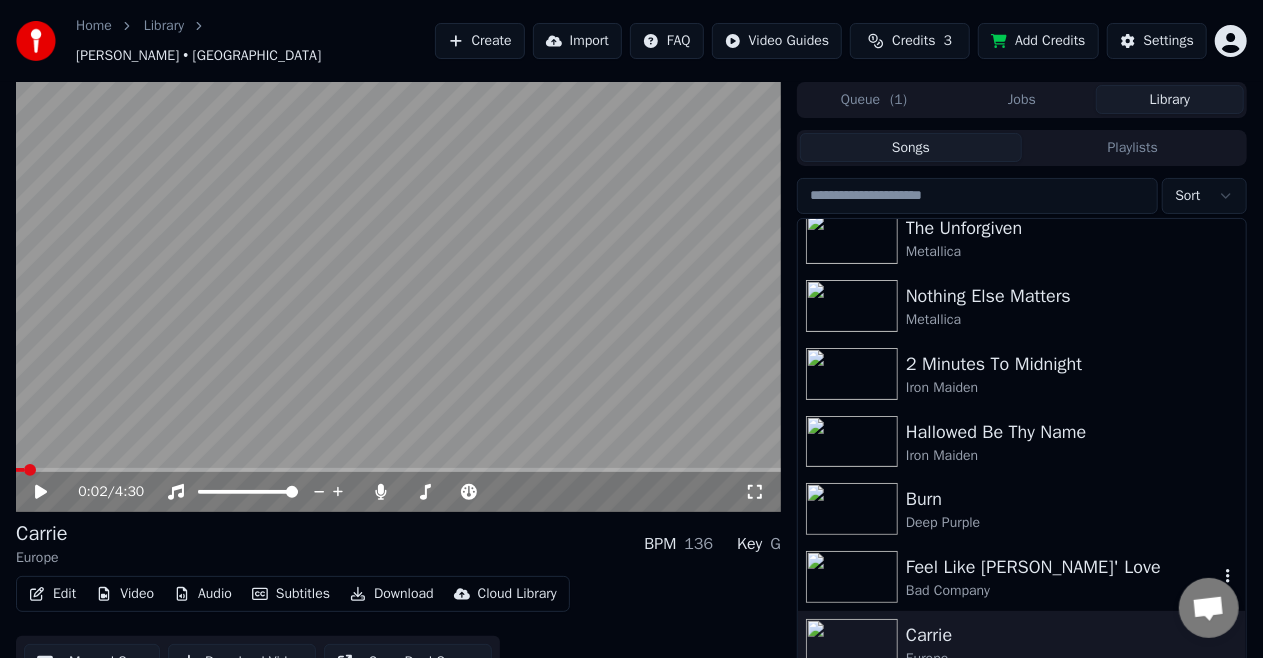click on "Feel Like [PERSON_NAME]' Love" at bounding box center (1062, 567) 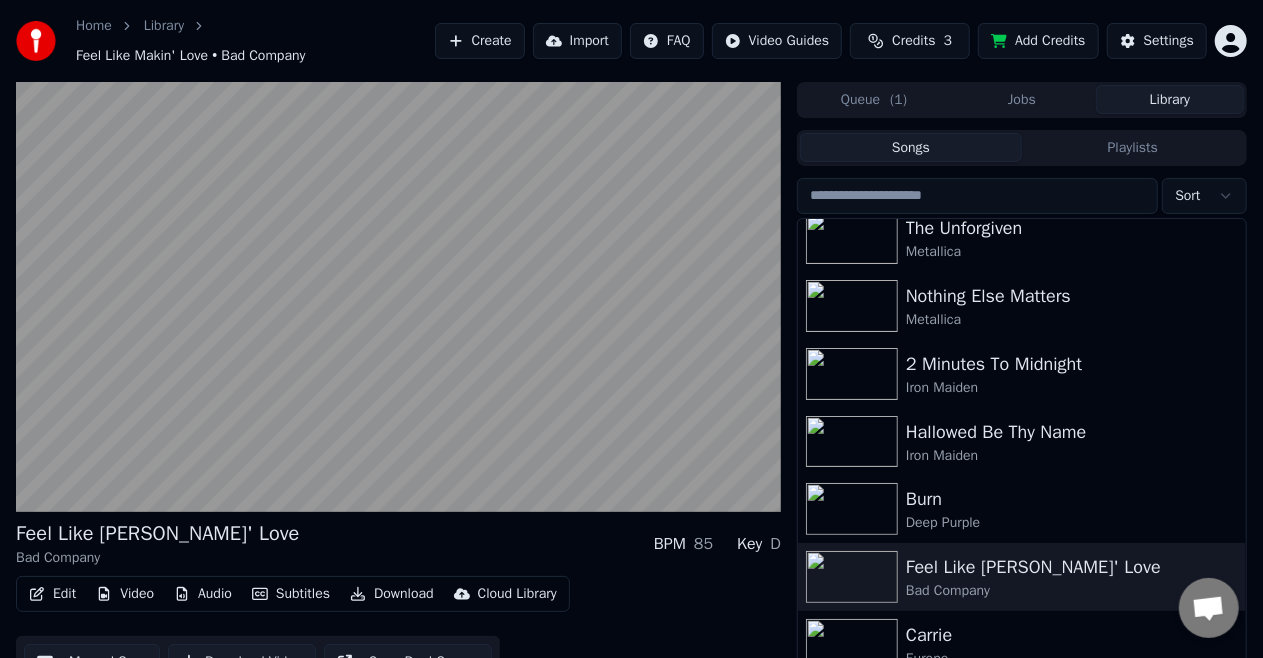 scroll, scrollTop: 110, scrollLeft: 0, axis: vertical 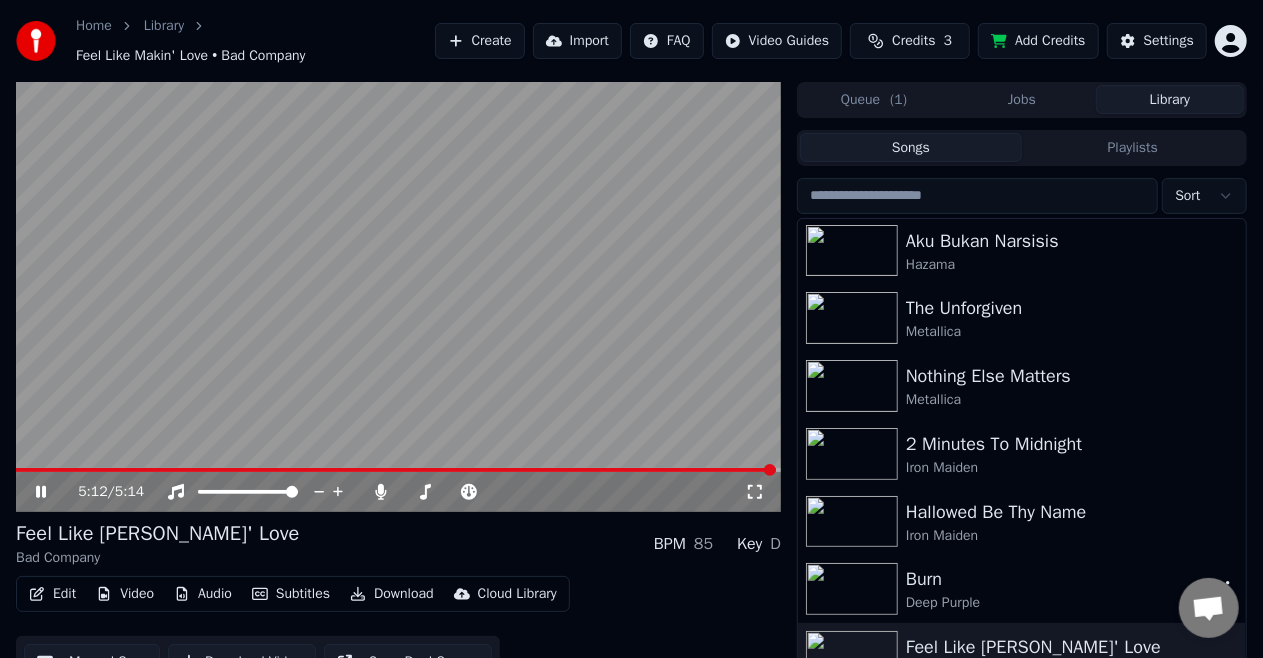 click on "Burn" at bounding box center [1062, 579] 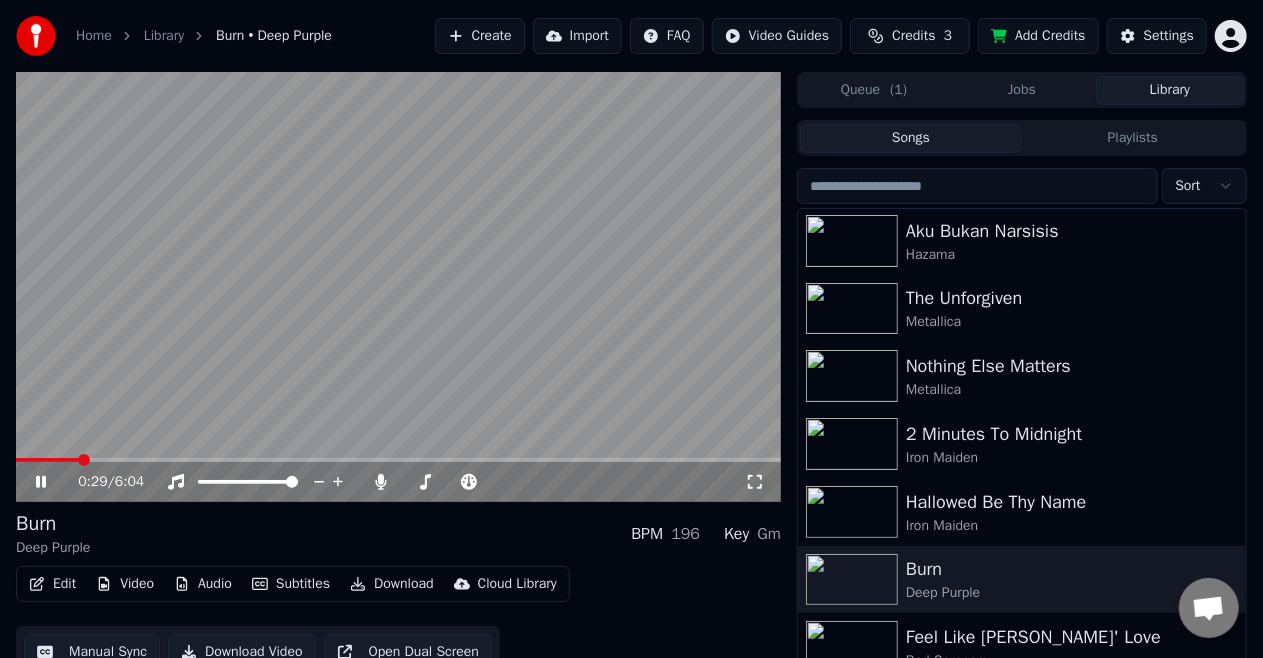 click 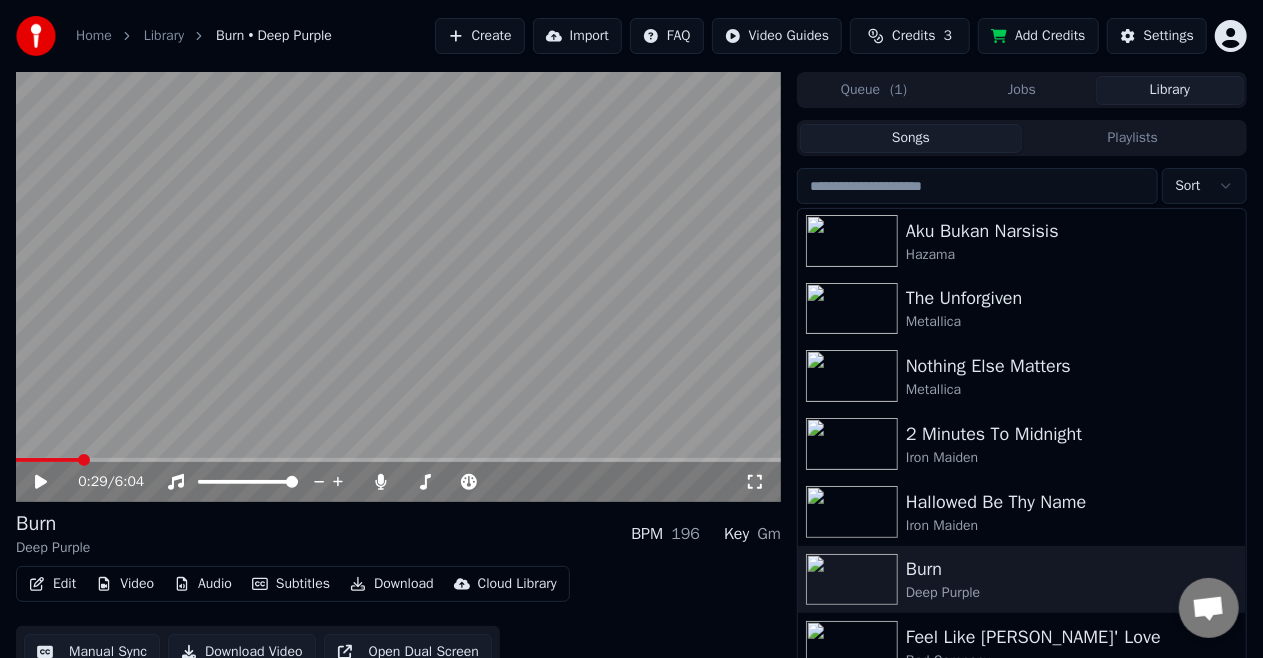 click on "Manual Sync" at bounding box center (92, 652) 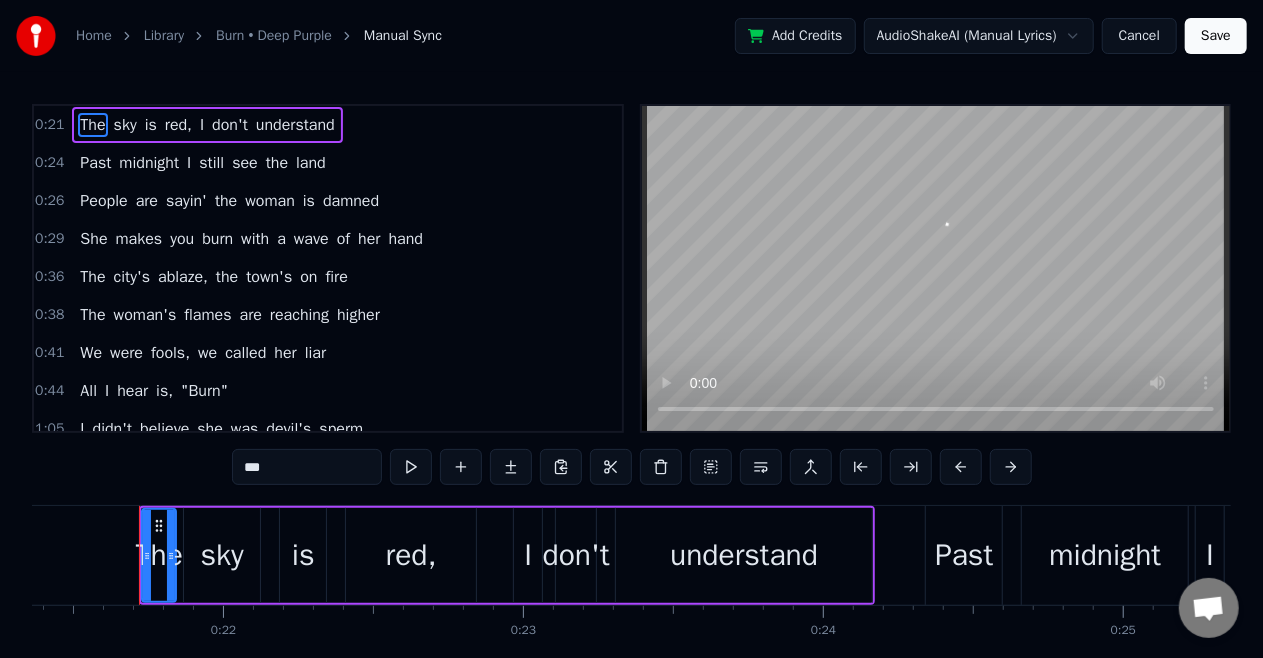 scroll, scrollTop: 0, scrollLeft: 6416, axis: horizontal 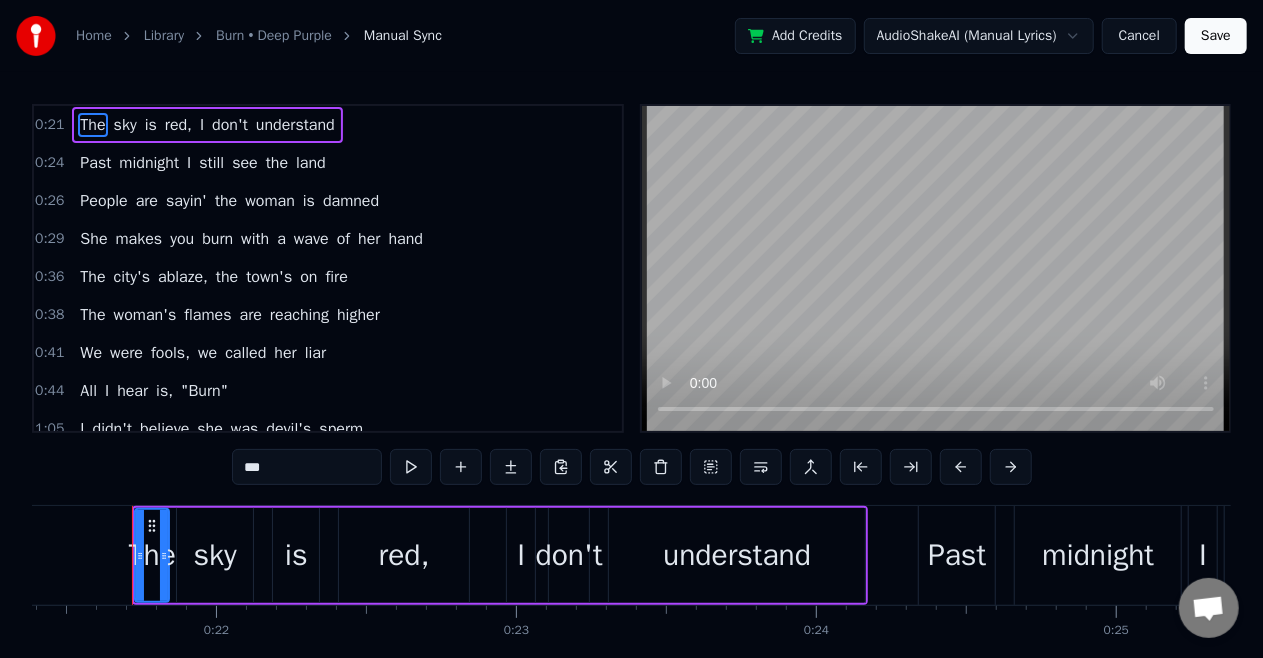click on "I" at bounding box center (202, 125) 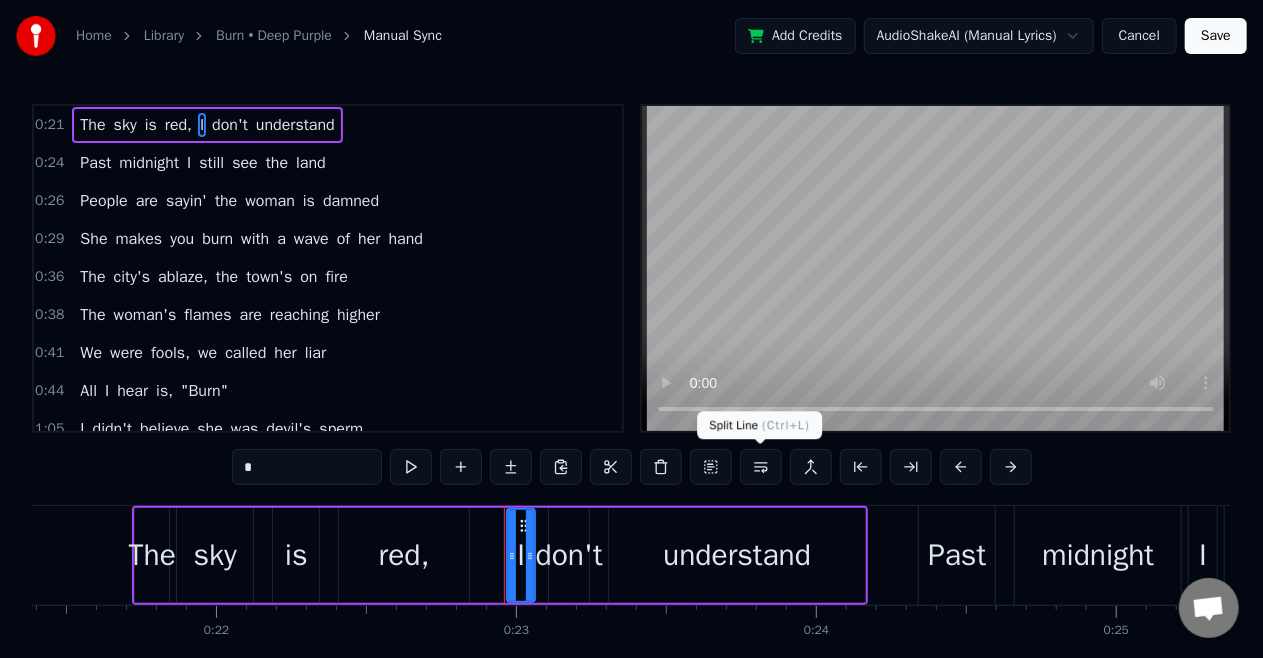 click at bounding box center [761, 467] 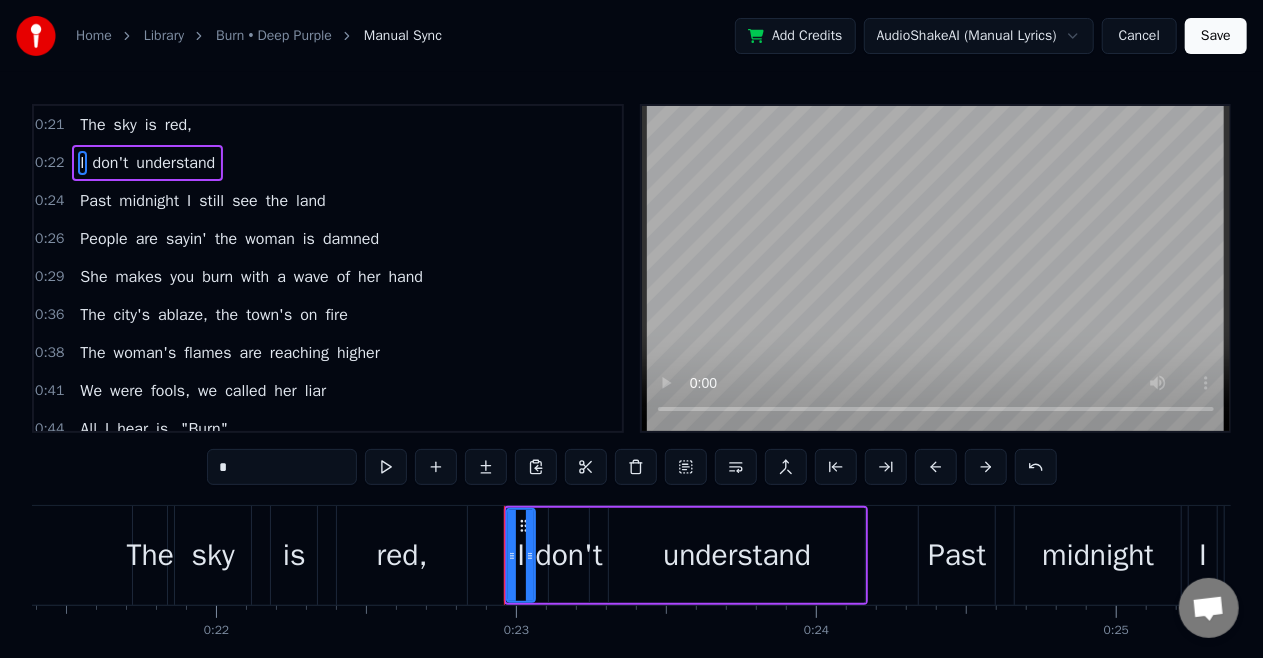 click on "I" at bounding box center (189, 201) 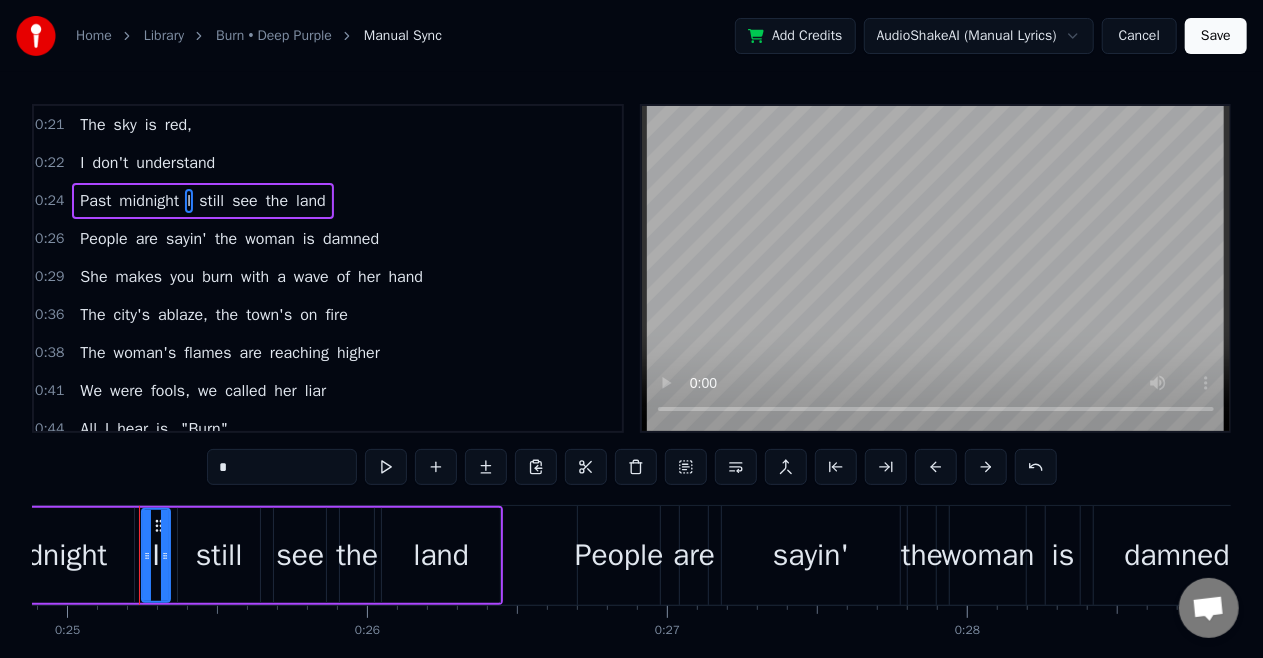 scroll, scrollTop: 0, scrollLeft: 7472, axis: horizontal 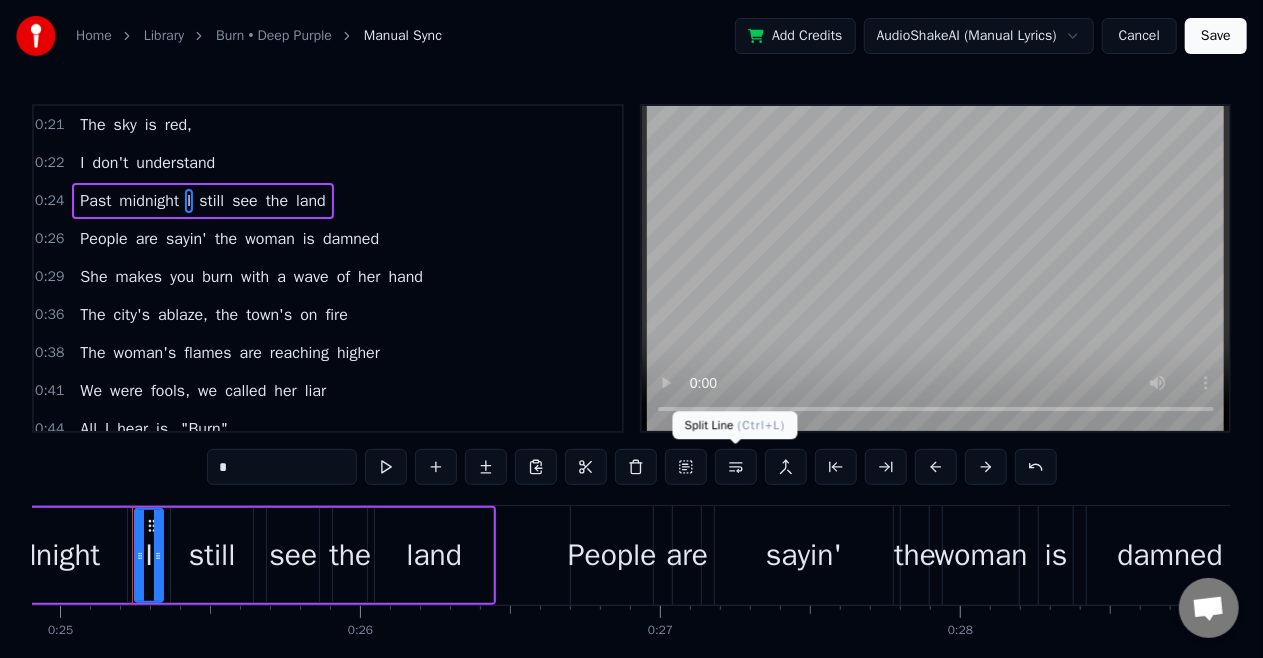 click at bounding box center [736, 467] 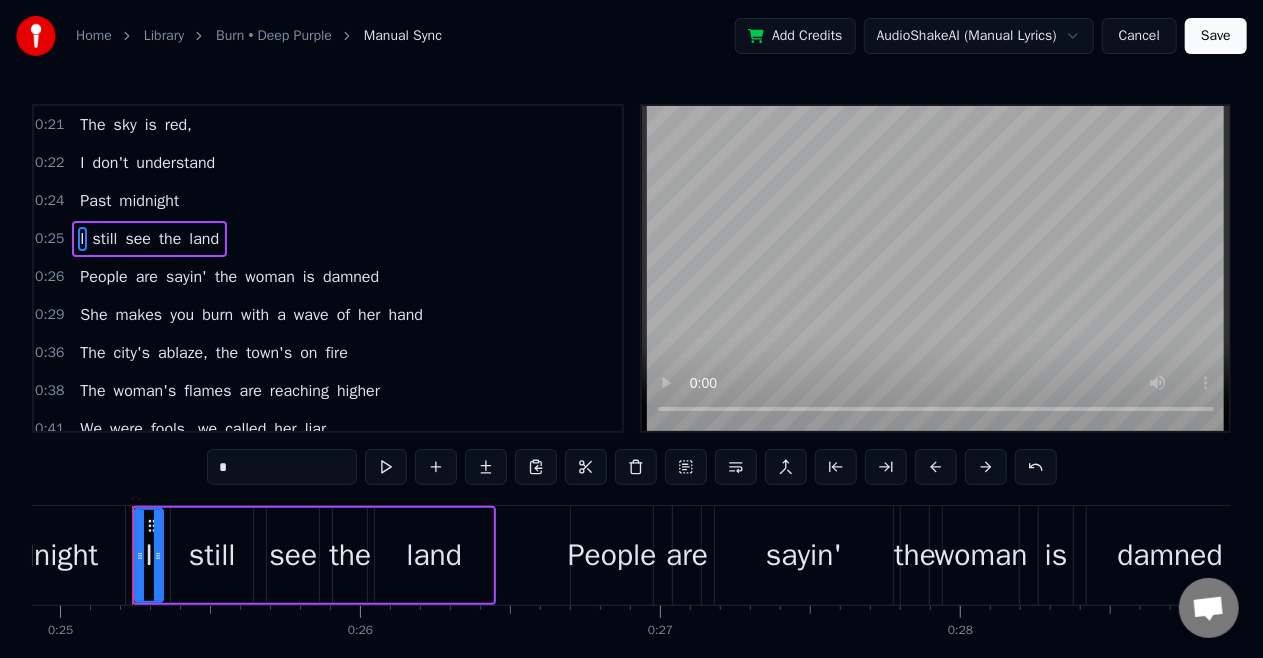 click on "The" at bounding box center [92, 125] 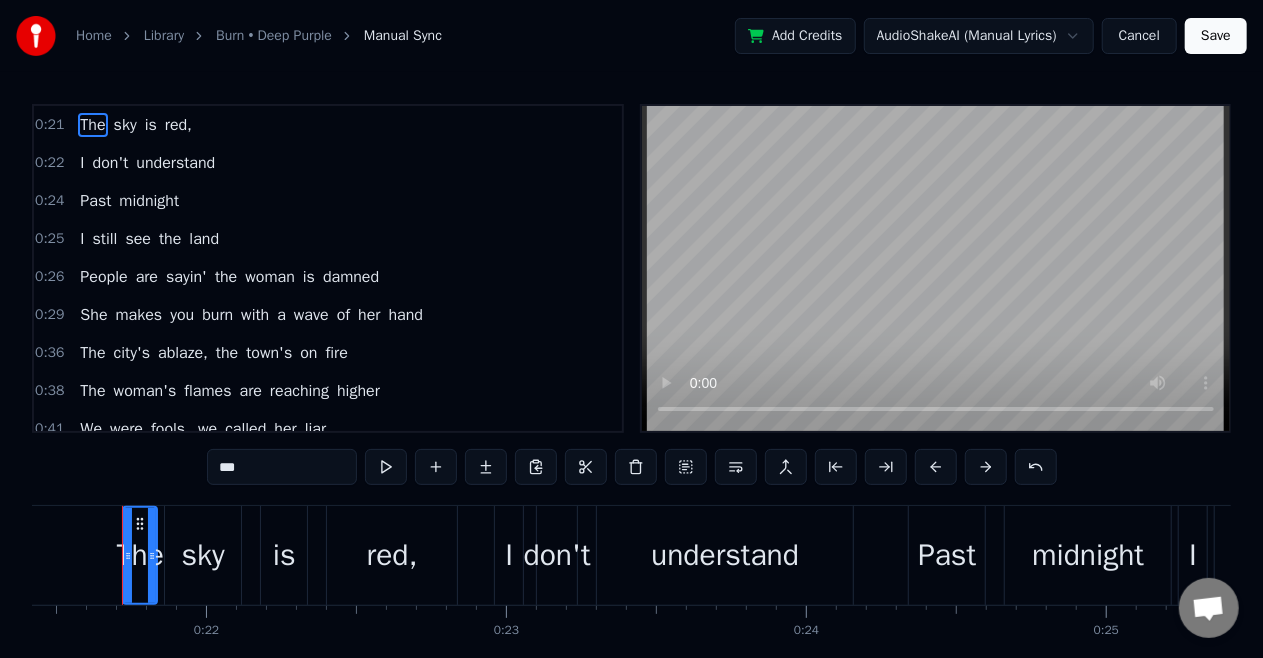 scroll, scrollTop: 0, scrollLeft: 6416, axis: horizontal 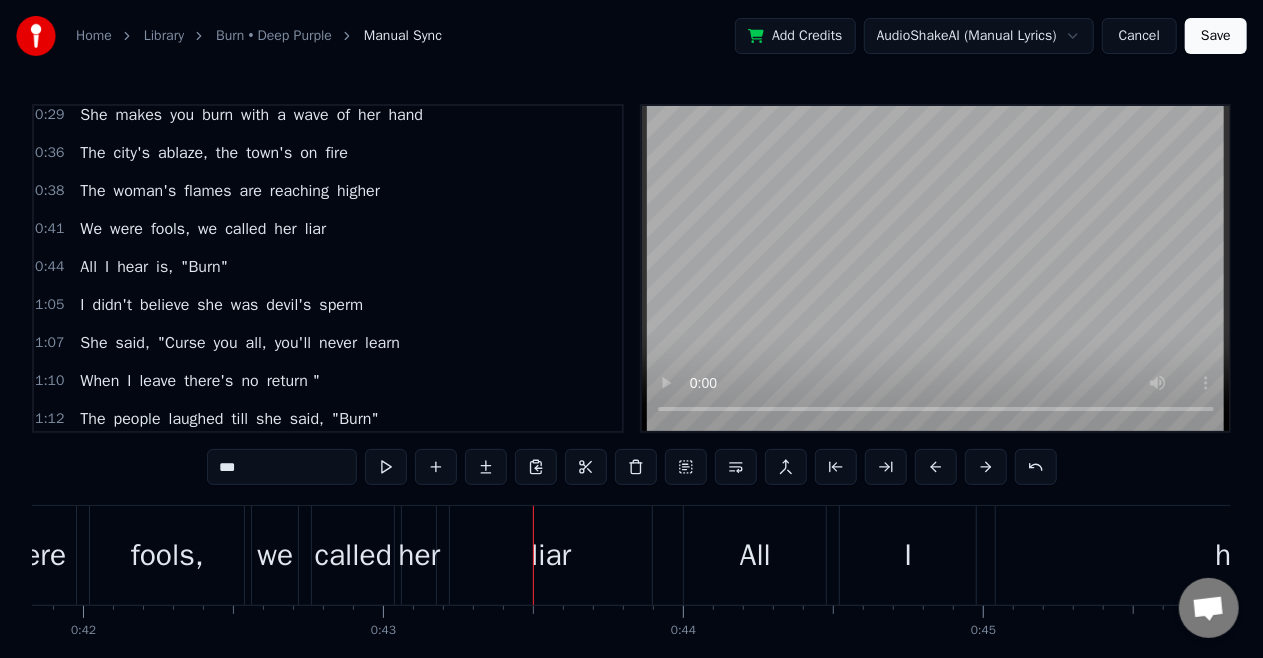 click on "we" at bounding box center (207, 229) 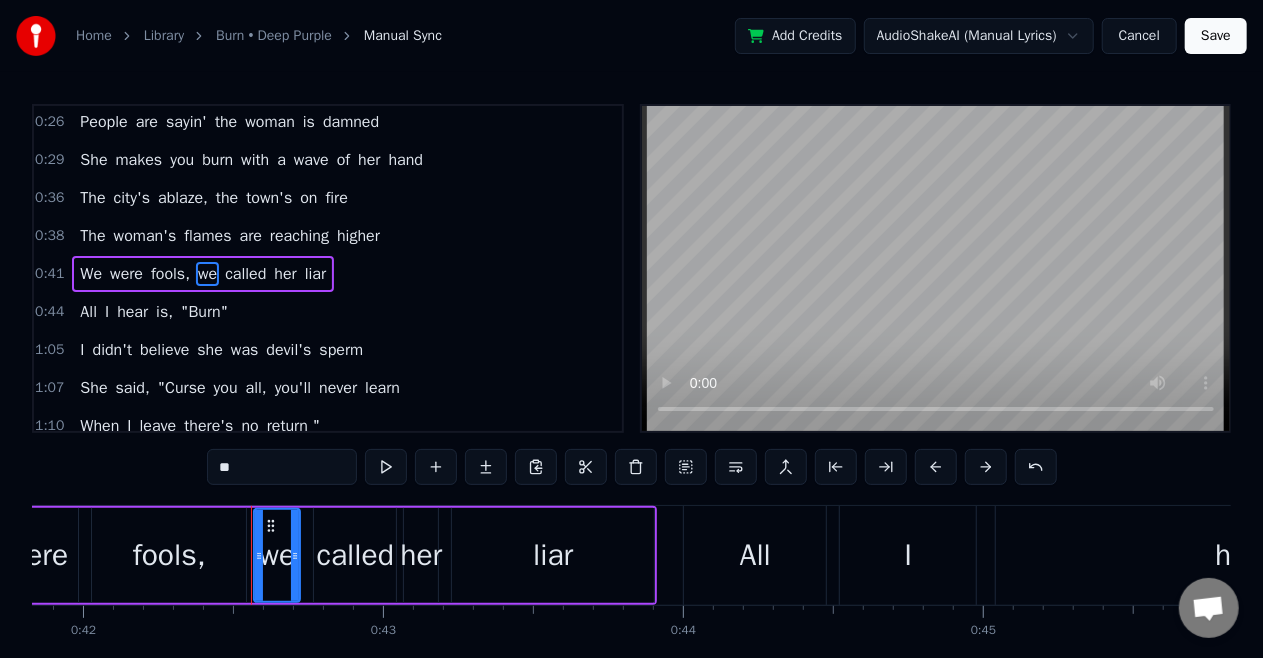 scroll, scrollTop: 154, scrollLeft: 0, axis: vertical 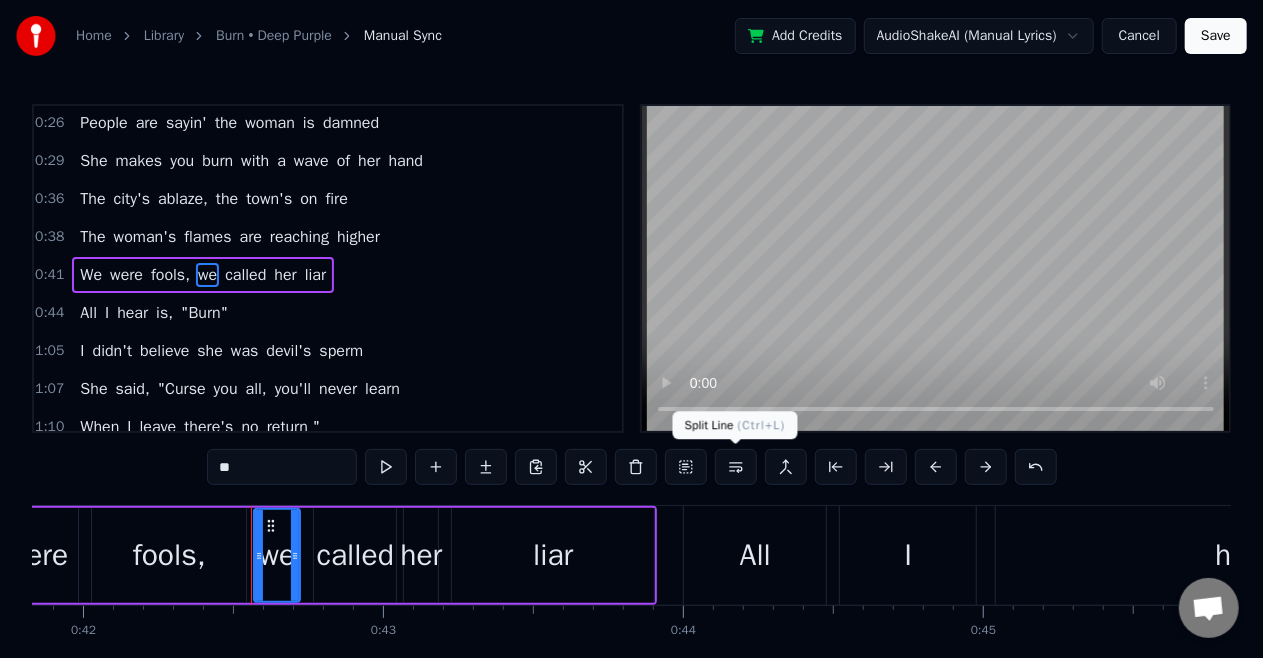click at bounding box center (736, 467) 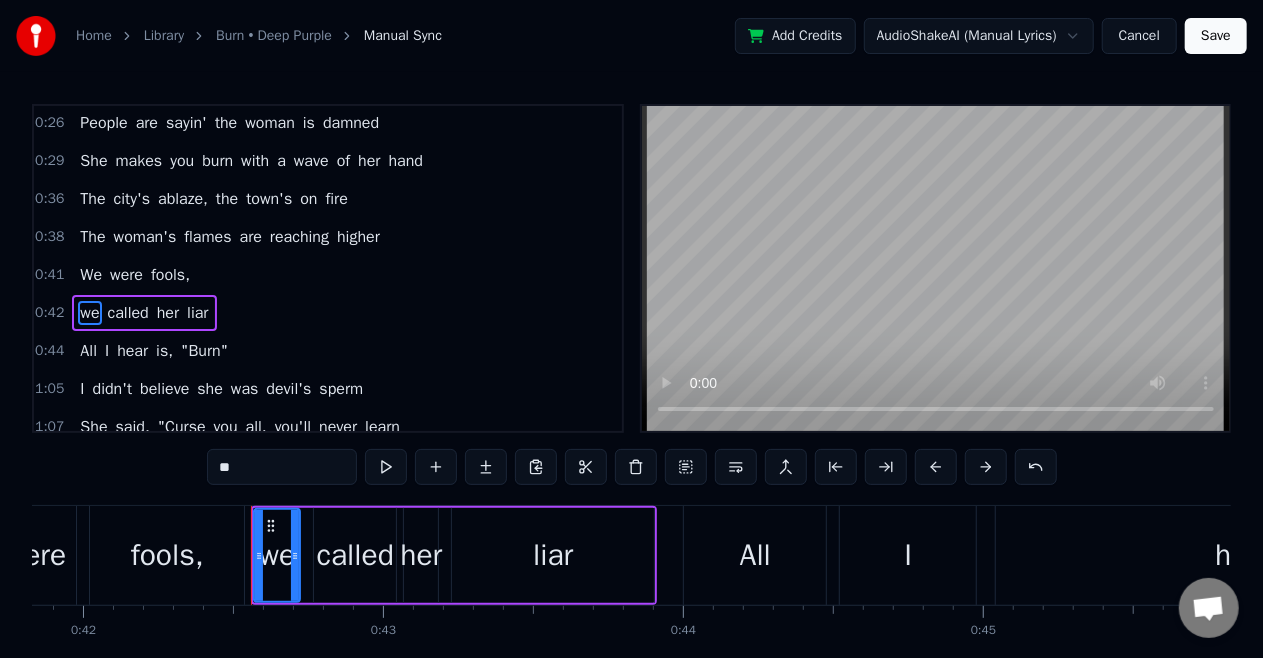 scroll, scrollTop: 192, scrollLeft: 0, axis: vertical 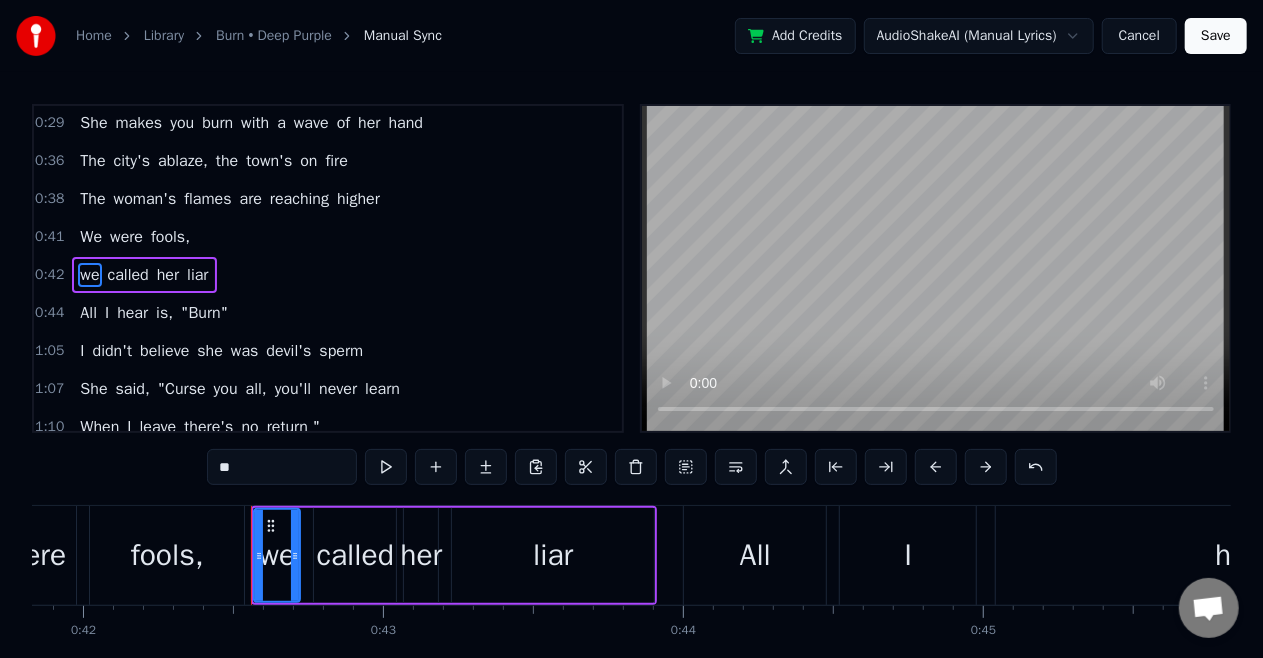 click on "The" at bounding box center (92, 199) 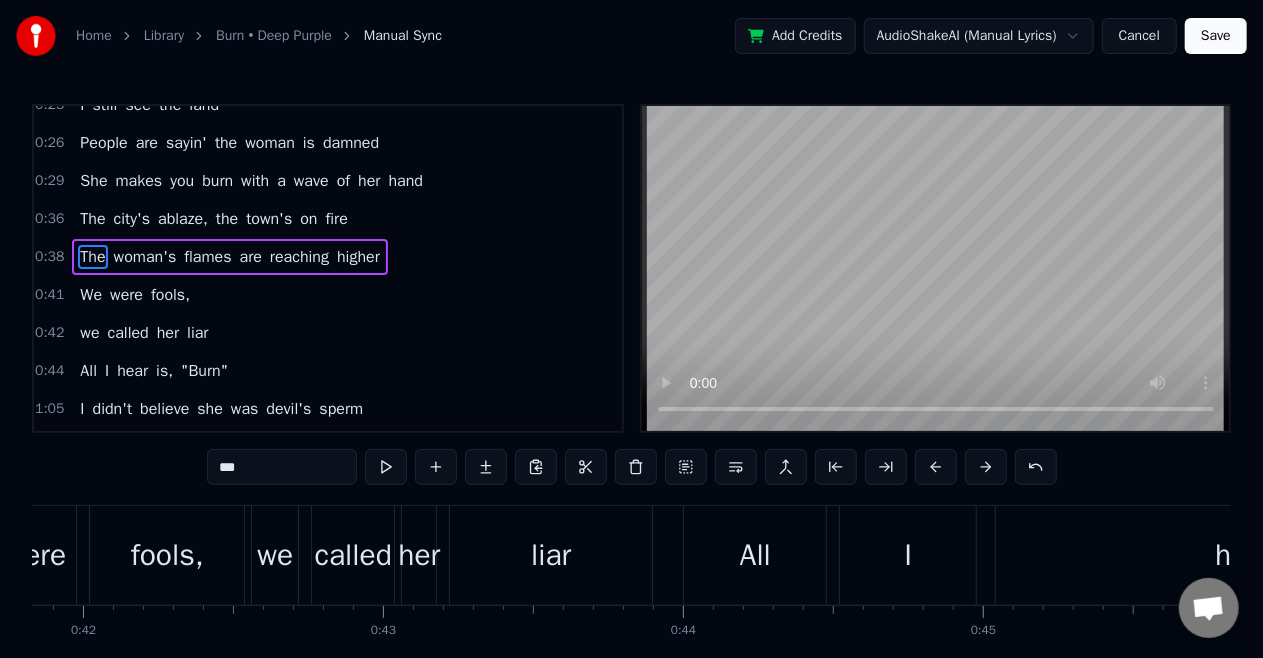 scroll, scrollTop: 117, scrollLeft: 0, axis: vertical 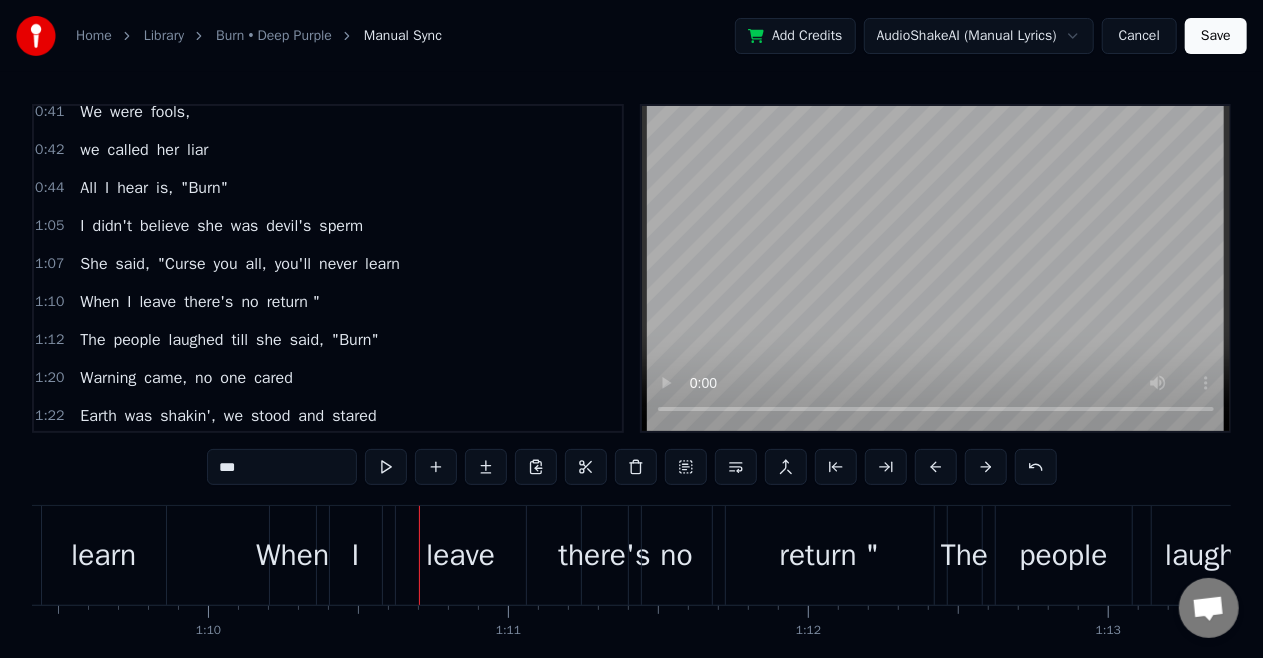 click on "I" at bounding box center [82, 226] 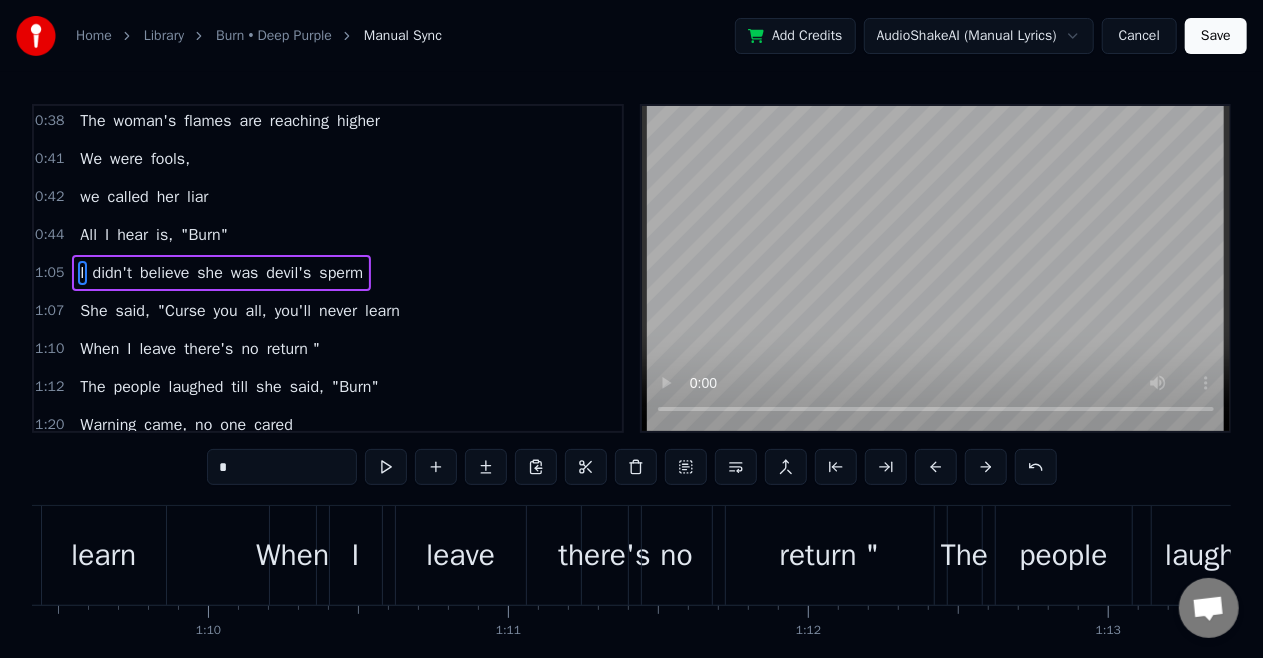 scroll, scrollTop: 266, scrollLeft: 0, axis: vertical 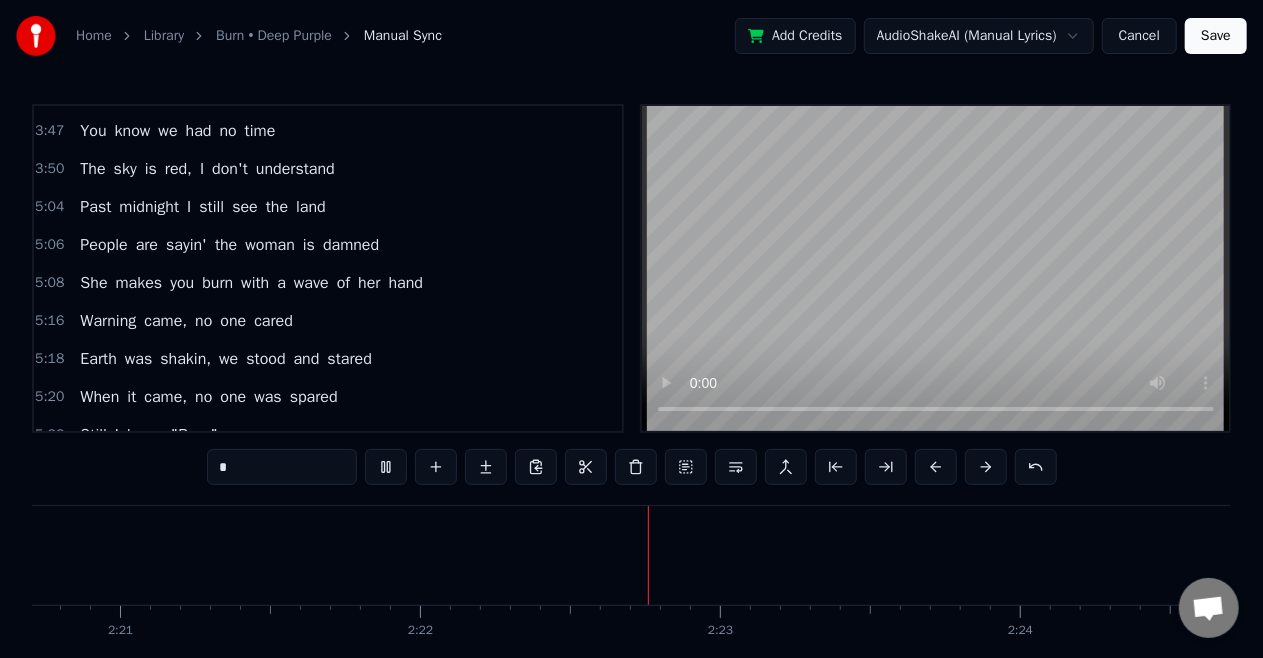 type 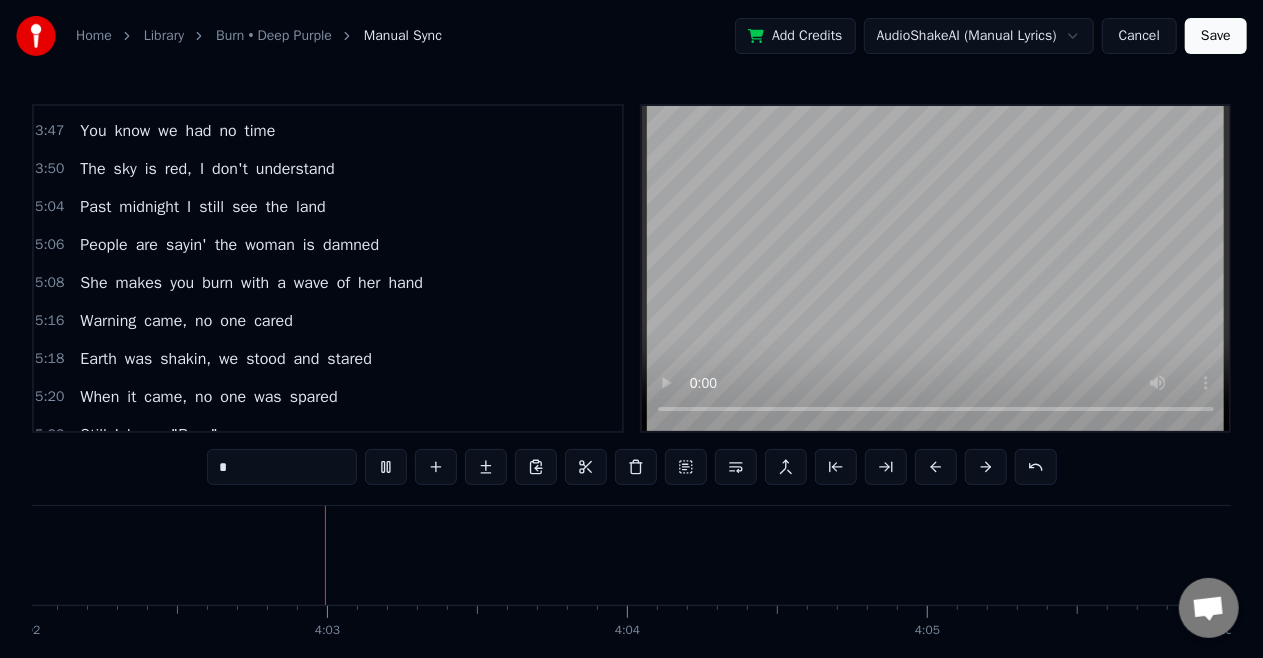 scroll, scrollTop: 0, scrollLeft: 72634, axis: horizontal 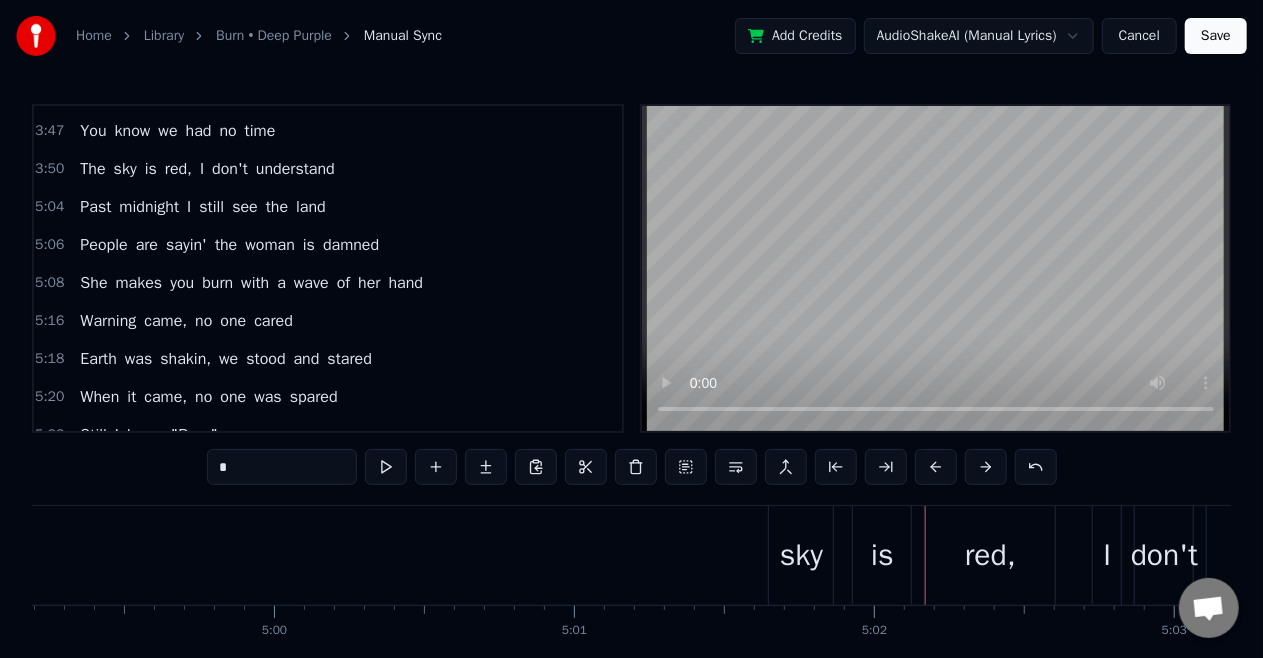 click on "The" at bounding box center [92, 169] 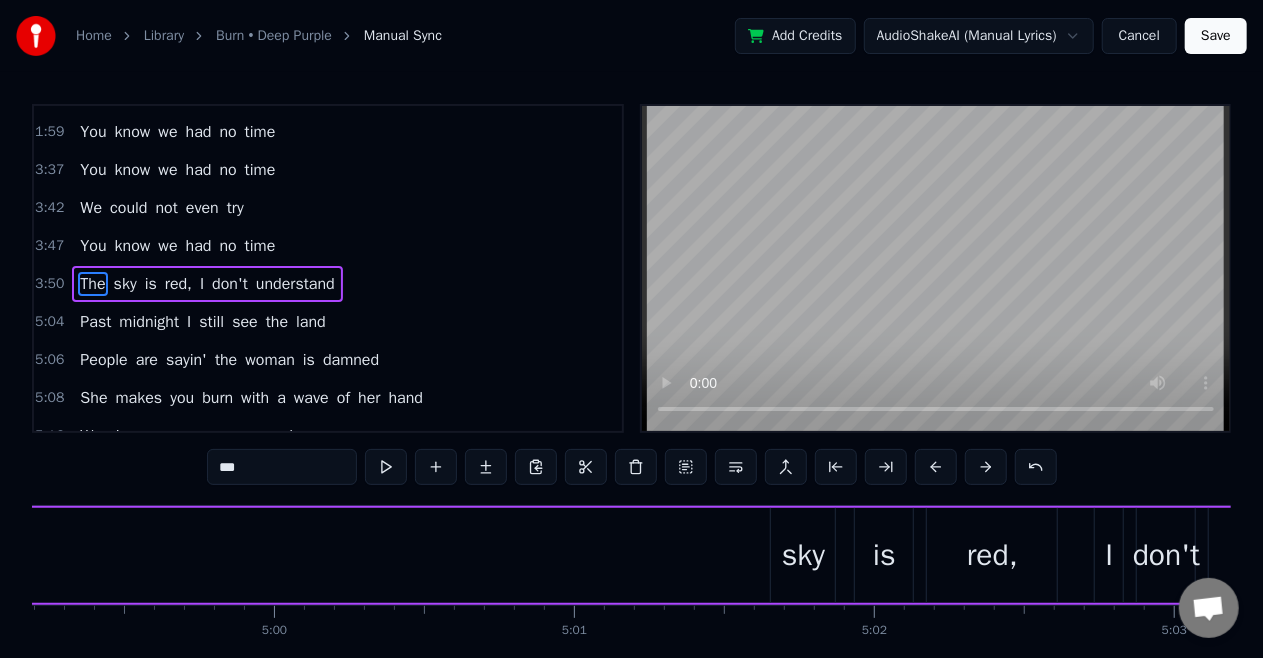 scroll, scrollTop: 789, scrollLeft: 0, axis: vertical 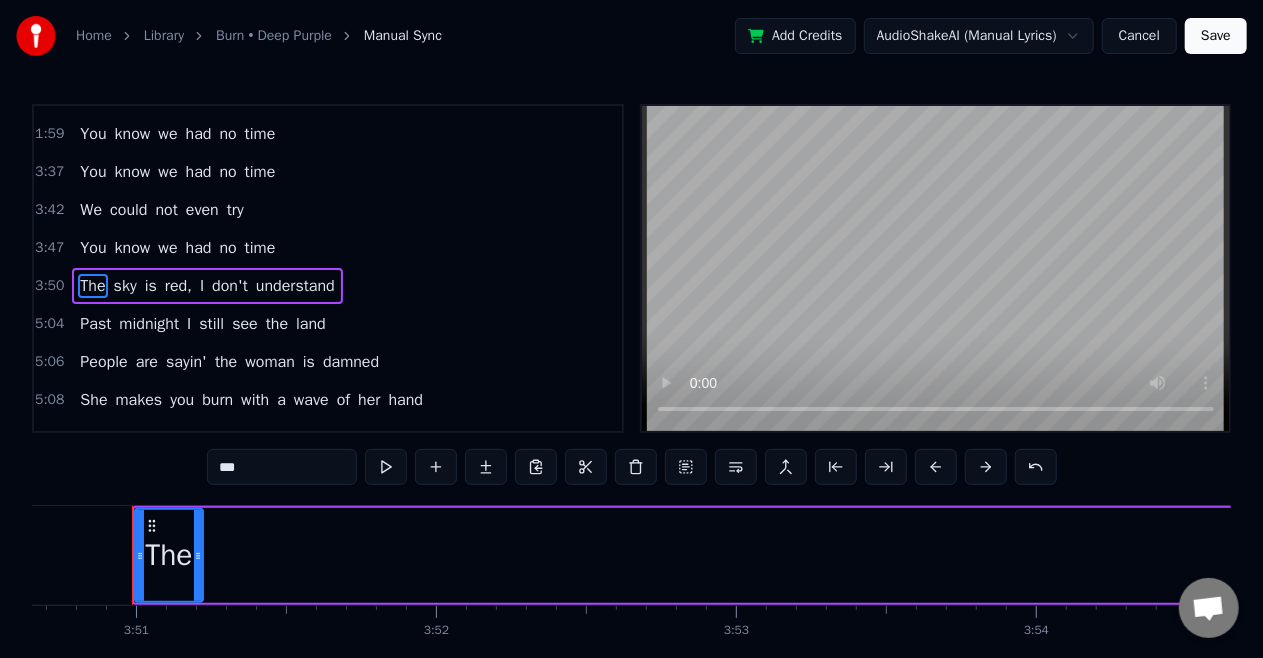 drag, startPoint x: 171, startPoint y: 560, endPoint x: 199, endPoint y: 561, distance: 28.01785 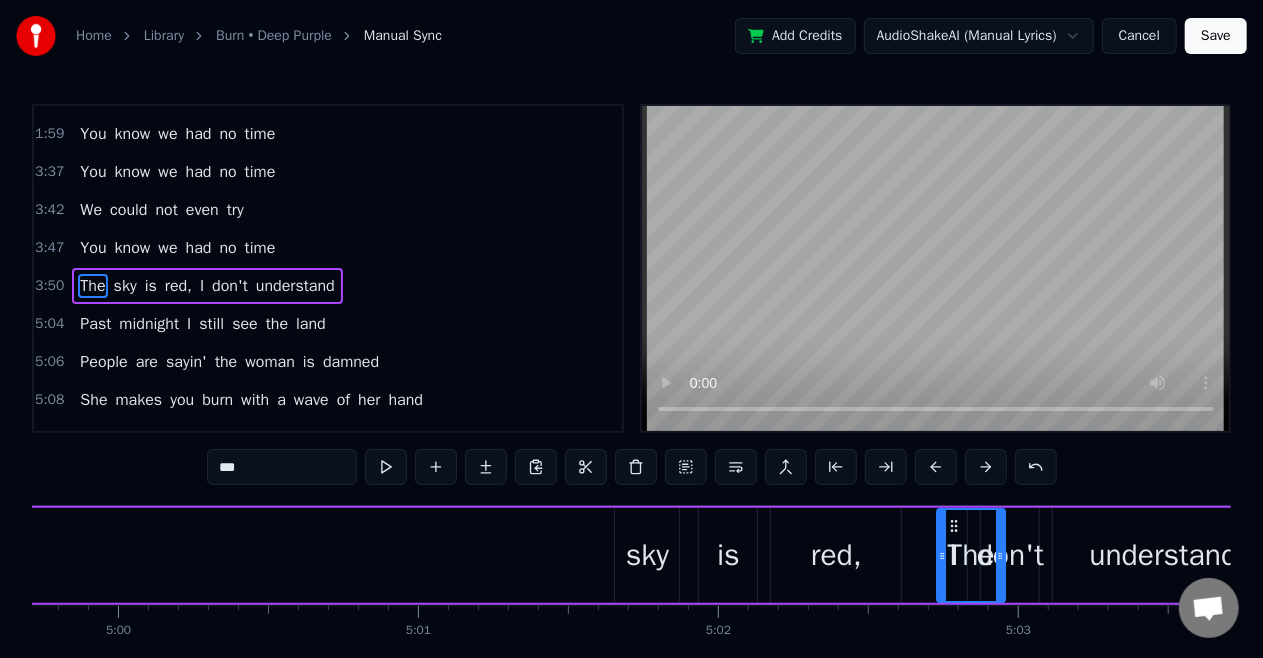 scroll, scrollTop: 0, scrollLeft: 89920, axis: horizontal 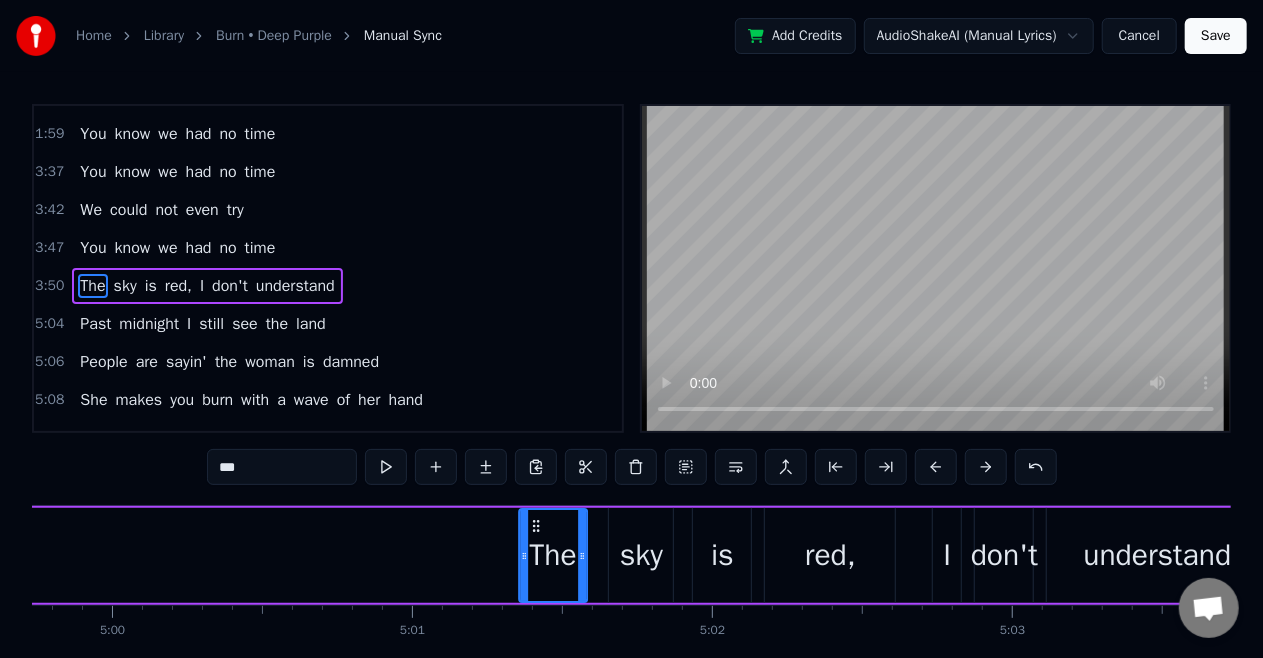 drag, startPoint x: 151, startPoint y: 522, endPoint x: 534, endPoint y: 498, distance: 383.75122 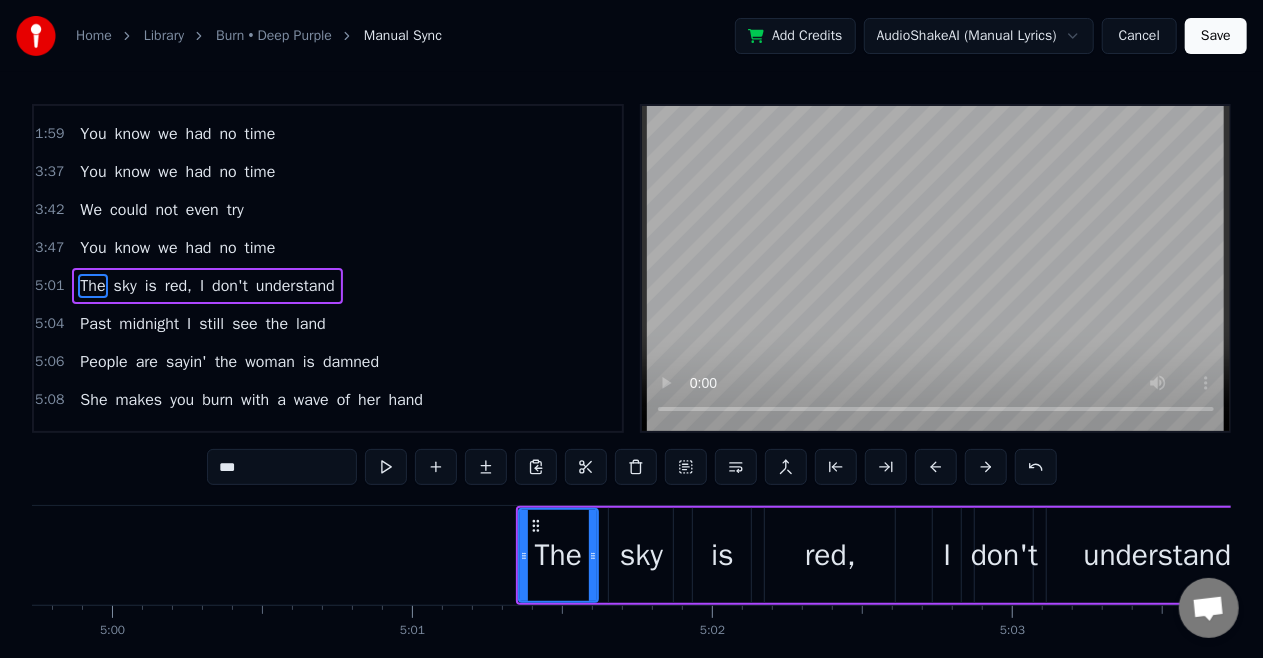 drag, startPoint x: 580, startPoint y: 562, endPoint x: 591, endPoint y: 577, distance: 18.601076 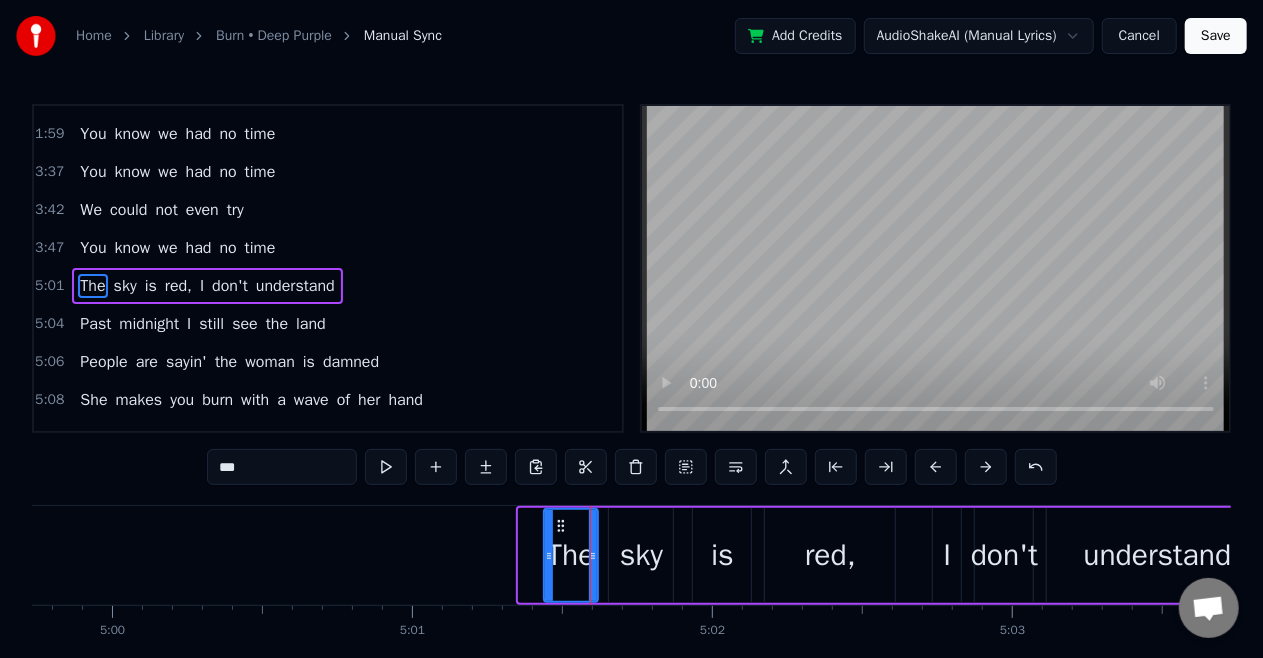 drag, startPoint x: 522, startPoint y: 550, endPoint x: 547, endPoint y: 562, distance: 27.730848 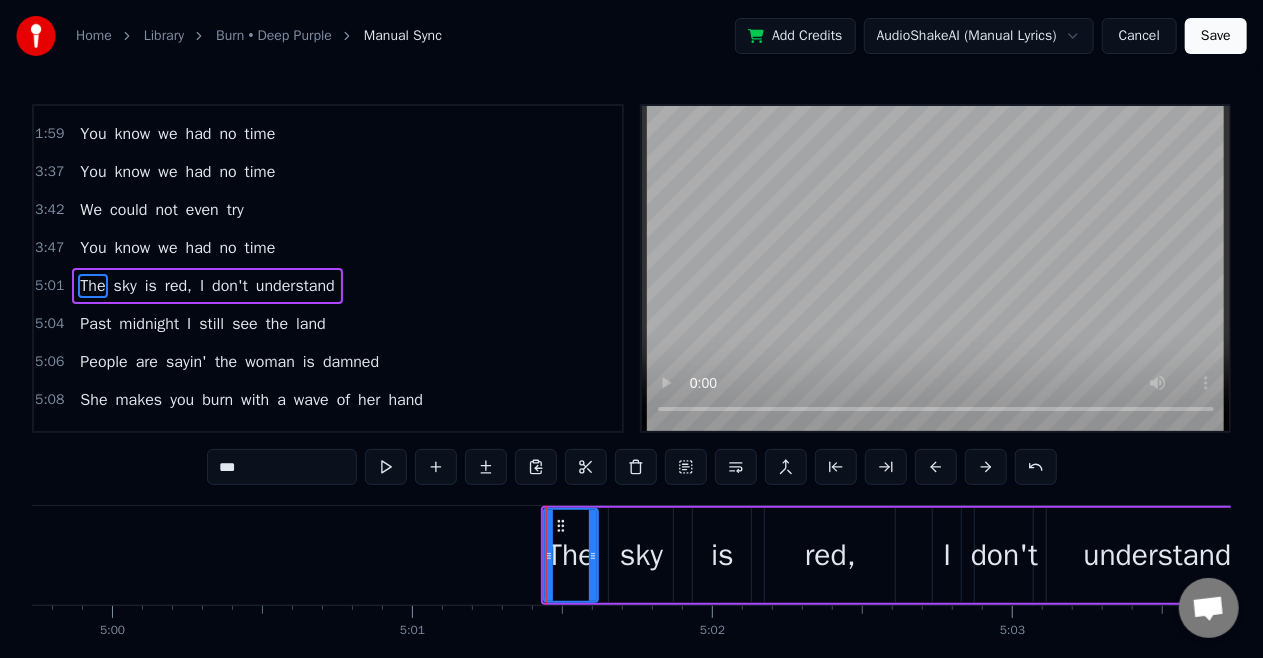 drag, startPoint x: 97, startPoint y: 251, endPoint x: 88, endPoint y: 273, distance: 23.769728 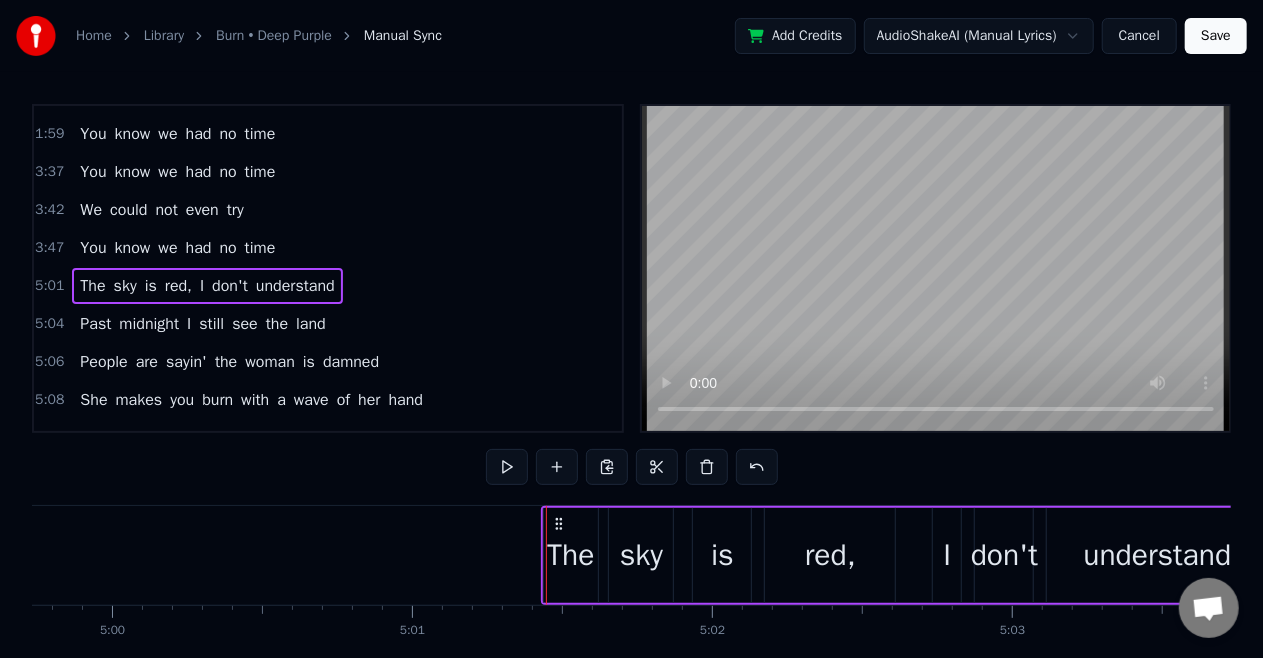 click on "The" at bounding box center (92, 286) 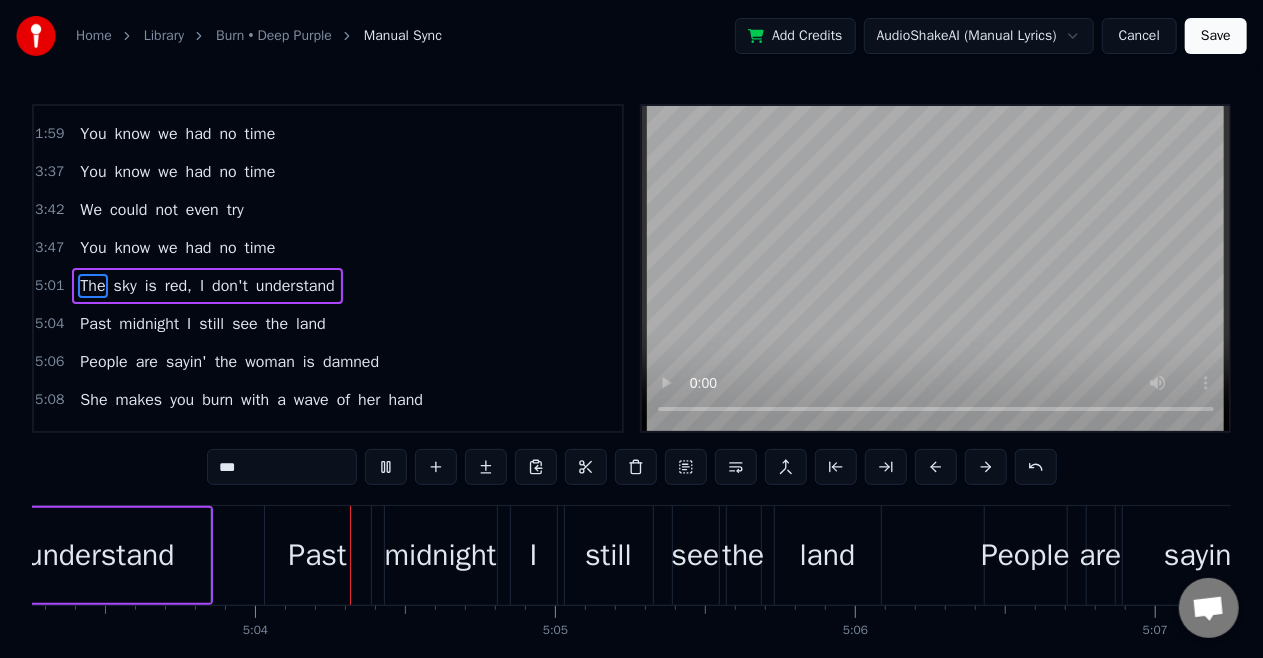 scroll, scrollTop: 0, scrollLeft: 90989, axis: horizontal 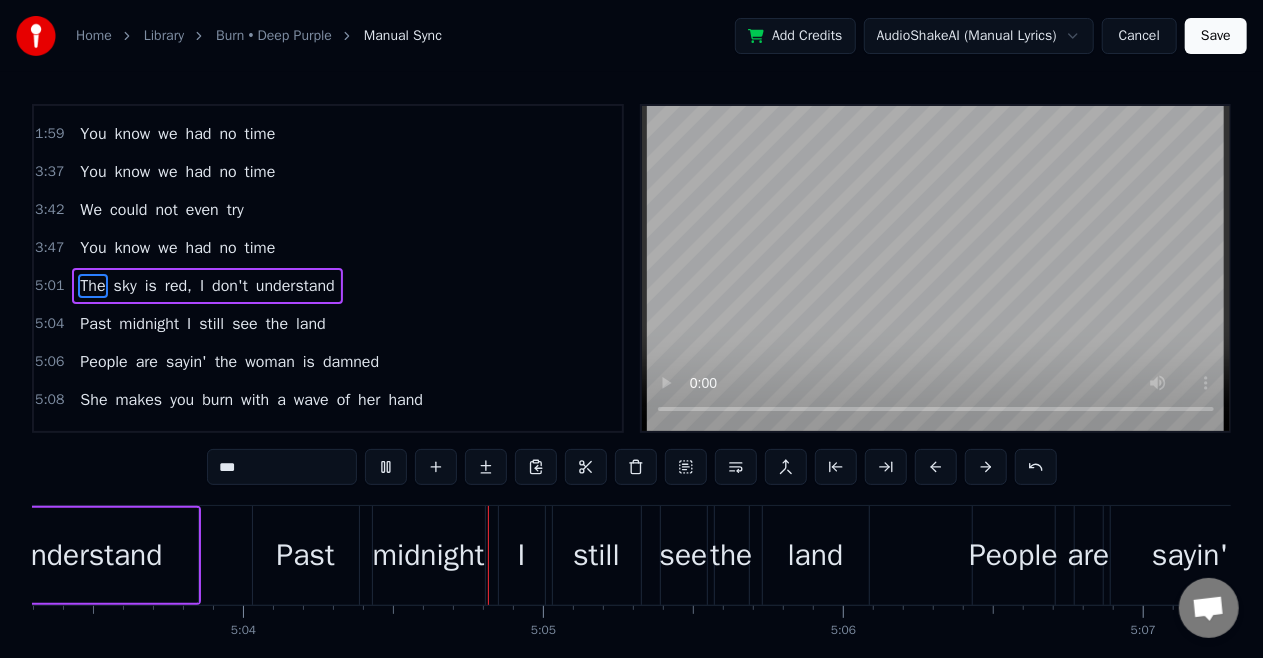 click on "You" at bounding box center [93, 248] 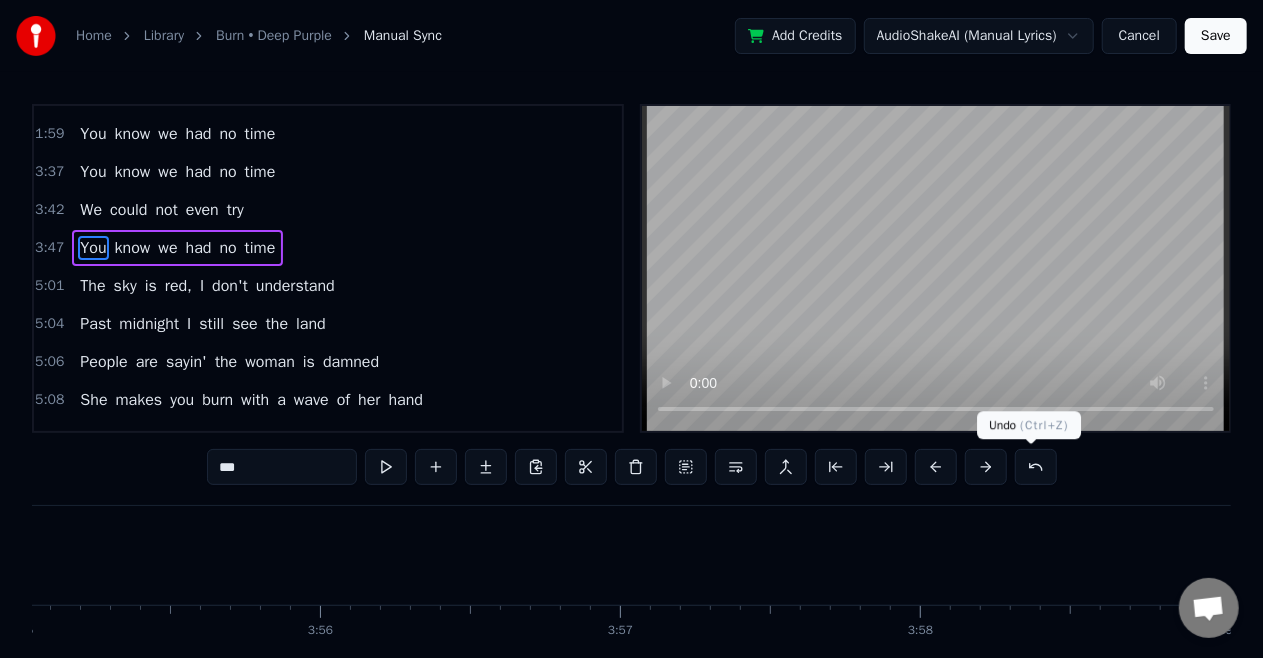 scroll, scrollTop: 0, scrollLeft: 68104, axis: horizontal 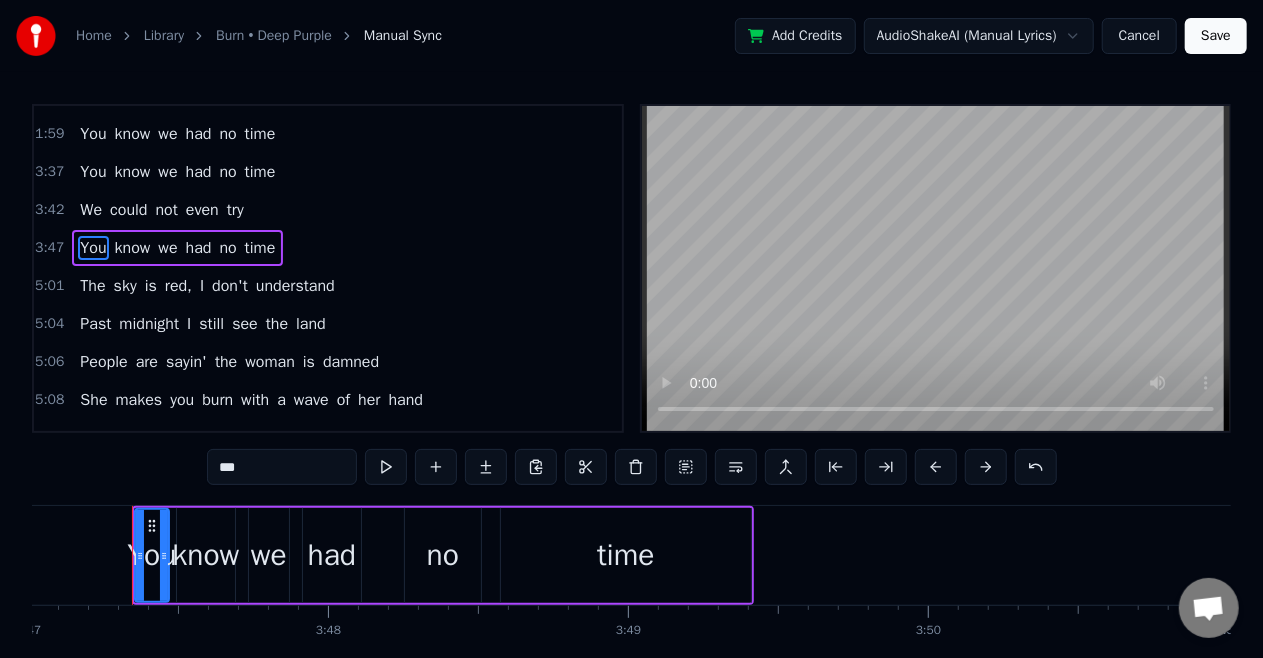 click on "time" at bounding box center (260, 248) 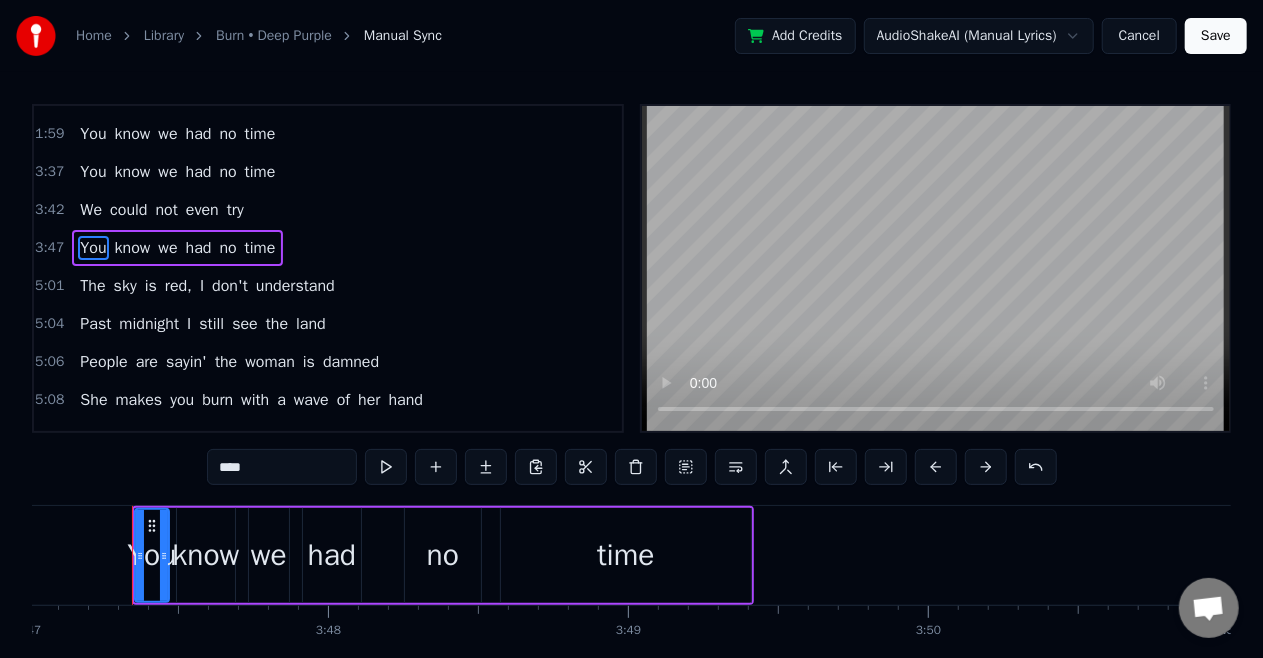 scroll, scrollTop: 752, scrollLeft: 0, axis: vertical 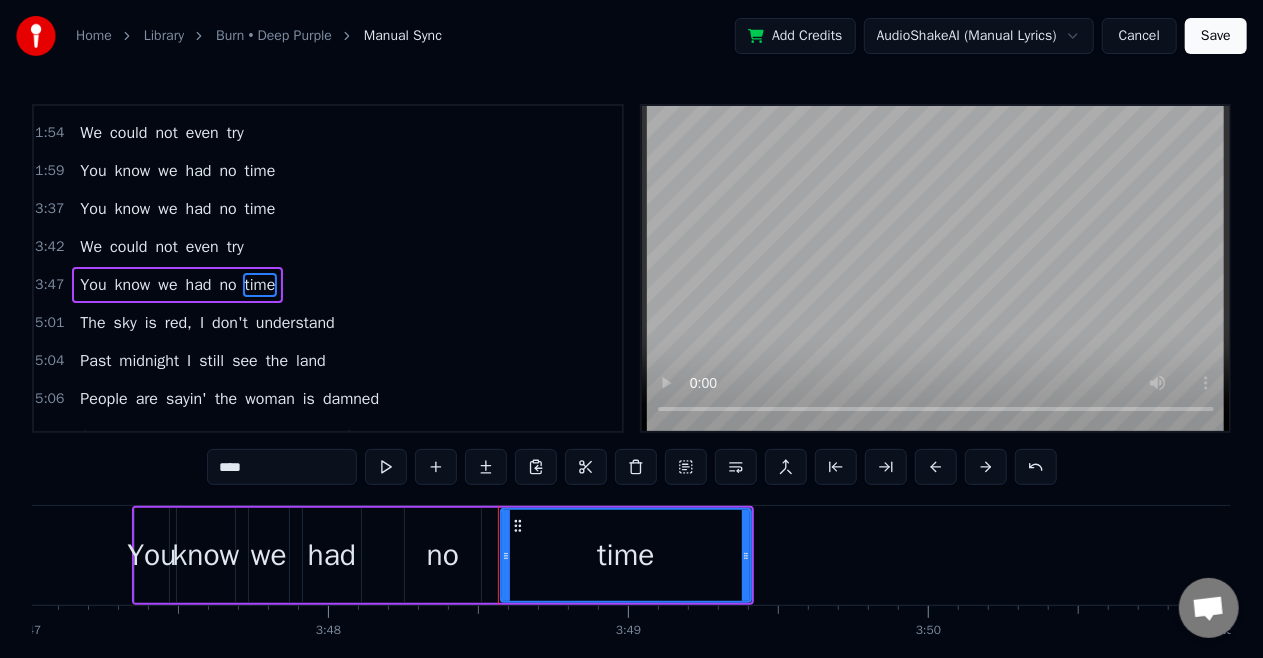 click on "The" at bounding box center [92, 323] 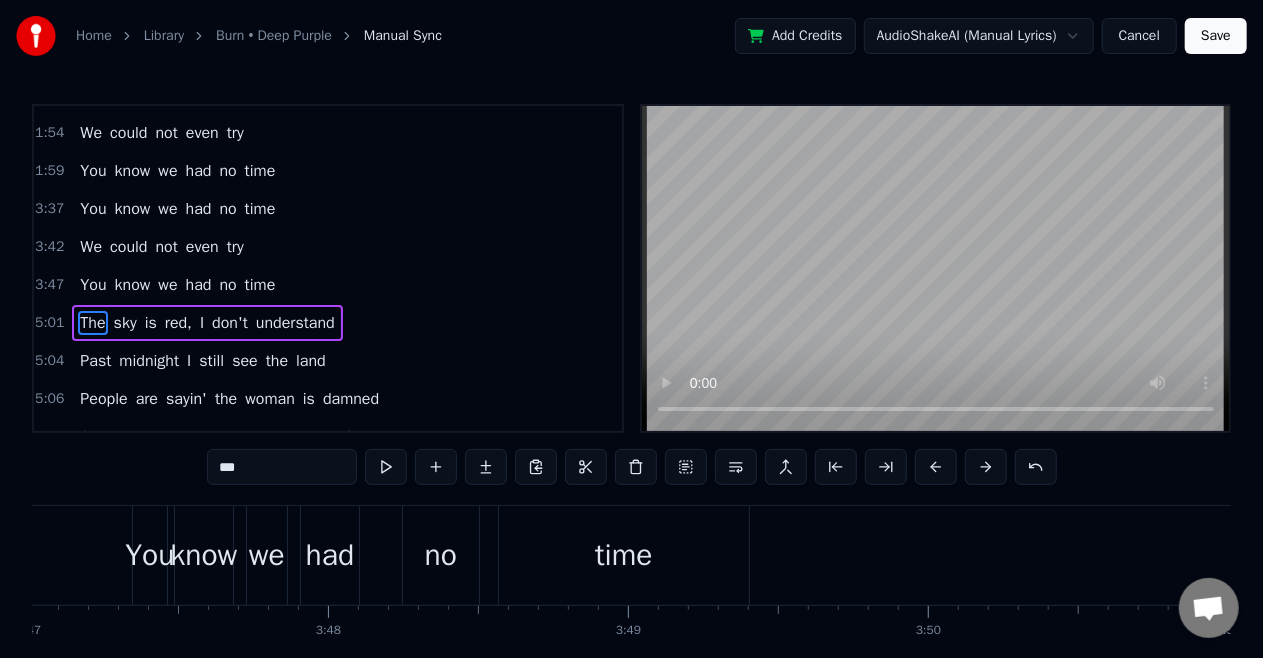 scroll, scrollTop: 783, scrollLeft: 0, axis: vertical 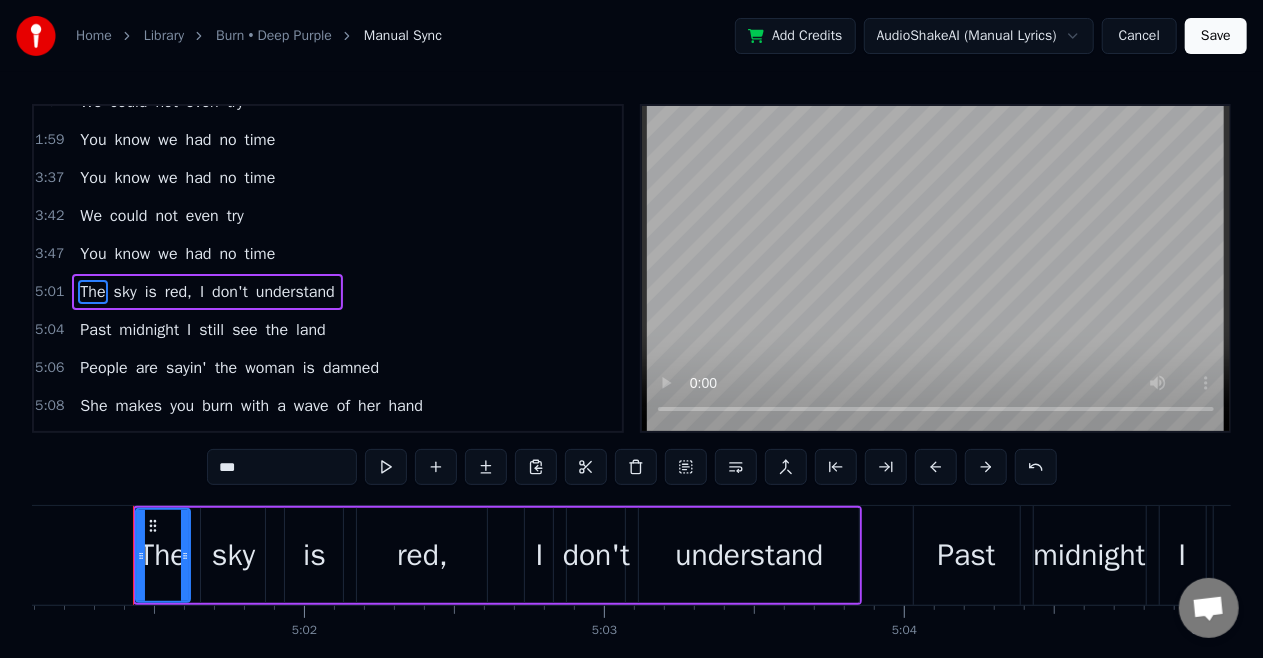 click on "sky" at bounding box center [233, 555] 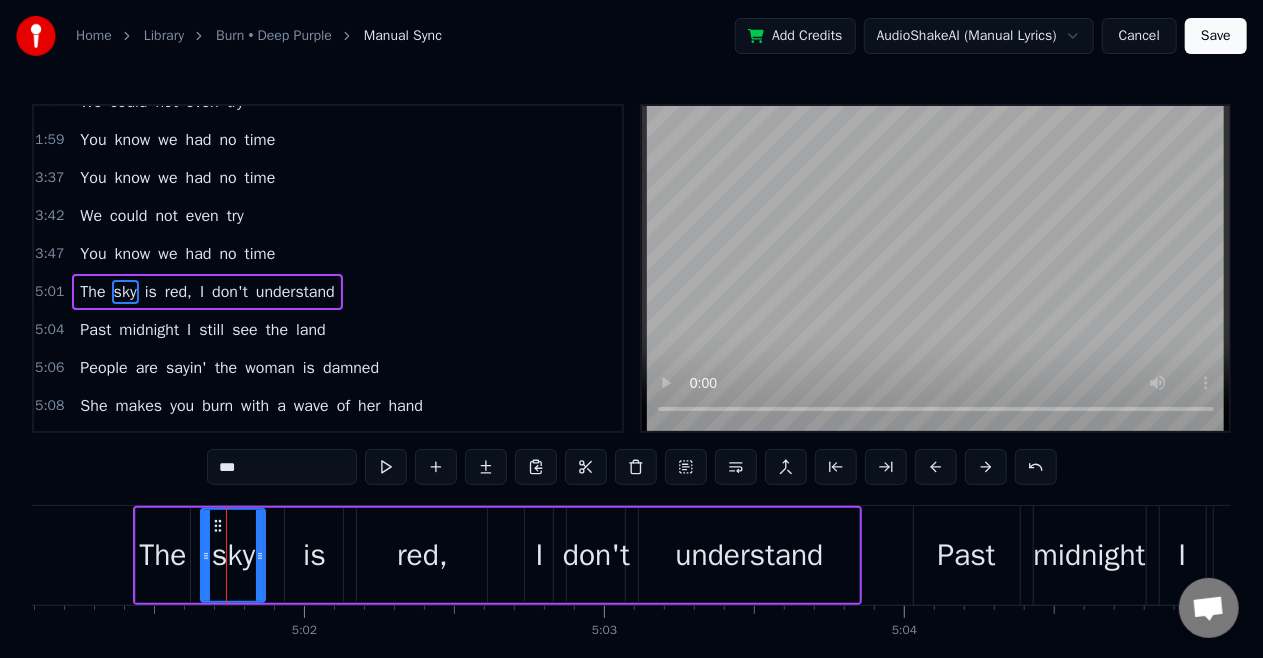 scroll, scrollTop: 789, scrollLeft: 0, axis: vertical 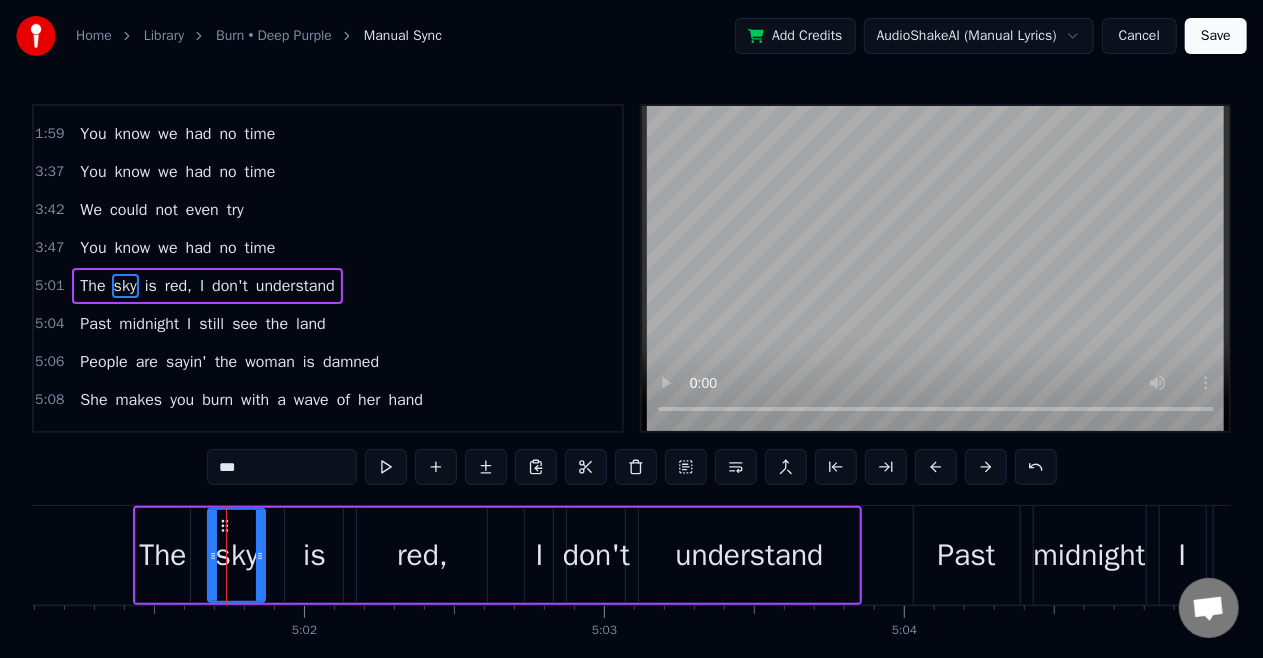click 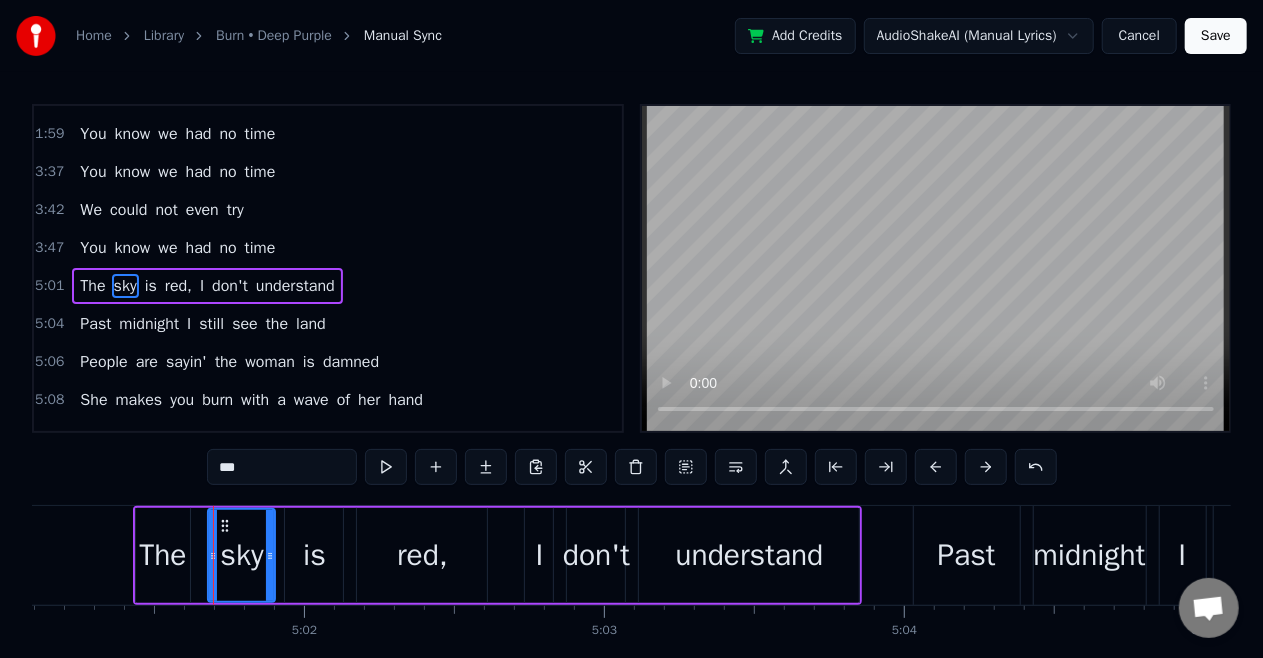 drag, startPoint x: 256, startPoint y: 557, endPoint x: 266, endPoint y: 558, distance: 10.049875 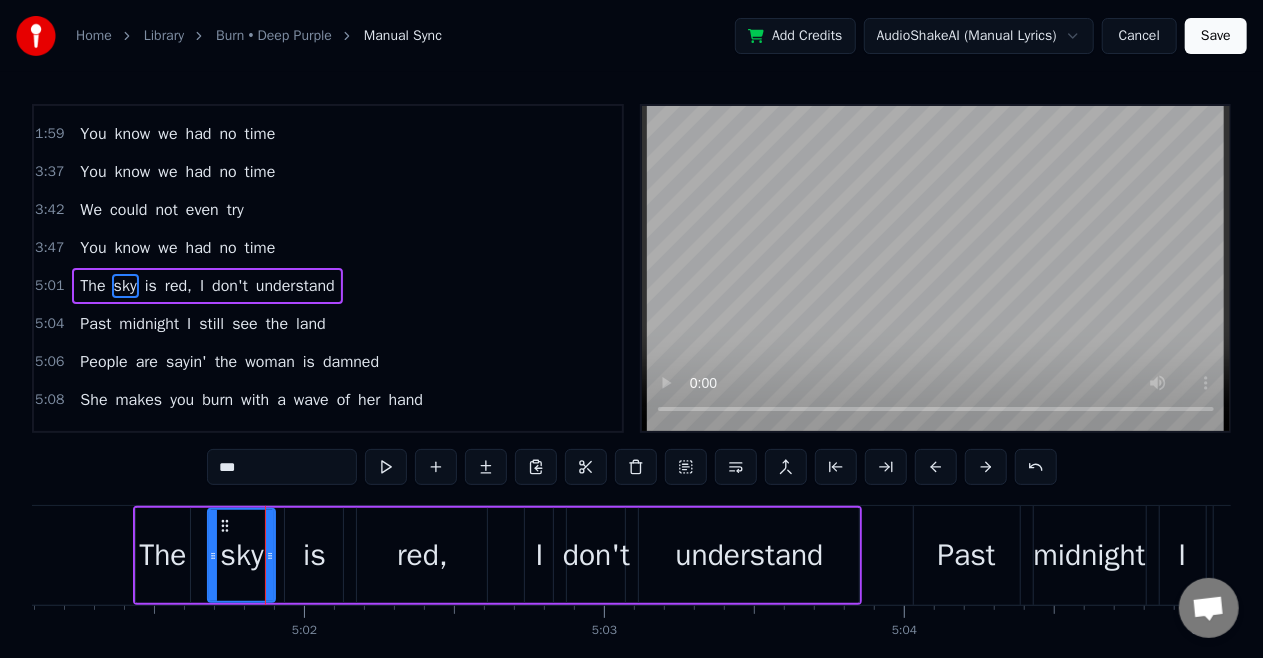 click on "The" at bounding box center (162, 555) 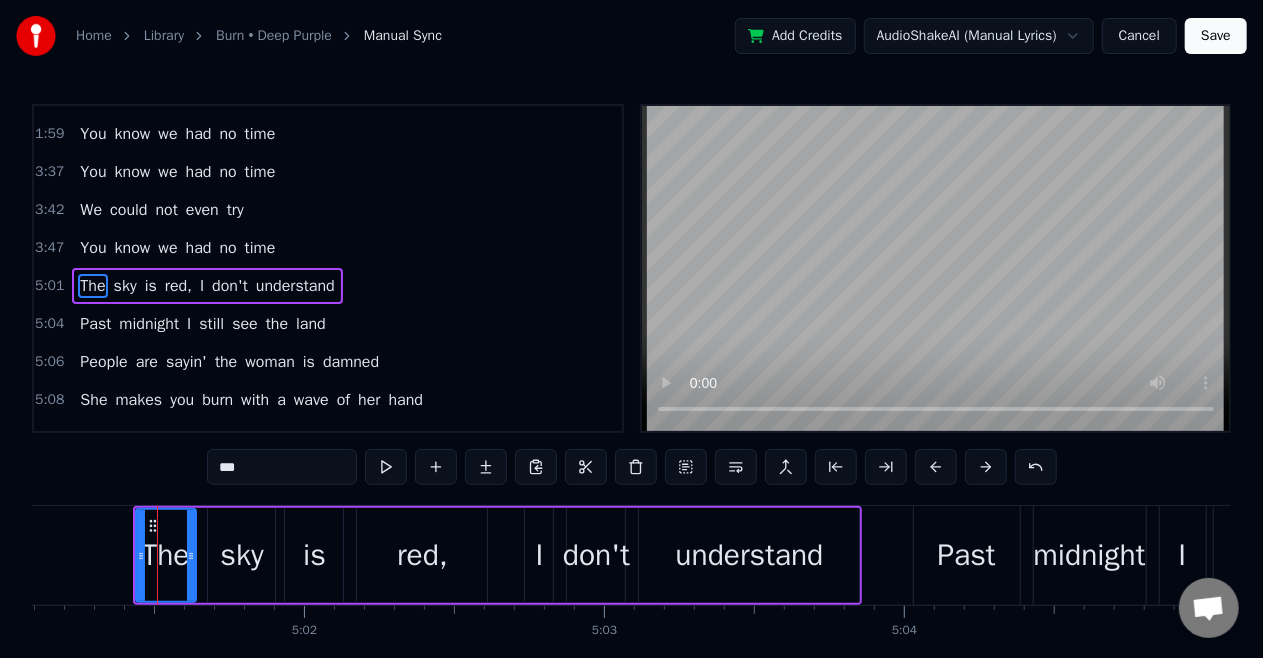 click at bounding box center (191, 555) 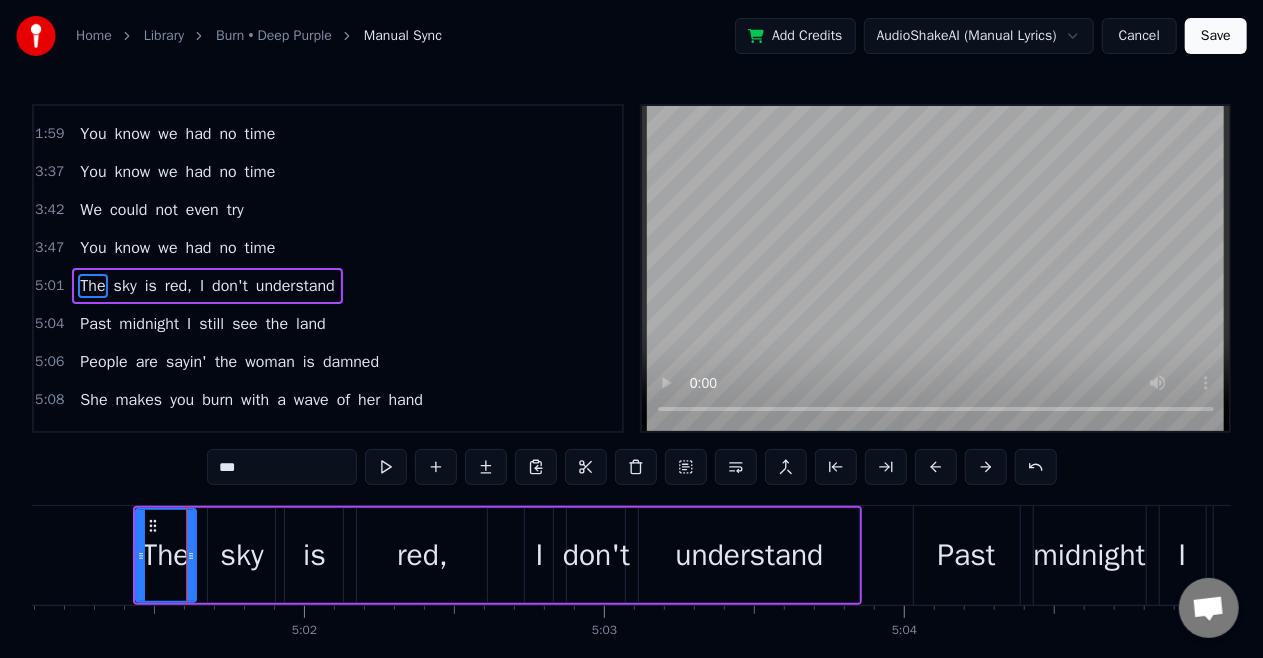 click on "time" at bounding box center (260, 248) 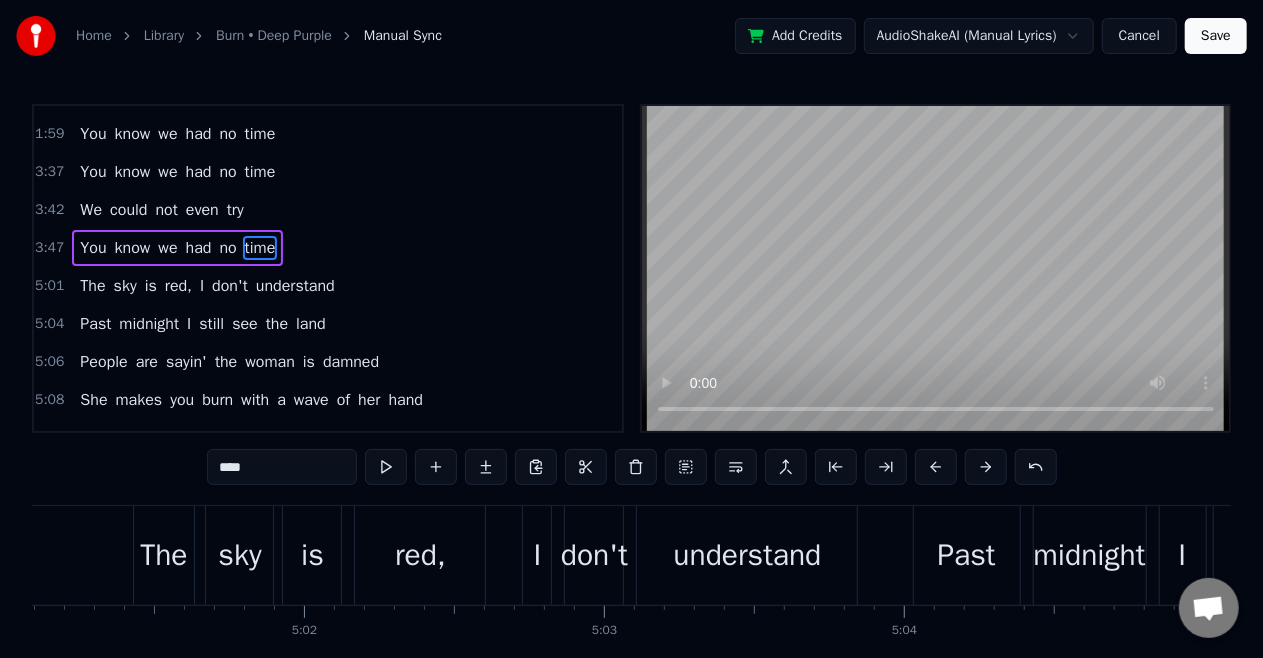 scroll, scrollTop: 752, scrollLeft: 0, axis: vertical 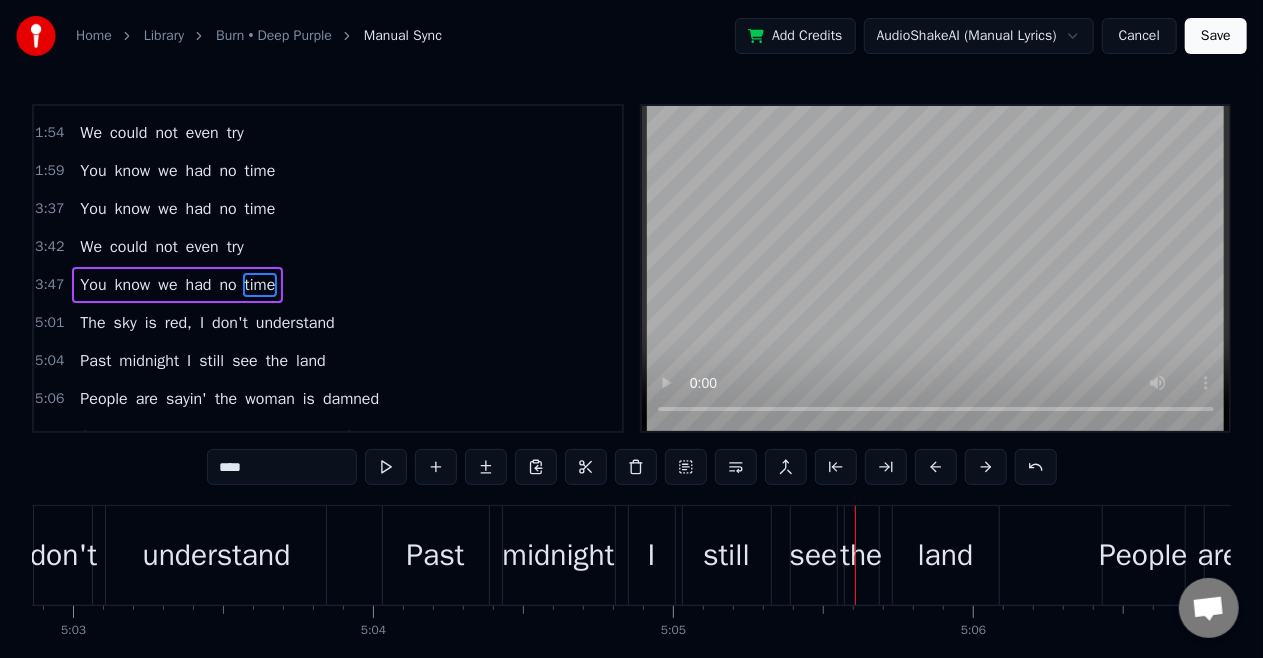click on "I" at bounding box center [202, 323] 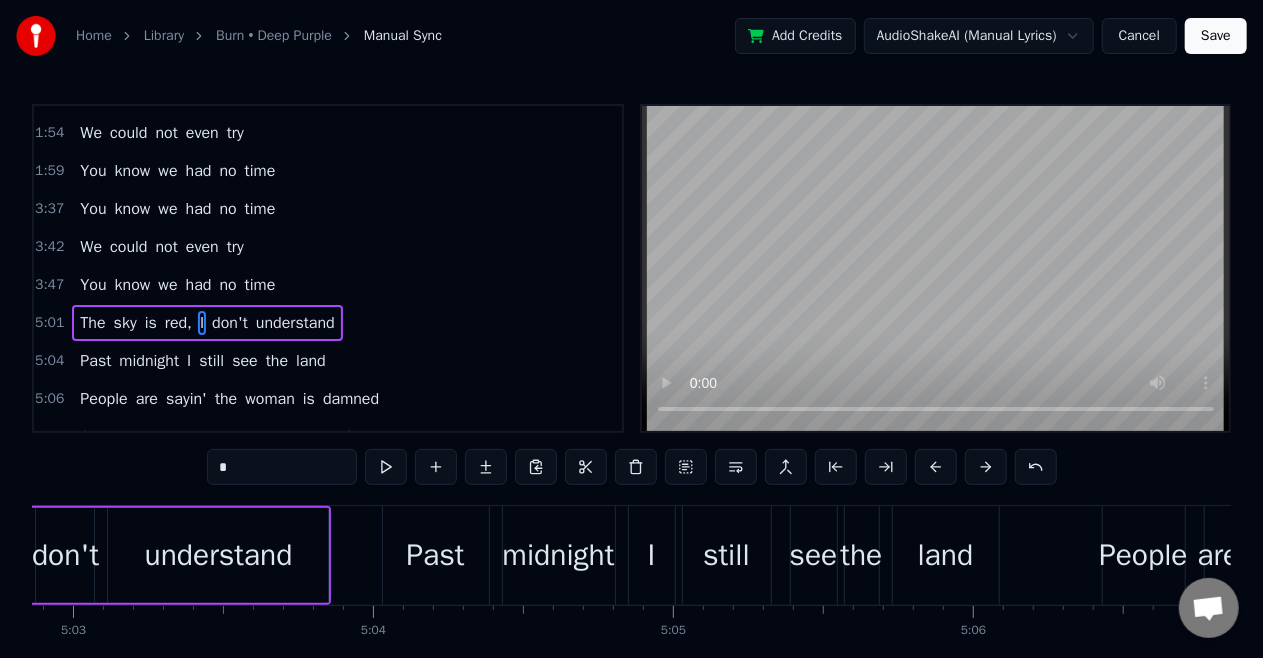 scroll, scrollTop: 789, scrollLeft: 0, axis: vertical 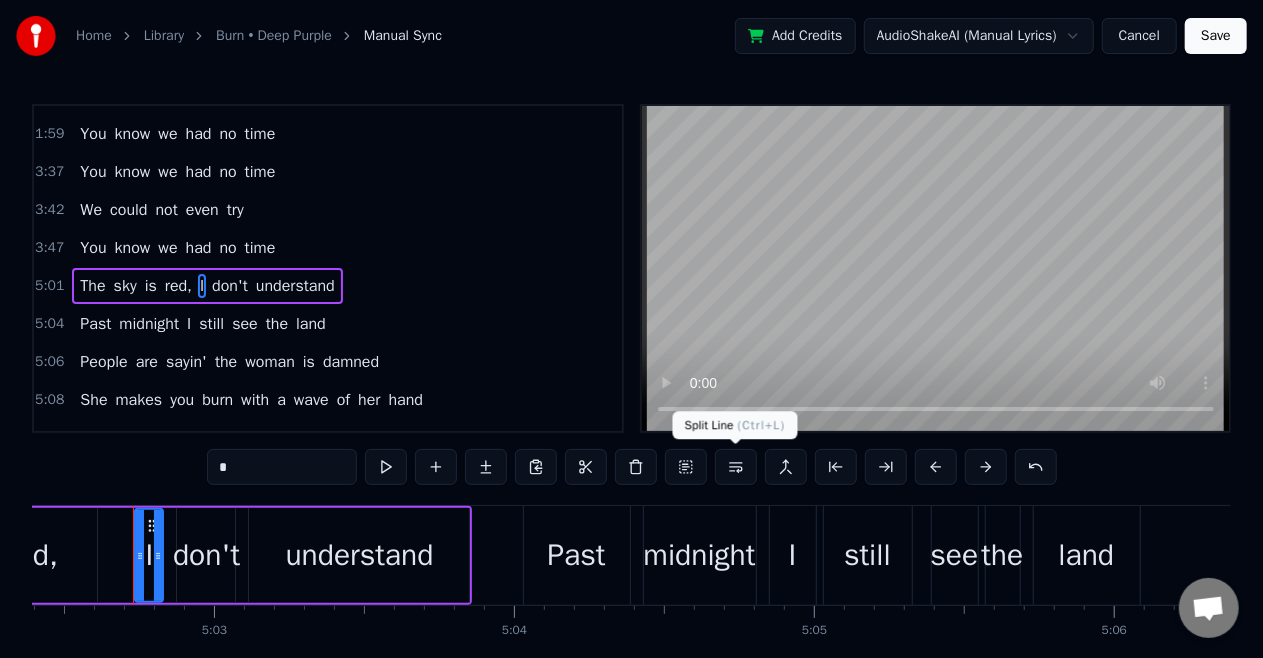 click at bounding box center (736, 467) 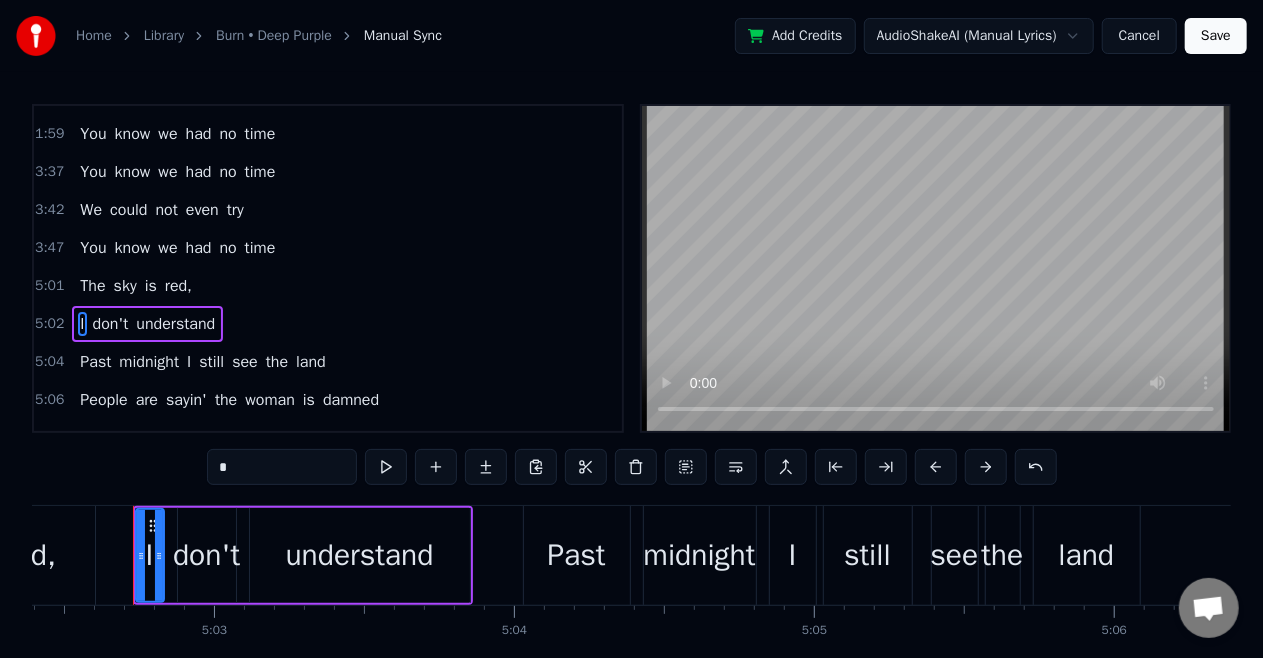 scroll, scrollTop: 826, scrollLeft: 0, axis: vertical 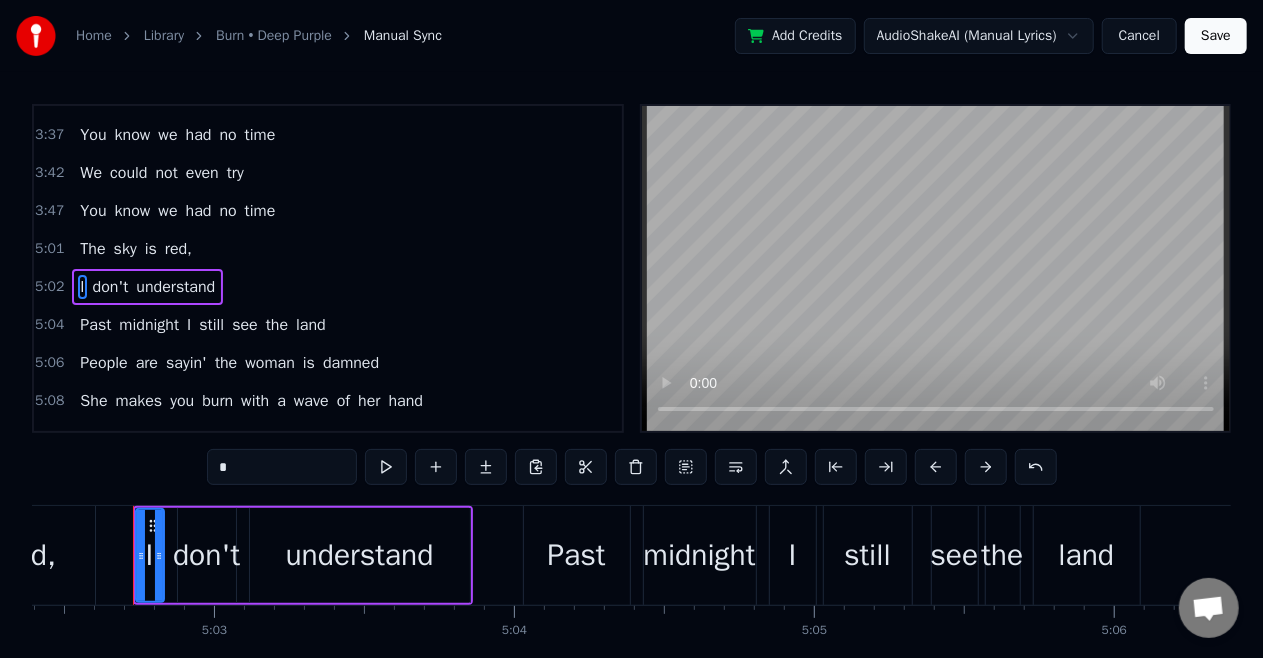 click on "I" at bounding box center [189, 325] 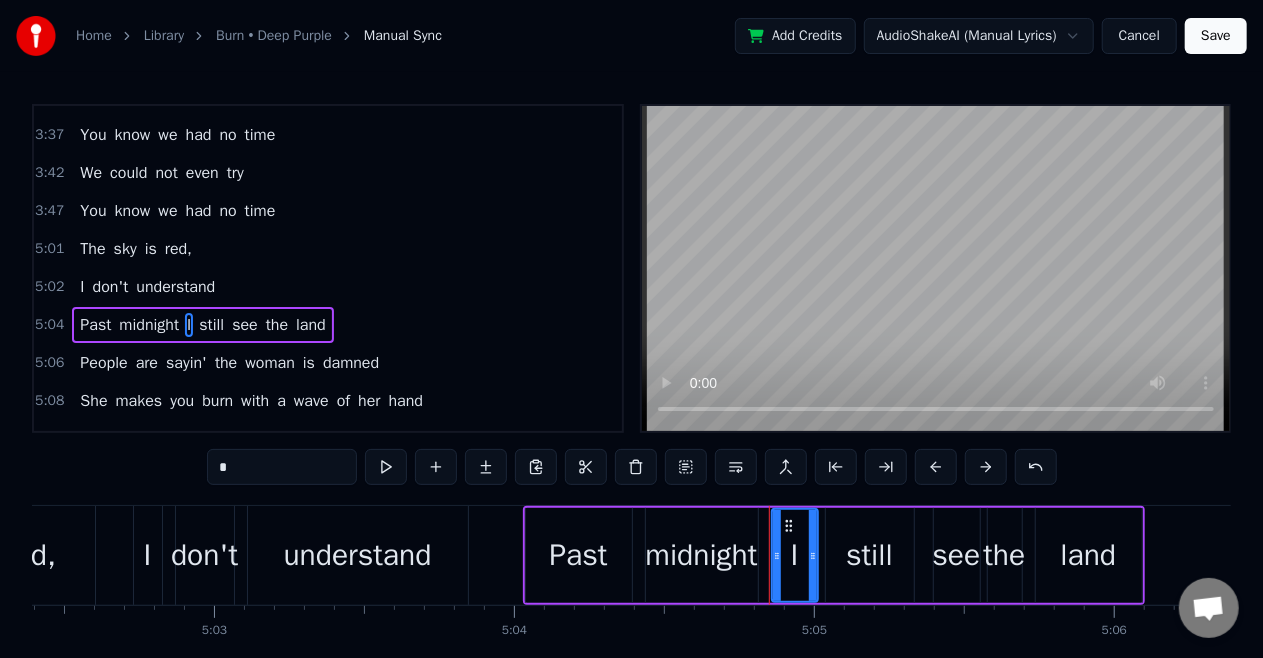 scroll, scrollTop: 864, scrollLeft: 0, axis: vertical 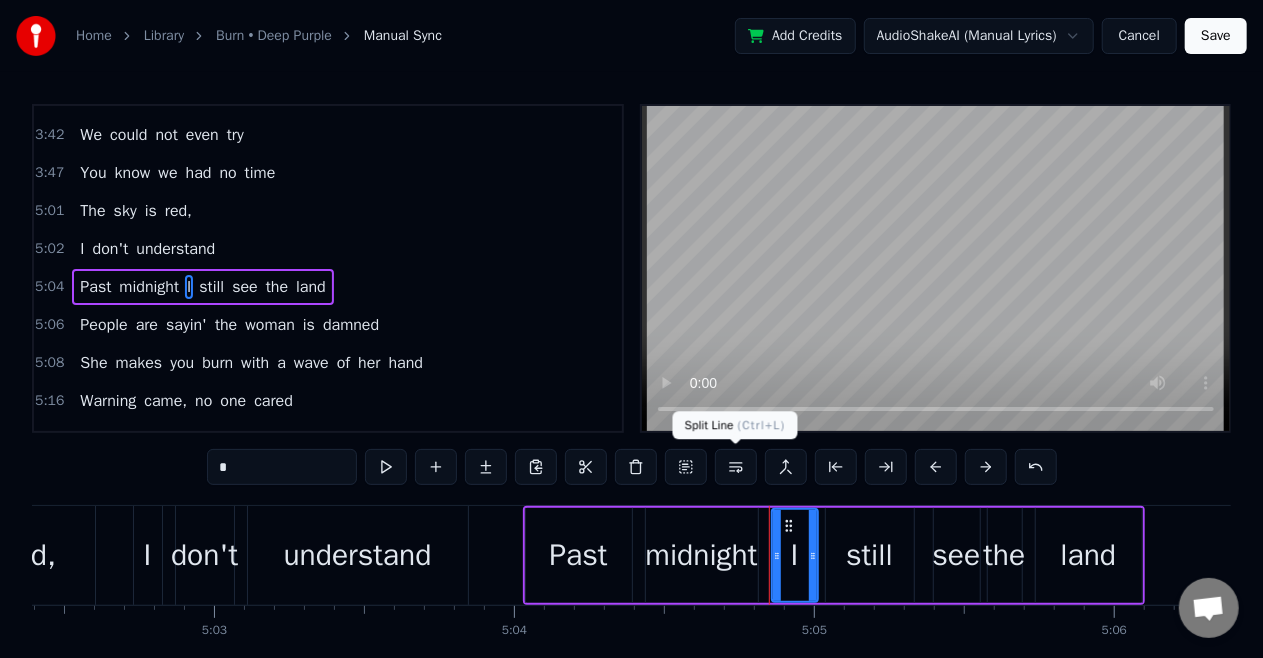 click at bounding box center (736, 467) 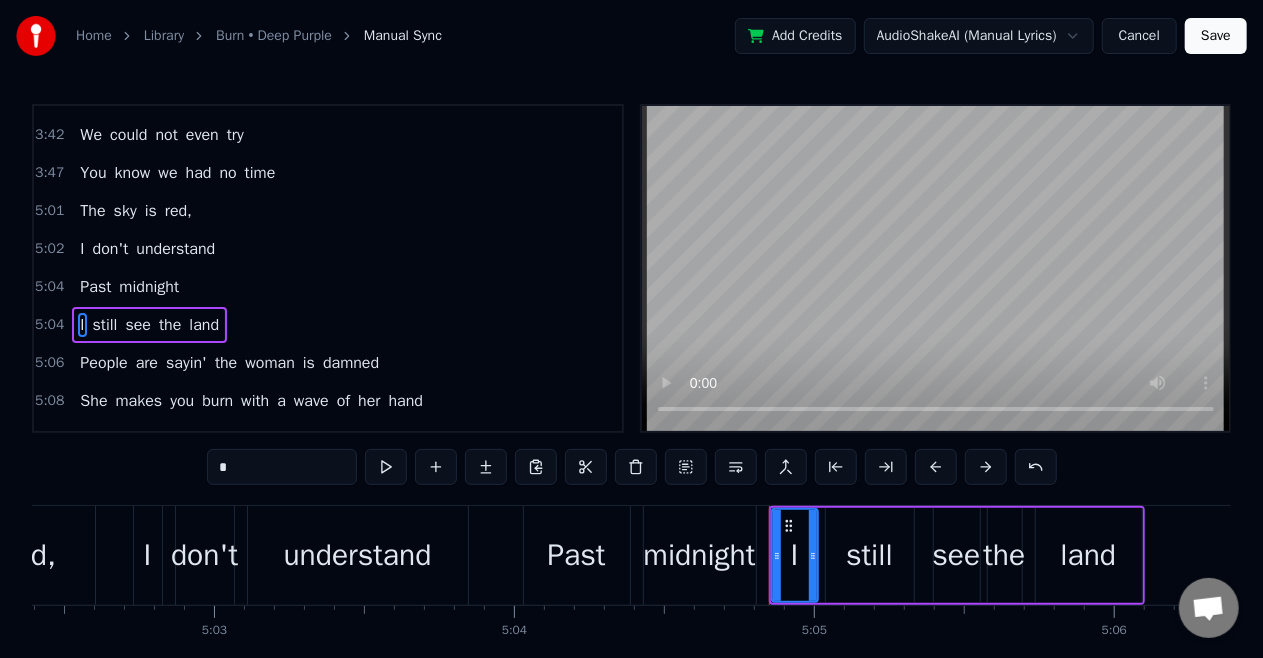 scroll, scrollTop: 901, scrollLeft: 0, axis: vertical 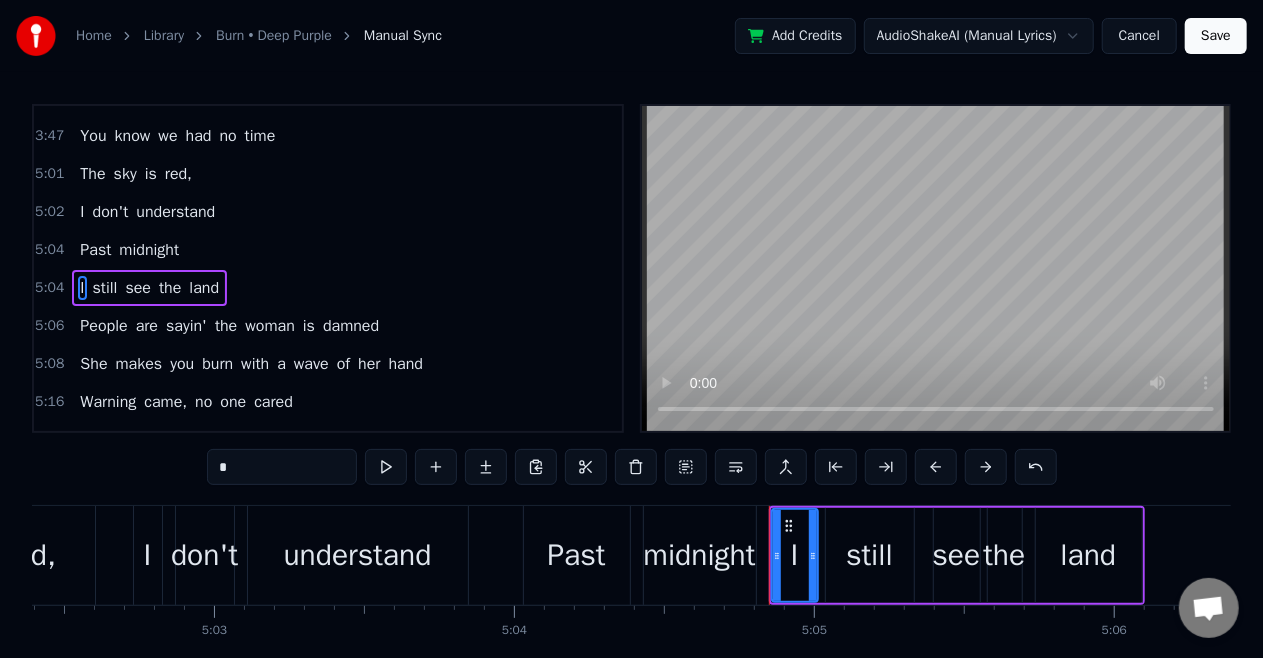 click on "The" at bounding box center [92, 174] 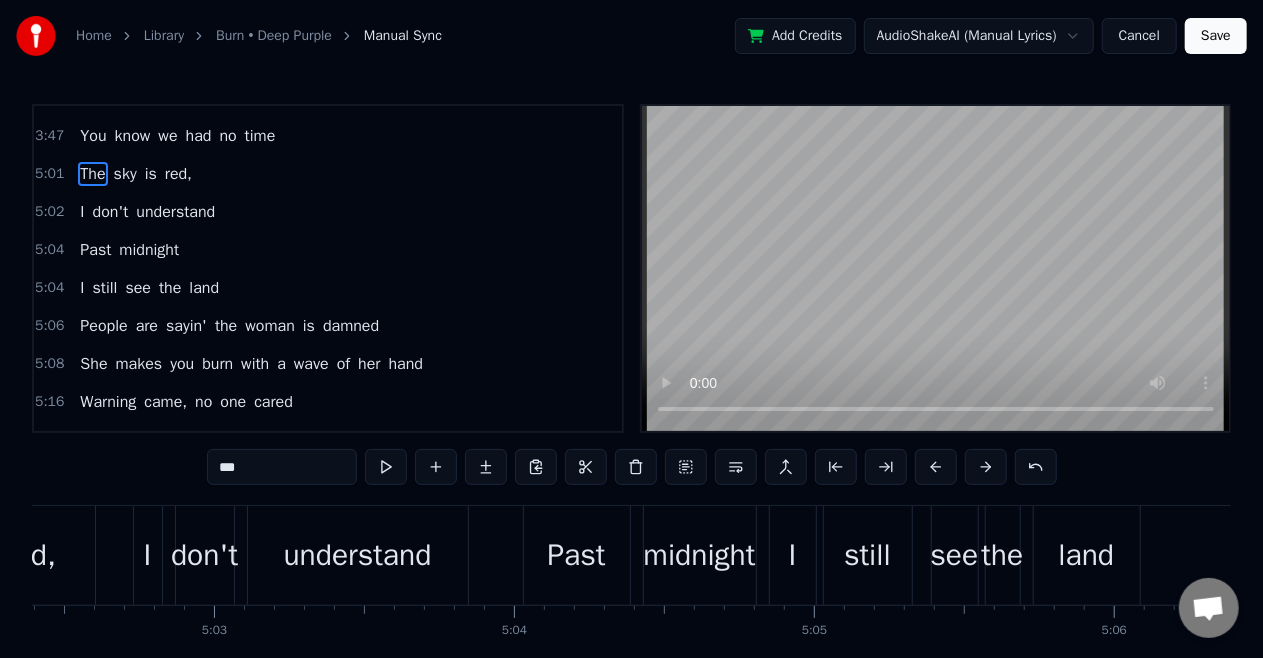 scroll, scrollTop: 797, scrollLeft: 0, axis: vertical 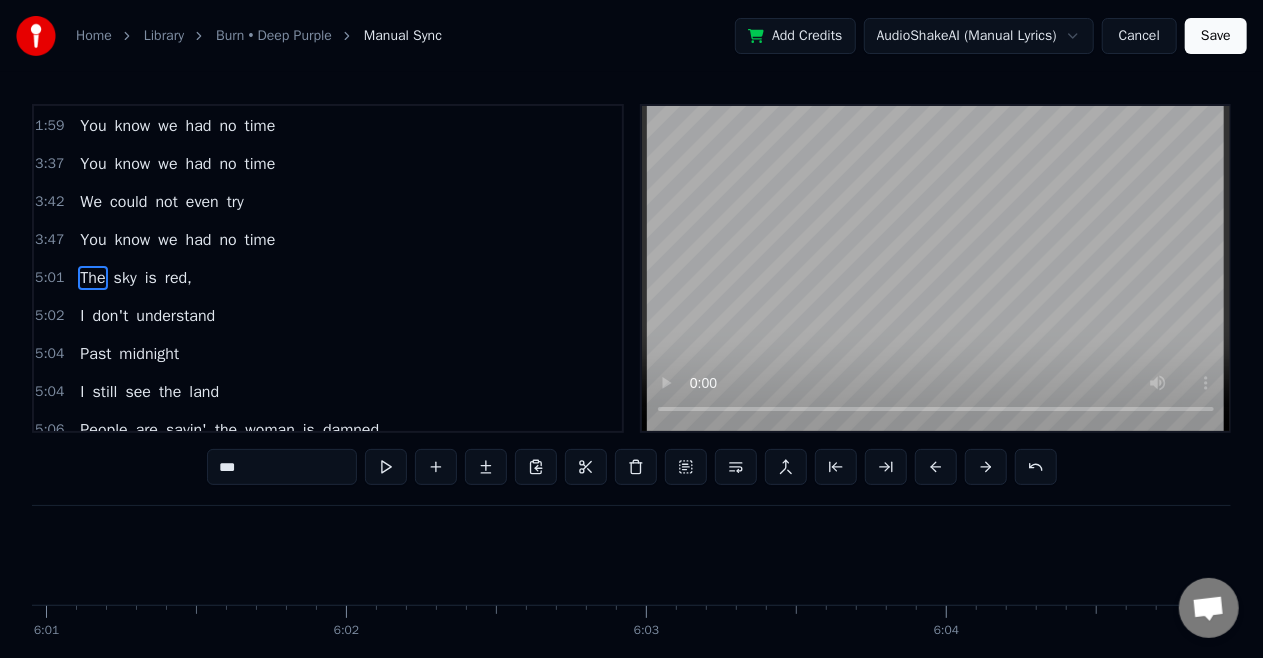 click on "Save" at bounding box center (1216, 36) 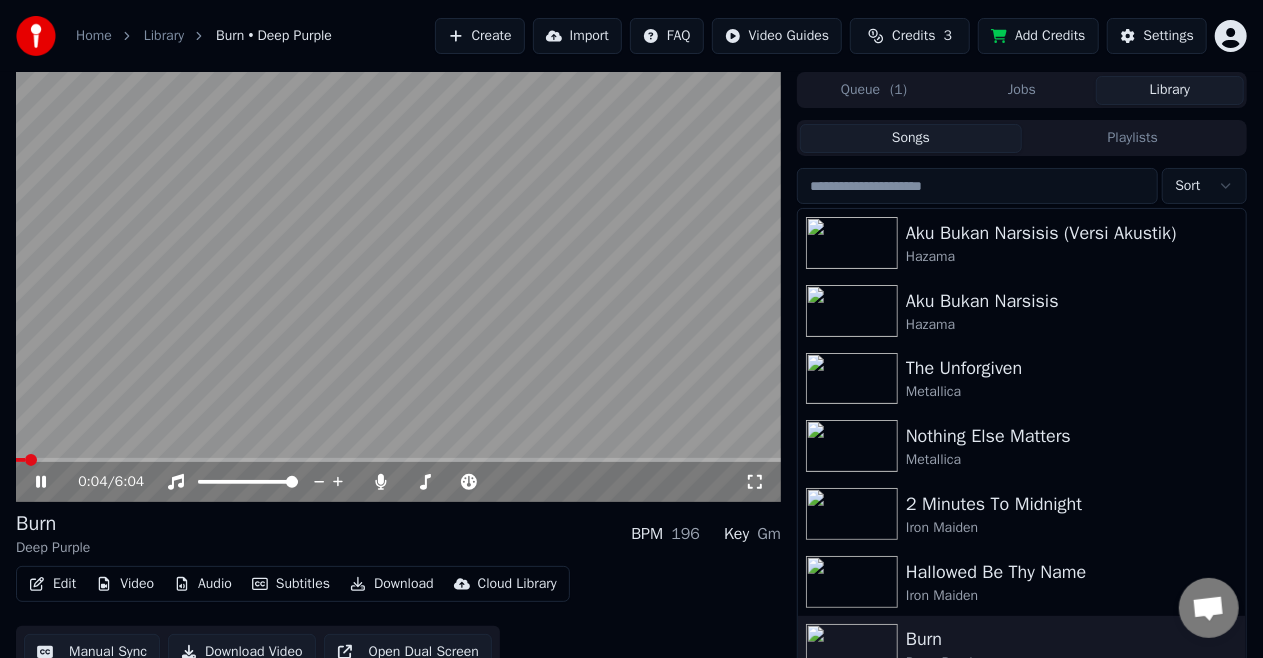 click 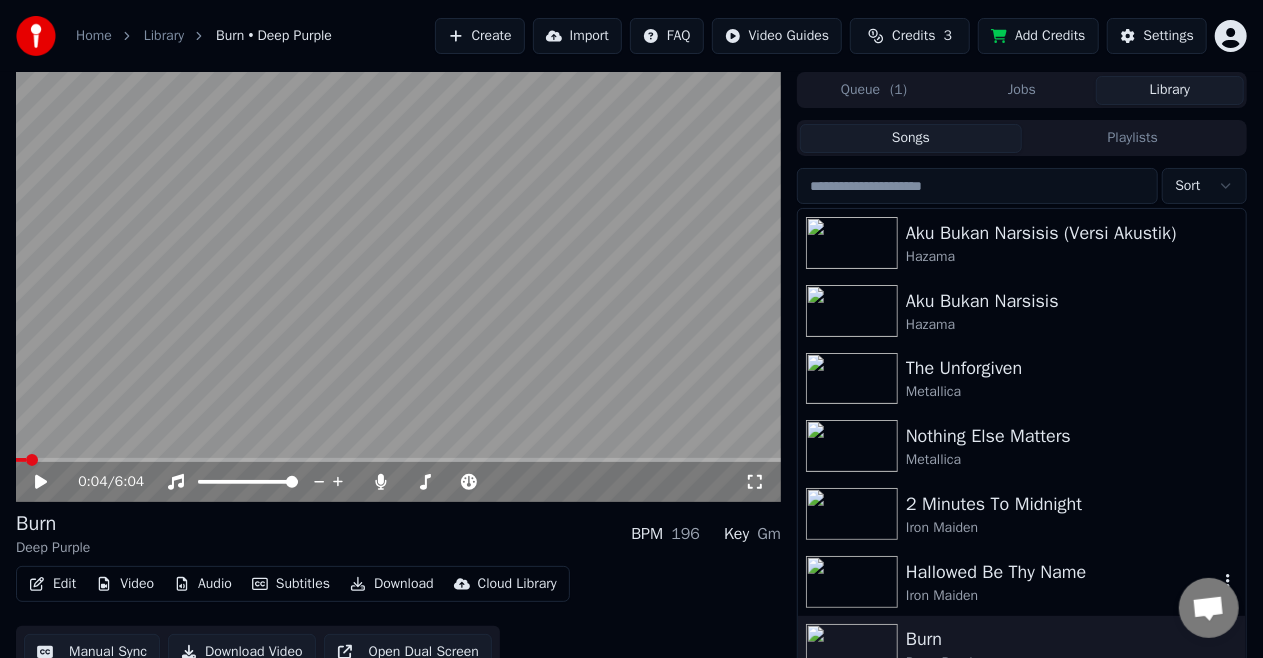 click on "Hallowed Be Thy Name" at bounding box center (1062, 572) 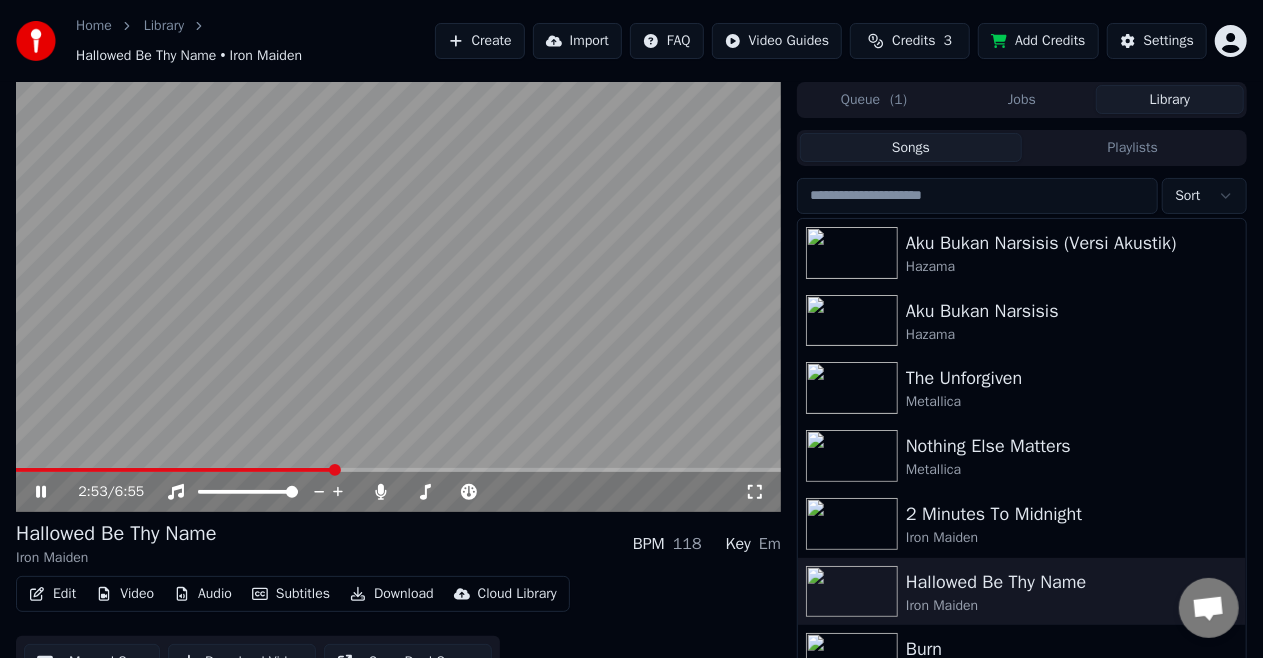 click at bounding box center [398, 470] 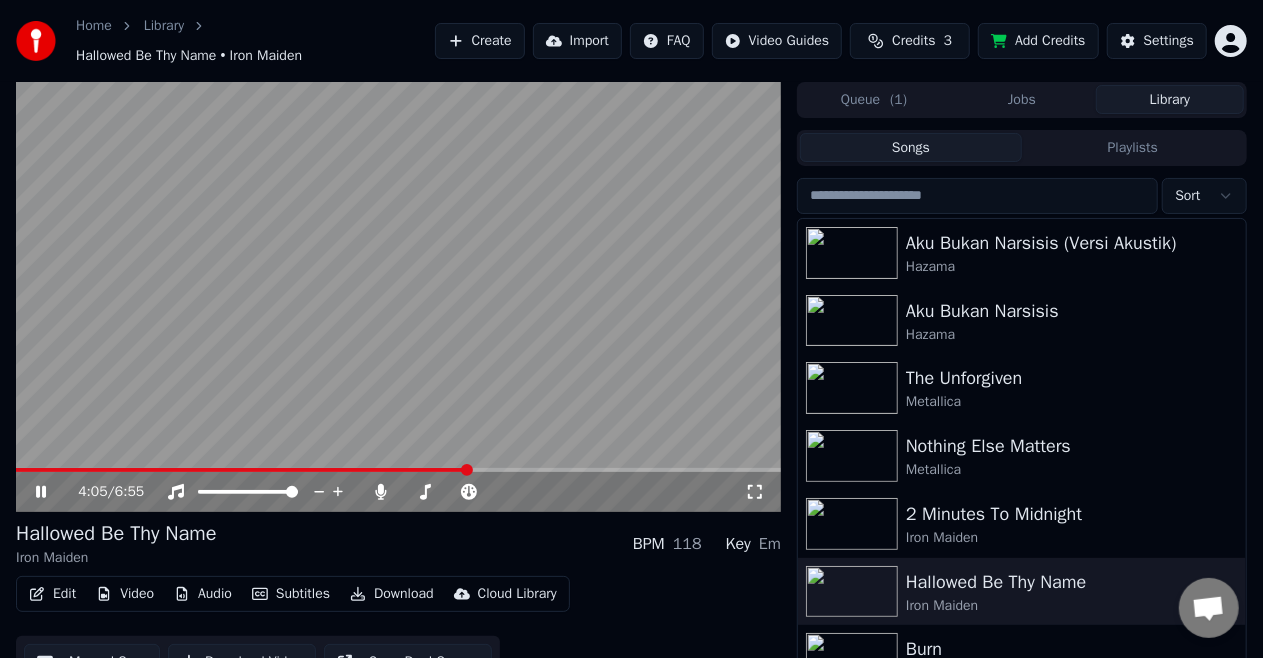 click at bounding box center (398, 470) 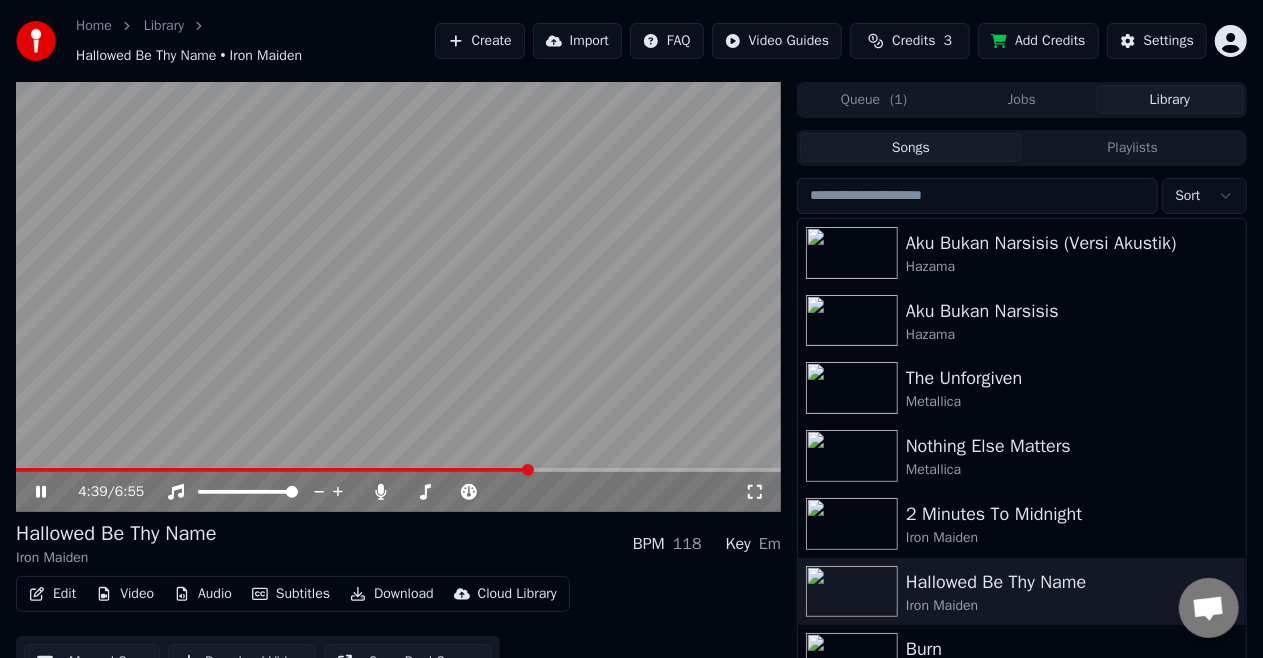 click on "4:39  /  6:55" at bounding box center [398, 492] 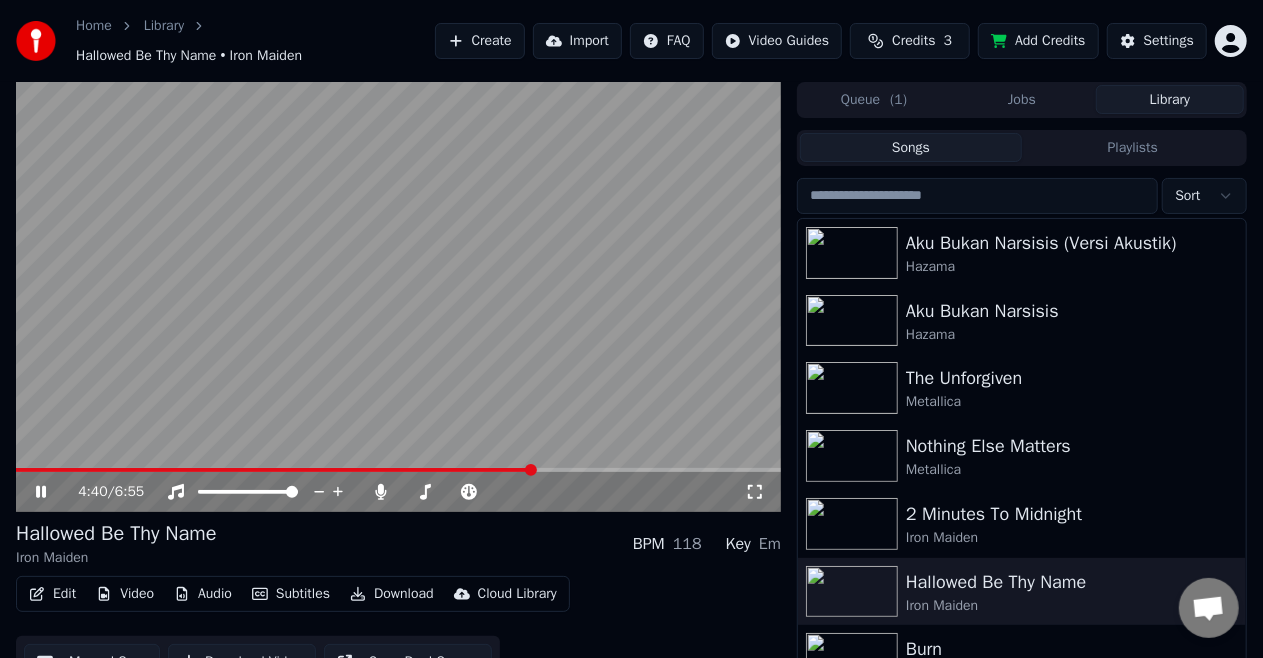 click at bounding box center (398, 297) 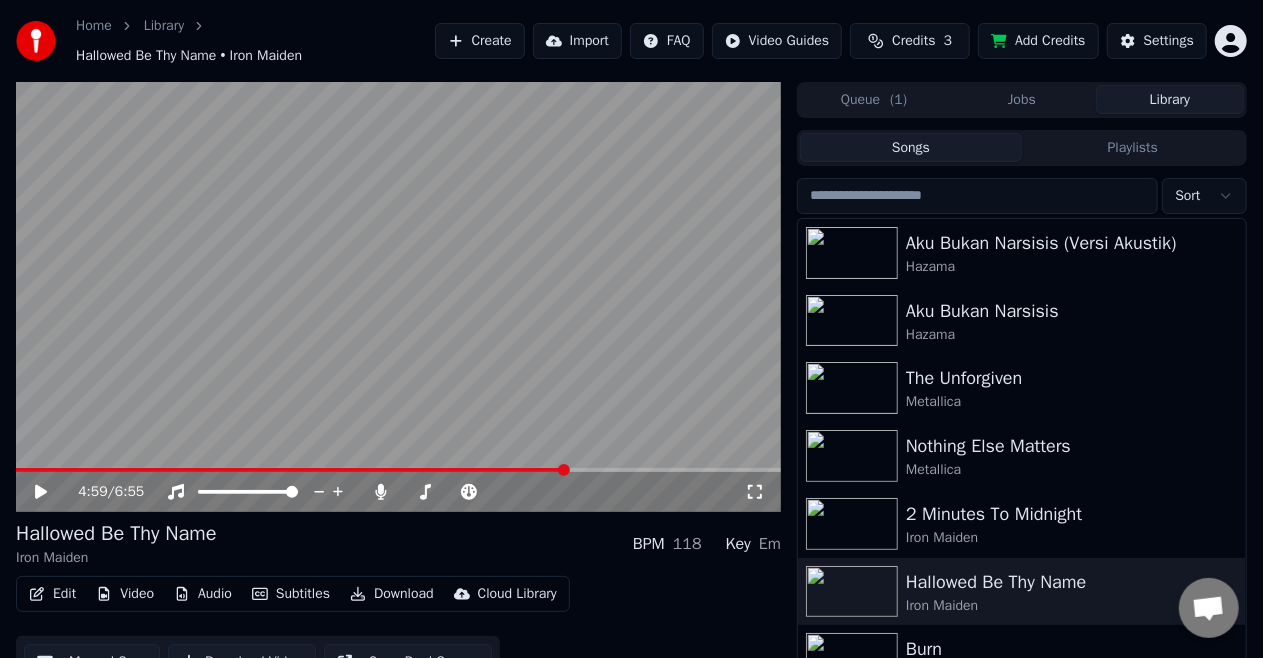 click at bounding box center (398, 470) 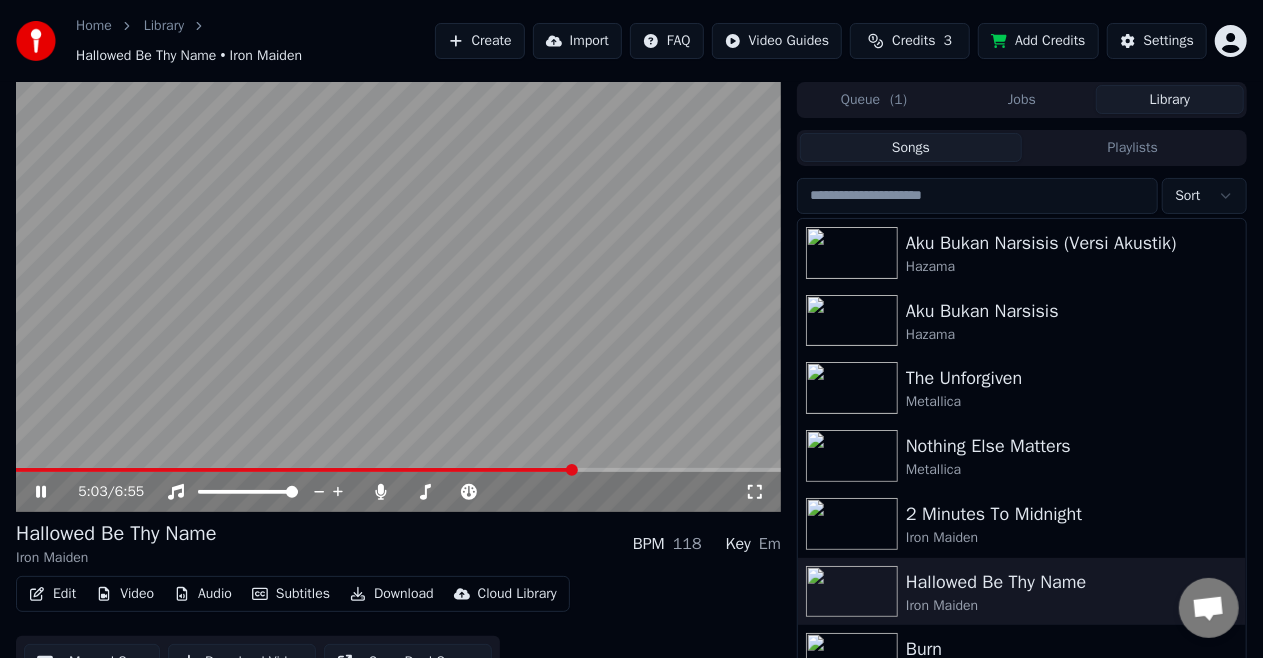 click on "5:03  /  6:55" at bounding box center [398, 492] 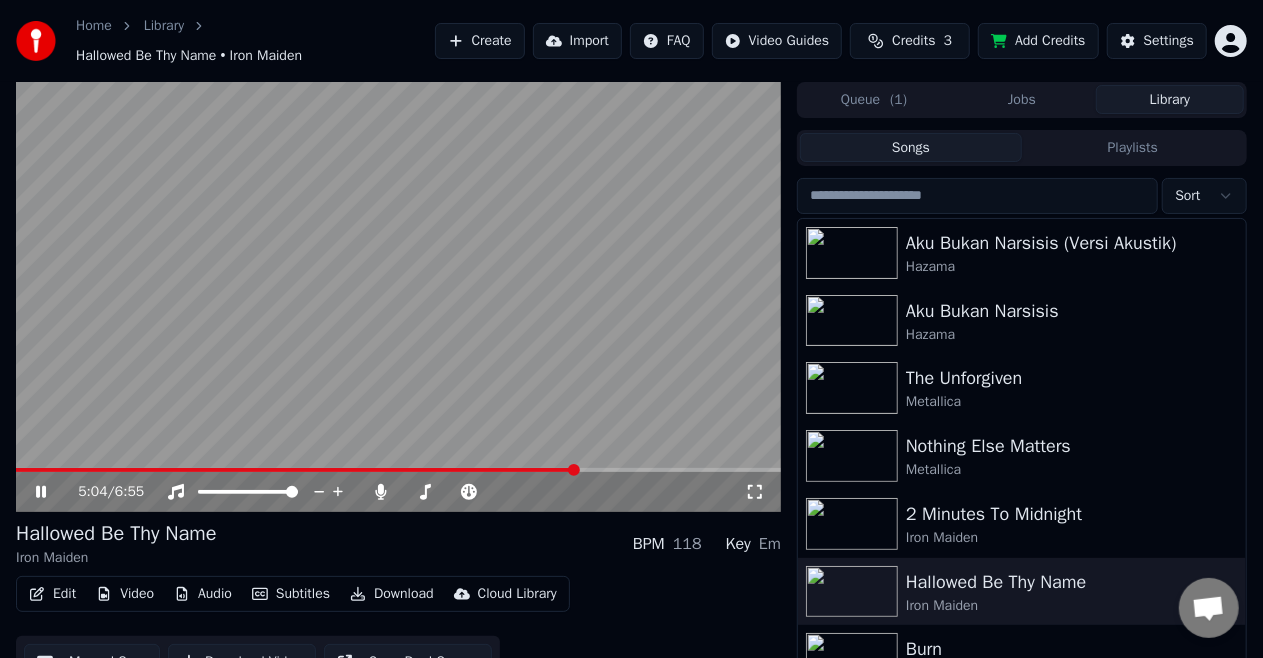 click at bounding box center [398, 297] 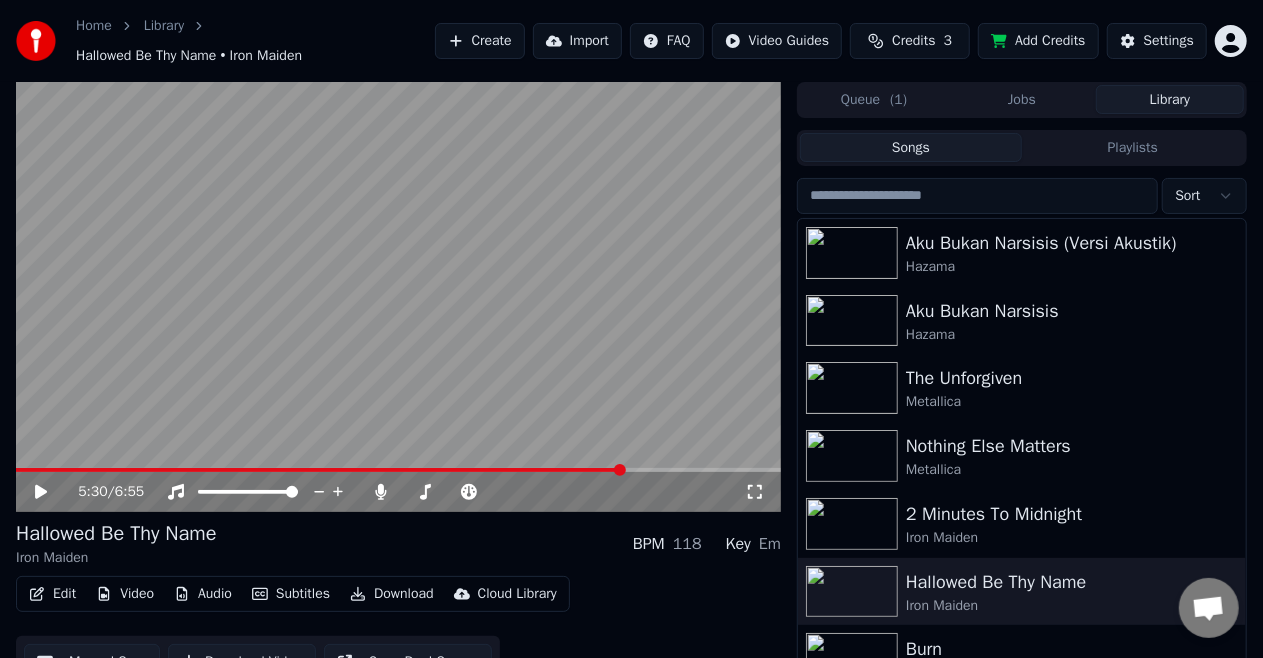click at bounding box center [398, 470] 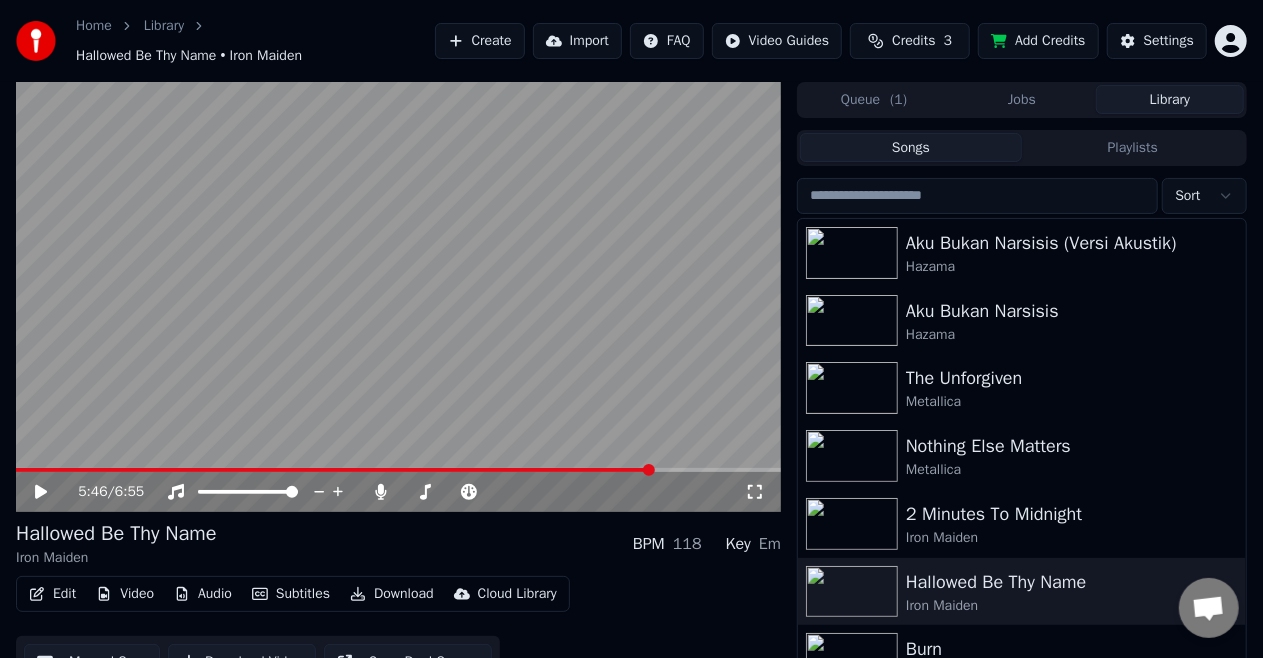 click 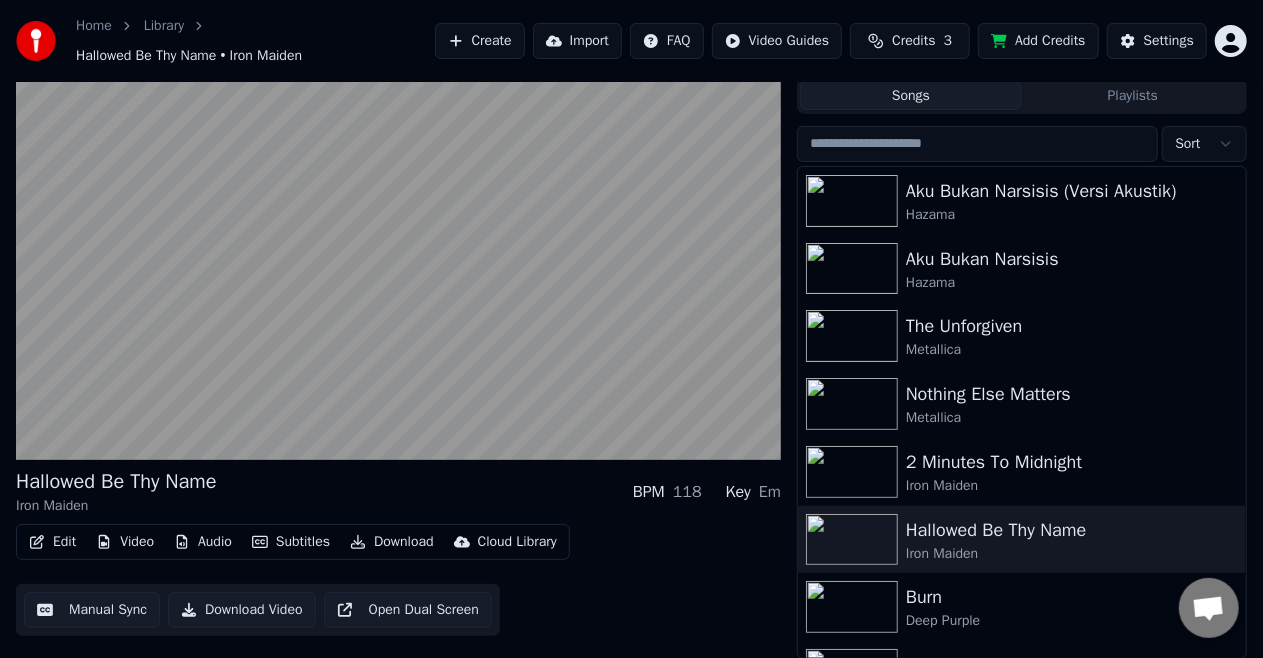 scroll, scrollTop: 53, scrollLeft: 0, axis: vertical 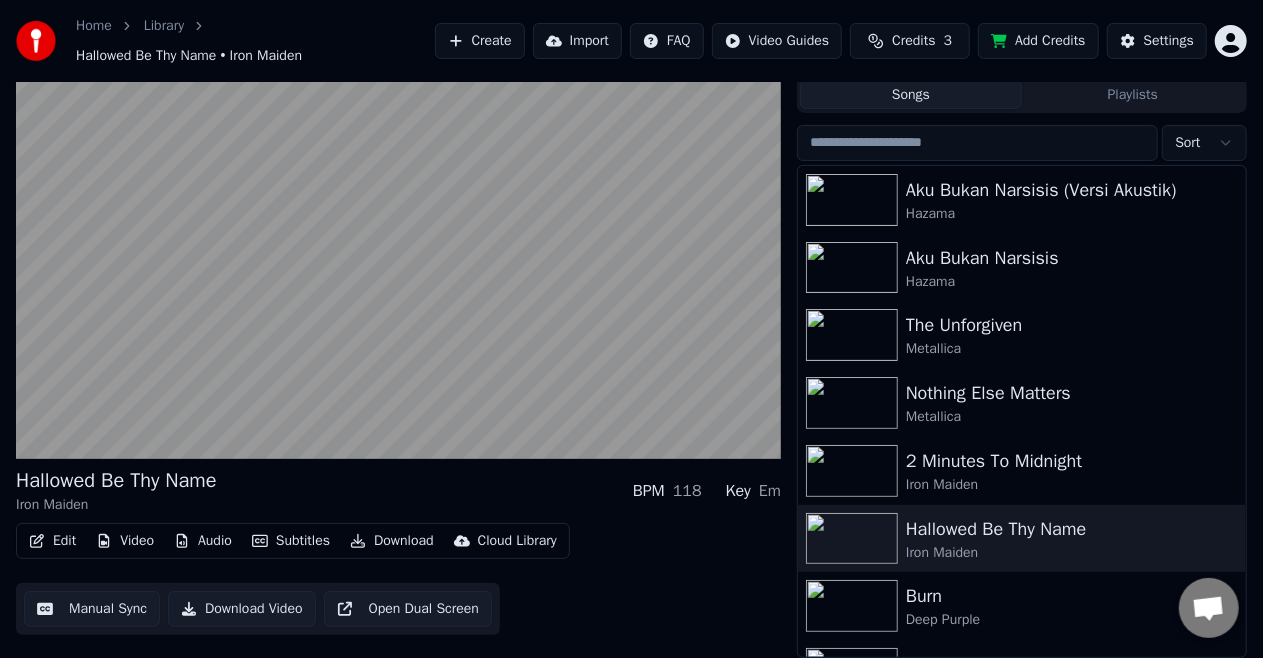 click on "Manual Sync" at bounding box center [92, 609] 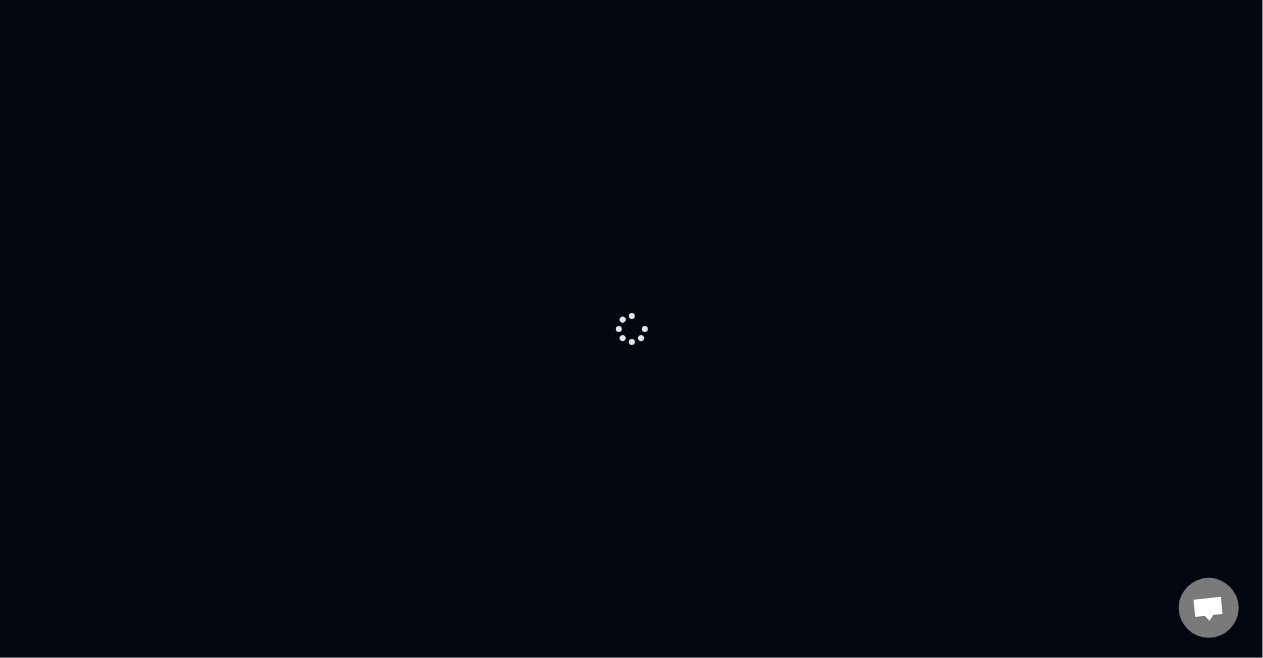 scroll, scrollTop: 0, scrollLeft: 0, axis: both 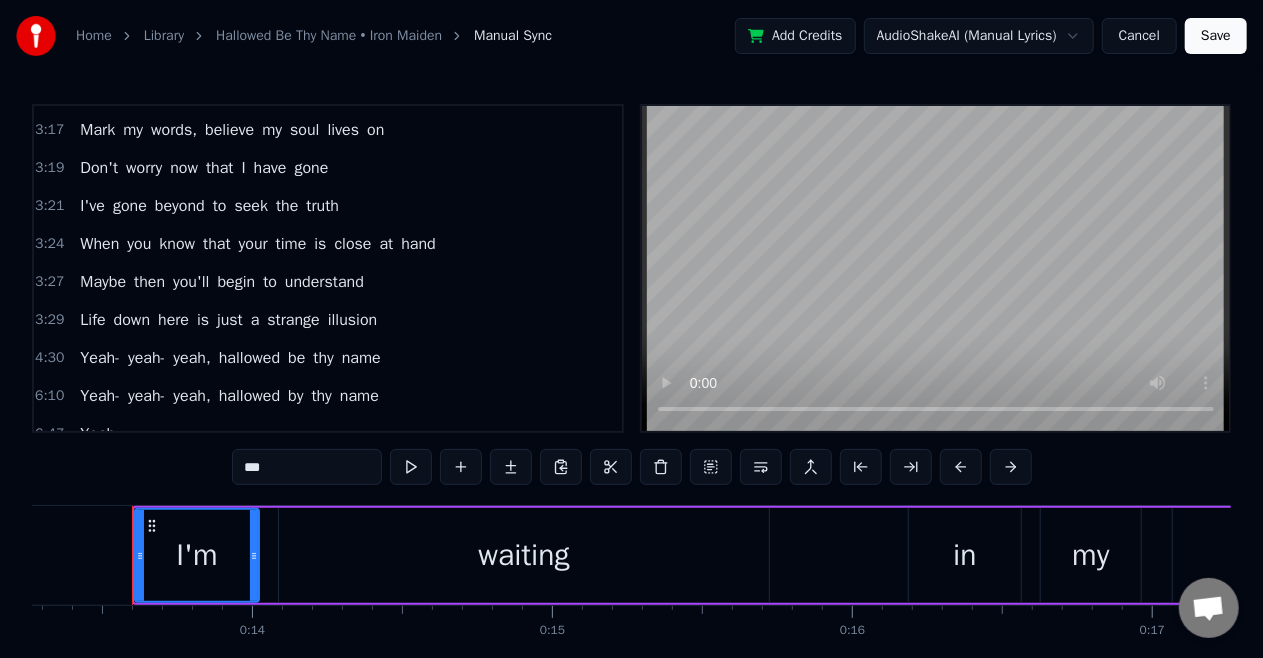 click on "Yeah-" at bounding box center [100, 358] 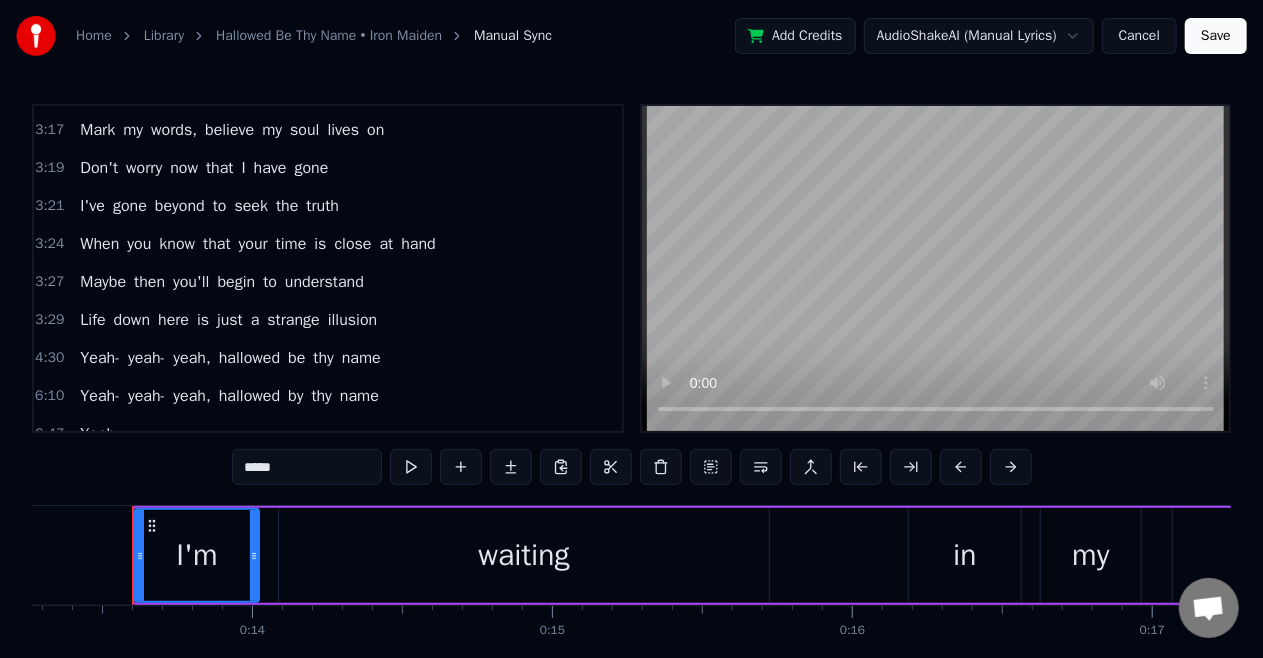 scroll, scrollTop: 8, scrollLeft: 0, axis: vertical 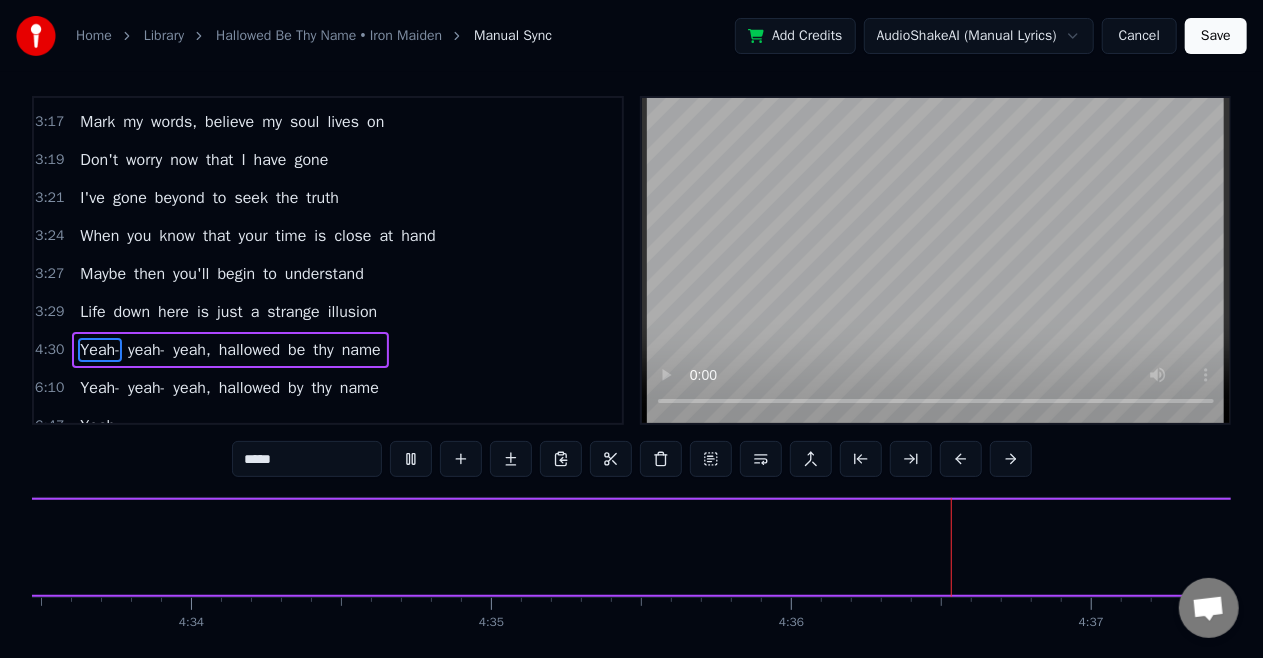 click on "Life" at bounding box center [92, 312] 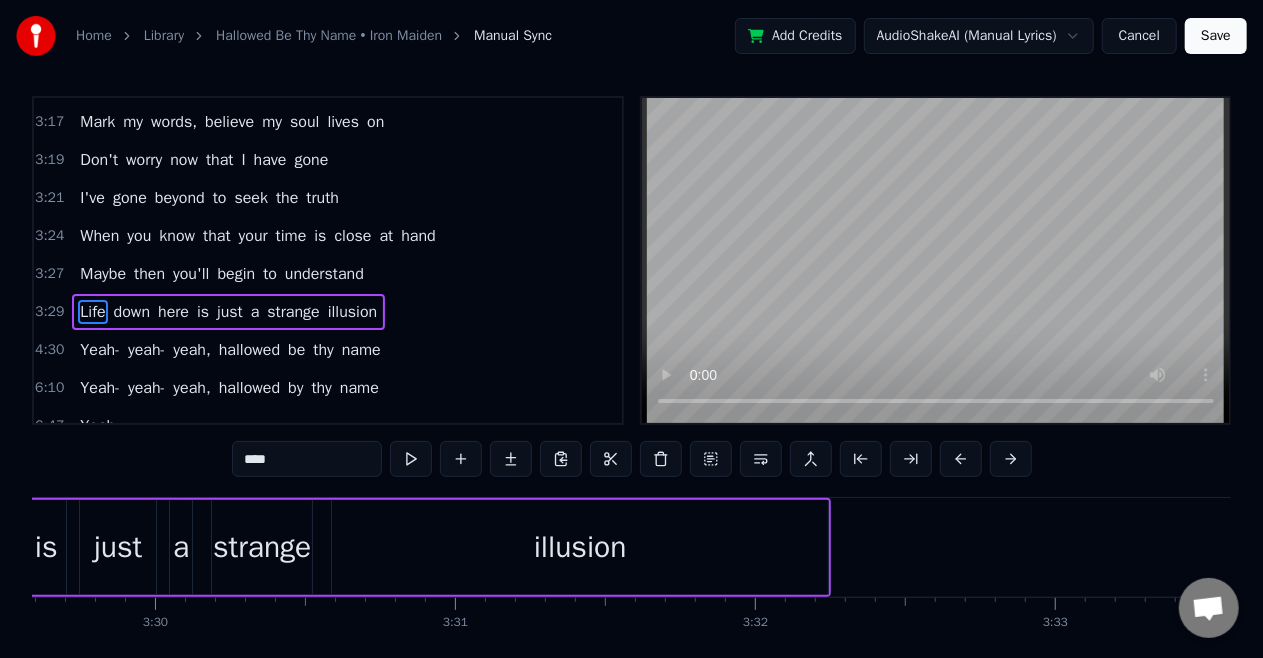 scroll, scrollTop: 0, scrollLeft: 62612, axis: horizontal 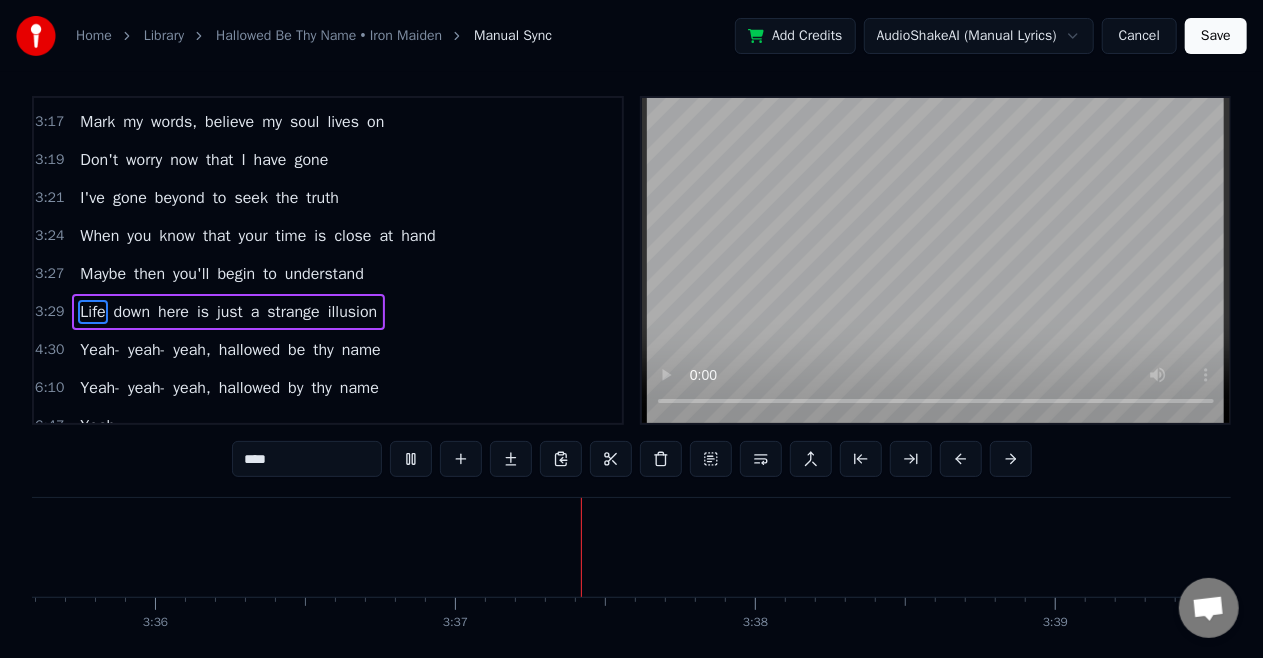 type 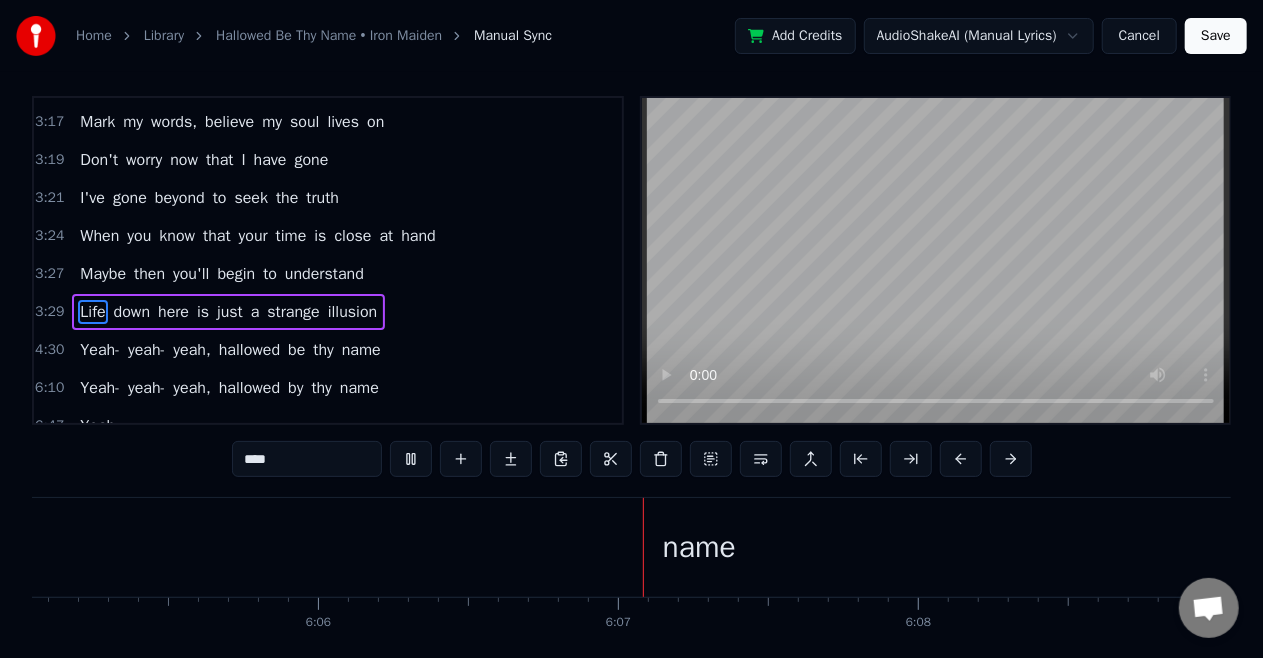 scroll, scrollTop: 0, scrollLeft: 109840, axis: horizontal 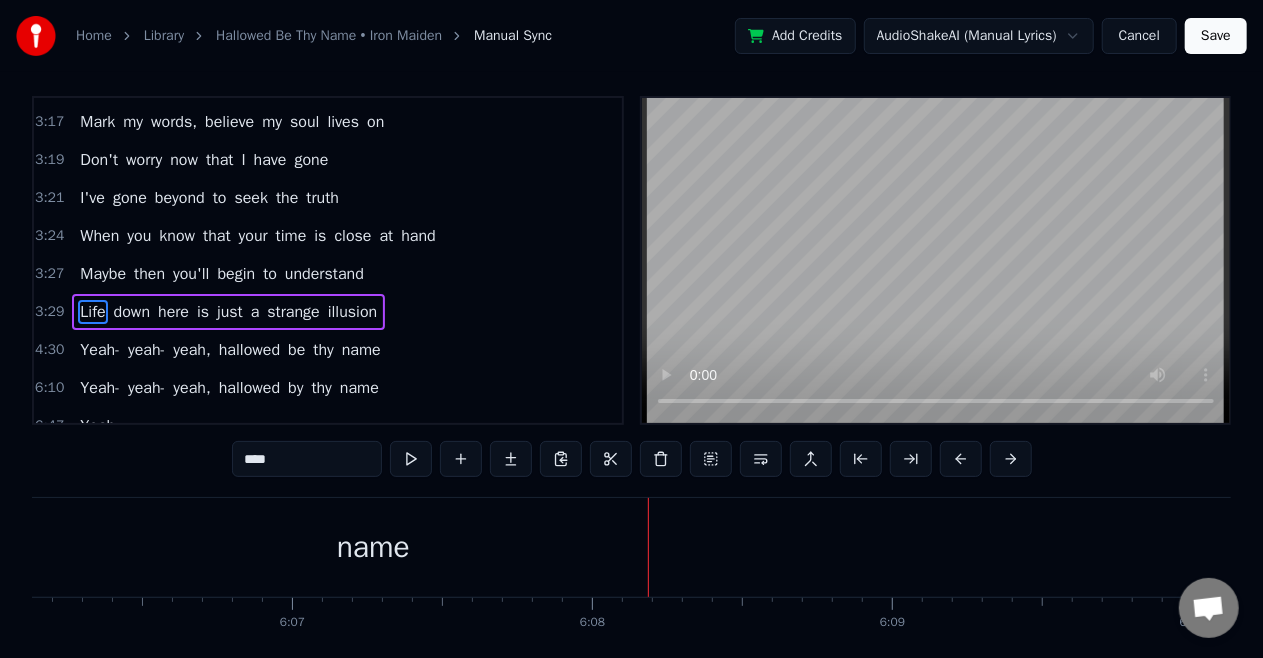 click on "name" at bounding box center [361, 350] 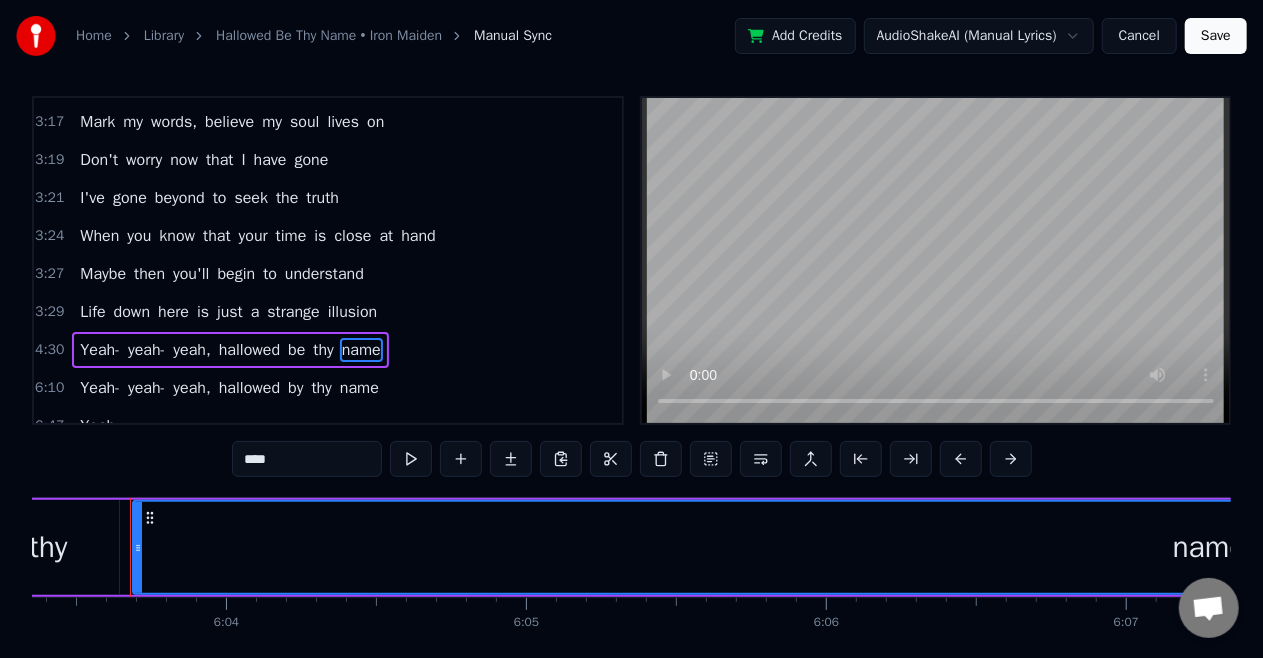 scroll, scrollTop: 0, scrollLeft: 109004, axis: horizontal 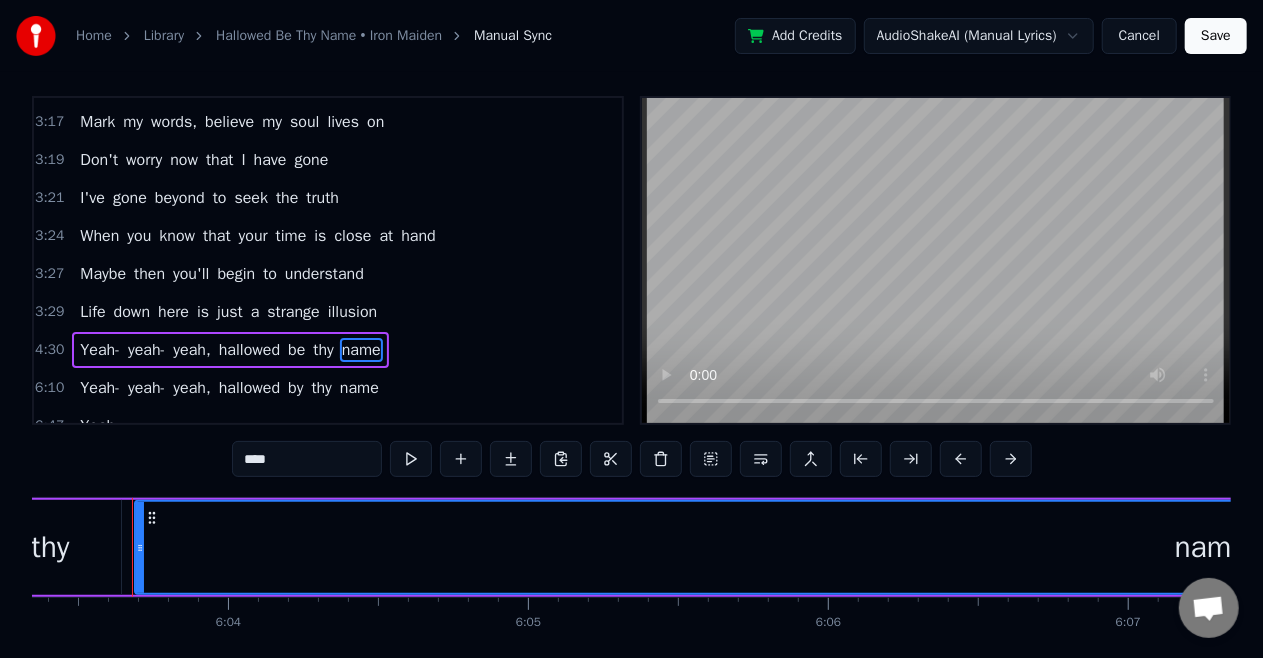 click on "name" at bounding box center [1211, 547] 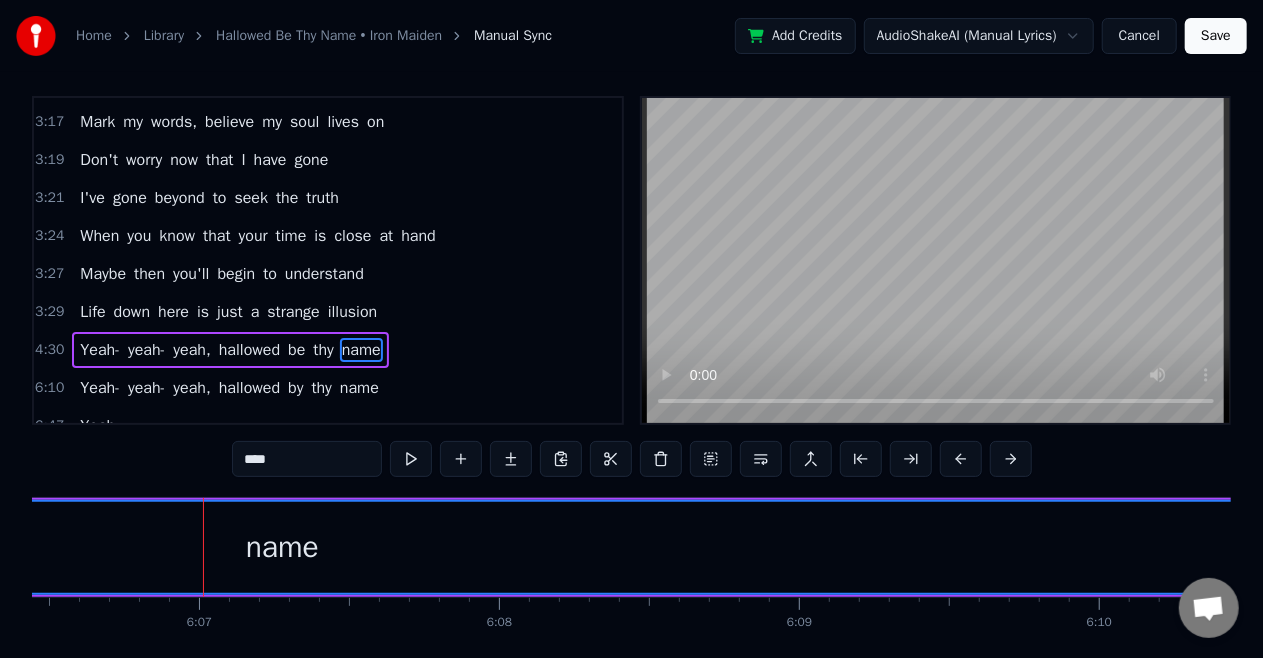 scroll, scrollTop: 0, scrollLeft: 110004, axis: horizontal 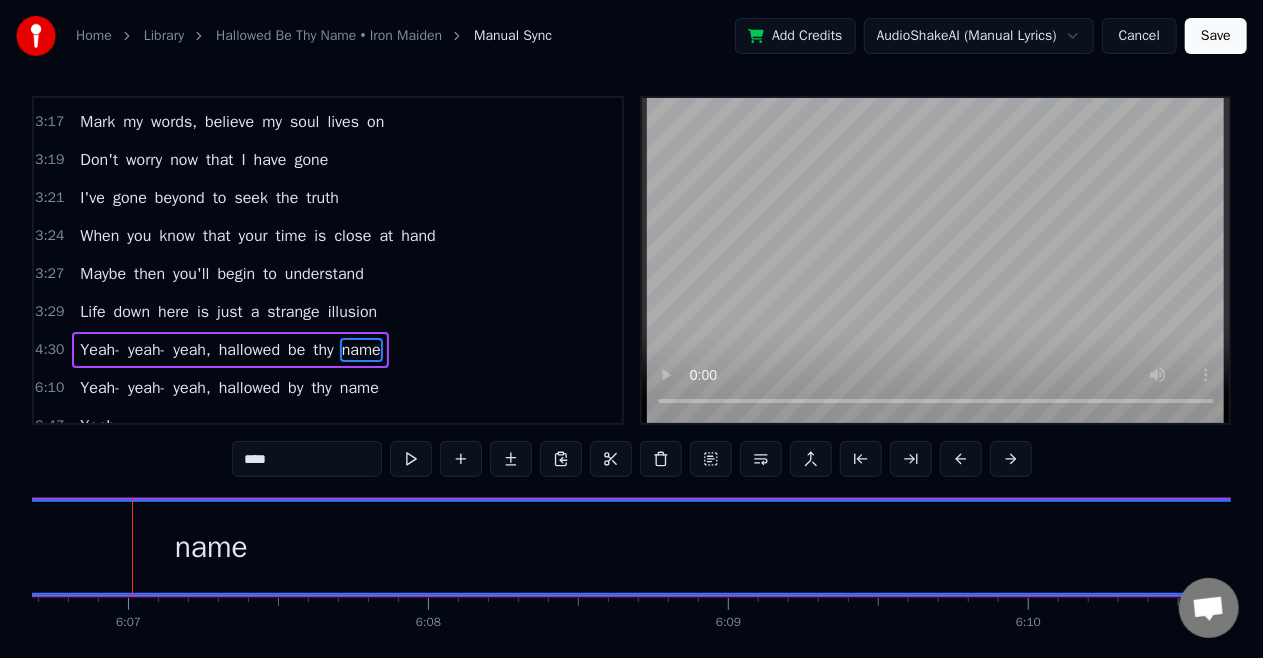 click on "name" at bounding box center [211, 547] 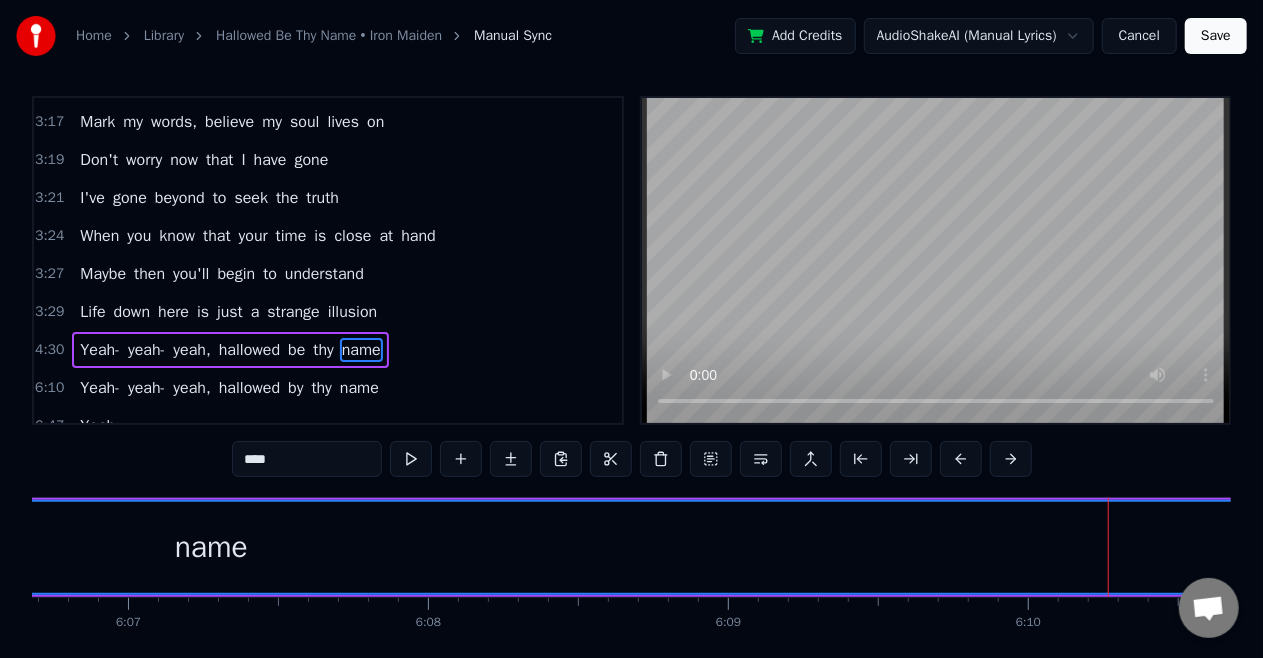 click on "name" at bounding box center [211, 547] 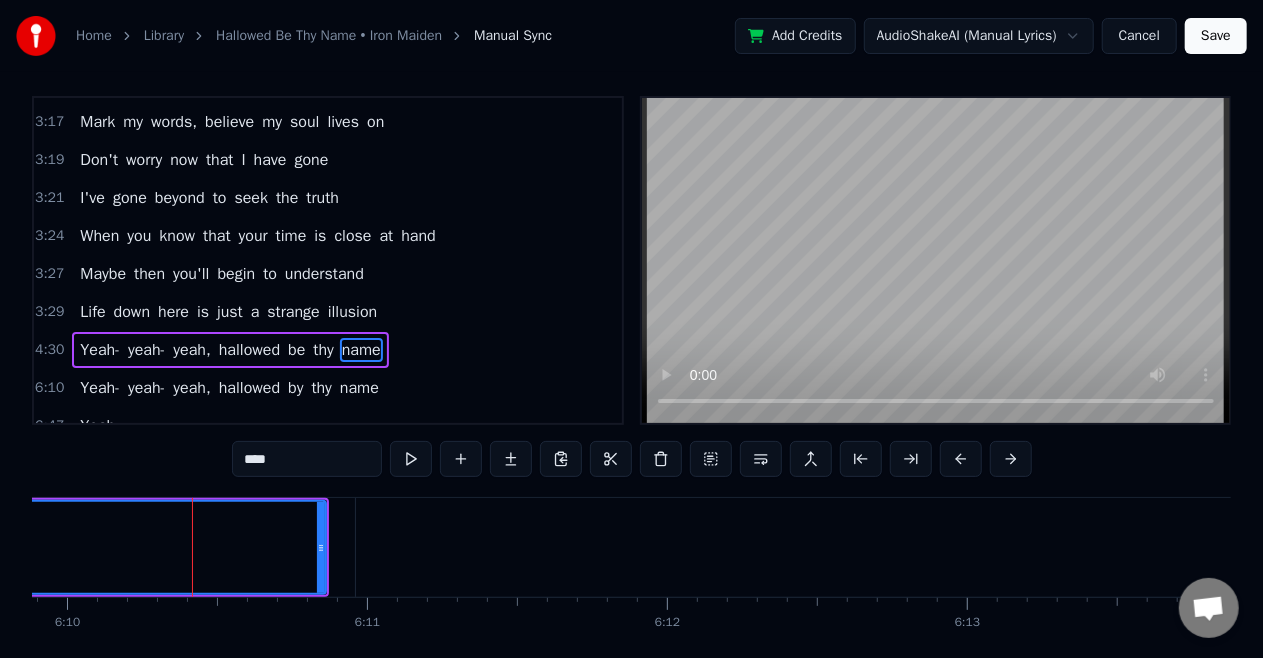scroll, scrollTop: 0, scrollLeft: 111025, axis: horizontal 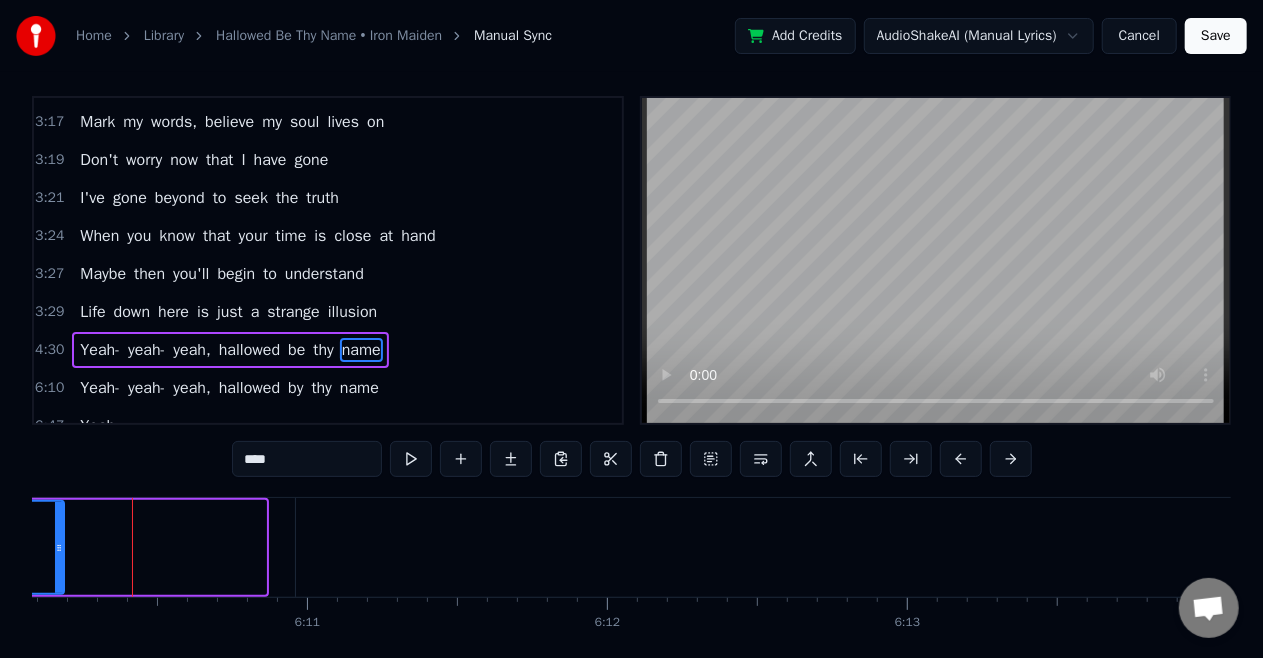 drag, startPoint x: 262, startPoint y: 543, endPoint x: 60, endPoint y: 560, distance: 202.71408 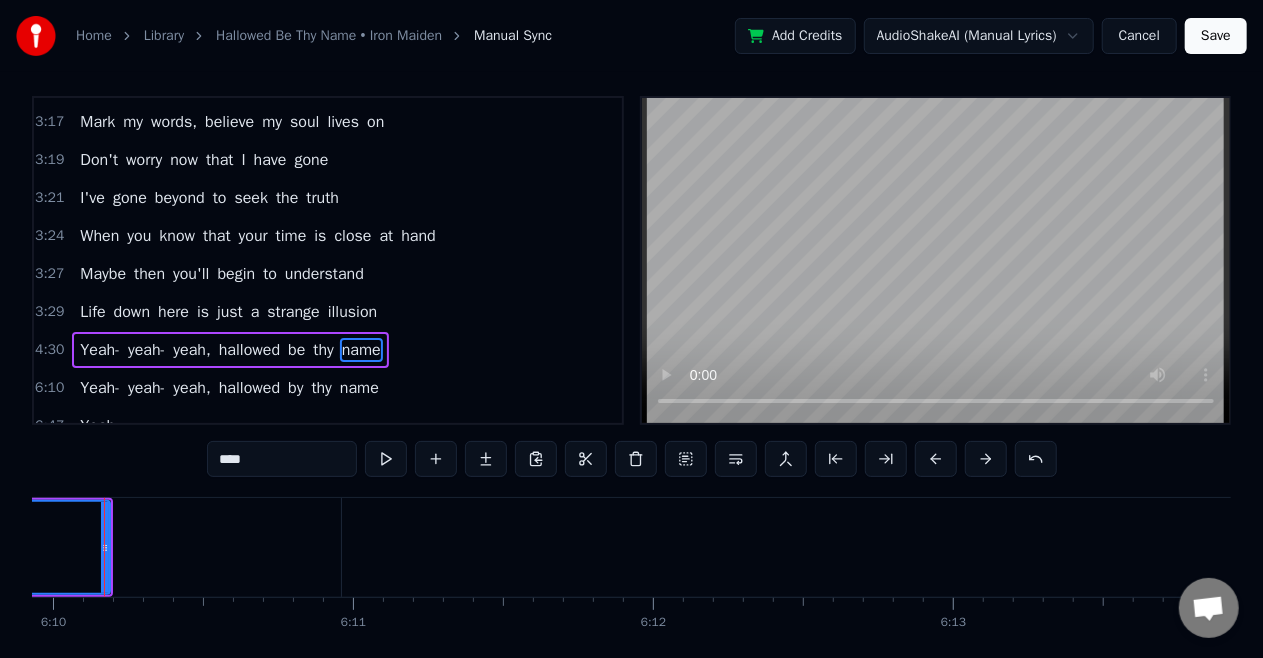 scroll, scrollTop: 0, scrollLeft: 110951, axis: horizontal 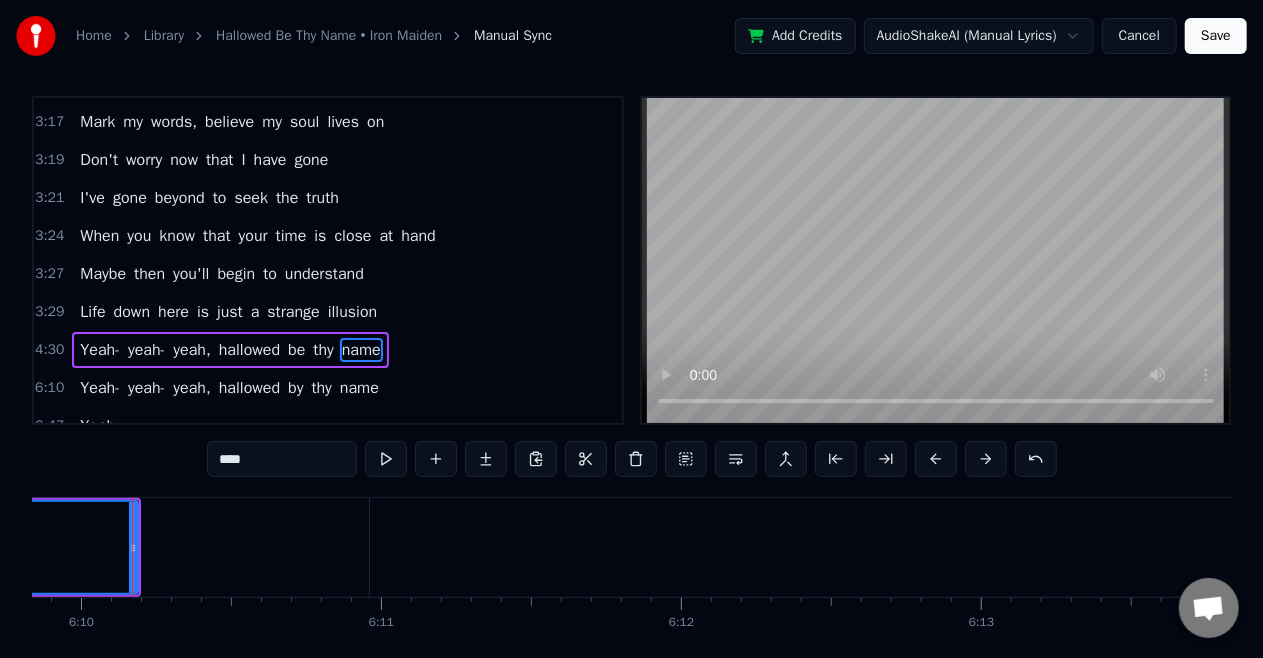 click on "name" at bounding box center (-837, 547) 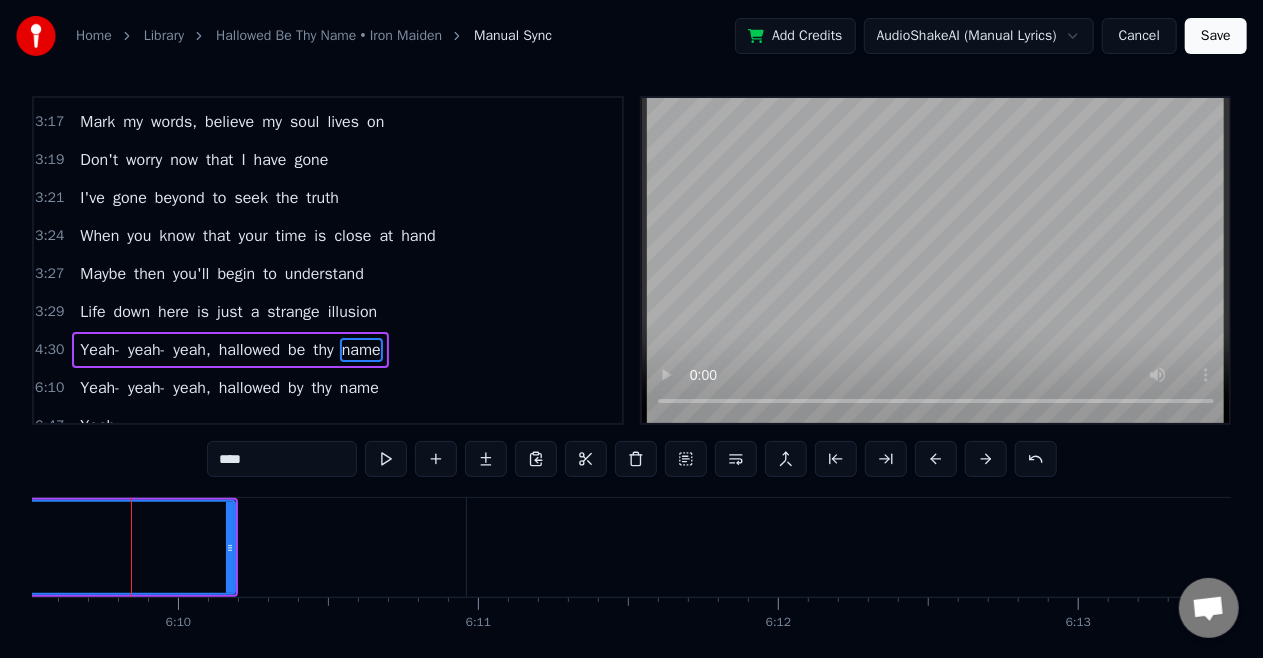 scroll, scrollTop: 0, scrollLeft: 110853, axis: horizontal 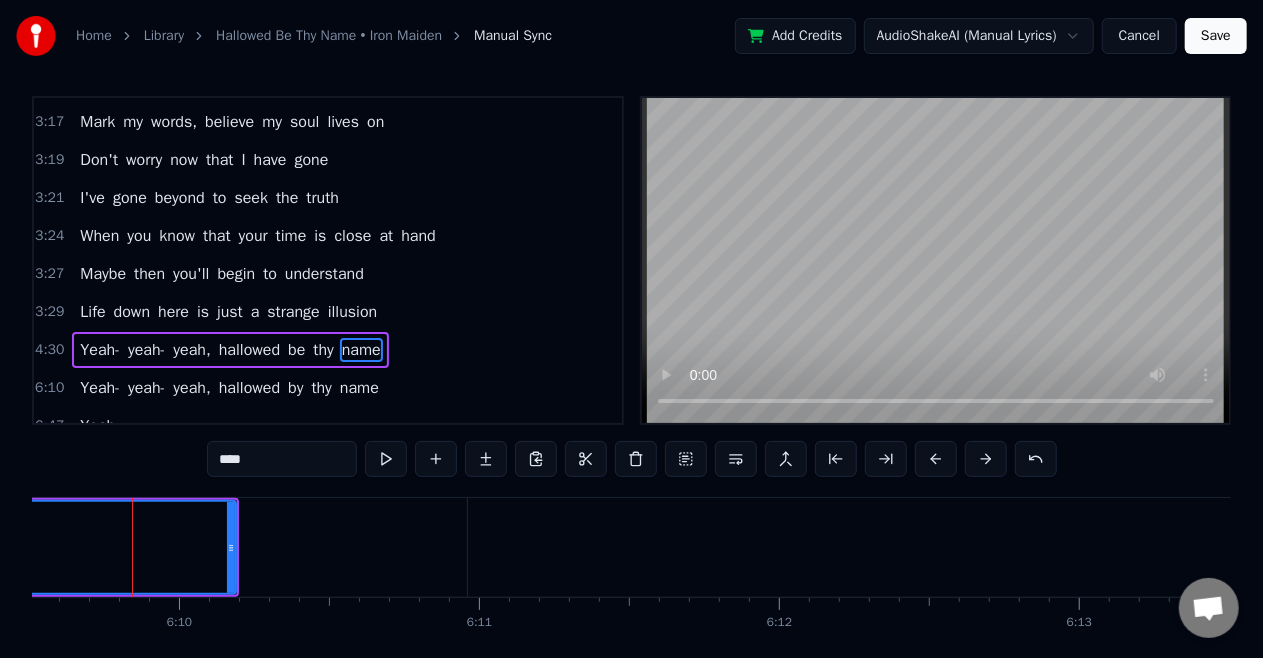 click on "name" at bounding box center (-739, 547) 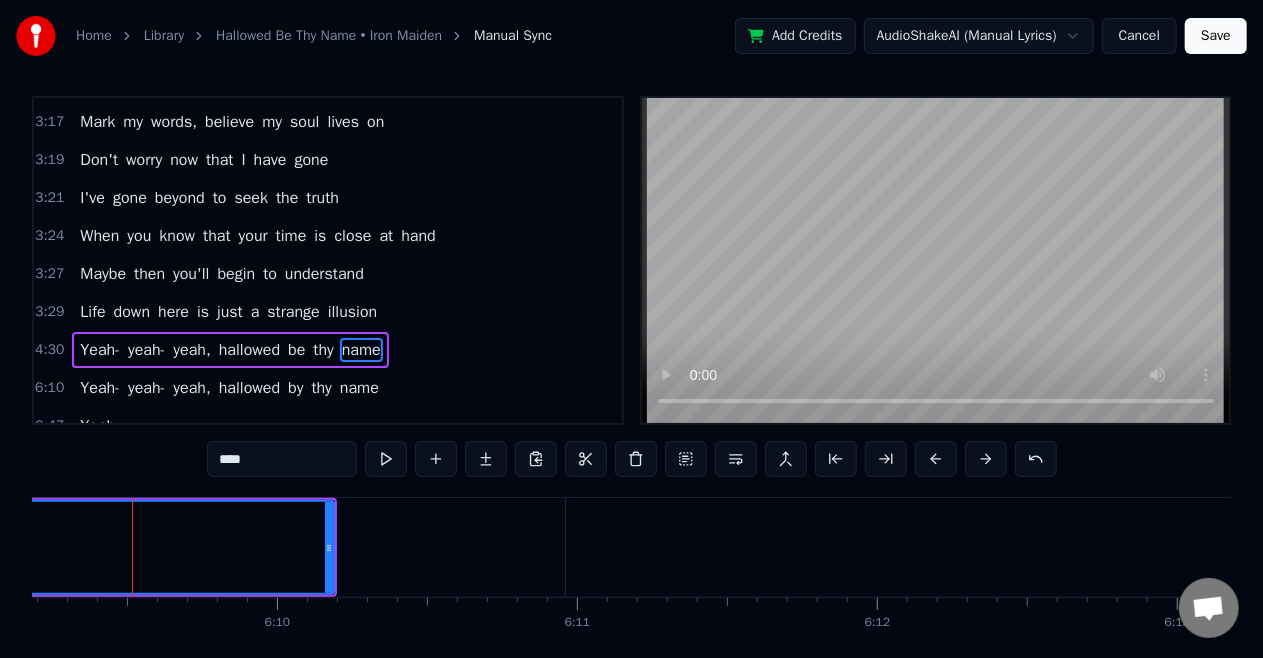 click on "name" at bounding box center (-641, 547) 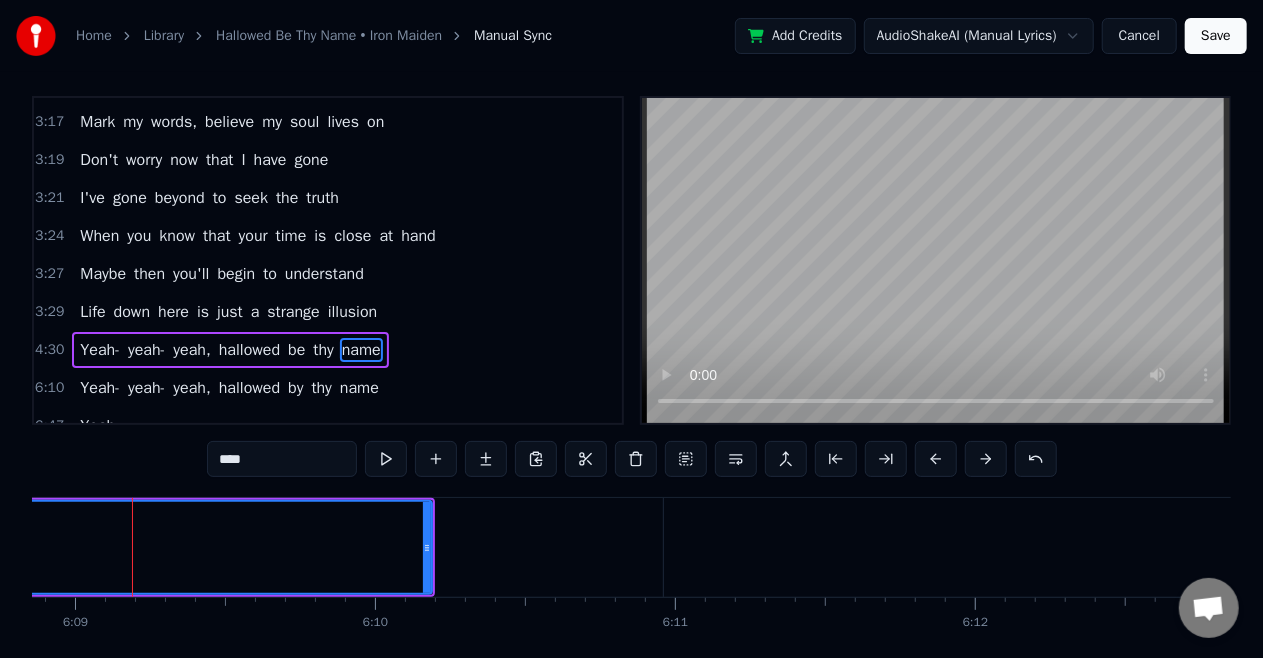 click on "name" at bounding box center [-543, 547] 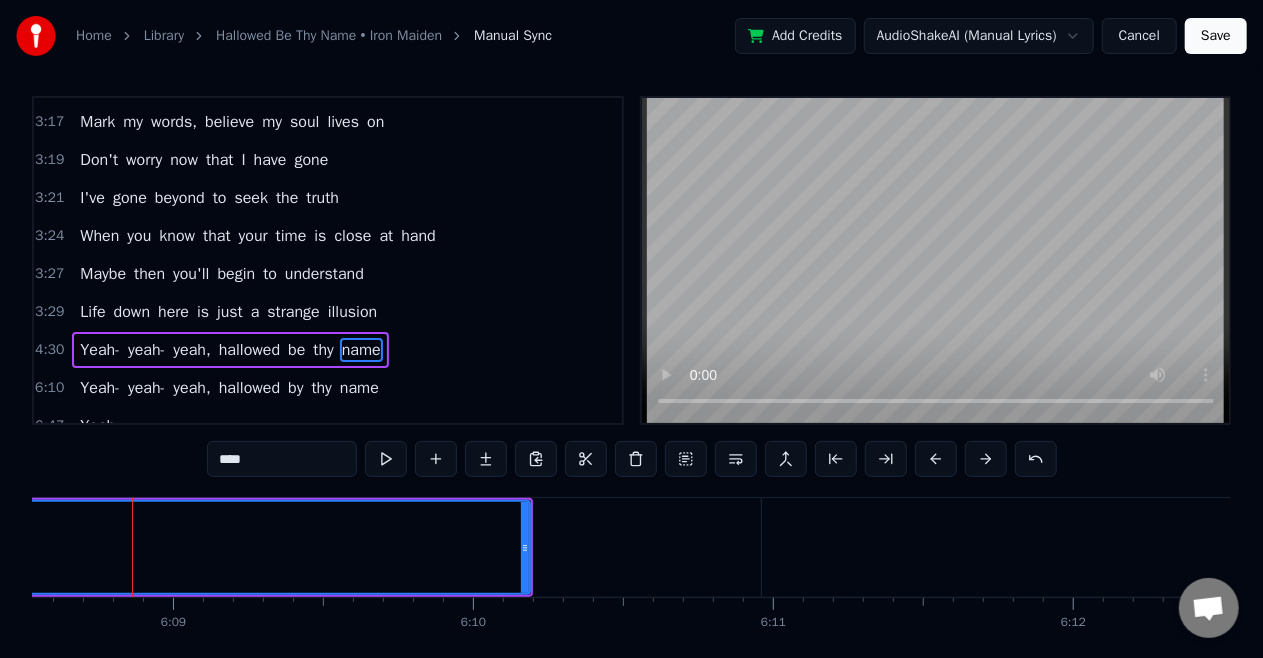 click on "name" at bounding box center (-445, 547) 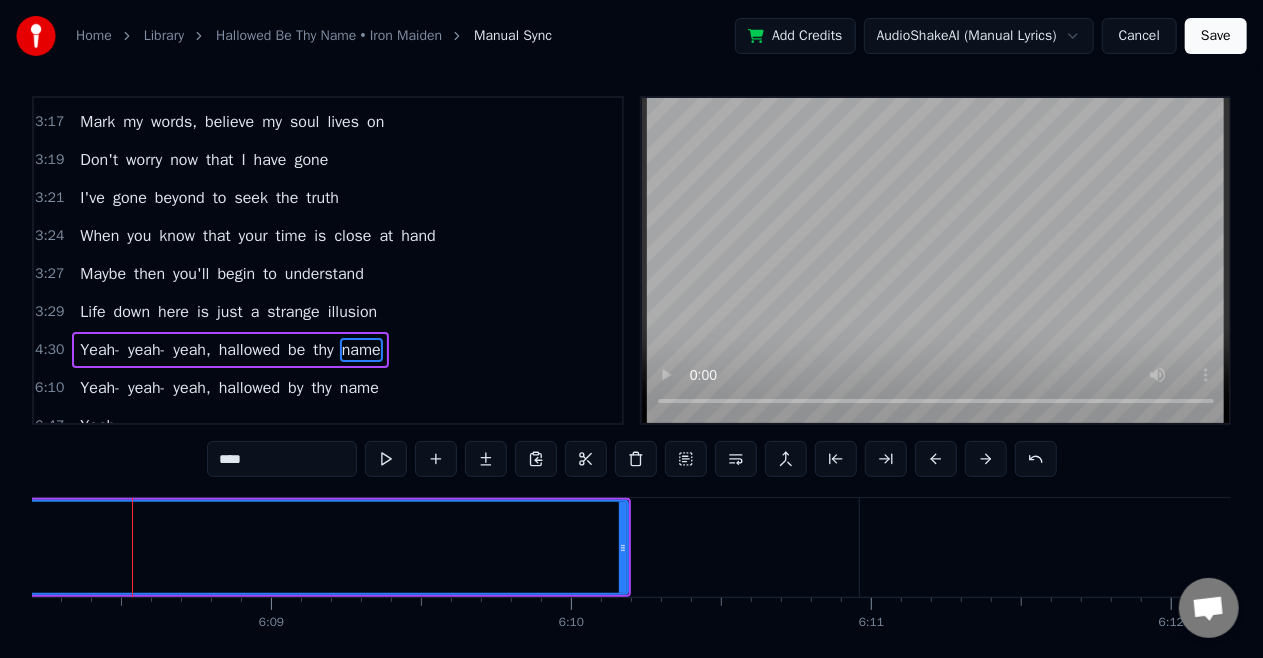 click on "name" at bounding box center [-347, 547] 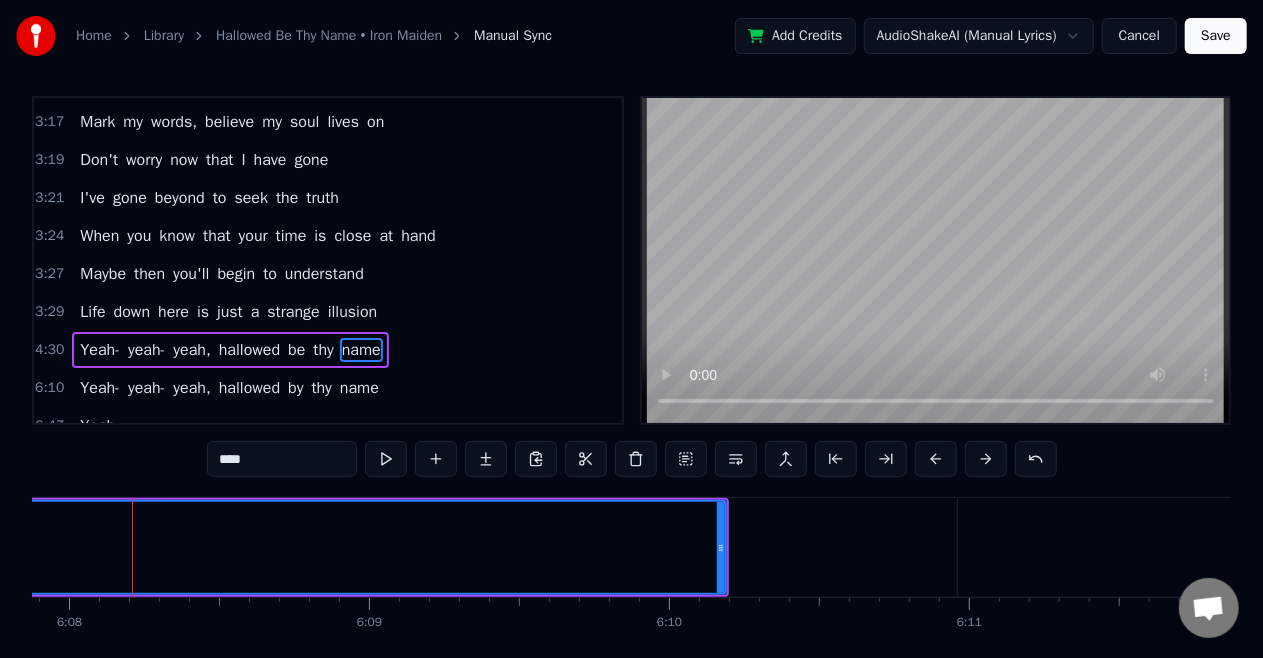 click on "name" at bounding box center (-249, 547) 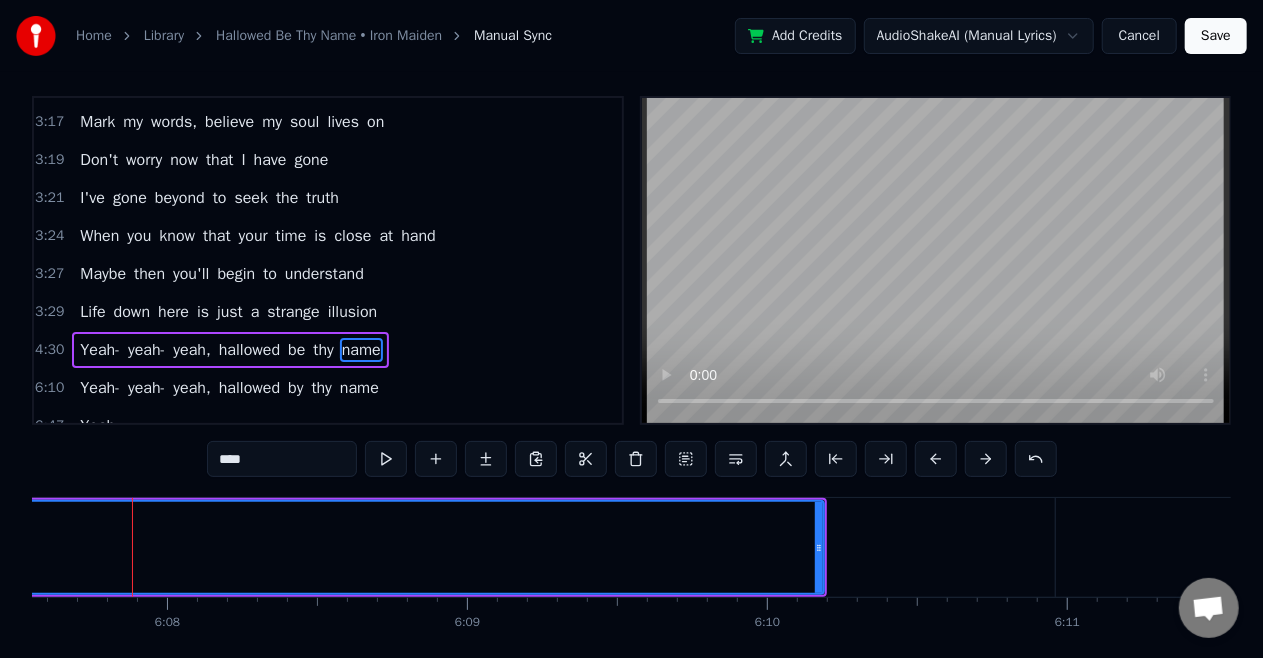 click on "name" at bounding box center (-151, 547) 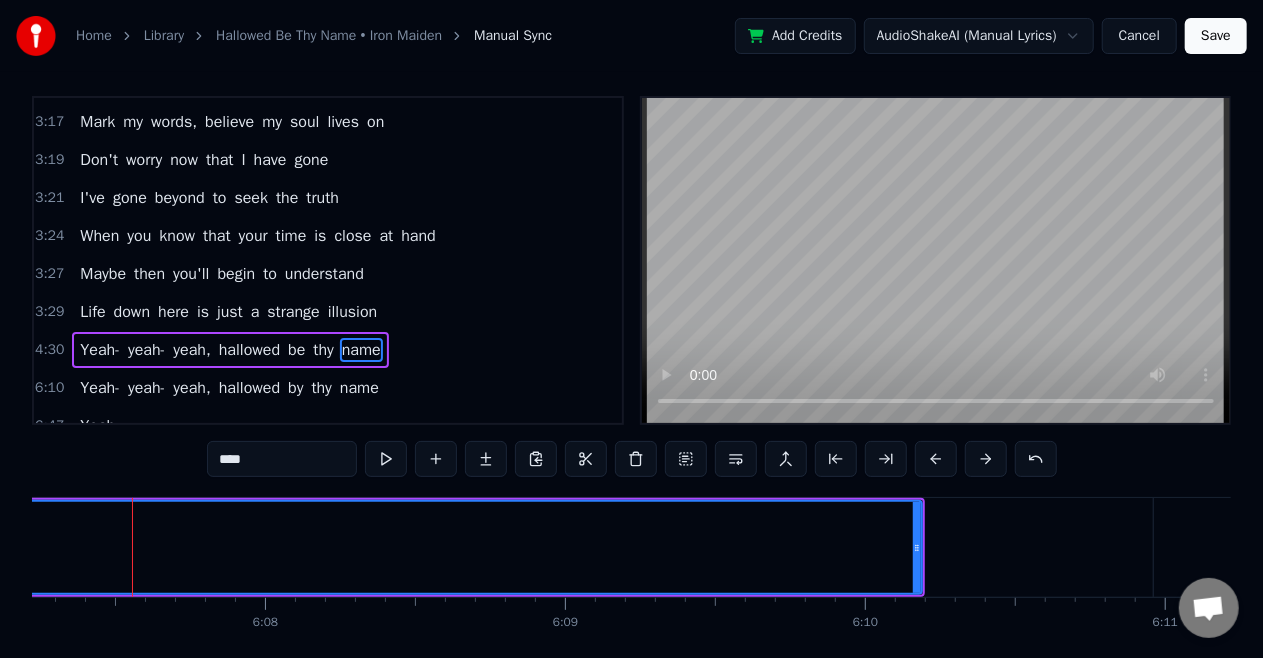 click on "name" at bounding box center (-53, 547) 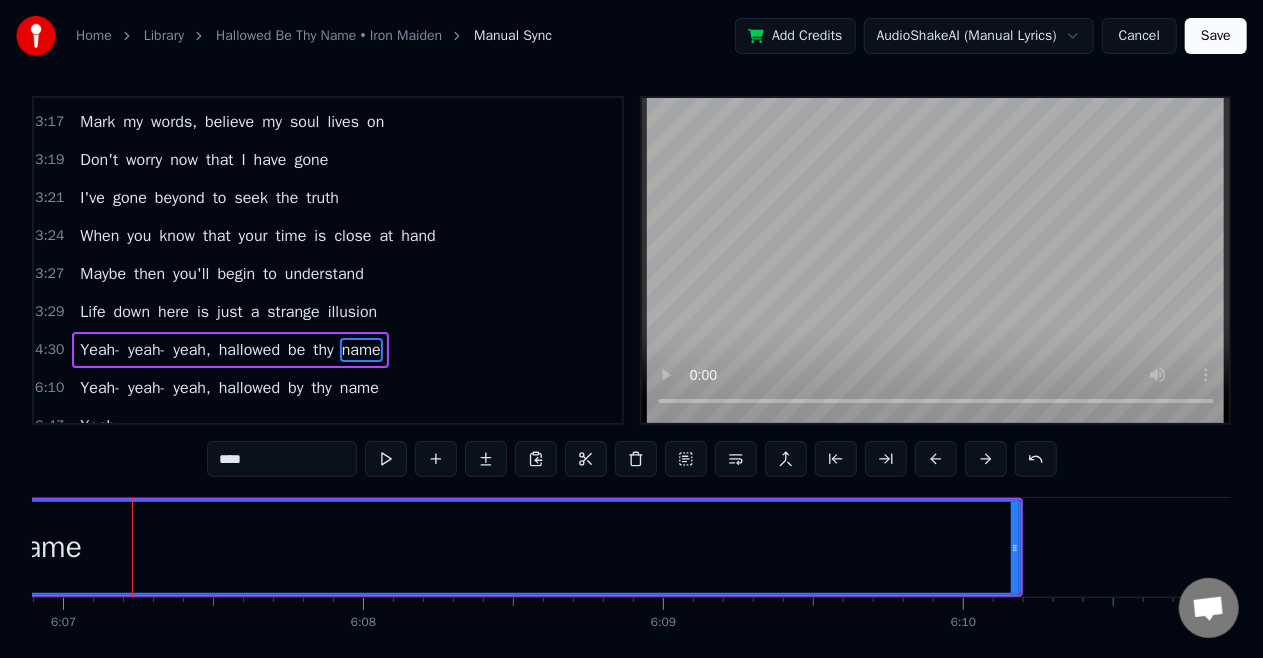 click on "name" at bounding box center (45, 547) 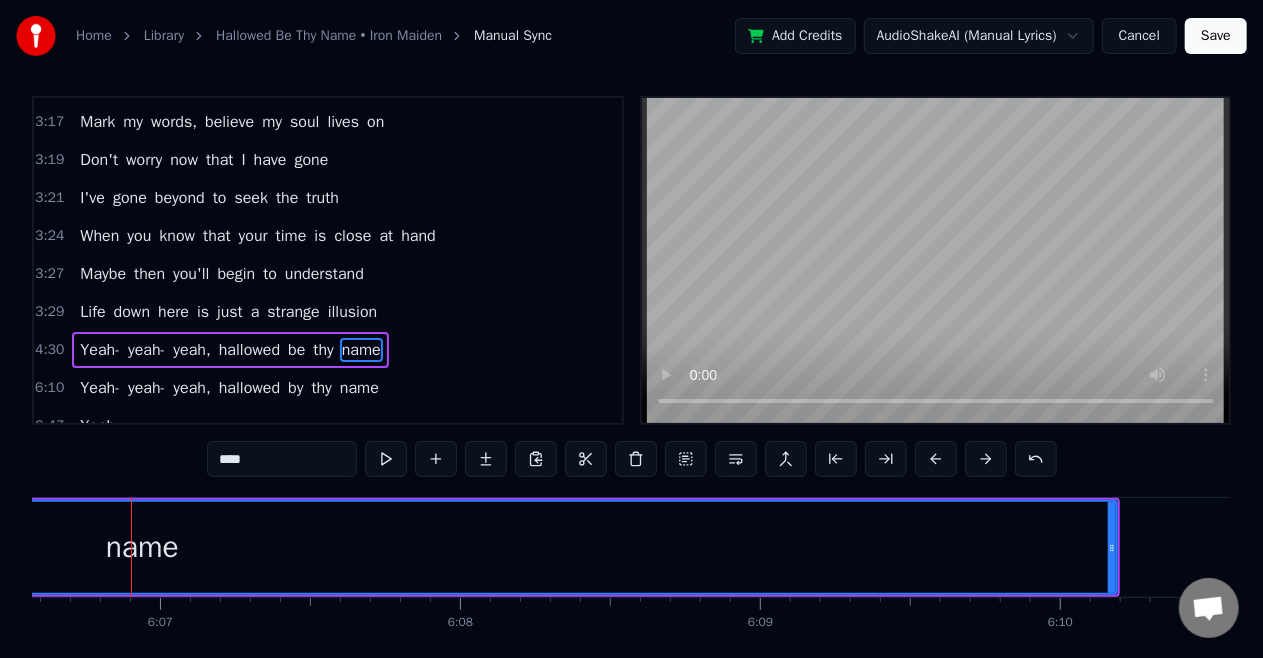 scroll, scrollTop: 0, scrollLeft: 109971, axis: horizontal 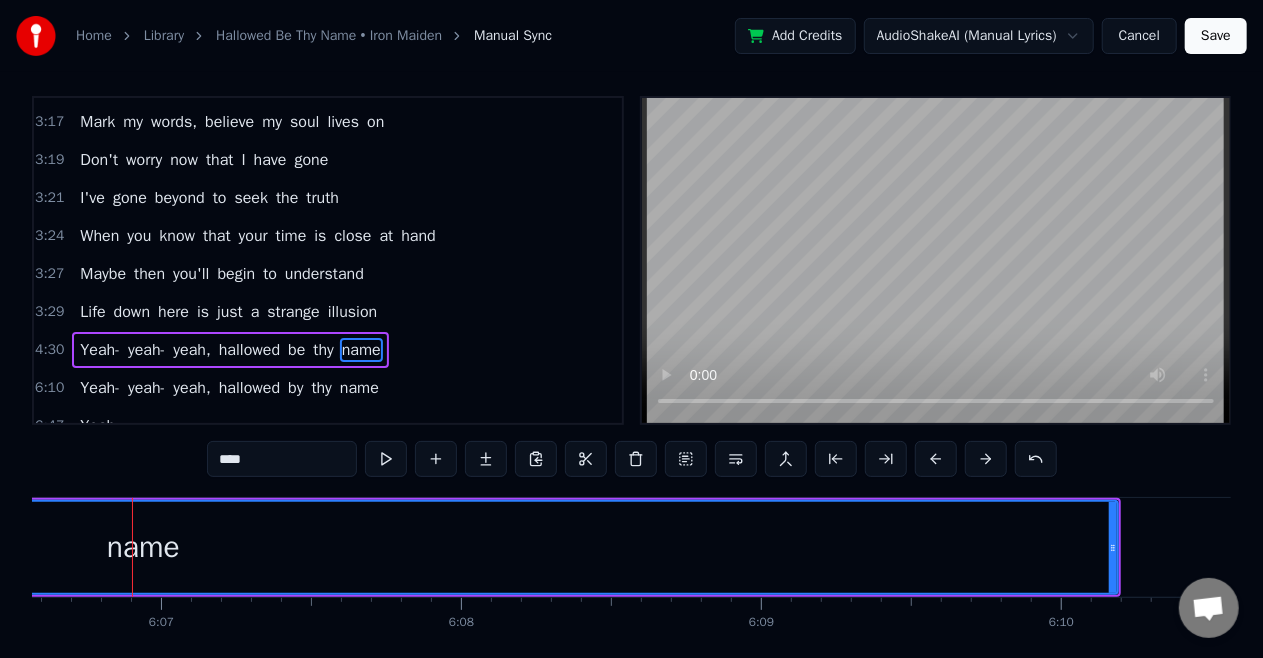 click on "name" at bounding box center [143, 547] 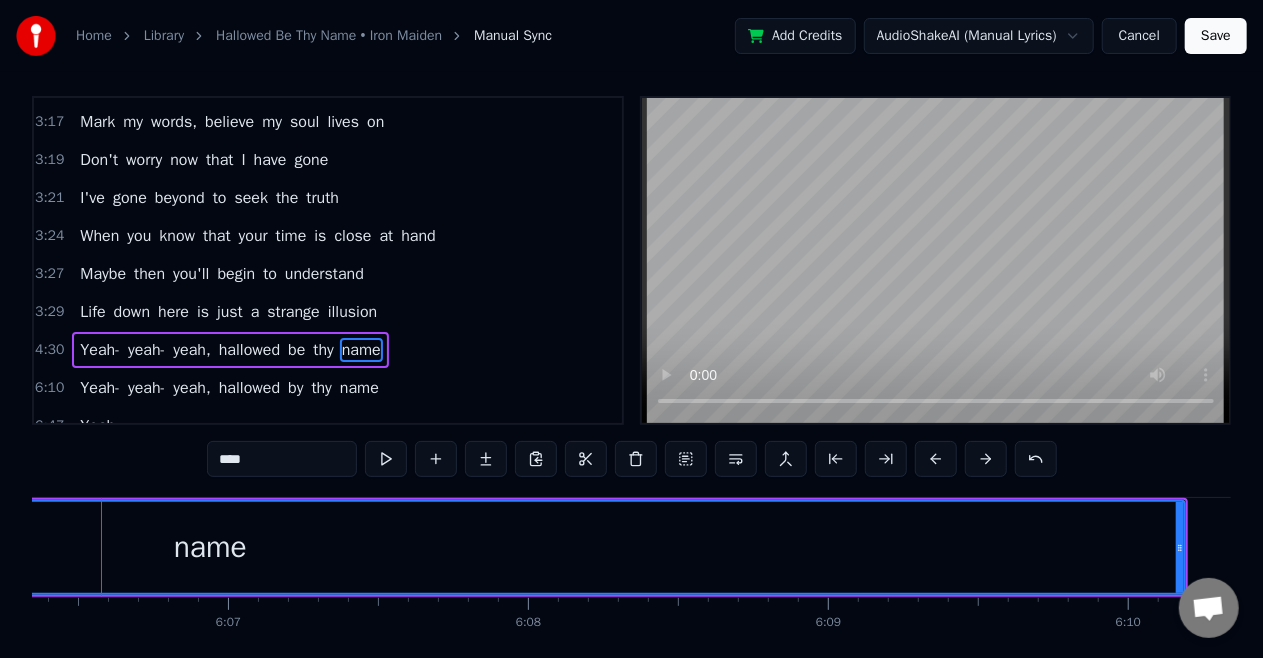 click on "name" at bounding box center [210, 547] 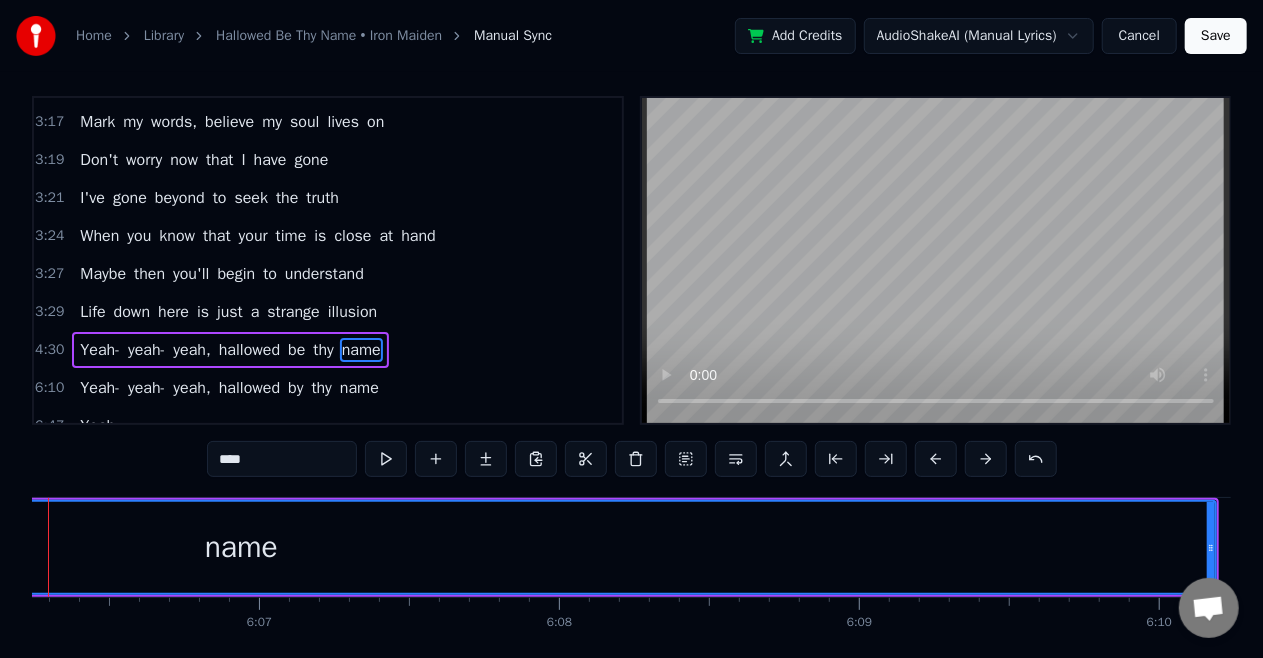 scroll, scrollTop: 0, scrollLeft: 109788, axis: horizontal 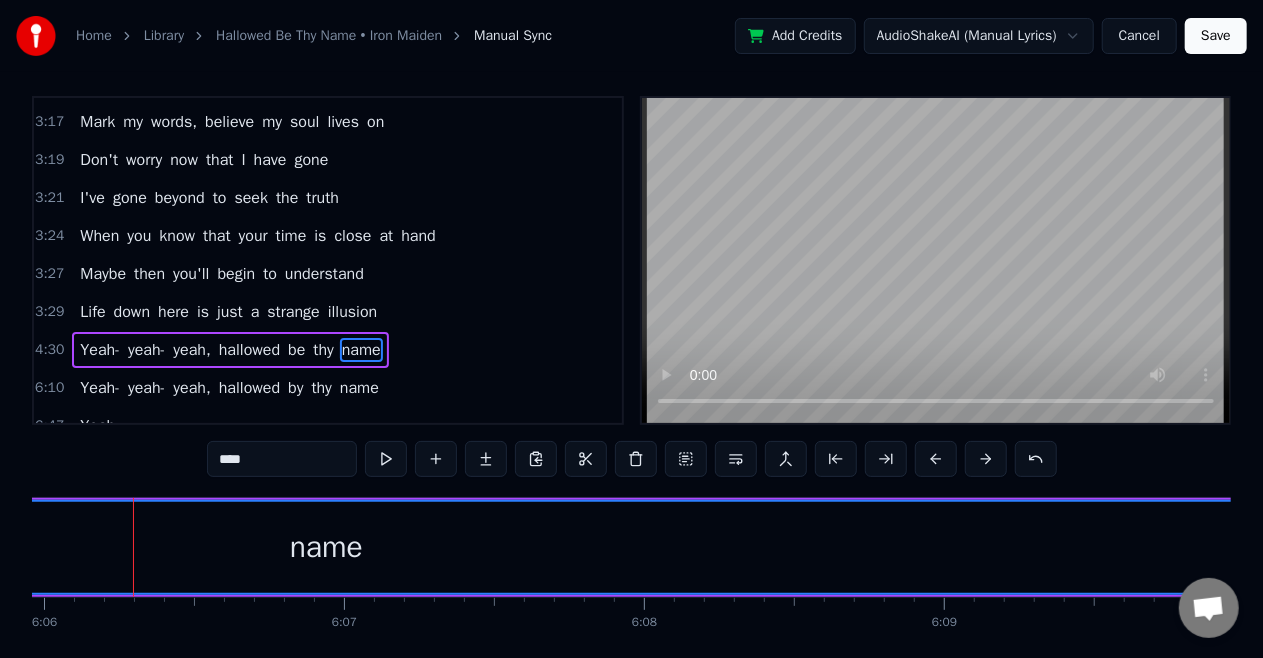 click on "name" at bounding box center [326, 547] 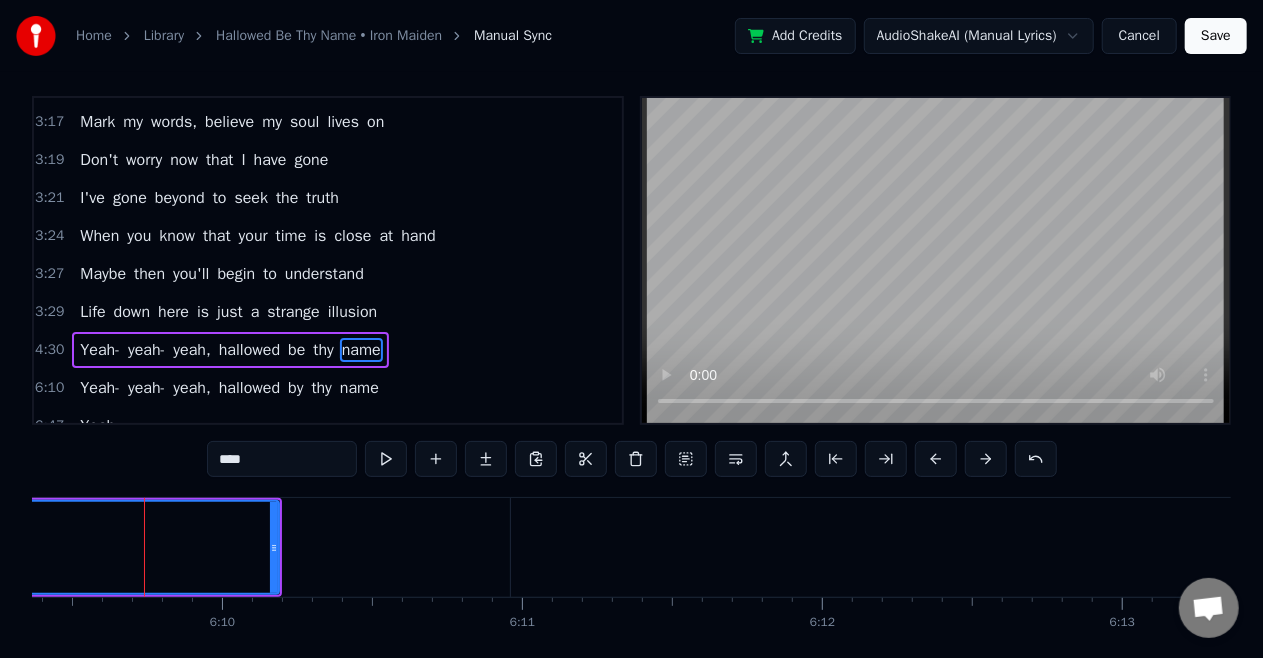 scroll, scrollTop: 0, scrollLeft: 110822, axis: horizontal 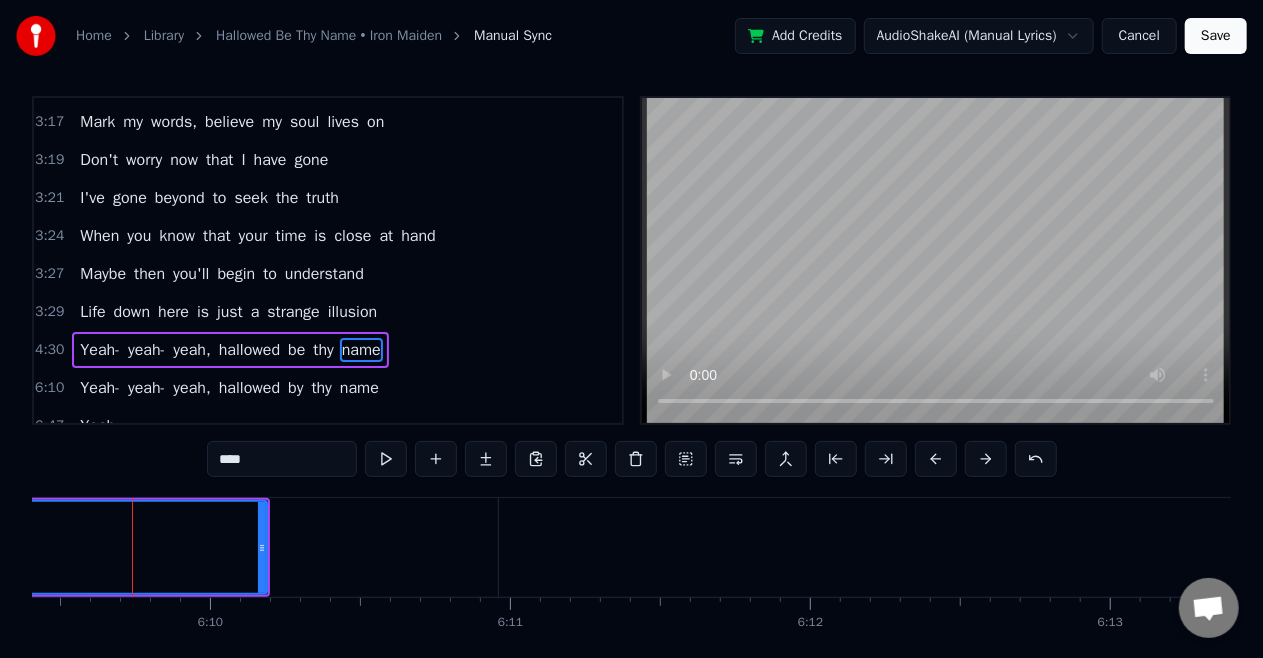 click on "name" at bounding box center [-708, 547] 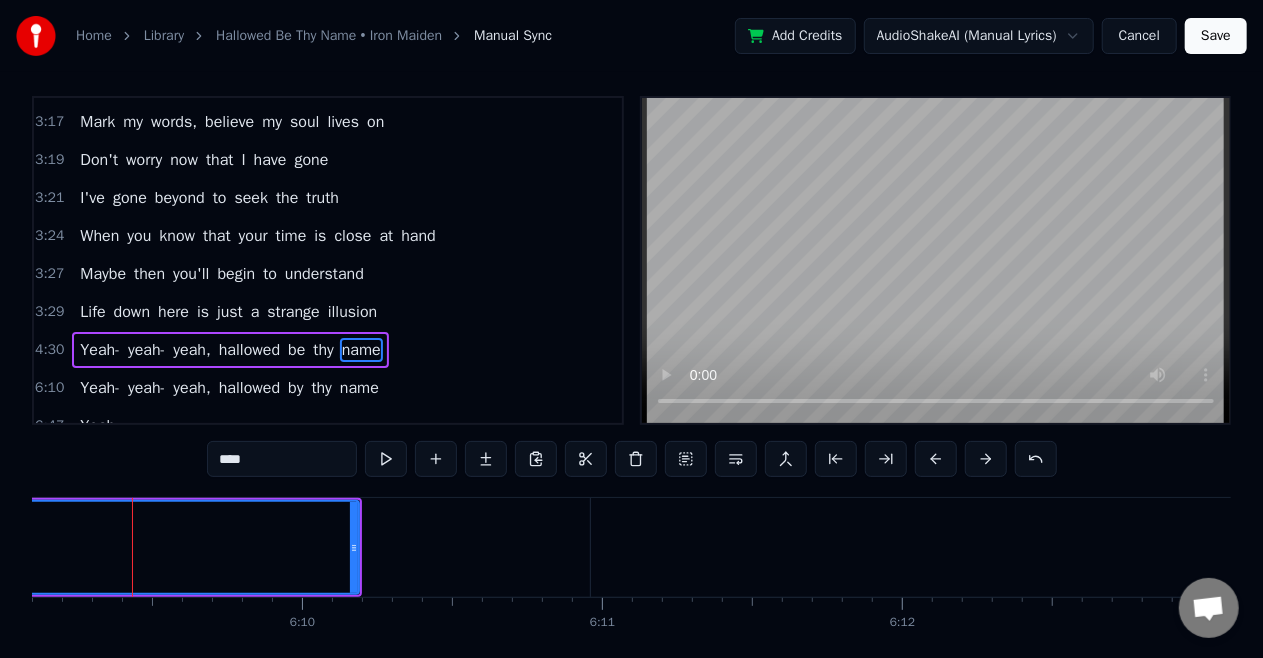 click on "name" at bounding box center [-616, 547] 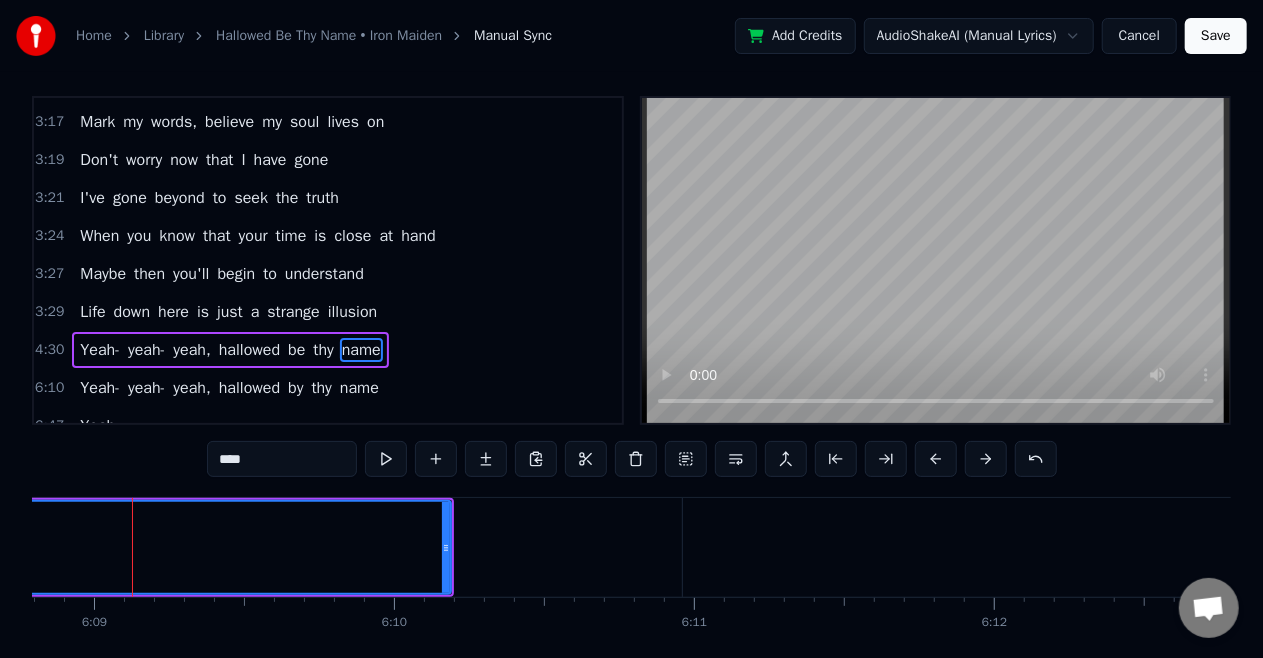 click on "name" at bounding box center [-524, 547] 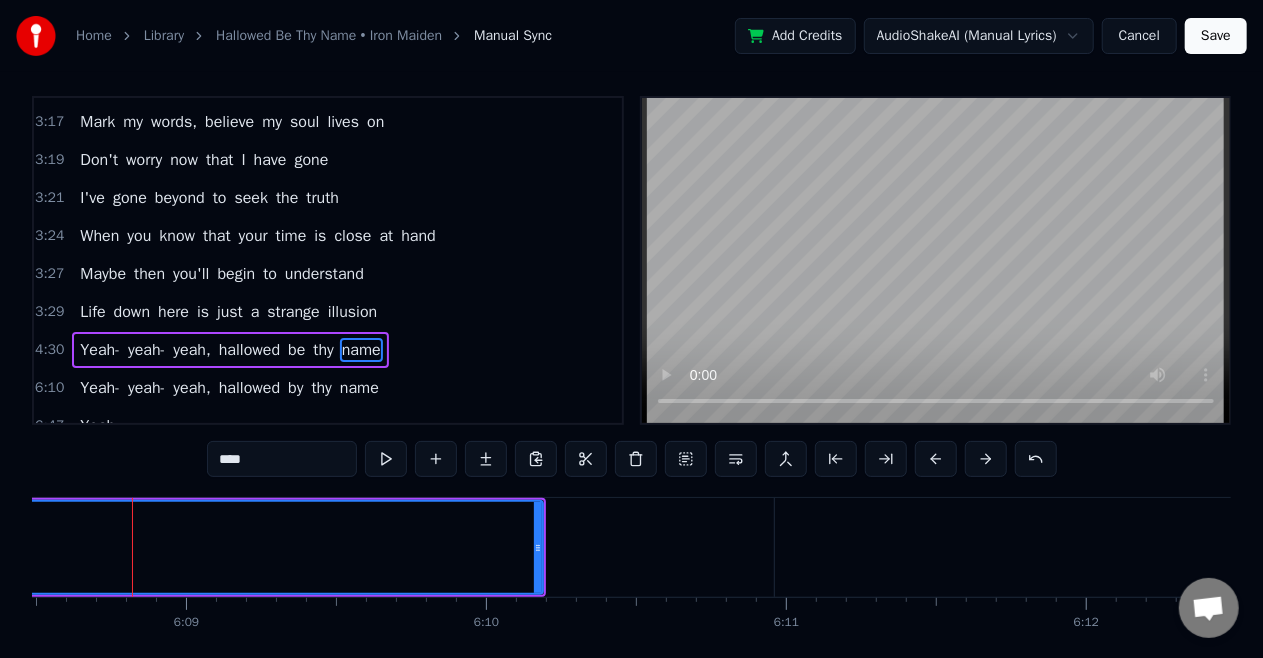 click on "name" at bounding box center [-432, 547] 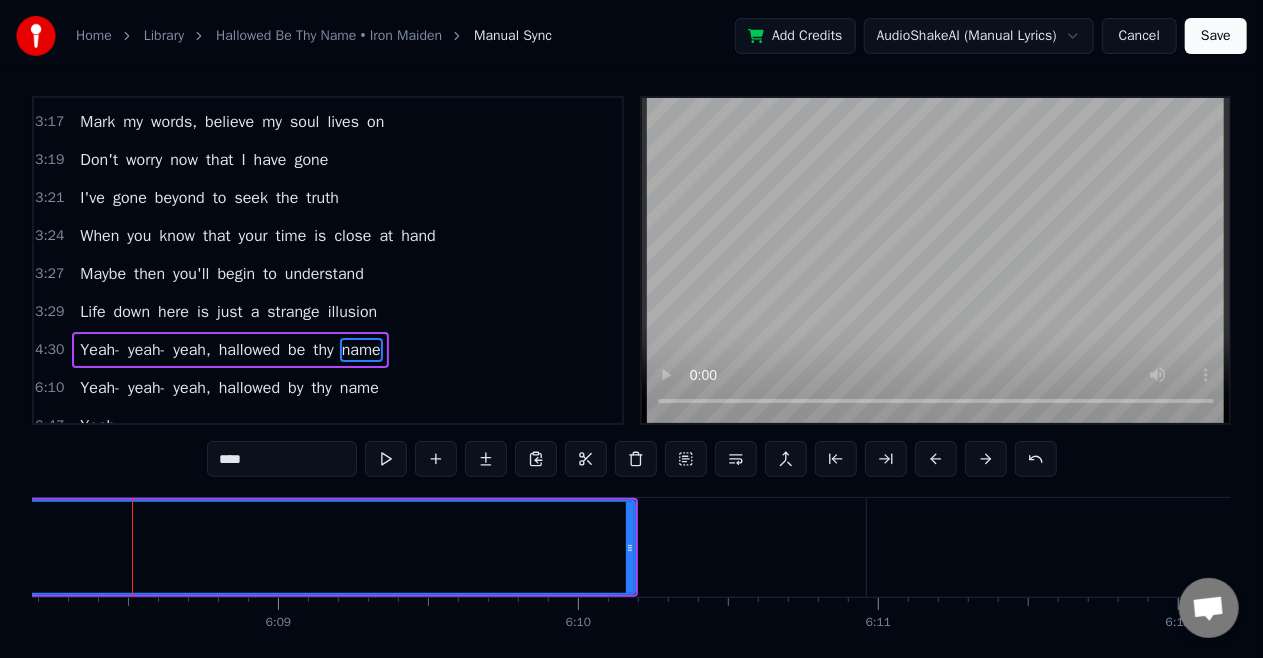 click on "name" at bounding box center (-340, 547) 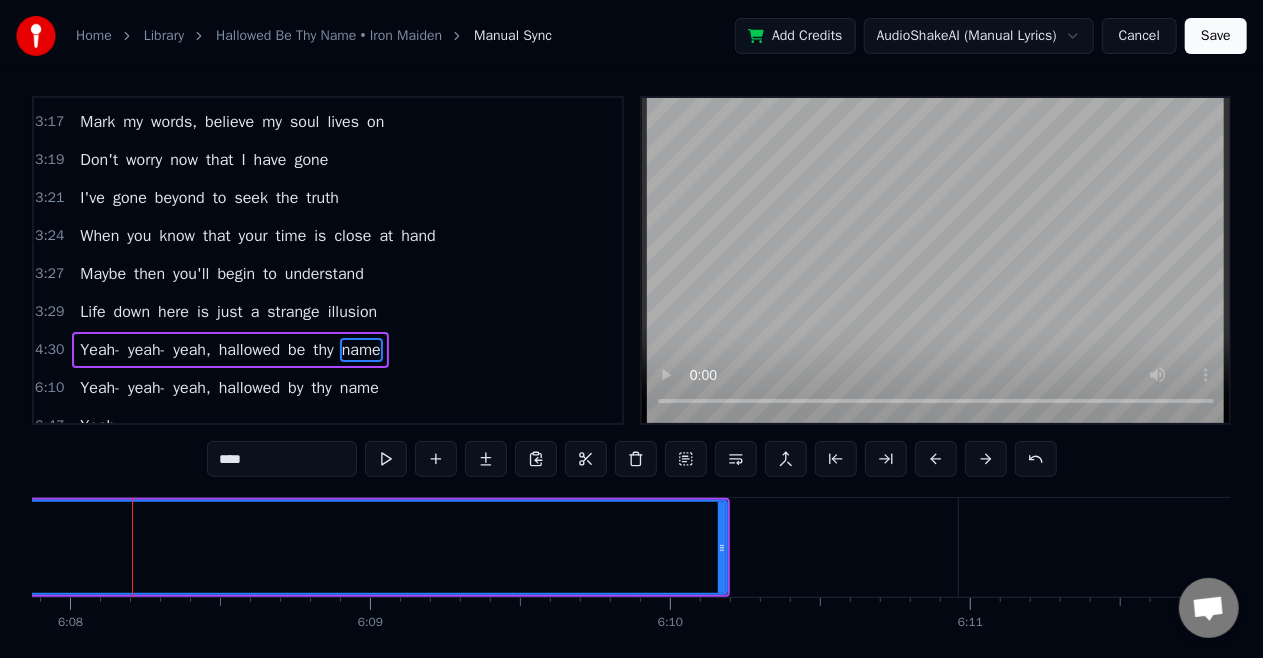 click on "name" at bounding box center (-248, 547) 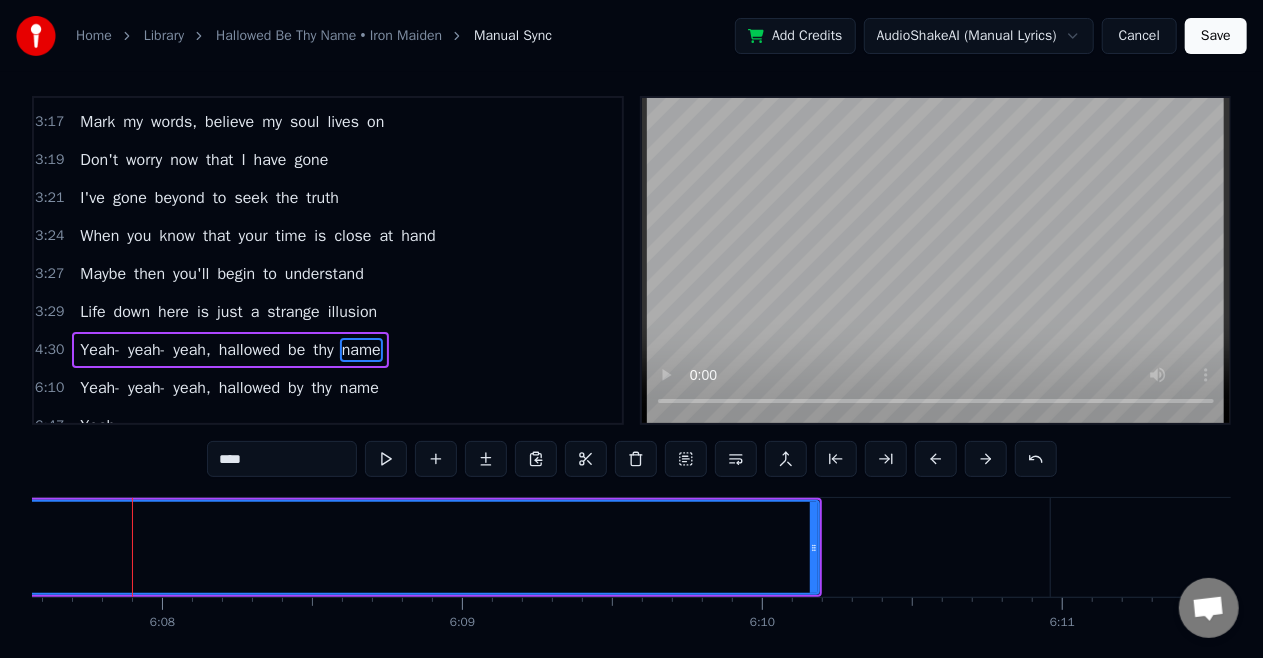 click on "name" at bounding box center (-156, 547) 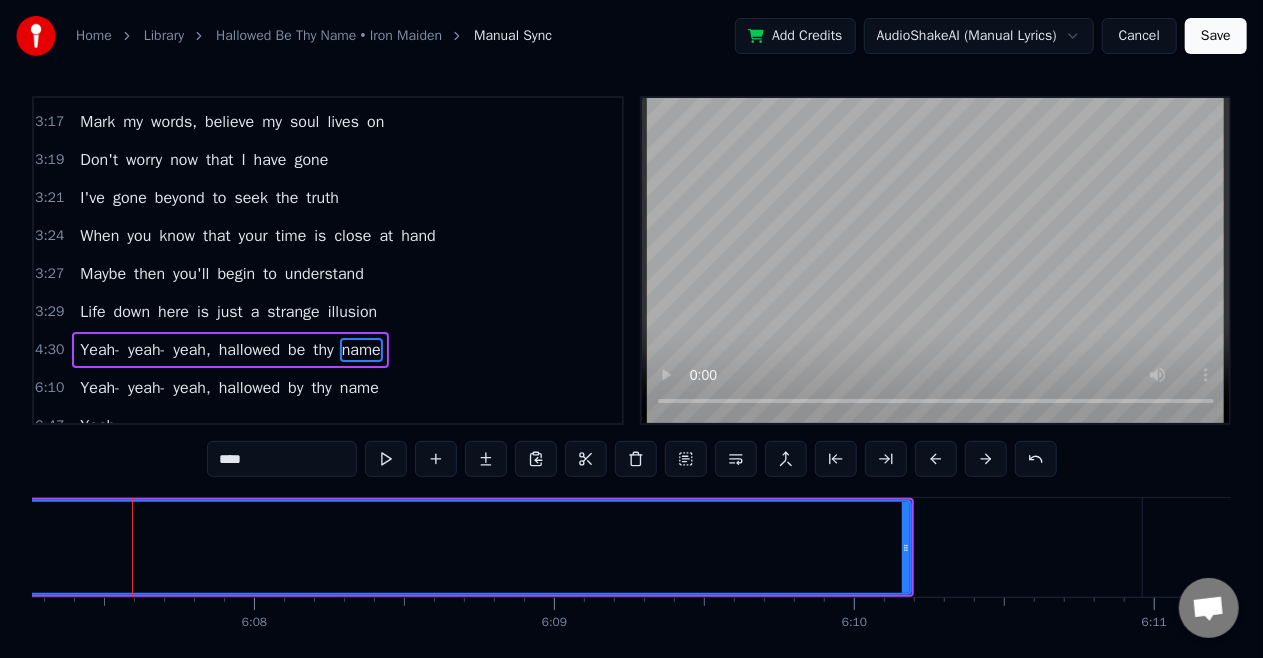 click on "name" at bounding box center (-64, 547) 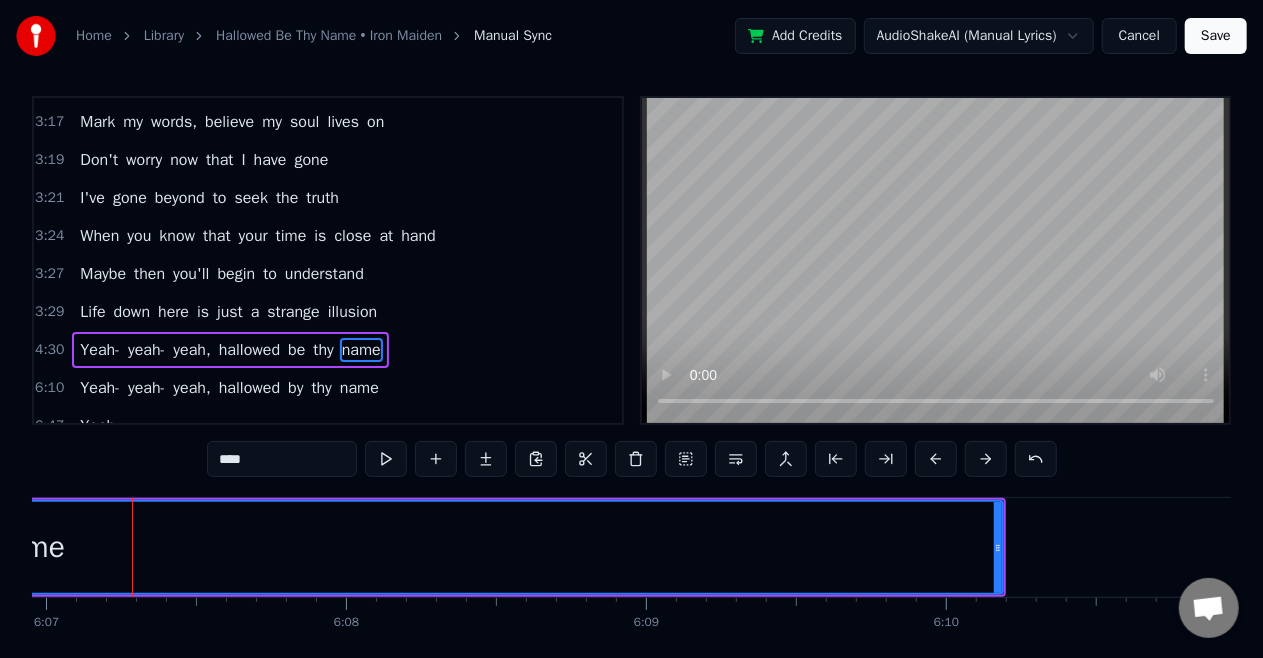 click on "name" at bounding box center [28, 547] 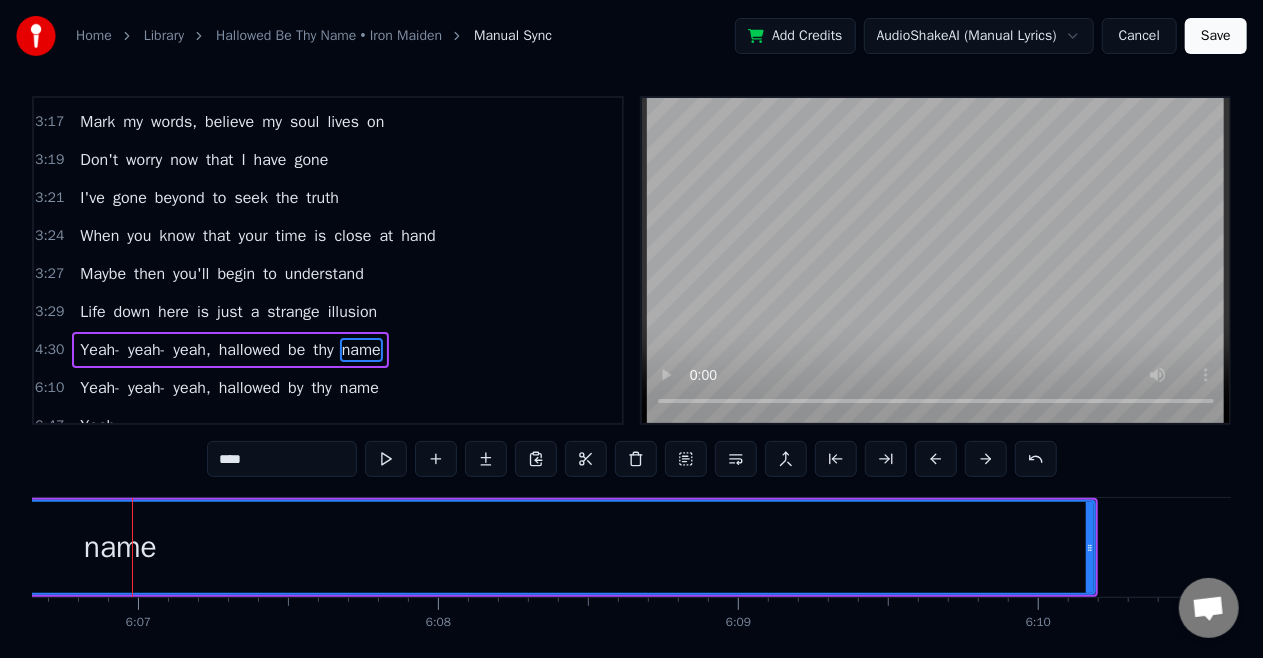 scroll, scrollTop: 0, scrollLeft: 109994, axis: horizontal 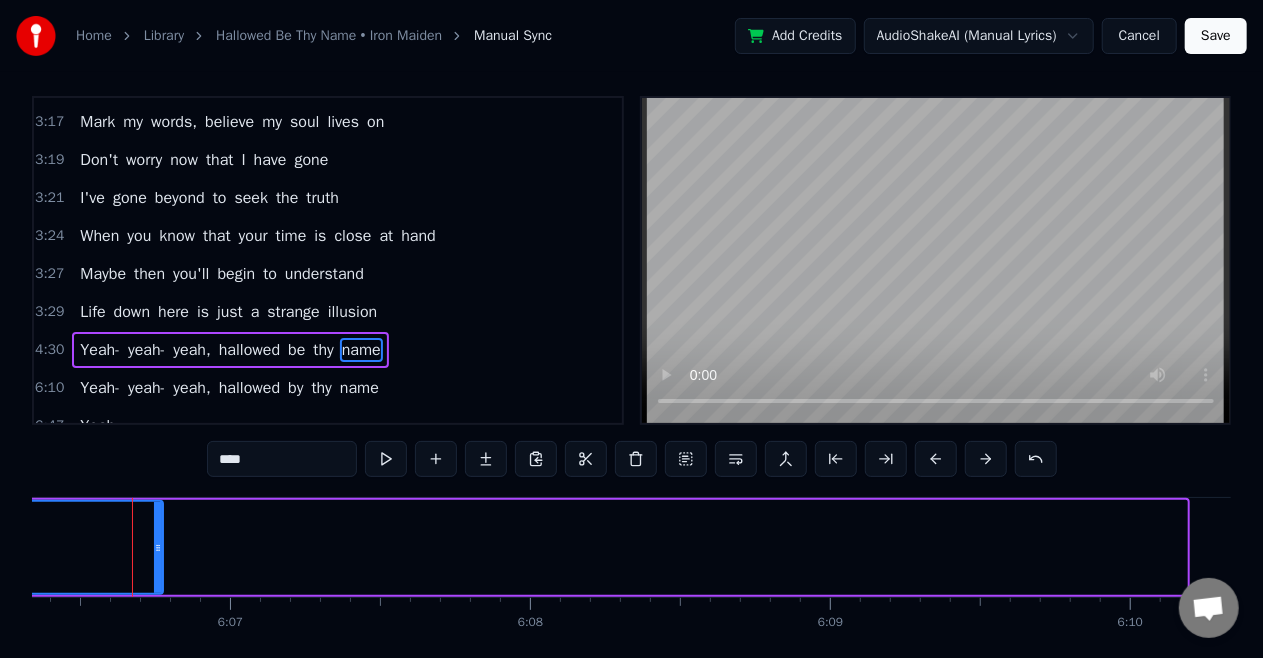 drag, startPoint x: 1178, startPoint y: 549, endPoint x: 154, endPoint y: 637, distance: 1027.7743 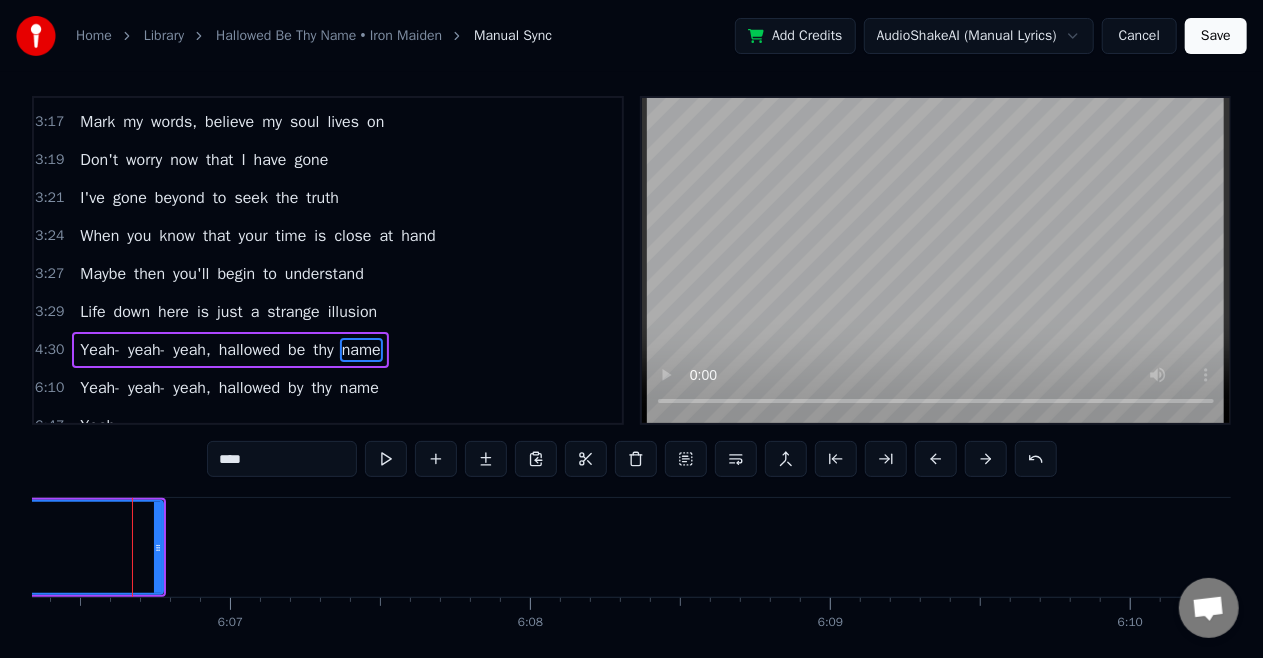 click on "name" at bounding box center (-300, 547) 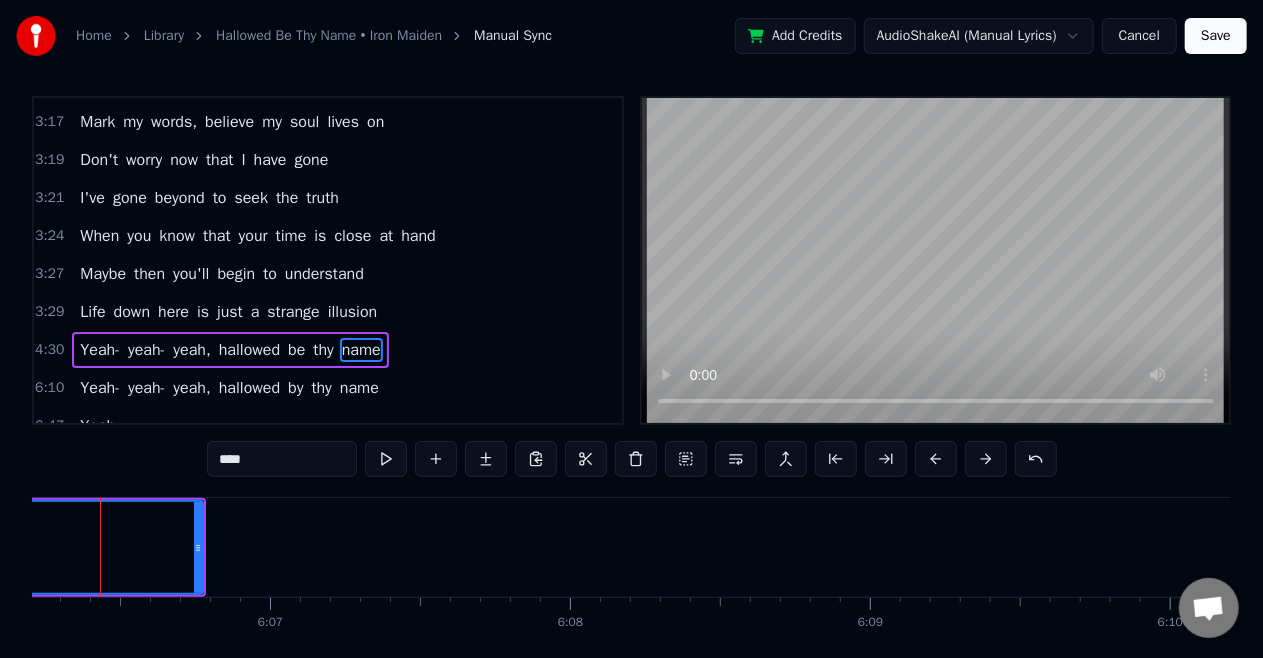 scroll, scrollTop: 0, scrollLeft: 109830, axis: horizontal 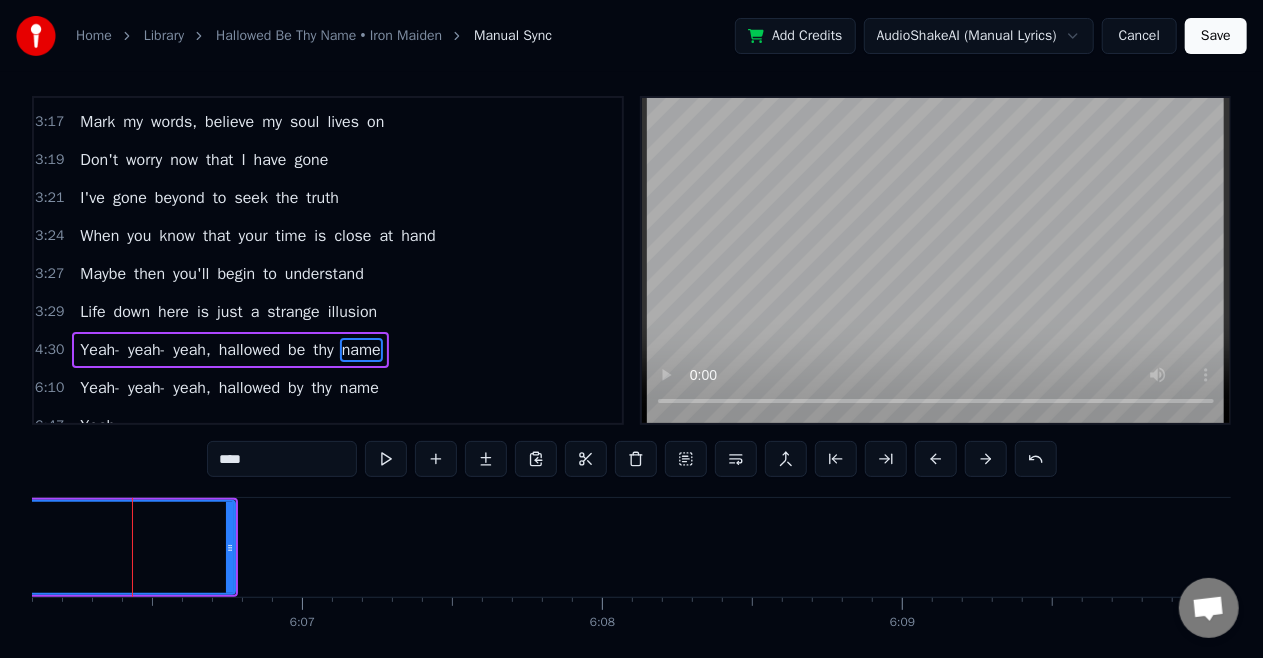 click on "name" at bounding box center [-228, 547] 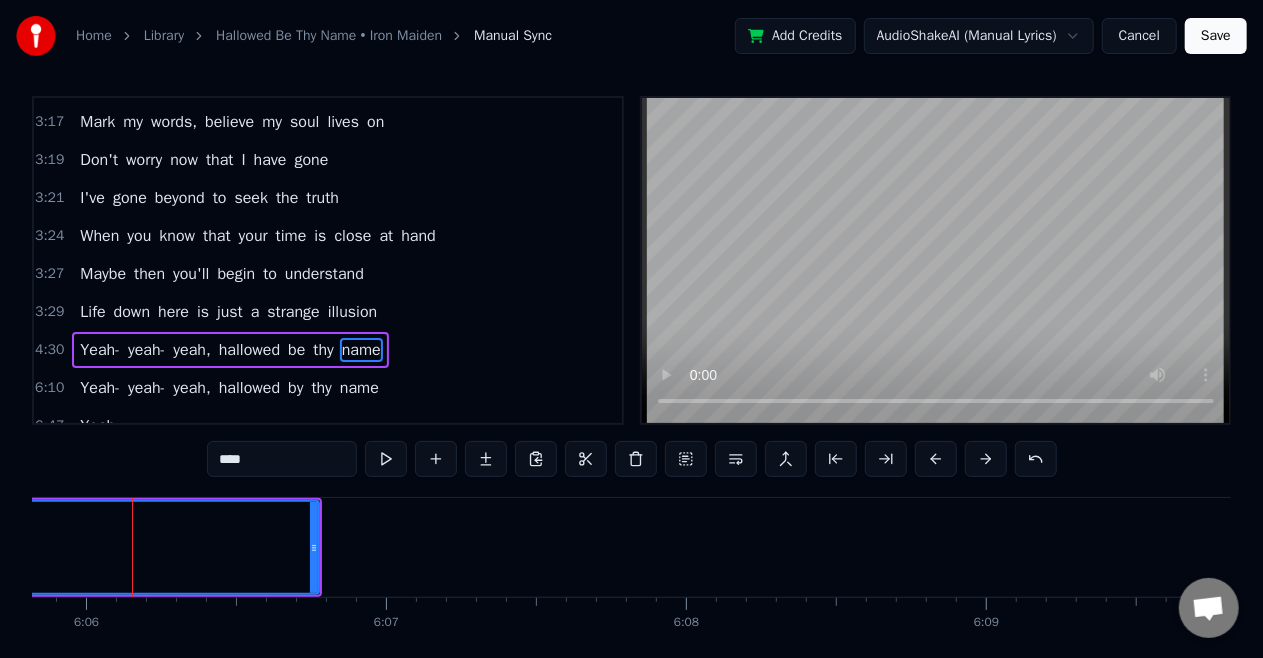 scroll, scrollTop: 0, scrollLeft: 109746, axis: horizontal 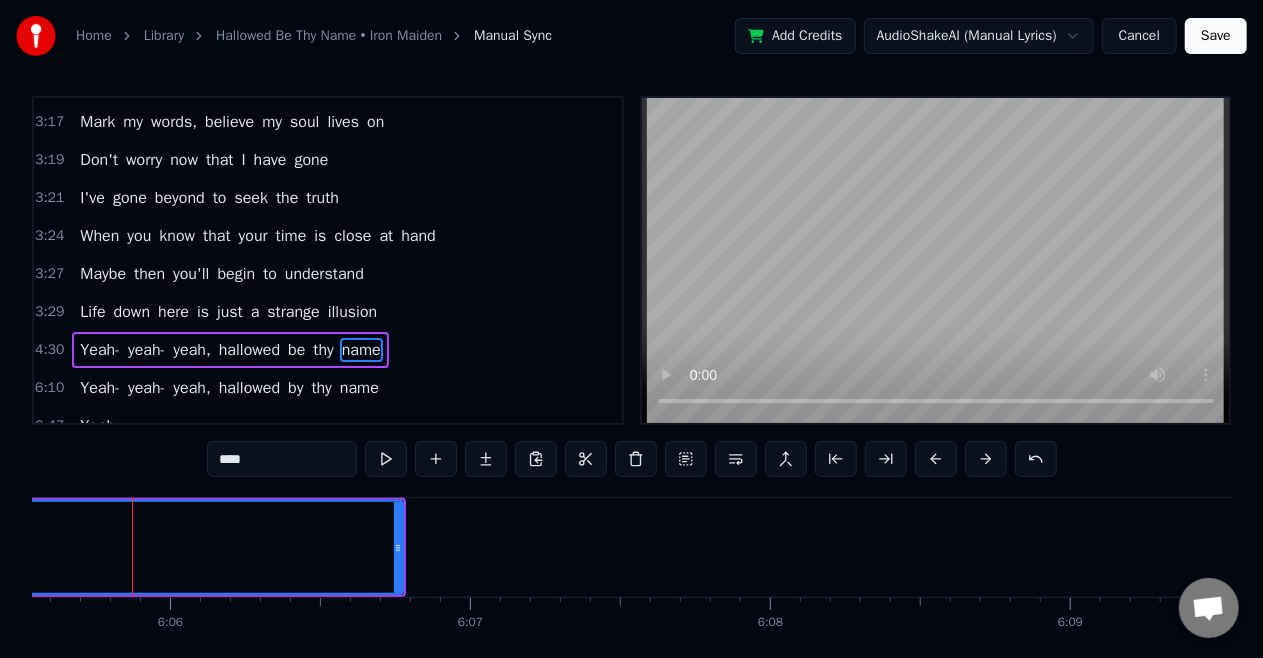 click on "name" at bounding box center (-60, 547) 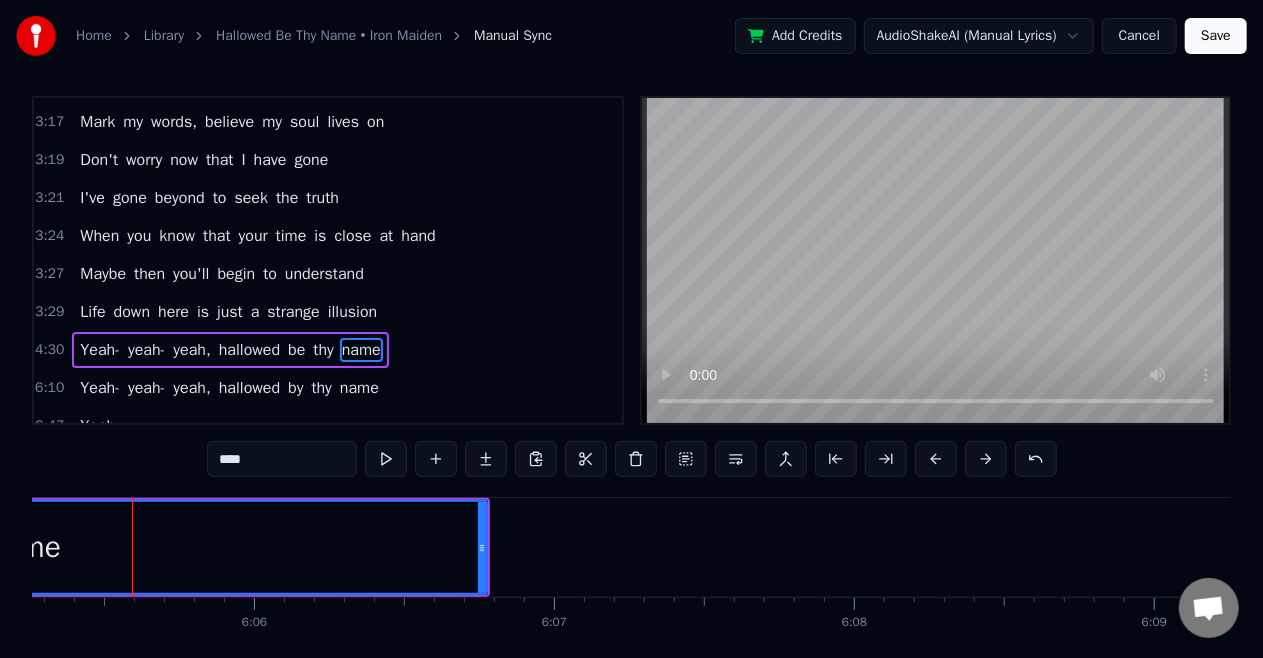 click on "name" at bounding box center [24, 547] 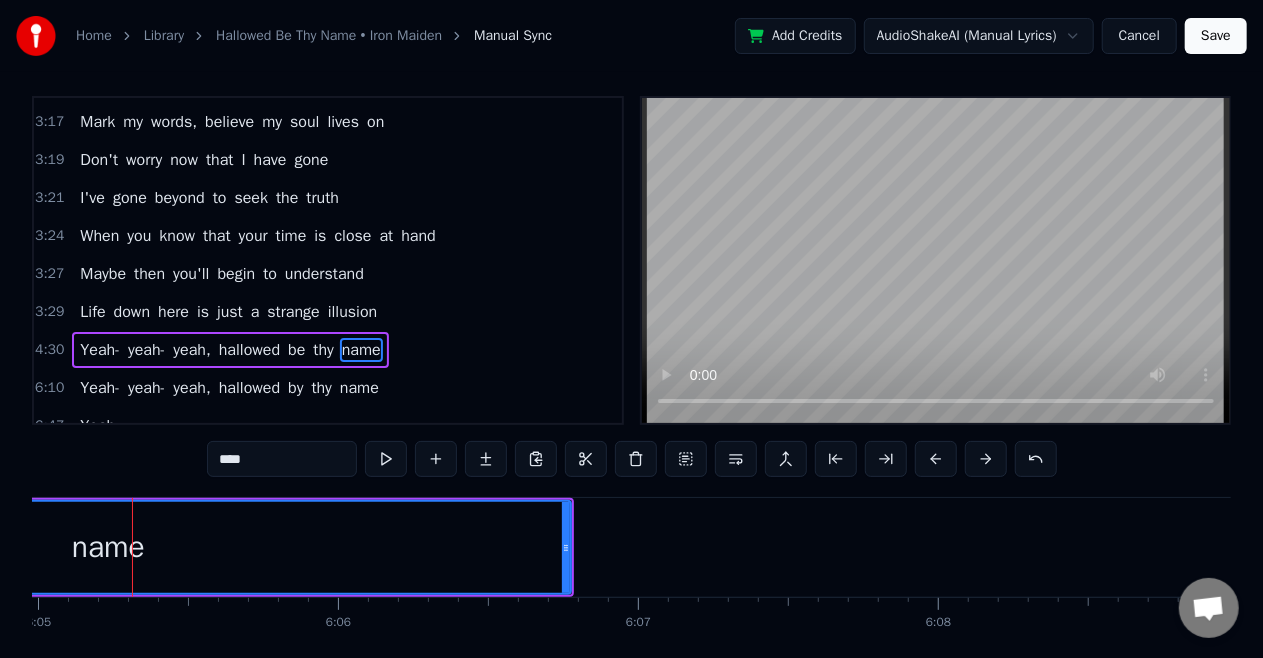 click on "name" at bounding box center (108, 547) 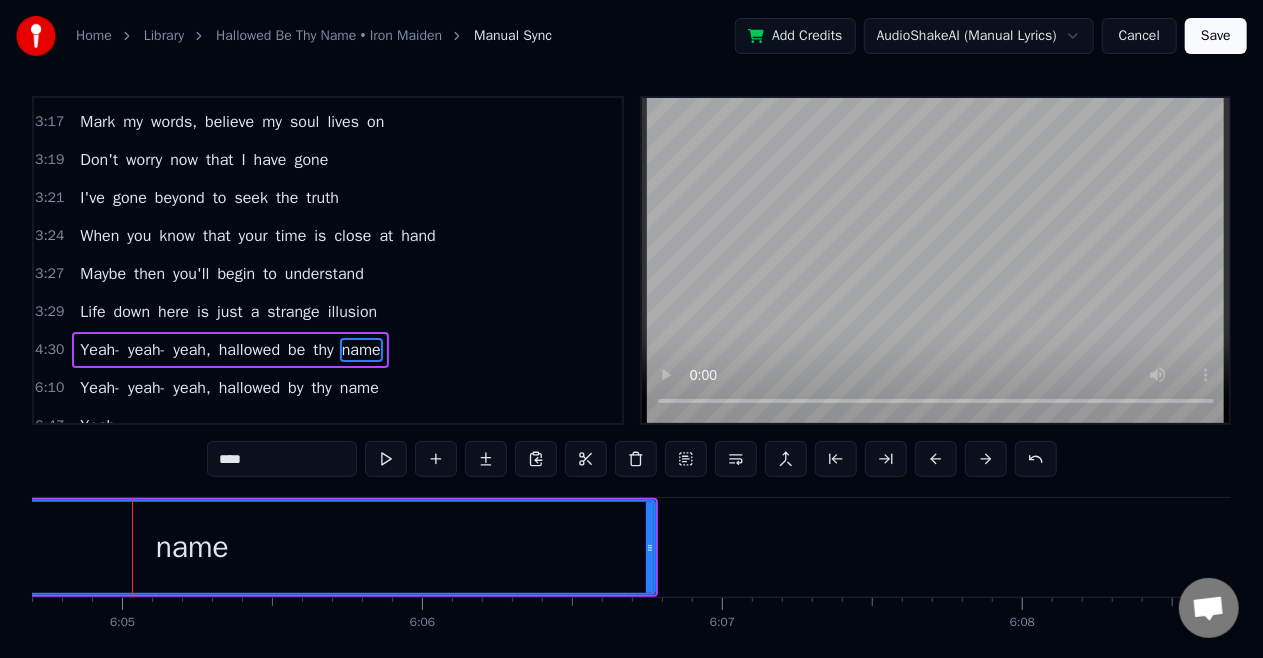 click on "name" at bounding box center (192, 547) 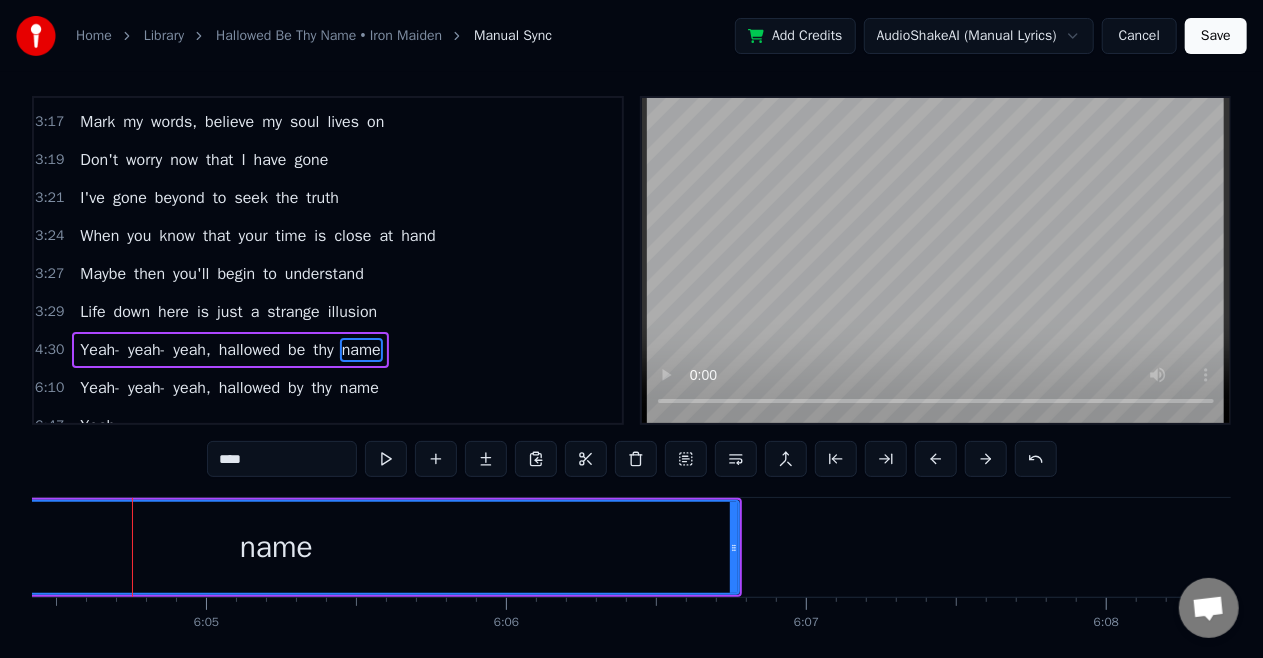 click on "name" at bounding box center [276, 547] 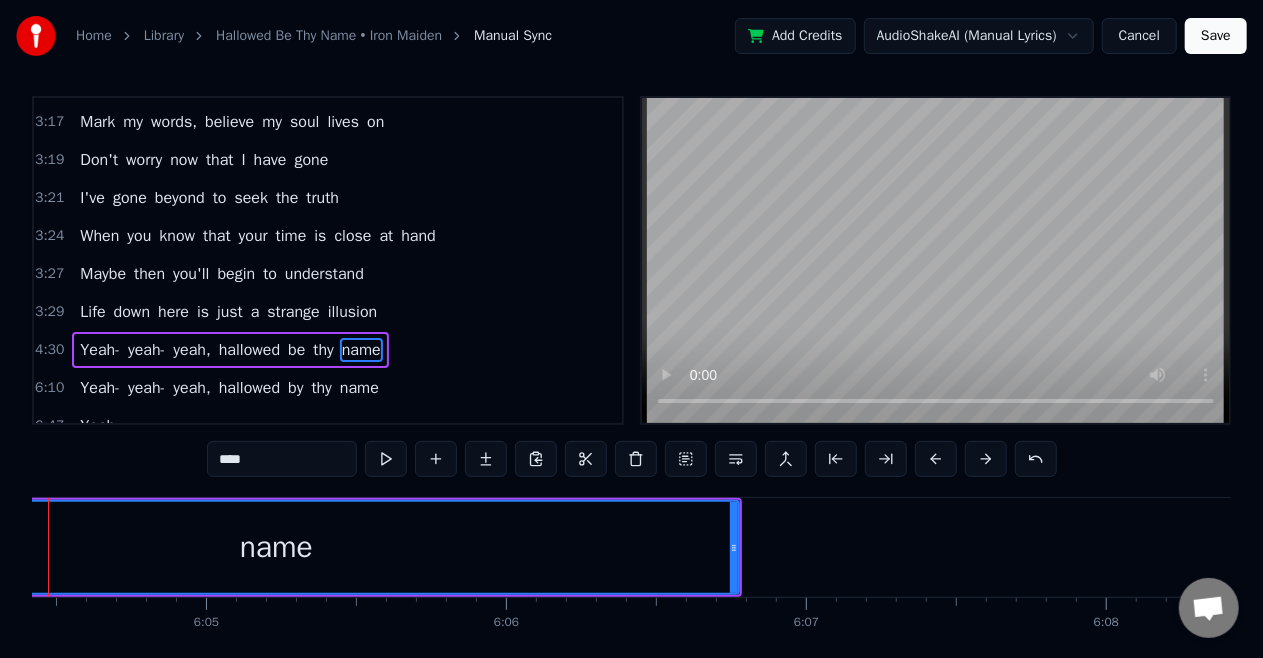 scroll, scrollTop: 0, scrollLeft: 109242, axis: horizontal 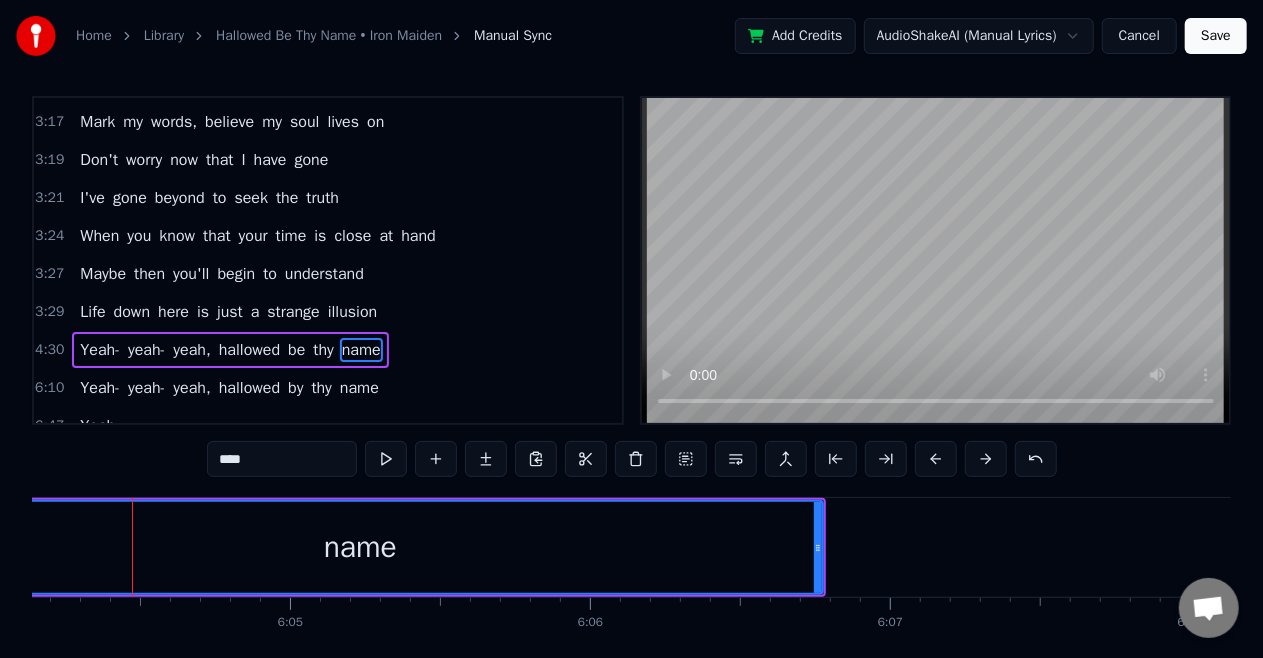 click on "name" at bounding box center (360, 547) 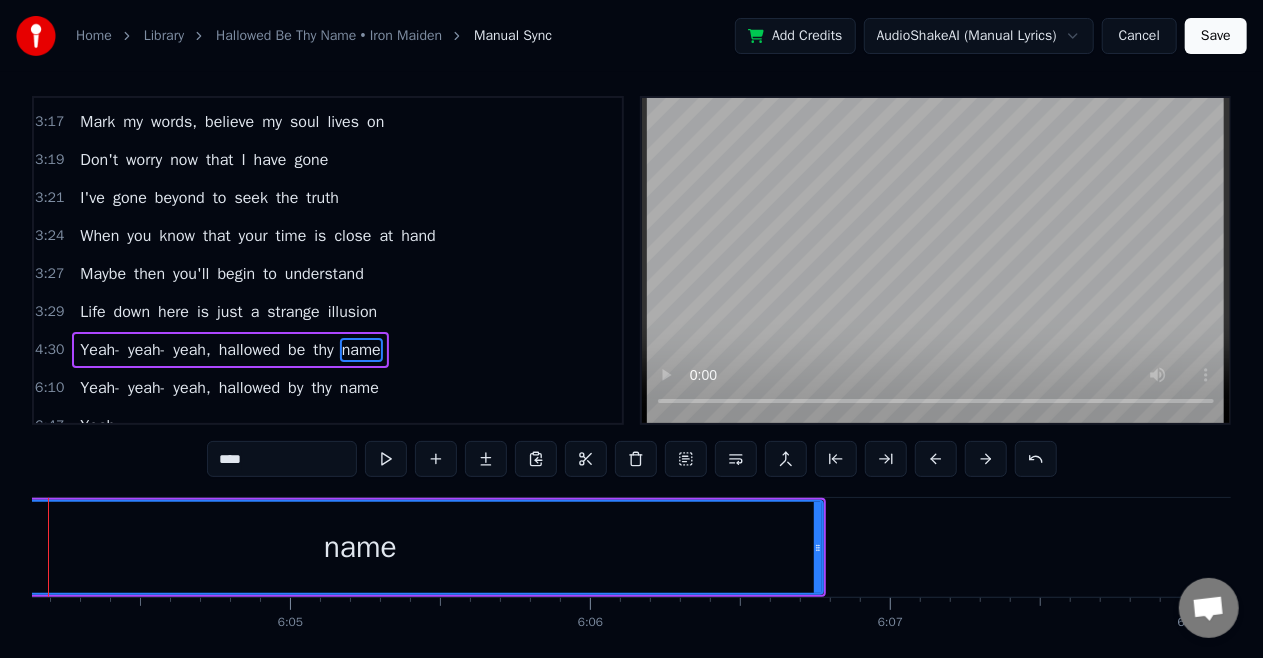 scroll, scrollTop: 0, scrollLeft: 109158, axis: horizontal 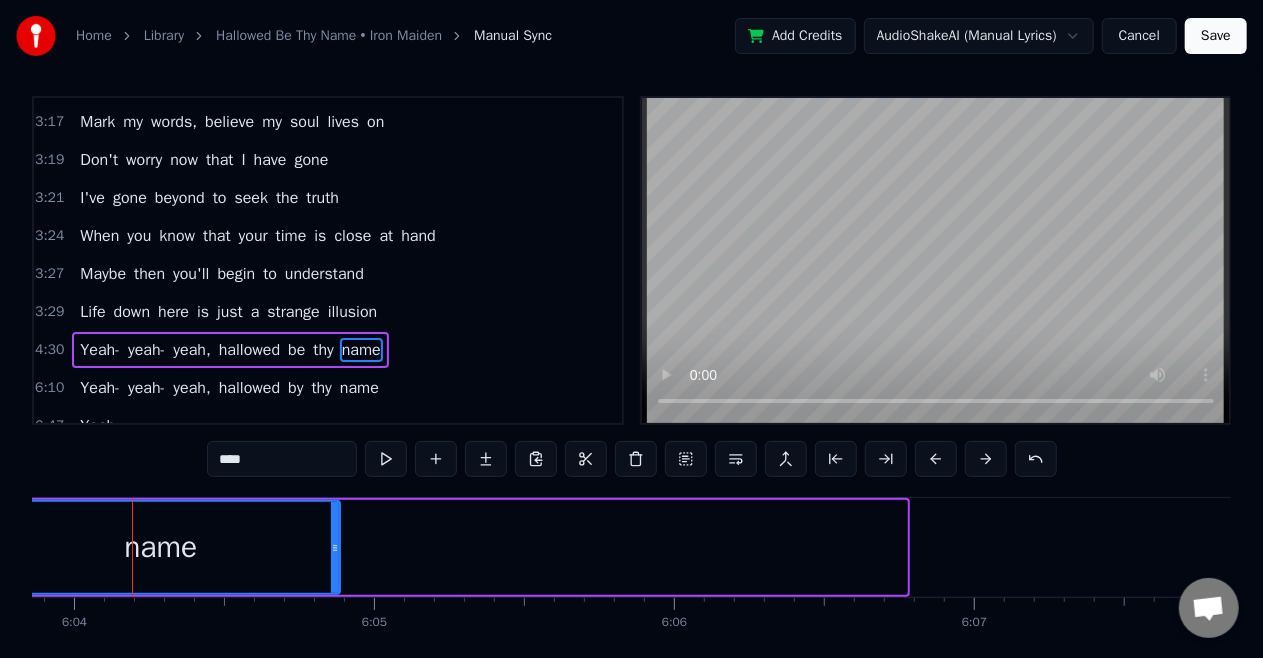 drag, startPoint x: 901, startPoint y: 543, endPoint x: 334, endPoint y: 566, distance: 567.4663 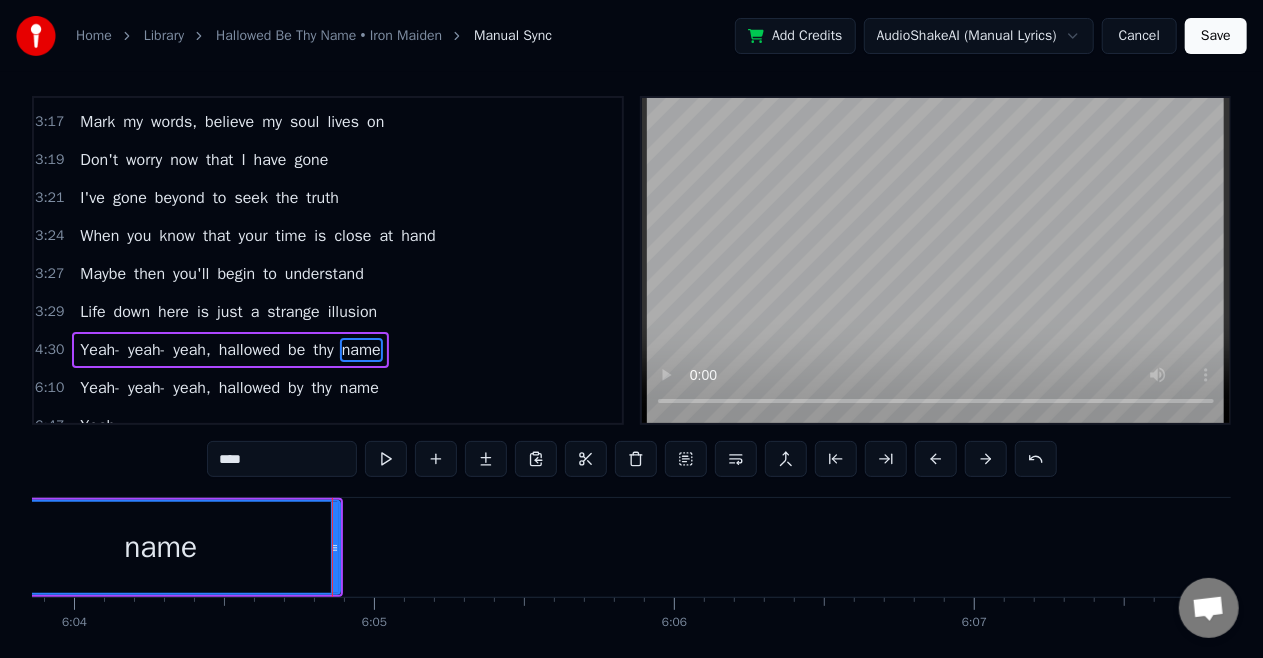 click on "Yeah-" at bounding box center (100, 350) 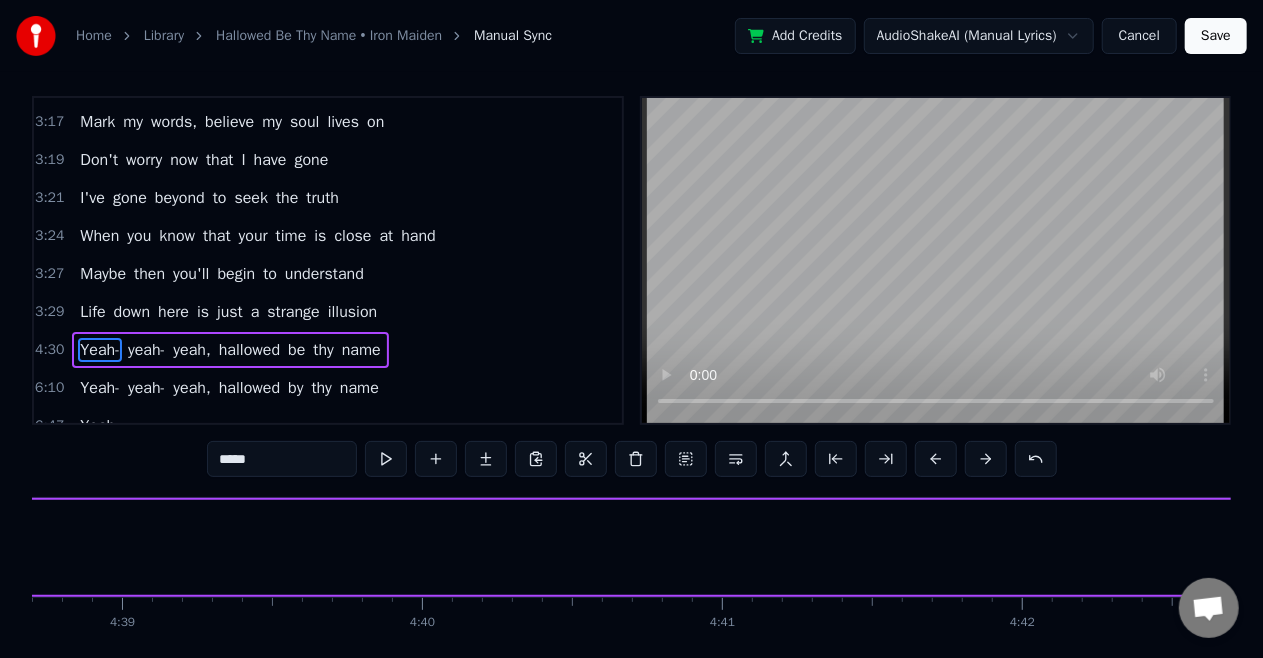 scroll, scrollTop: 0, scrollLeft: 80954, axis: horizontal 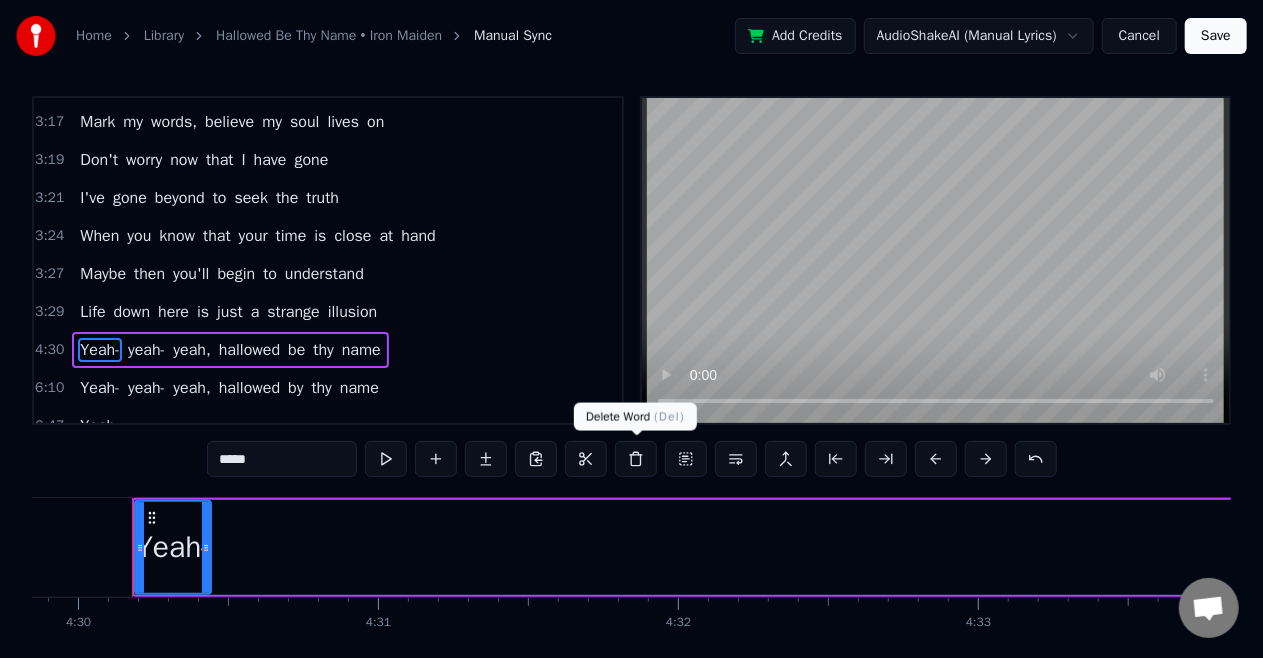 click at bounding box center (636, 459) 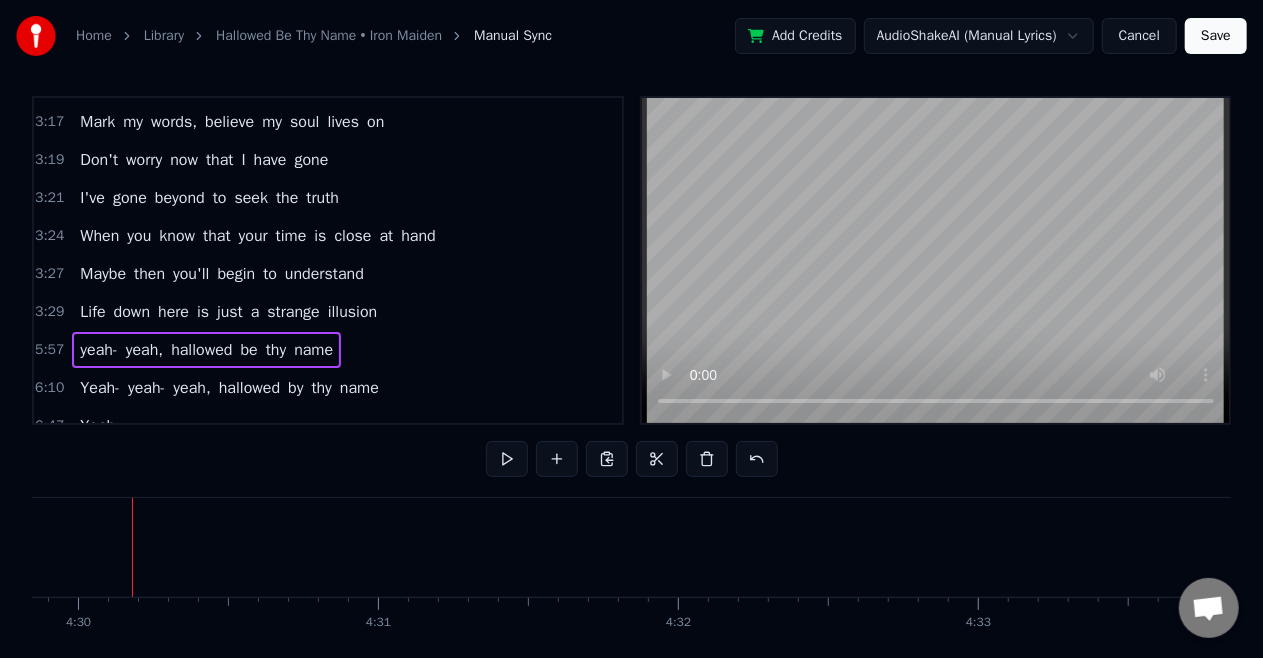click on "yeah-" at bounding box center (98, 350) 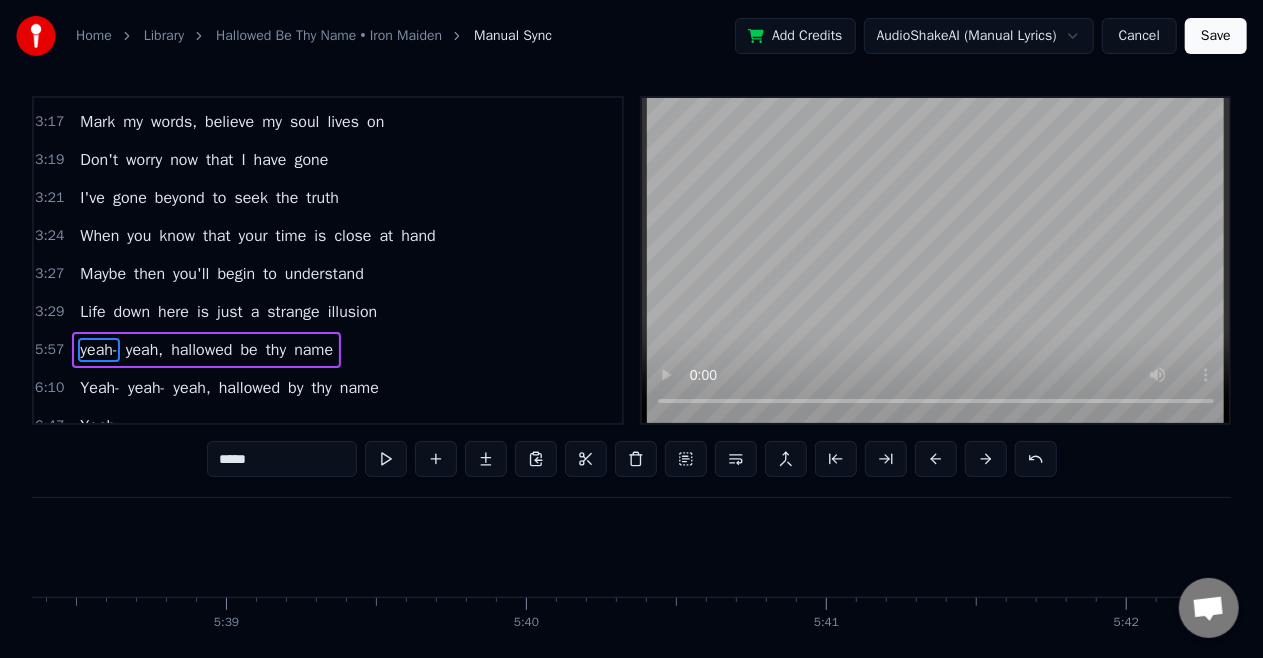 scroll, scrollTop: 0, scrollLeft: 107156, axis: horizontal 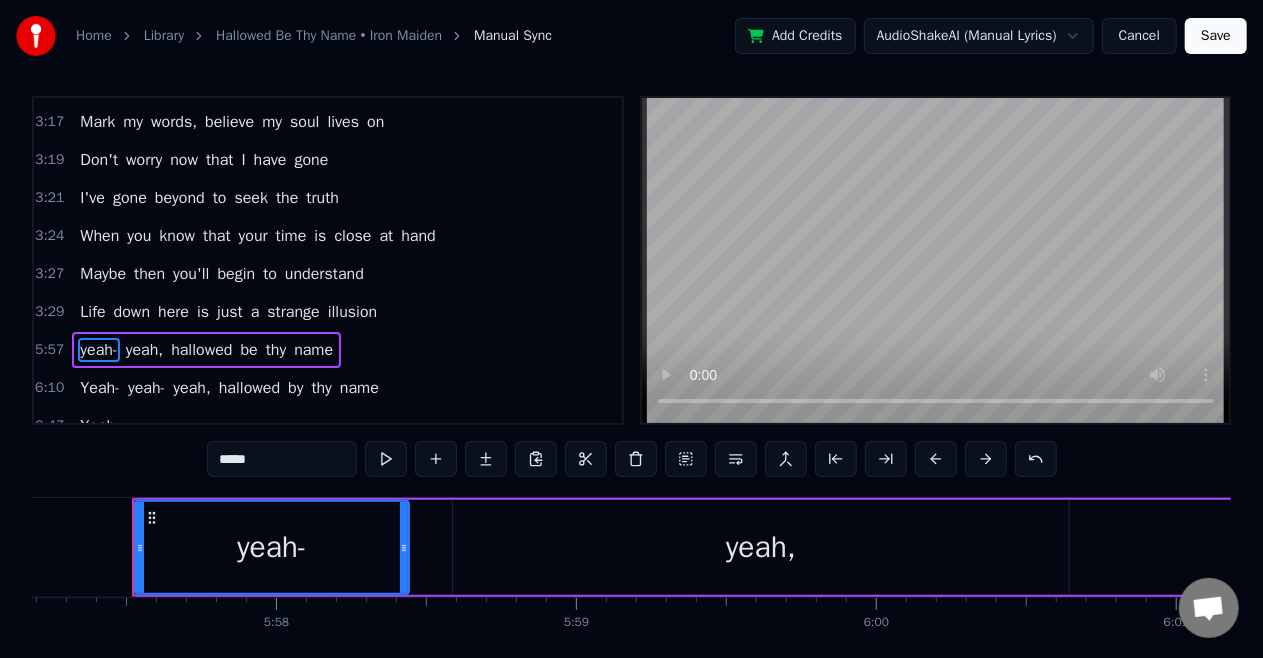 click on "yeah-" at bounding box center (98, 350) 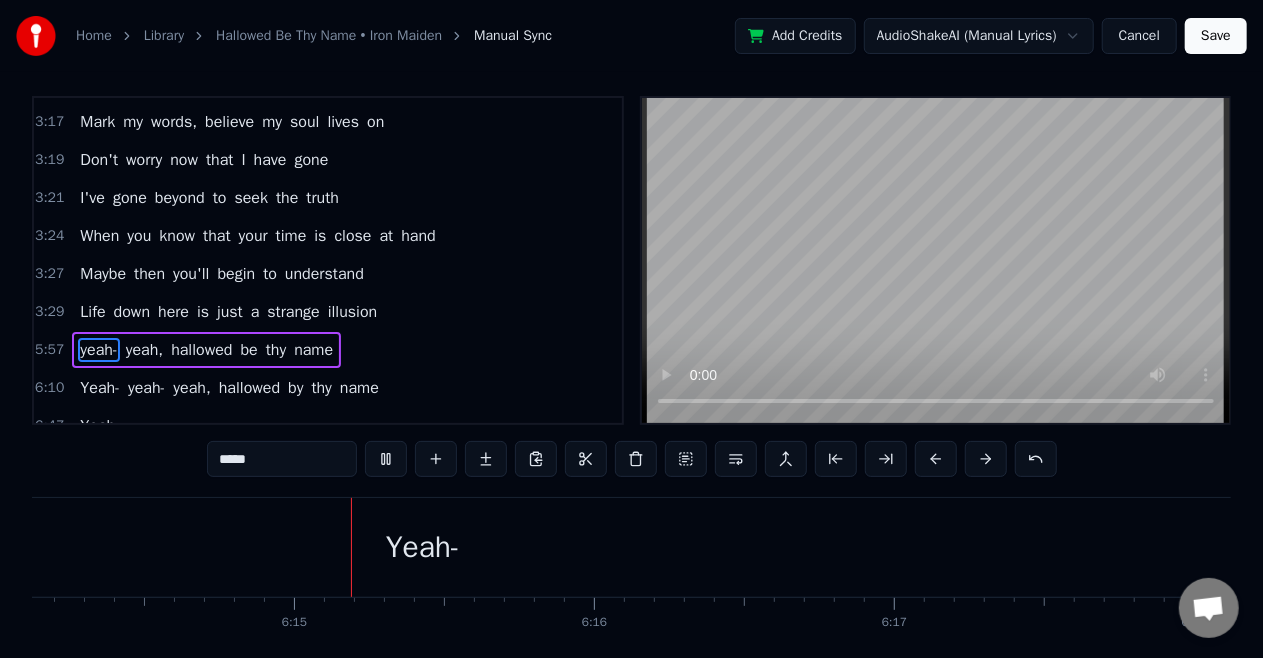 scroll, scrollTop: 0, scrollLeft: 112278, axis: horizontal 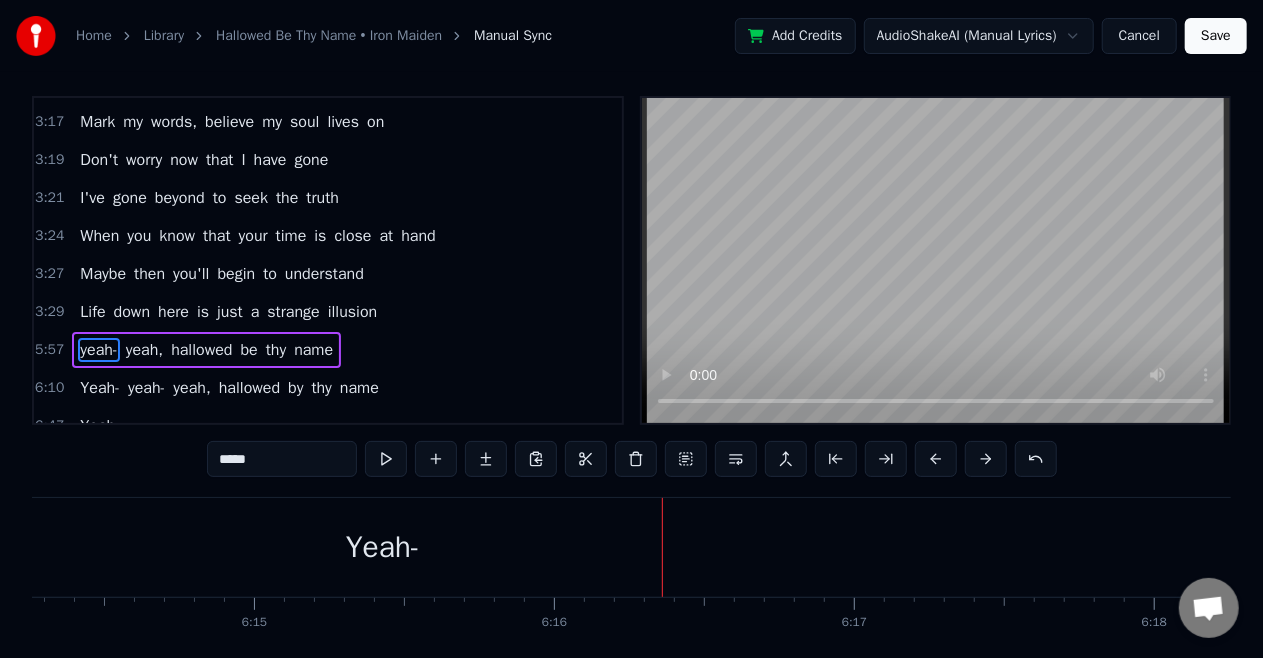 click on "Yeah-" at bounding box center [100, 388] 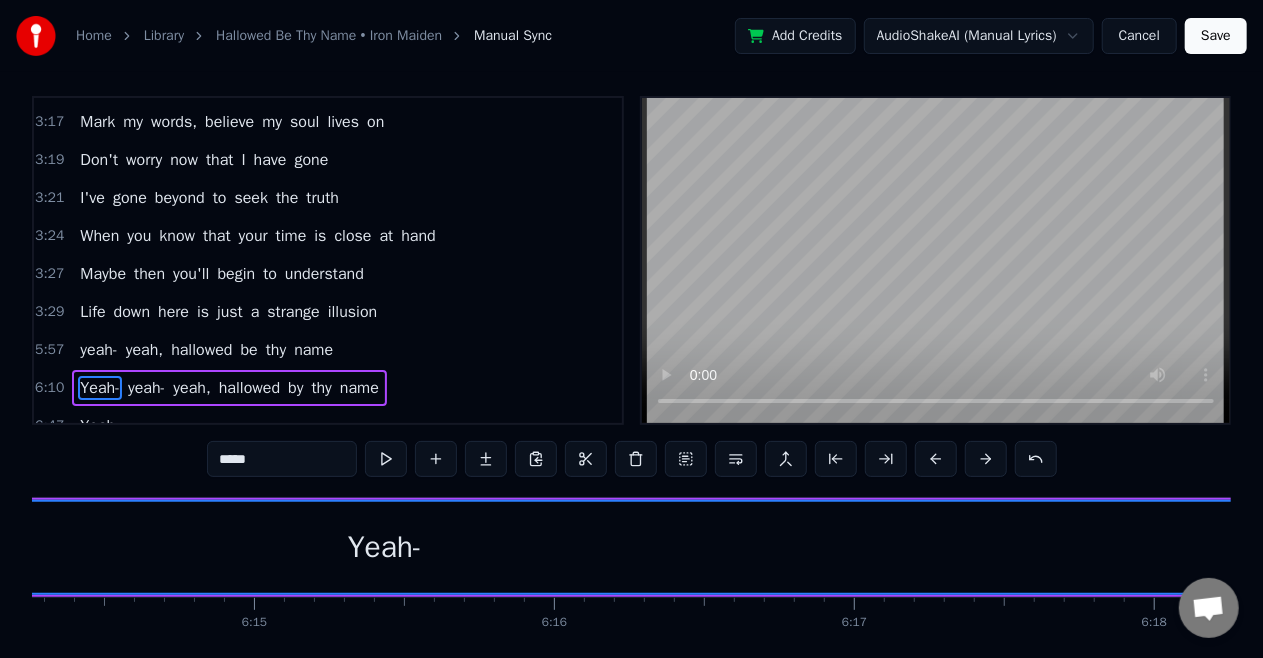 scroll, scrollTop: 11, scrollLeft: 0, axis: vertical 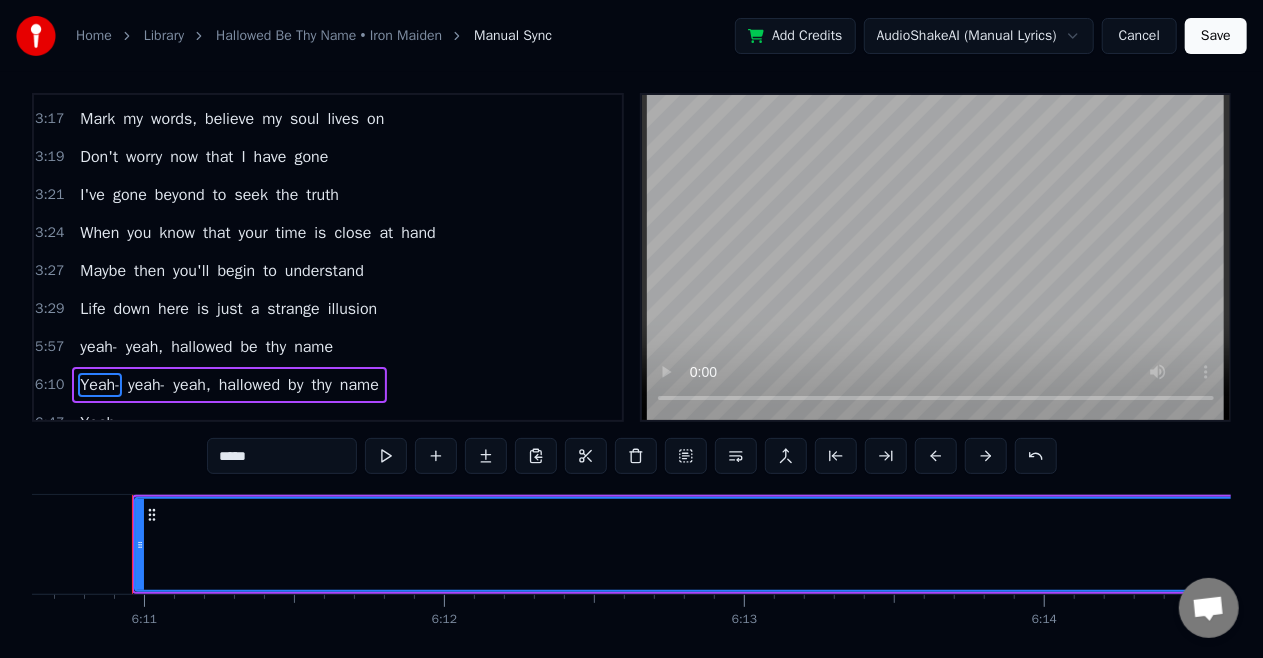 click on "Yeah-" at bounding box center (1475, 544) 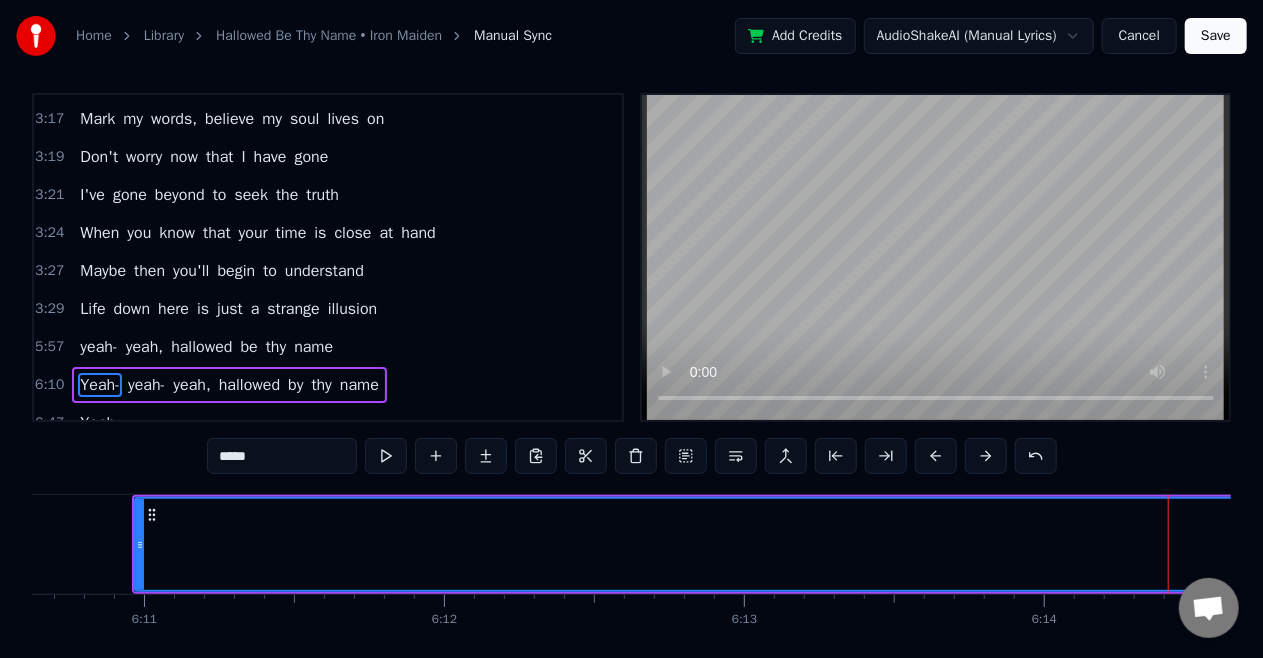scroll, scrollTop: 46, scrollLeft: 0, axis: vertical 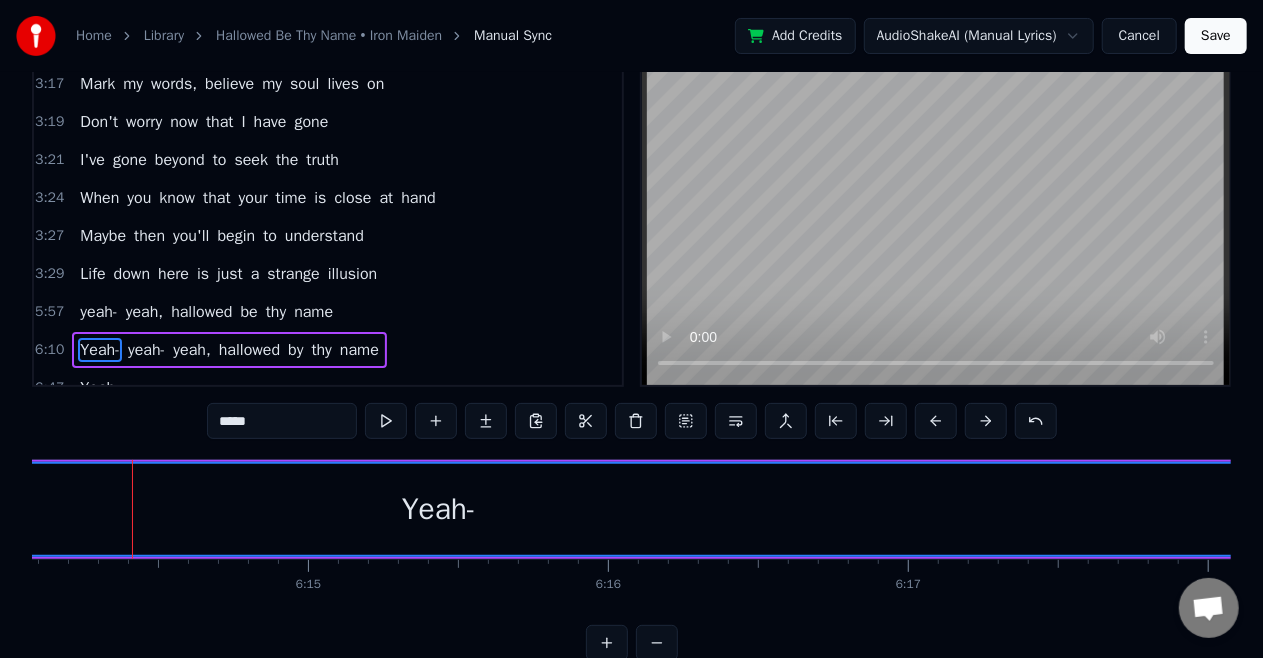 click on "Yeah-" at bounding box center (439, 509) 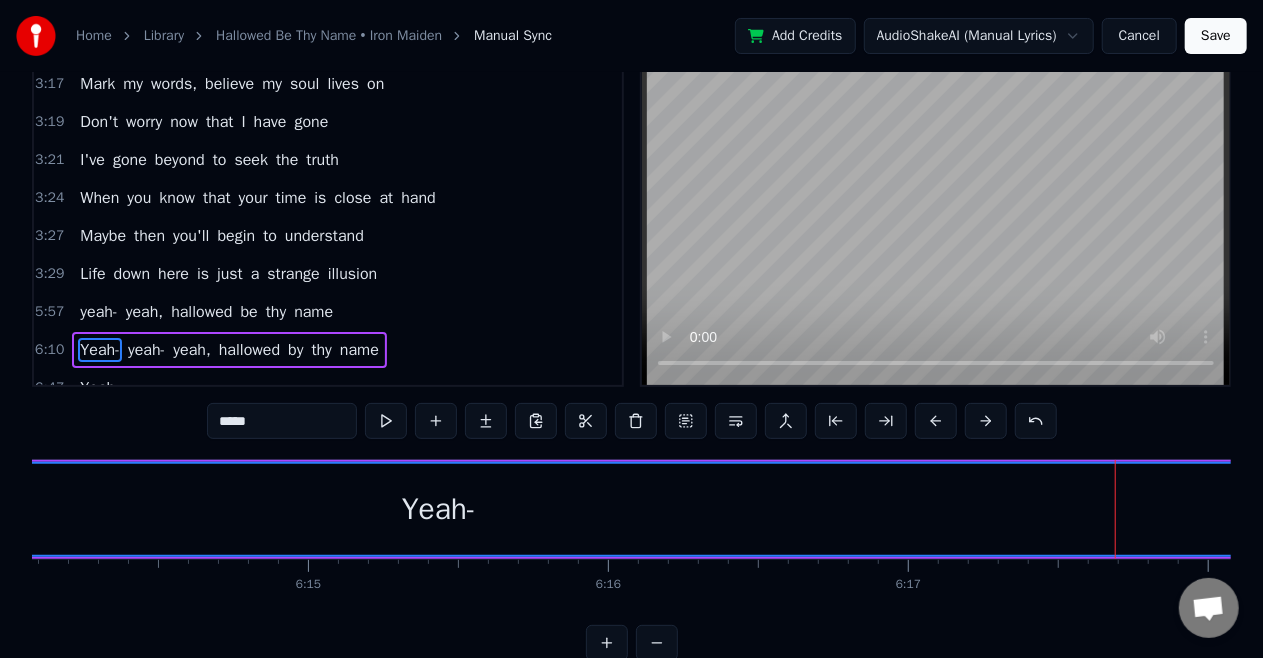 click on "Yeah-" at bounding box center (439, 509) 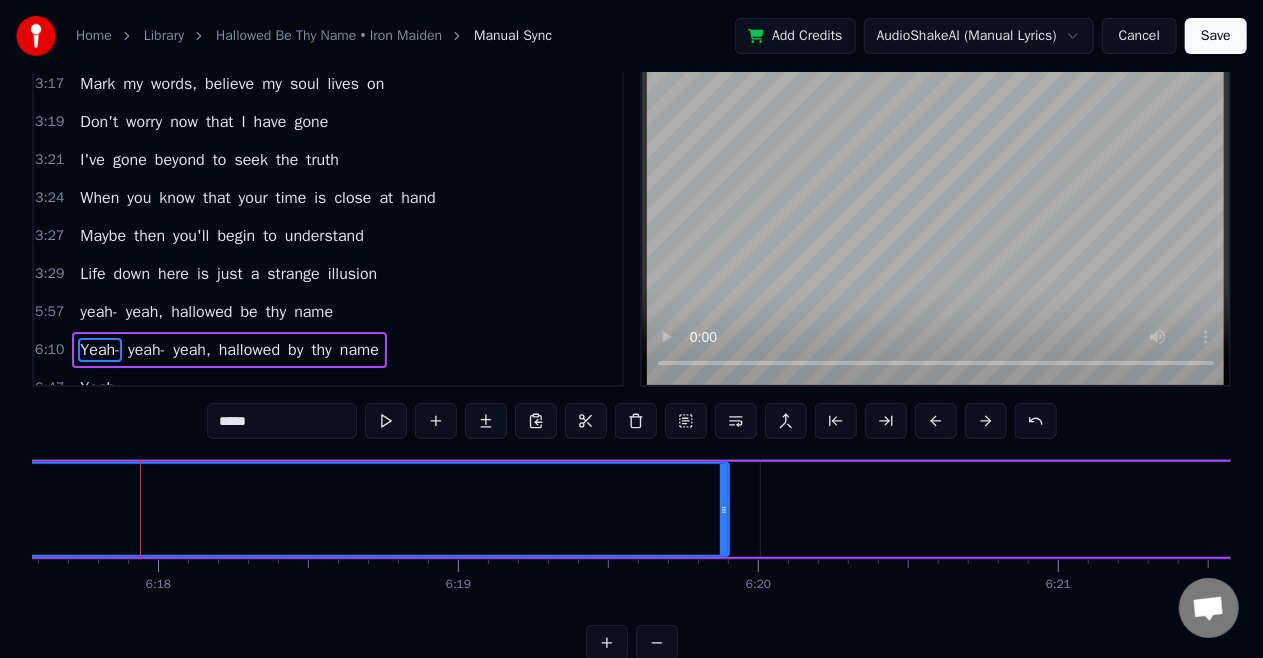 scroll, scrollTop: 0, scrollLeft: 113282, axis: horizontal 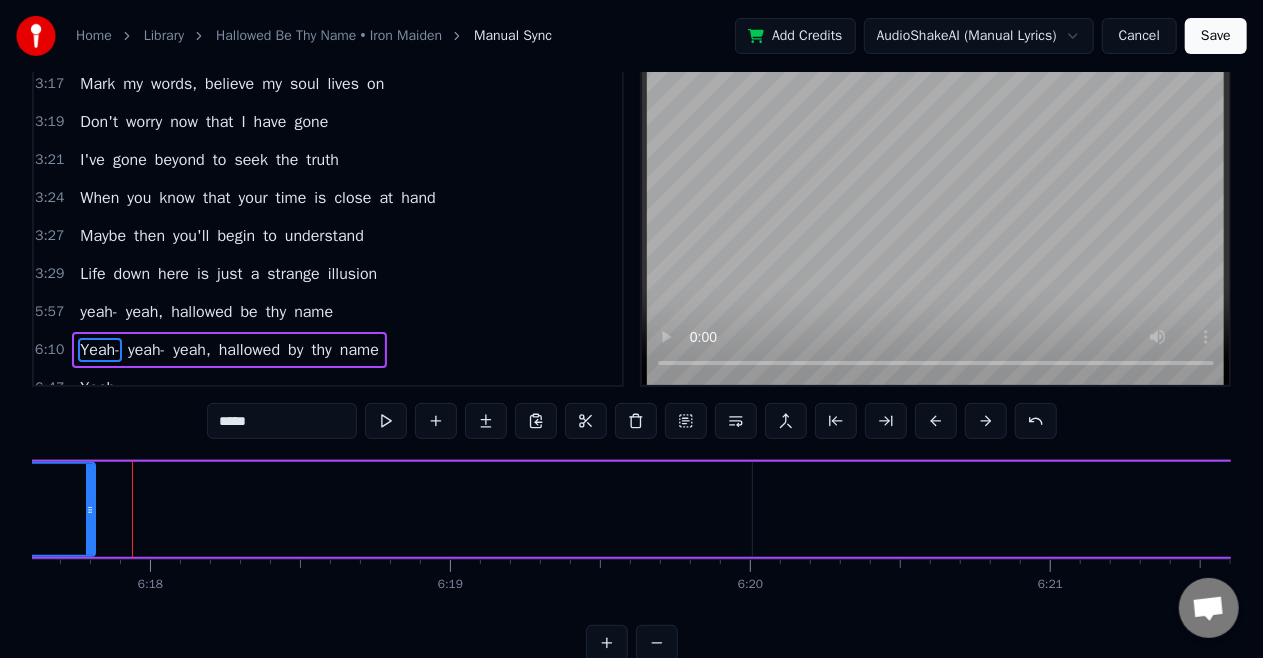 drag, startPoint x: 715, startPoint y: 512, endPoint x: 89, endPoint y: 522, distance: 626.0799 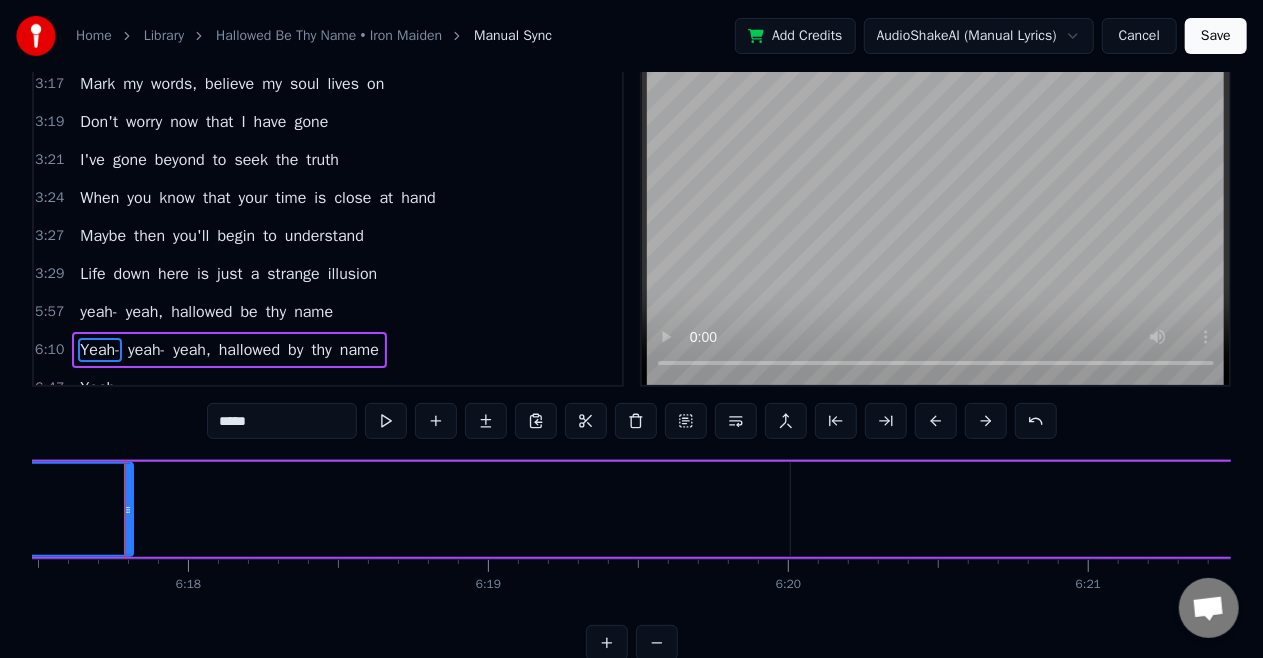 scroll, scrollTop: 0, scrollLeft: 113237, axis: horizontal 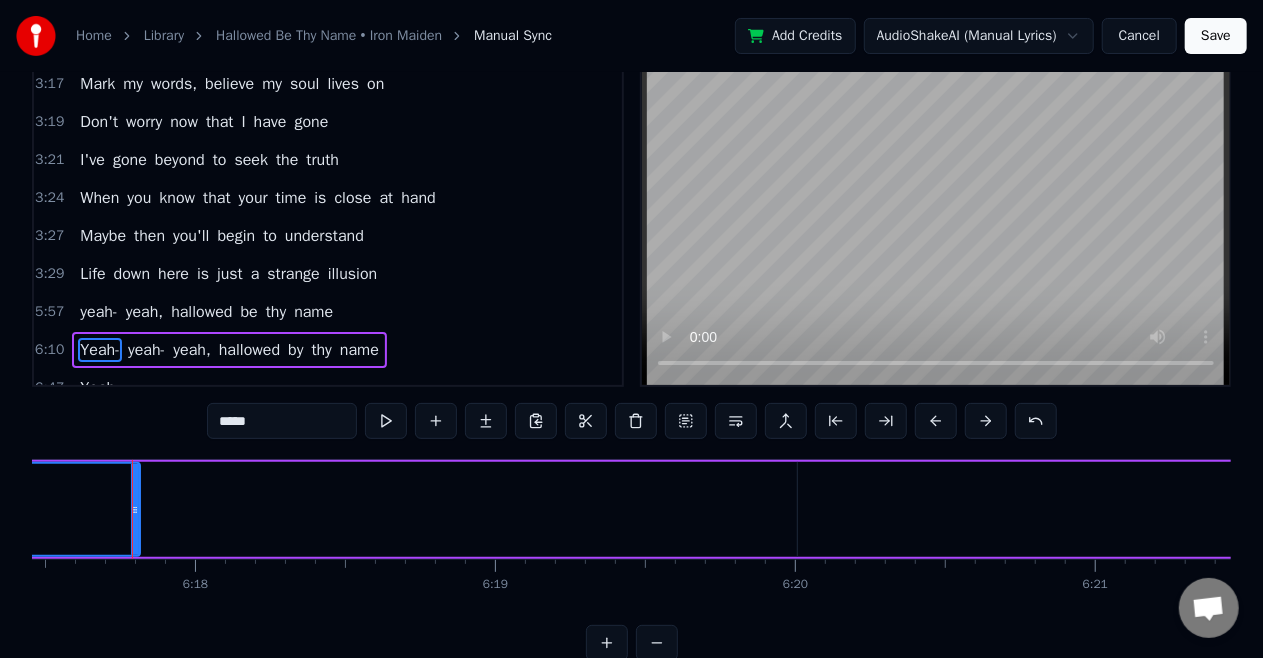 click on "Yeah-" at bounding box center (-887, 509) 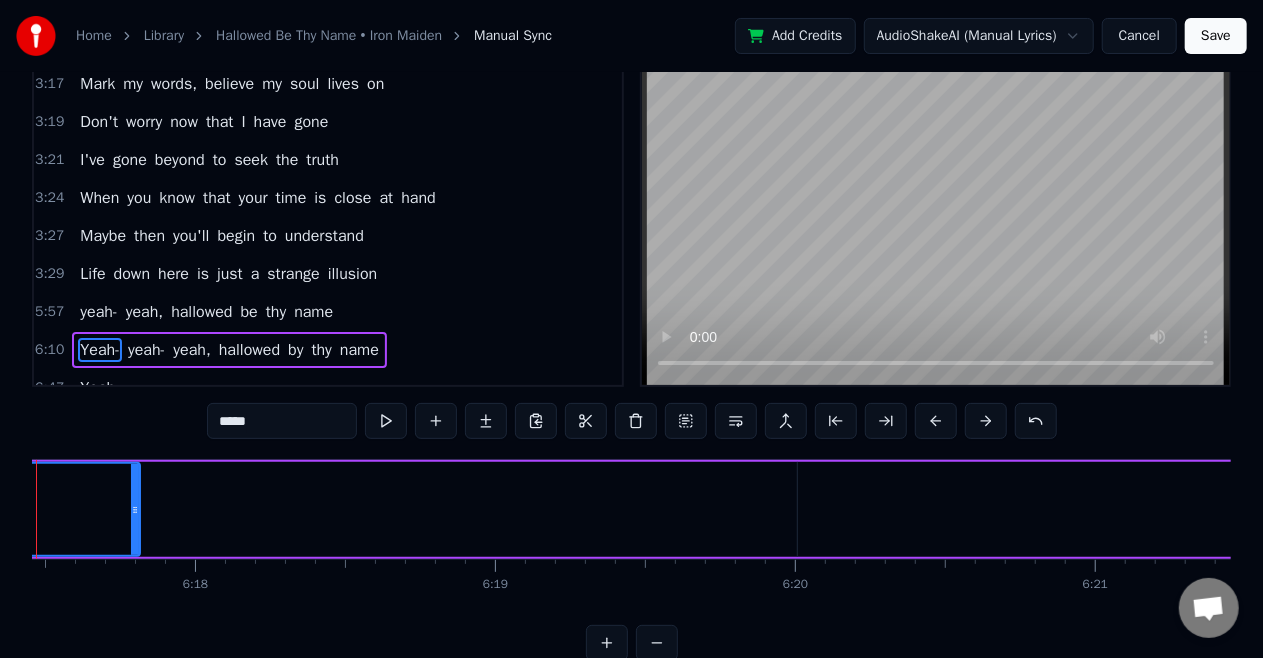 scroll, scrollTop: 0, scrollLeft: 113141, axis: horizontal 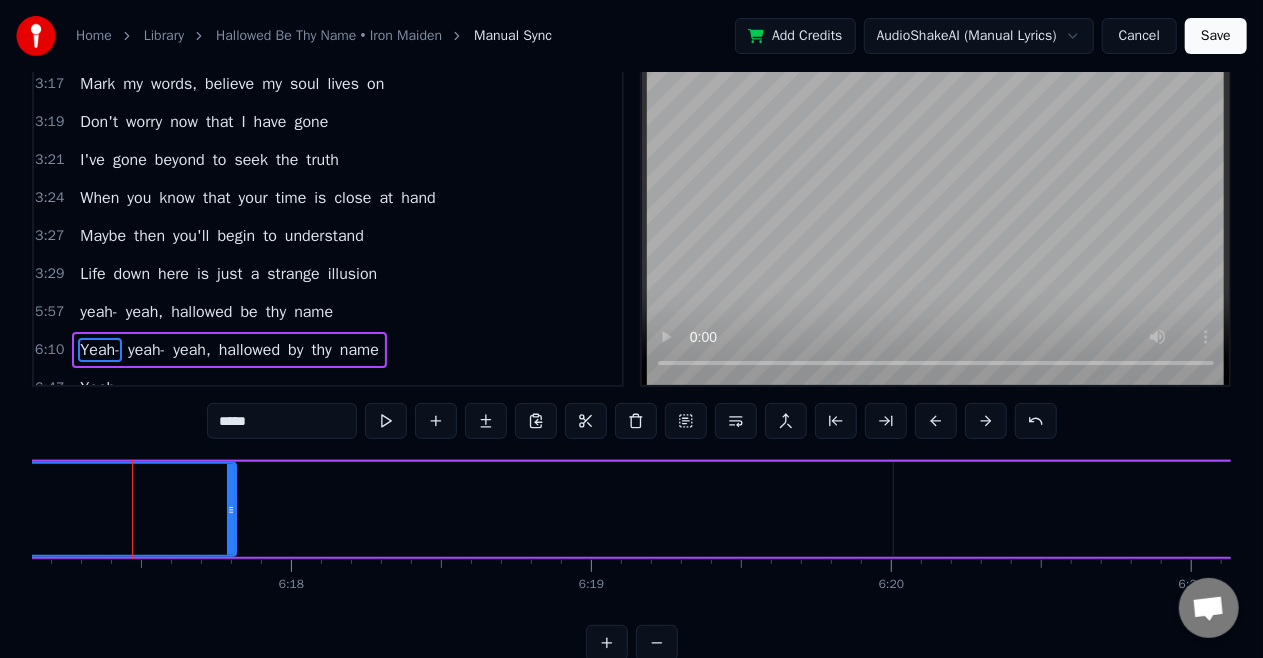 click on "Yeah-" at bounding box center [-791, 509] 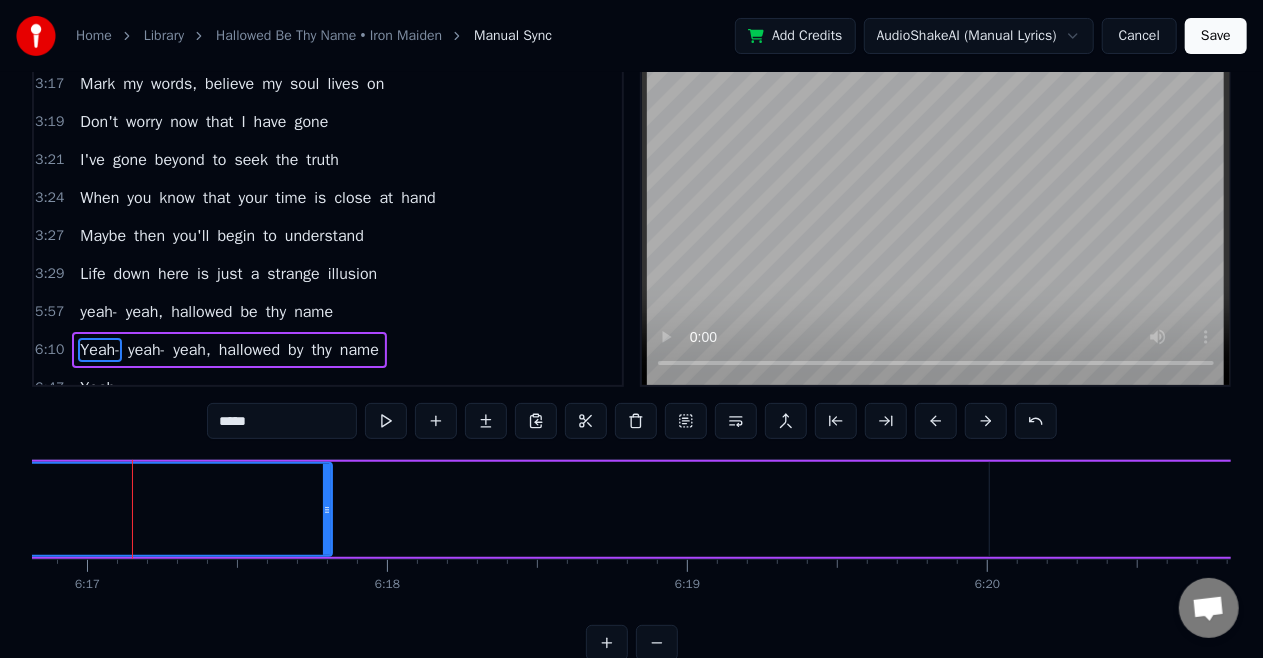 click on "Yeah-" at bounding box center [-695, 509] 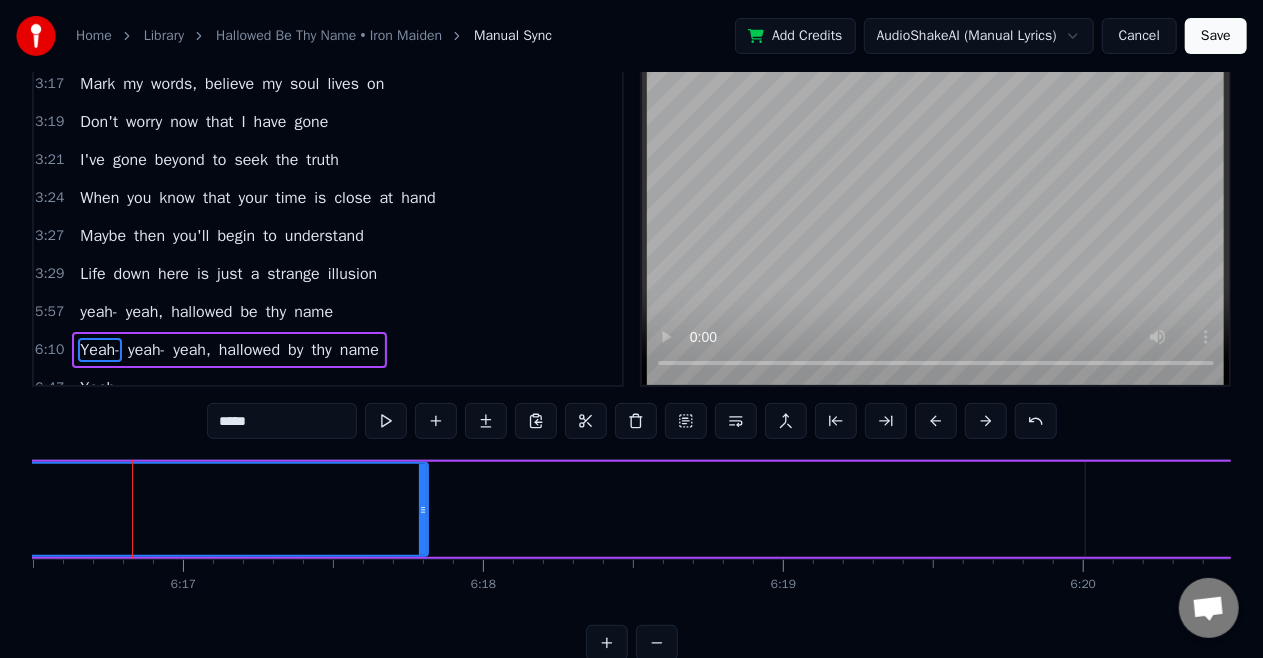 click on "Yeah-" at bounding box center [-599, 509] 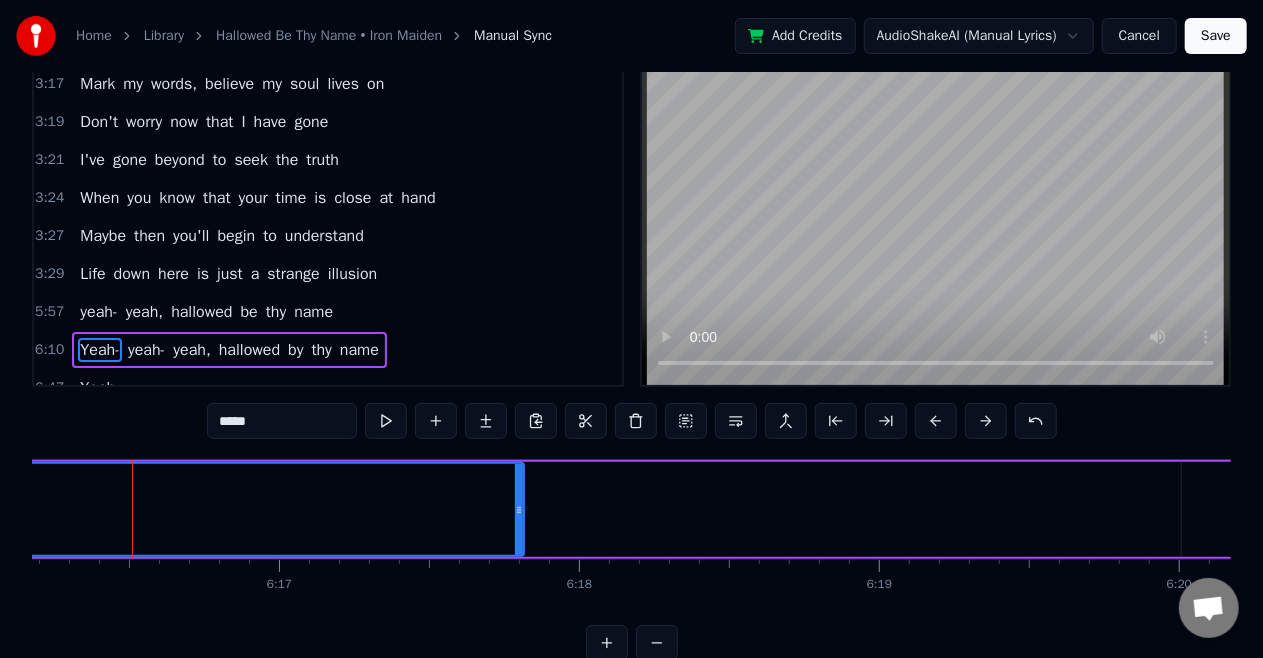 click on "Yeah-" at bounding box center [-503, 509] 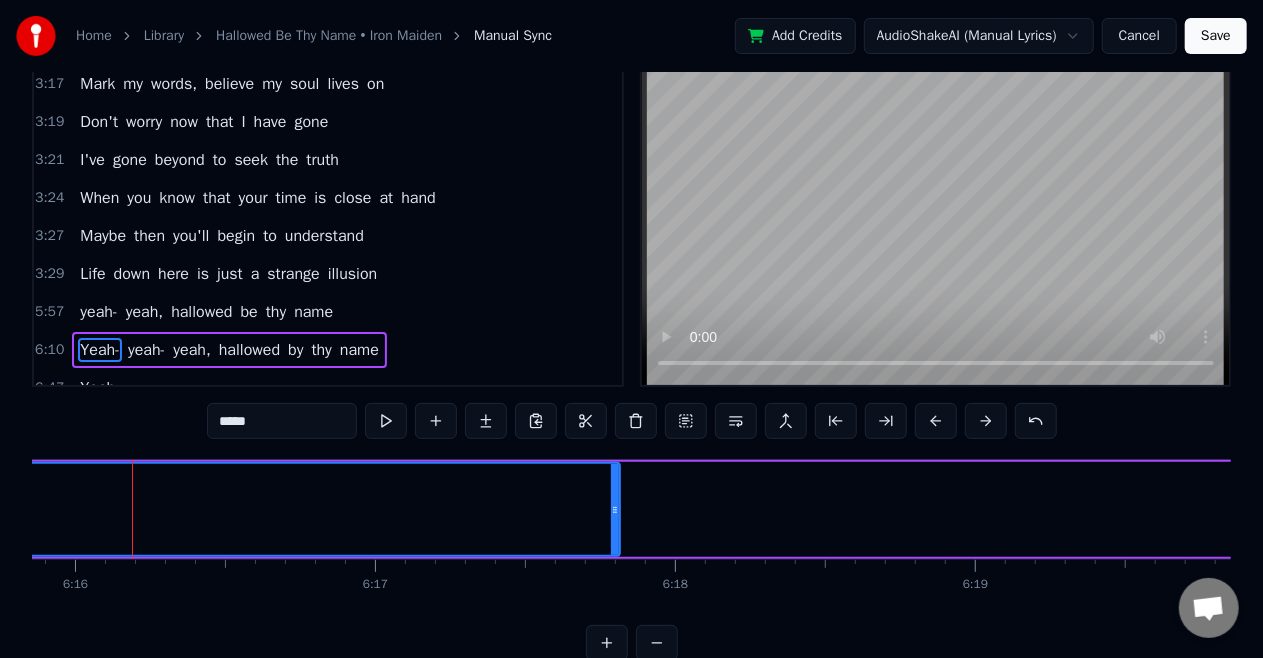 click on "Yeah-" at bounding box center [-407, 509] 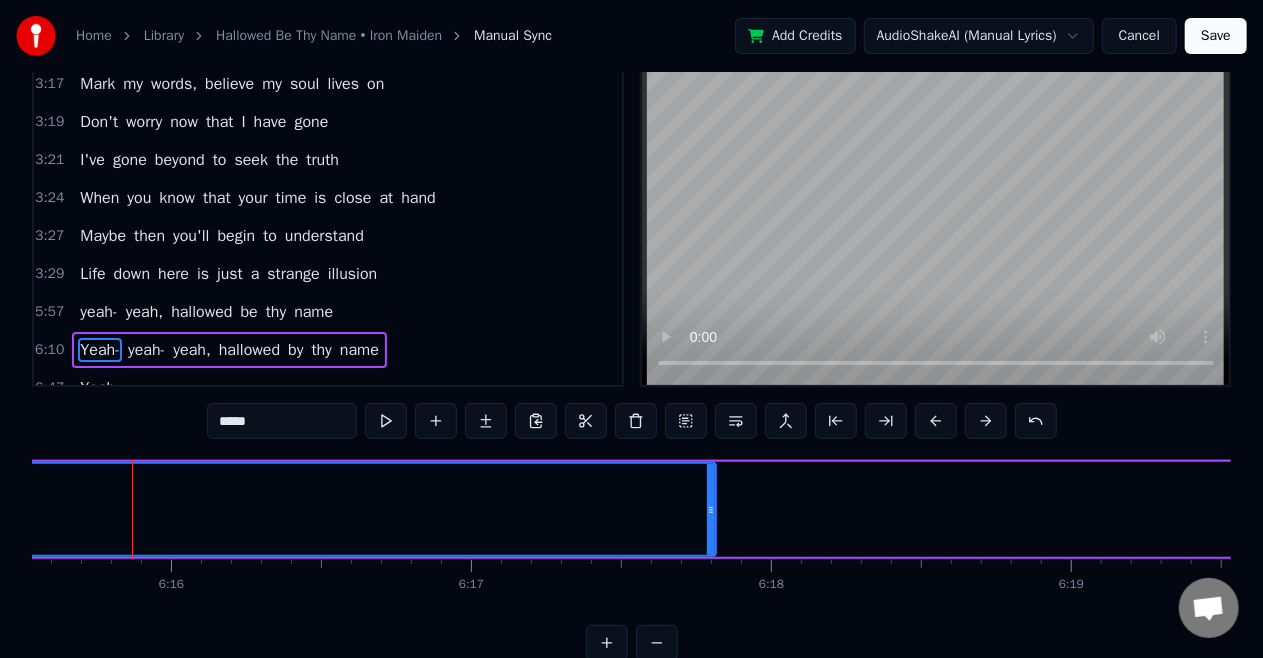 click on "Yeah-" at bounding box center [-311, 509] 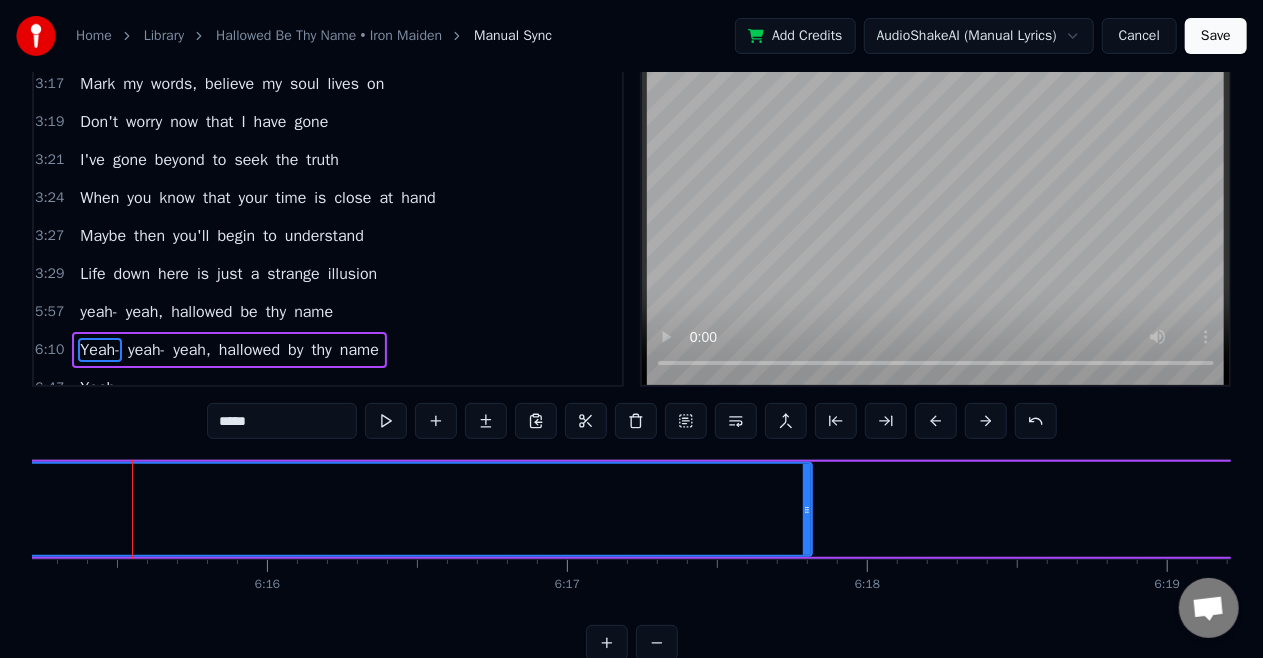 click on "Yeah-" at bounding box center (-215, 509) 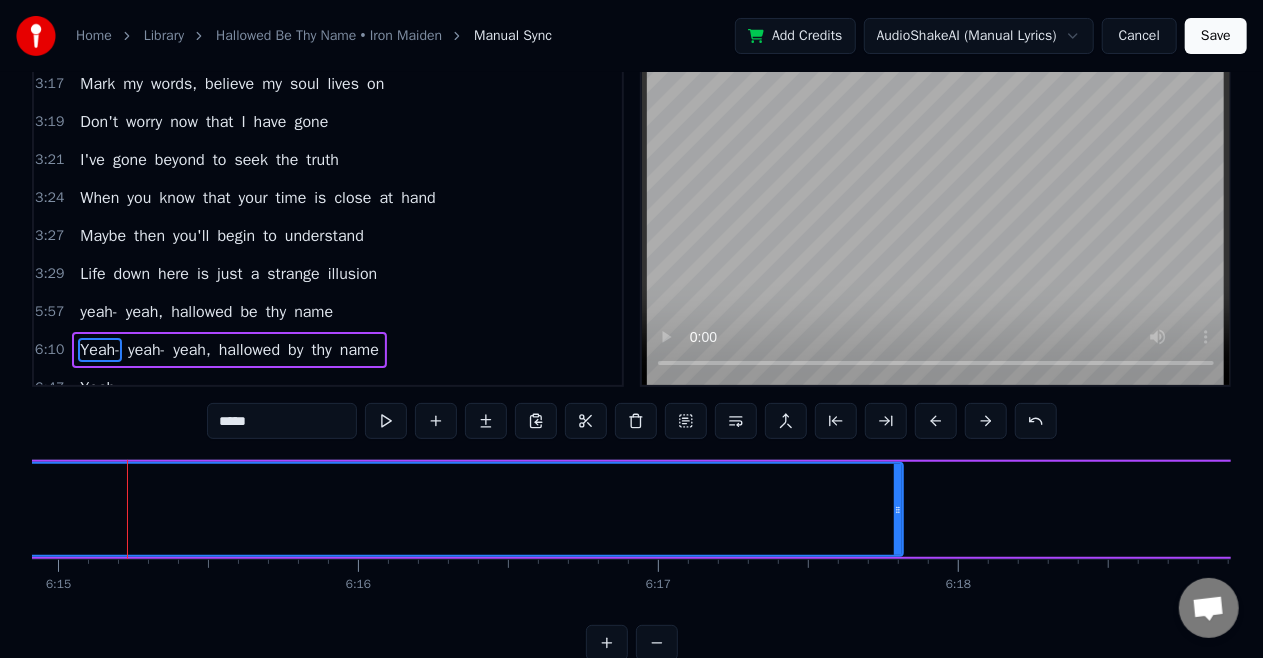 scroll, scrollTop: 0, scrollLeft: 112469, axis: horizontal 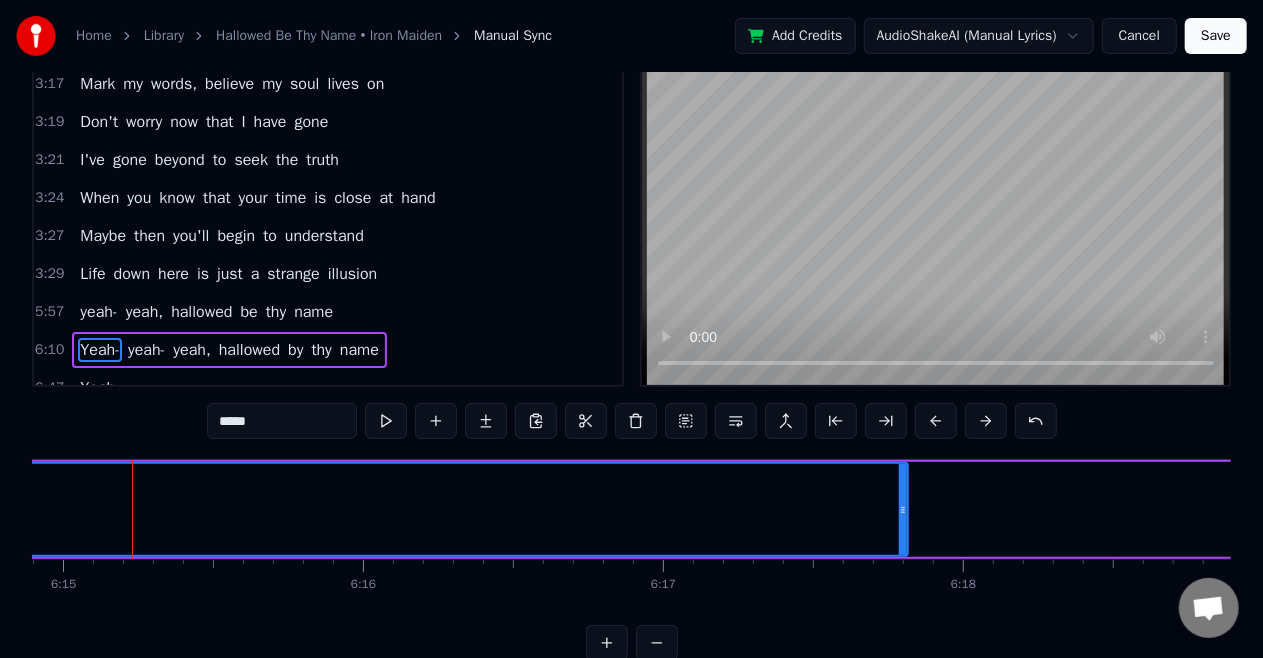 click on "Yeah-" at bounding box center [-119, 509] 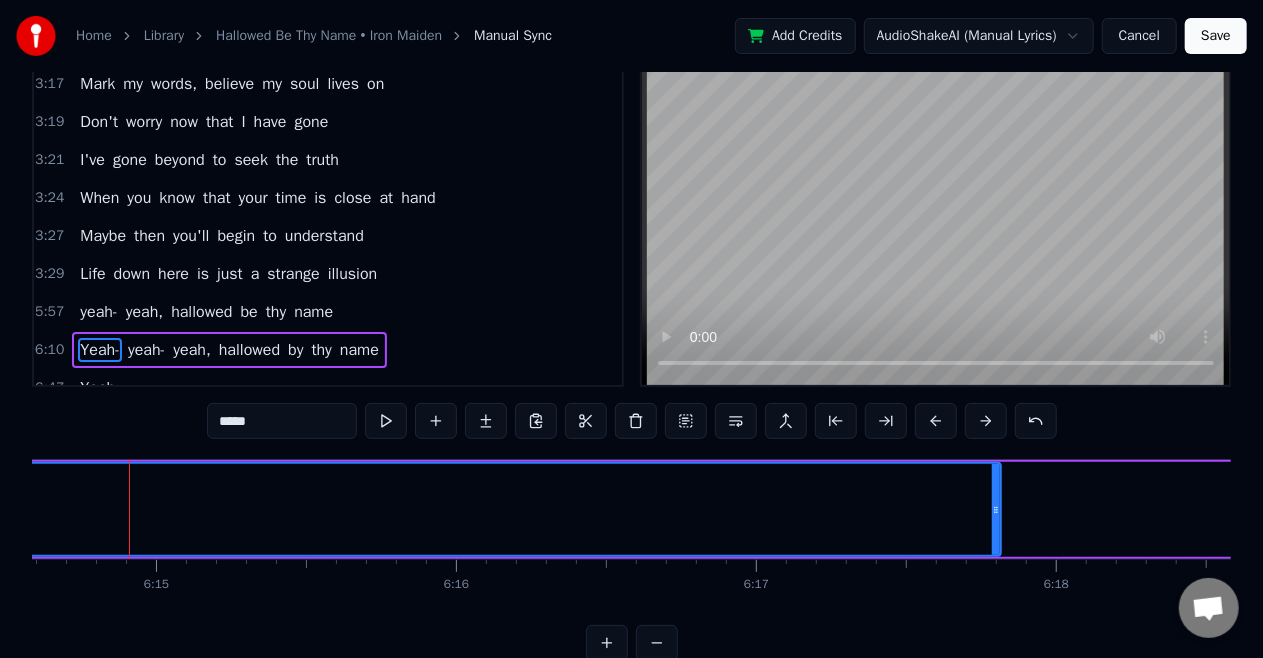 scroll, scrollTop: 0, scrollLeft: 112373, axis: horizontal 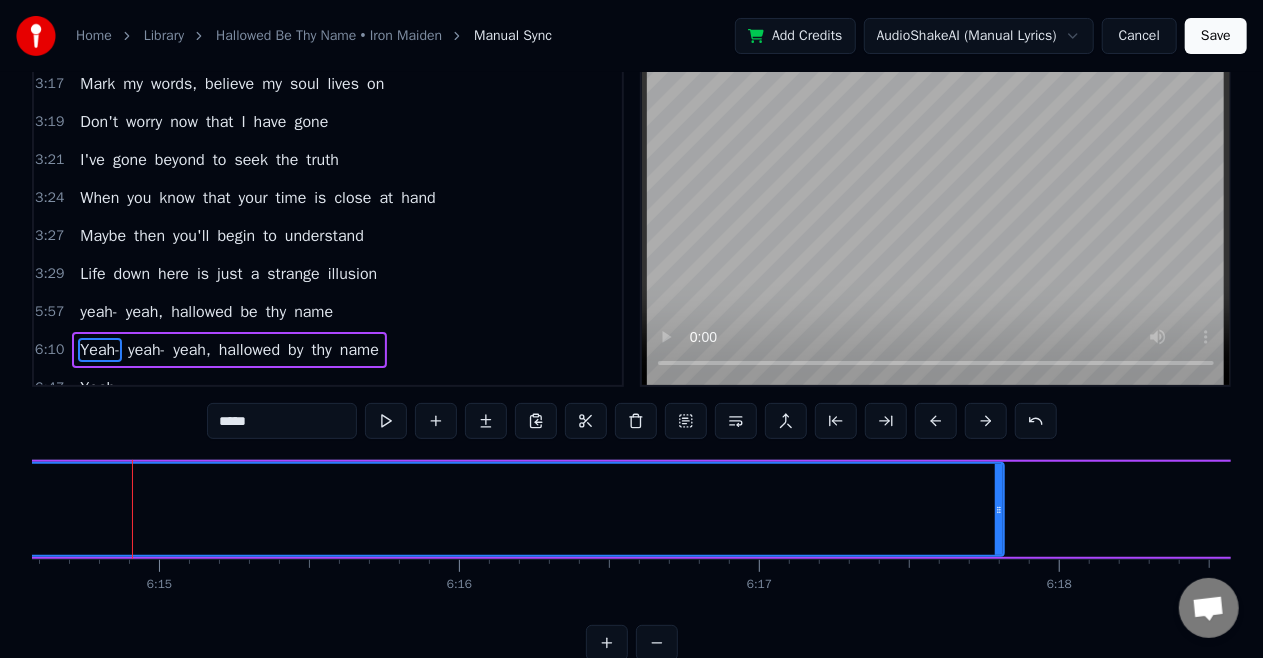 click on "Yeah-" at bounding box center (-23, 509) 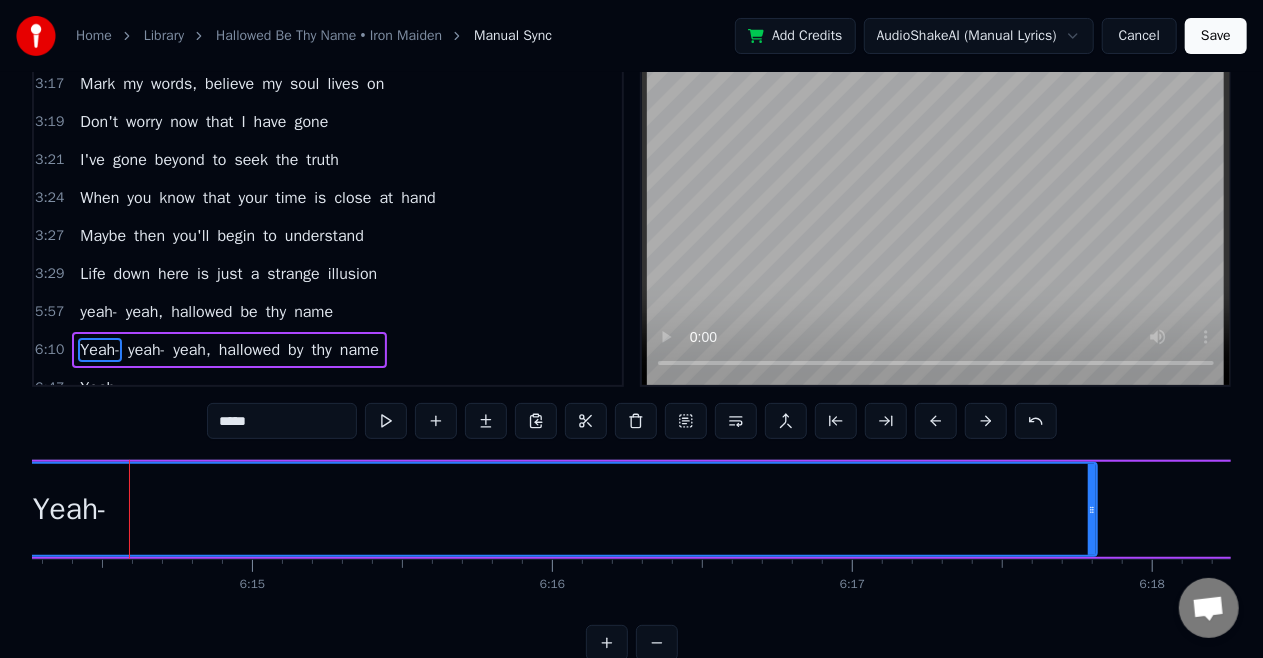 scroll, scrollTop: 0, scrollLeft: 112277, axis: horizontal 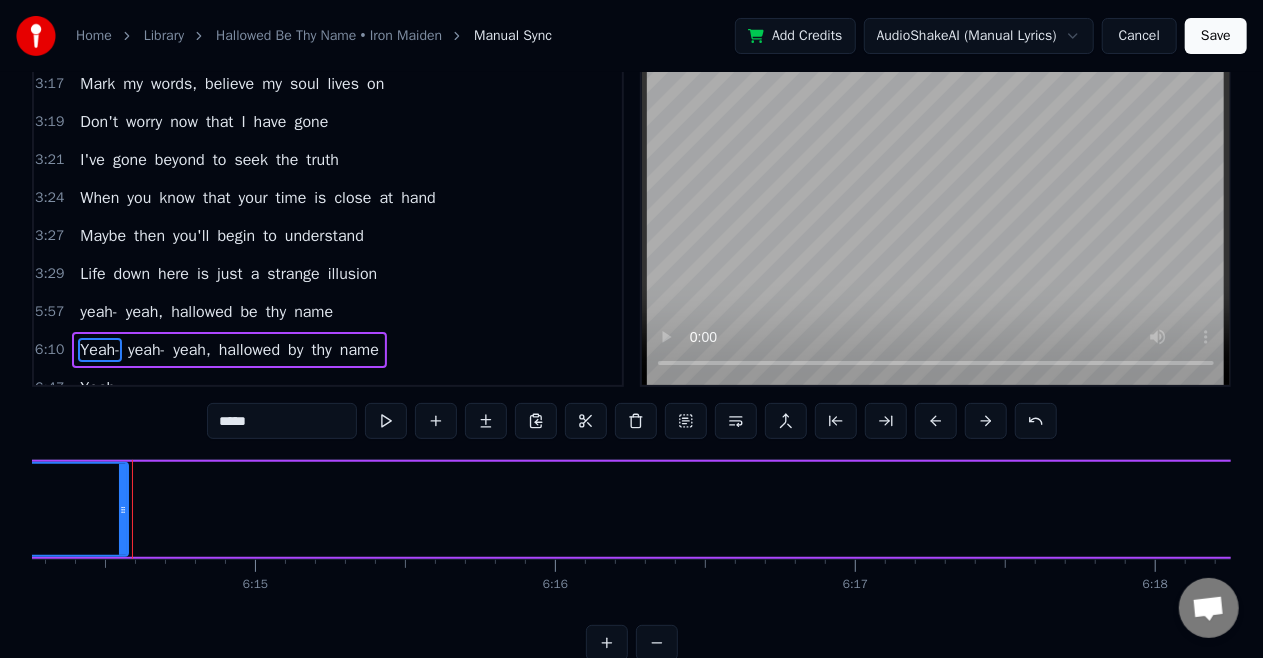 drag, startPoint x: 1094, startPoint y: 506, endPoint x: 122, endPoint y: 554, distance: 973.18445 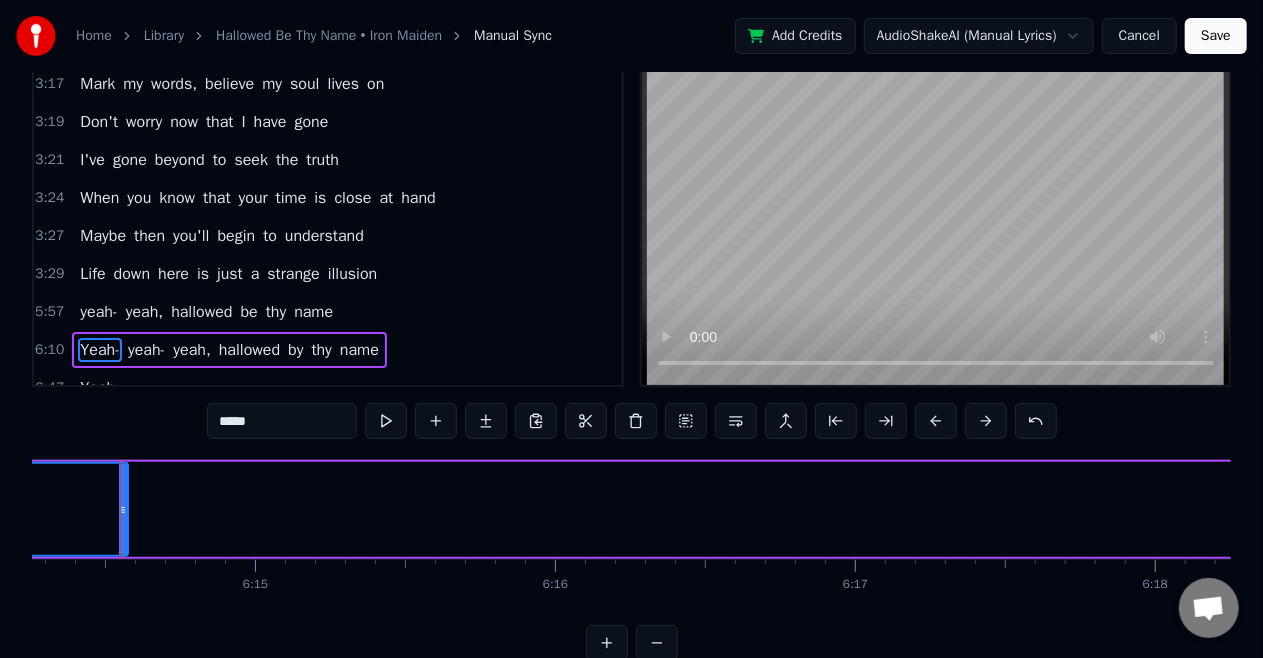 scroll, scrollTop: 0, scrollLeft: 112265, axis: horizontal 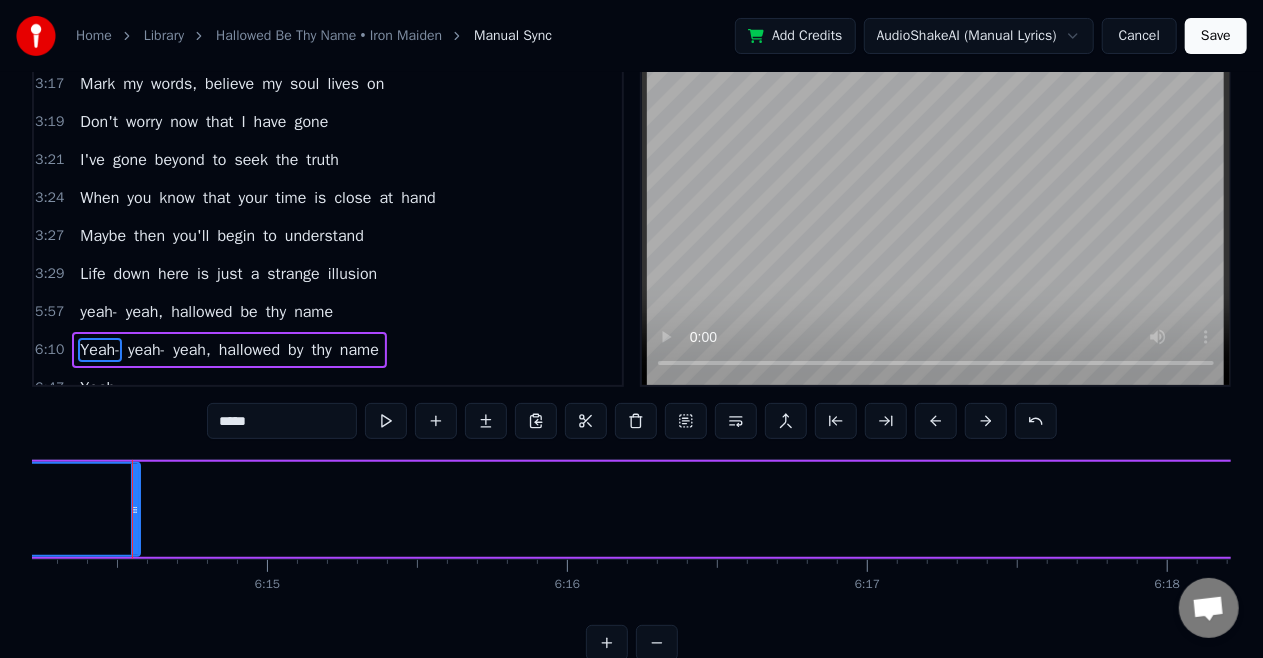 click on "Yeah-" at bounding box center [-401, 509] 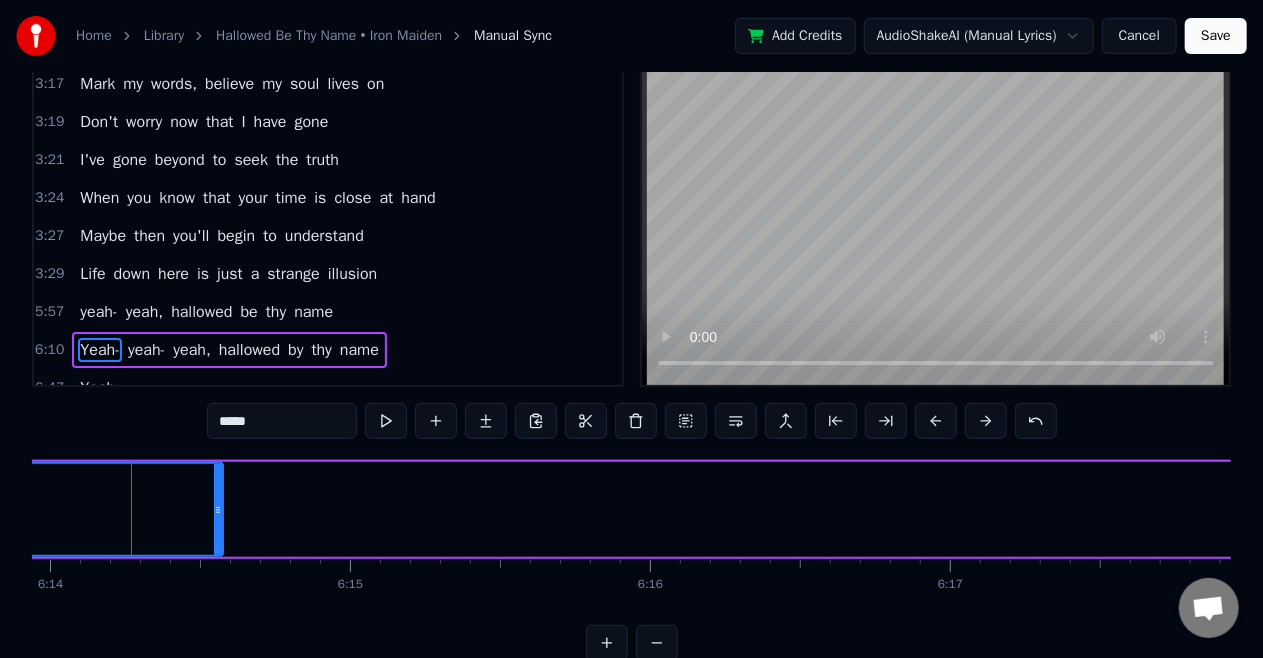 scroll, scrollTop: 0, scrollLeft: 112181, axis: horizontal 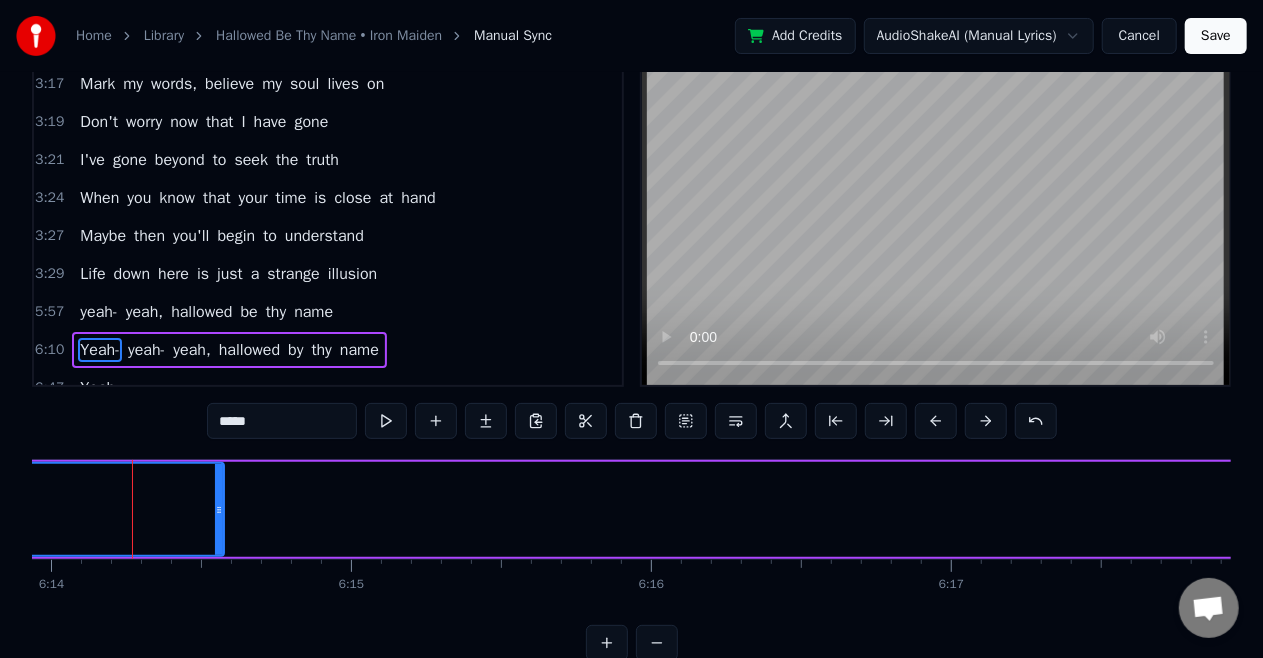 click on "Yeah-" at bounding box center (-317, 509) 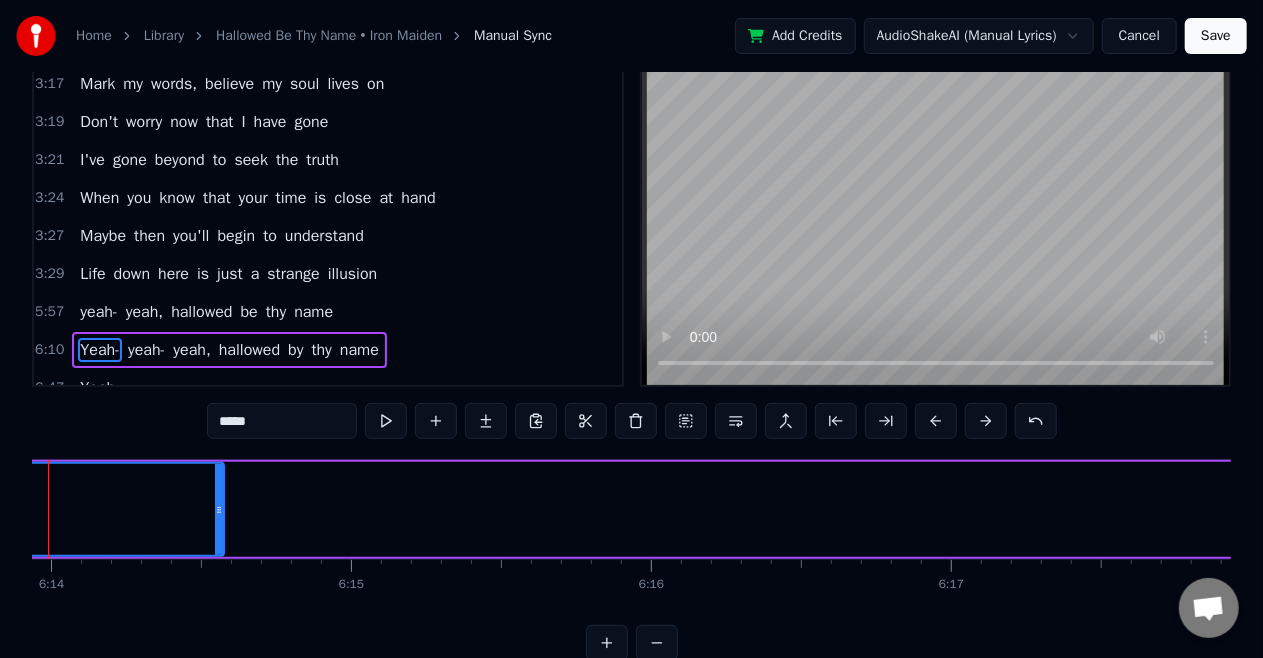 scroll, scrollTop: 0, scrollLeft: 112097, axis: horizontal 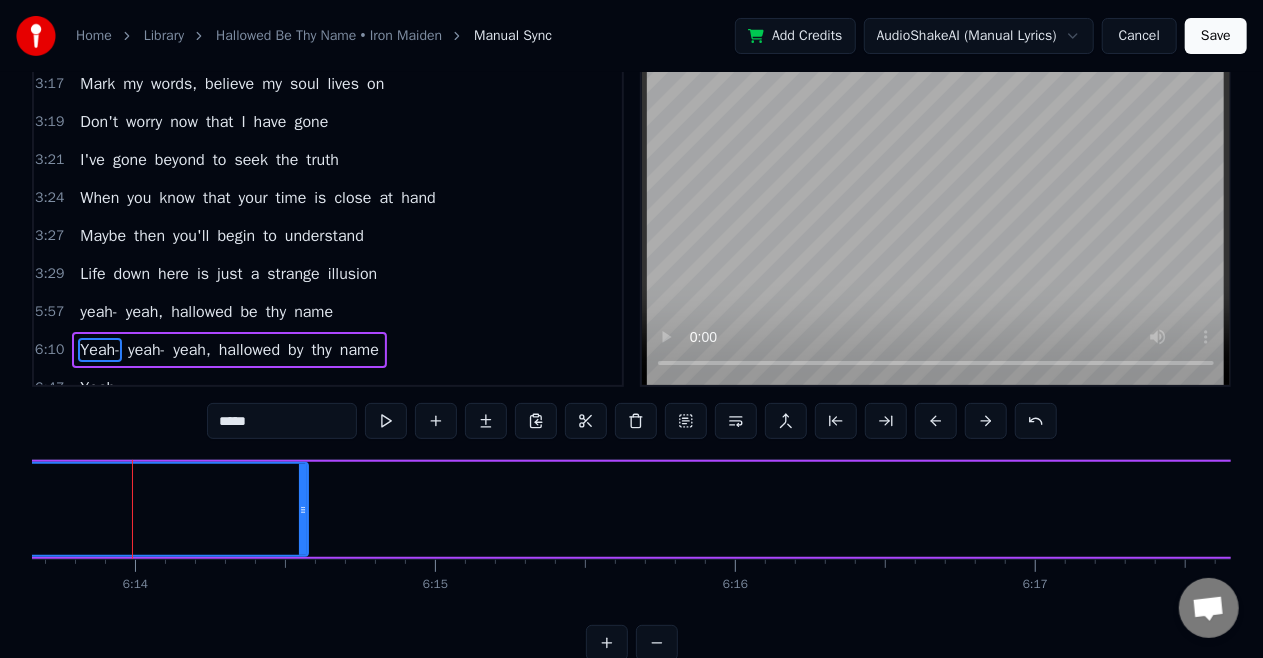 click on "Yeah-" at bounding box center [-233, 509] 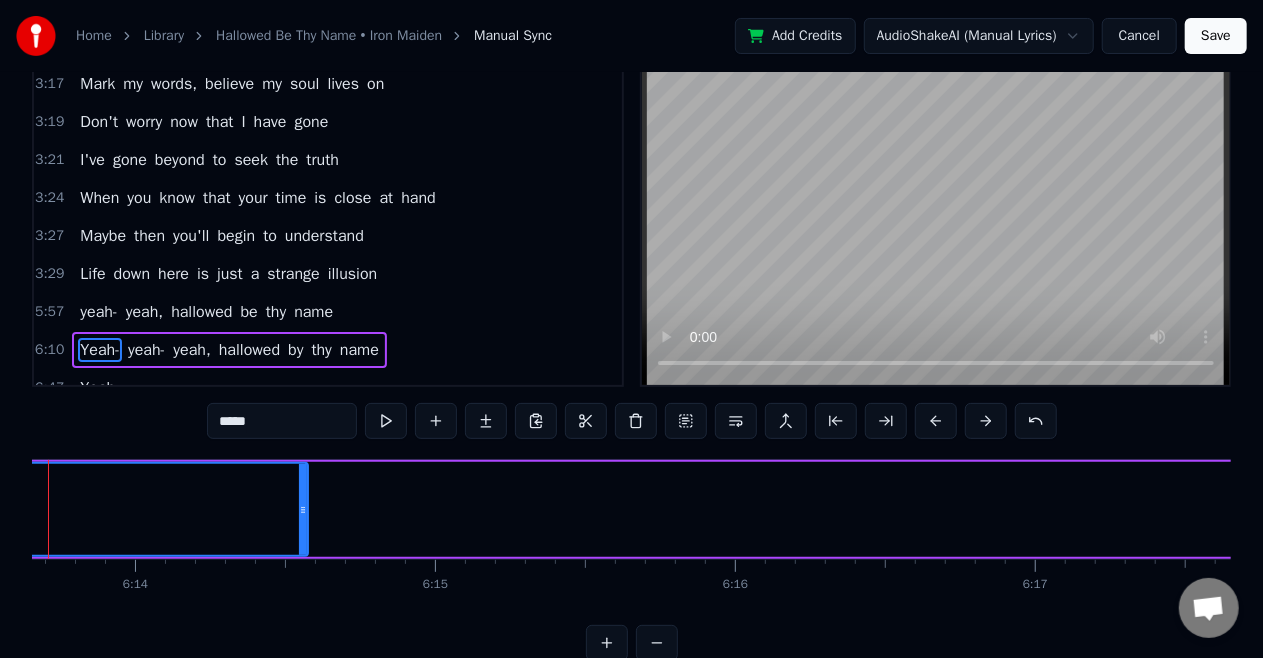 scroll, scrollTop: 0, scrollLeft: 112013, axis: horizontal 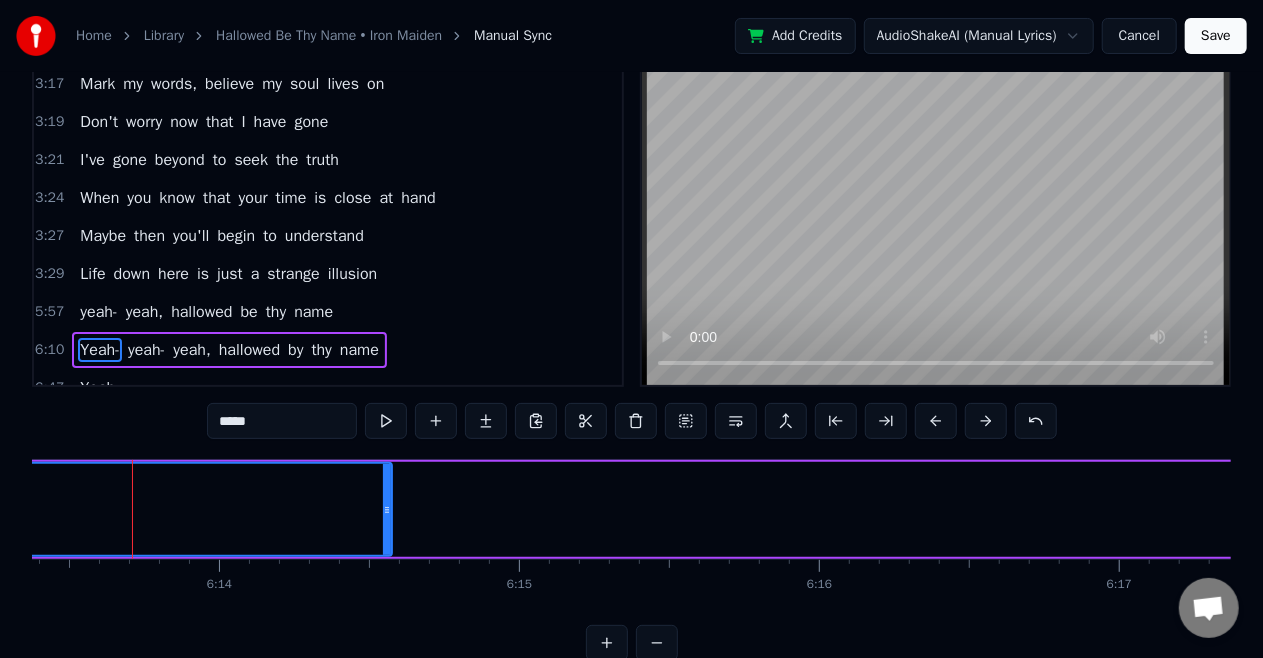 click on "Yeah-" at bounding box center (-149, 509) 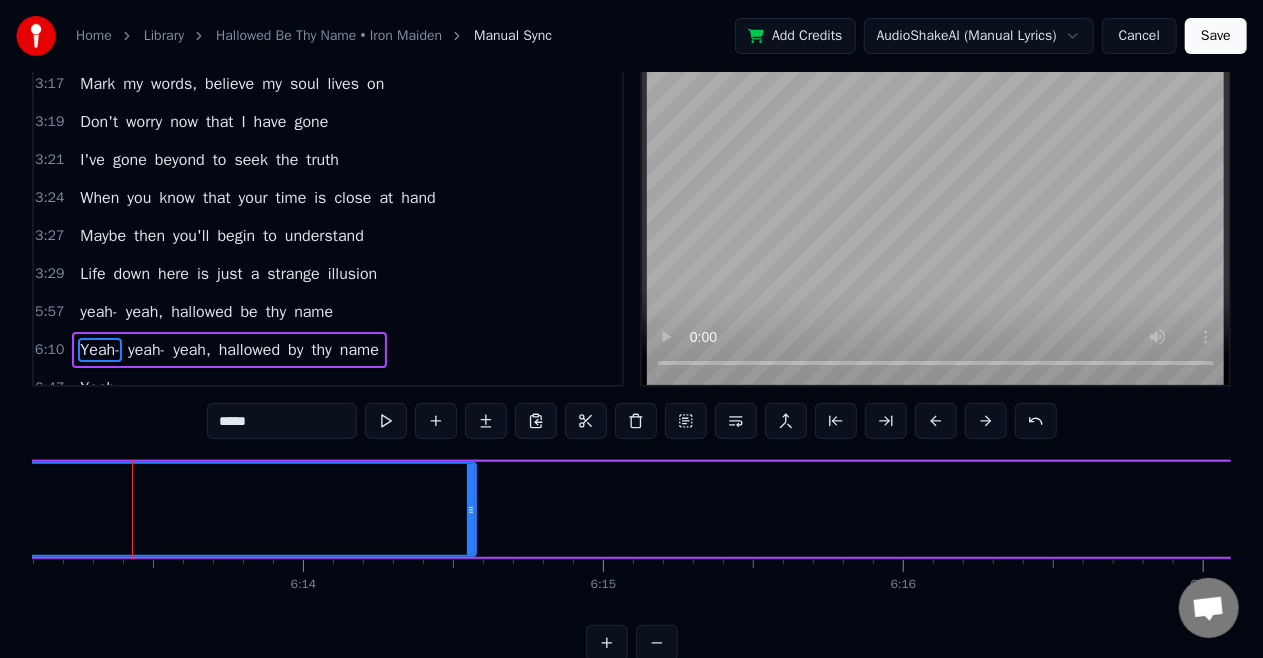 click on "Yeah-" at bounding box center [-65, 509] 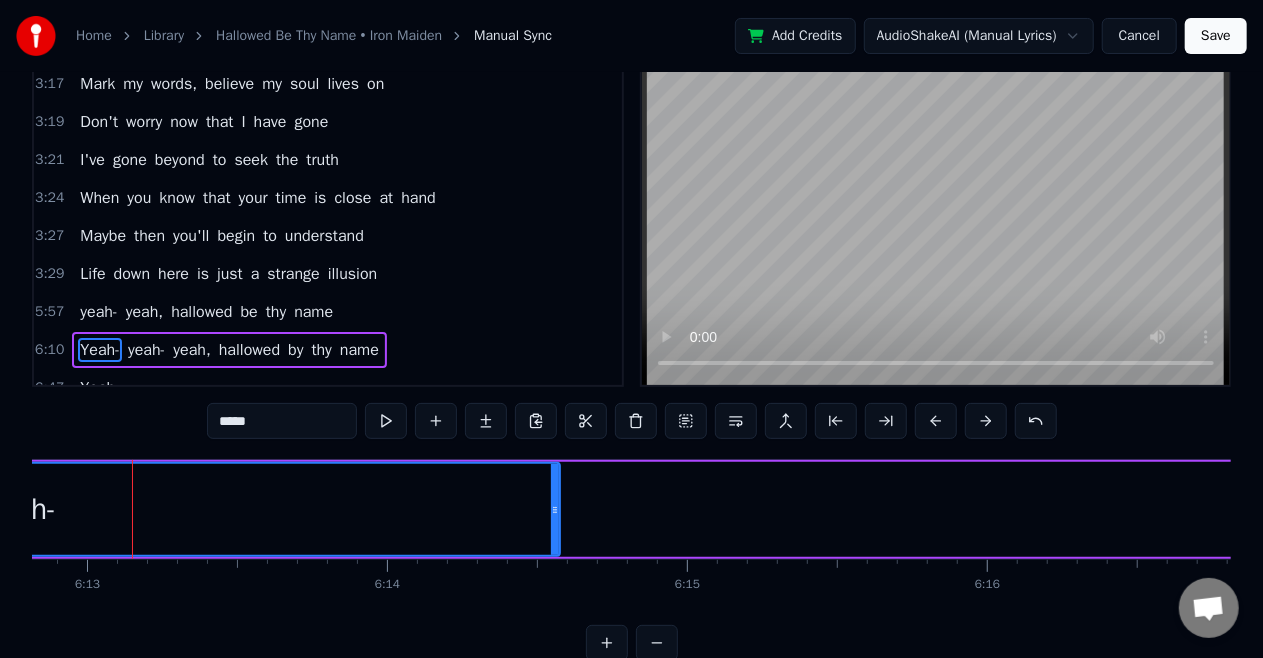 click on "Yeah-" at bounding box center (19, 509) 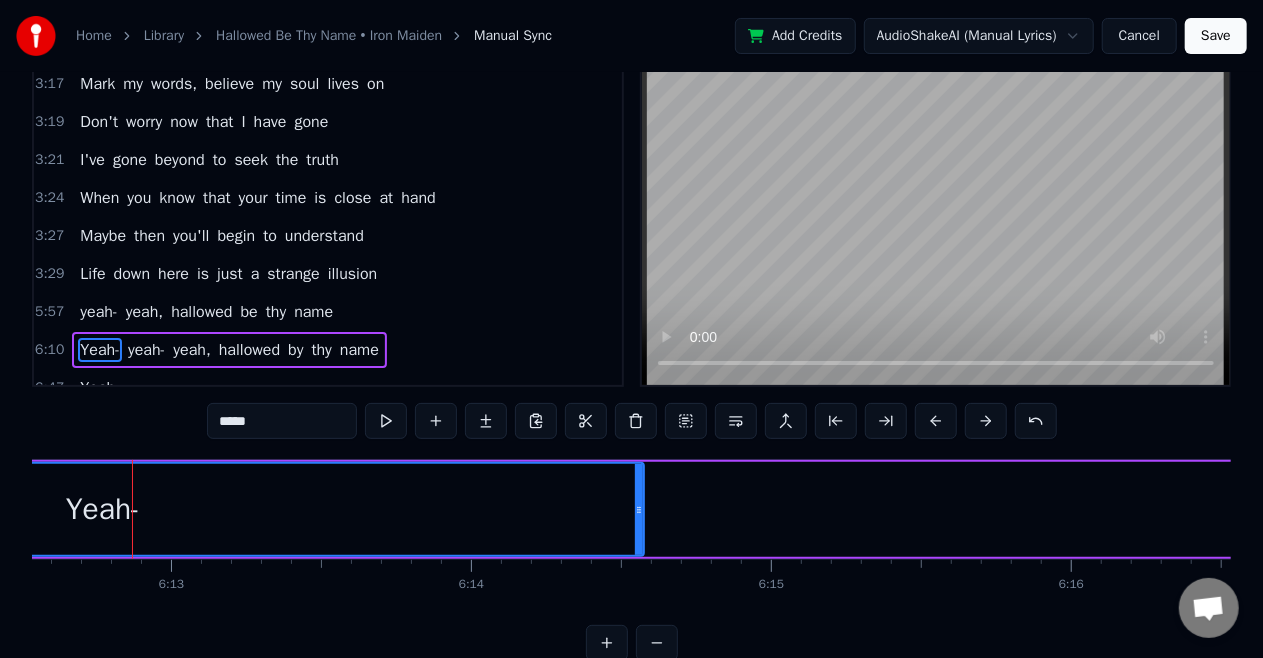 click on "Yeah-" at bounding box center [103, 509] 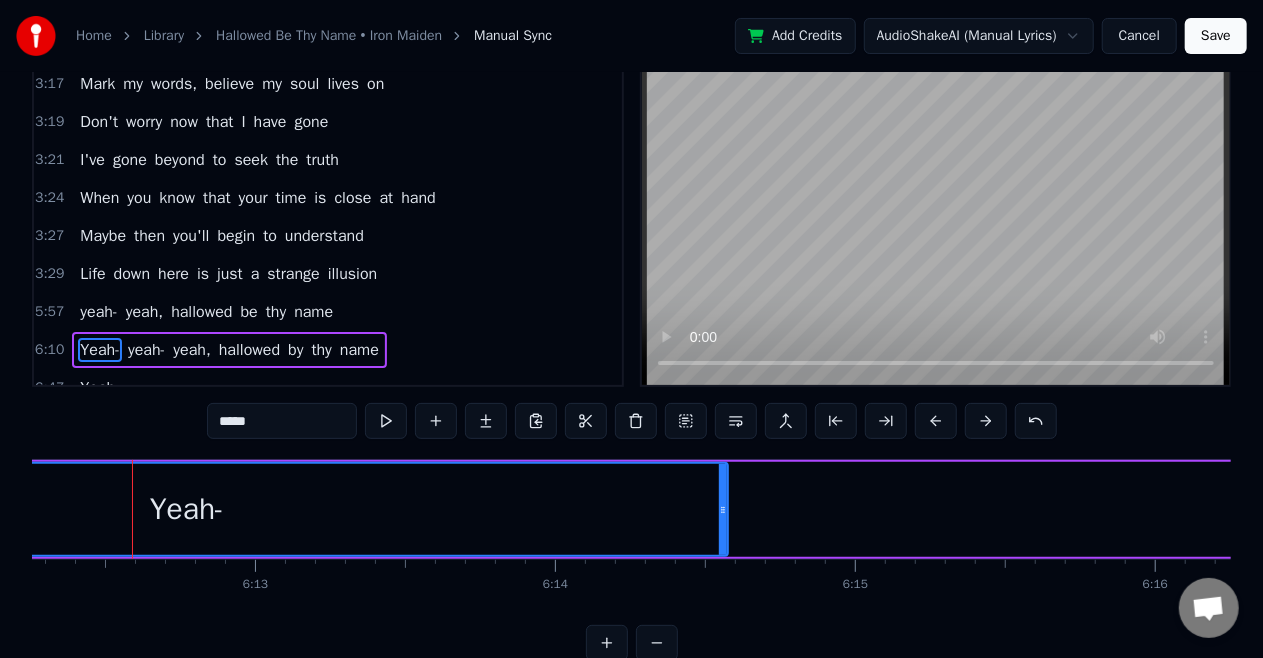 click on "Yeah-" at bounding box center (187, 509) 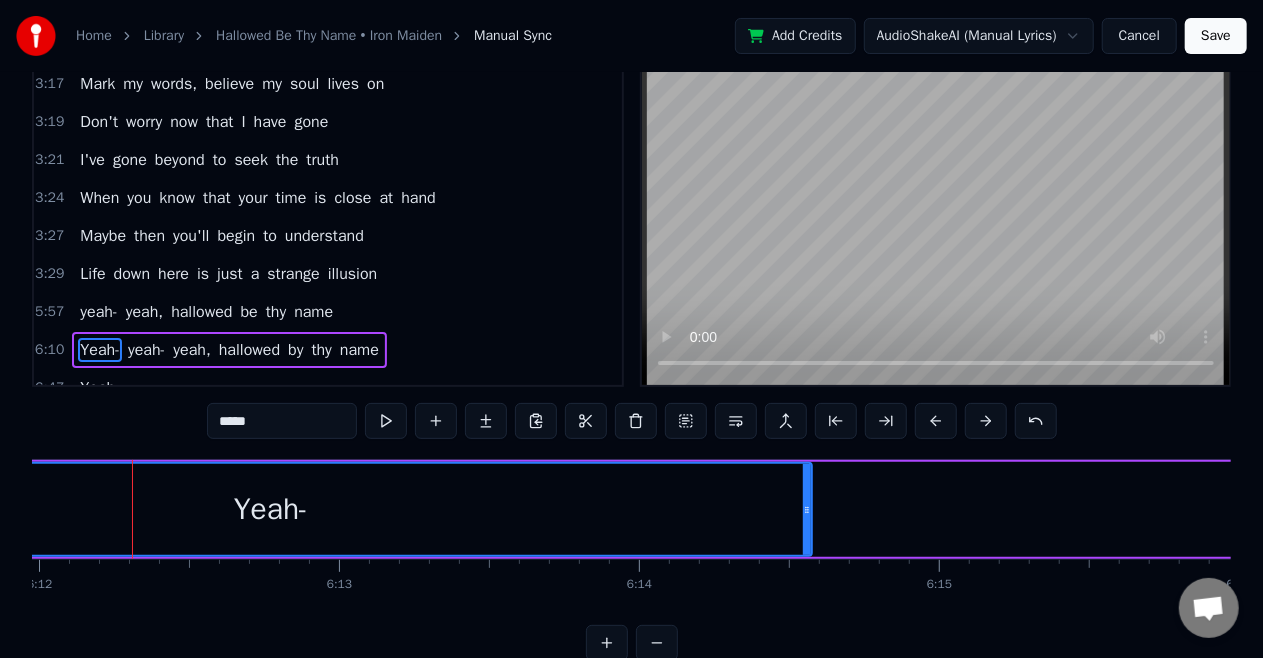 click on "Yeah-" at bounding box center (271, 509) 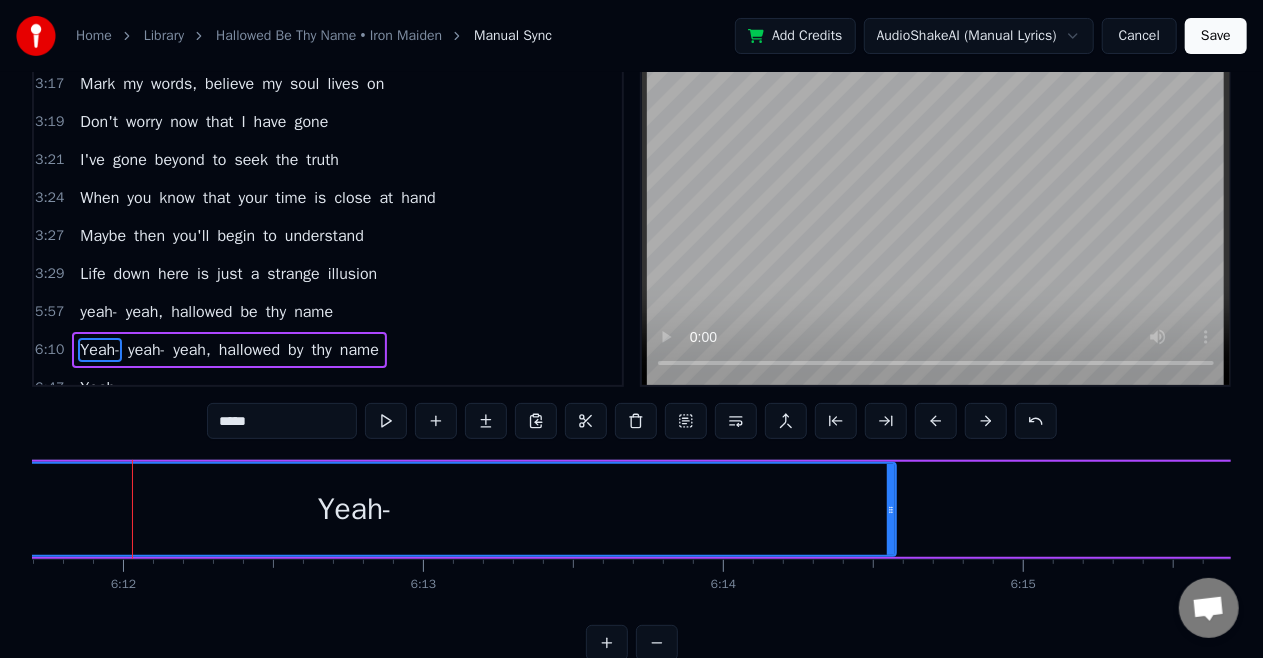 click on "Yeah-" at bounding box center (355, 509) 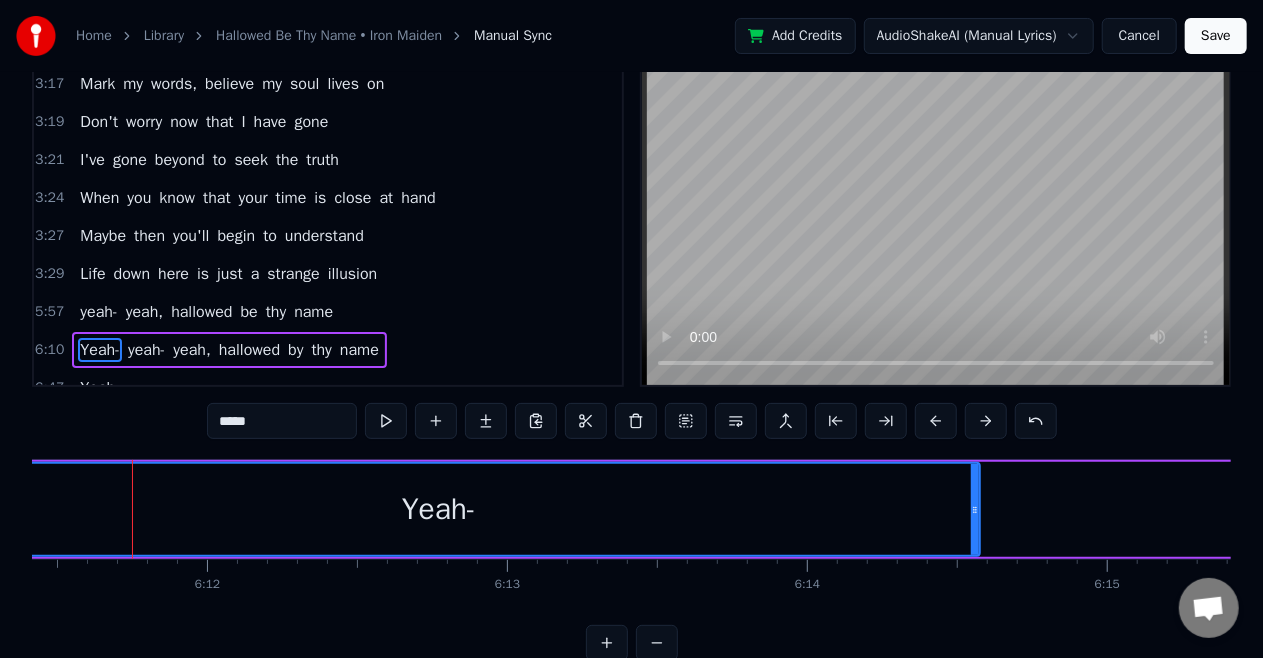 click on "Yeah-" at bounding box center [439, 509] 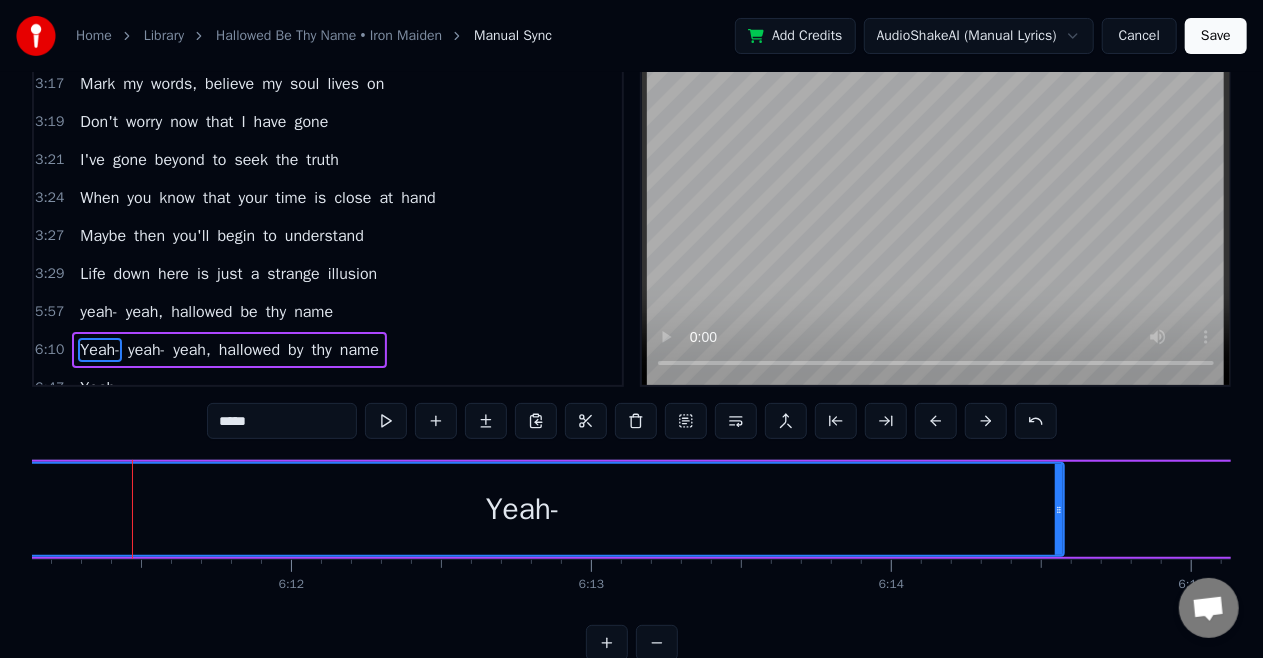 click on "Yeah-" at bounding box center [523, 509] 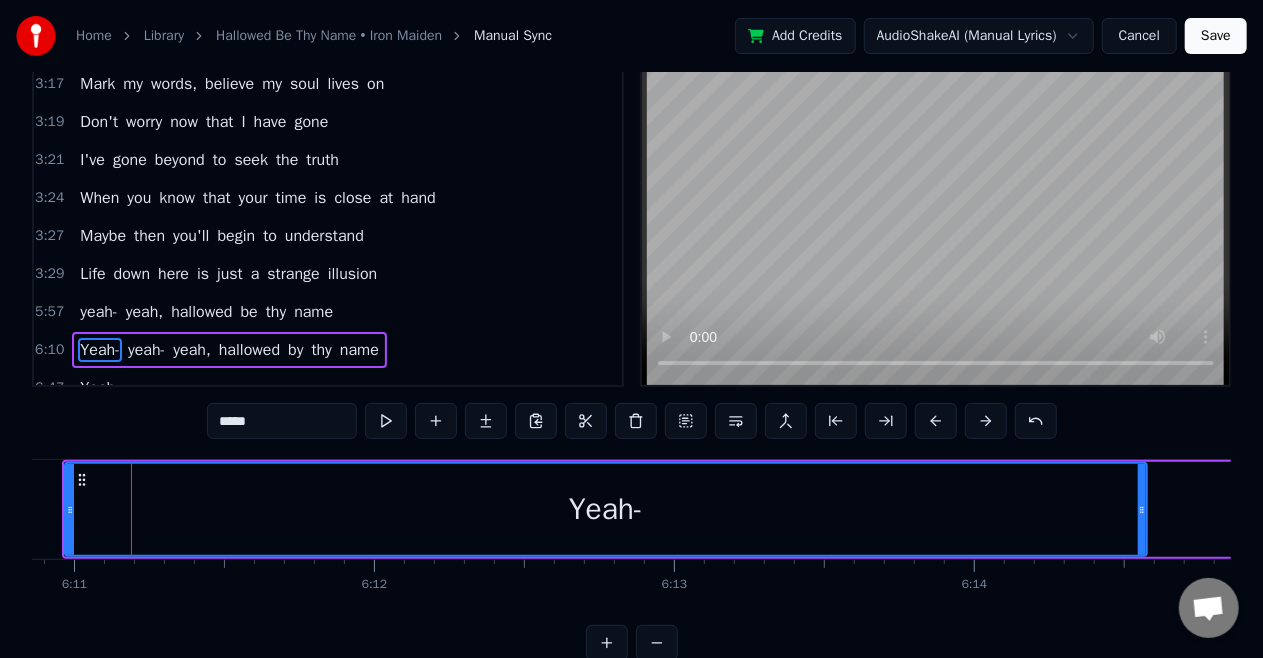 scroll, scrollTop: 0, scrollLeft: 111257, axis: horizontal 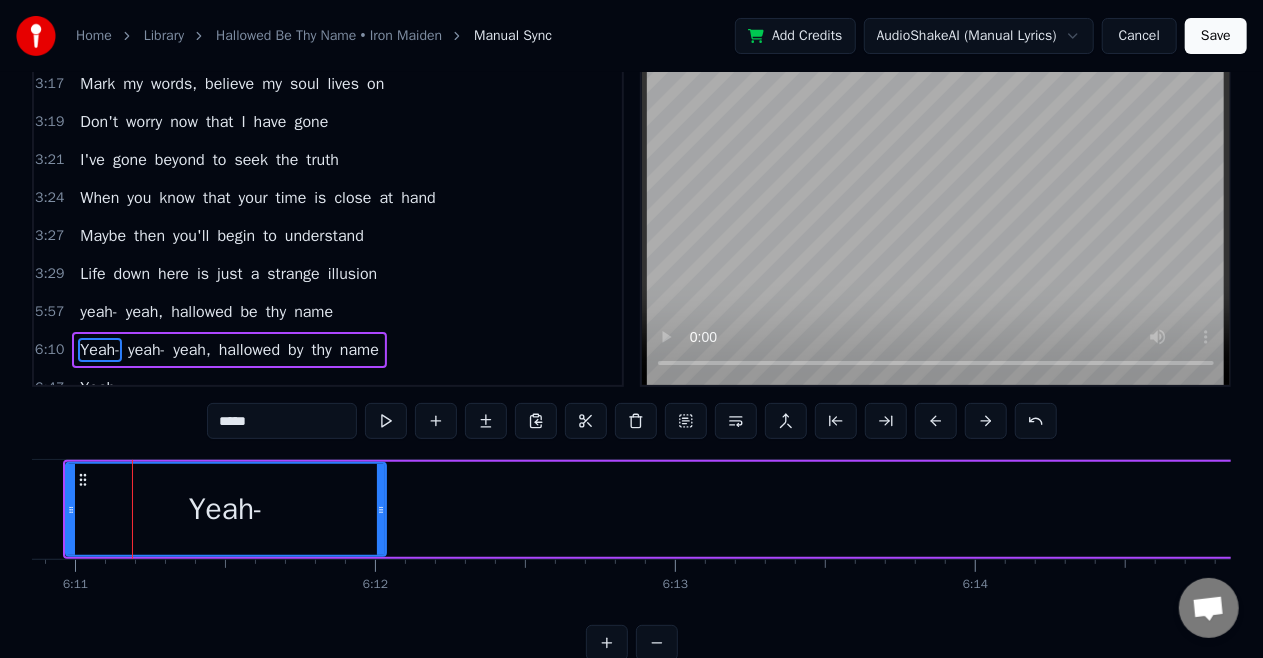 drag, startPoint x: 1140, startPoint y: 516, endPoint x: 378, endPoint y: 550, distance: 762.7582 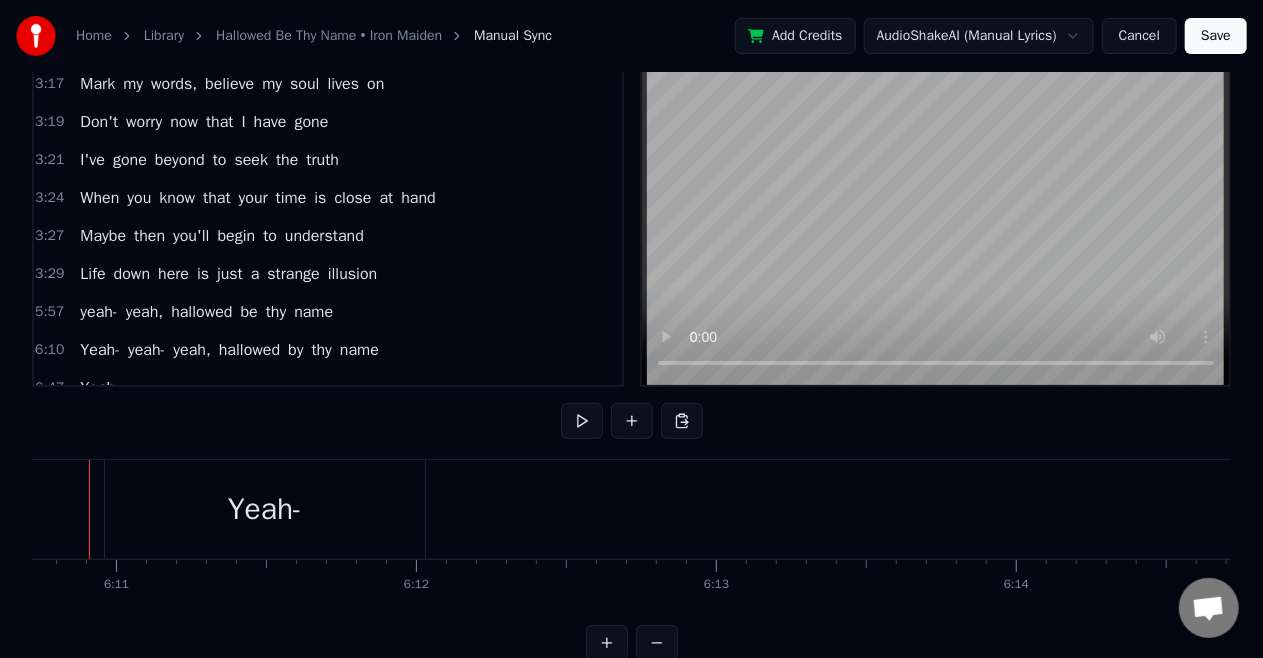 scroll, scrollTop: 0, scrollLeft: 111173, axis: horizontal 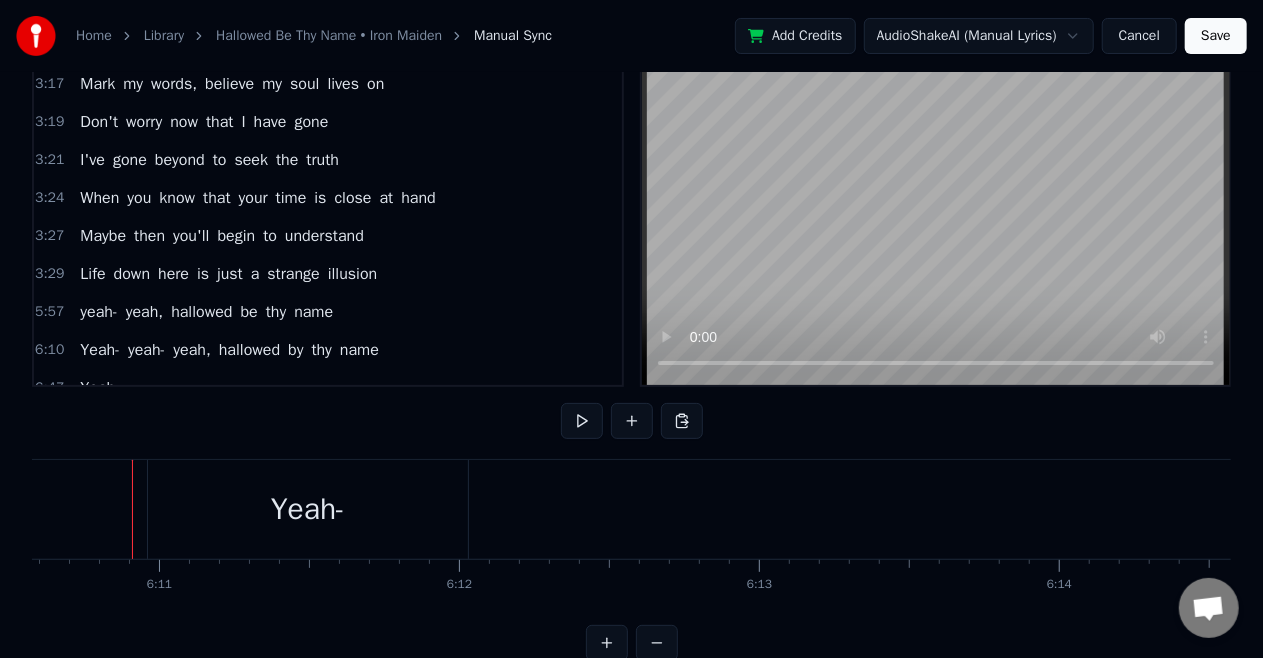 click at bounding box center (-48789, 509) 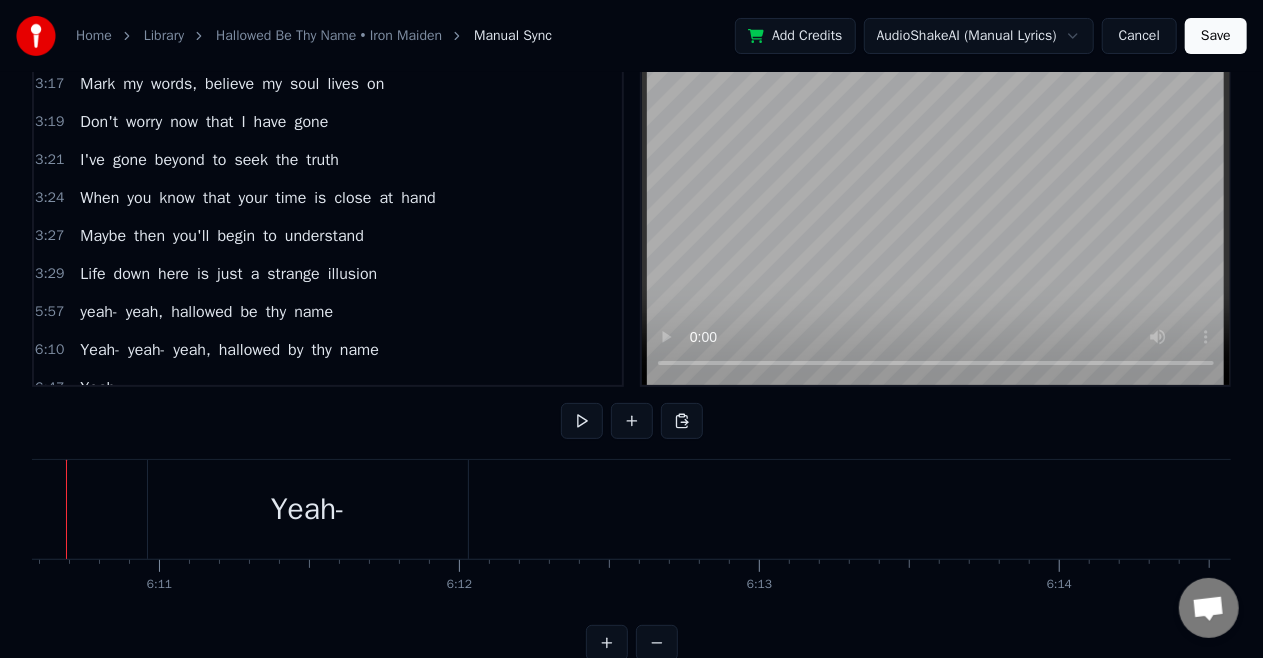 scroll, scrollTop: 0, scrollLeft: 111107, axis: horizontal 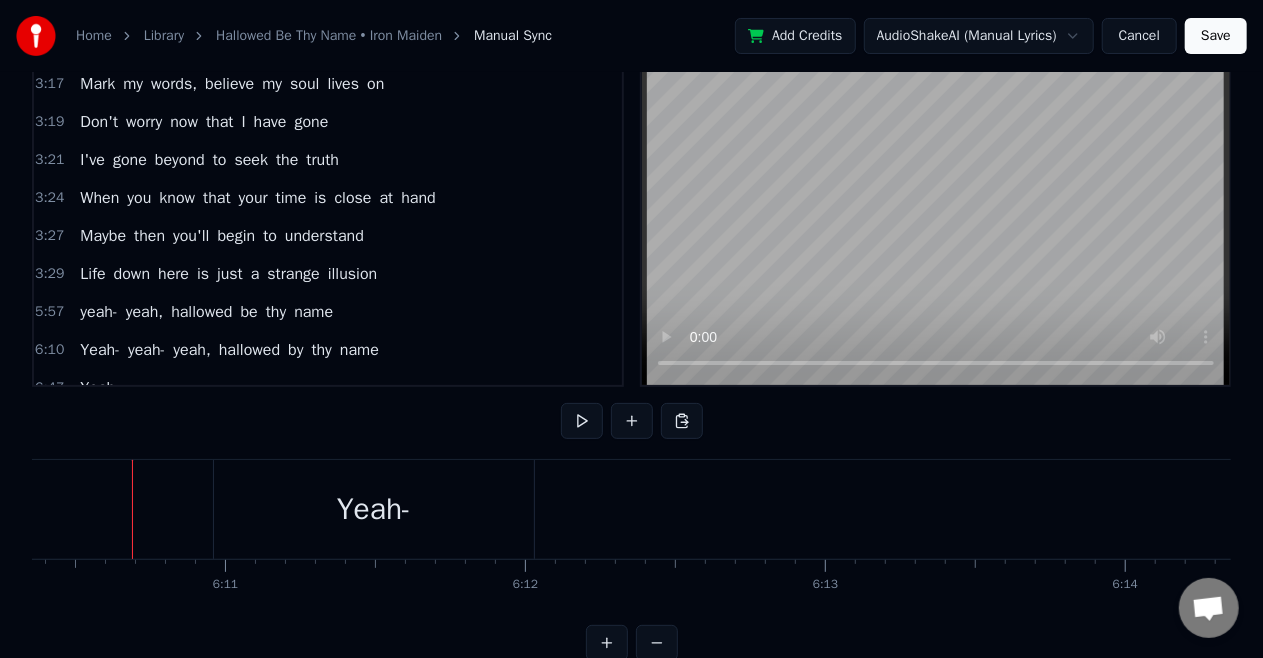 click at bounding box center [-48723, 509] 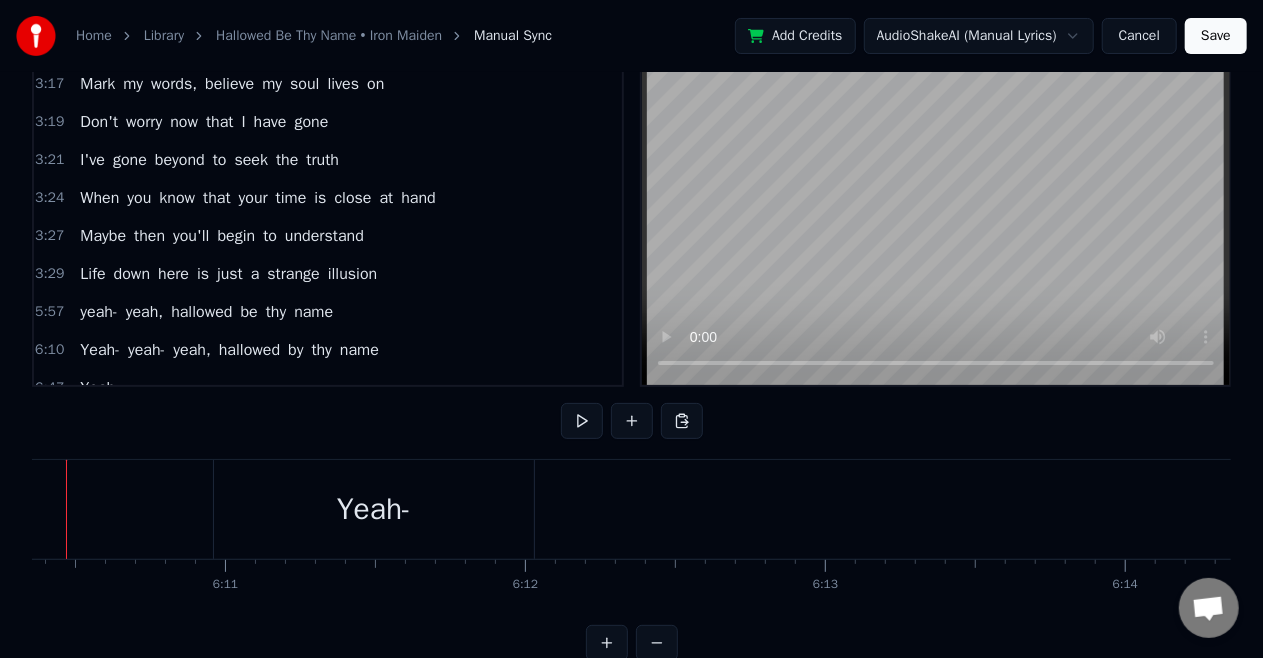 scroll, scrollTop: 0, scrollLeft: 111041, axis: horizontal 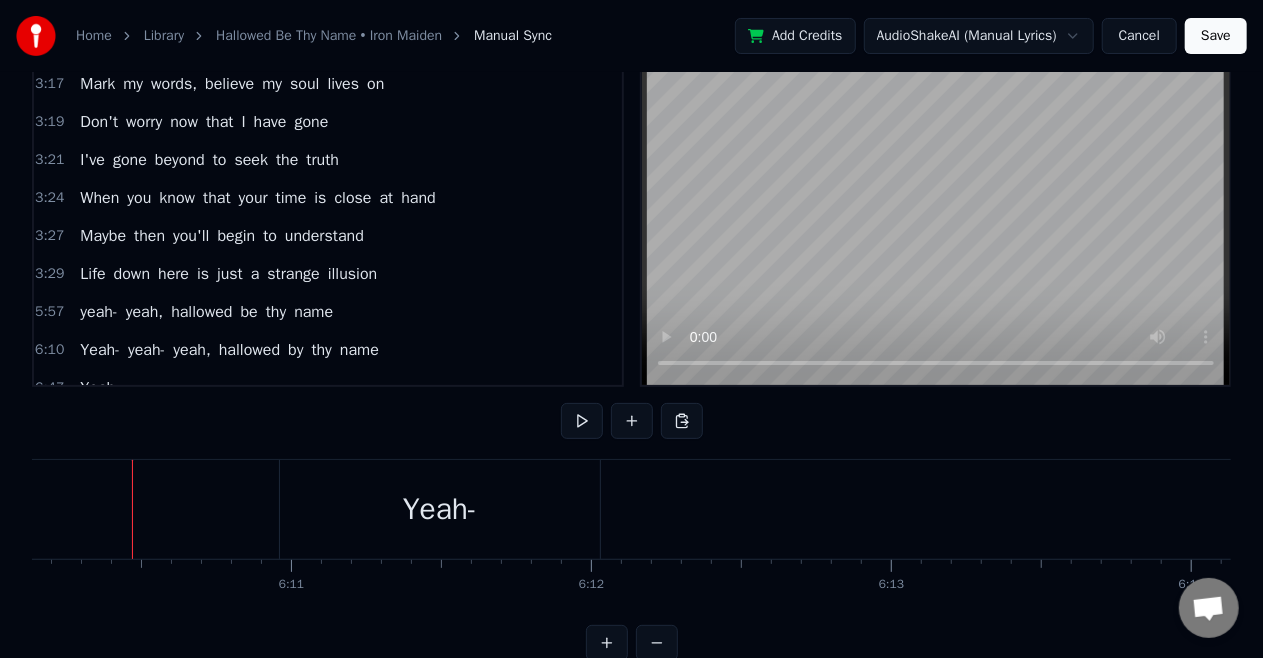 click at bounding box center (-48657, 509) 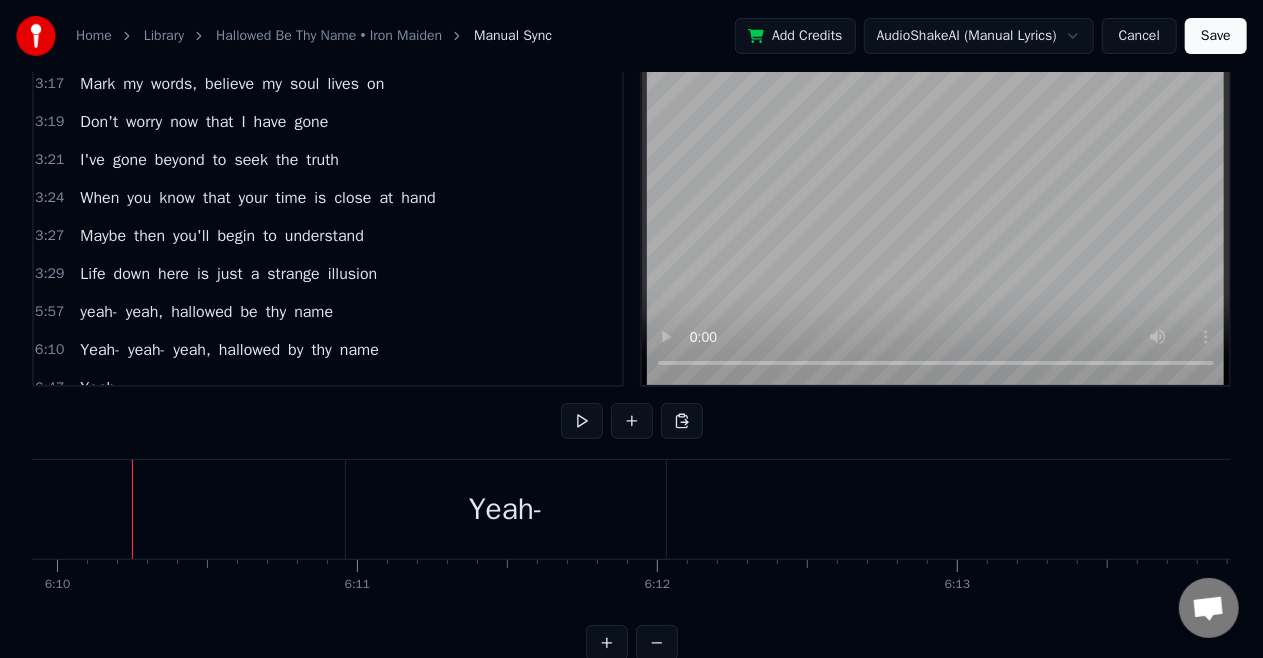 click at bounding box center (-48591, 509) 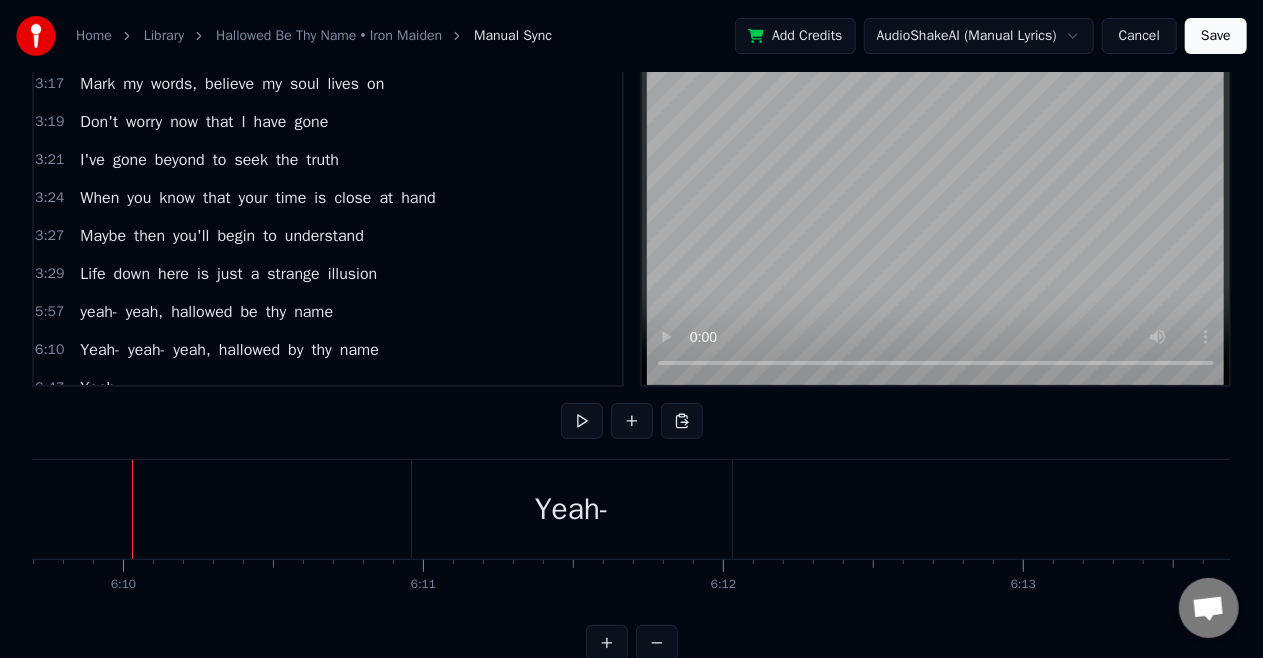 click at bounding box center (-48525, 509) 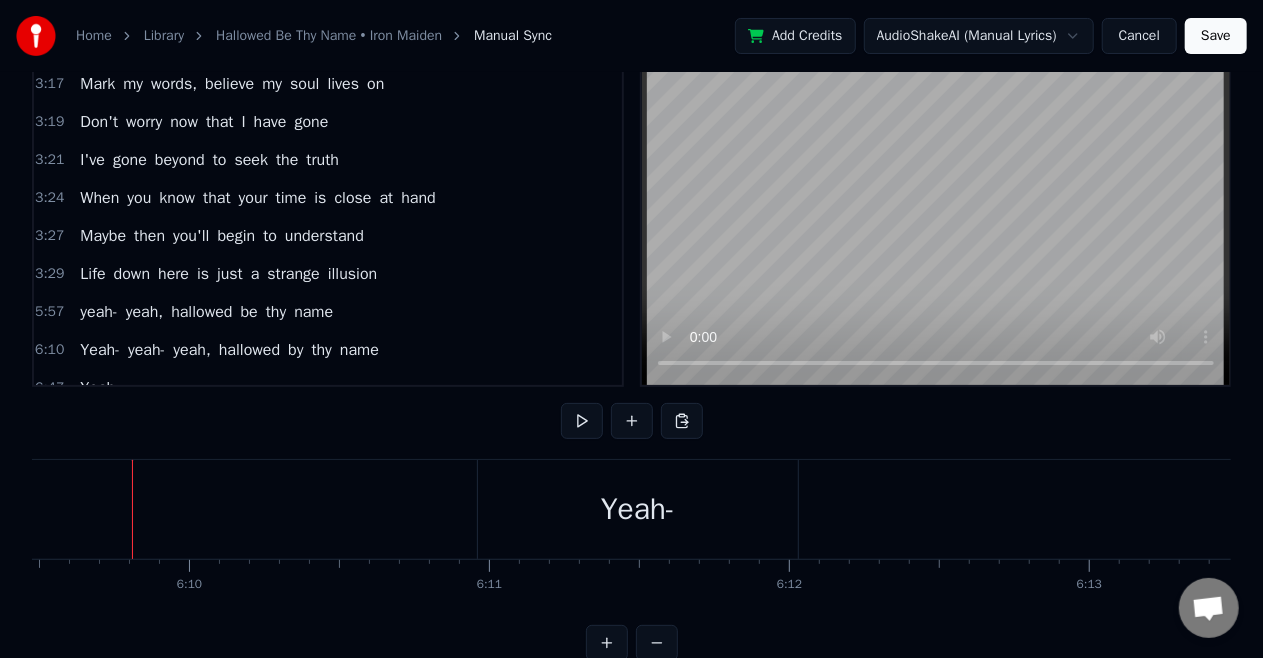 click at bounding box center (-48459, 509) 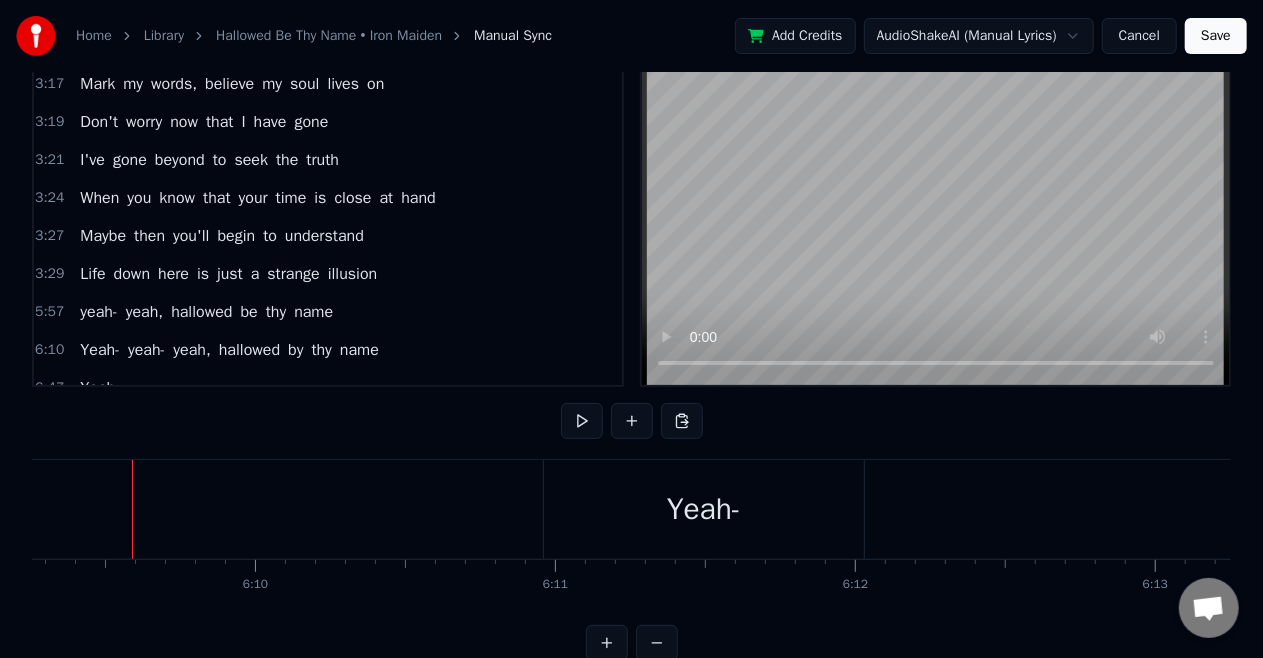 click at bounding box center [-48393, 509] 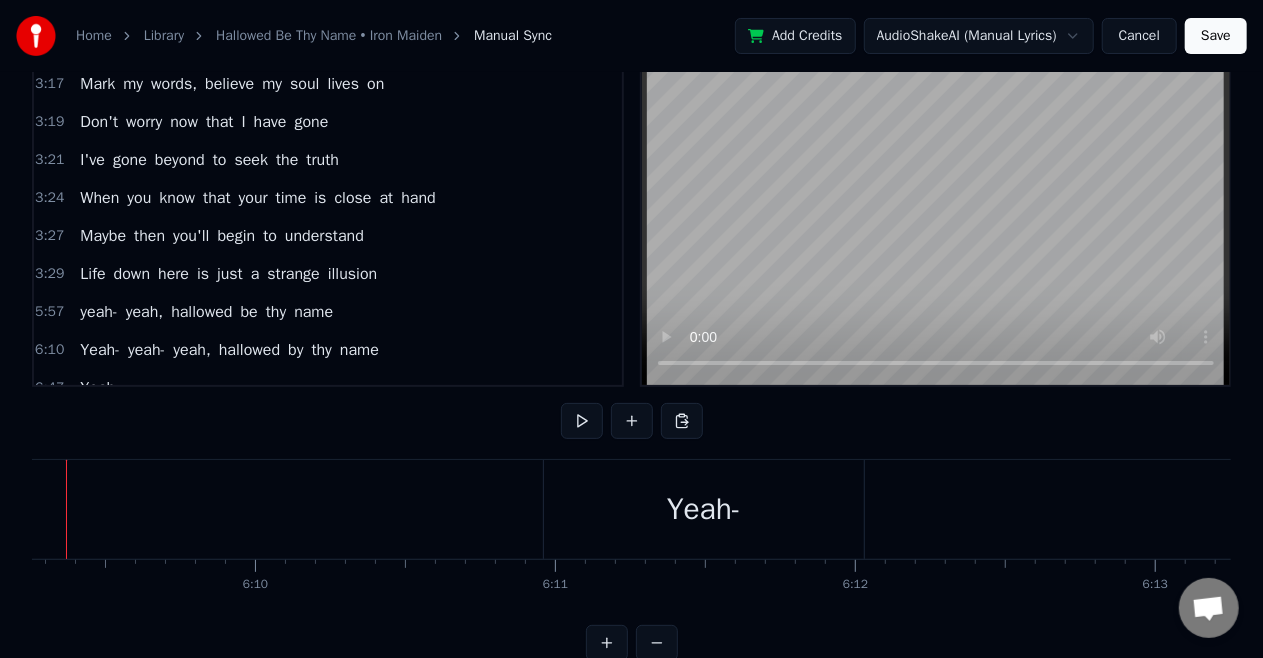scroll, scrollTop: 0, scrollLeft: 110711, axis: horizontal 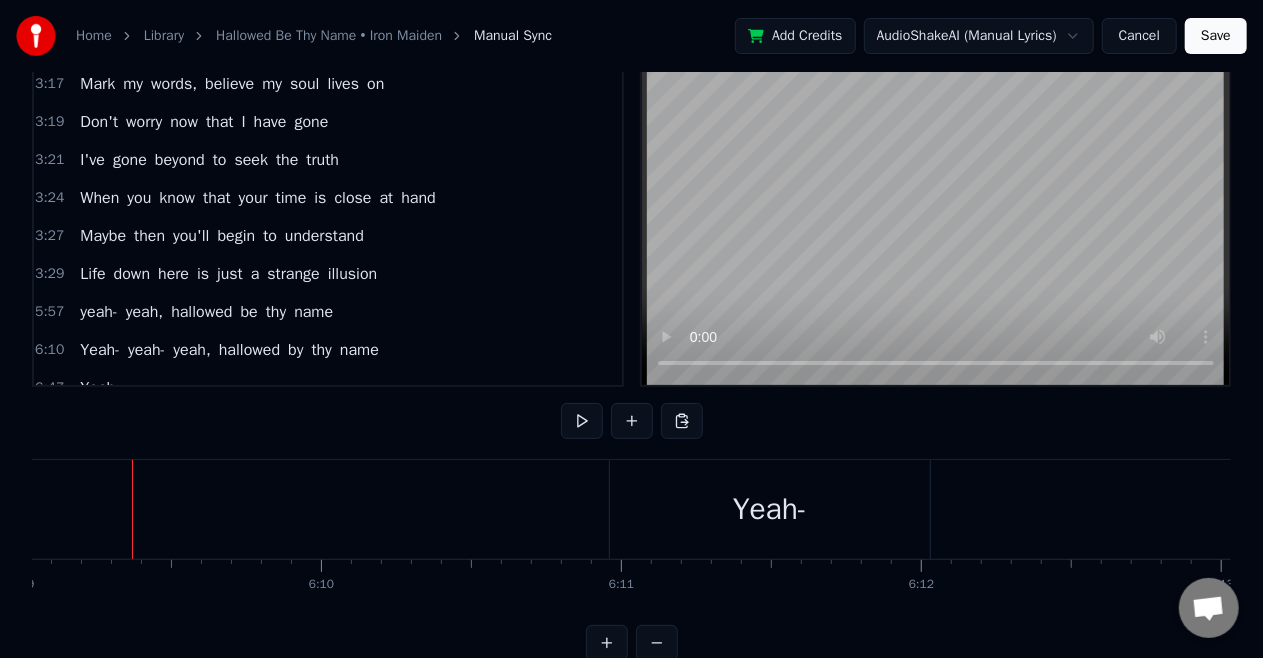 click at bounding box center (-48327, 509) 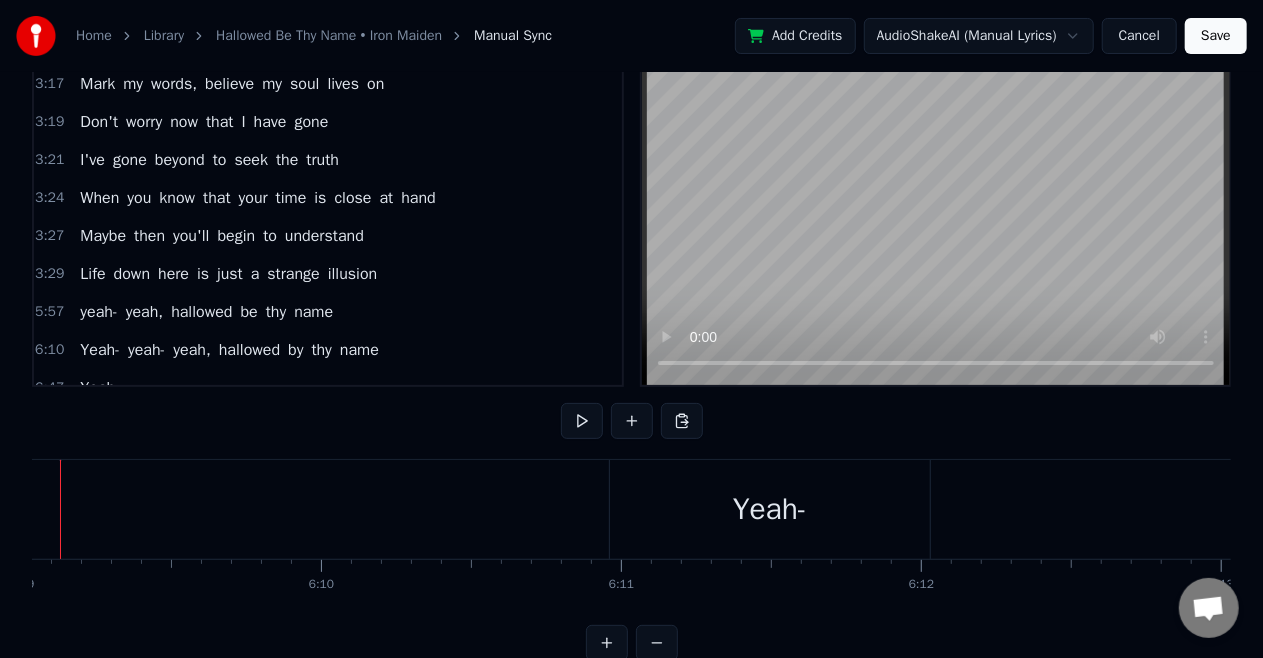 scroll, scrollTop: 0, scrollLeft: 110639, axis: horizontal 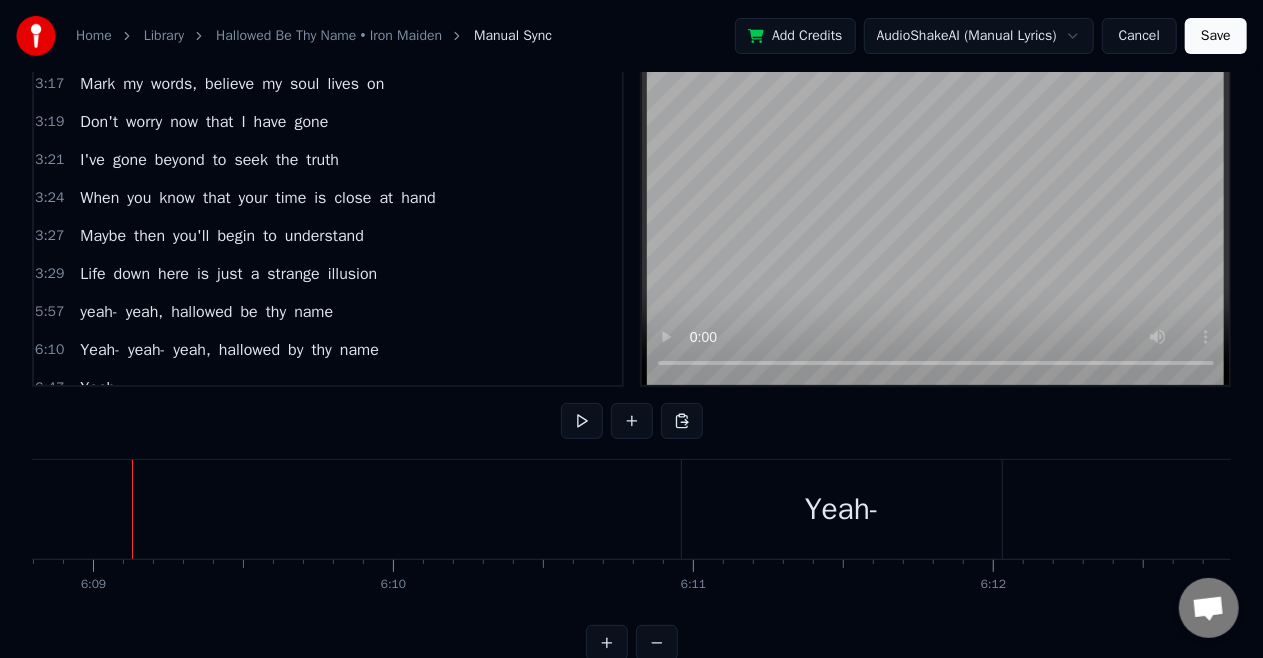 click at bounding box center (-48255, 509) 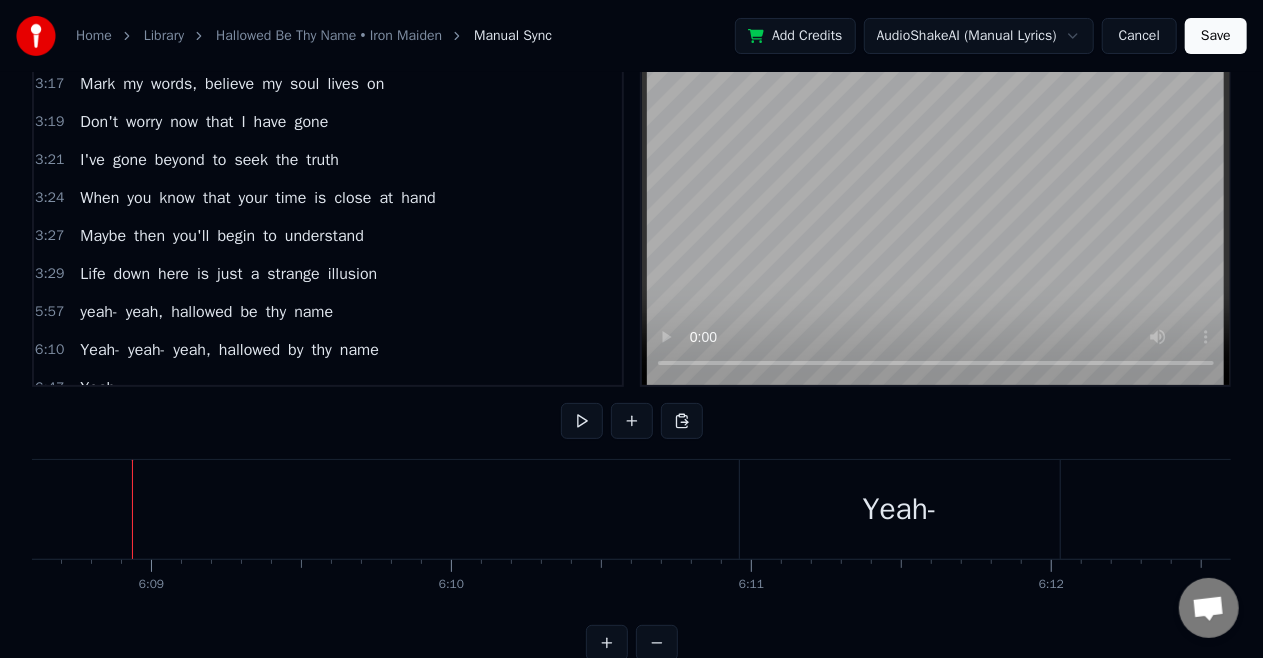 click at bounding box center (-48197, 509) 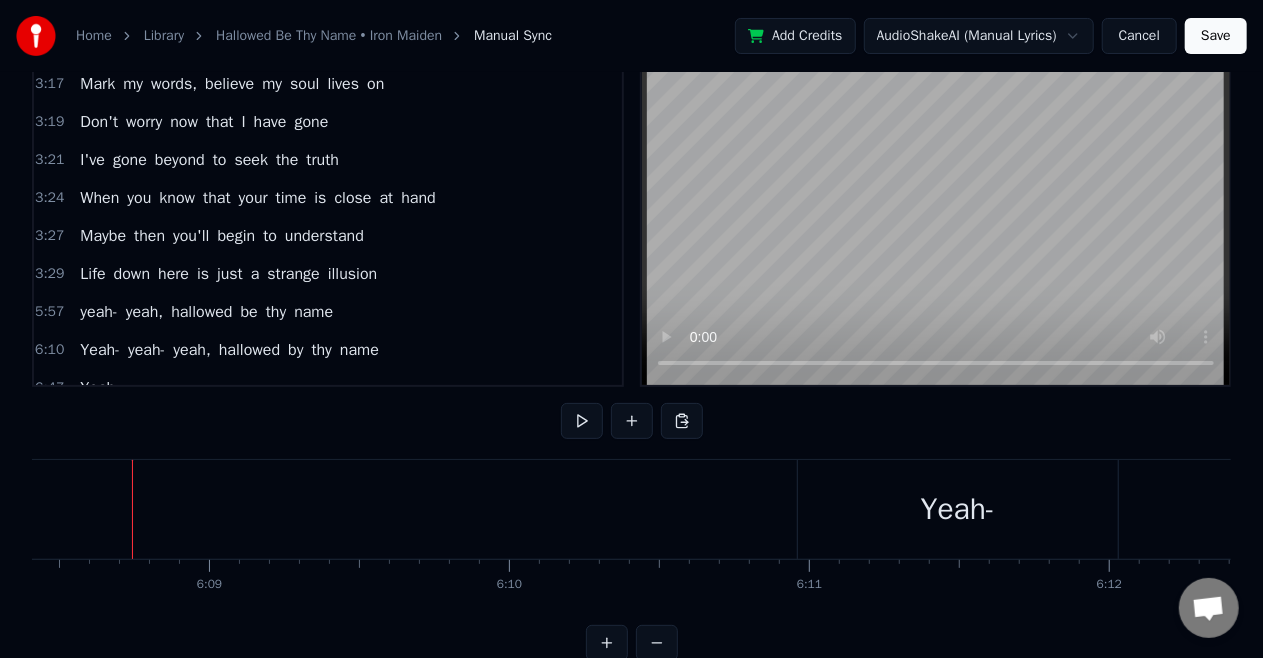 click at bounding box center (-48139, 509) 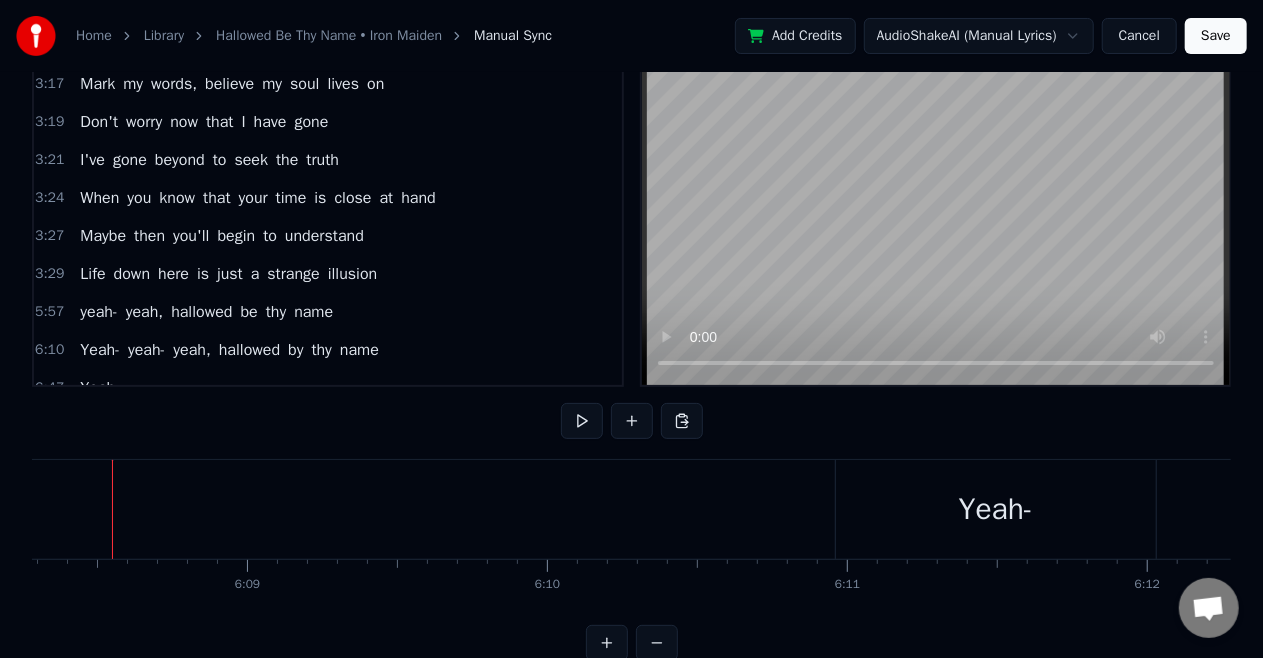 scroll, scrollTop: 0, scrollLeft: 110465, axis: horizontal 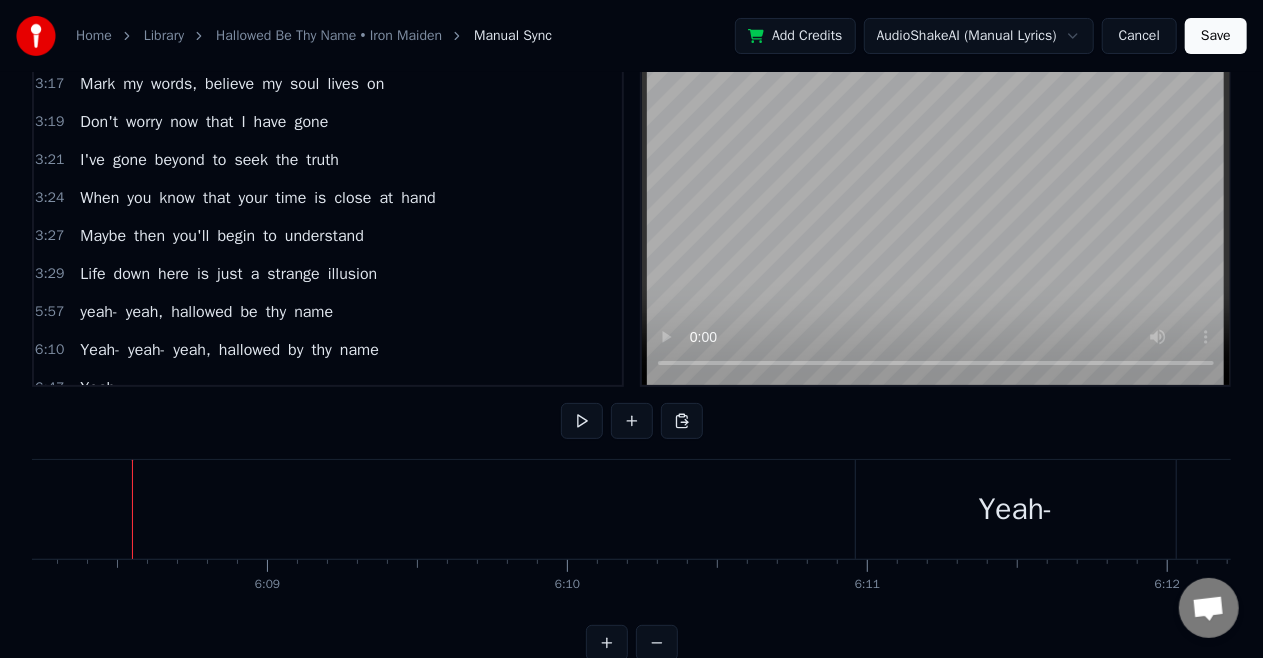 click on "Yeah-" at bounding box center (1016, 509) 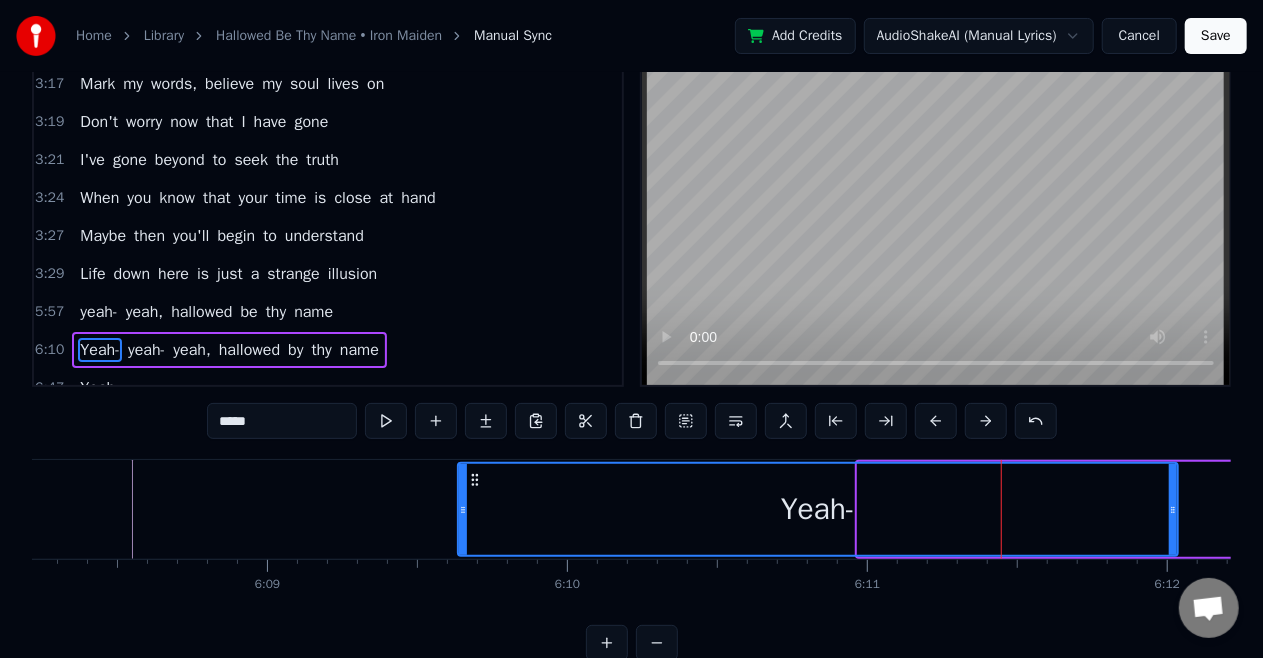 drag, startPoint x: 862, startPoint y: 512, endPoint x: 462, endPoint y: 530, distance: 400.4048 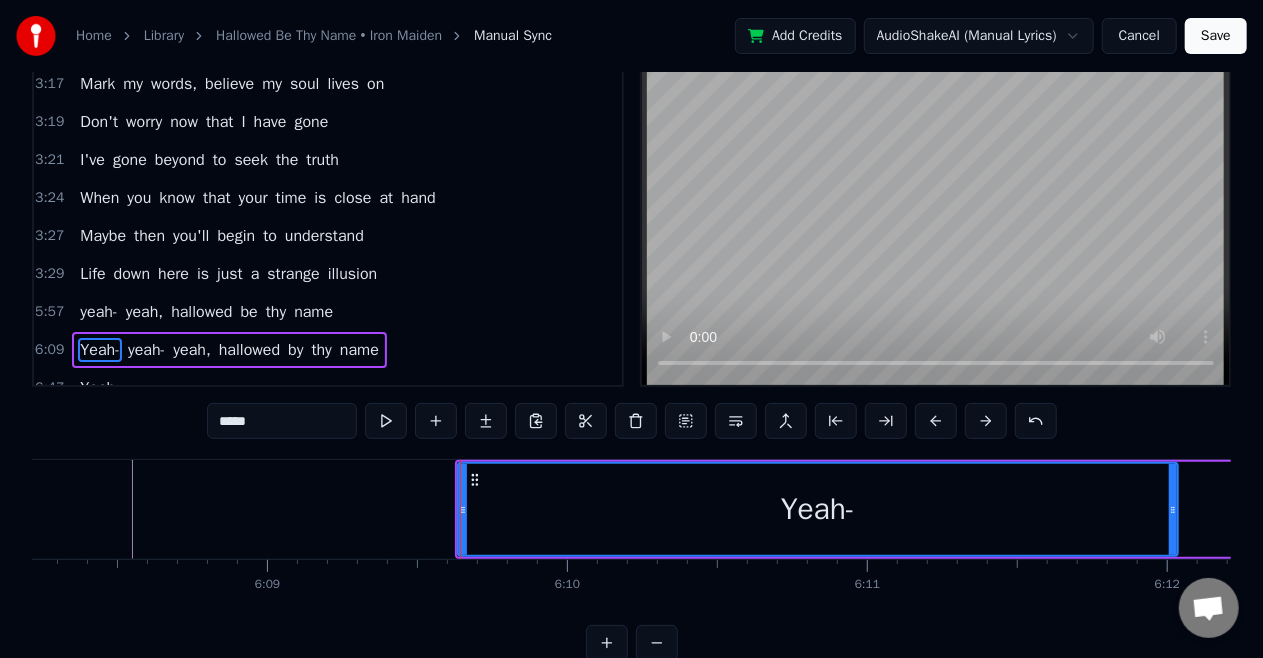 drag, startPoint x: 1168, startPoint y: 514, endPoint x: 946, endPoint y: 527, distance: 222.38031 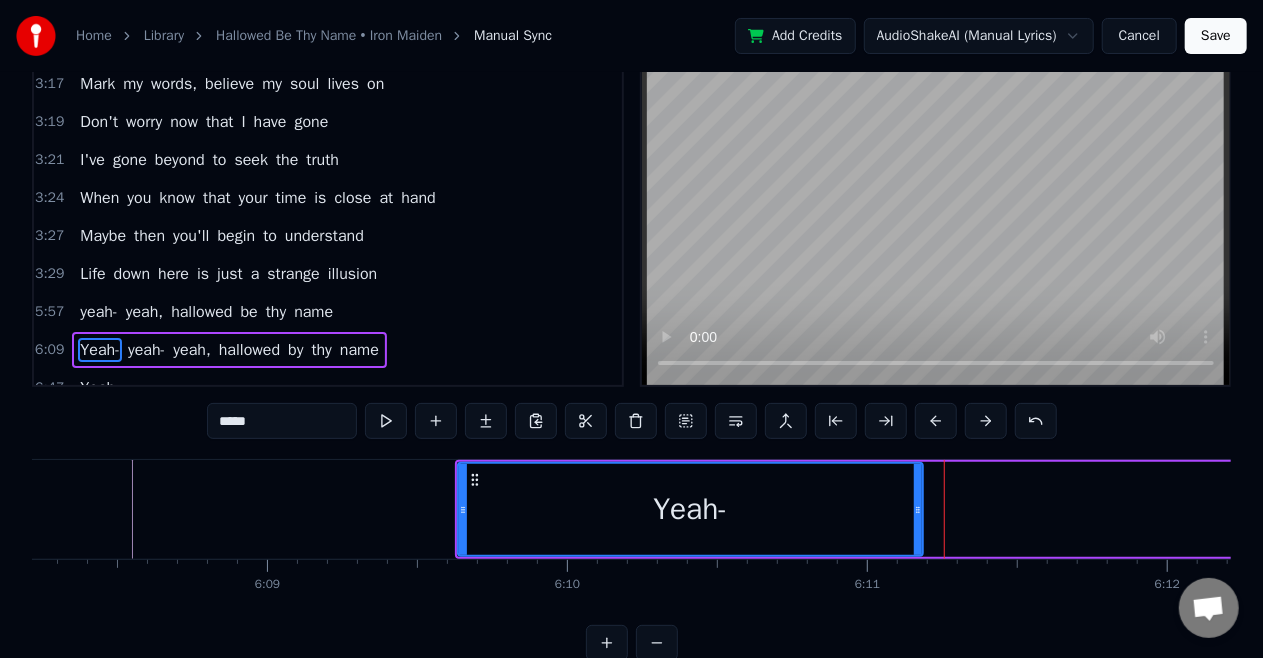 drag, startPoint x: 1170, startPoint y: 504, endPoint x: 915, endPoint y: 548, distance: 258.76825 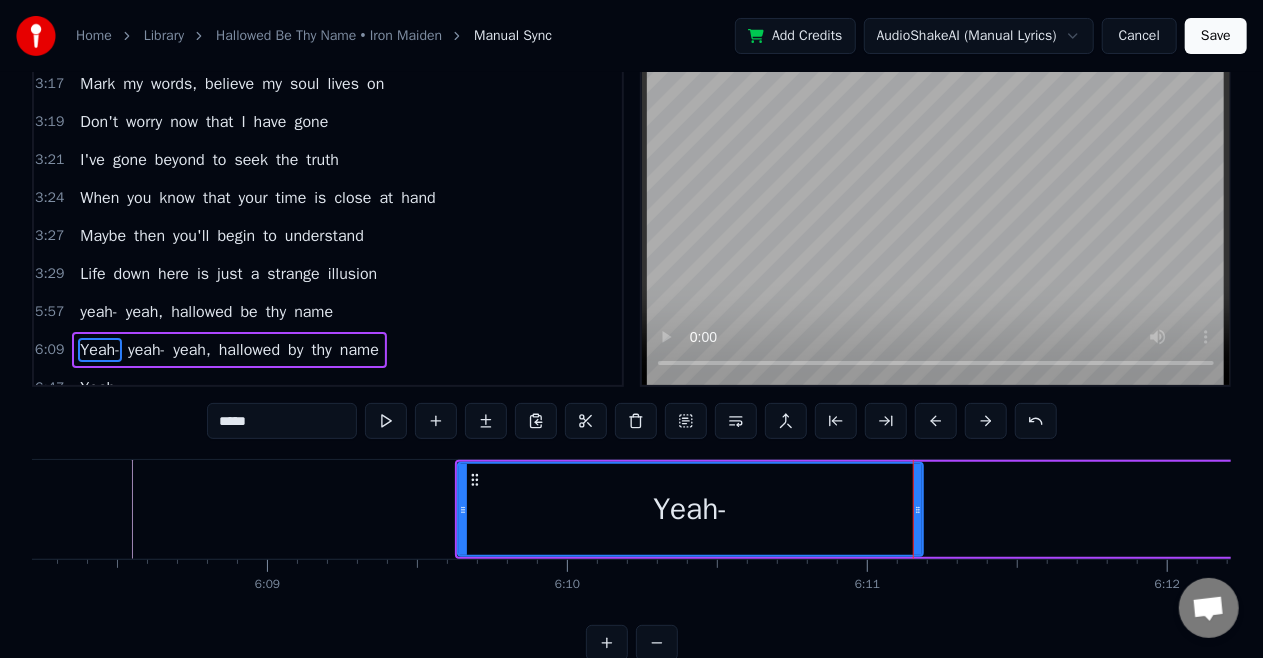 click on "Yeah-" at bounding box center (100, 350) 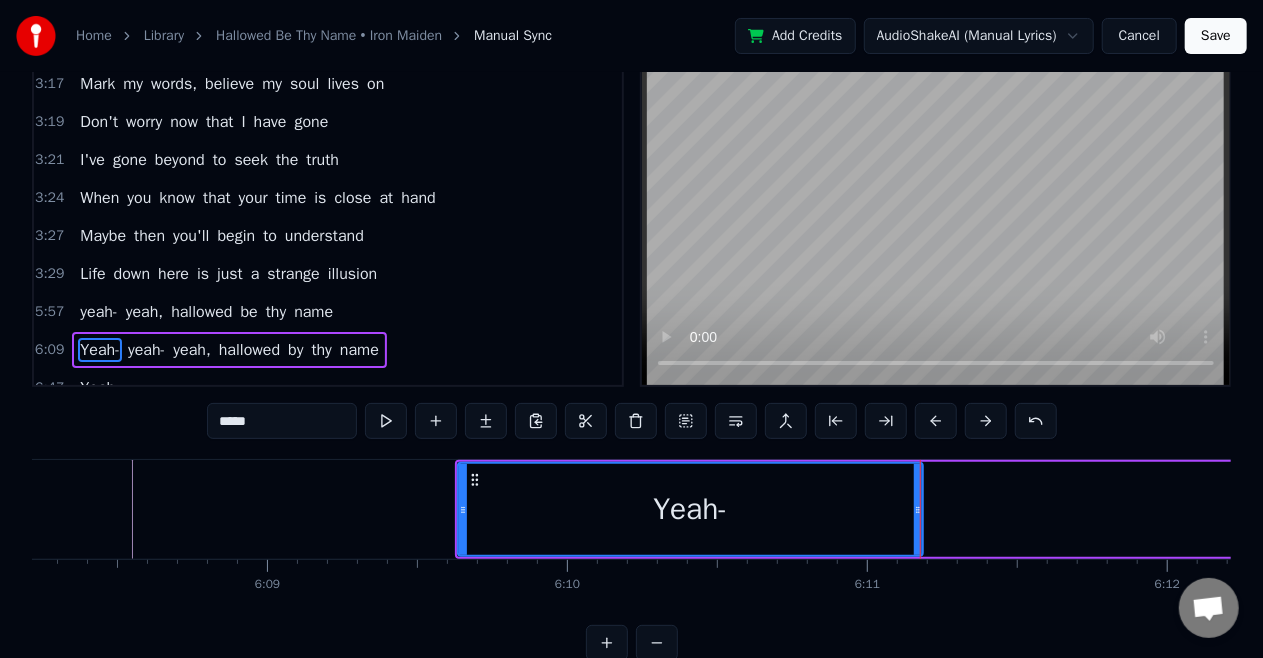 click at bounding box center [-48081, 509] 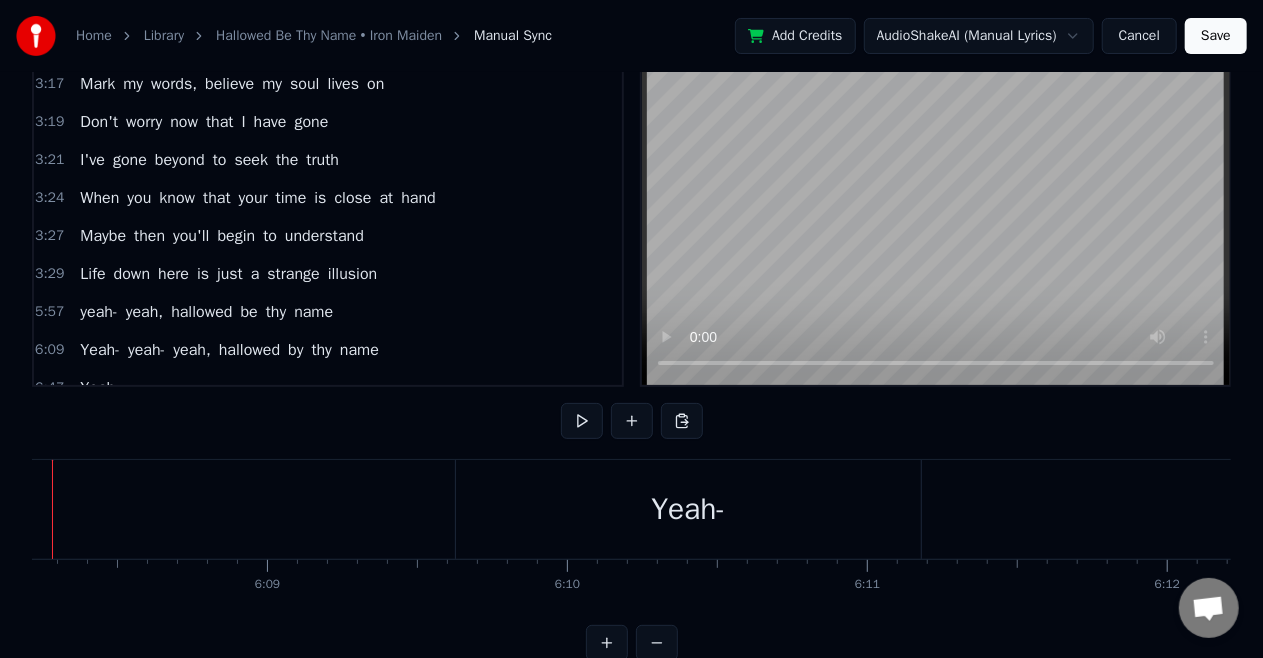 scroll, scrollTop: 0, scrollLeft: 110385, axis: horizontal 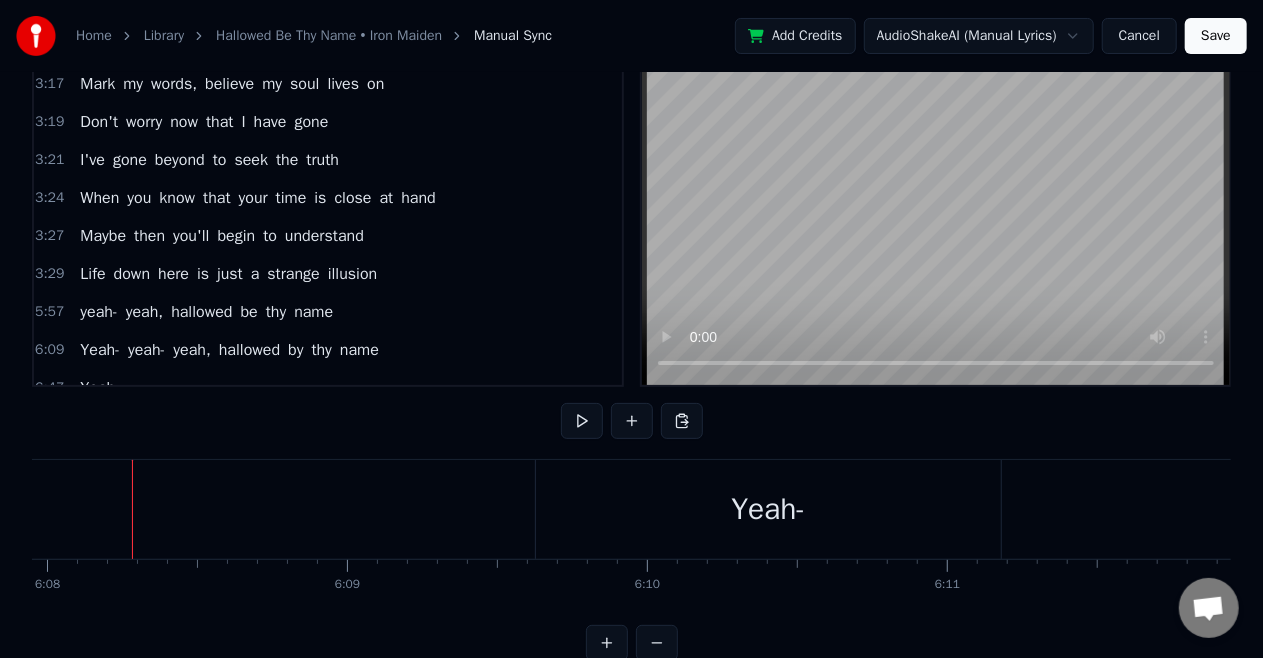 click at bounding box center [-48001, 509] 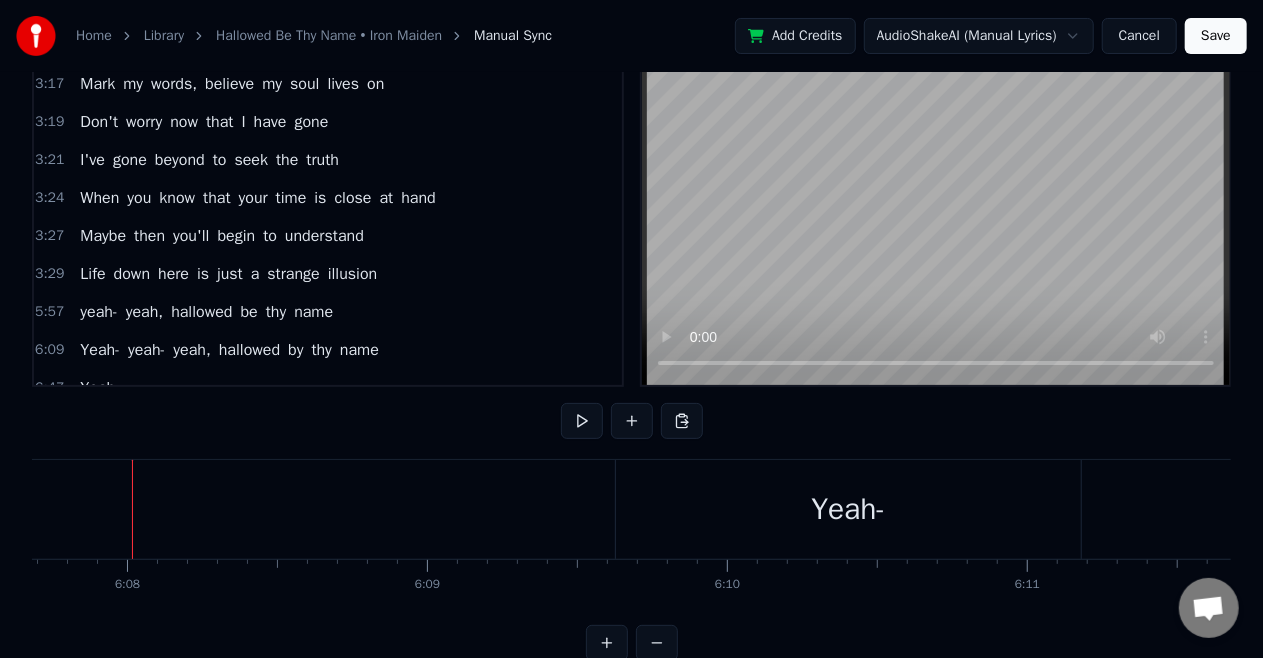click at bounding box center (-47921, 509) 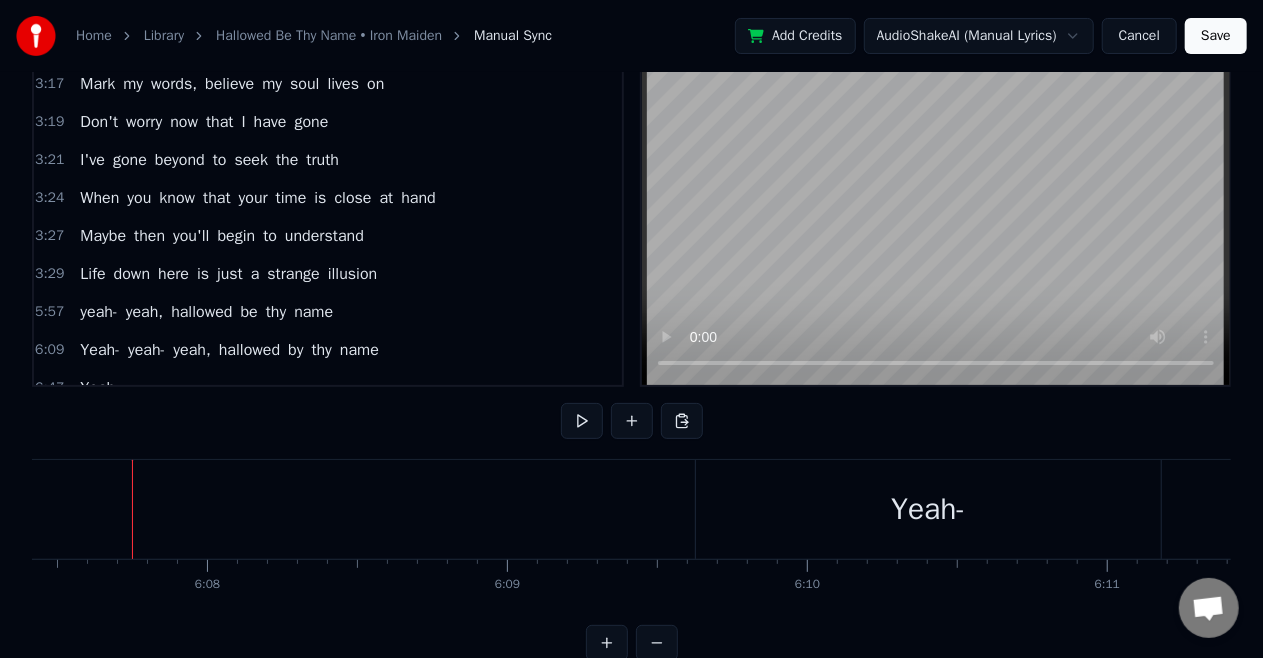 click at bounding box center [-47841, 509] 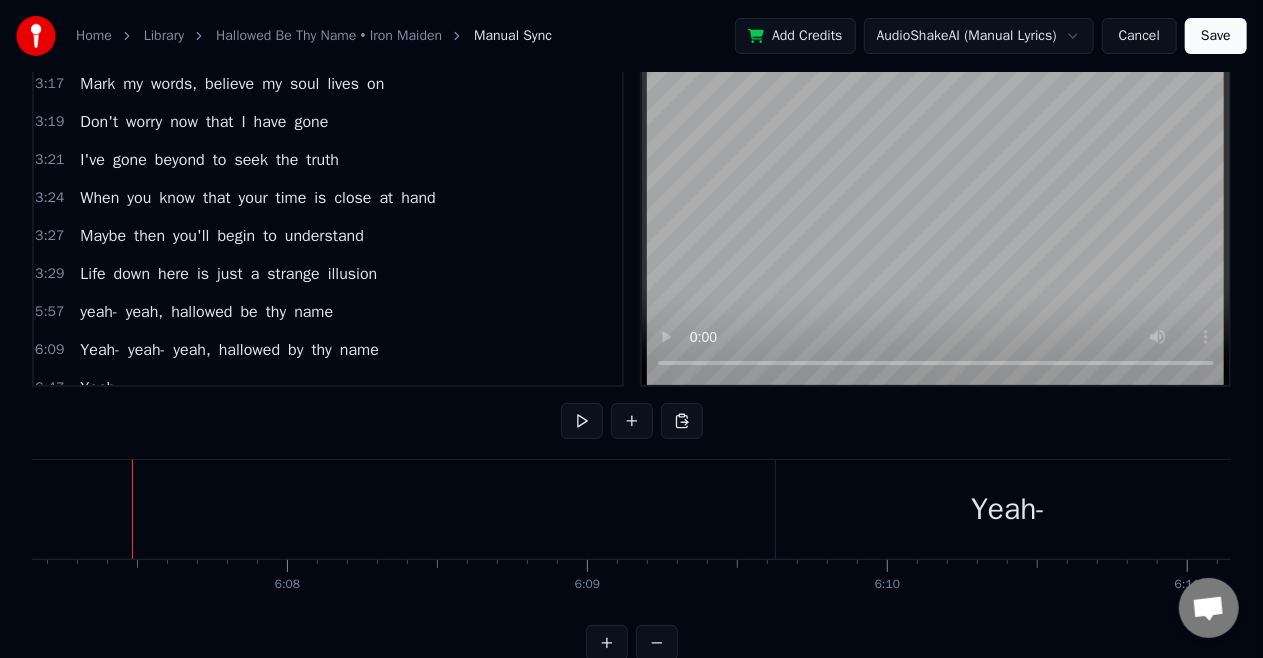 click at bounding box center (-47761, 509) 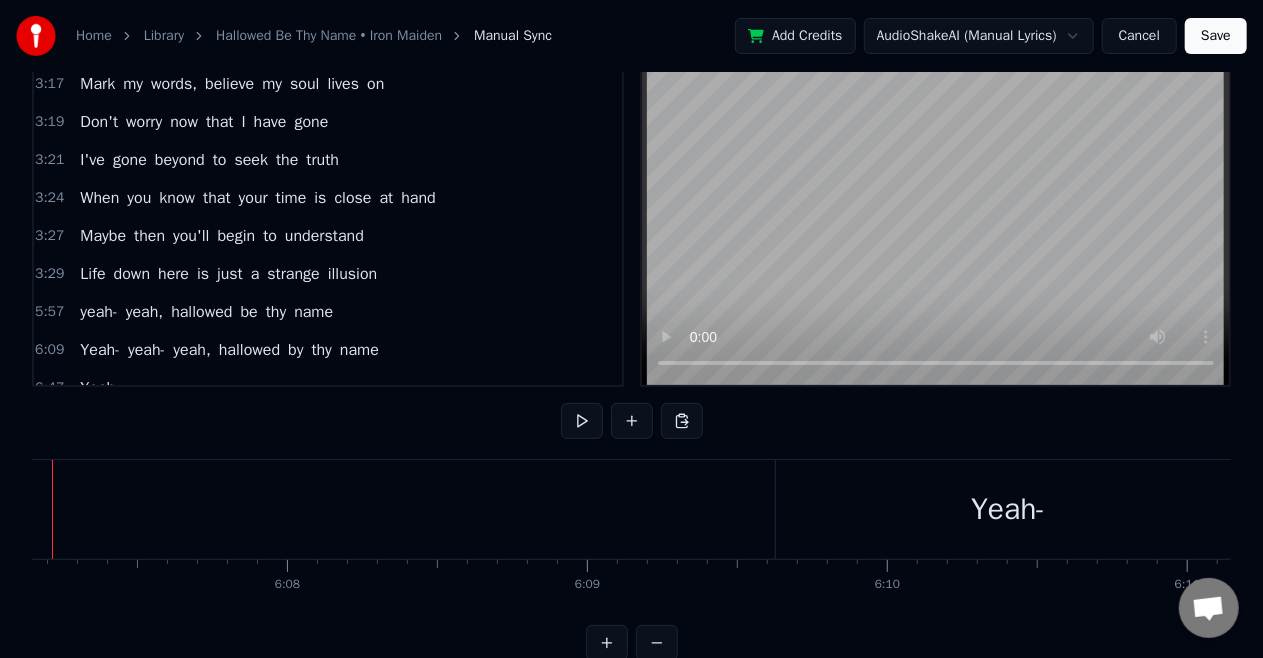scroll, scrollTop: 0, scrollLeft: 110065, axis: horizontal 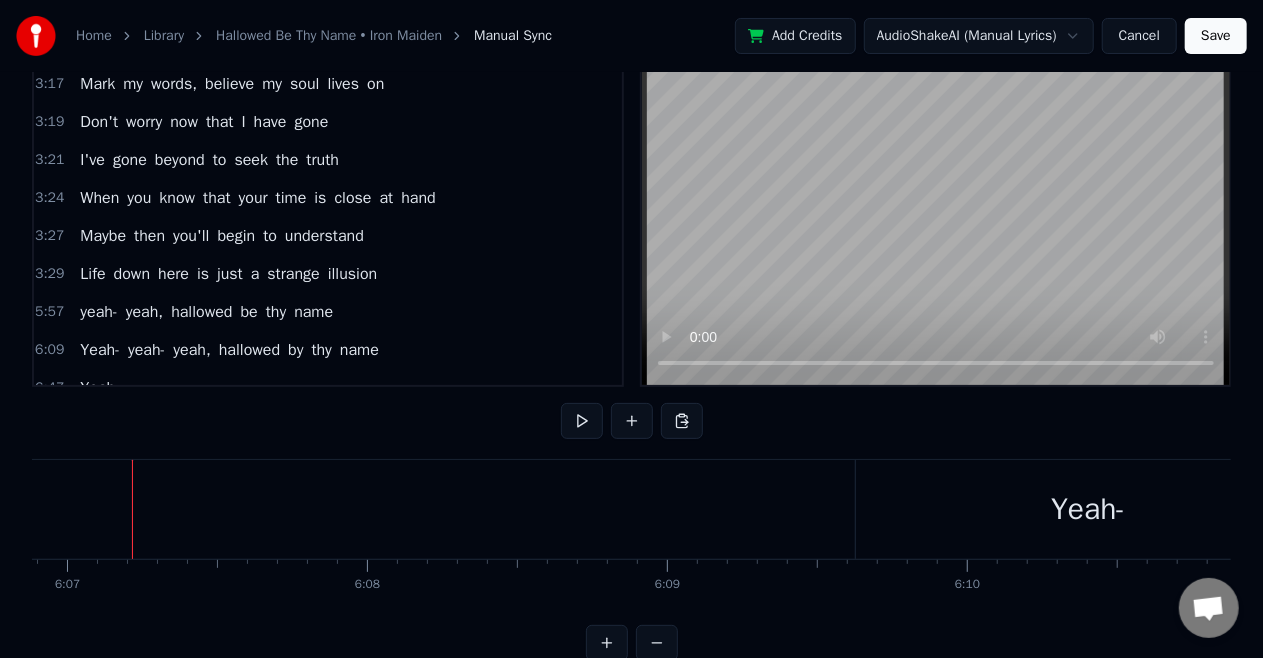 click on "Yeah-" at bounding box center [1088, 509] 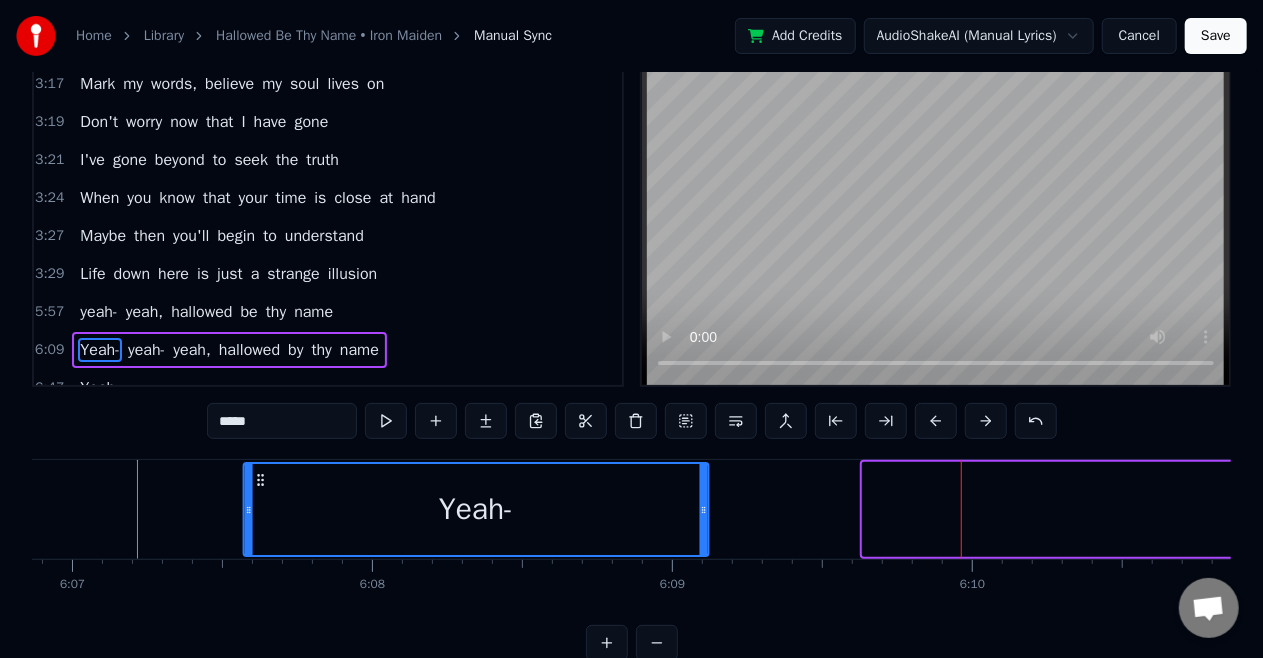 scroll, scrollTop: 0, scrollLeft: 110056, axis: horizontal 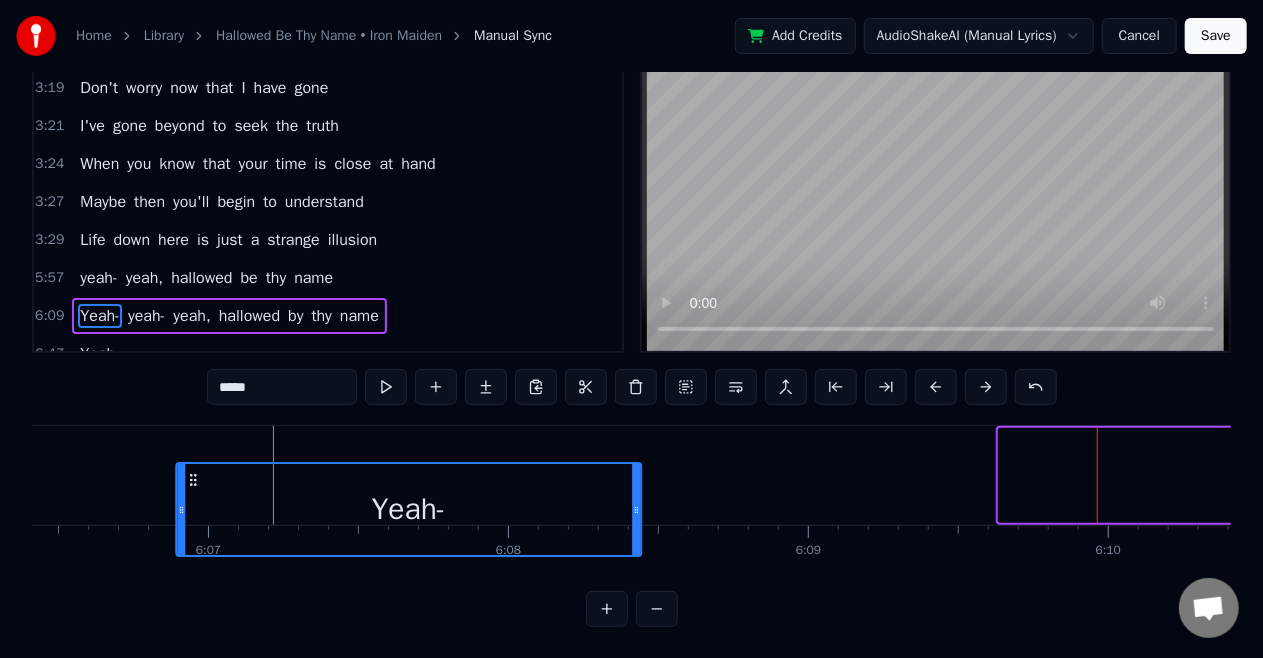 drag, startPoint x: 874, startPoint y: 482, endPoint x: 133, endPoint y: 498, distance: 741.1727 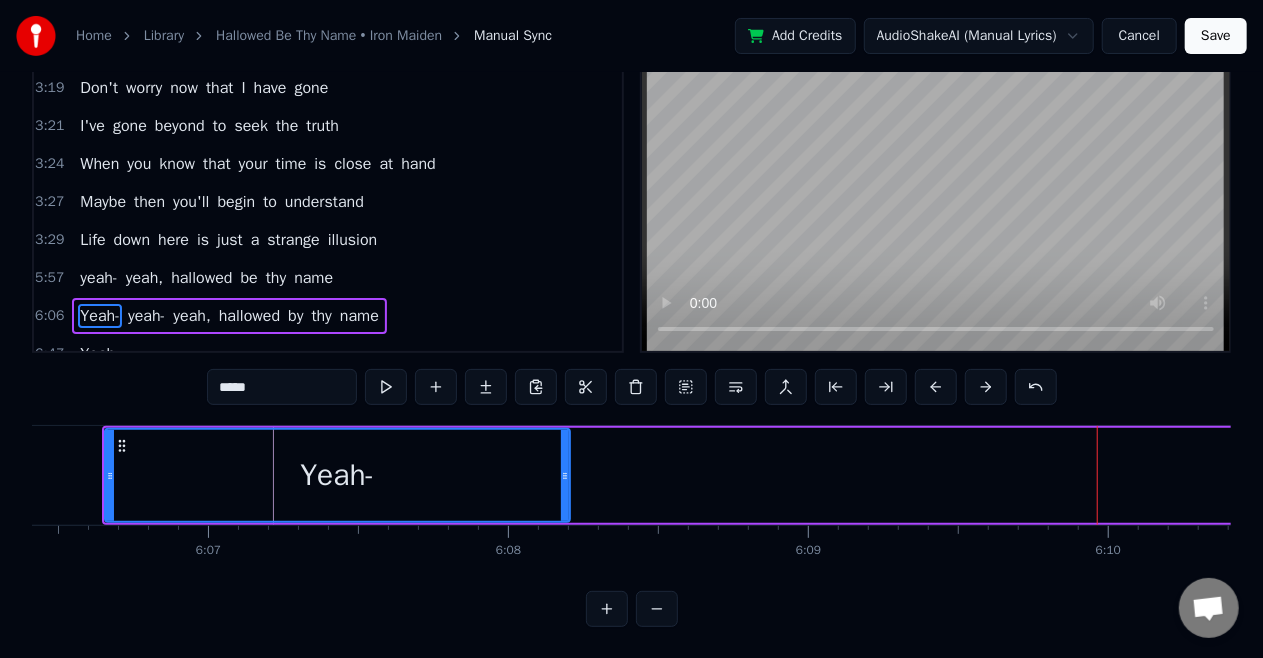 scroll, scrollTop: 0, scrollLeft: 109912, axis: horizontal 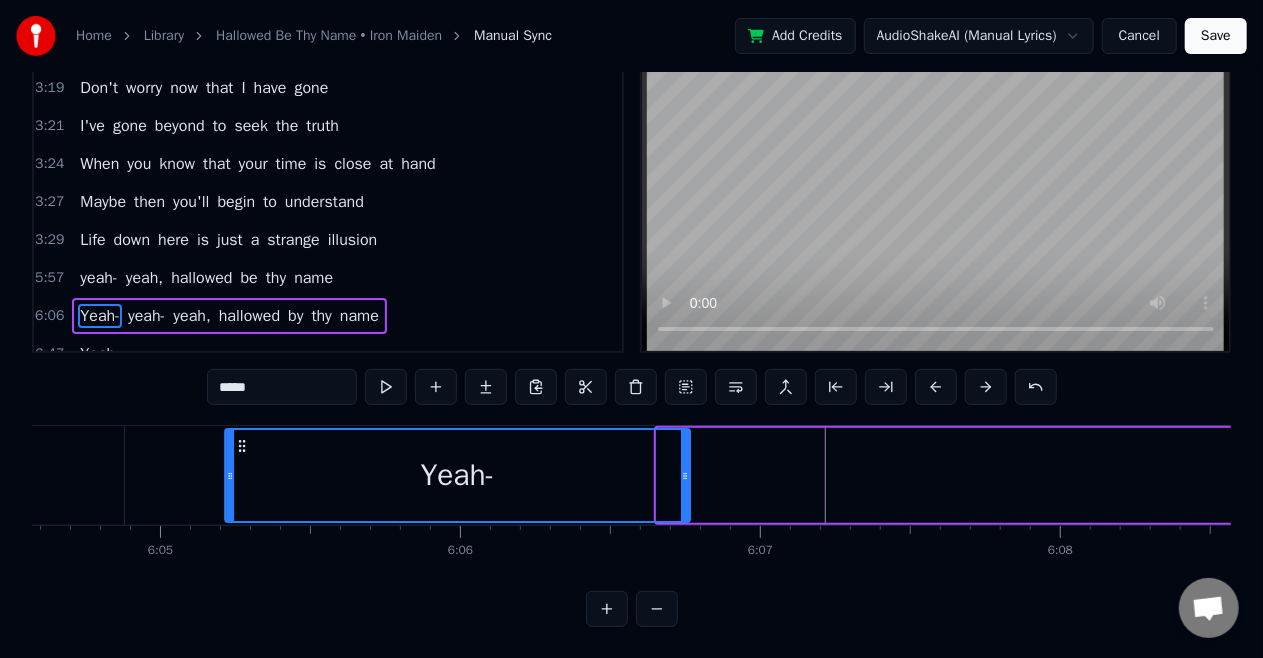 drag, startPoint x: 131, startPoint y: 440, endPoint x: 118, endPoint y: 440, distance: 13 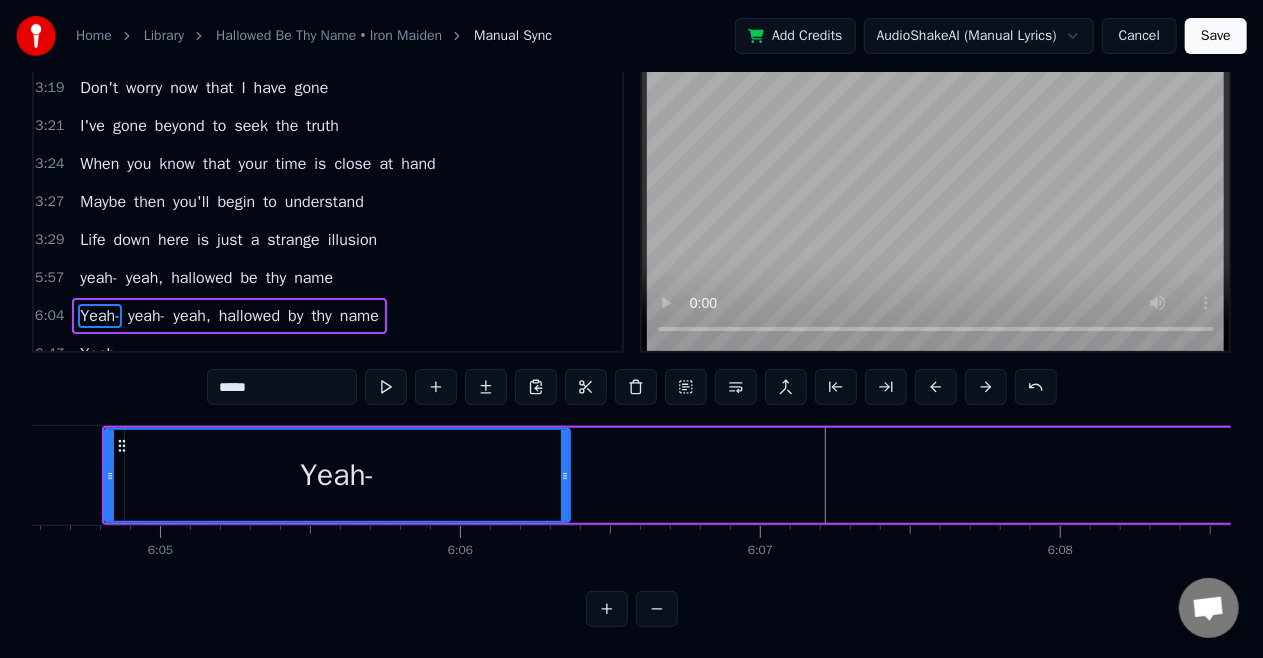 scroll, scrollTop: 0, scrollLeft: 109359, axis: horizontal 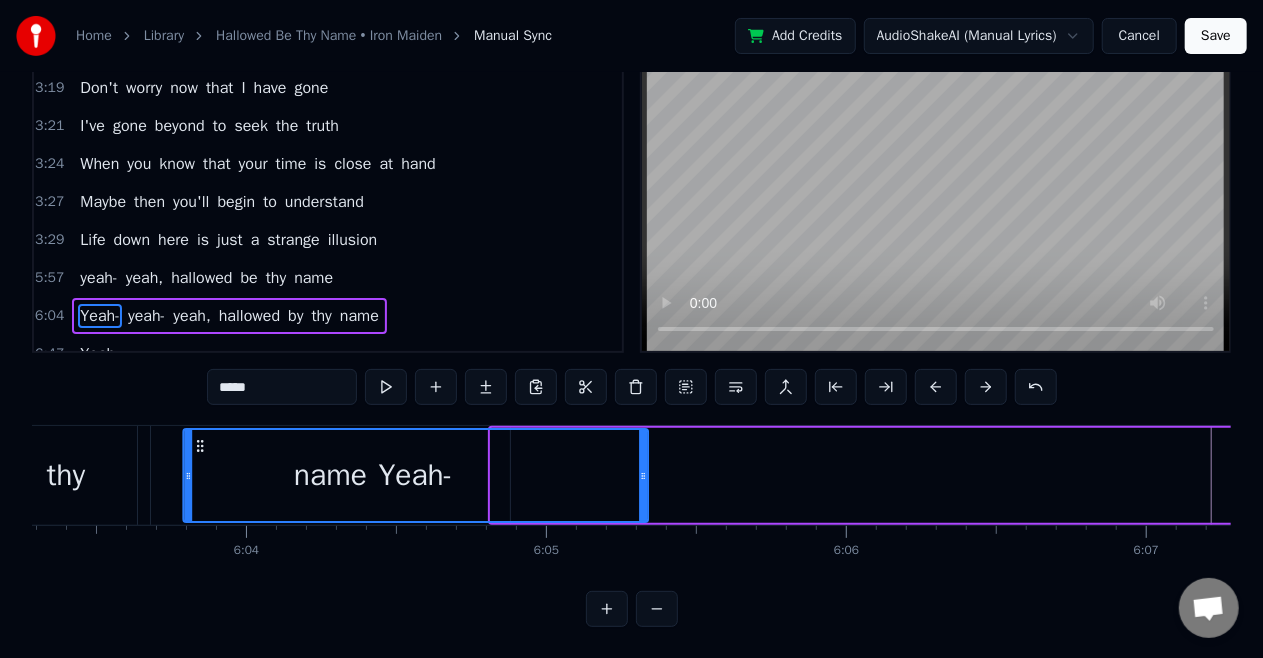 click 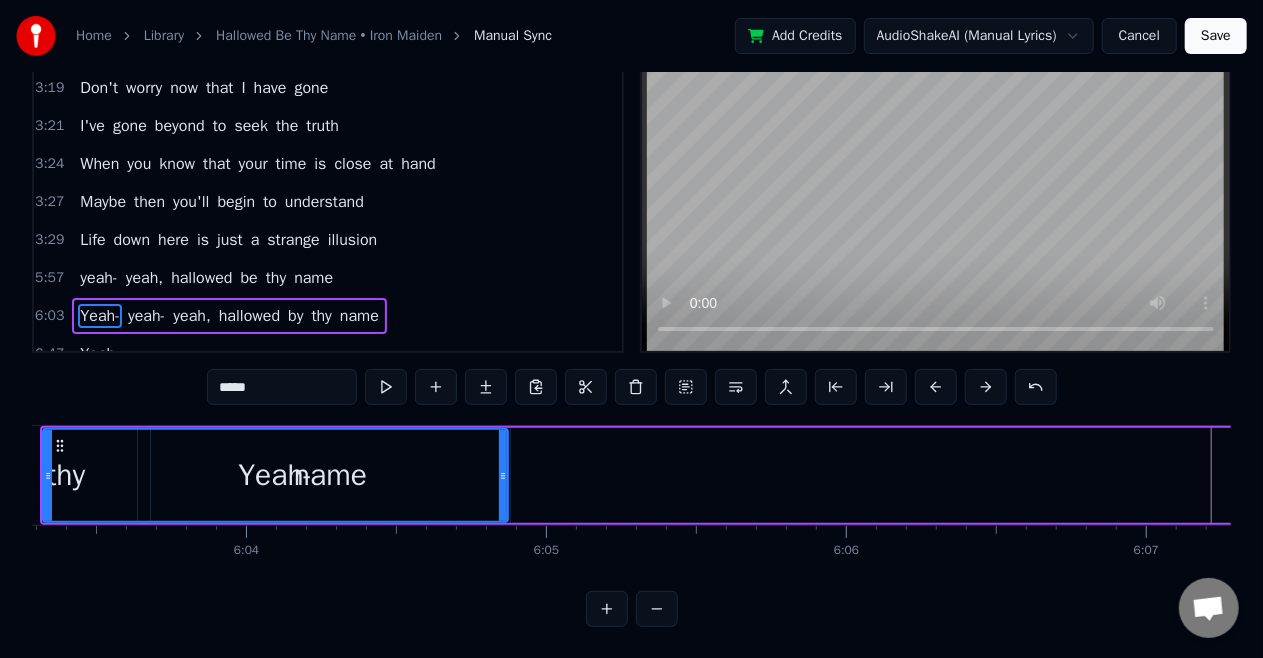 scroll, scrollTop: 0, scrollLeft: 108919, axis: horizontal 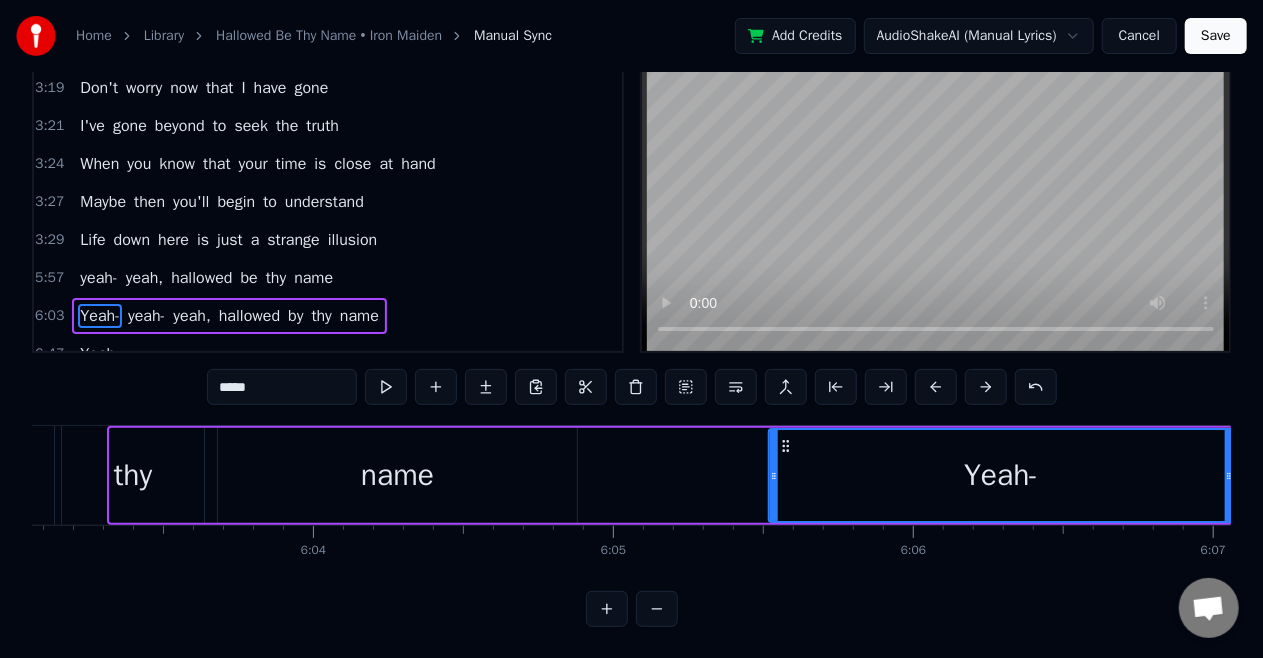 drag, startPoint x: 128, startPoint y: 439, endPoint x: 786, endPoint y: 409, distance: 658.68353 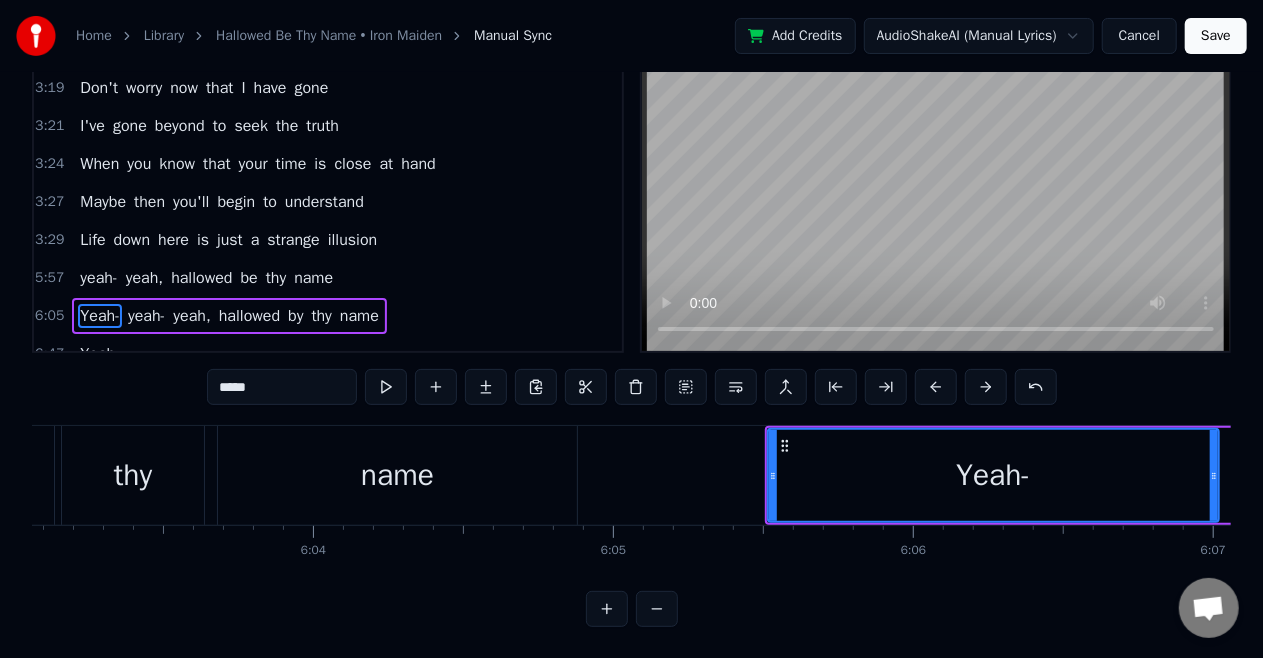 drag, startPoint x: 1229, startPoint y: 470, endPoint x: 1215, endPoint y: 477, distance: 15.652476 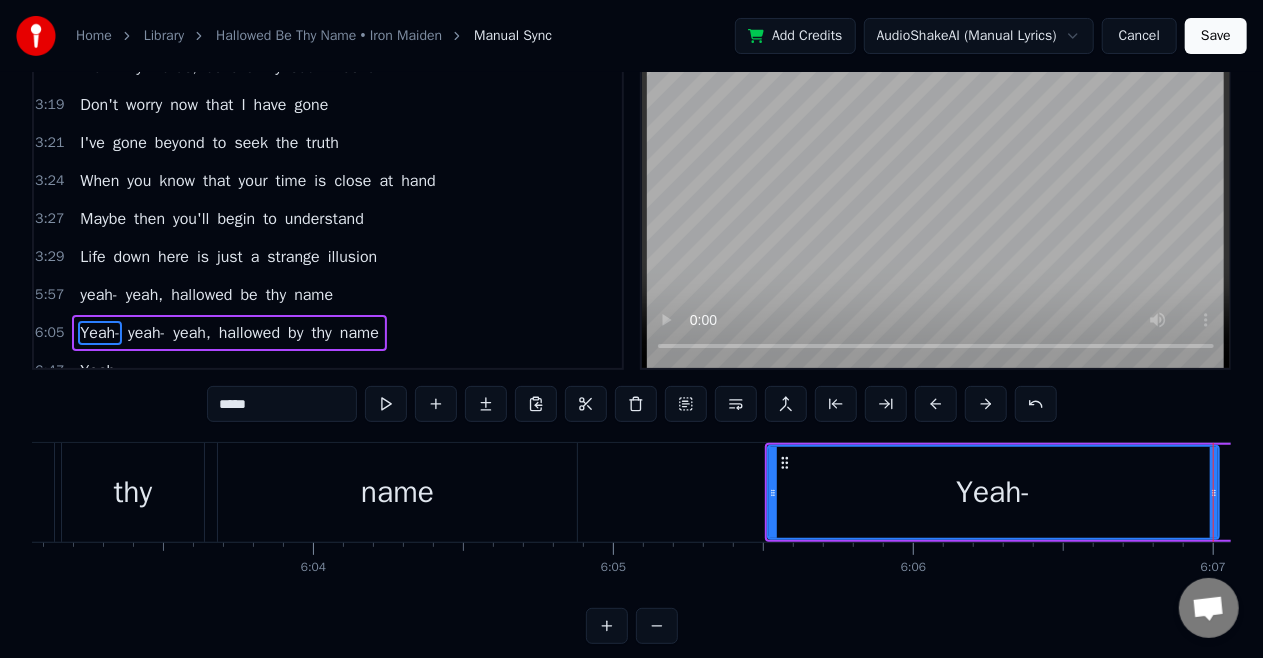 scroll, scrollTop: 55, scrollLeft: 0, axis: vertical 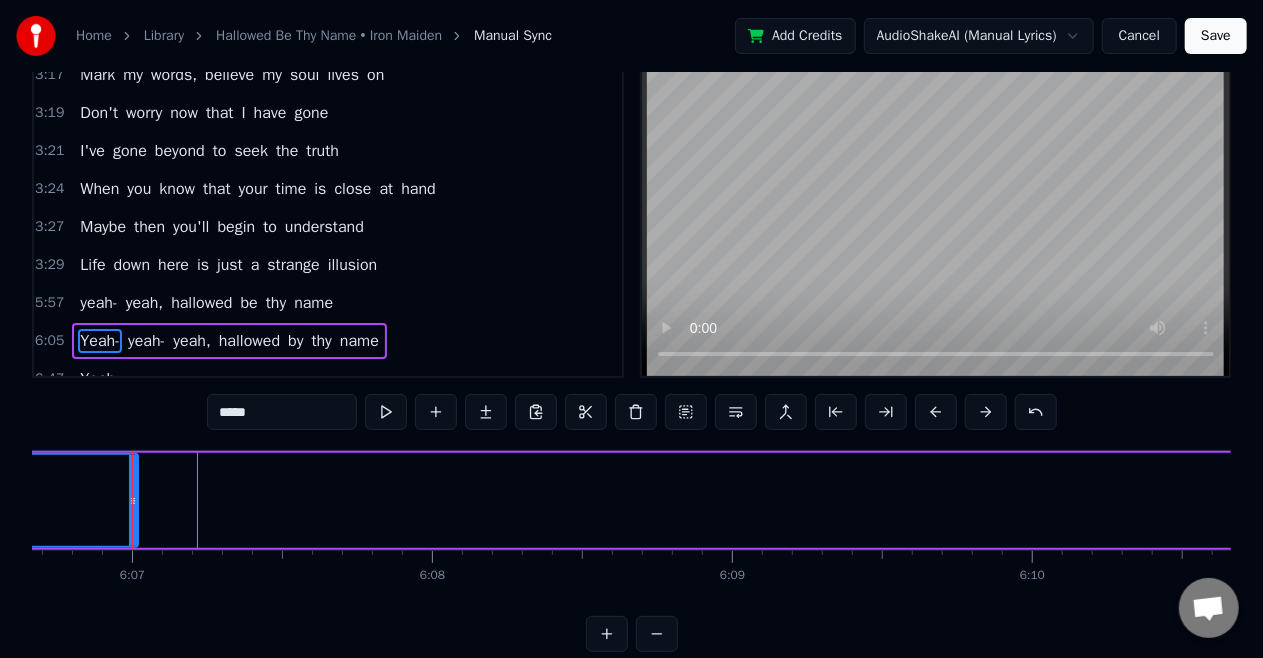 click on "yeah-" at bounding box center [98, 303] 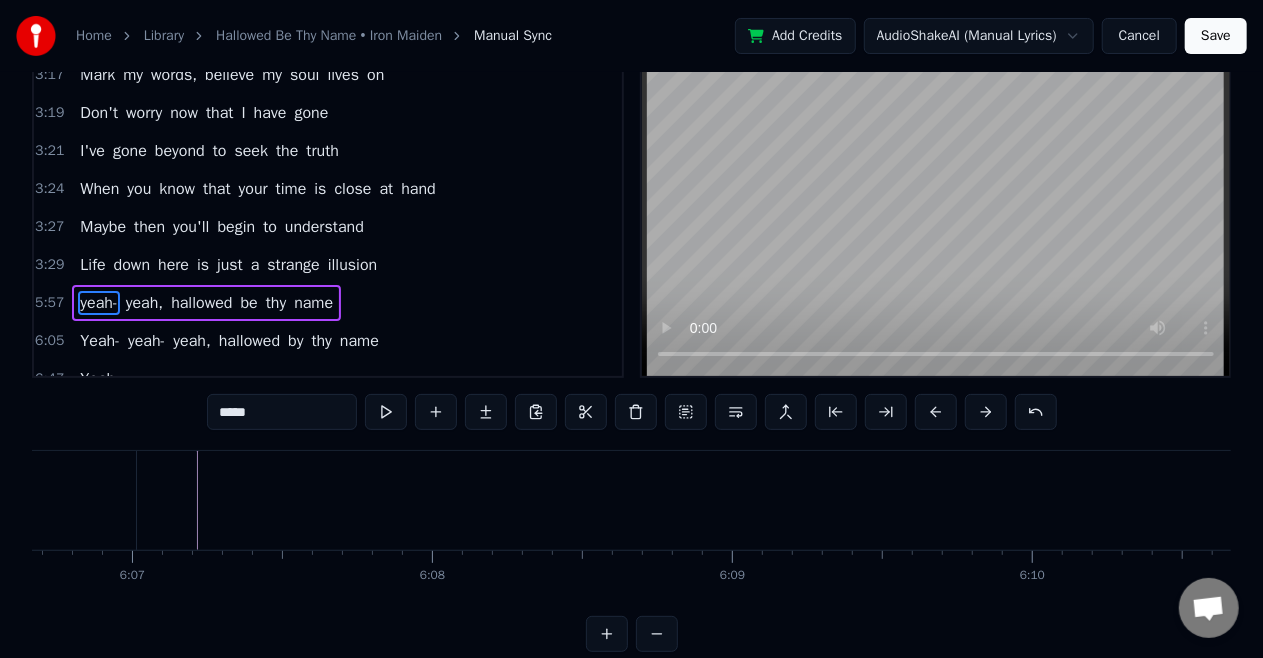 scroll, scrollTop: 8, scrollLeft: 0, axis: vertical 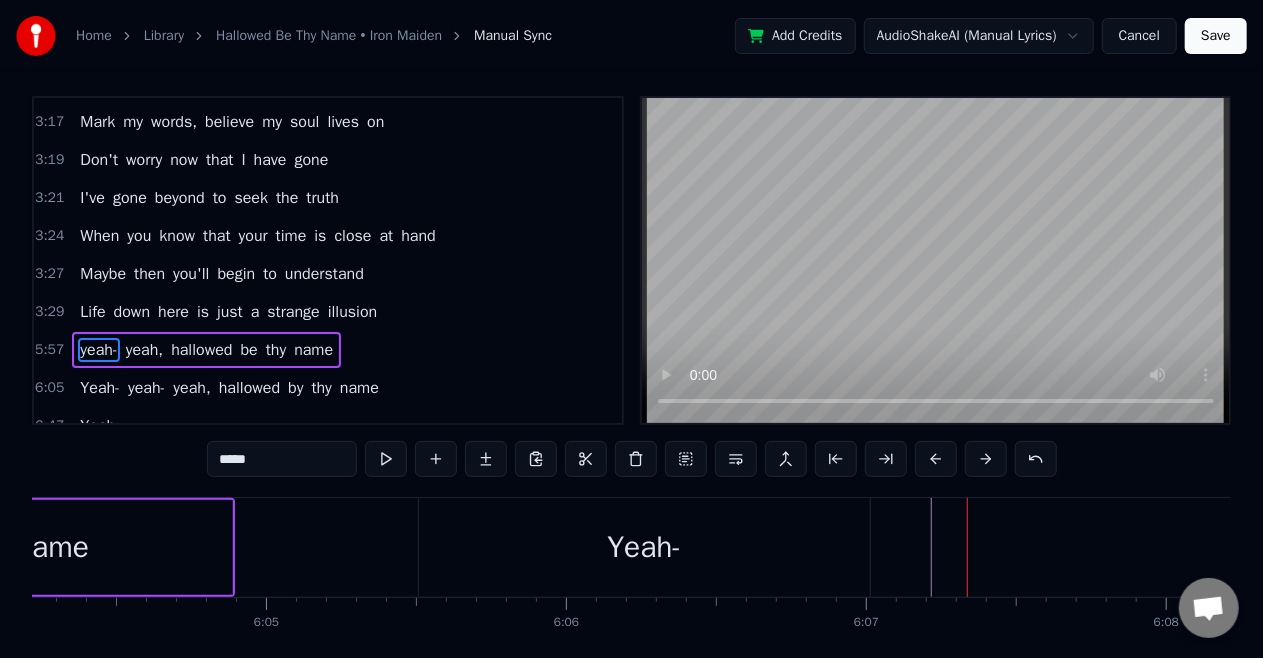 click on "yeah-" at bounding box center (146, 388) 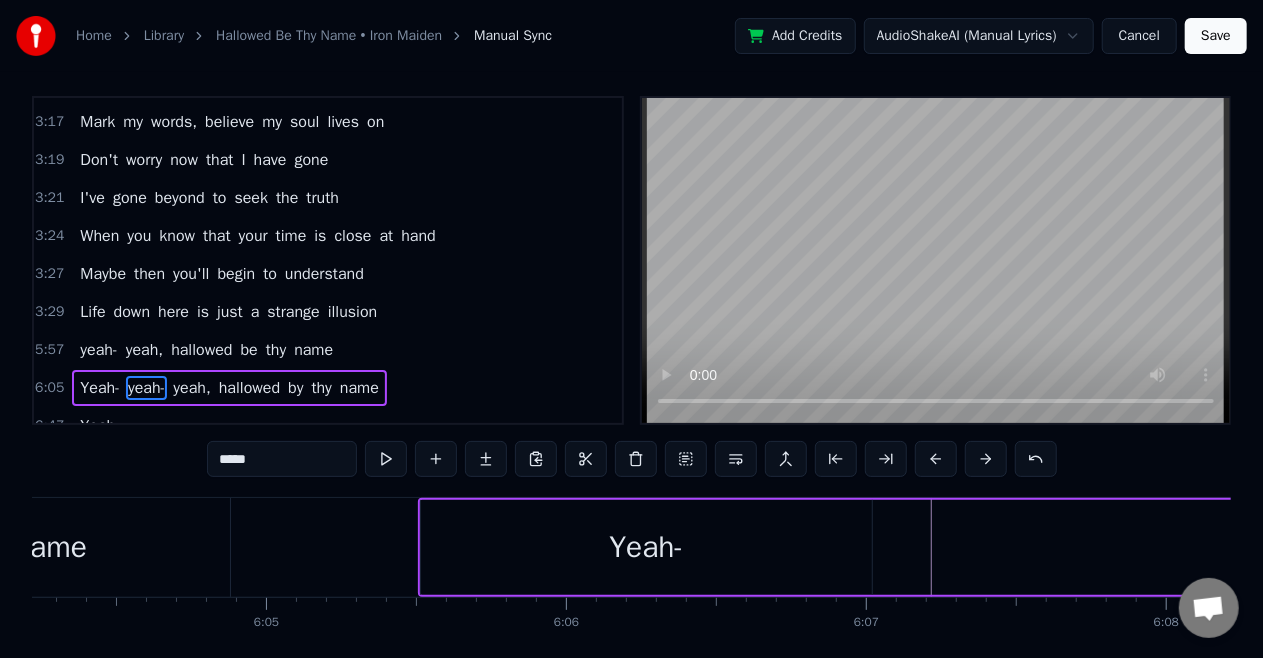 scroll, scrollTop: 29, scrollLeft: 0, axis: vertical 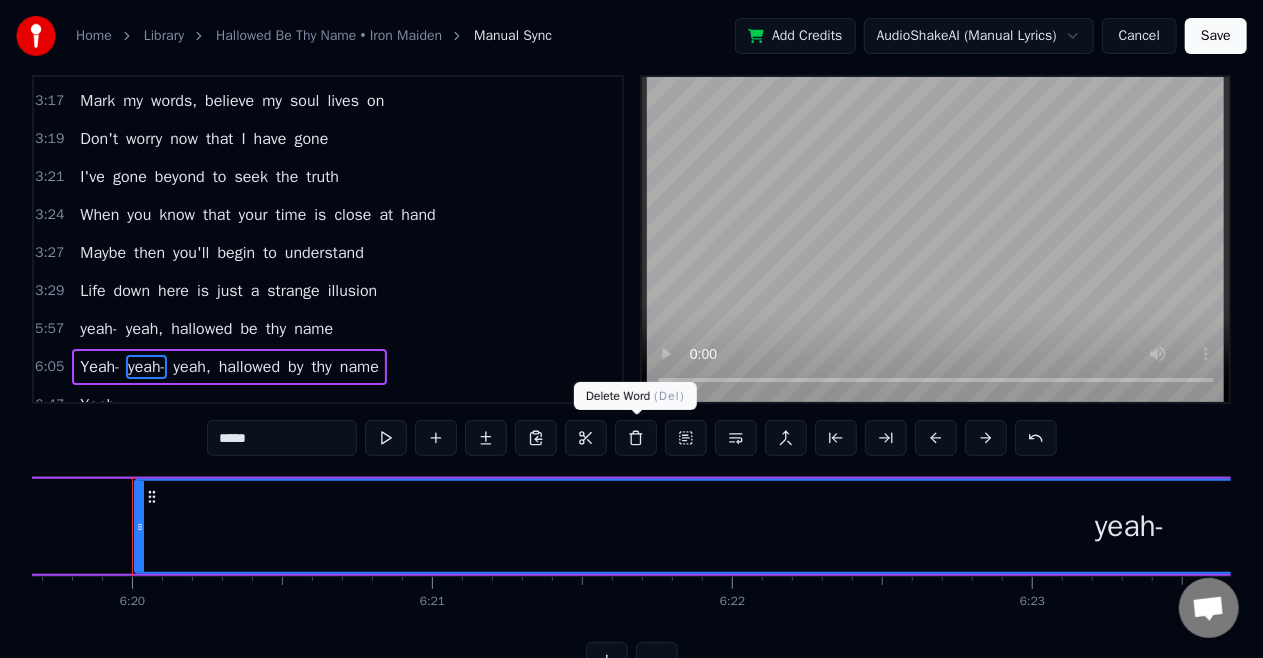 click at bounding box center (636, 438) 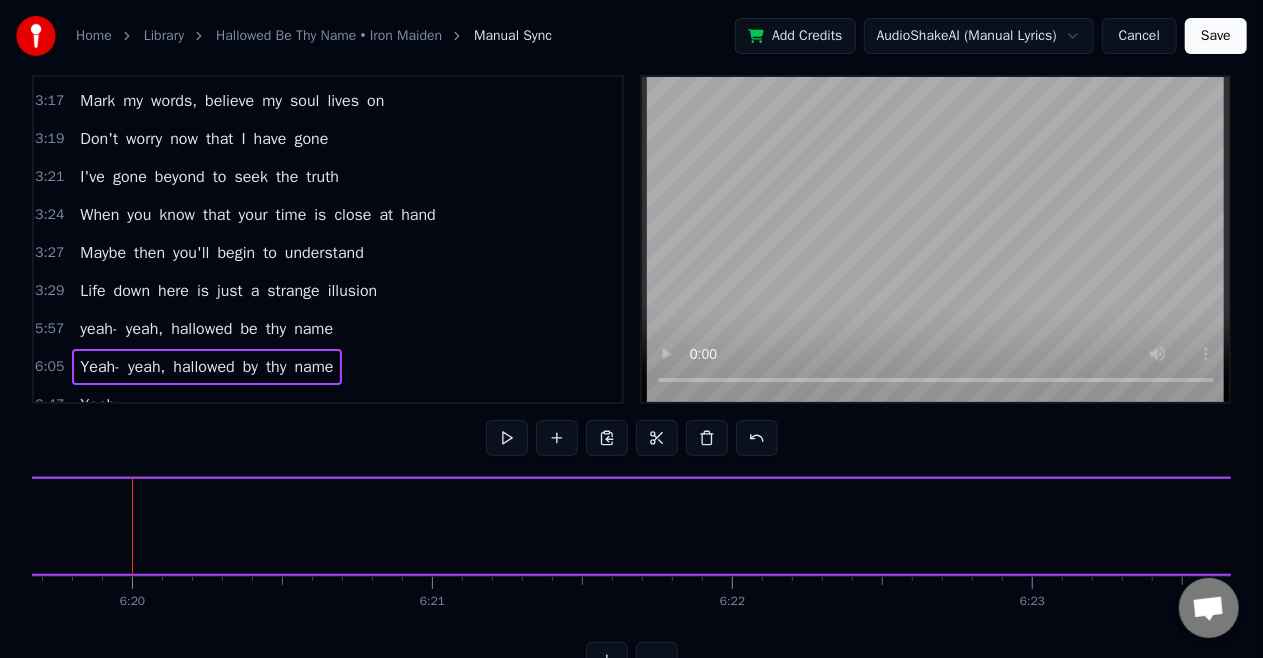 click on "yeah," at bounding box center (146, 367) 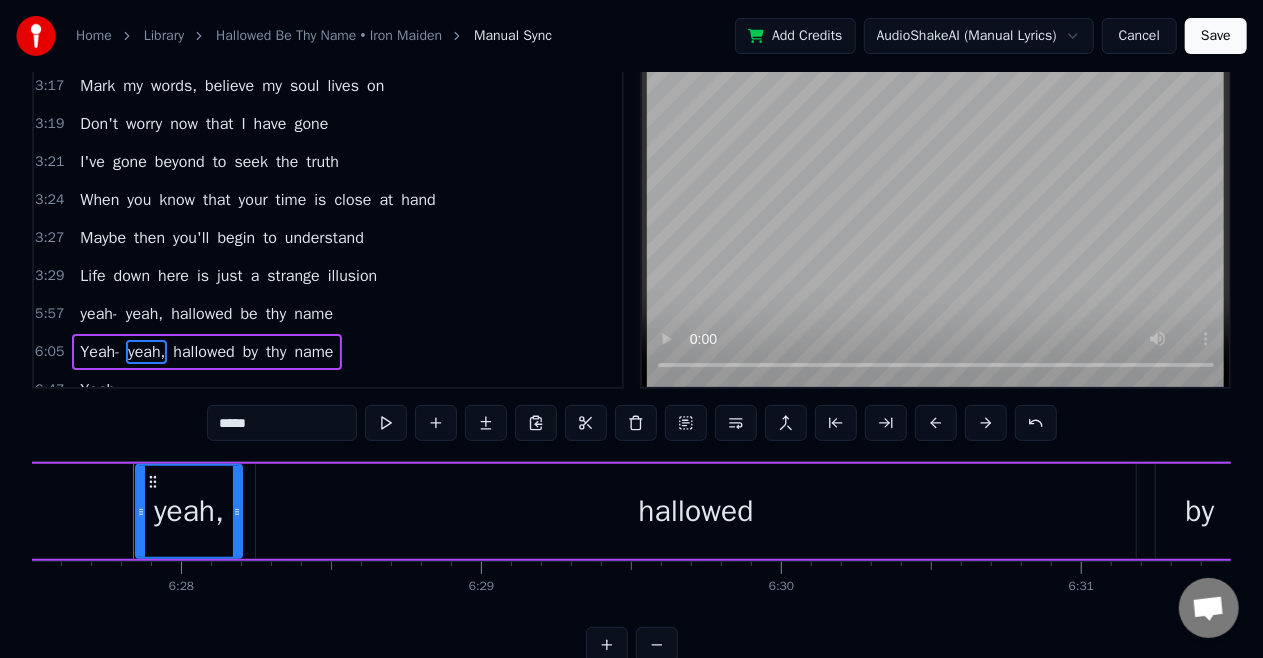 scroll, scrollTop: 0, scrollLeft: 116252, axis: horizontal 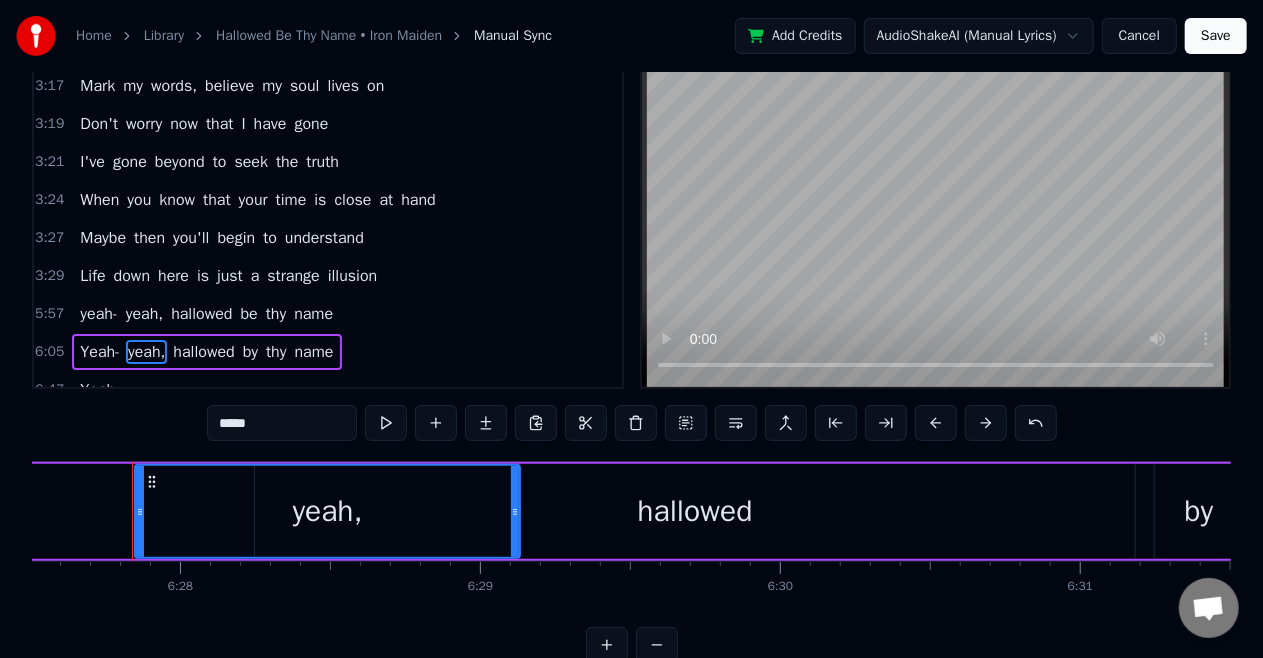 drag, startPoint x: 237, startPoint y: 508, endPoint x: 516, endPoint y: 514, distance: 279.0645 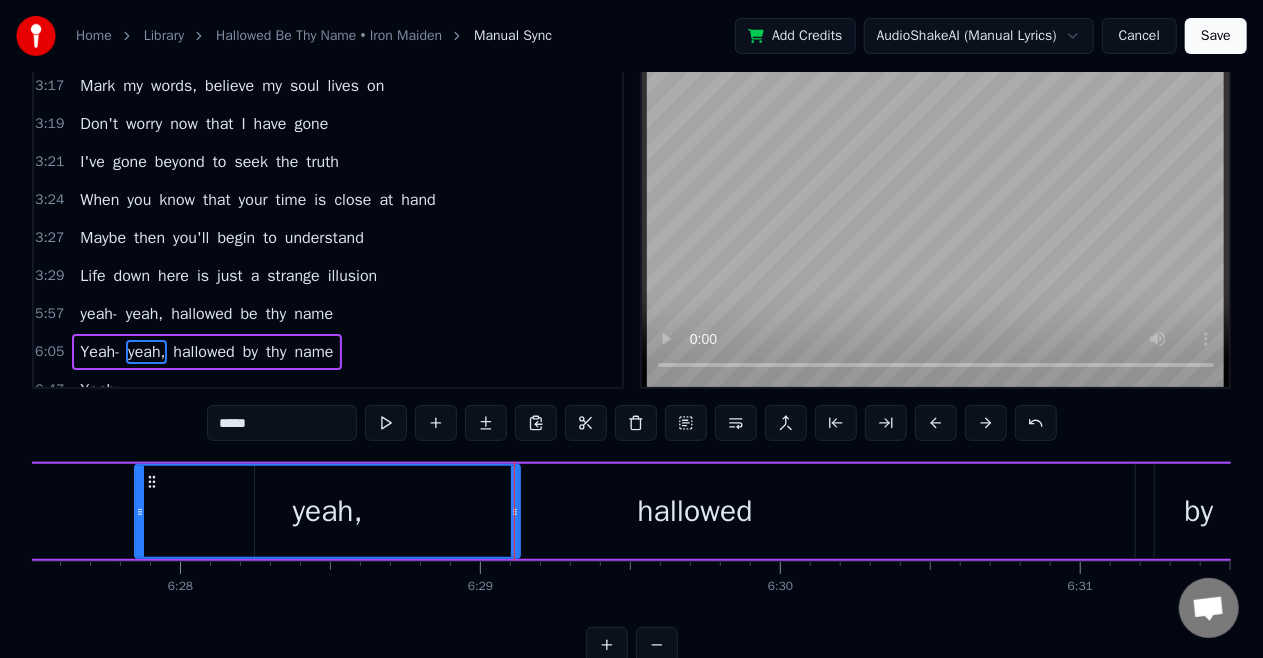 scroll, scrollTop: 46, scrollLeft: 0, axis: vertical 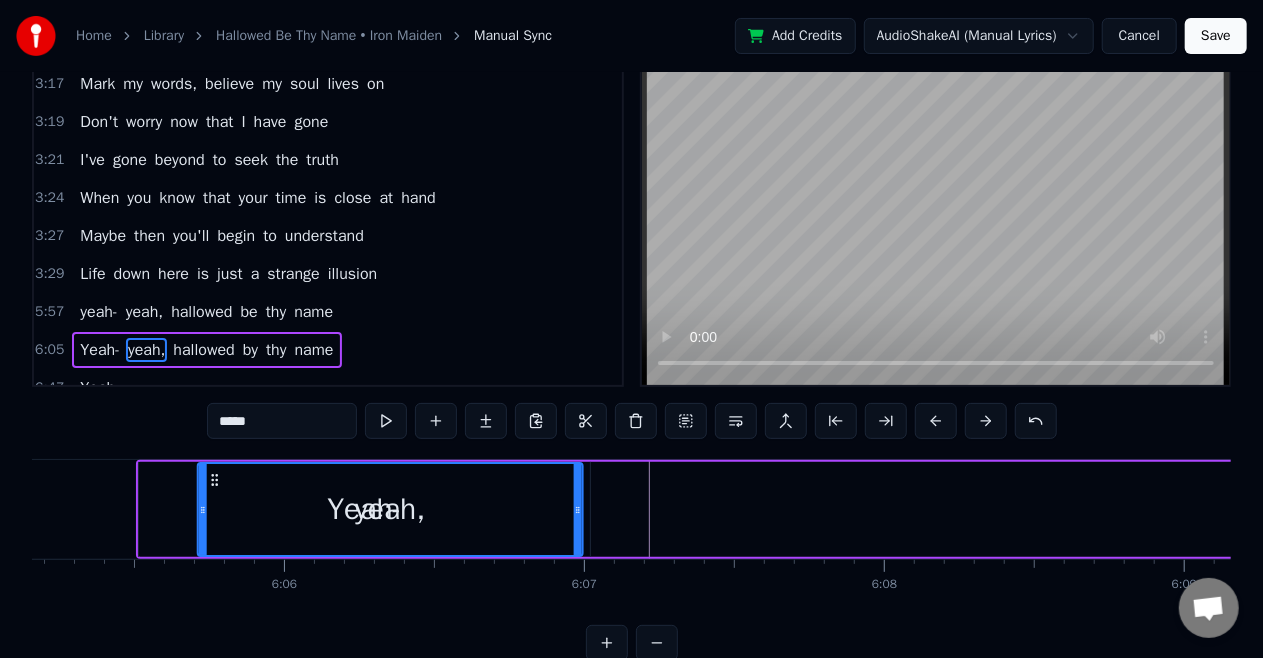 drag, startPoint x: 150, startPoint y: 478, endPoint x: 134, endPoint y: 478, distance: 16 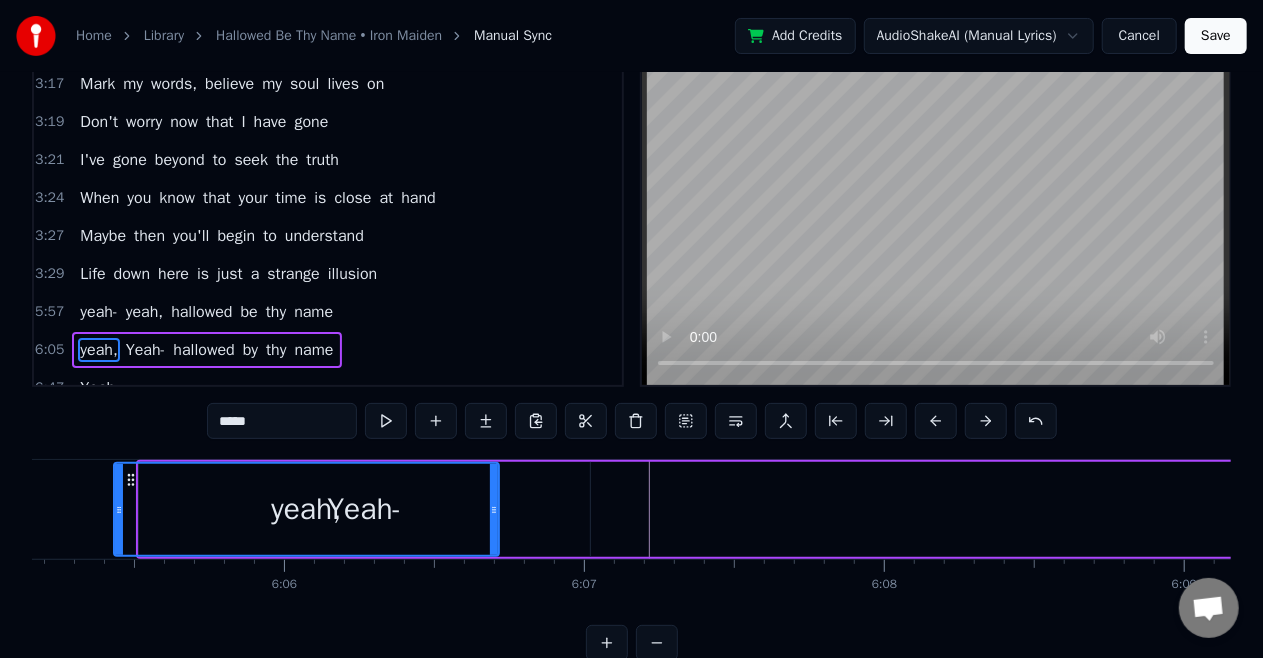 scroll, scrollTop: 0, scrollLeft: 109542, axis: horizontal 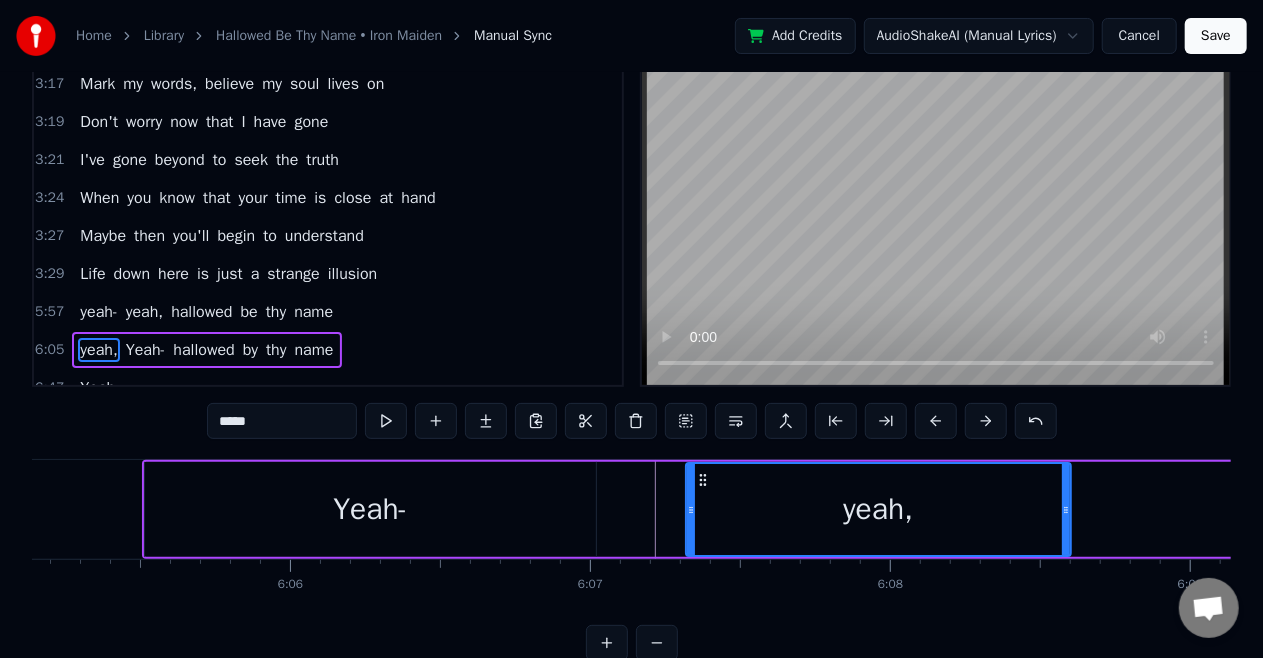 drag, startPoint x: 134, startPoint y: 472, endPoint x: 700, endPoint y: 484, distance: 566.1272 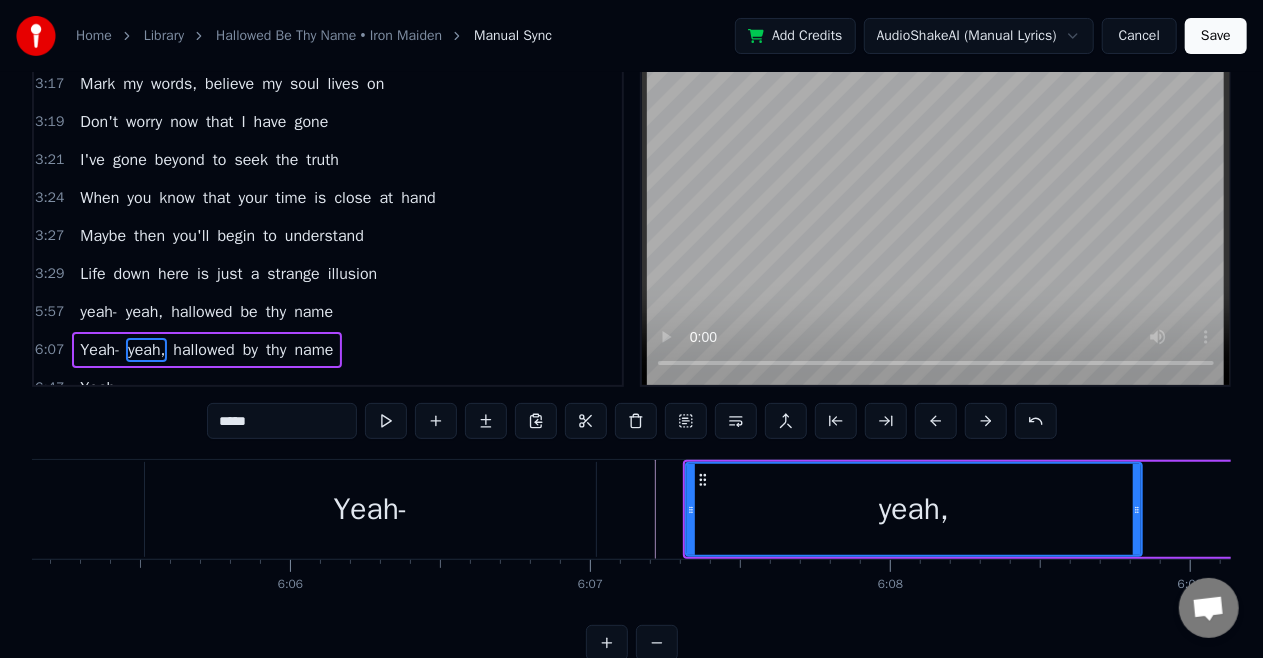 drag, startPoint x: 1062, startPoint y: 513, endPoint x: 1133, endPoint y: 506, distance: 71.34424 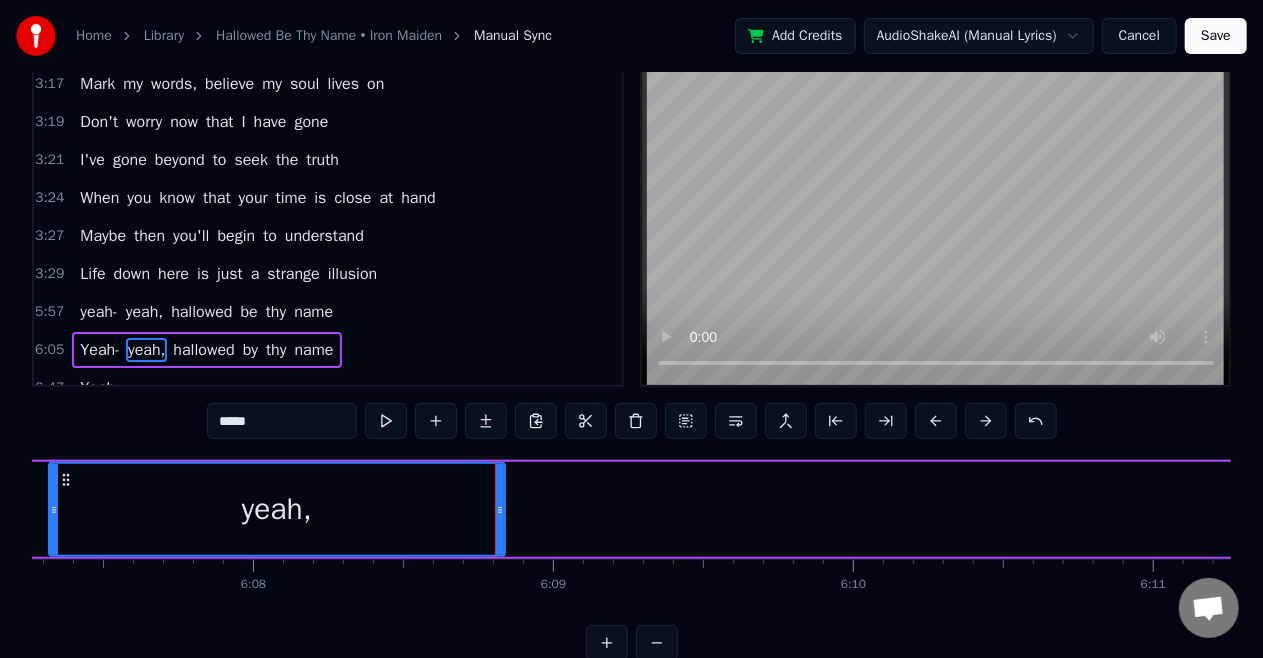 scroll, scrollTop: 0, scrollLeft: 110542, axis: horizontal 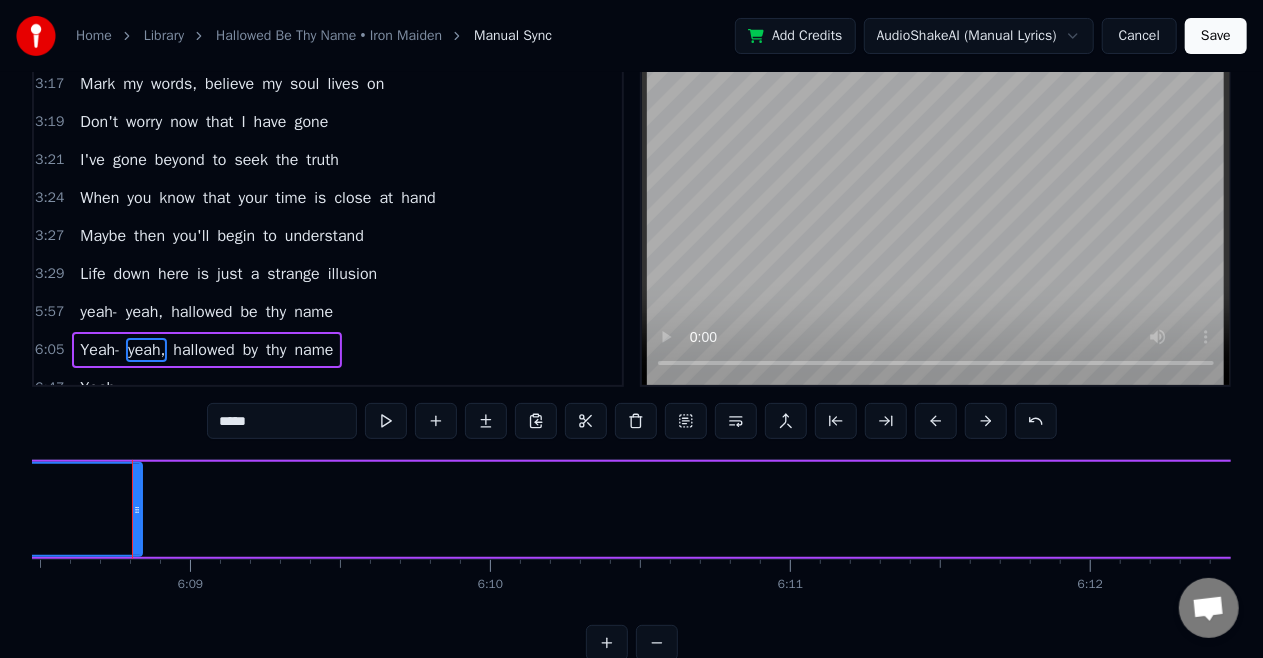 click on "yeah-" at bounding box center (98, 312) 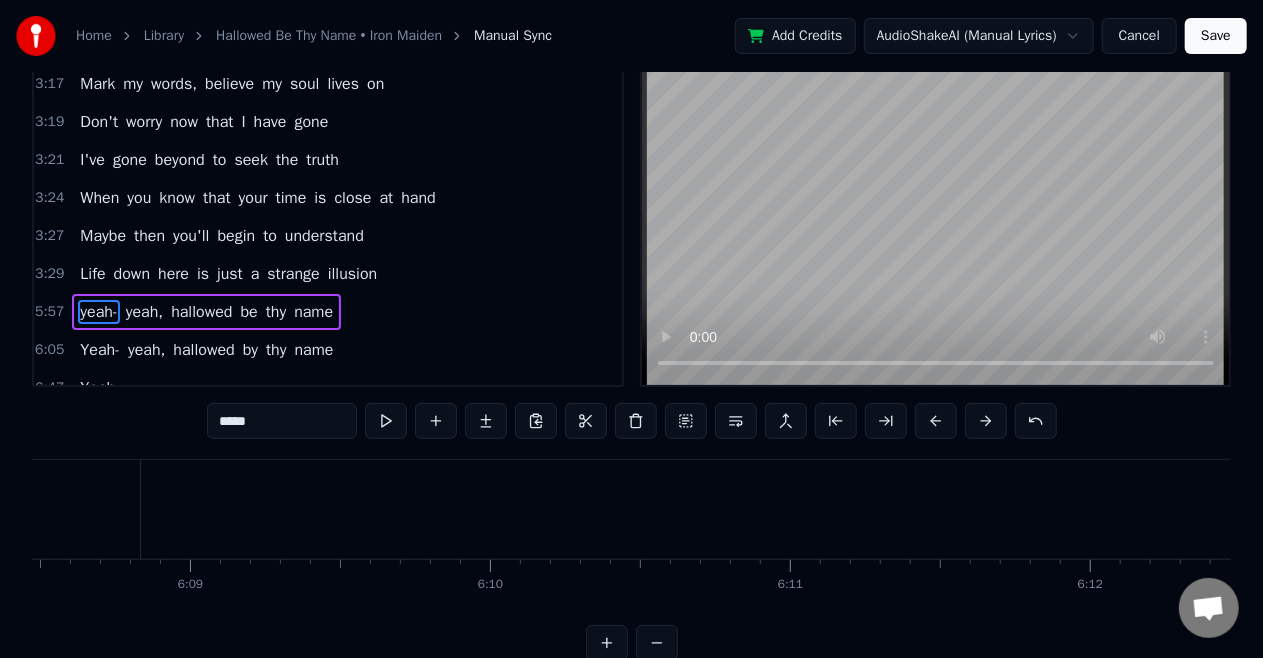 scroll, scrollTop: 8, scrollLeft: 0, axis: vertical 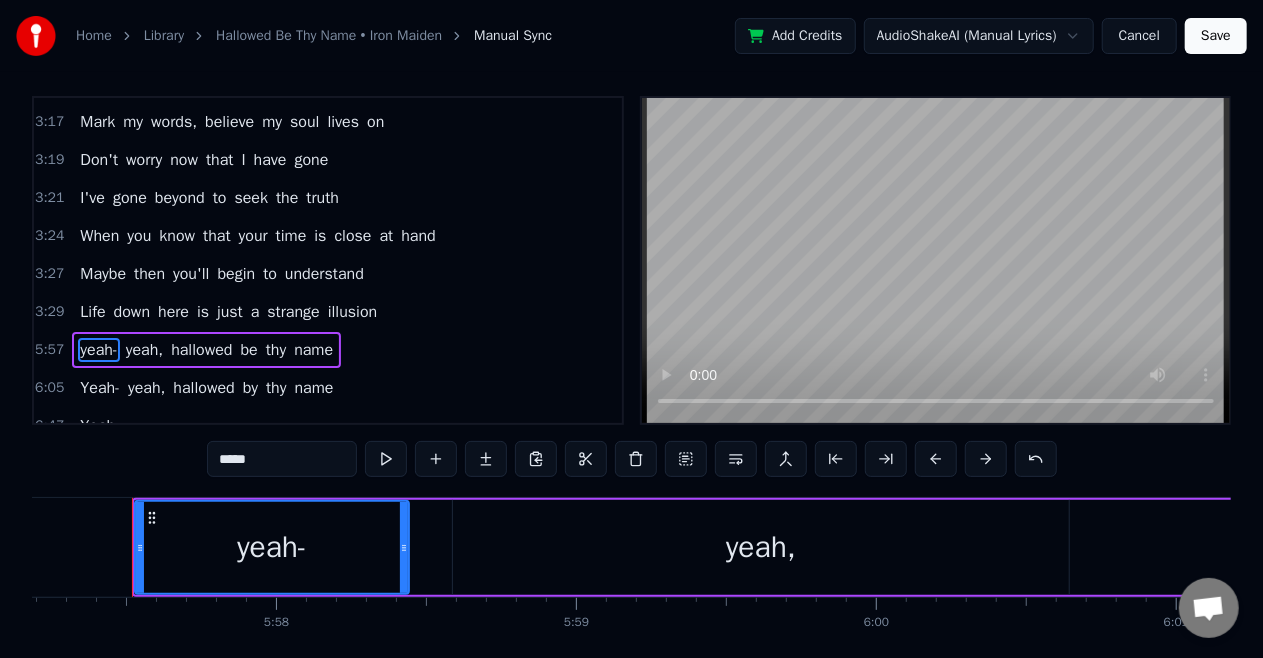 click on "yeah," at bounding box center (144, 350) 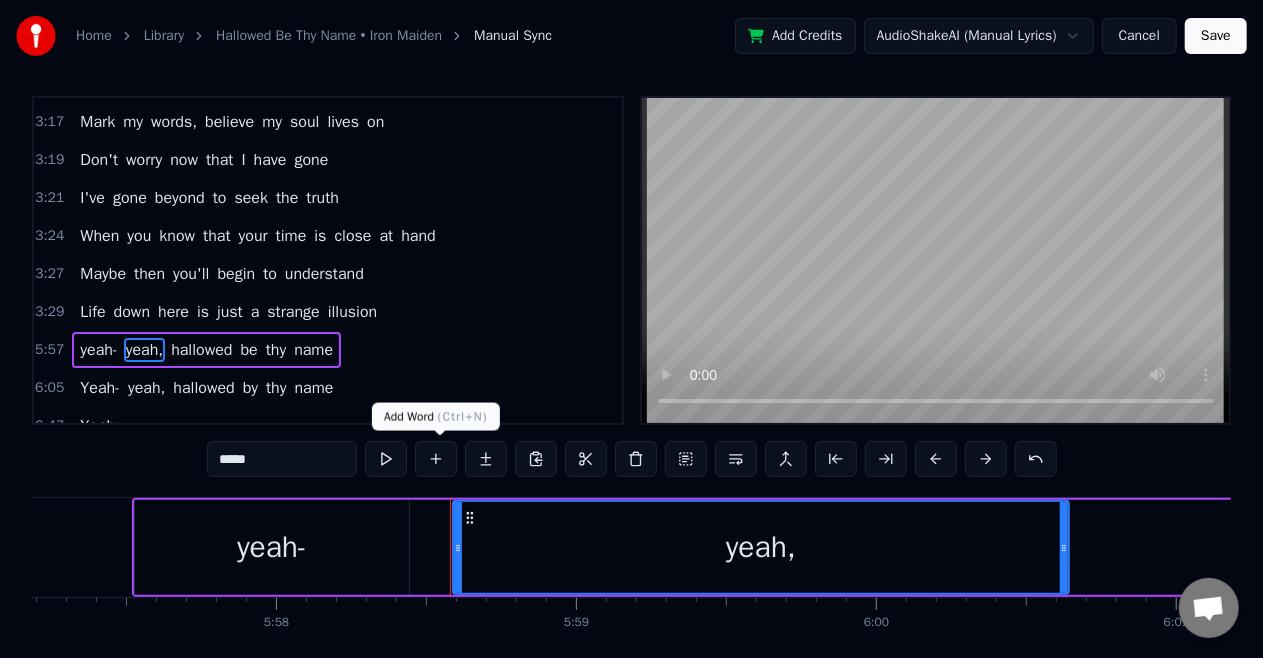 click at bounding box center [436, 459] 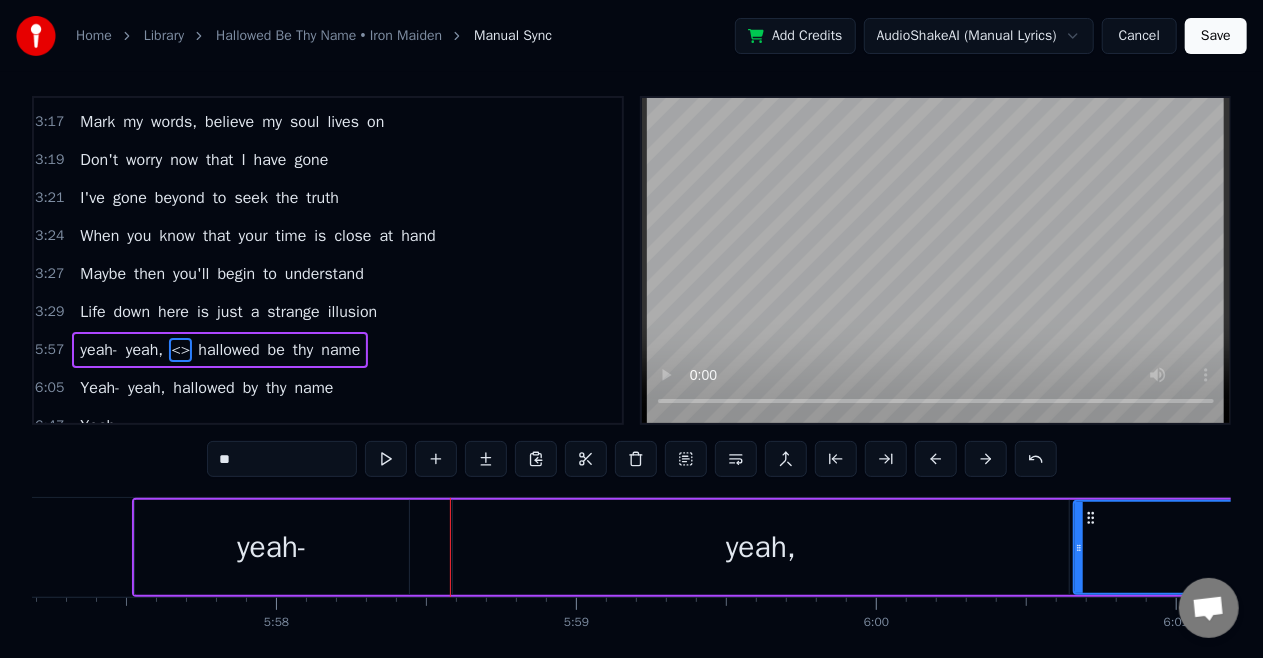 drag, startPoint x: 246, startPoint y: 465, endPoint x: 168, endPoint y: 466, distance: 78.00641 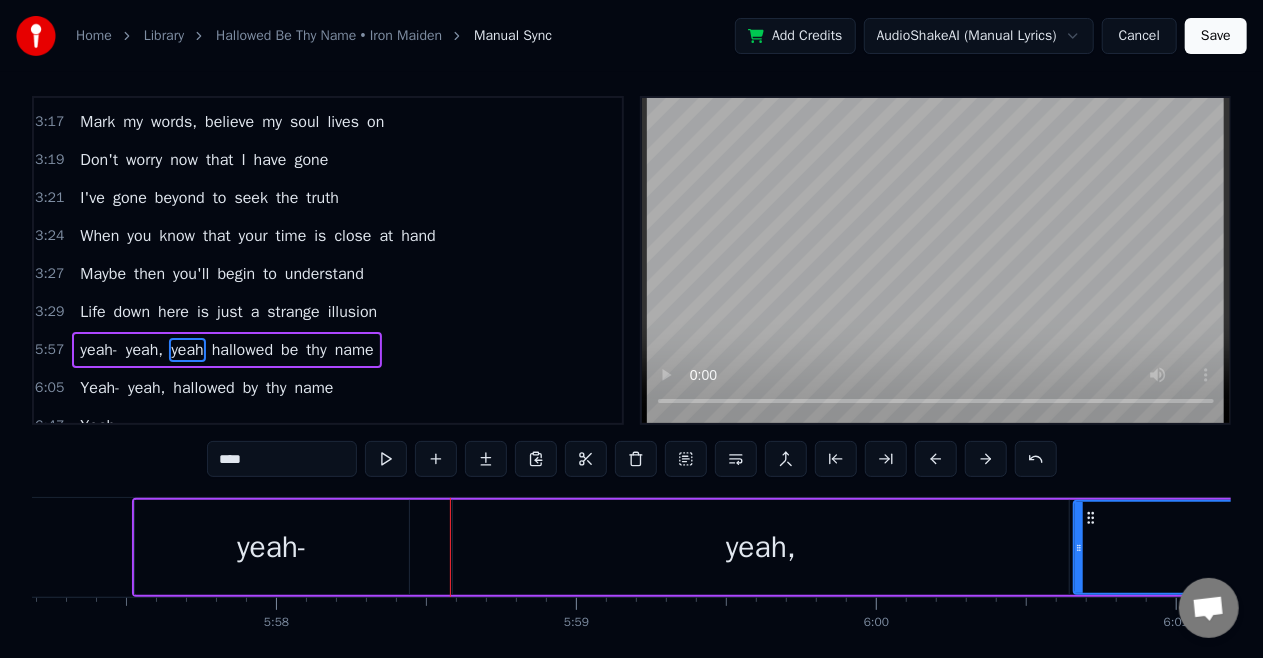 click on "yeah" at bounding box center (1382, 547) 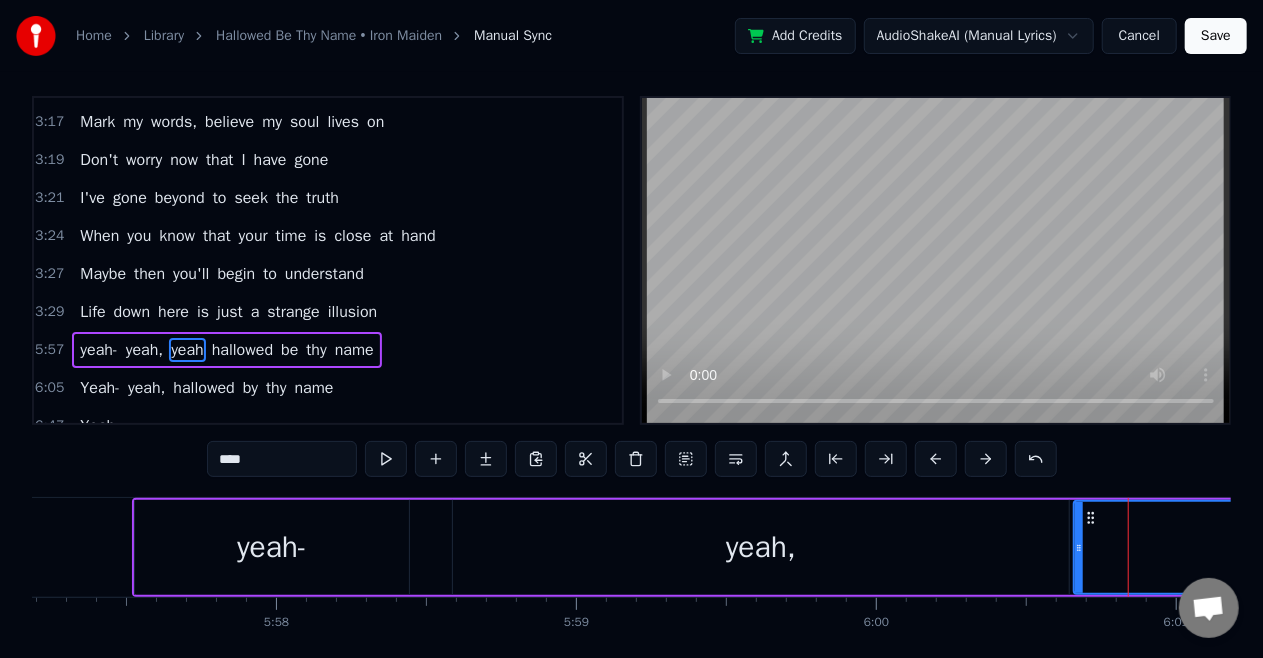 click on "yeah" at bounding box center [1382, 547] 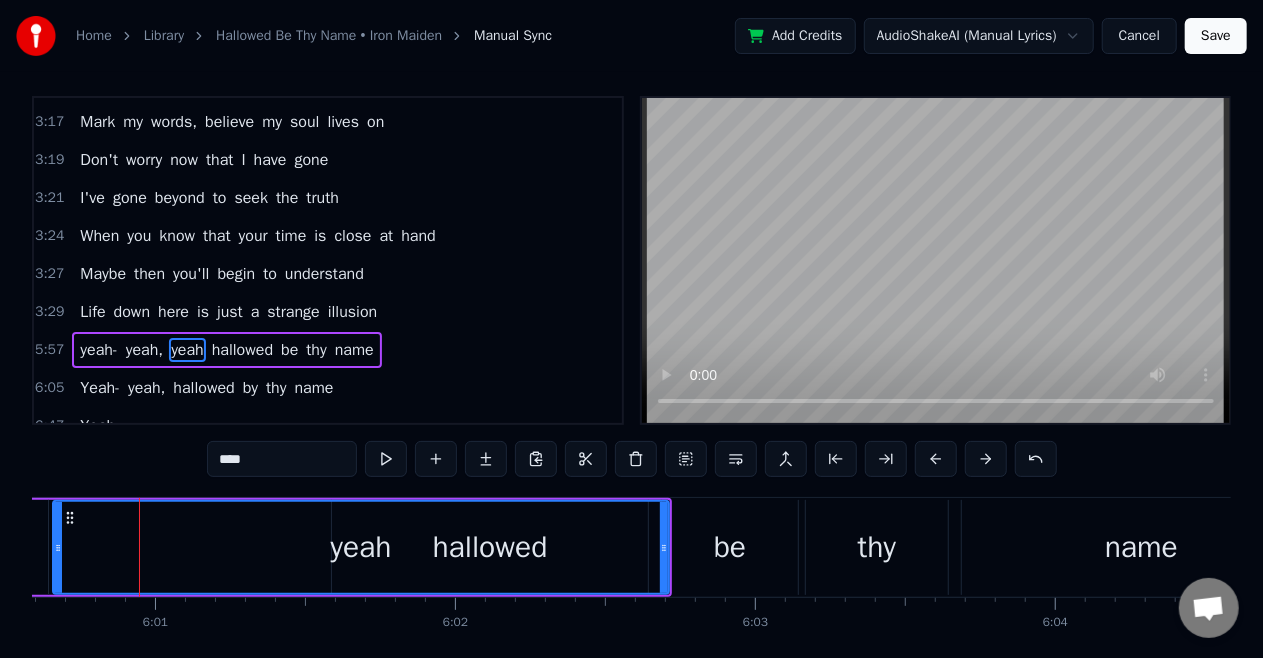 scroll, scrollTop: 0, scrollLeft: 108184, axis: horizontal 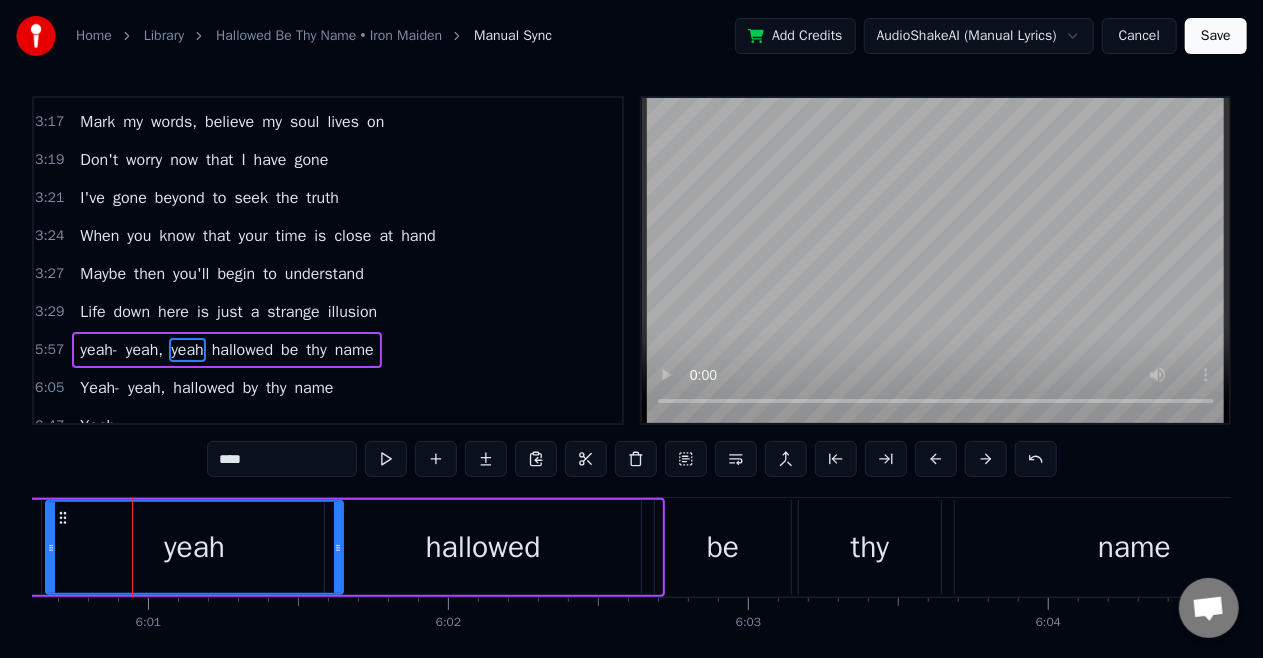 drag, startPoint x: 658, startPoint y: 545, endPoint x: 339, endPoint y: 564, distance: 319.56534 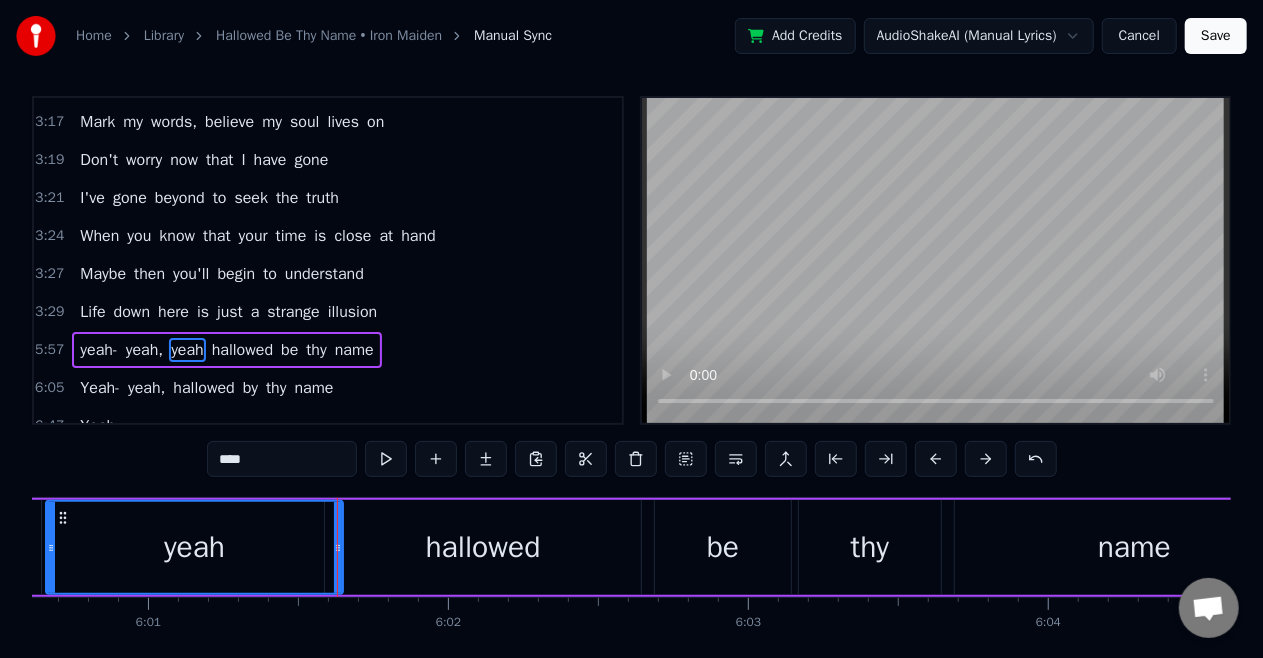 click on "yeah-" at bounding box center (98, 350) 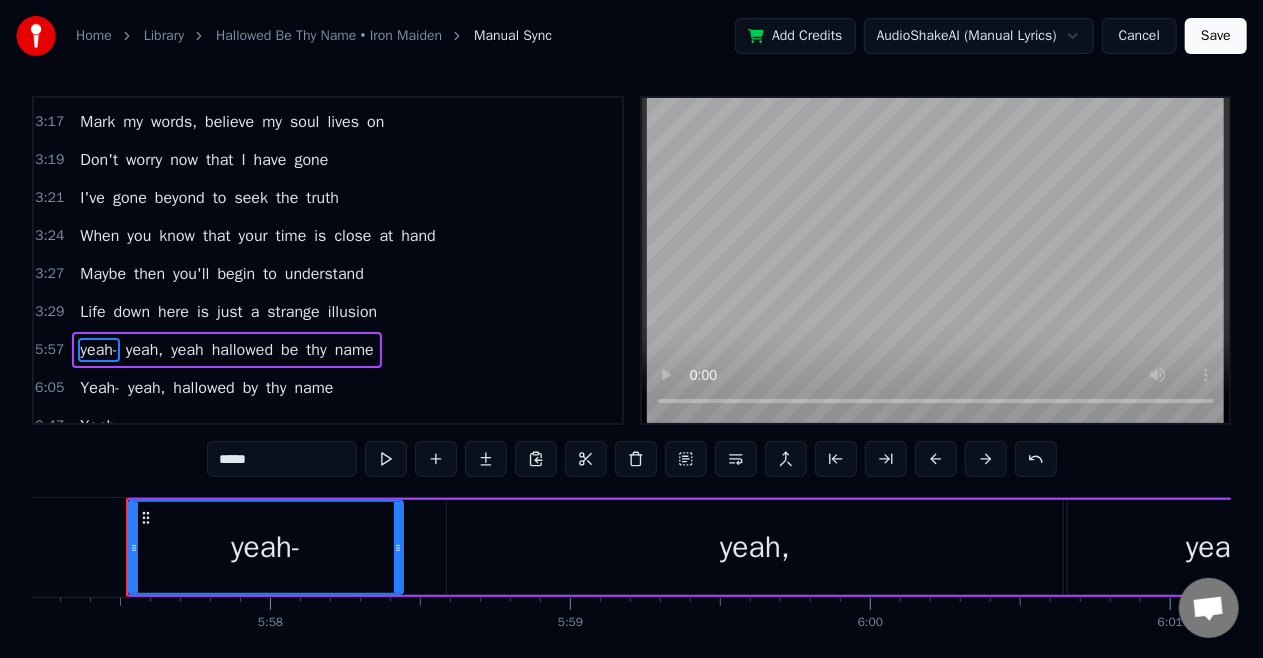 scroll, scrollTop: 0, scrollLeft: 107156, axis: horizontal 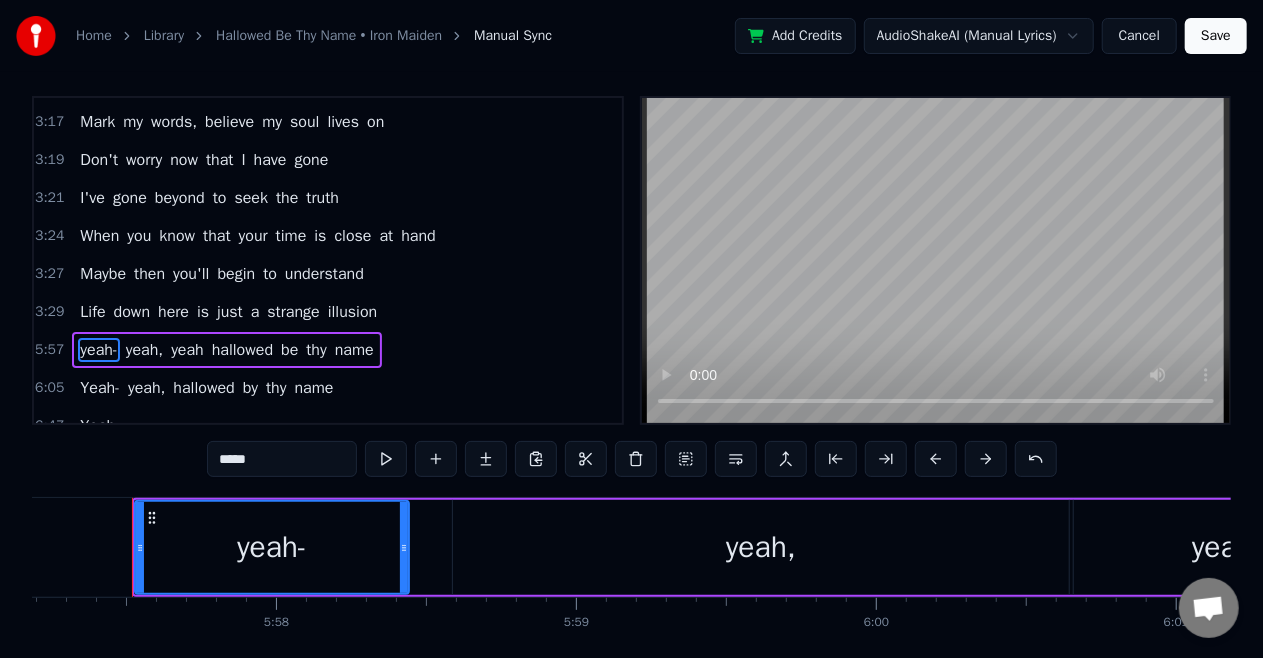 click on "yeah," at bounding box center [761, 547] 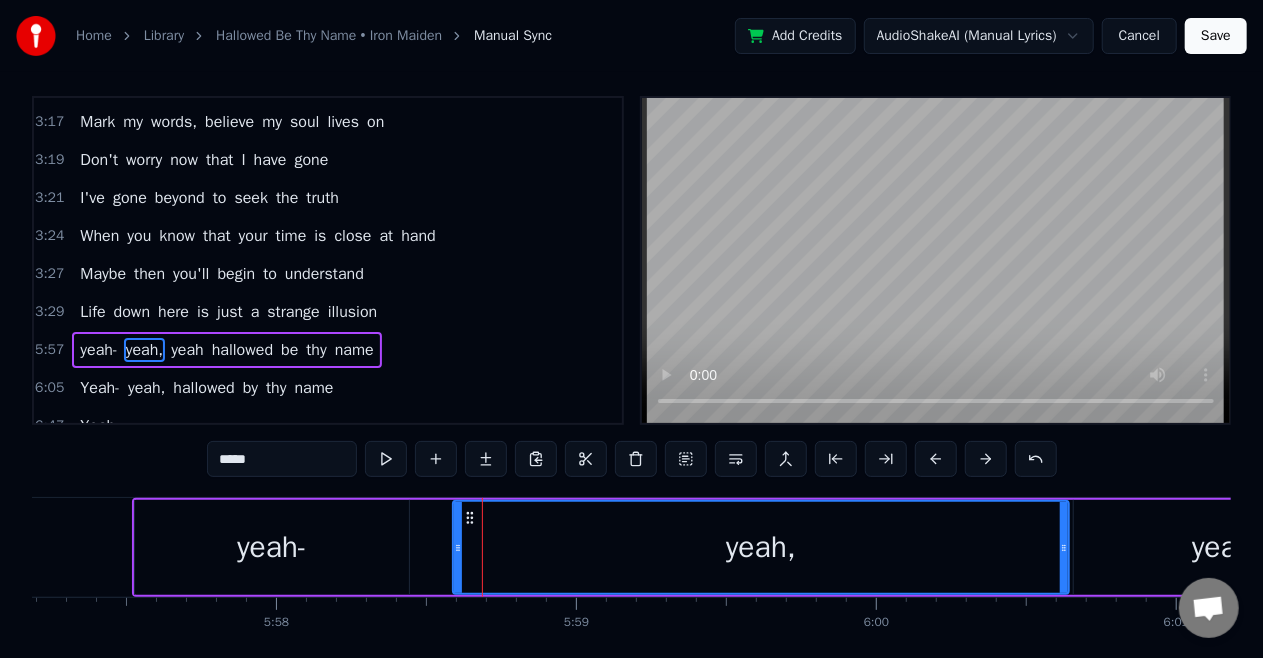 click on "yeah-" at bounding box center (272, 547) 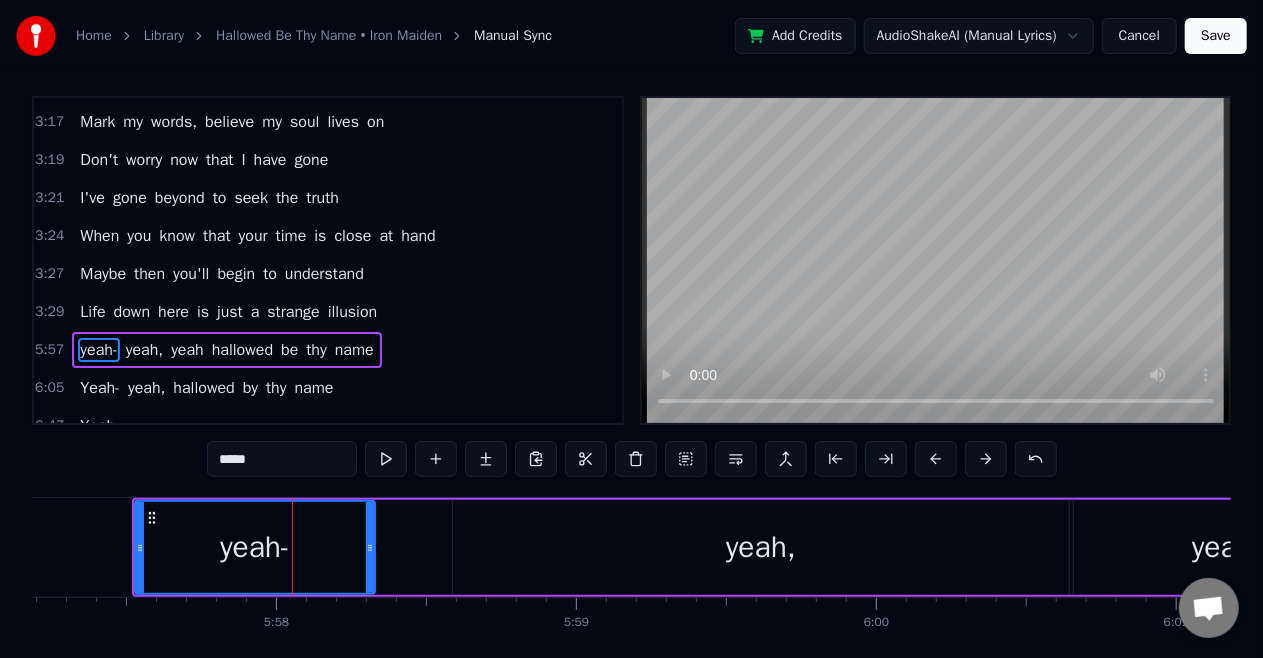 drag, startPoint x: 403, startPoint y: 542, endPoint x: 369, endPoint y: 562, distance: 39.446167 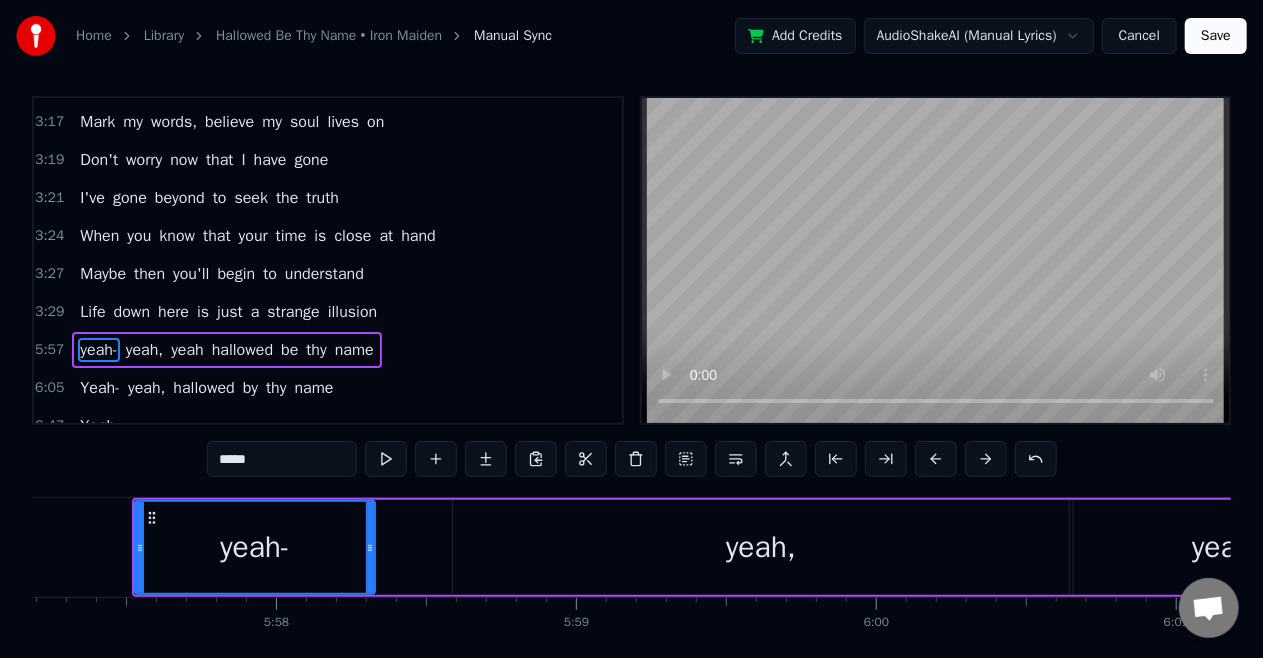 click on "yeah," at bounding box center [761, 547] 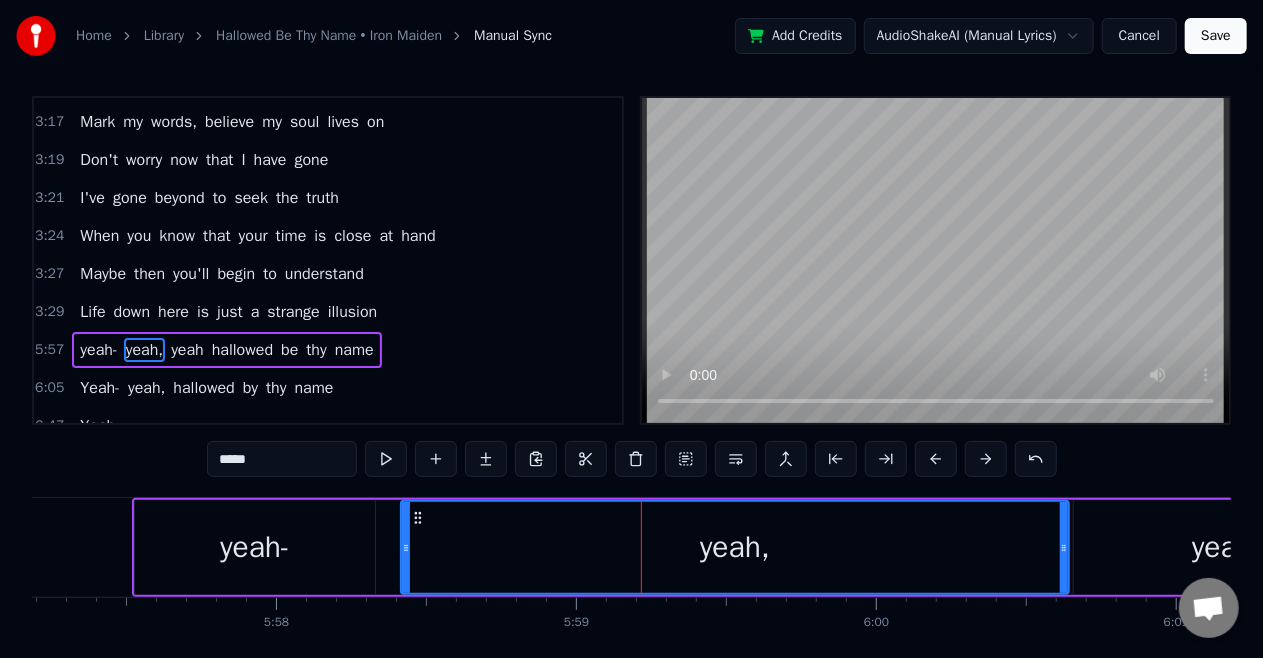 drag, startPoint x: 458, startPoint y: 551, endPoint x: 406, endPoint y: 571, distance: 55.713554 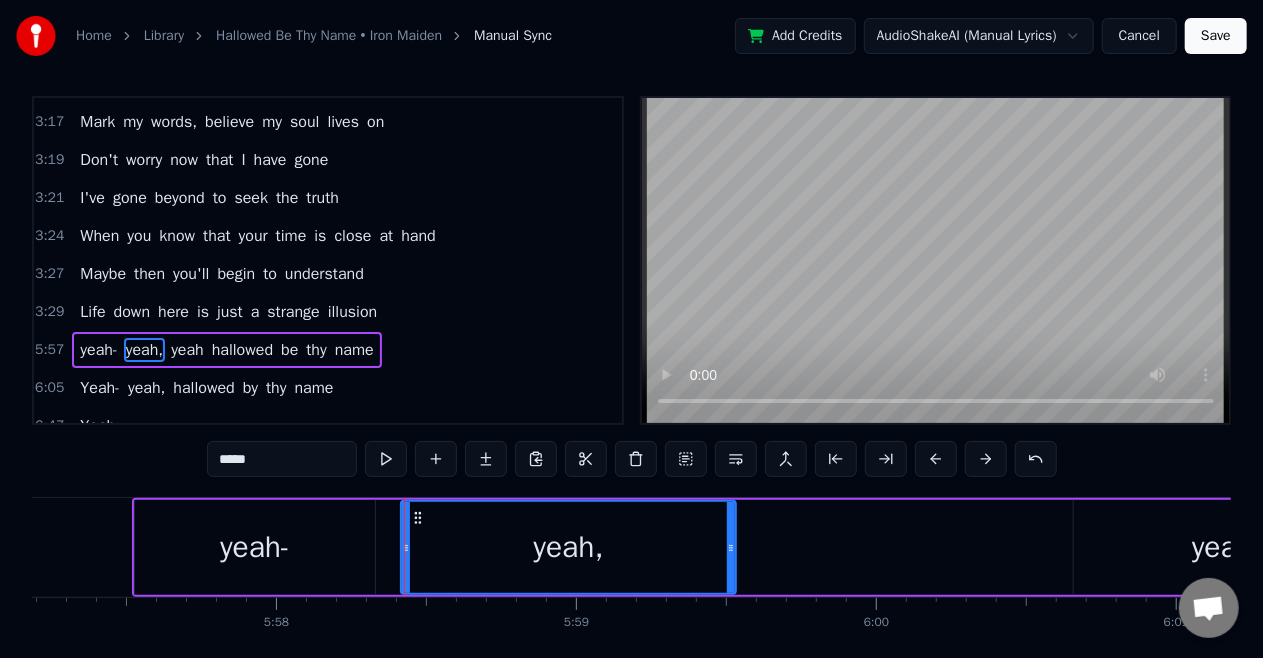 drag, startPoint x: 1066, startPoint y: 542, endPoint x: 733, endPoint y: 586, distance: 335.89432 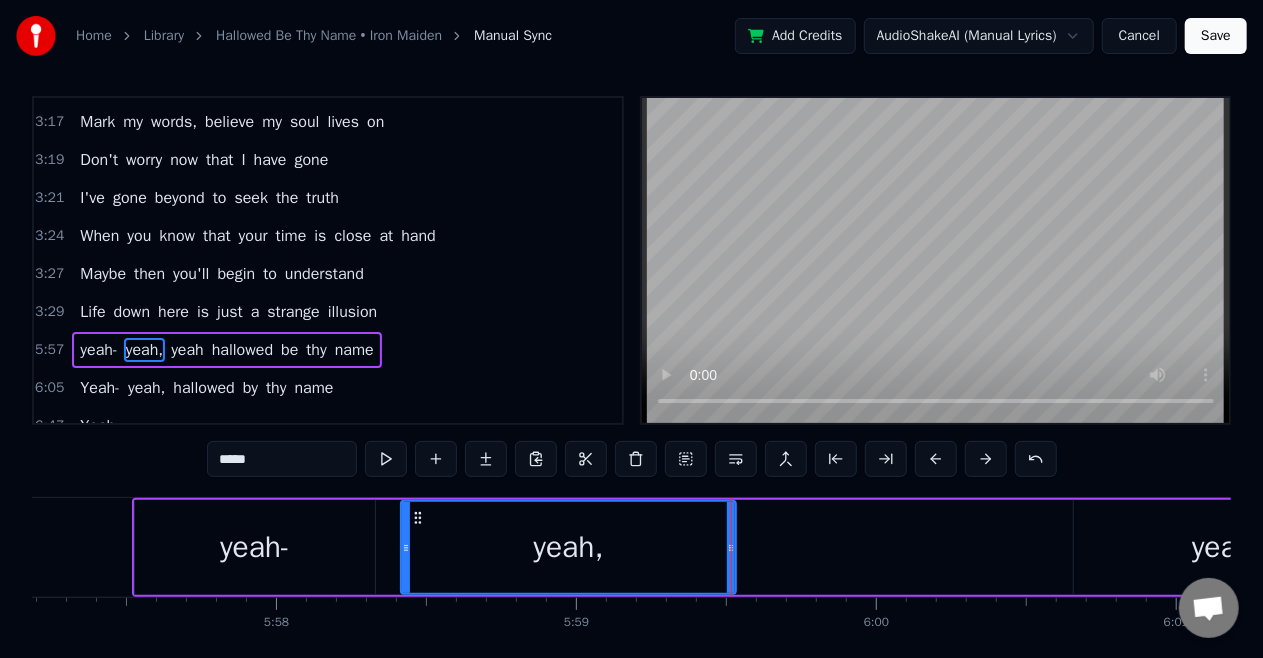 click on "yeah" at bounding box center [1222, 547] 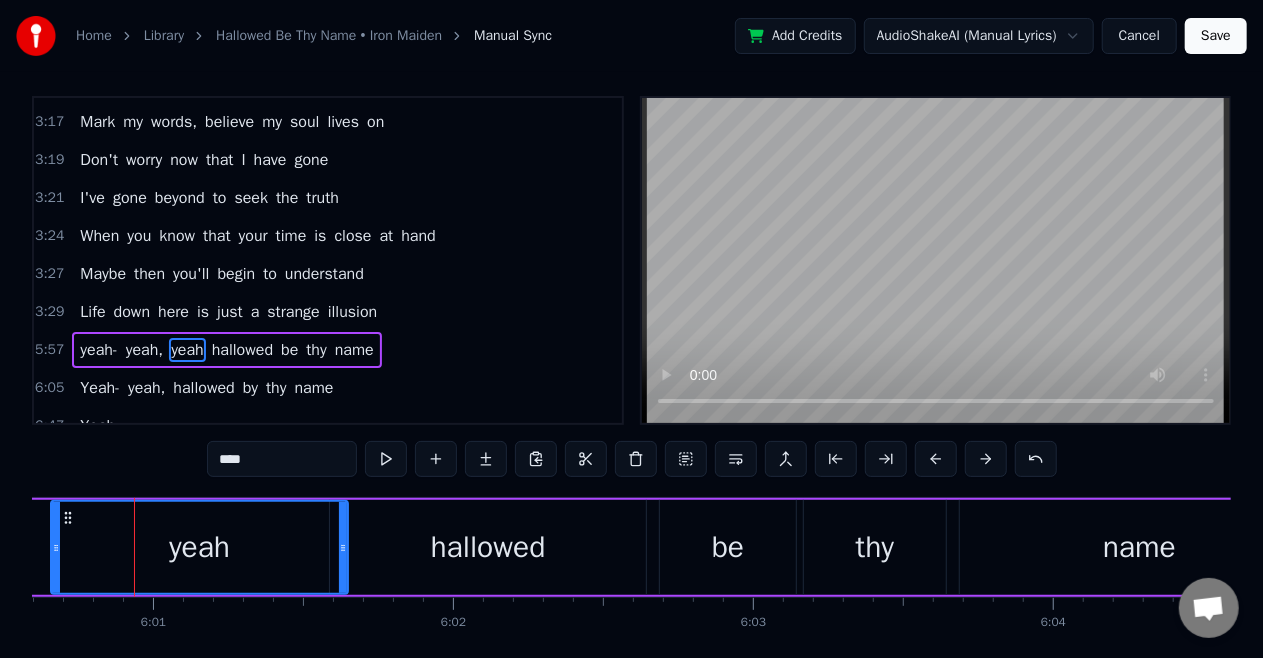 scroll, scrollTop: 0, scrollLeft: 108181, axis: horizontal 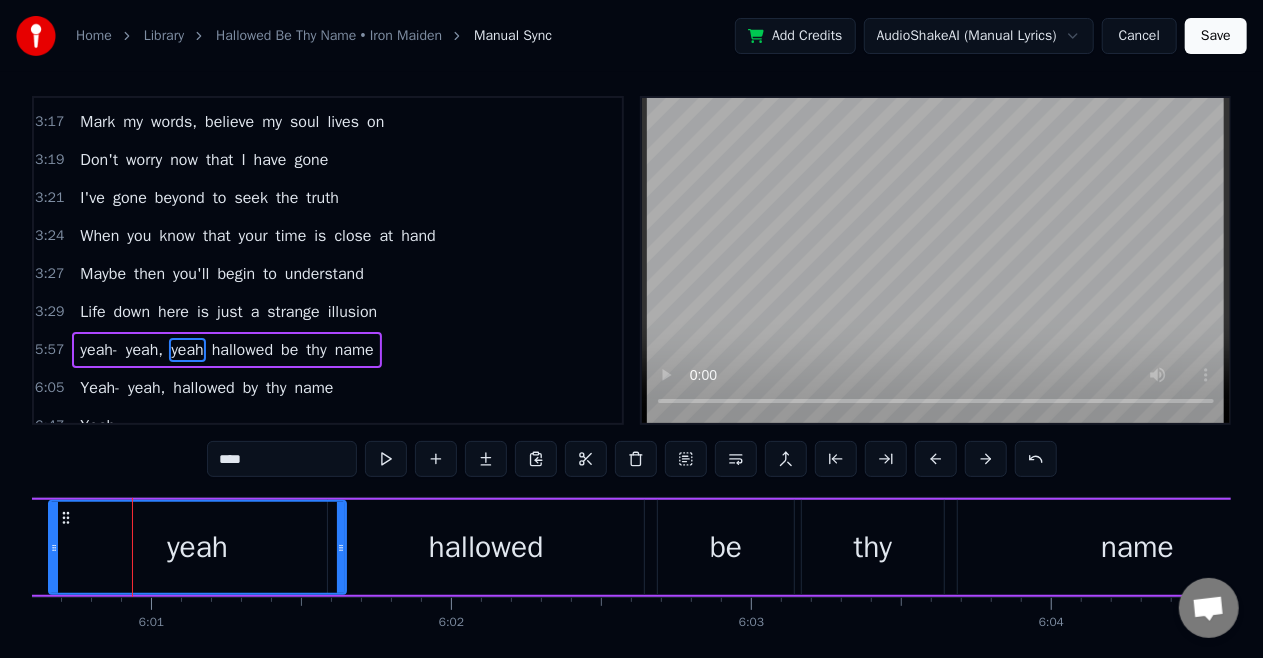 click on "yeah," at bounding box center (144, 350) 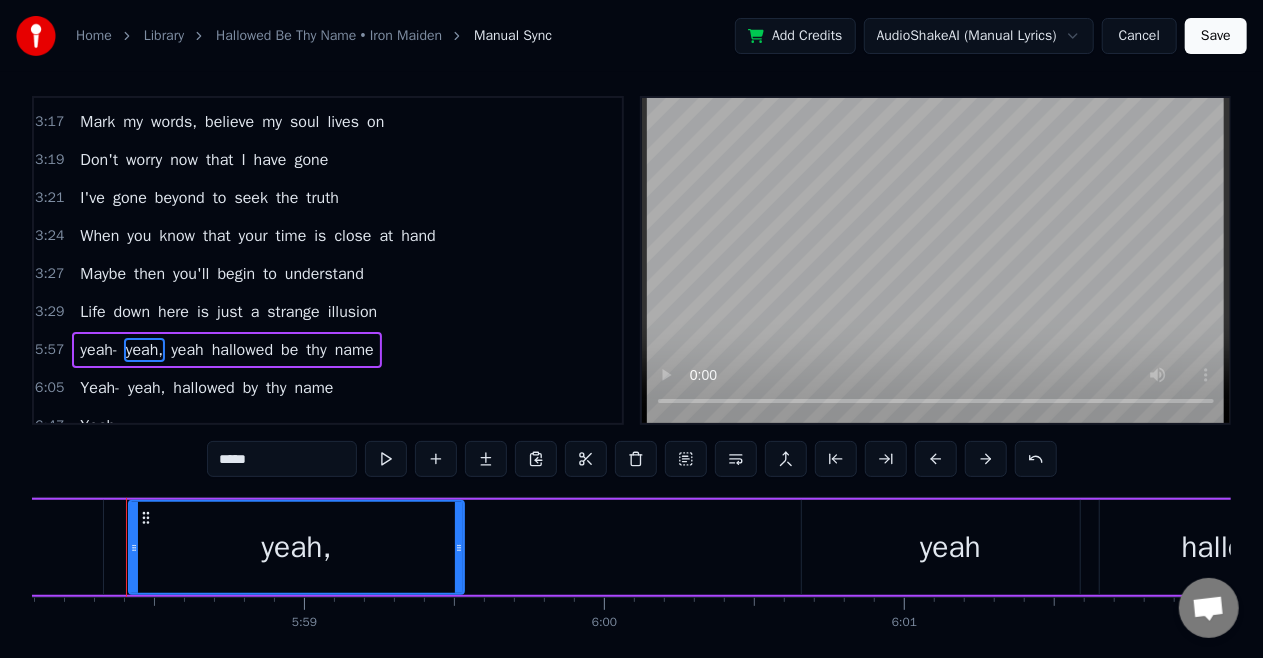 scroll, scrollTop: 0, scrollLeft: 107422, axis: horizontal 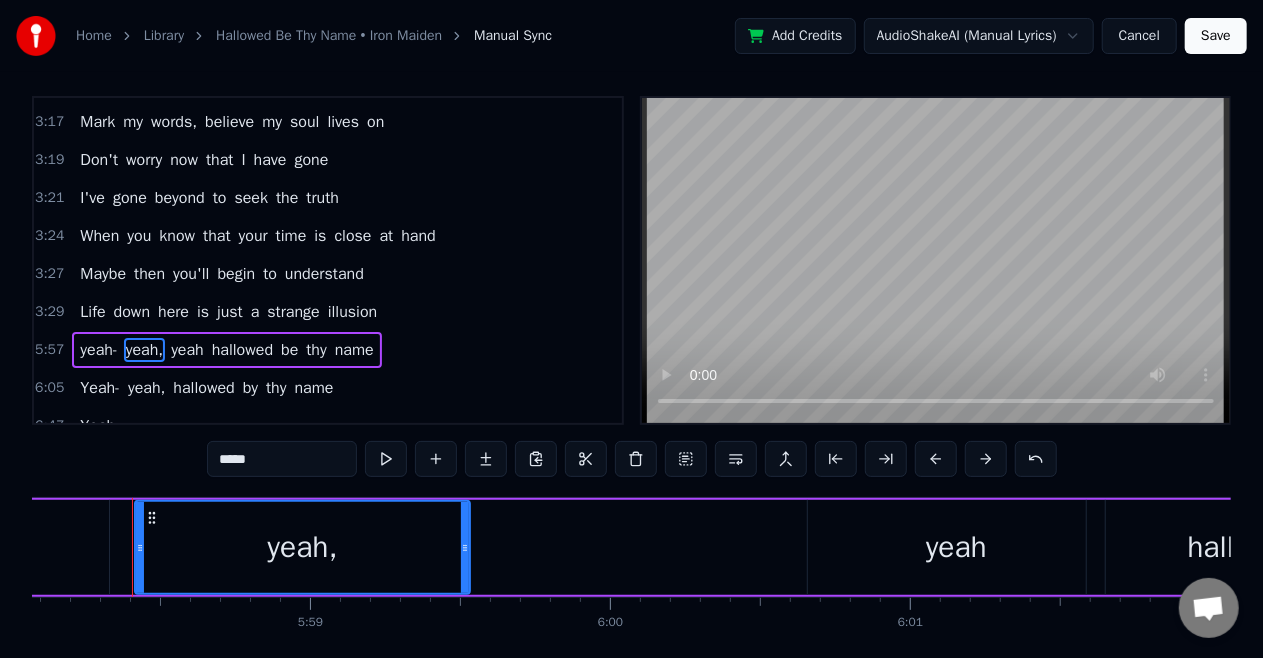 click on "yeah" at bounding box center (956, 547) 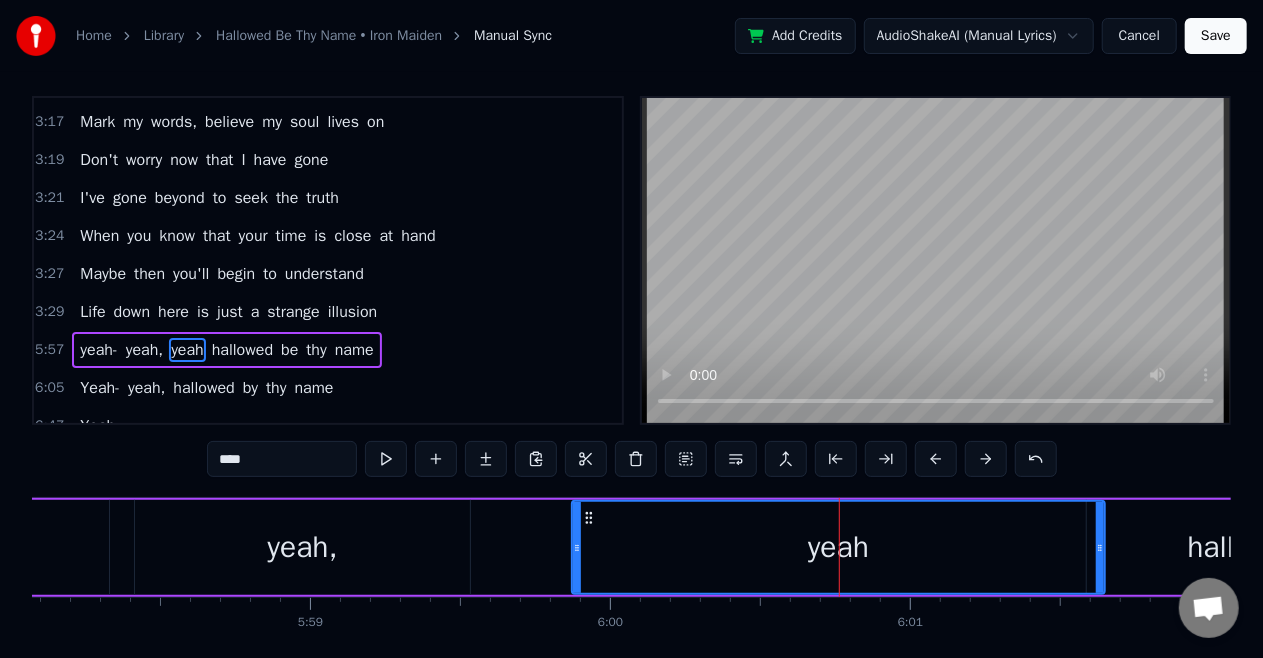 drag, startPoint x: 811, startPoint y: 547, endPoint x: 575, endPoint y: 550, distance: 236.01907 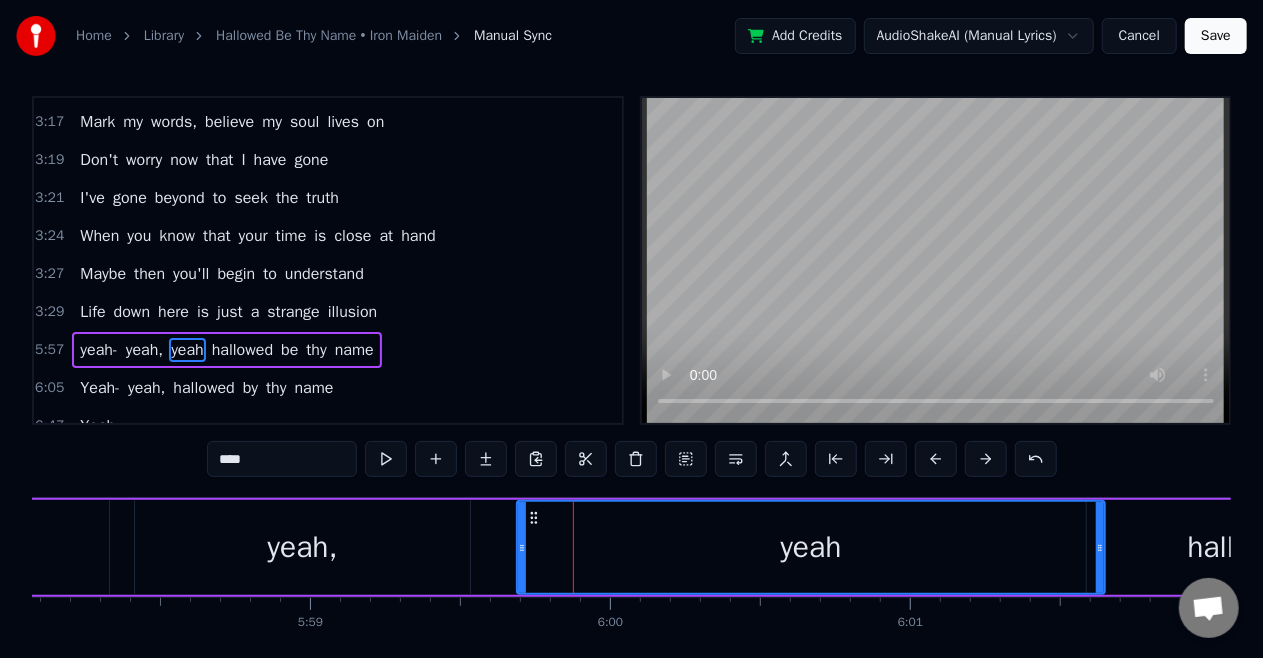 drag, startPoint x: 577, startPoint y: 543, endPoint x: 358, endPoint y: 556, distance: 219.3855 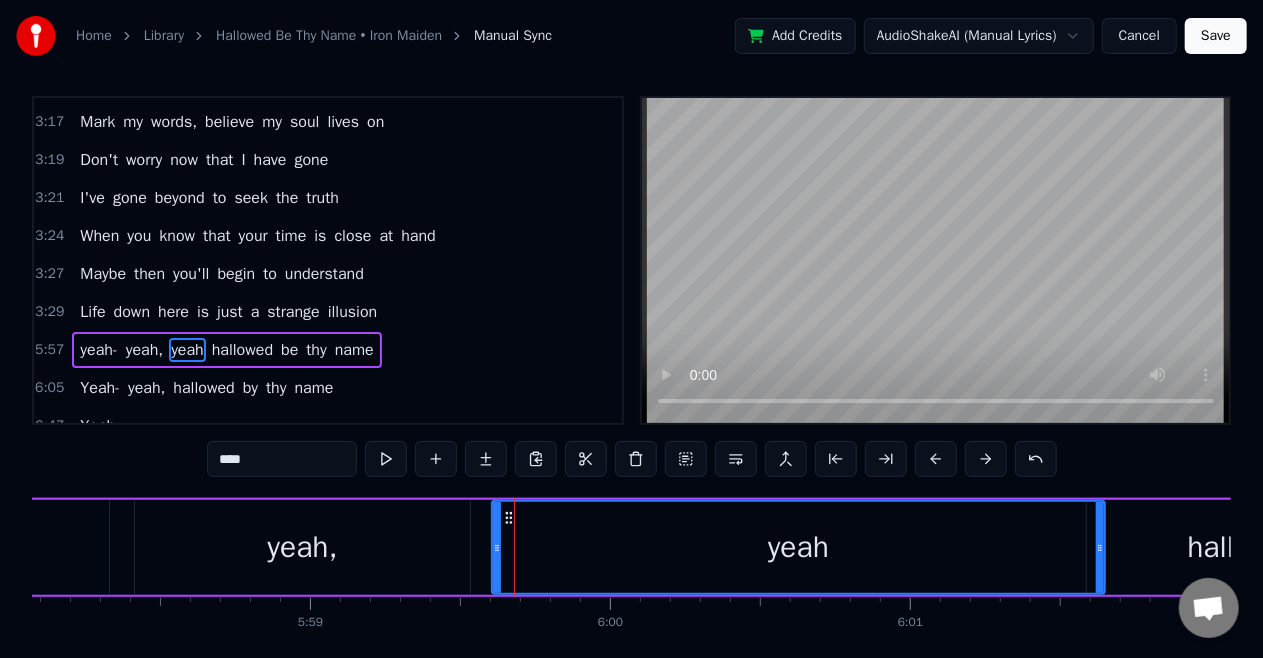 drag, startPoint x: 518, startPoint y: 548, endPoint x: 497, endPoint y: 564, distance: 26.400757 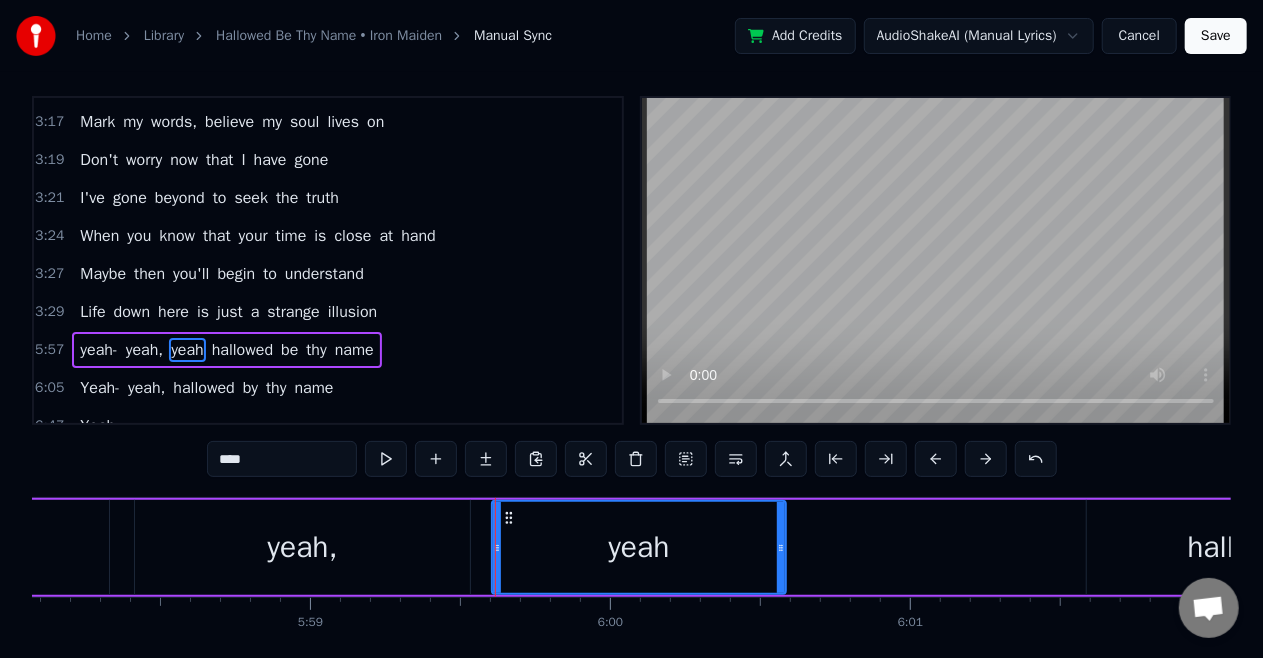 drag, startPoint x: 1102, startPoint y: 553, endPoint x: 783, endPoint y: 582, distance: 320.31546 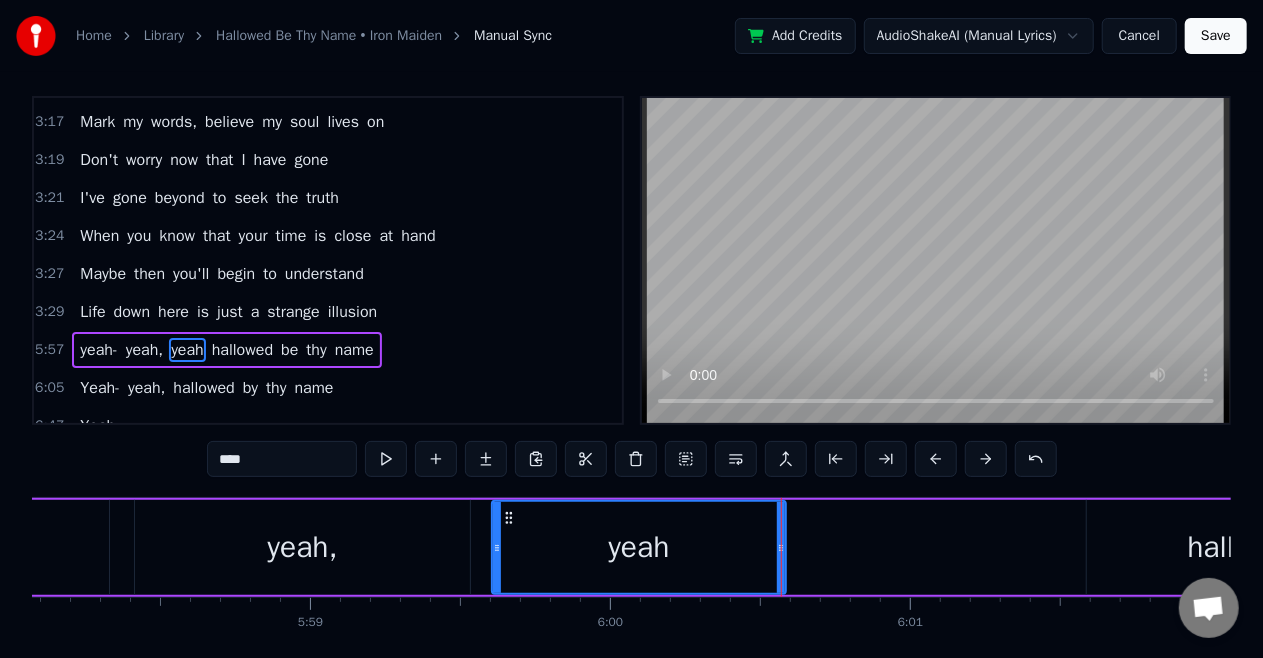 click on "hallowed" at bounding box center (1245, 547) 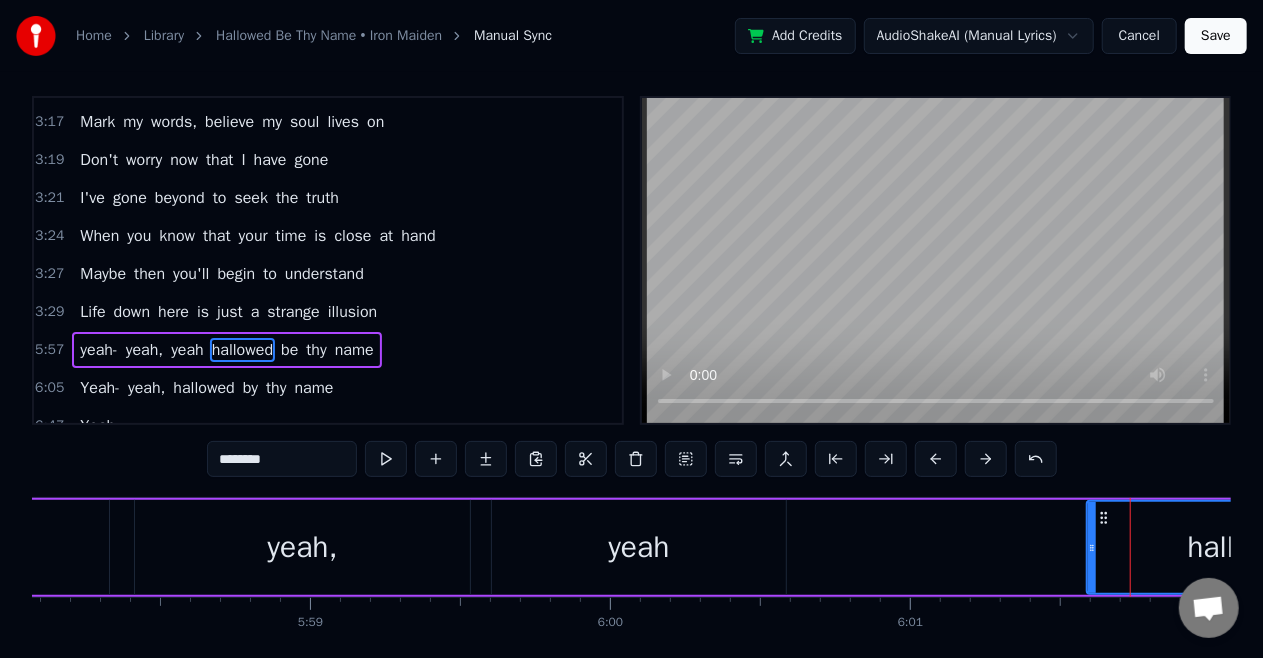 click on "yeah," at bounding box center [146, 388] 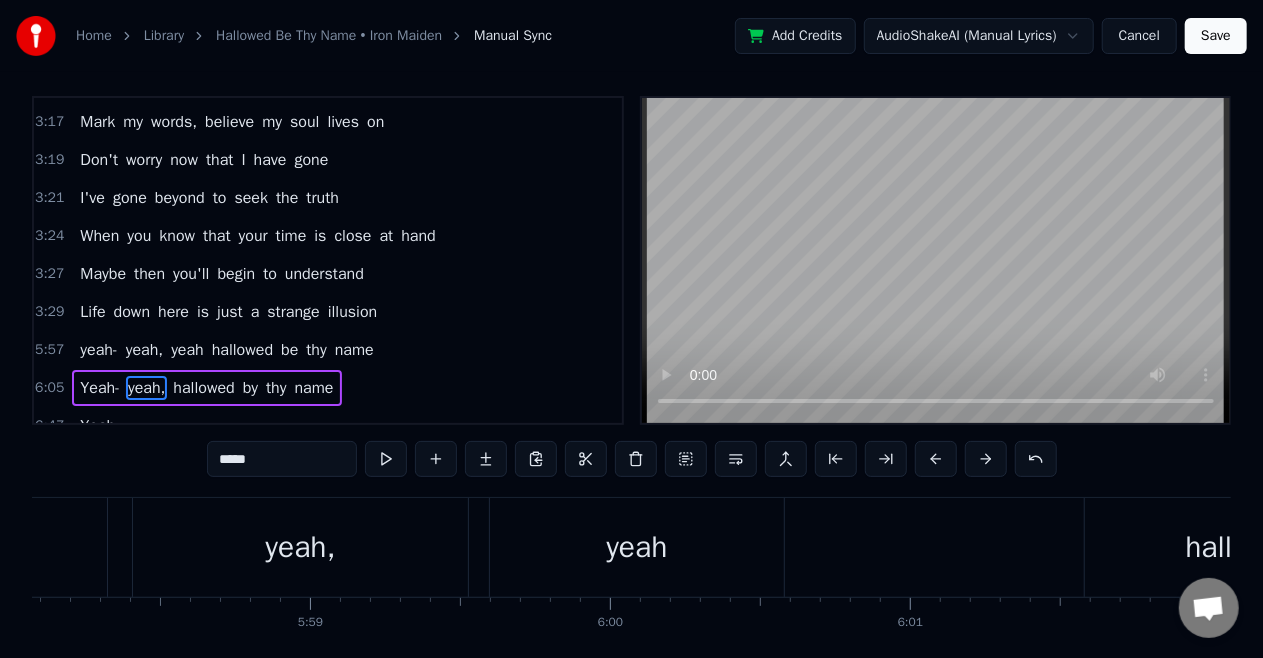 scroll, scrollTop: 14, scrollLeft: 0, axis: vertical 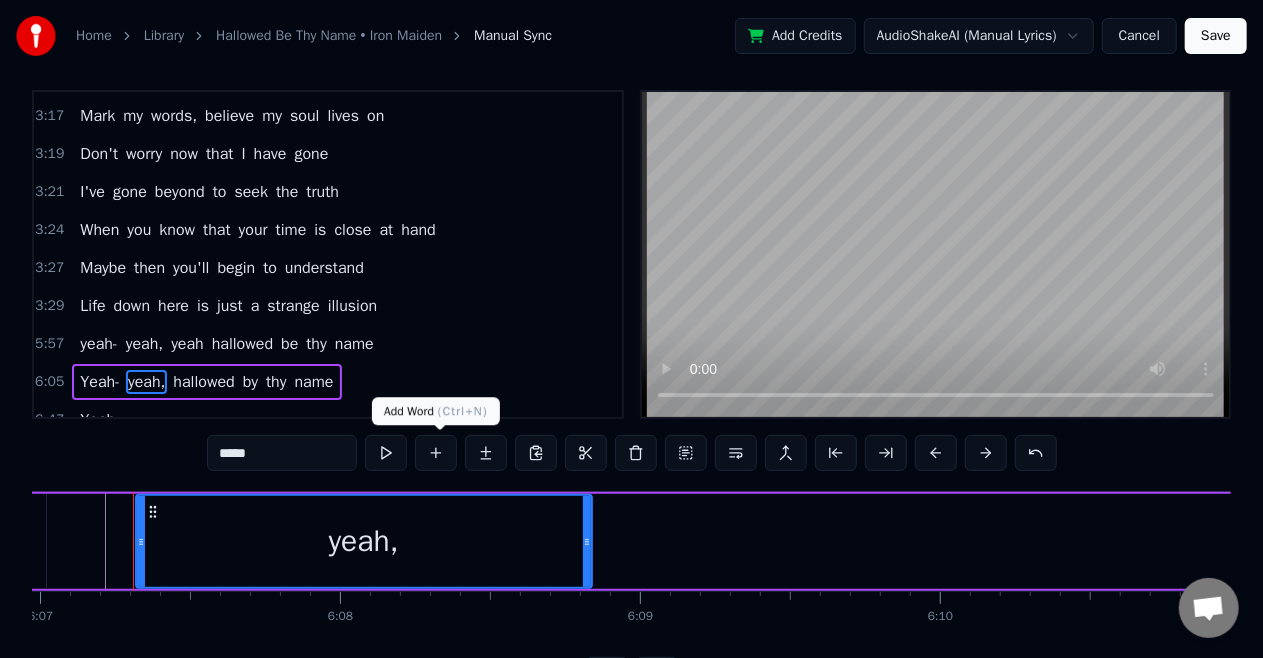 click at bounding box center (436, 453) 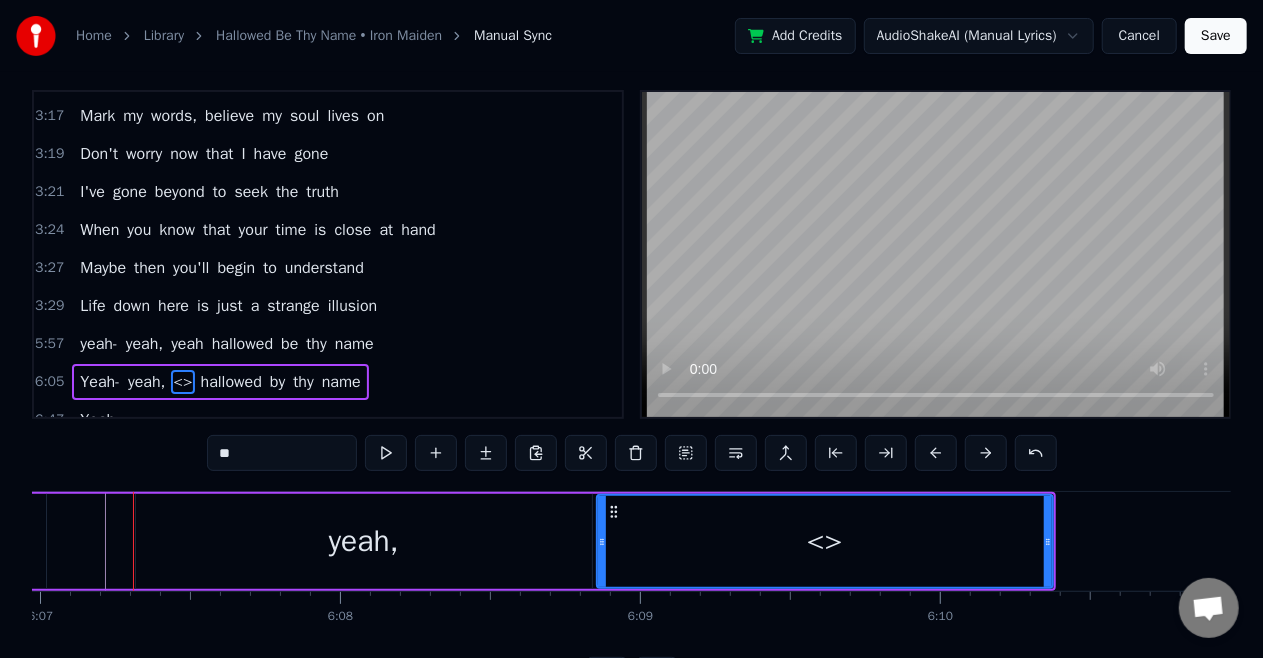 scroll, scrollTop: 46, scrollLeft: 0, axis: vertical 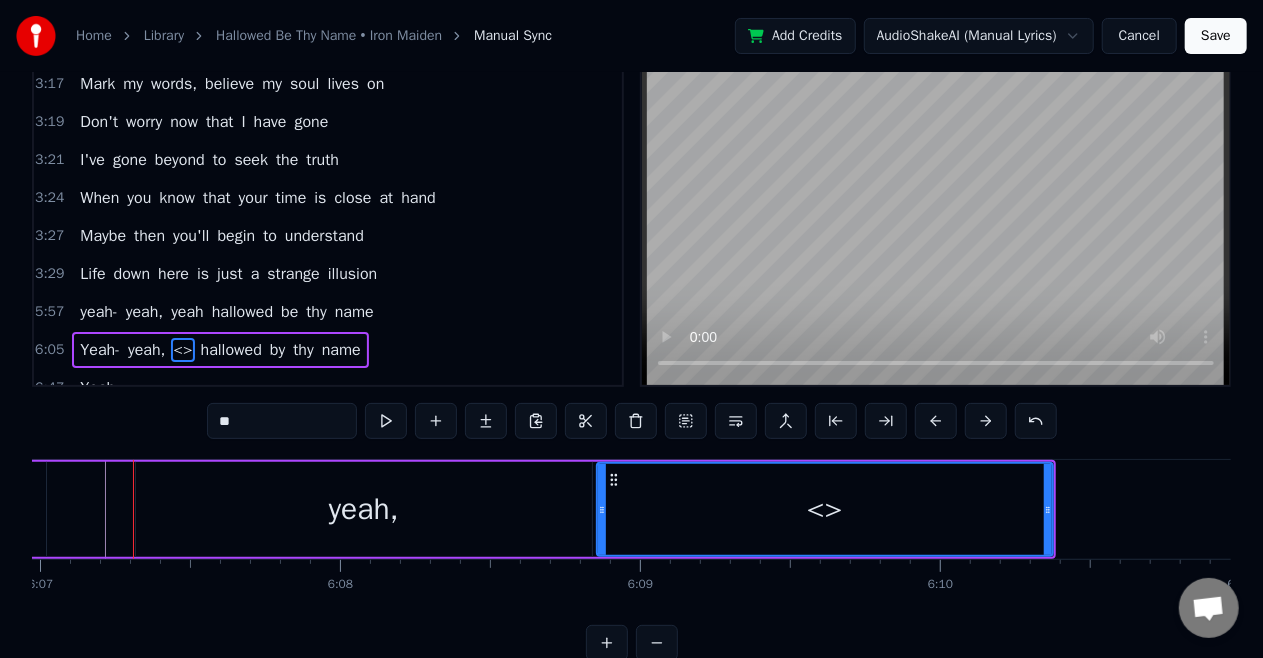 drag, startPoint x: 258, startPoint y: 425, endPoint x: 137, endPoint y: 424, distance: 121.004135 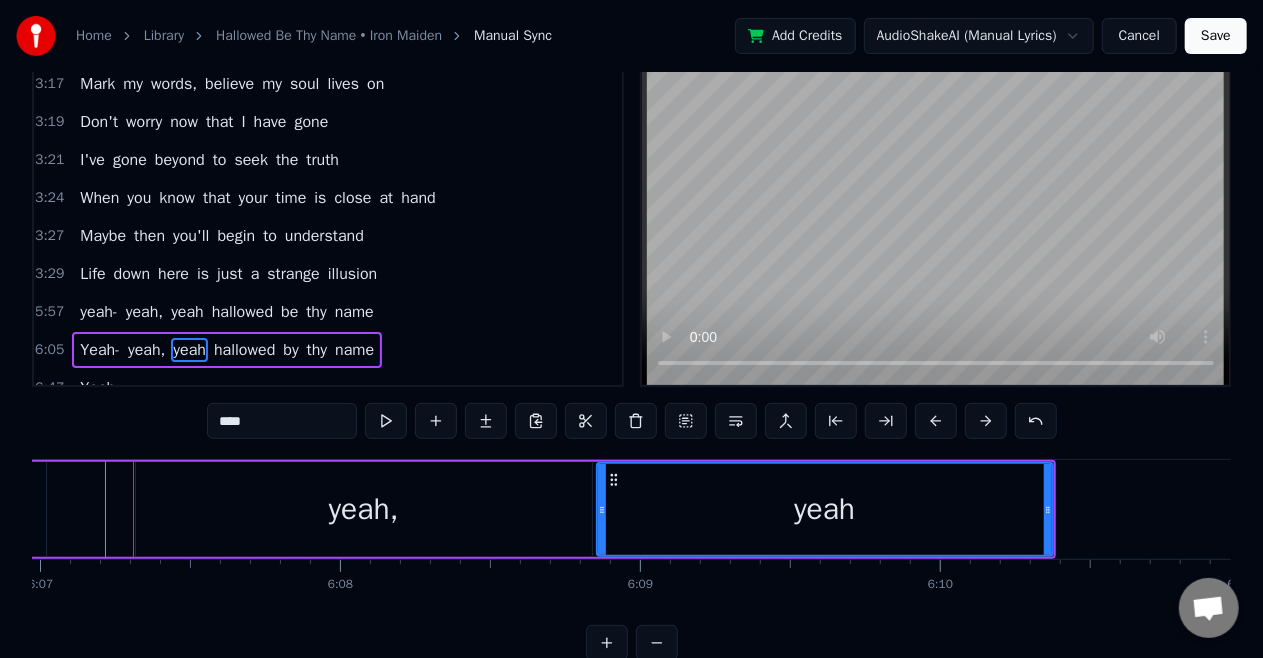 click on "Yeah-" at bounding box center [100, 350] 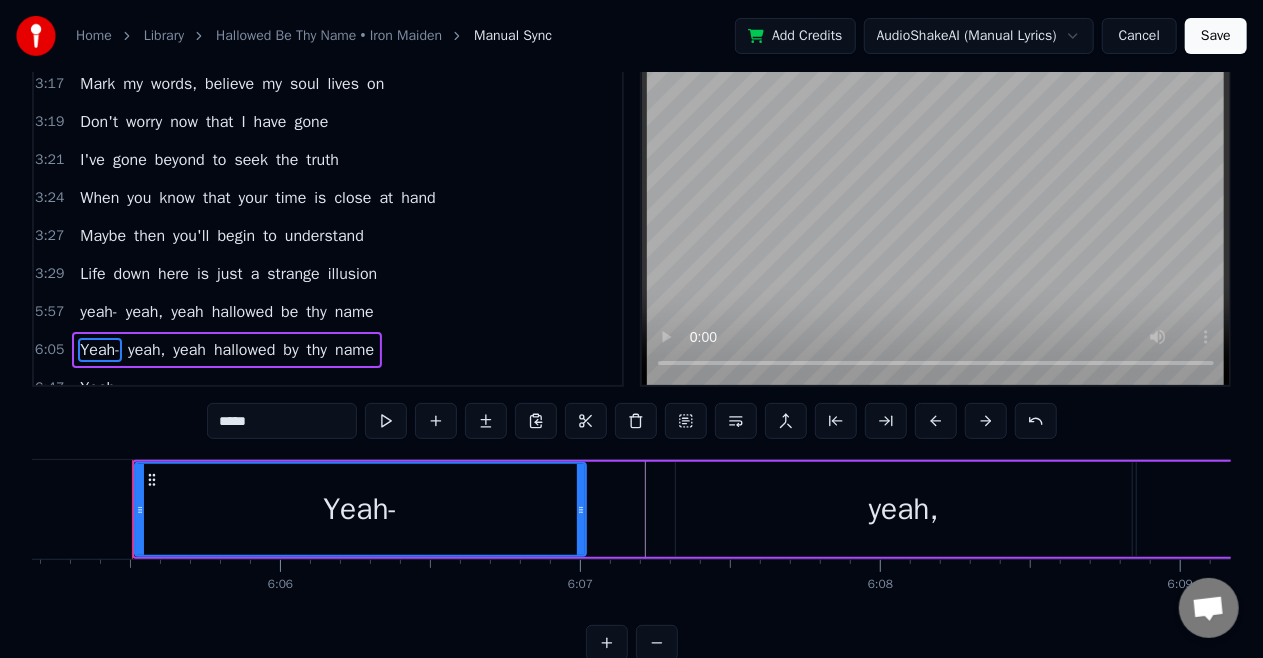 scroll, scrollTop: 0, scrollLeft: 109552, axis: horizontal 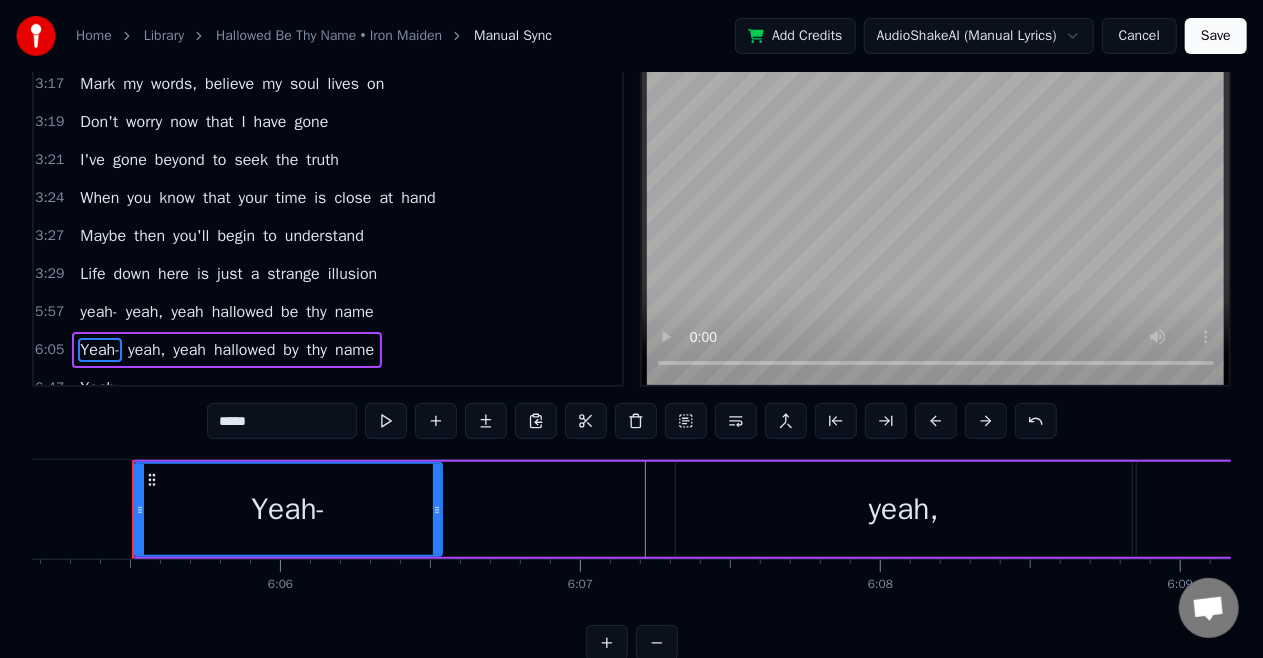 drag, startPoint x: 582, startPoint y: 515, endPoint x: 438, endPoint y: 591, distance: 162.82506 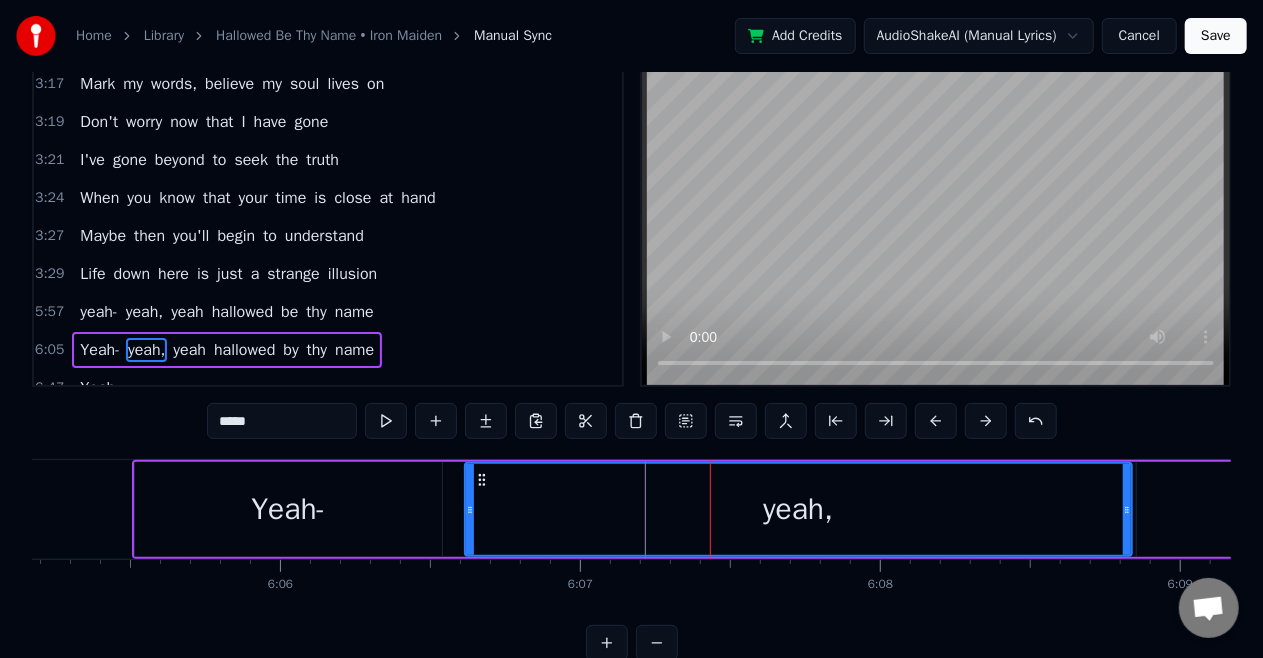 drag, startPoint x: 677, startPoint y: 504, endPoint x: 466, endPoint y: 557, distance: 217.5546 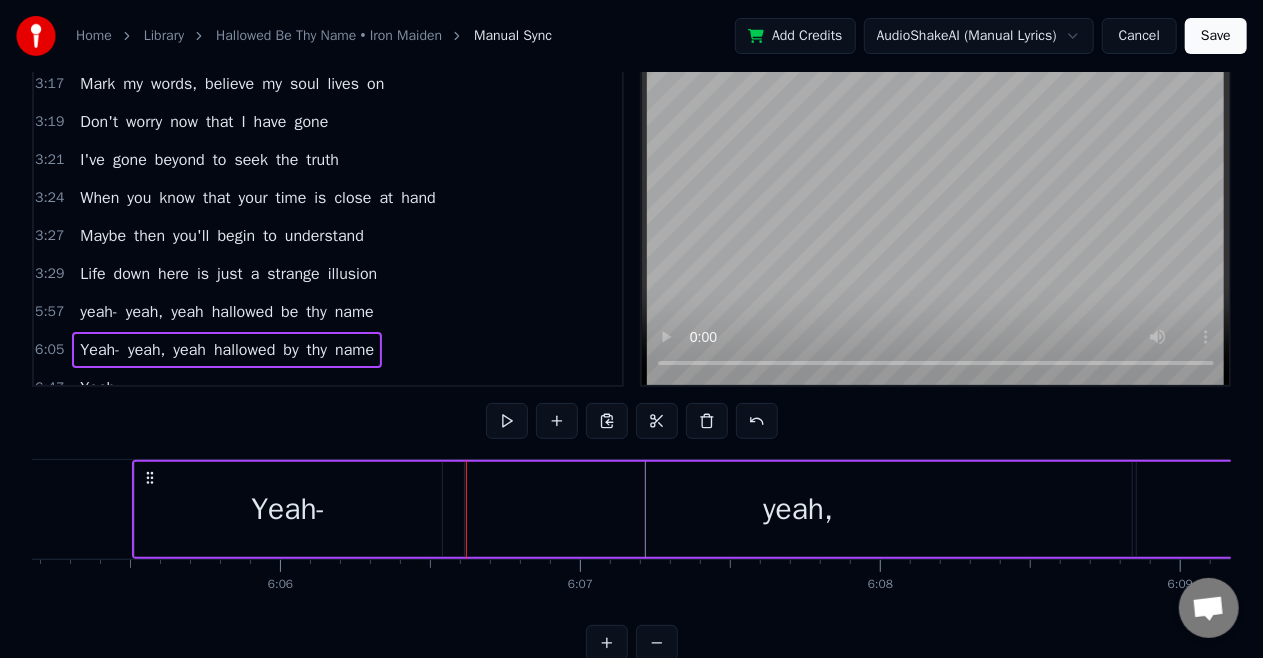 click on "yeah," at bounding box center (798, 509) 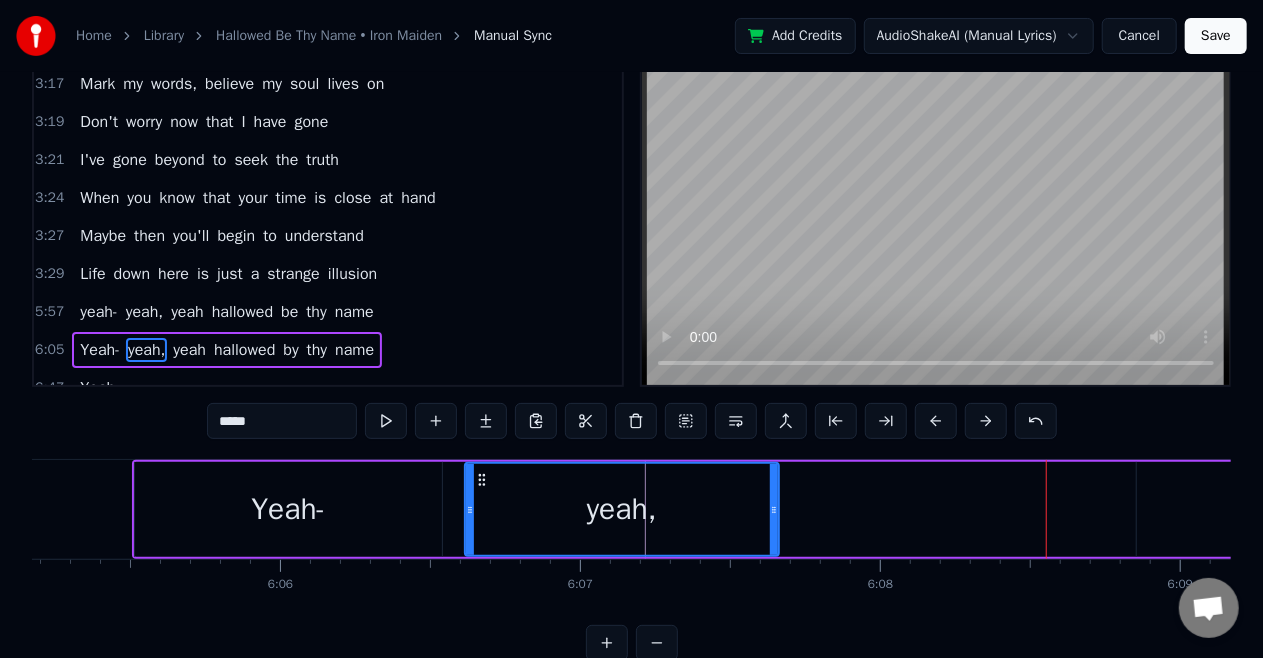 drag, startPoint x: 1125, startPoint y: 512, endPoint x: 772, endPoint y: 552, distance: 355.25906 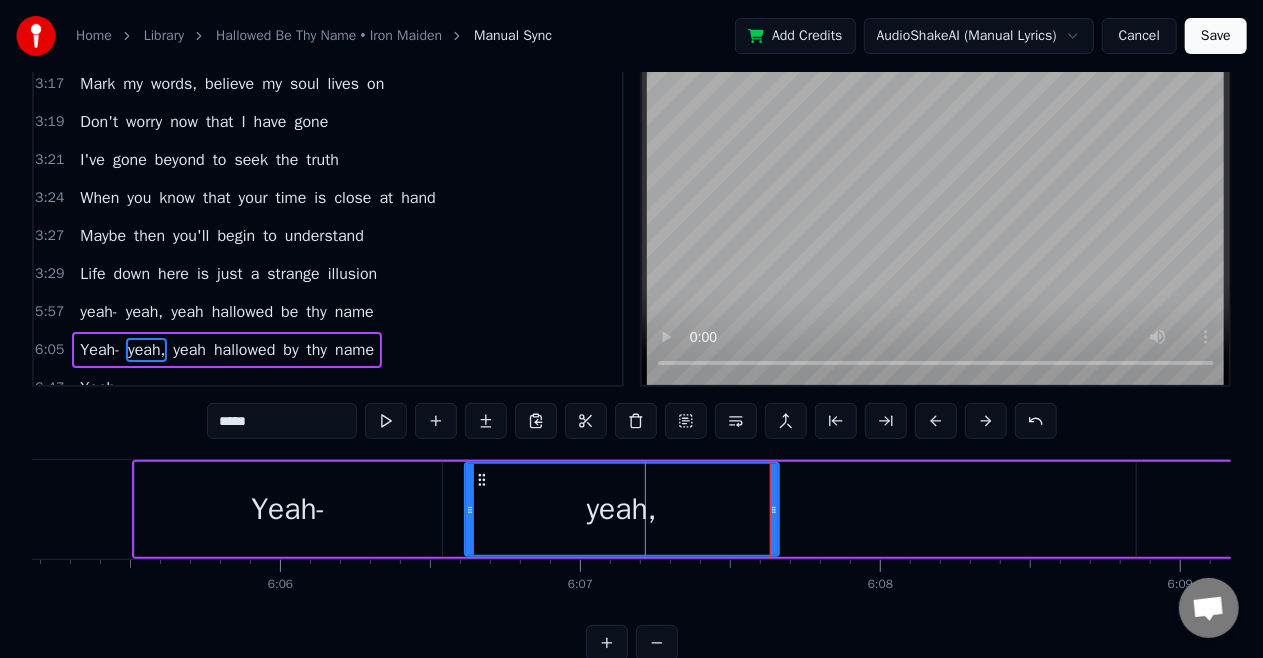 click on "yeah" at bounding box center (189, 350) 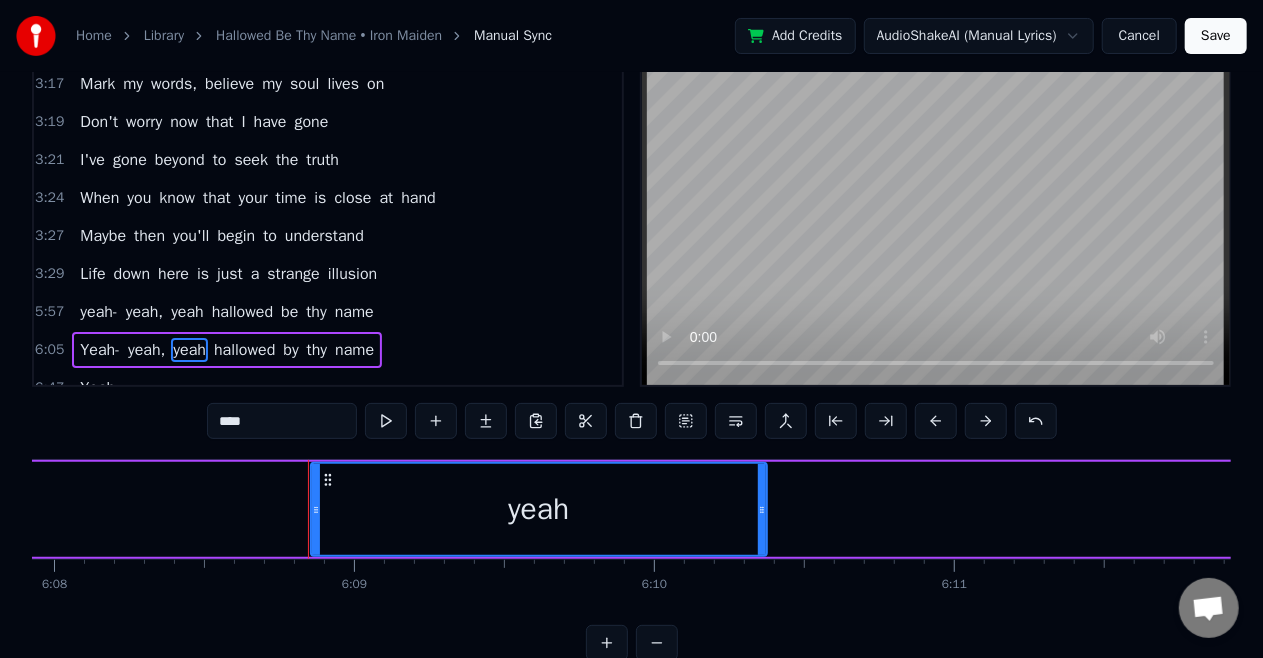 scroll, scrollTop: 0, scrollLeft: 110554, axis: horizontal 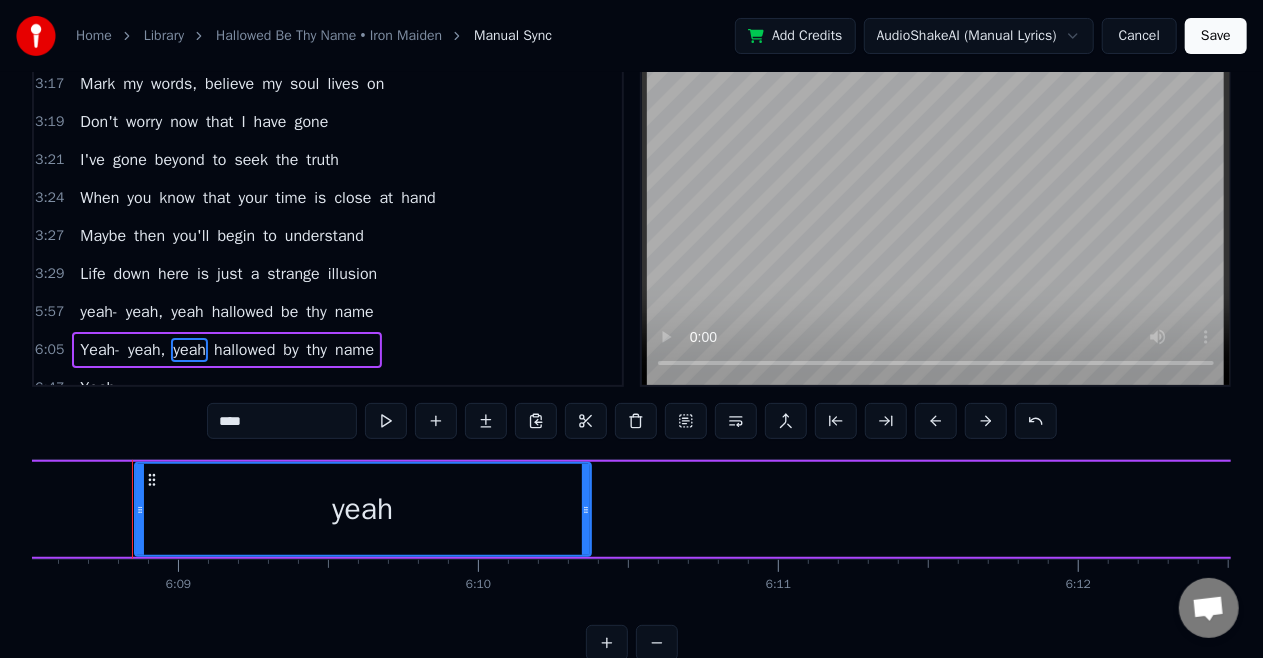 click on "Yeah- yeah, yeah hallowed by thy name" at bounding box center [5209, 509] 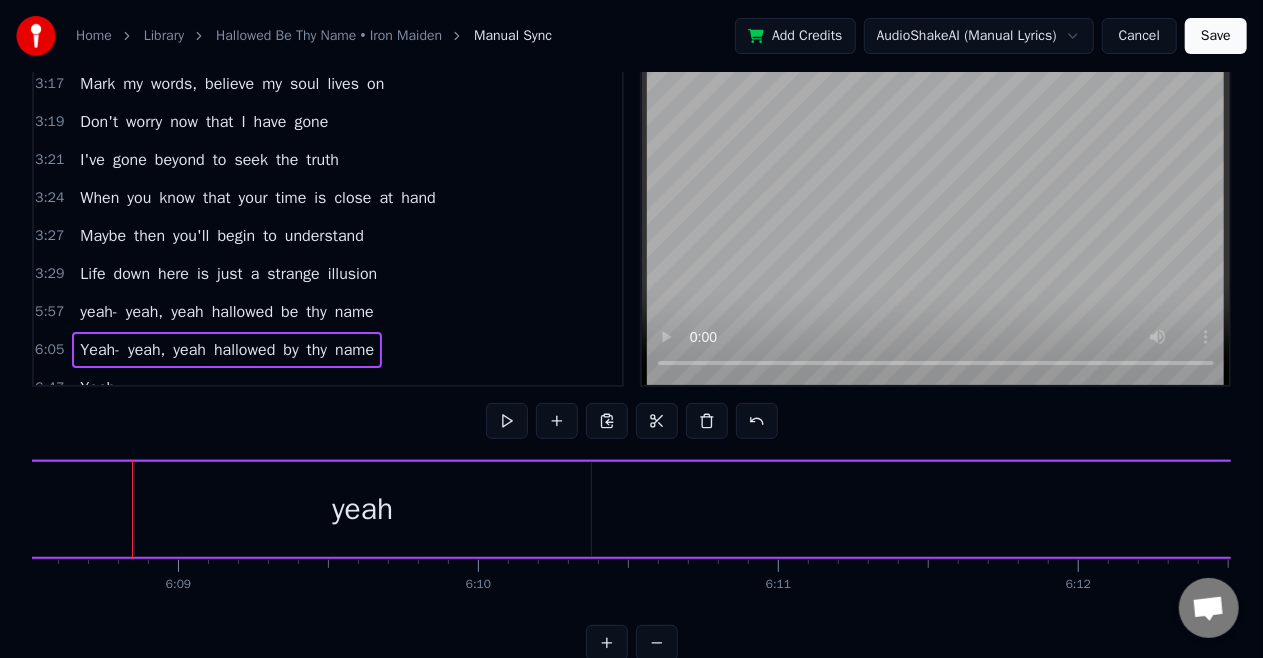 scroll, scrollTop: 0, scrollLeft: 110466, axis: horizontal 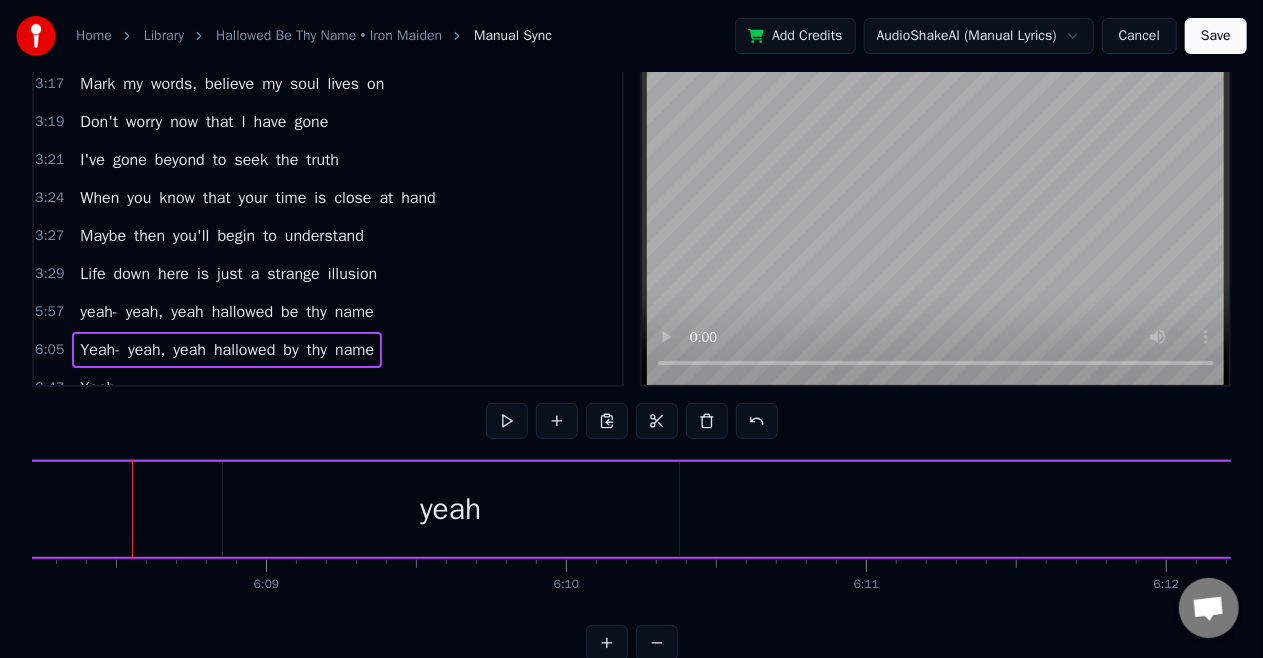 click on "I'm waiting in my cold cell when the bell begins to chime Reflecting on my past life and it doesn't have much time 'Cause at 5 o'clock, they take me to the Gallows Pole The sands of time for me are running low Running low, yeah! When the priest comes to read me the last rites Take a look through the bars at the last sights Of a world that has gone very wrong for me Can it be that there's some sort of error? Hard to stop the surmounting terror Is it really the end, not some crazy dream? Somebody, please tell me that I'm dreaming It's not easy to stop from screaming The words escape me when I try to speak Tears flow, but why am I crying? After all, I'm not afraid of dying Don't I believe that there never is an end? As the guards march me out to the courtyard Somebody cries from a cell, "[DEMOGRAPHIC_DATA] be with you" If there's a [DEMOGRAPHIC_DATA], why has he let me go? As I walk, my life drifts before me Though the end is near I'm not sorry Catch my soul, it's willing to fly away Mark my words, believe my soul lives on Don't worry now I" at bounding box center [631, 534] 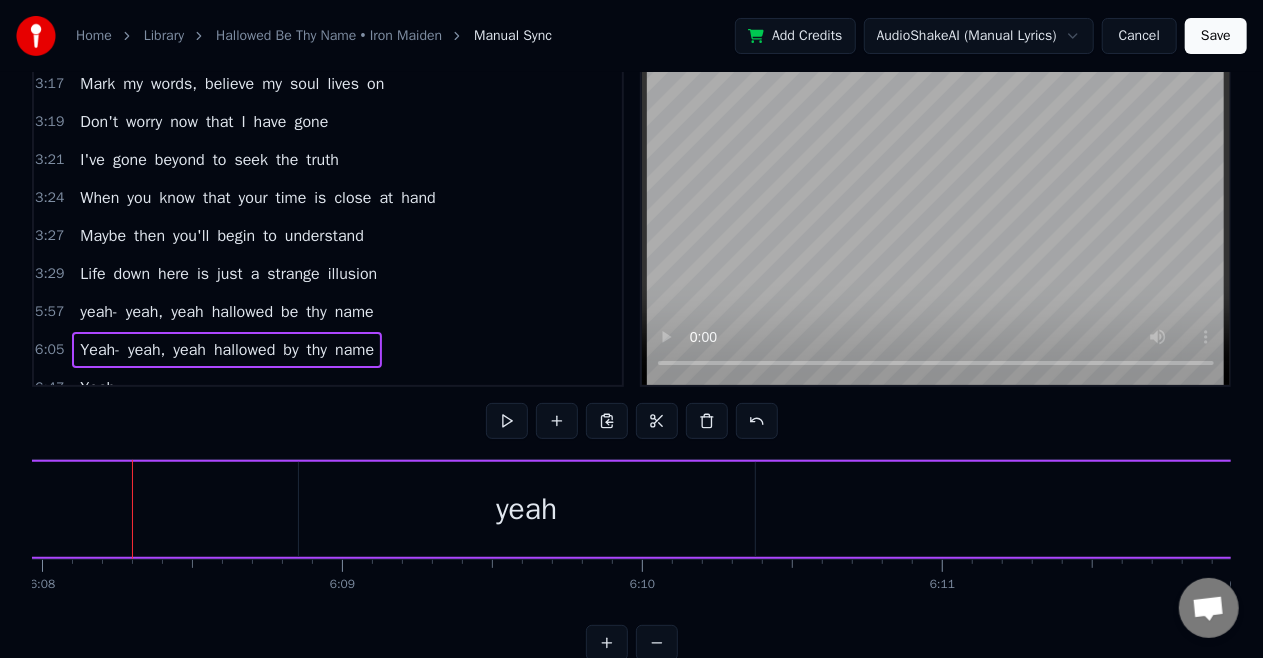 click on "Yeah- yeah, yeah hallowed by thy name" at bounding box center (5373, 509) 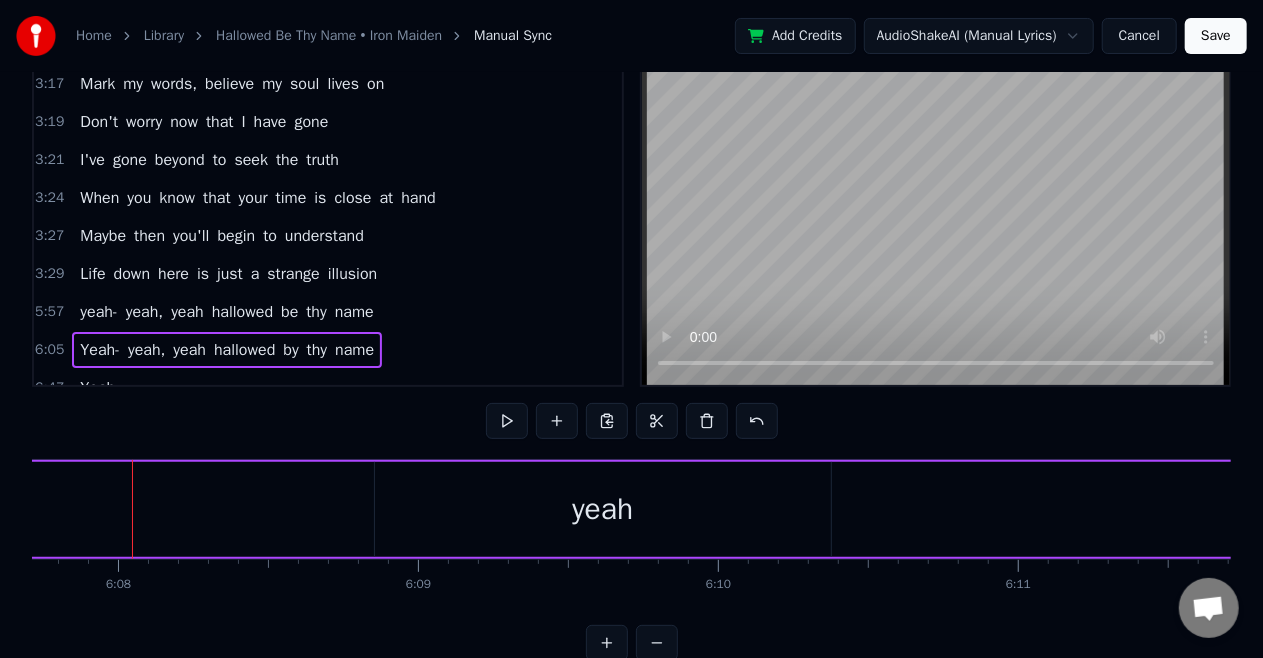 click on "Yeah- yeah, yeah hallowed by thy name" at bounding box center (5449, 509) 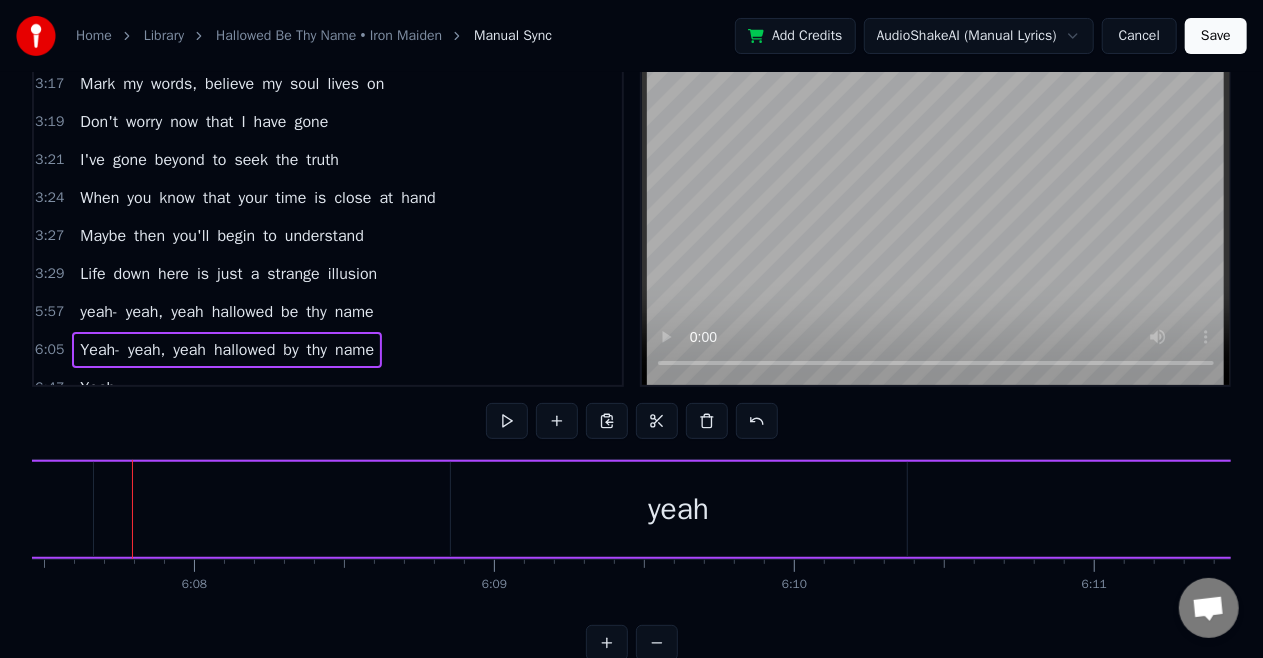 click on "yeah," at bounding box center (-64, 509) 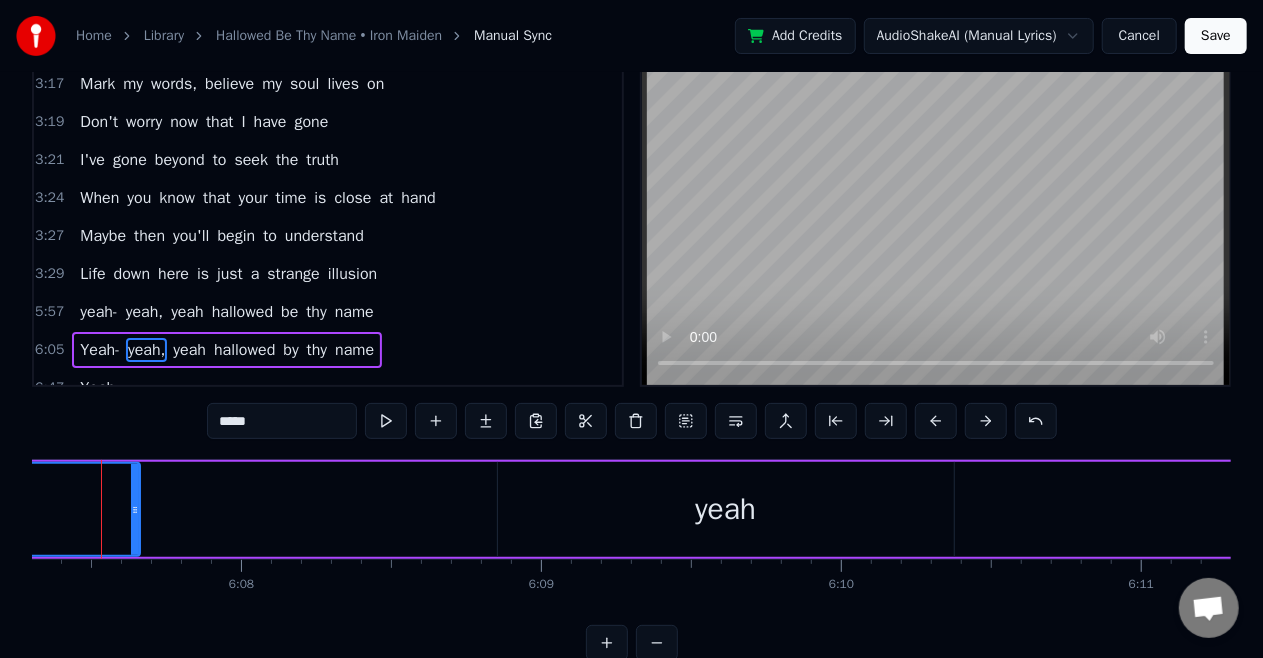 scroll, scrollTop: 0, scrollLeft: 110160, axis: horizontal 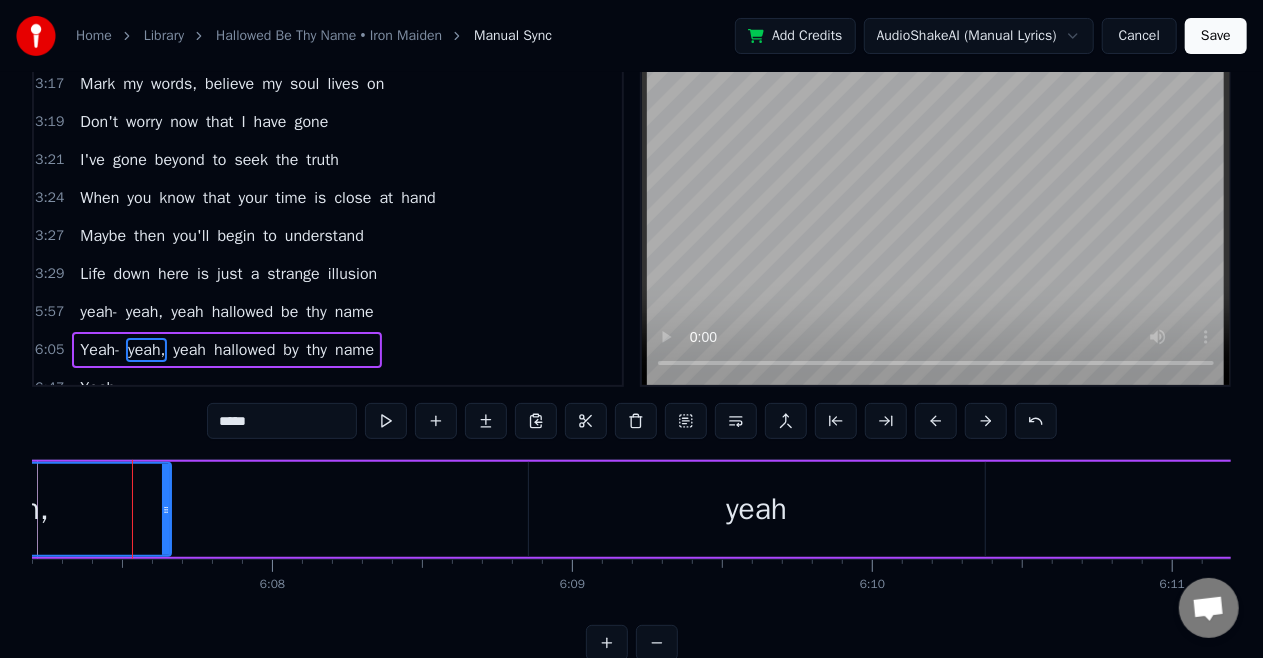 click on "yeah" at bounding box center [757, 509] 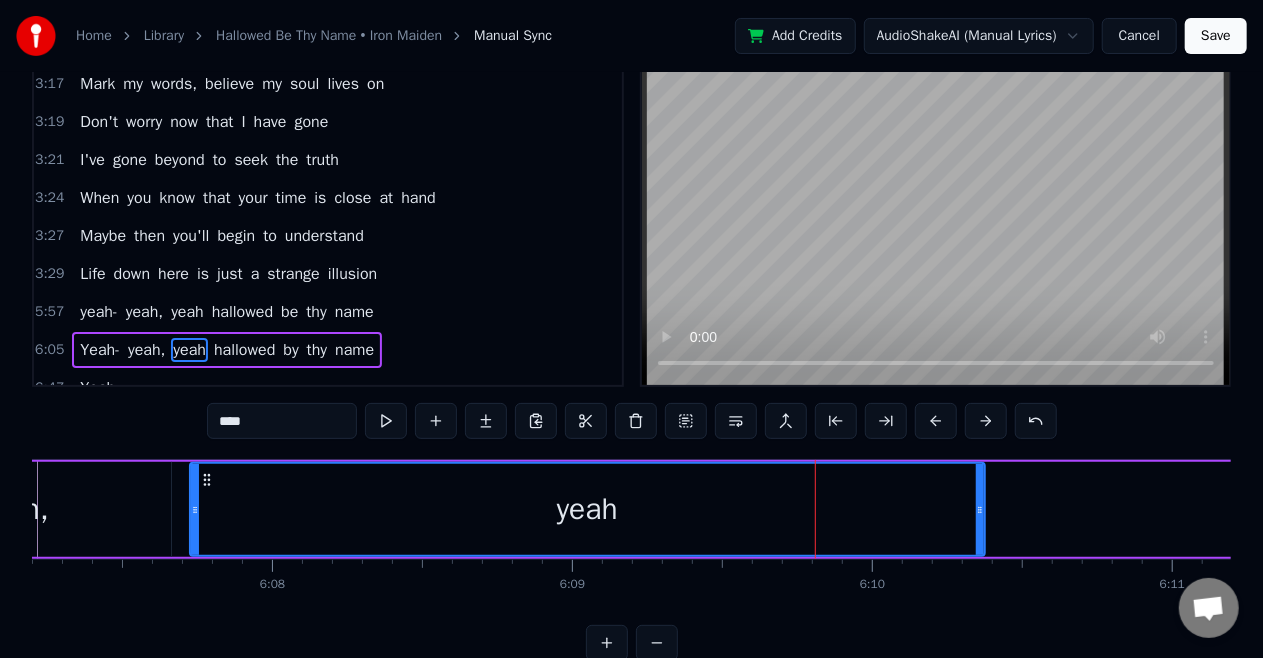 drag, startPoint x: 536, startPoint y: 508, endPoint x: 197, endPoint y: 527, distance: 339.53204 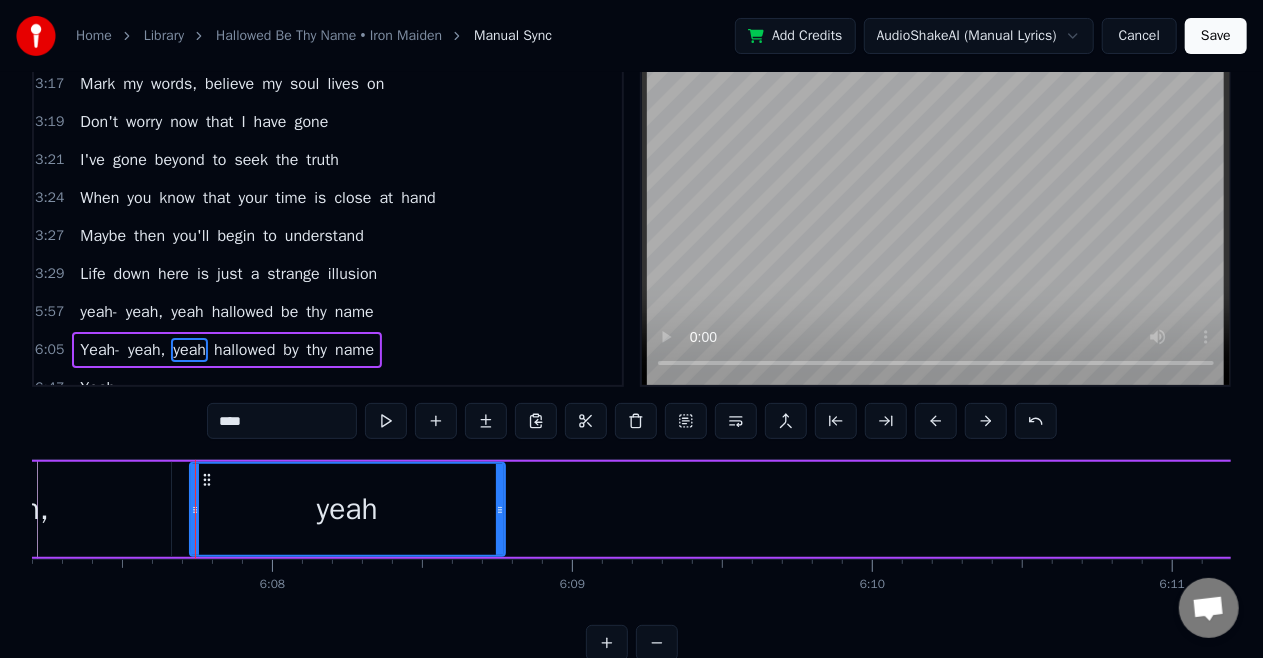 drag, startPoint x: 981, startPoint y: 512, endPoint x: 501, endPoint y: 545, distance: 481.13303 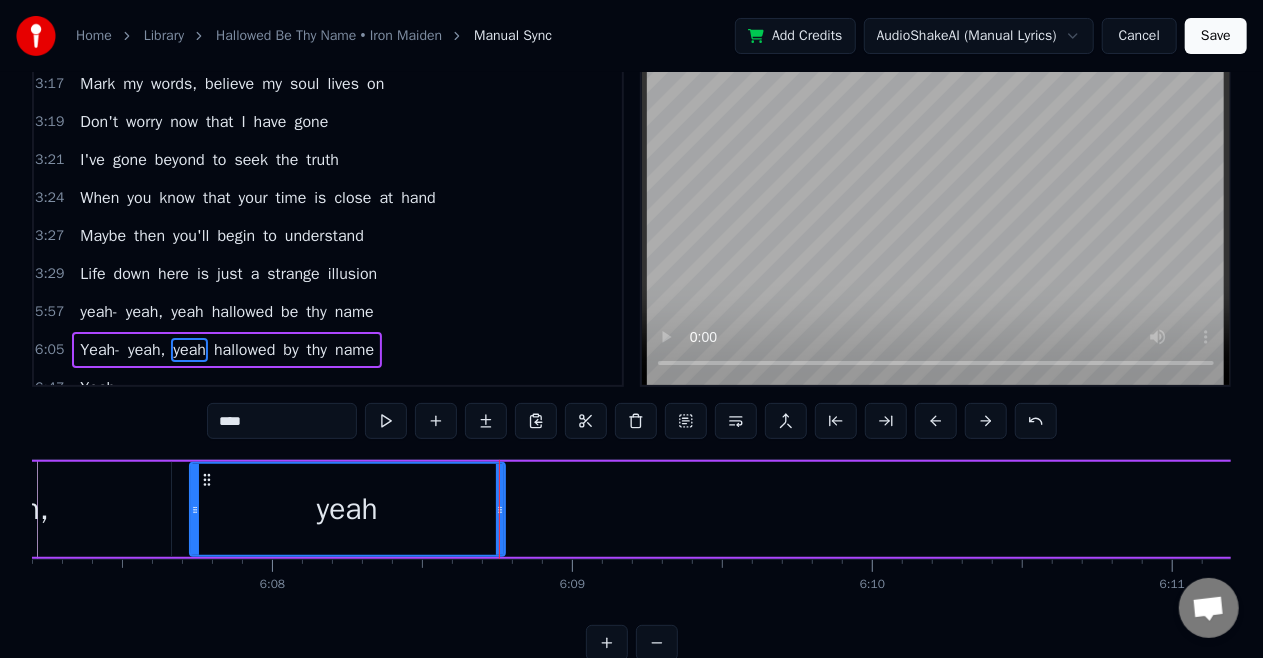 click on "hallowed" at bounding box center (244, 350) 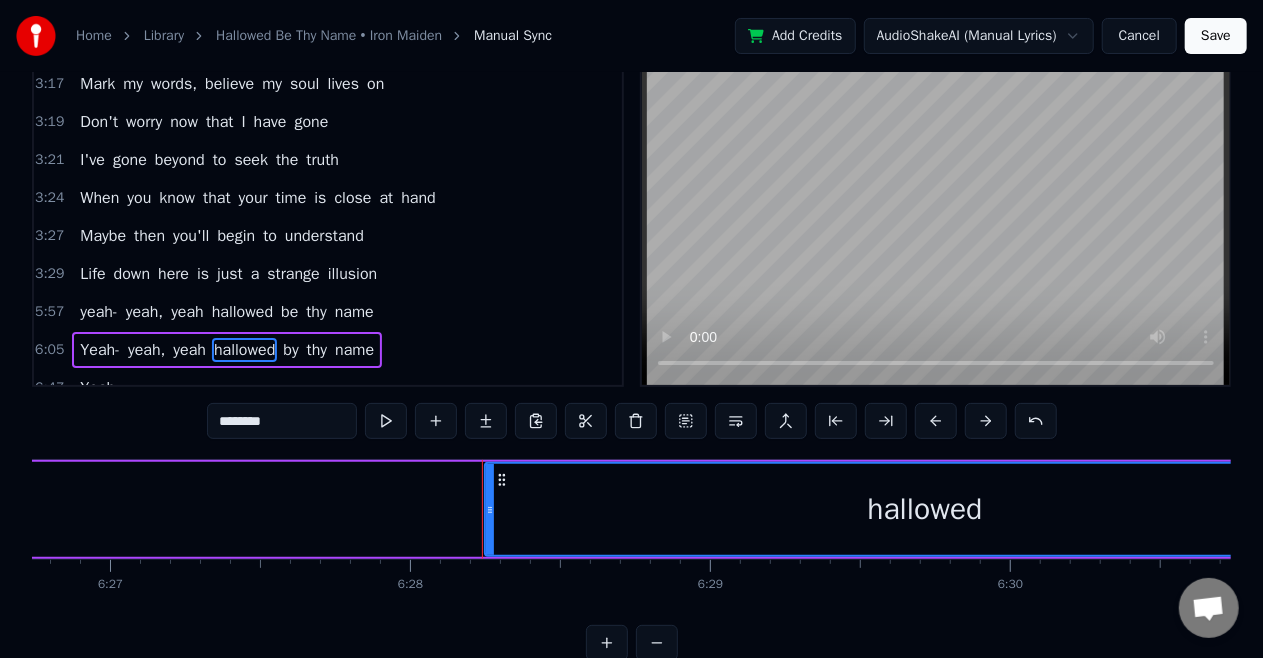 scroll, scrollTop: 0, scrollLeft: 116372, axis: horizontal 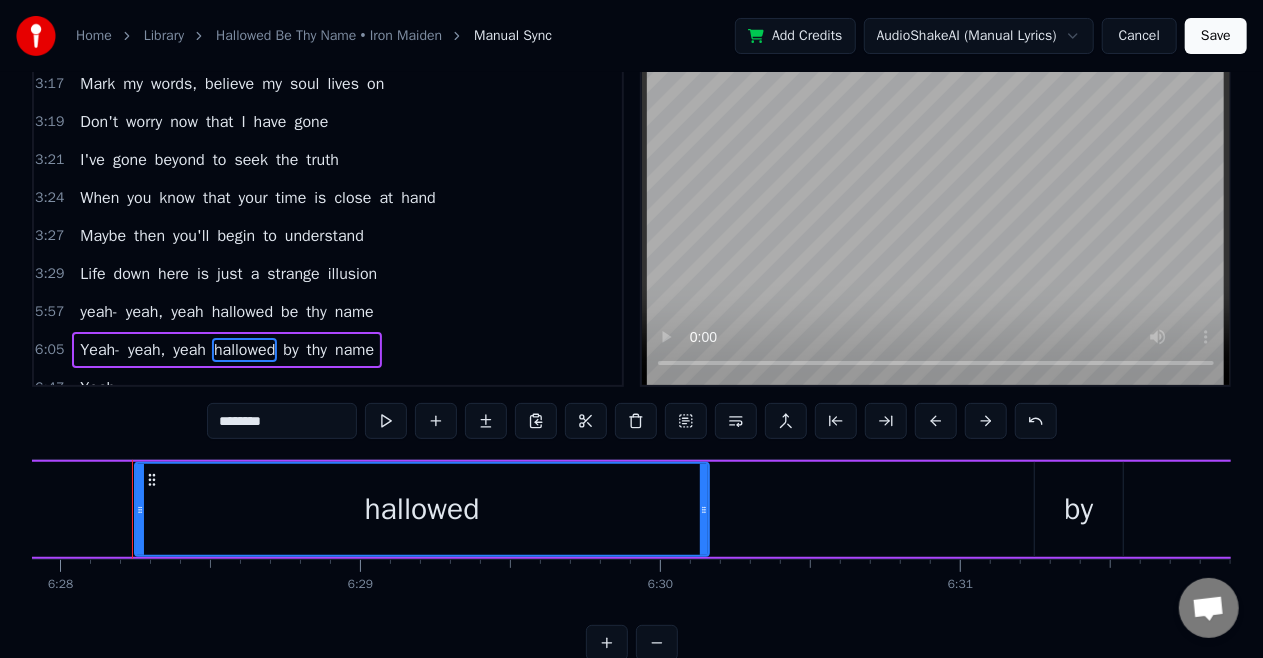 drag, startPoint x: 1014, startPoint y: 508, endPoint x: 708, endPoint y: 556, distance: 309.74182 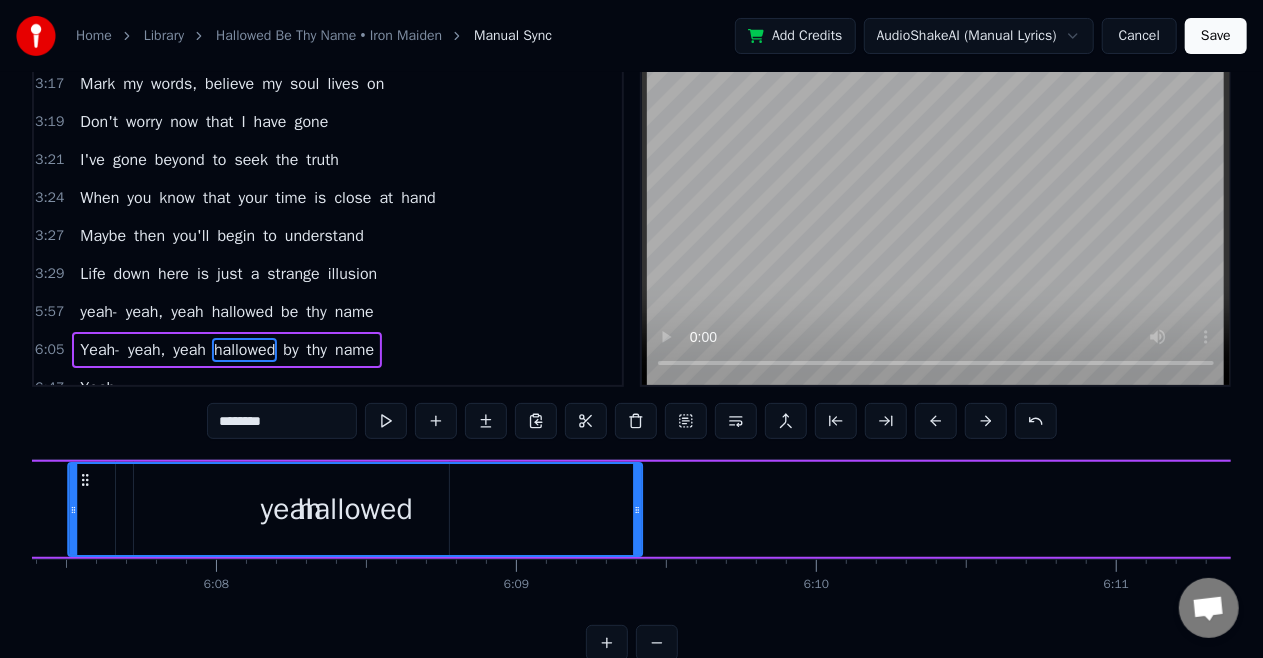 drag, startPoint x: 152, startPoint y: 479, endPoint x: 134, endPoint y: 484, distance: 18.681541 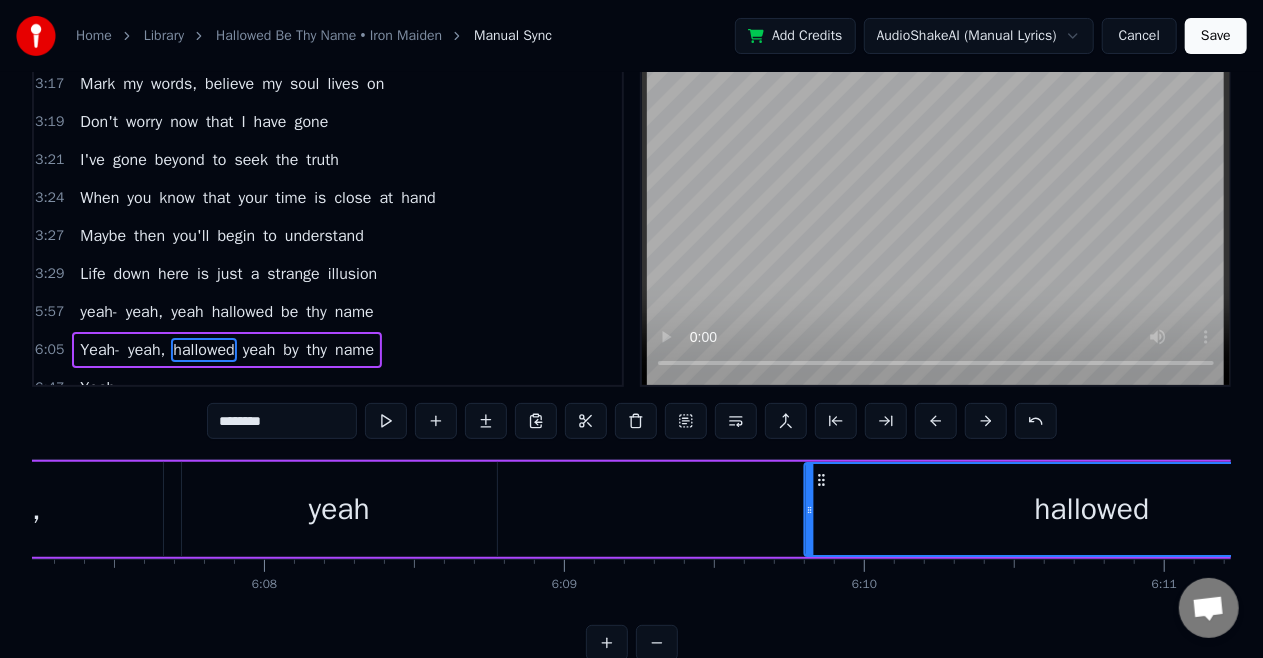 drag, startPoint x: 133, startPoint y: 482, endPoint x: 822, endPoint y: 506, distance: 689.41785 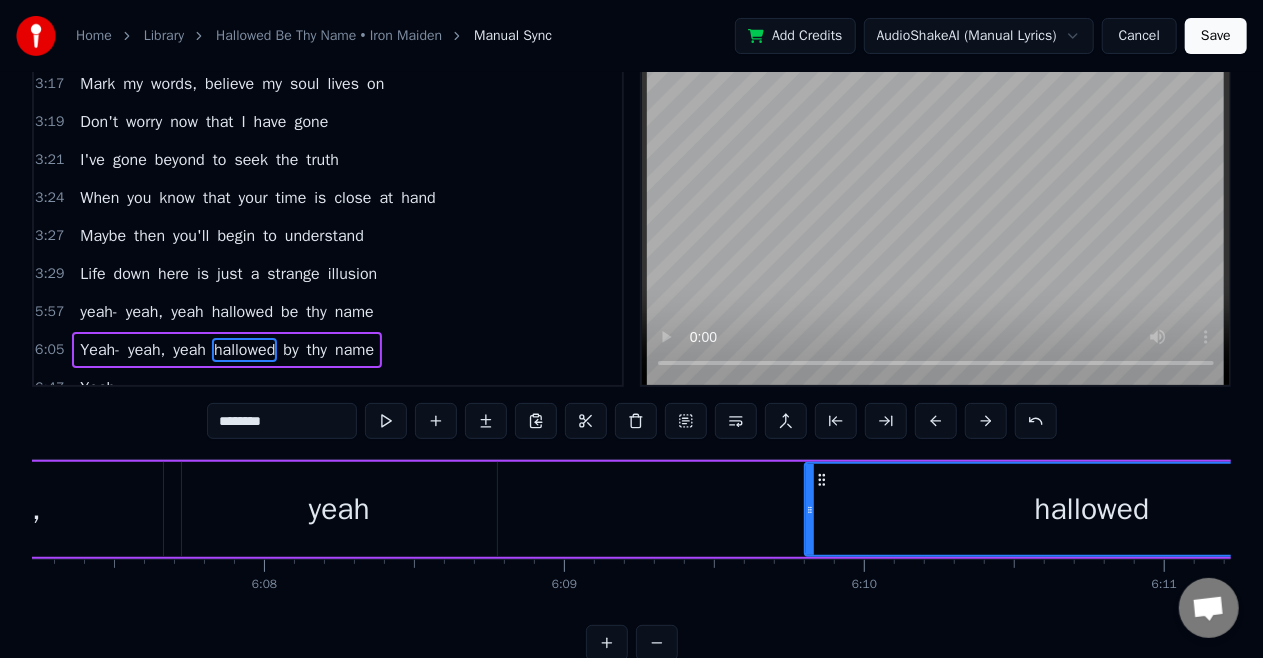 click on "by" at bounding box center [290, 350] 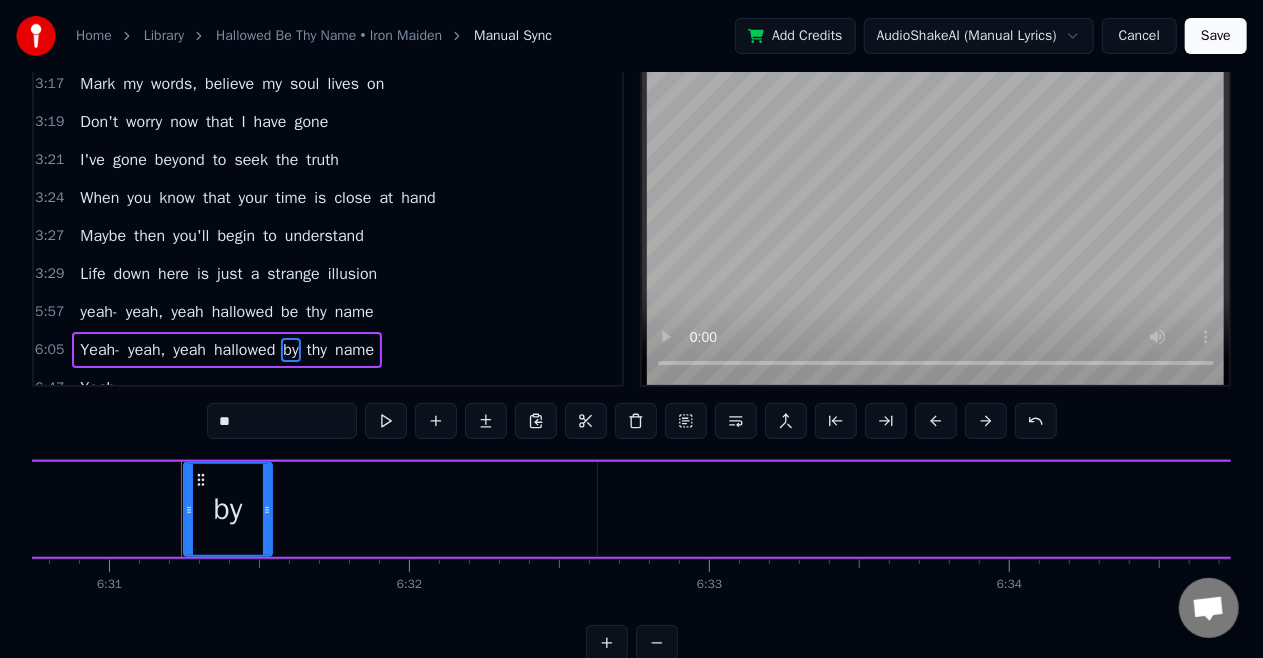 scroll, scrollTop: 0, scrollLeft: 117272, axis: horizontal 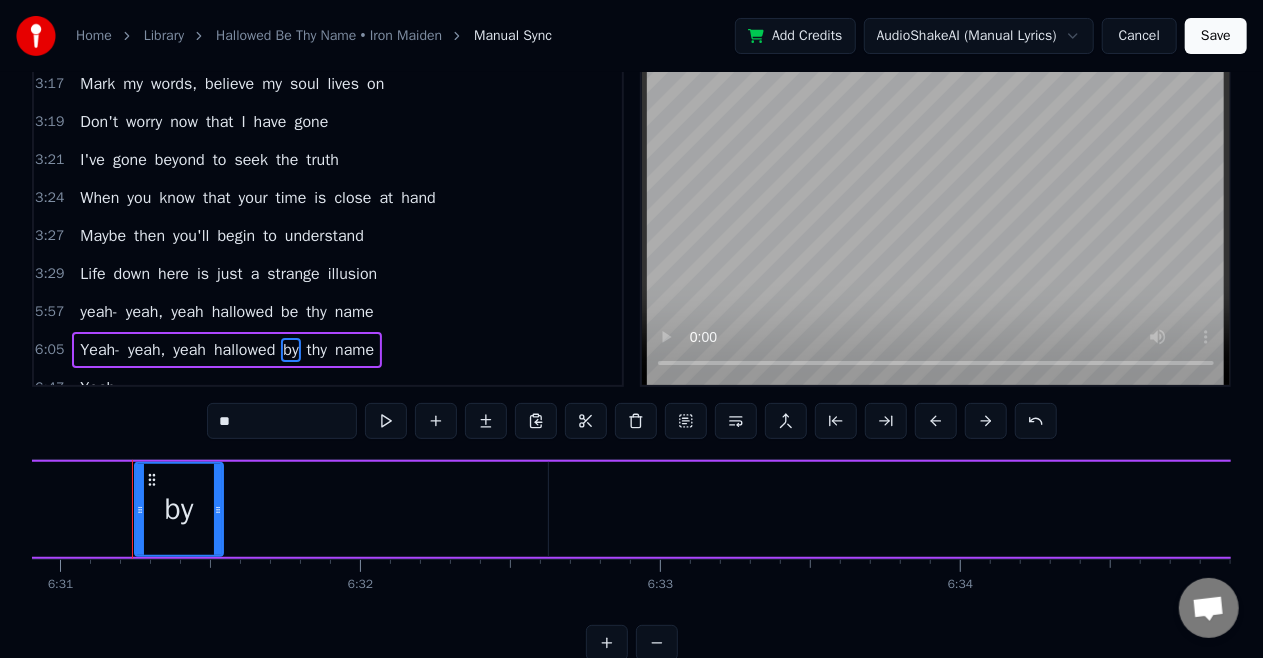 click on "**" at bounding box center [282, 421] 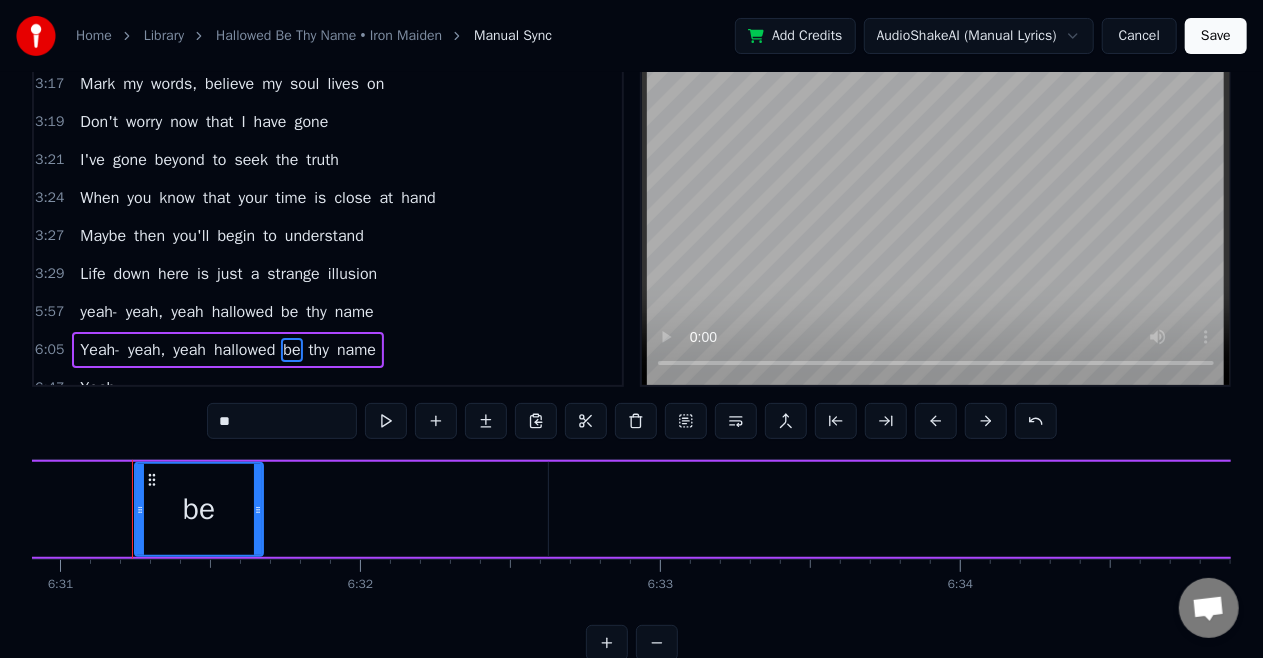 drag, startPoint x: 218, startPoint y: 509, endPoint x: 259, endPoint y: 511, distance: 41.04875 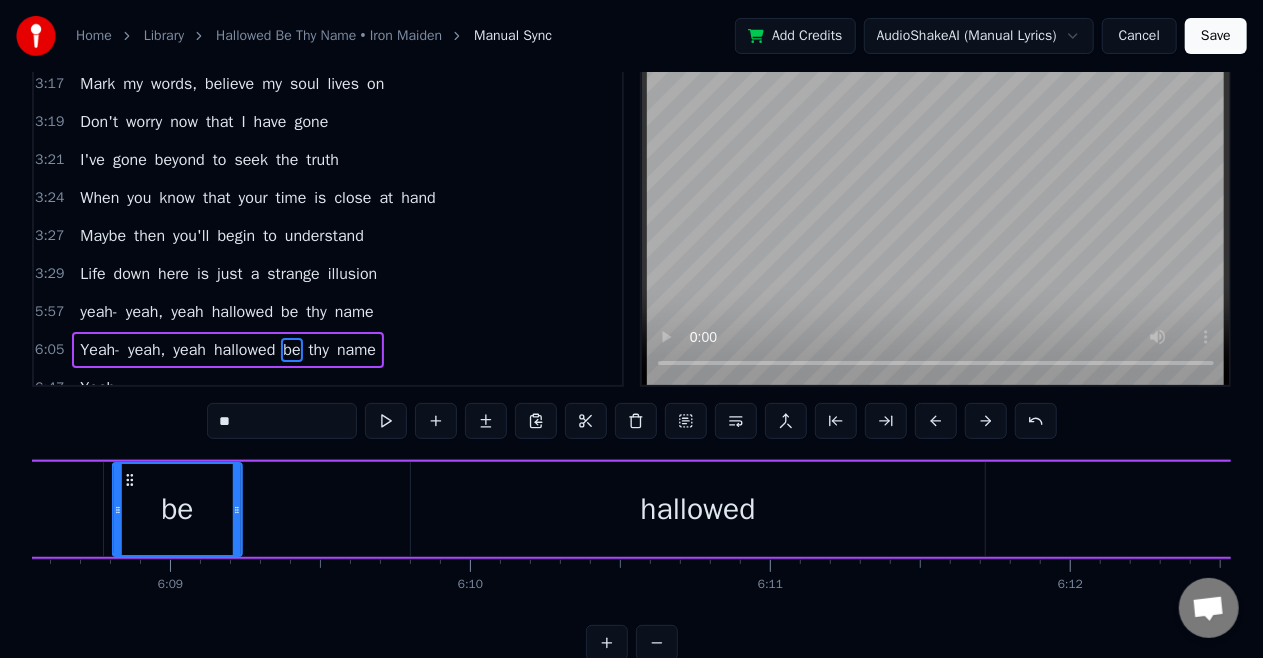 drag, startPoint x: 147, startPoint y: 477, endPoint x: 112, endPoint y: 489, distance: 37 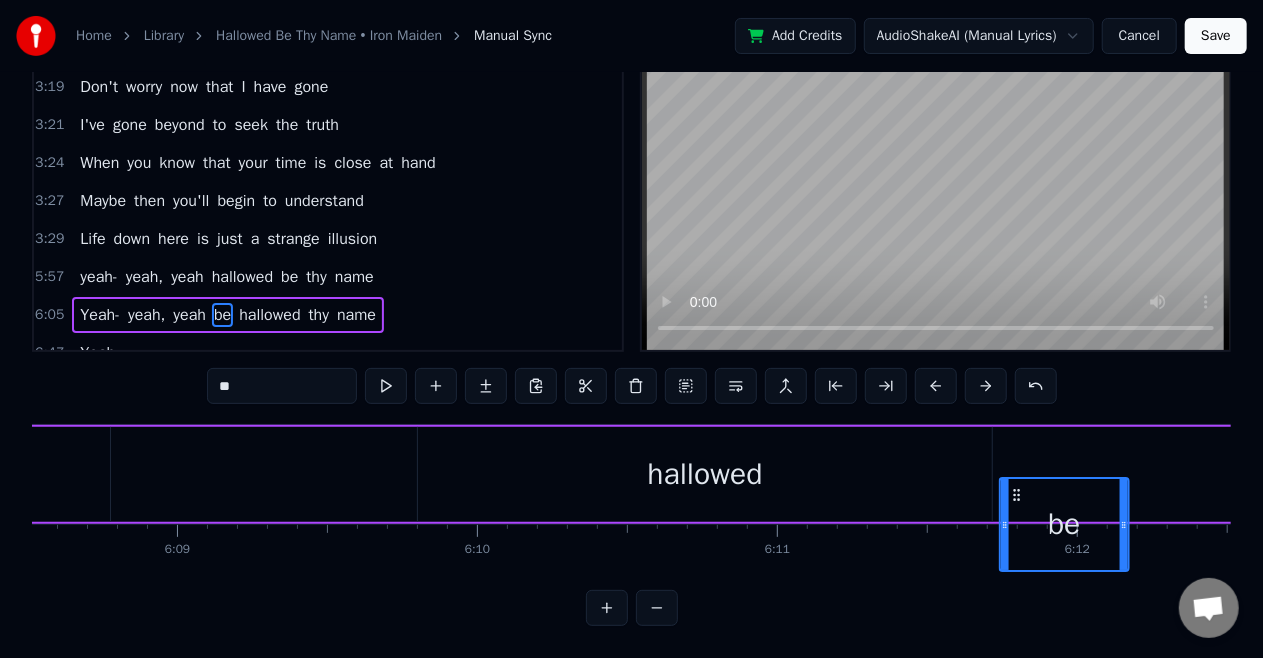 scroll, scrollTop: 98, scrollLeft: 0, axis: vertical 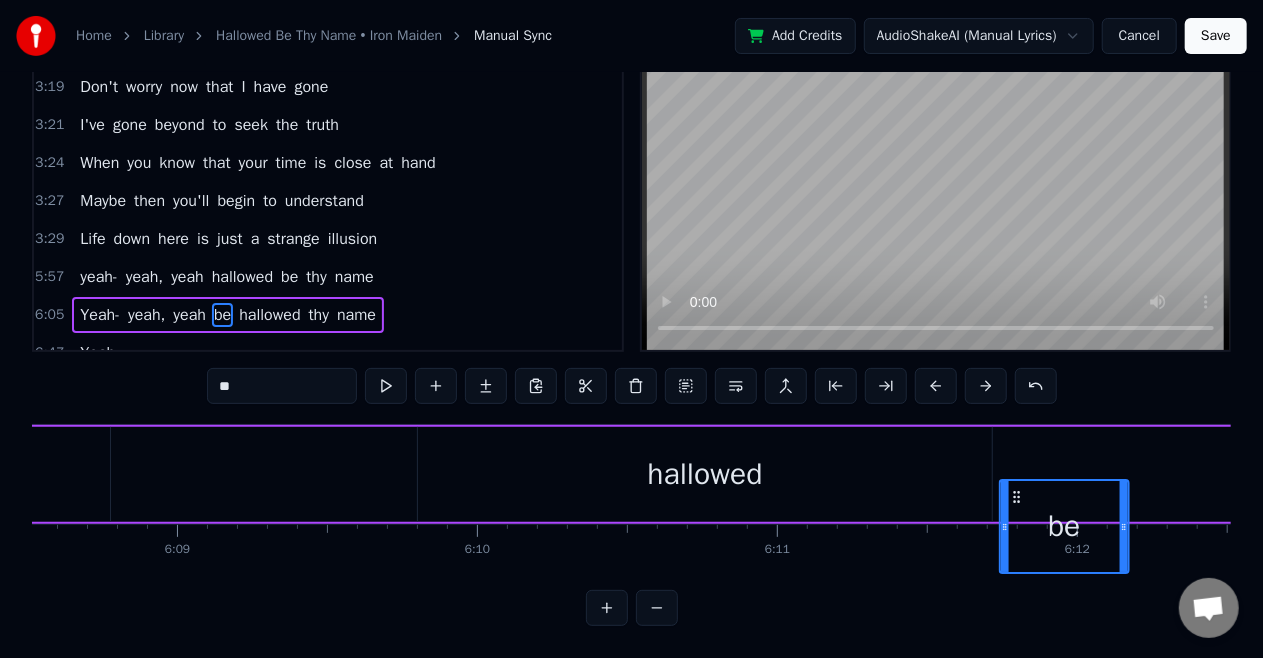 drag, startPoint x: 117, startPoint y: 475, endPoint x: 1017, endPoint y: 548, distance: 902.9557 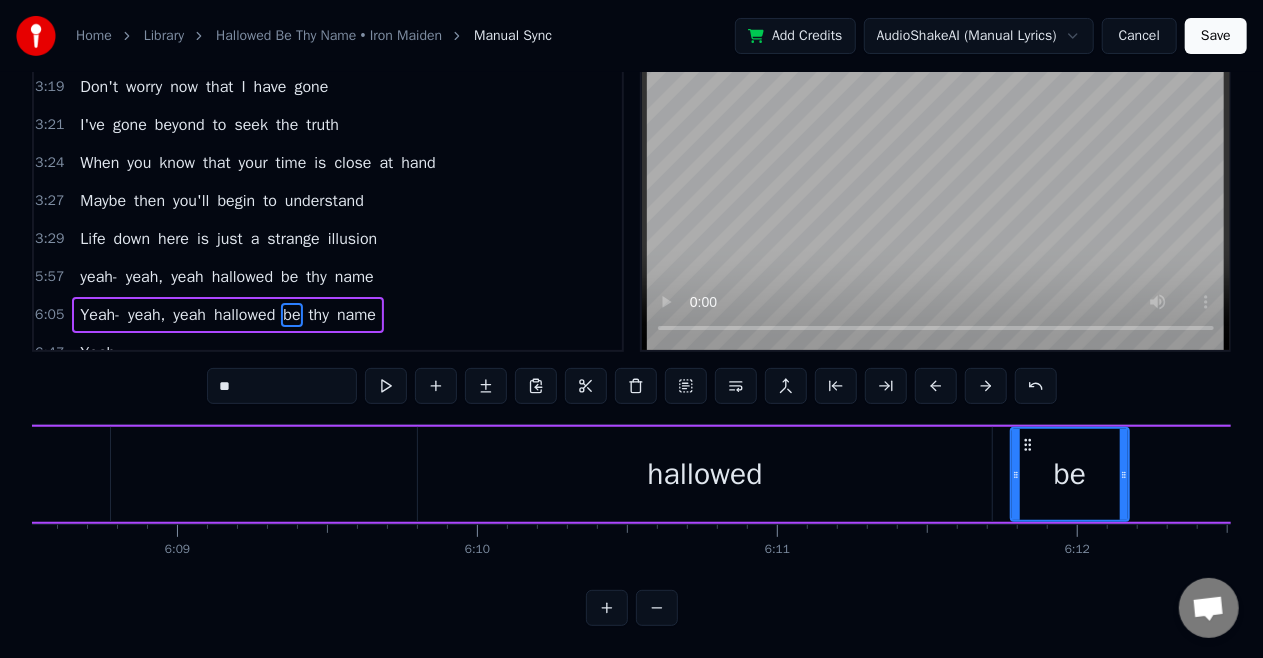 drag, startPoint x: 1003, startPoint y: 452, endPoint x: 1014, endPoint y: 458, distance: 12.529964 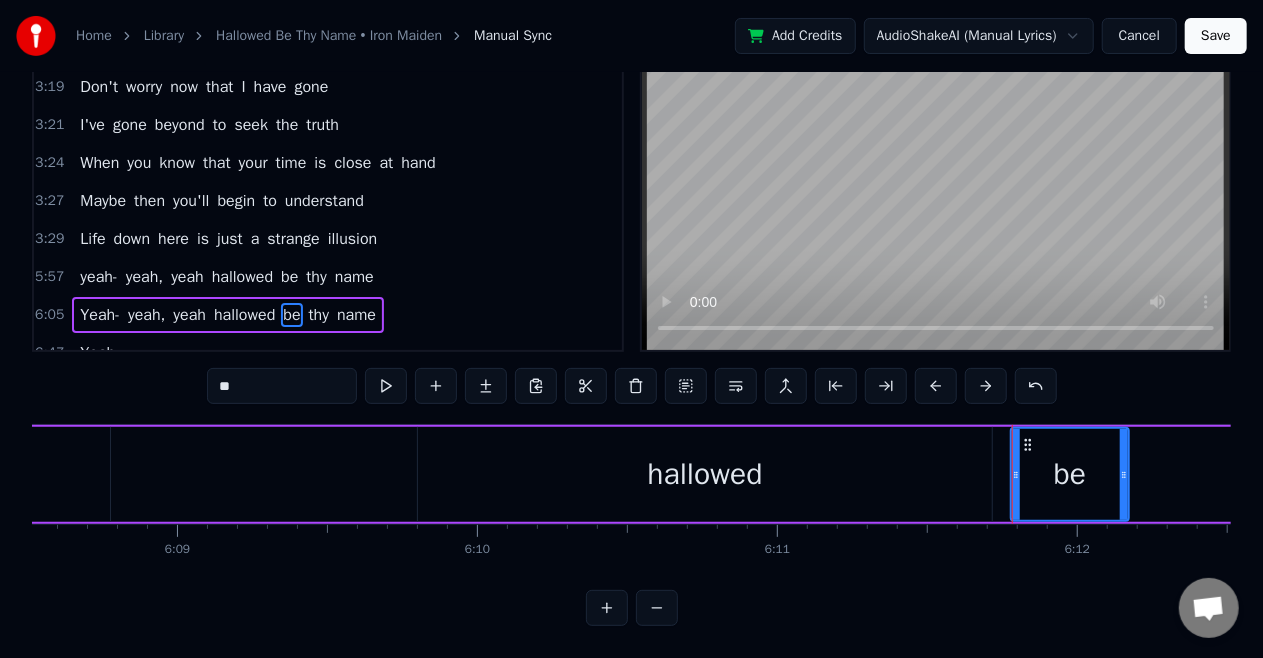 scroll, scrollTop: 46, scrollLeft: 0, axis: vertical 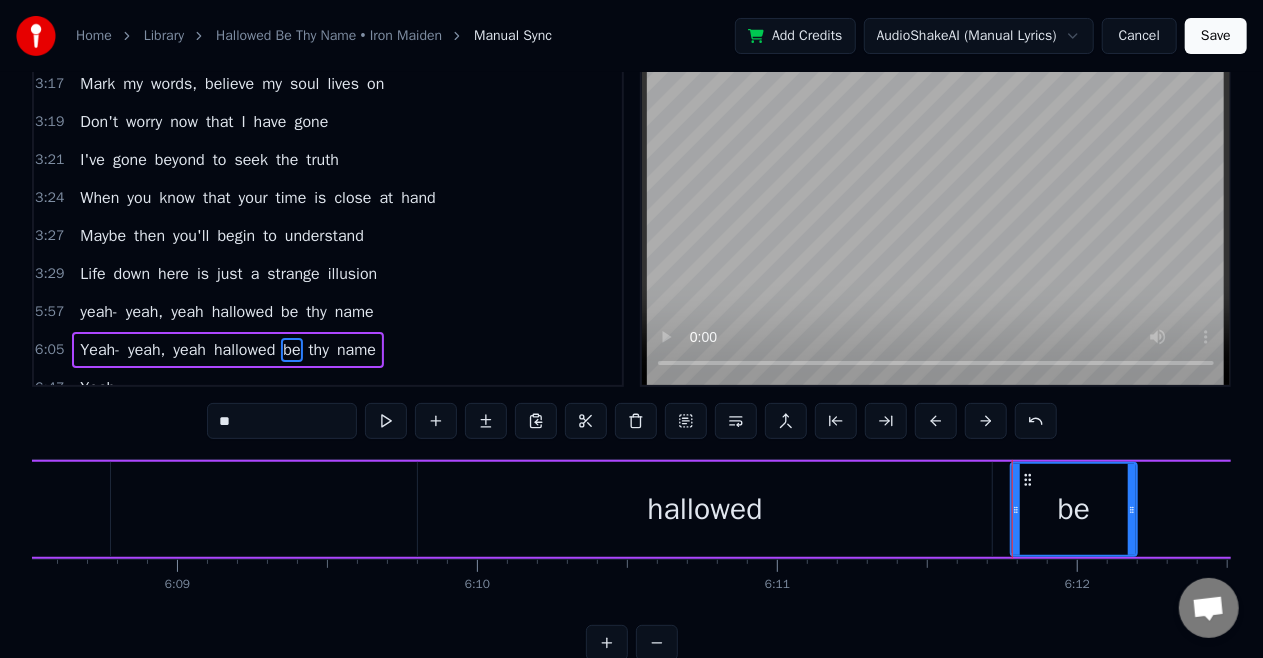 click 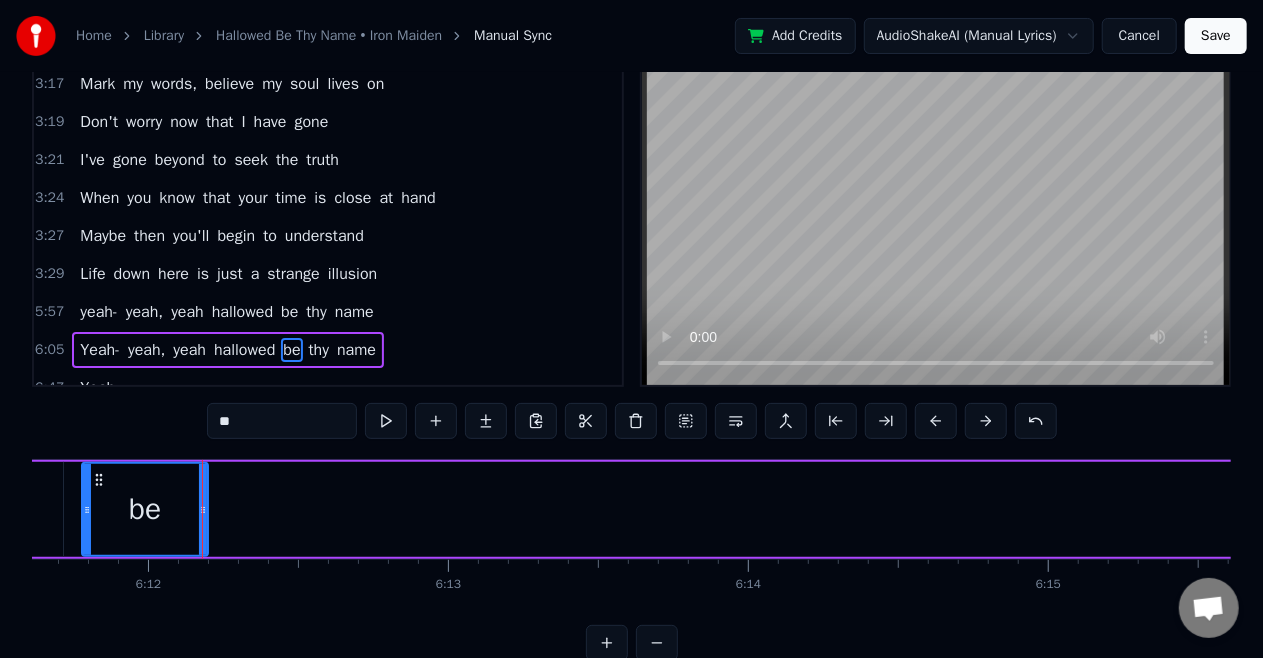 scroll, scrollTop: 0, scrollLeft: 111554, axis: horizontal 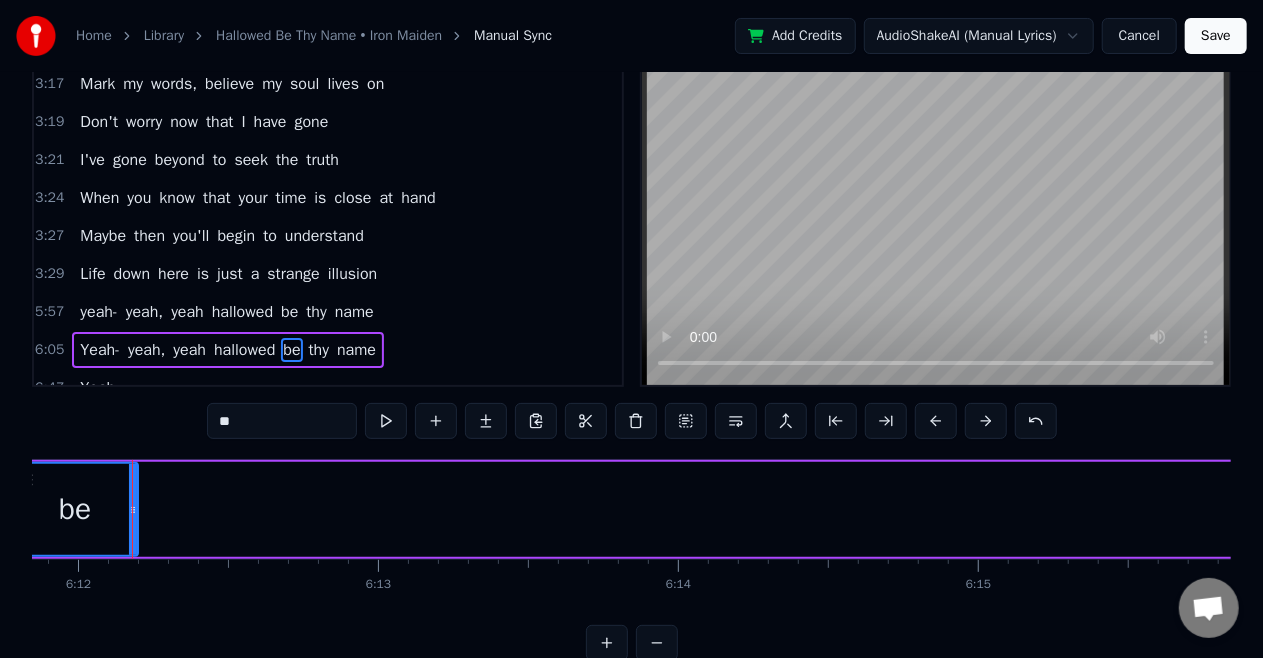 click on "thy" at bounding box center [319, 350] 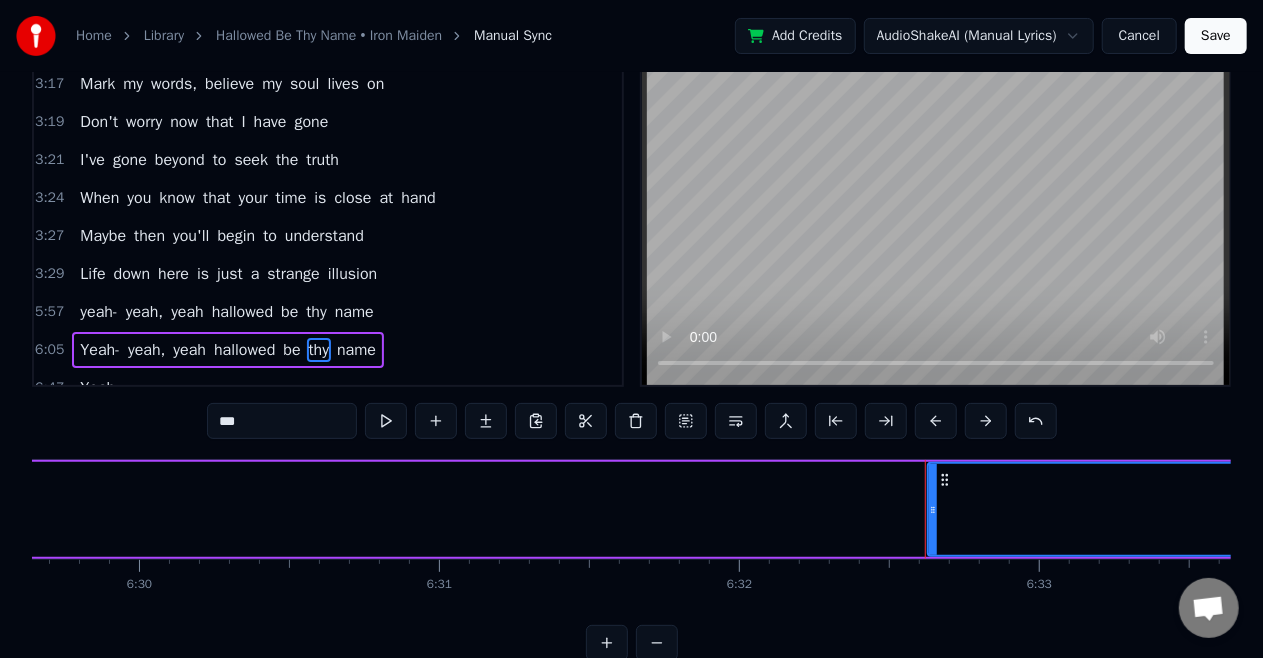 scroll, scrollTop: 0, scrollLeft: 117686, axis: horizontal 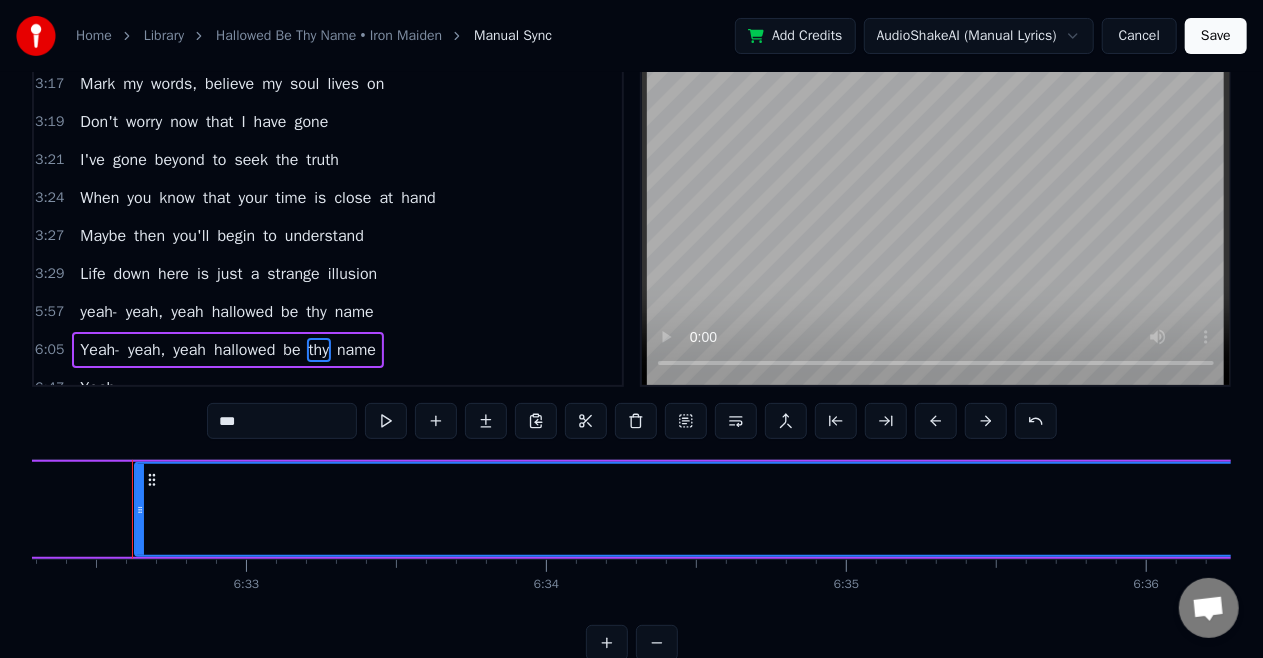 click on "thy" at bounding box center [1406, 509] 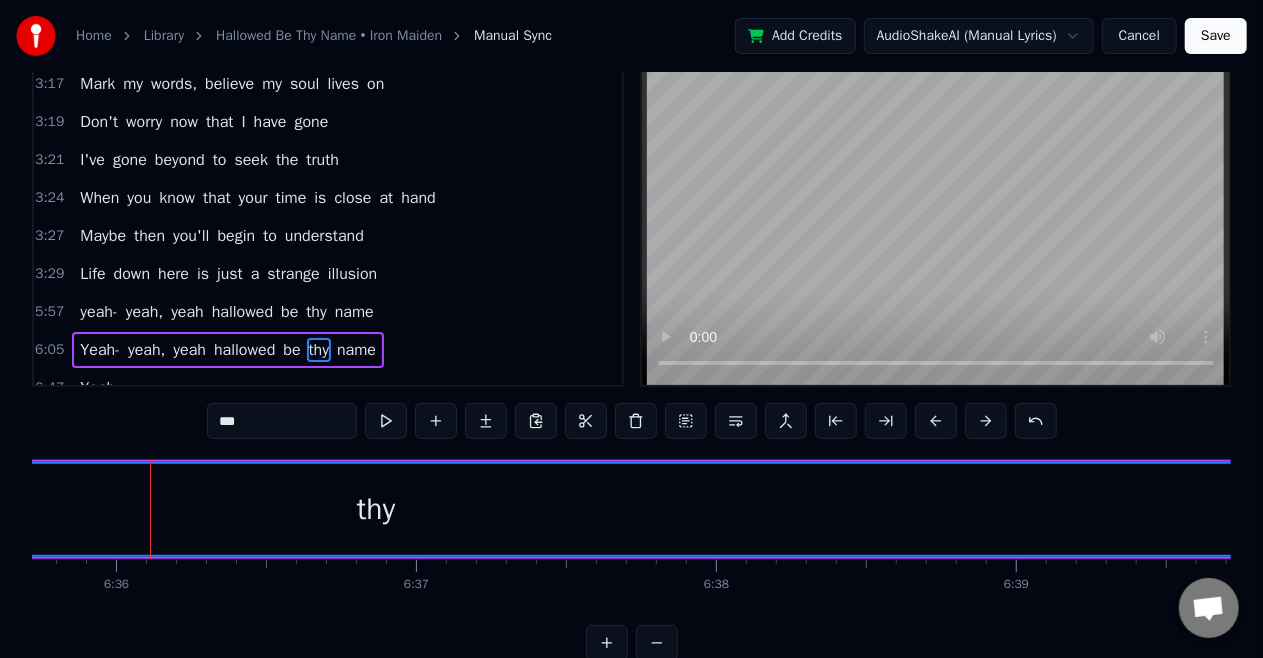 scroll, scrollTop: 0, scrollLeft: 118734, axis: horizontal 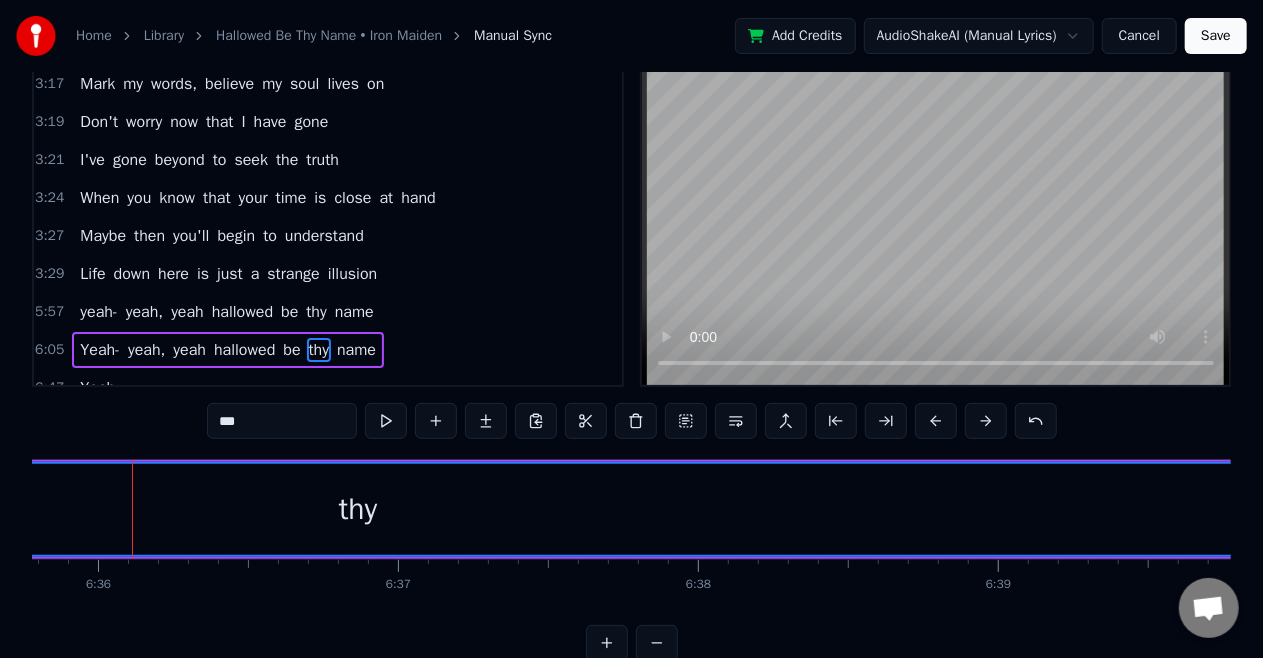click on "thy" at bounding box center [358, 509] 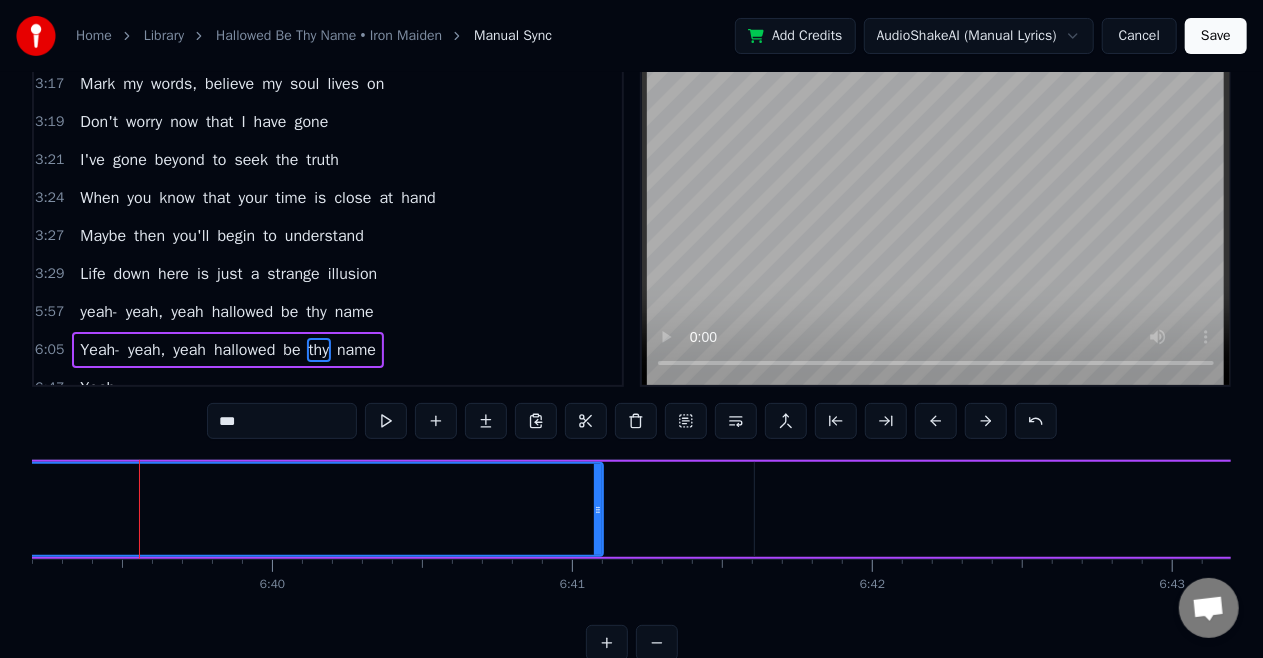 scroll, scrollTop: 0, scrollLeft: 119767, axis: horizontal 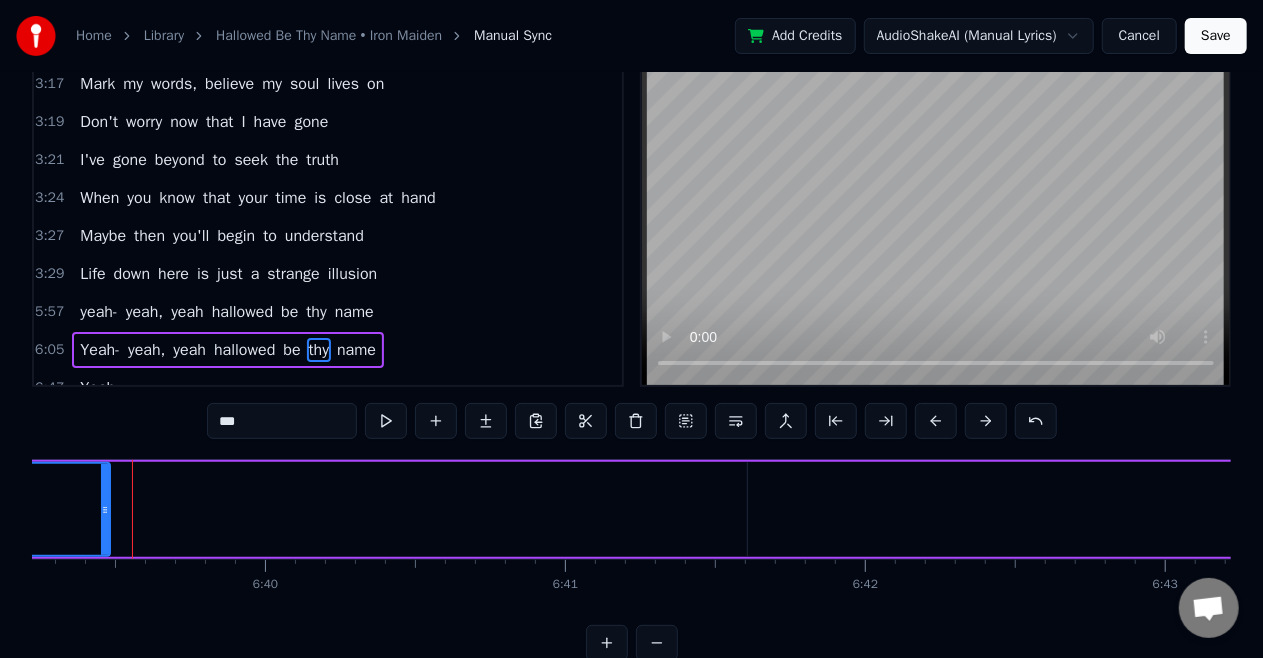 drag, startPoint x: 590, startPoint y: 507, endPoint x: 104, endPoint y: 516, distance: 486.0833 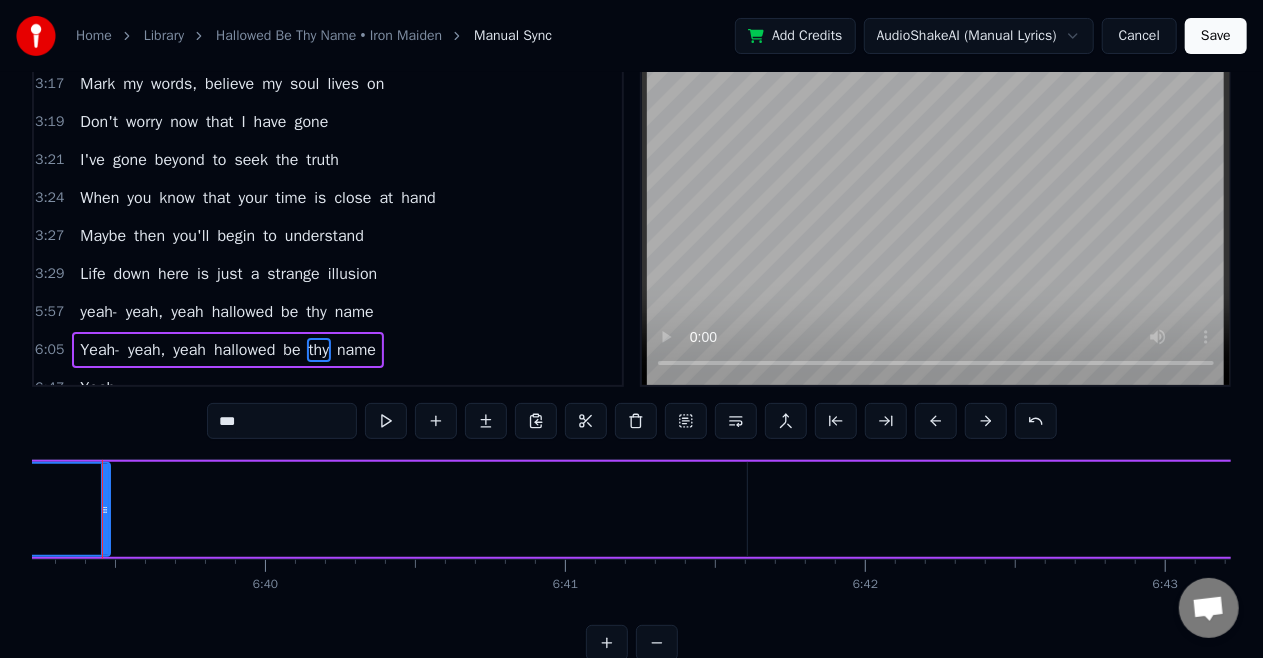 scroll, scrollTop: 0, scrollLeft: 119737, axis: horizontal 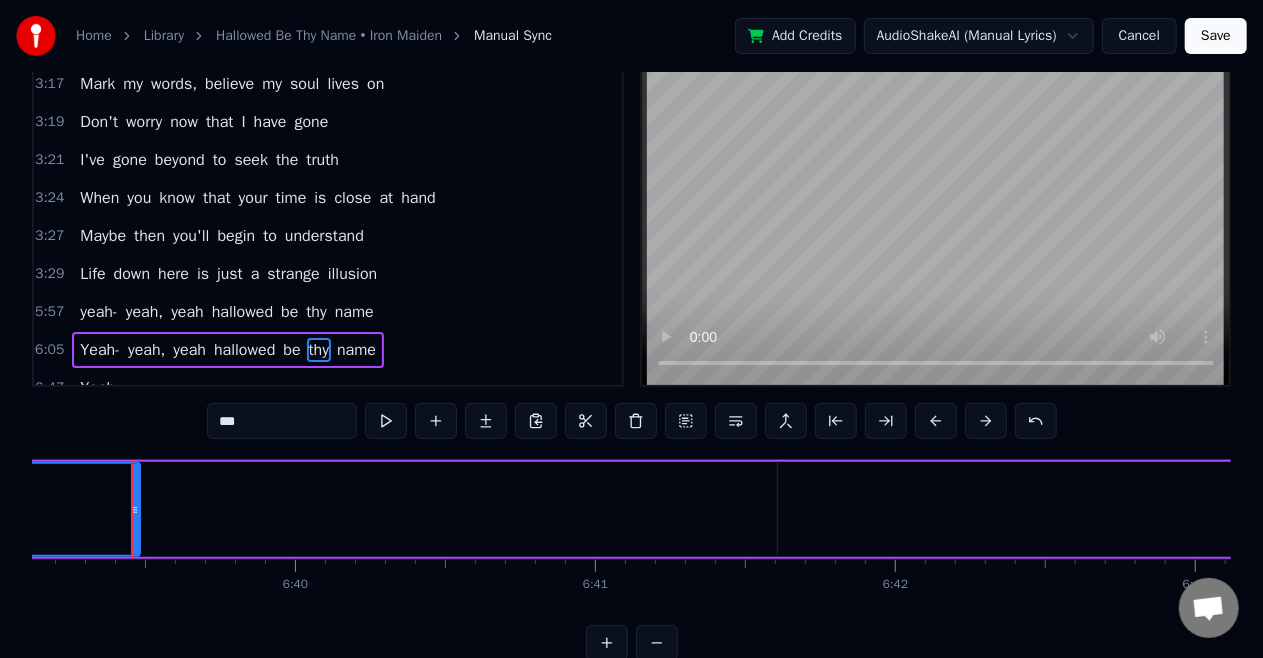 click on "thy" at bounding box center (-888, 509) 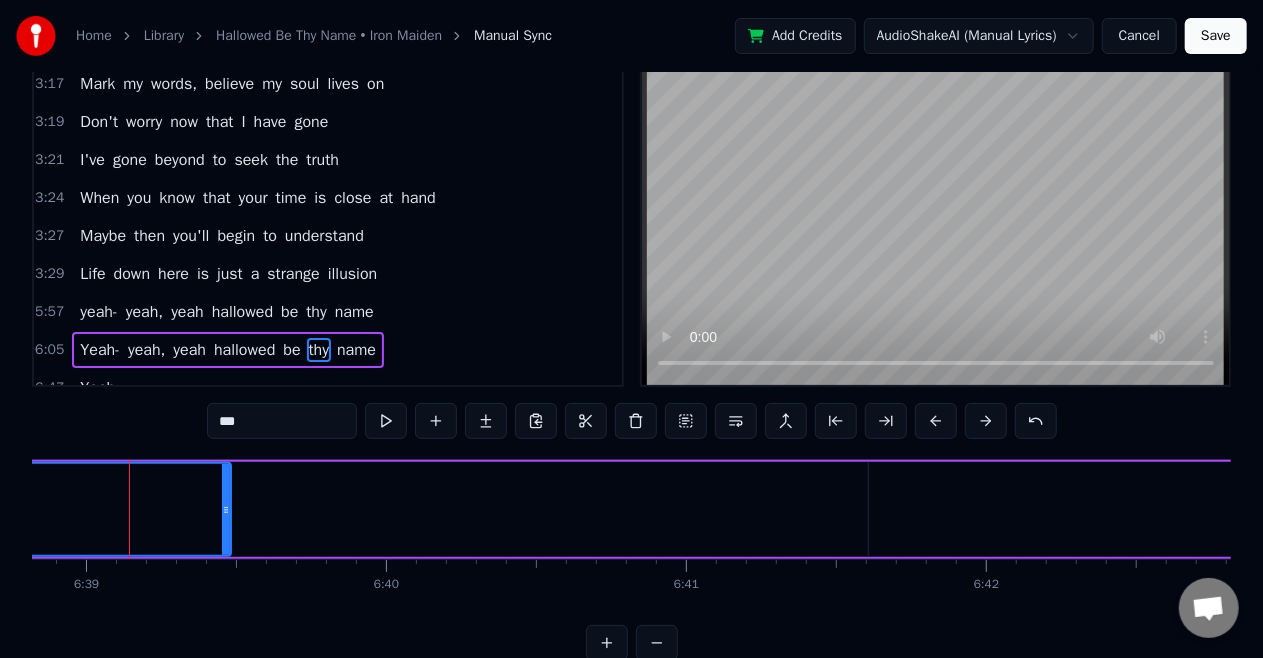 scroll, scrollTop: 0, scrollLeft: 119643, axis: horizontal 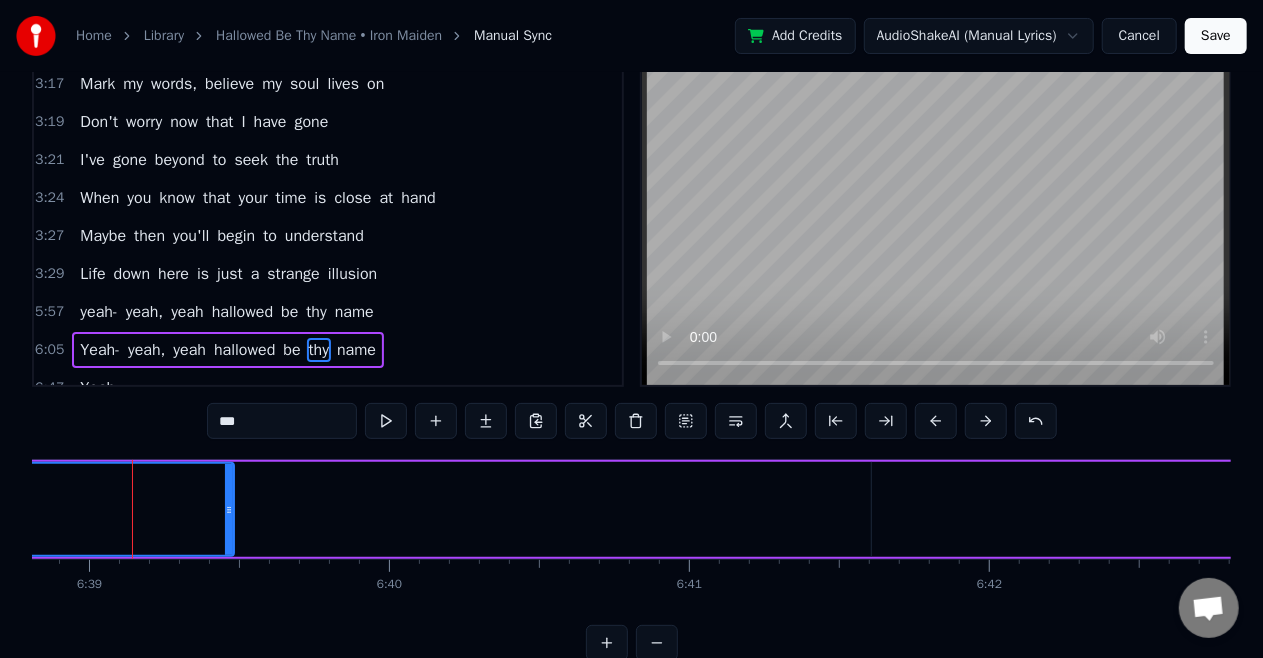 click on "thy" at bounding box center (-794, 509) 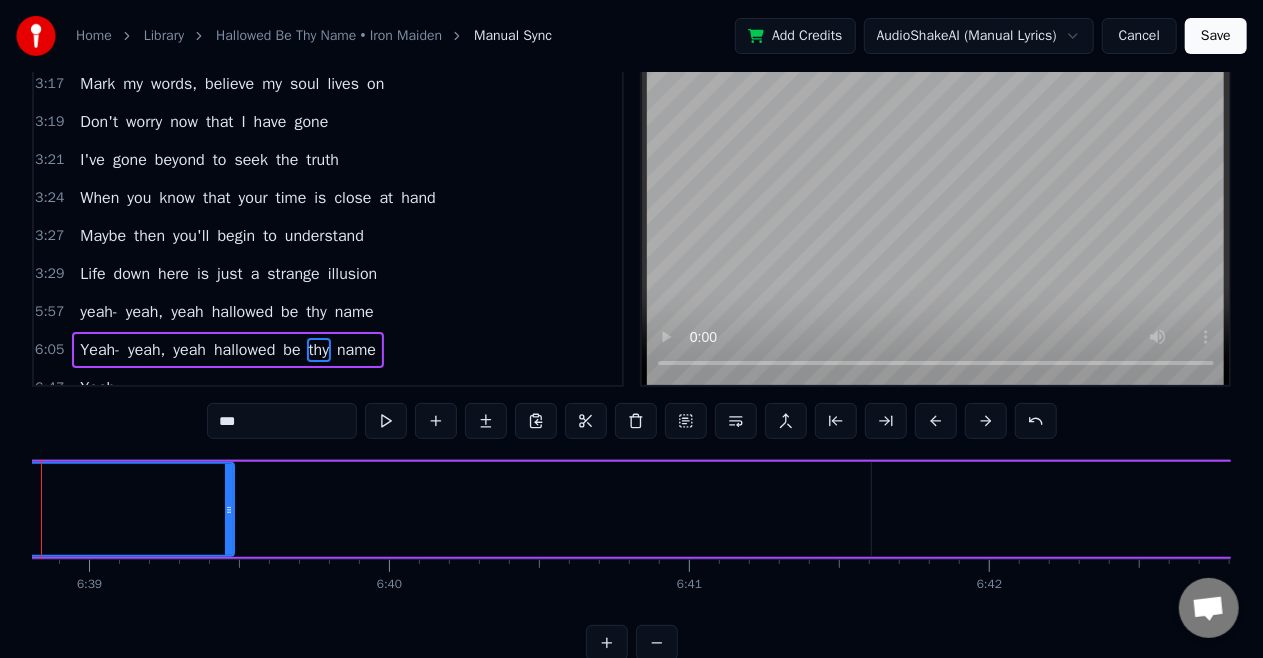 scroll, scrollTop: 0, scrollLeft: 119552, axis: horizontal 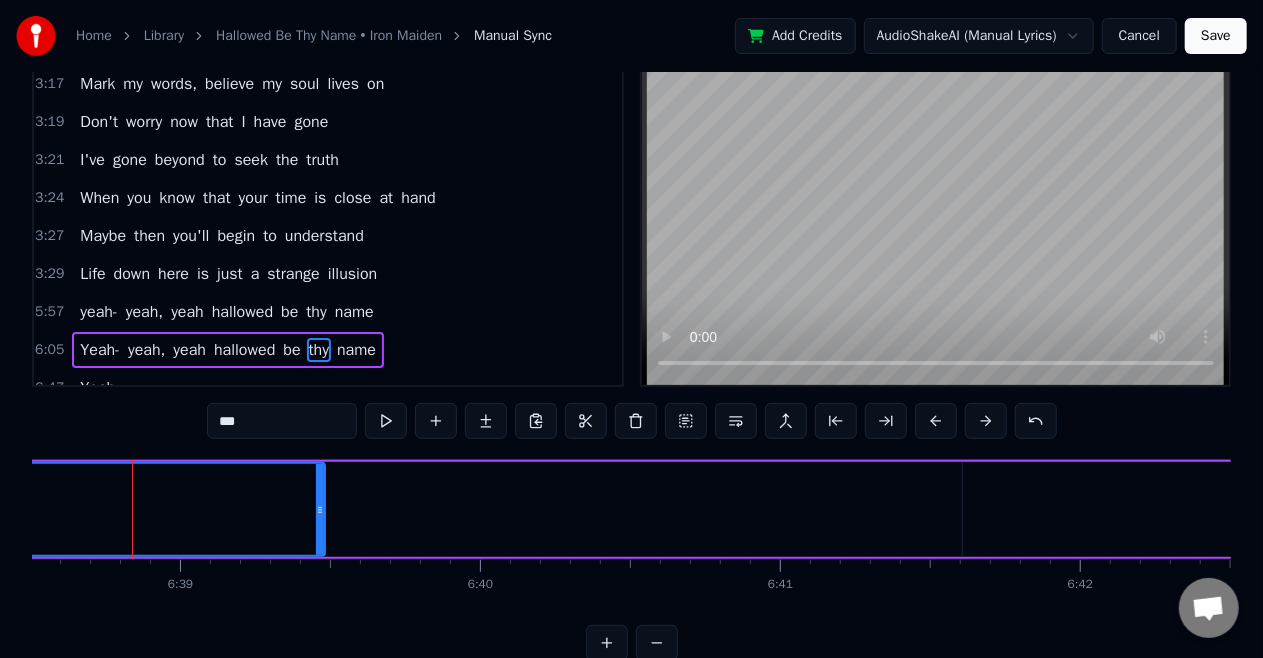 click on "thy" at bounding box center (-703, 509) 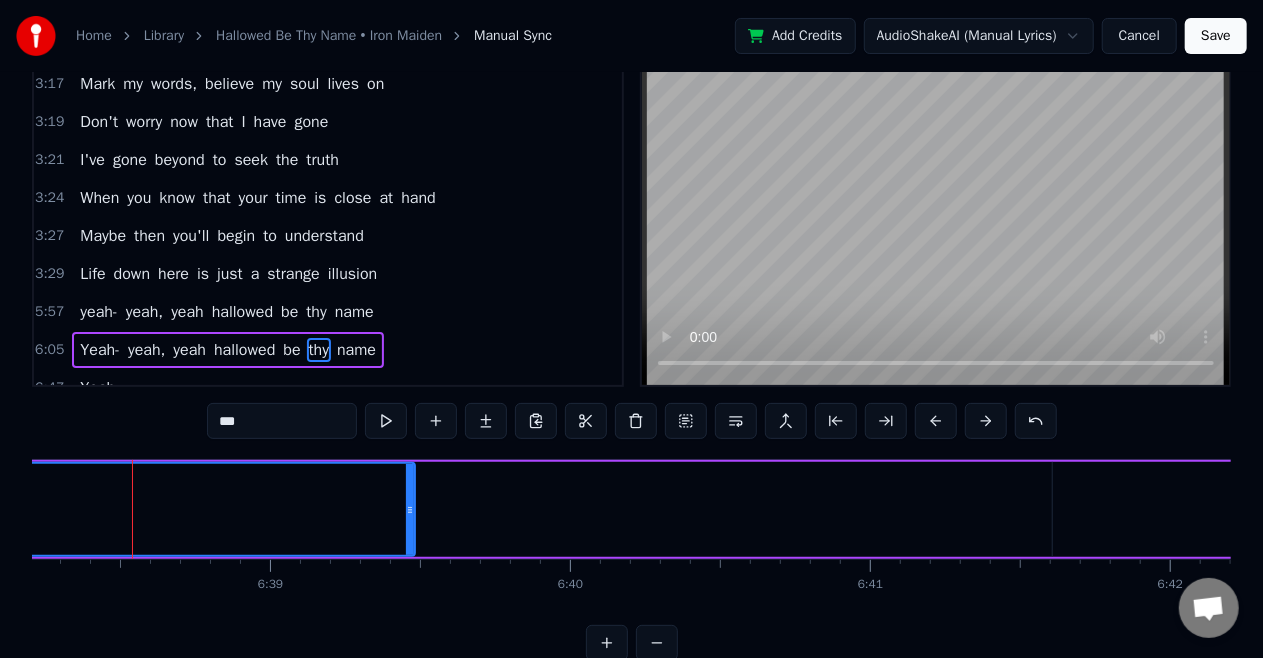 click on "thy" at bounding box center [-613, 509] 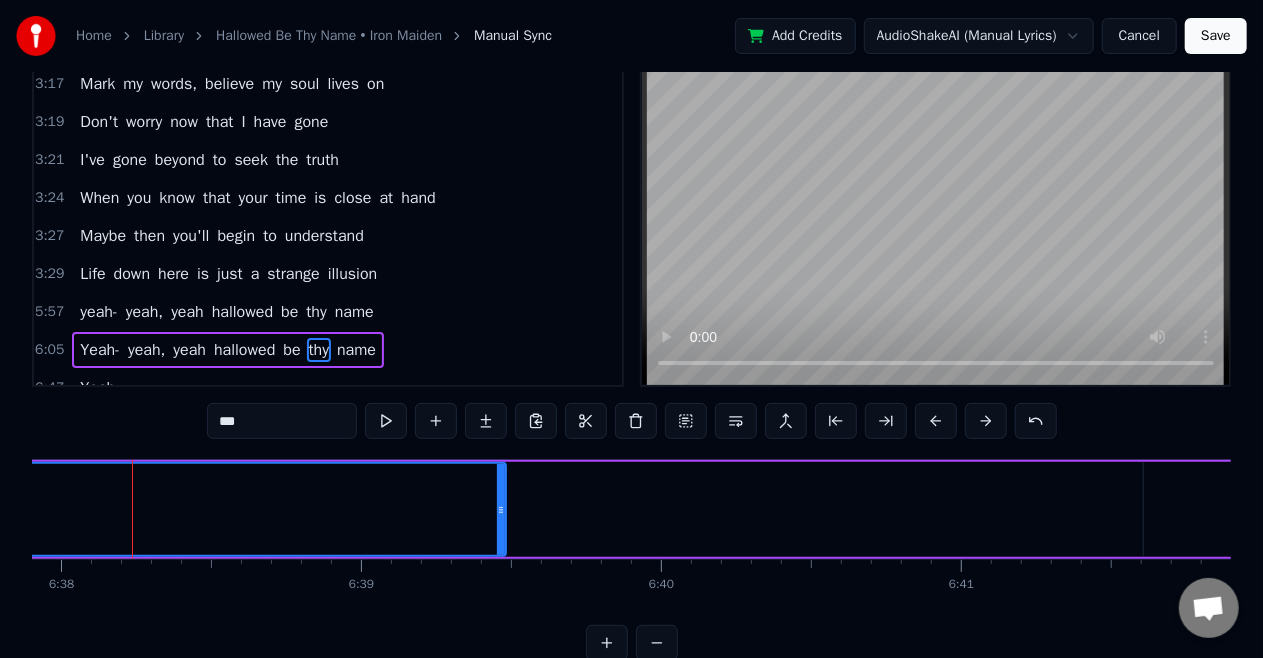 click on "thy" at bounding box center (-522, 509) 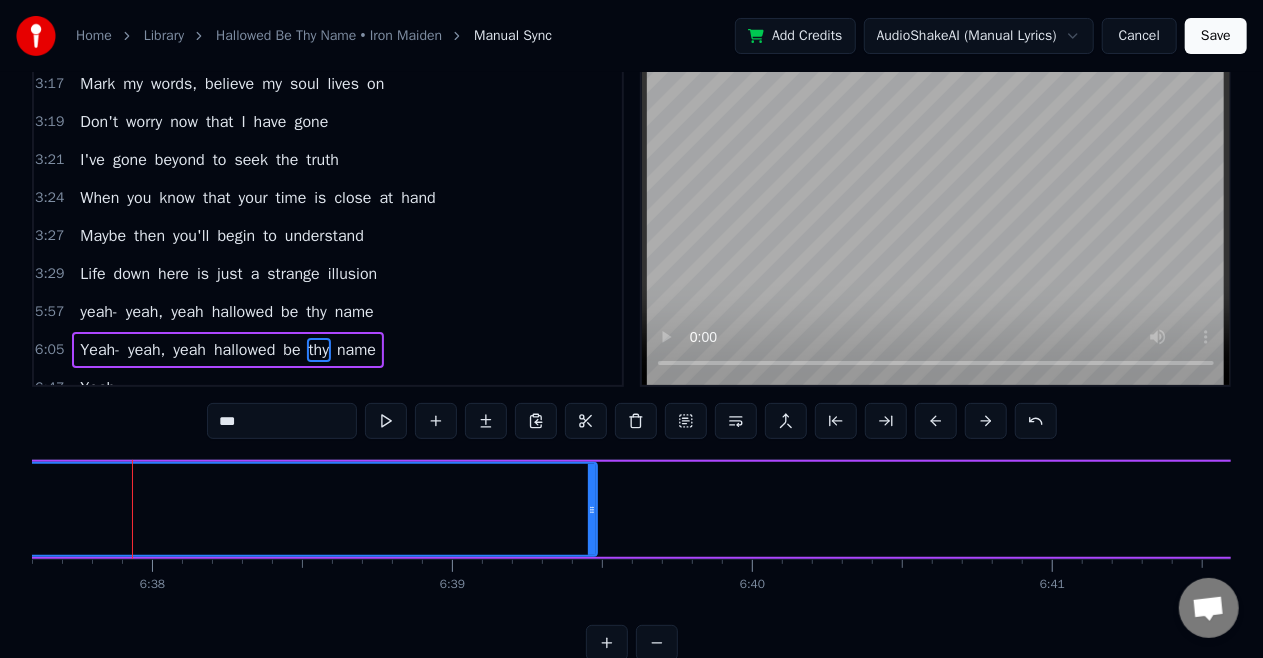 click on "thy" at bounding box center [-431, 509] 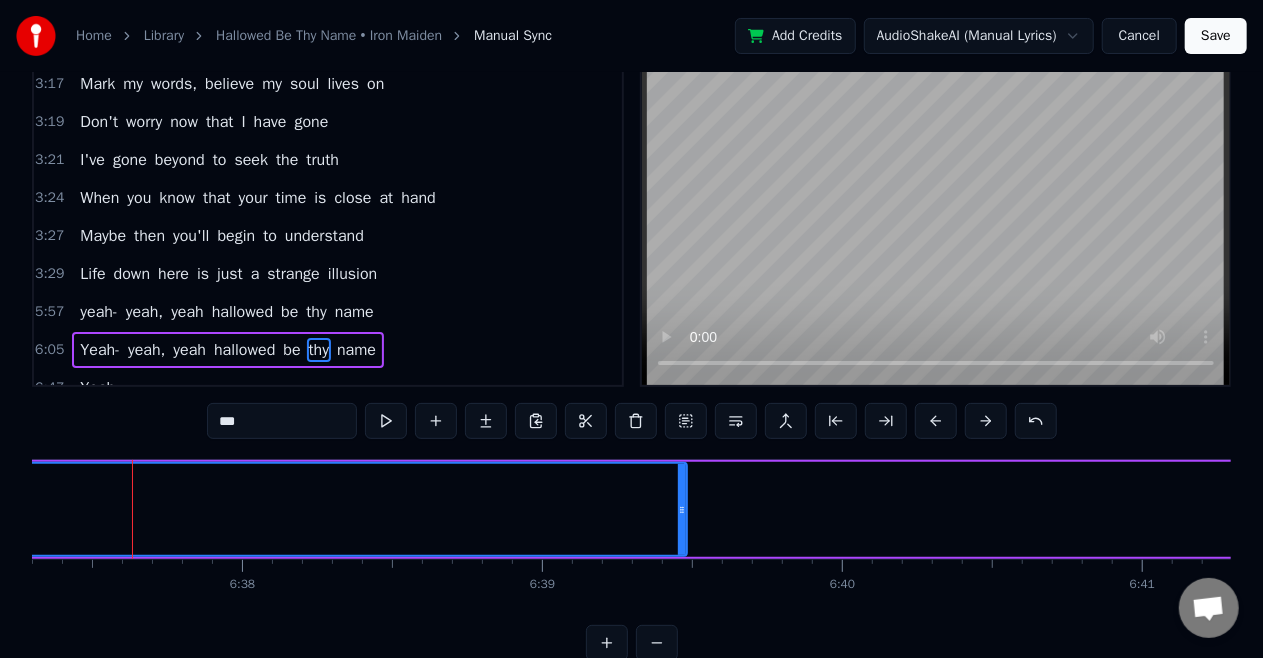 click on "thy" at bounding box center [-341, 509] 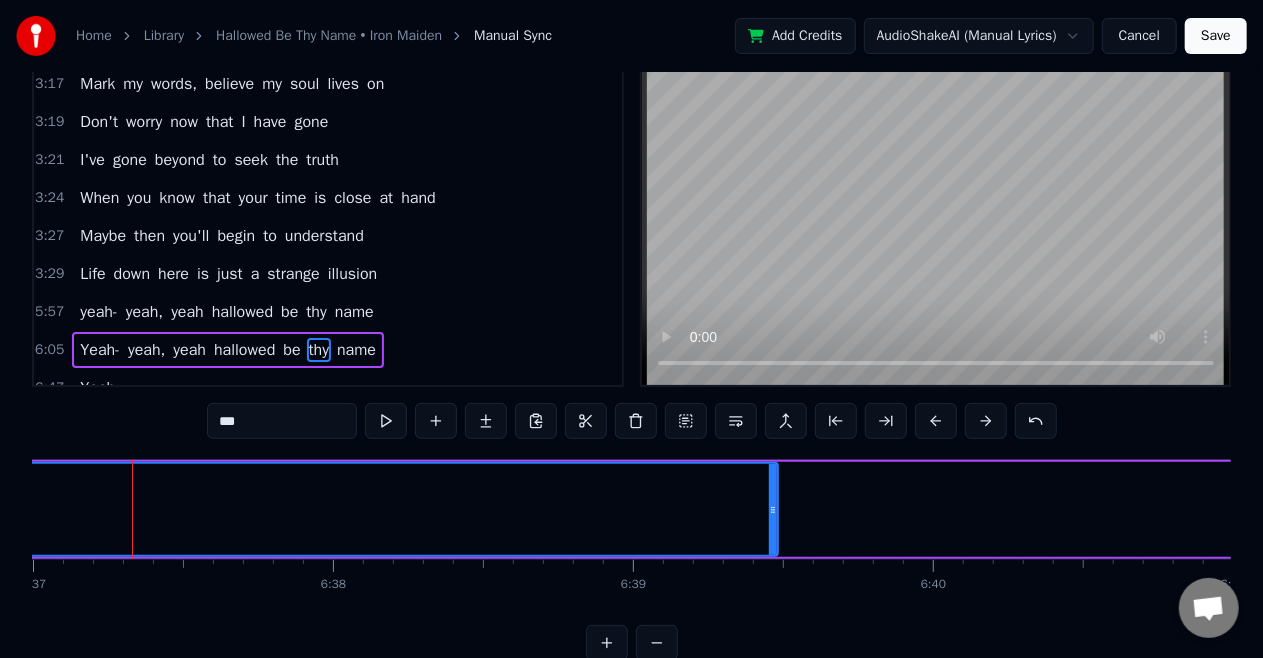 click on "thy" at bounding box center (-250, 509) 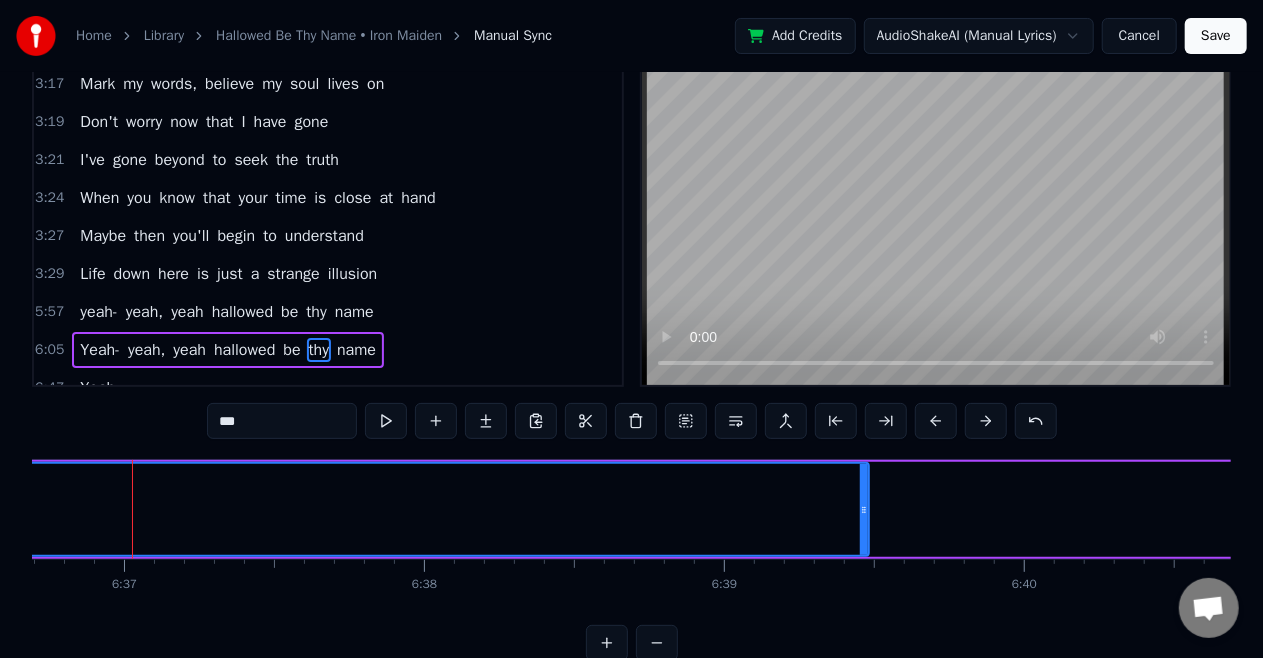 click on "Yeah- yeah, yeah hallowed be thy name" at bounding box center (-3245, 509) 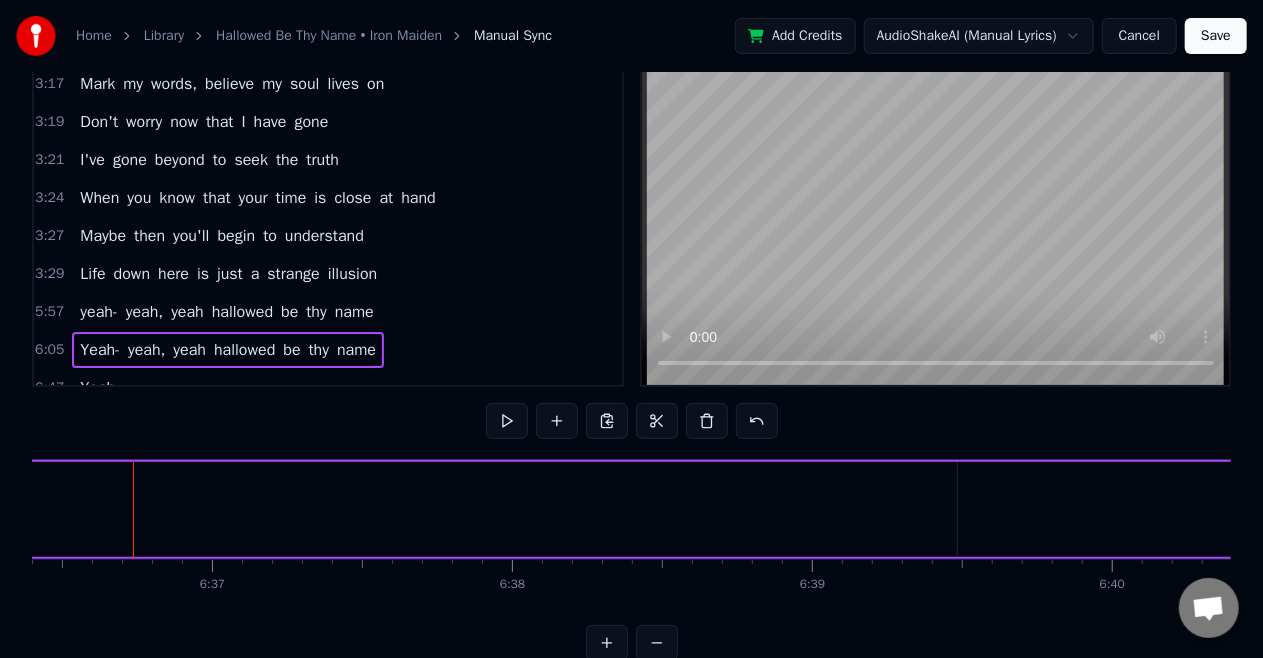 click on "Yeah- yeah, yeah hallowed be thy name" at bounding box center [-3157, 509] 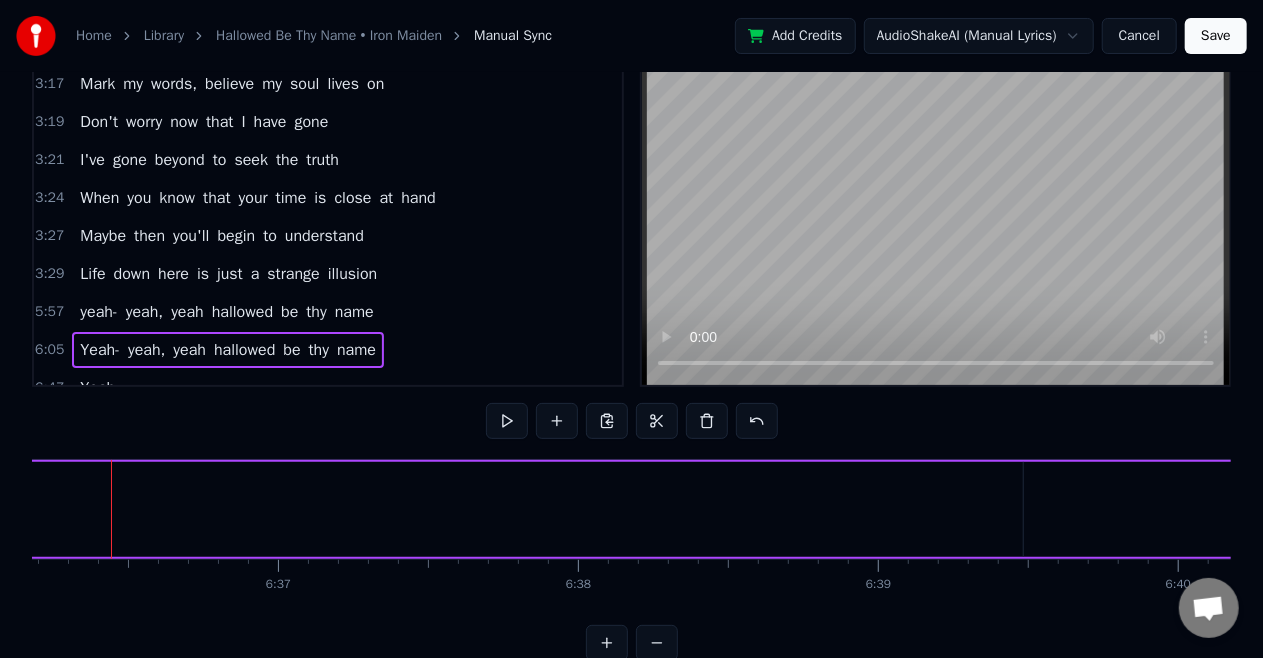 scroll, scrollTop: 0, scrollLeft: 118832, axis: horizontal 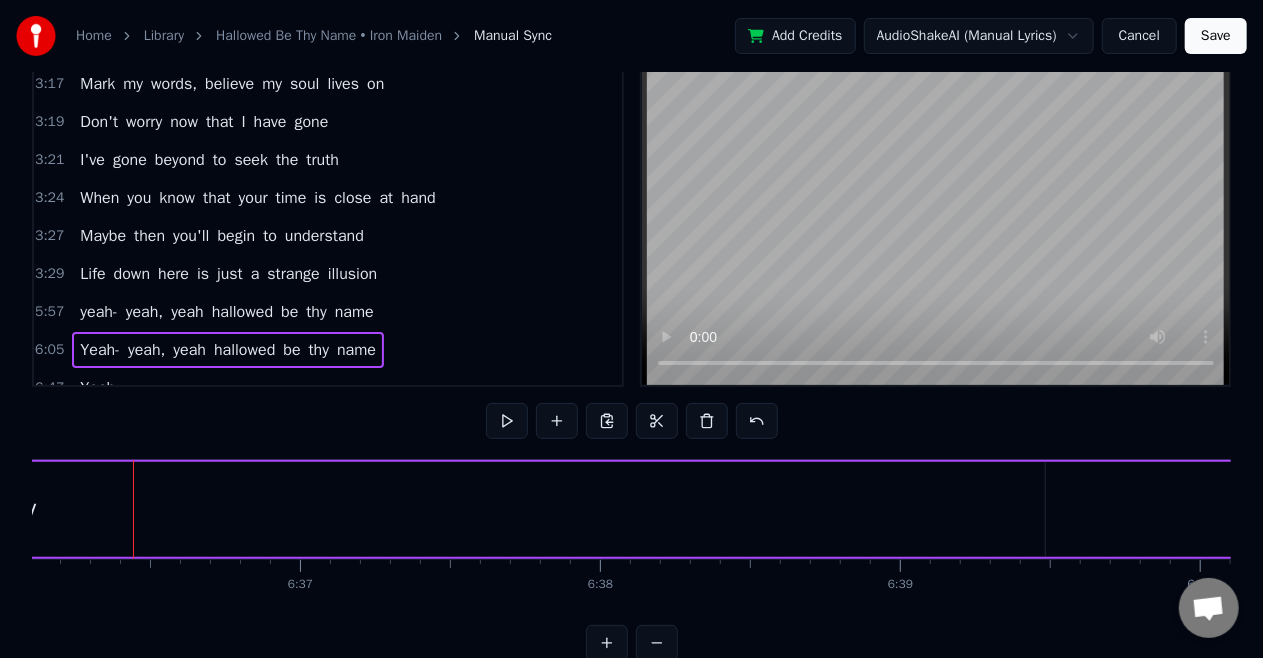 click on "thy" at bounding box center (17, 509) 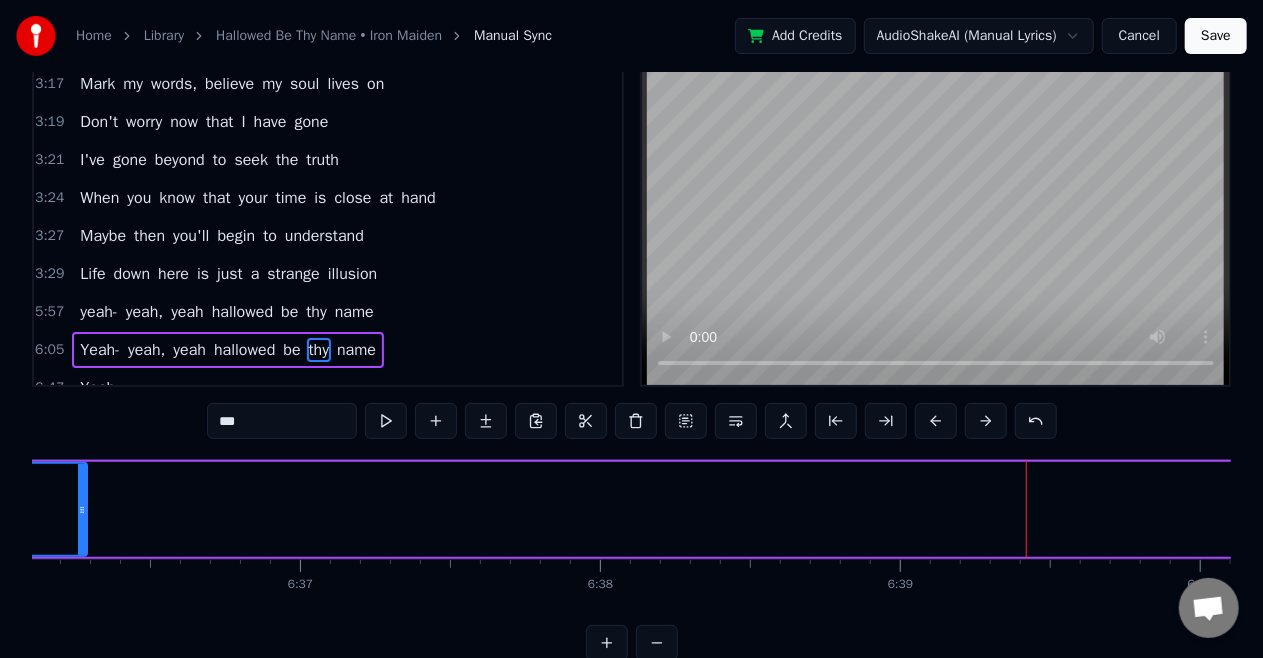 drag, startPoint x: 1036, startPoint y: 509, endPoint x: 76, endPoint y: 532, distance: 960.27545 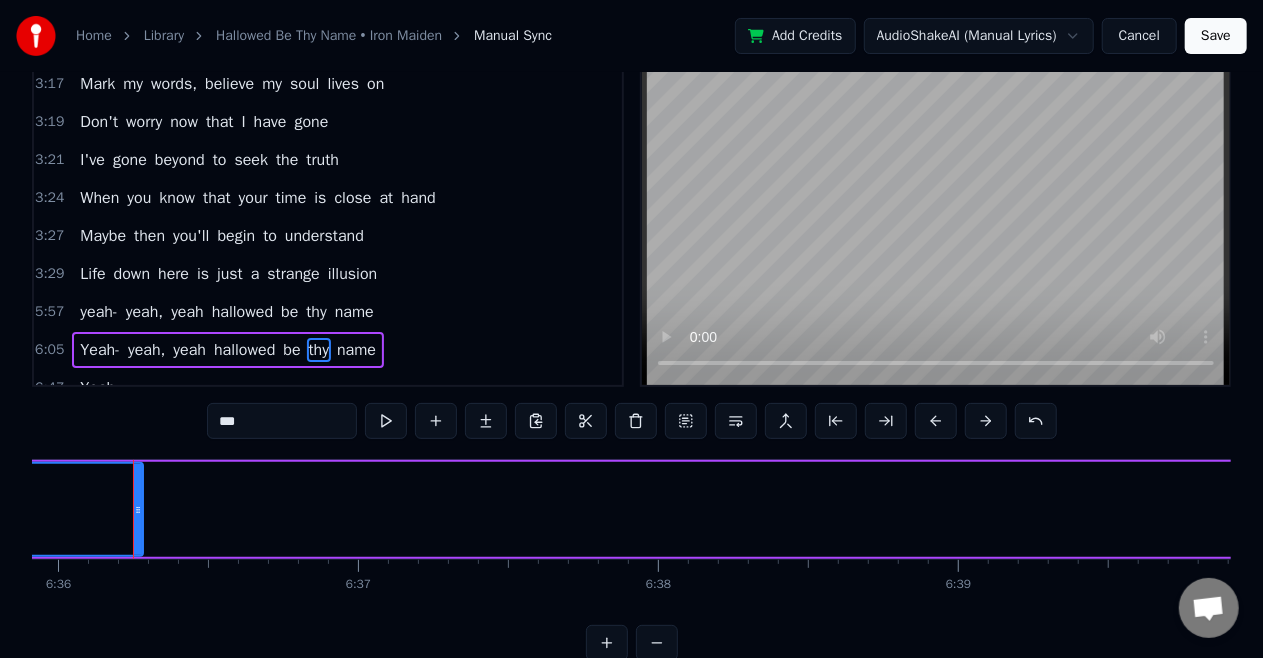 click on "thy" at bounding box center (-405, 509) 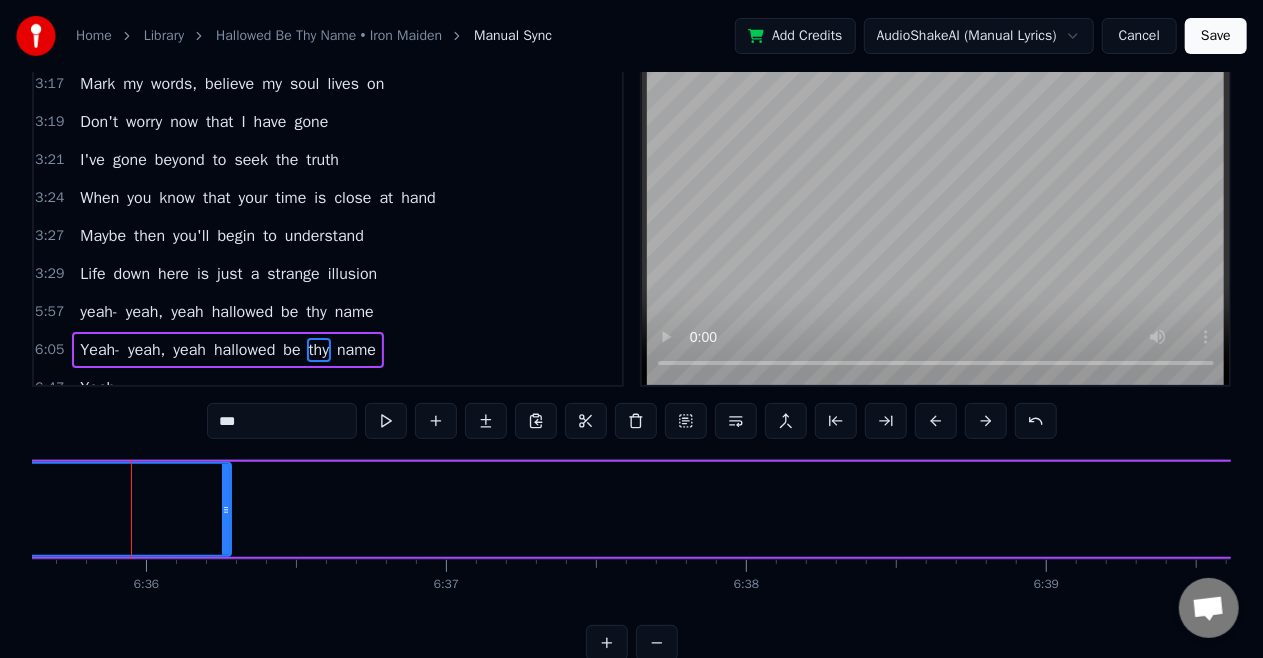 scroll, scrollTop: 0, scrollLeft: 118684, axis: horizontal 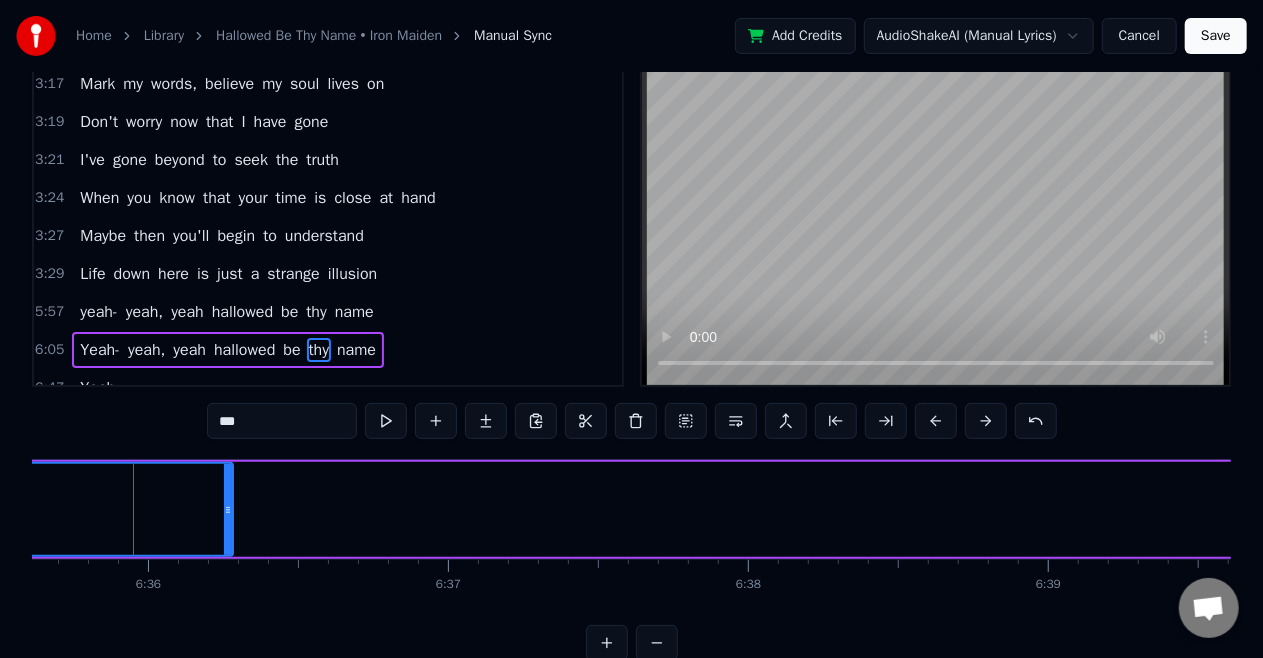click on "thy" at bounding box center (-315, 509) 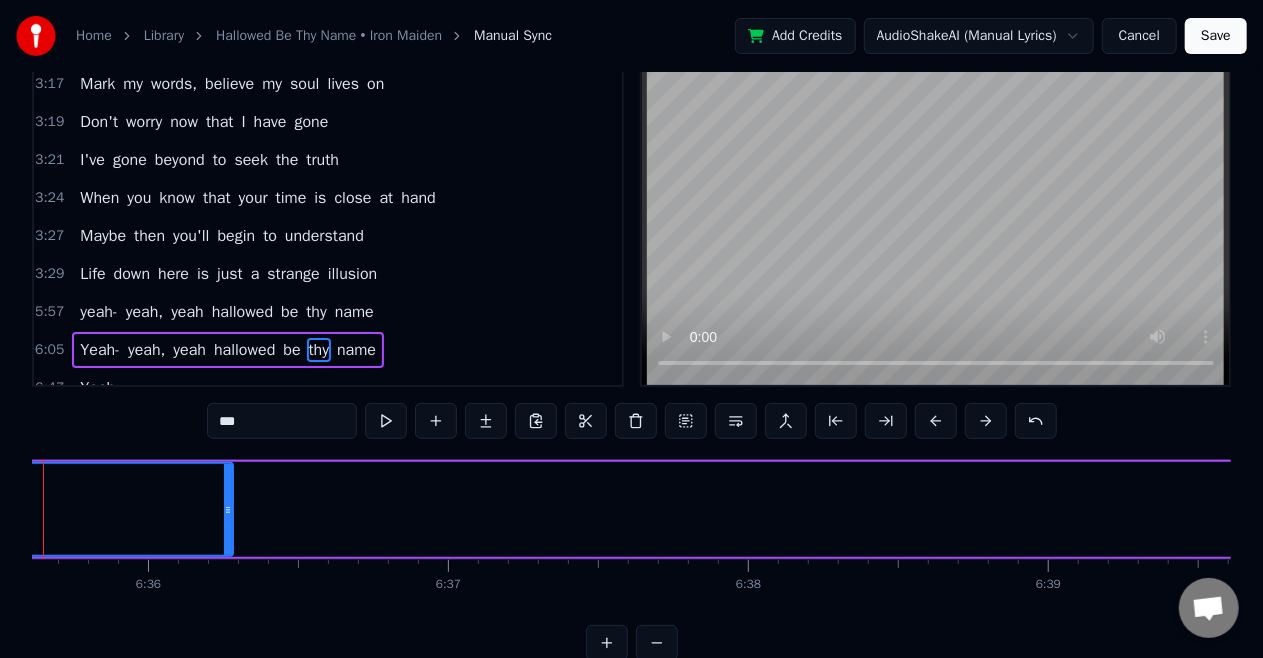 scroll, scrollTop: 0, scrollLeft: 118594, axis: horizontal 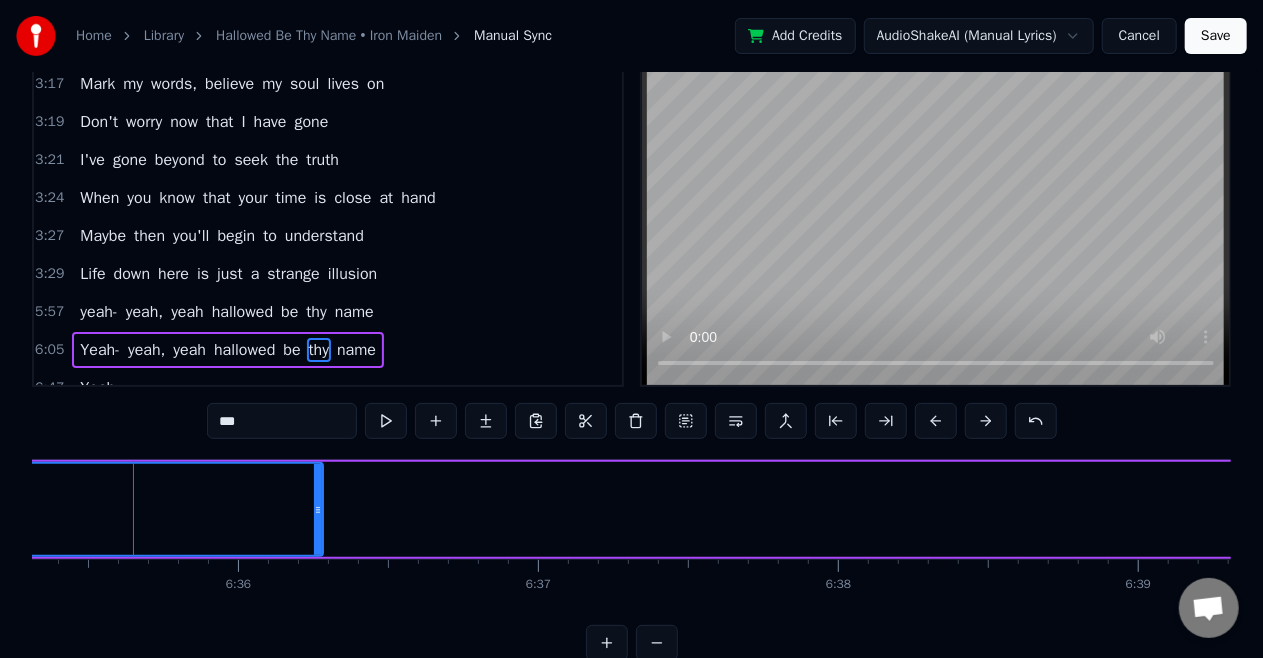 click on "thy" at bounding box center (-225, 509) 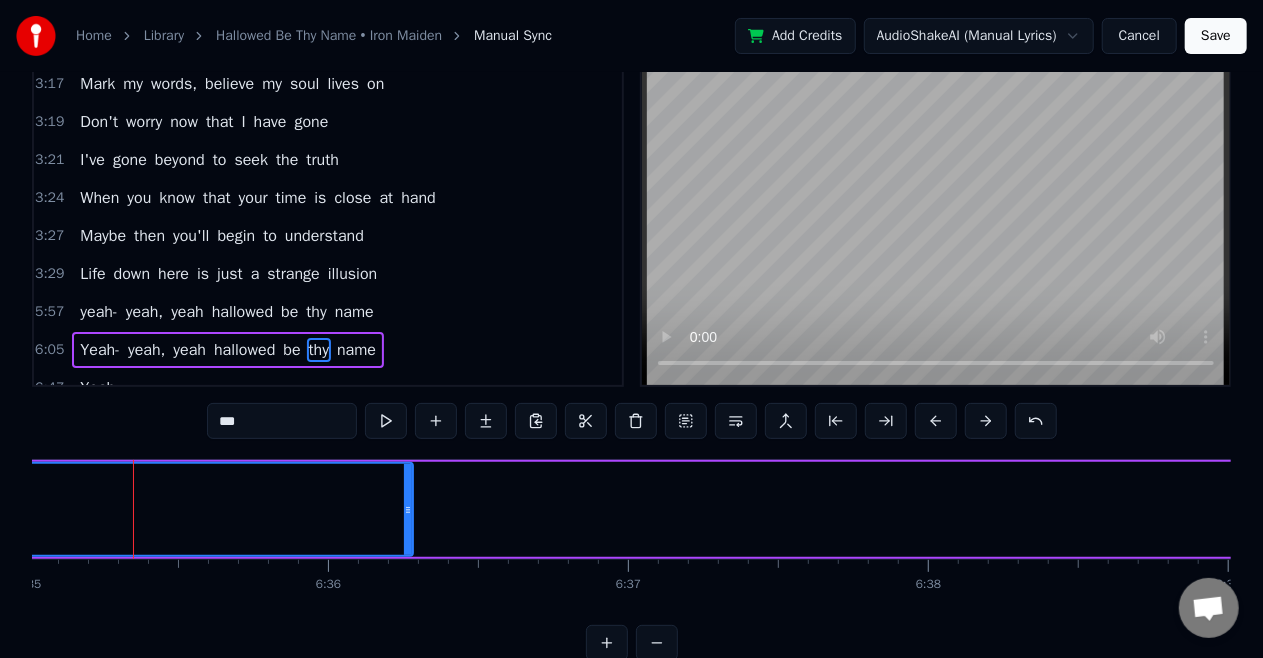 click on "thy" at bounding box center [-135, 509] 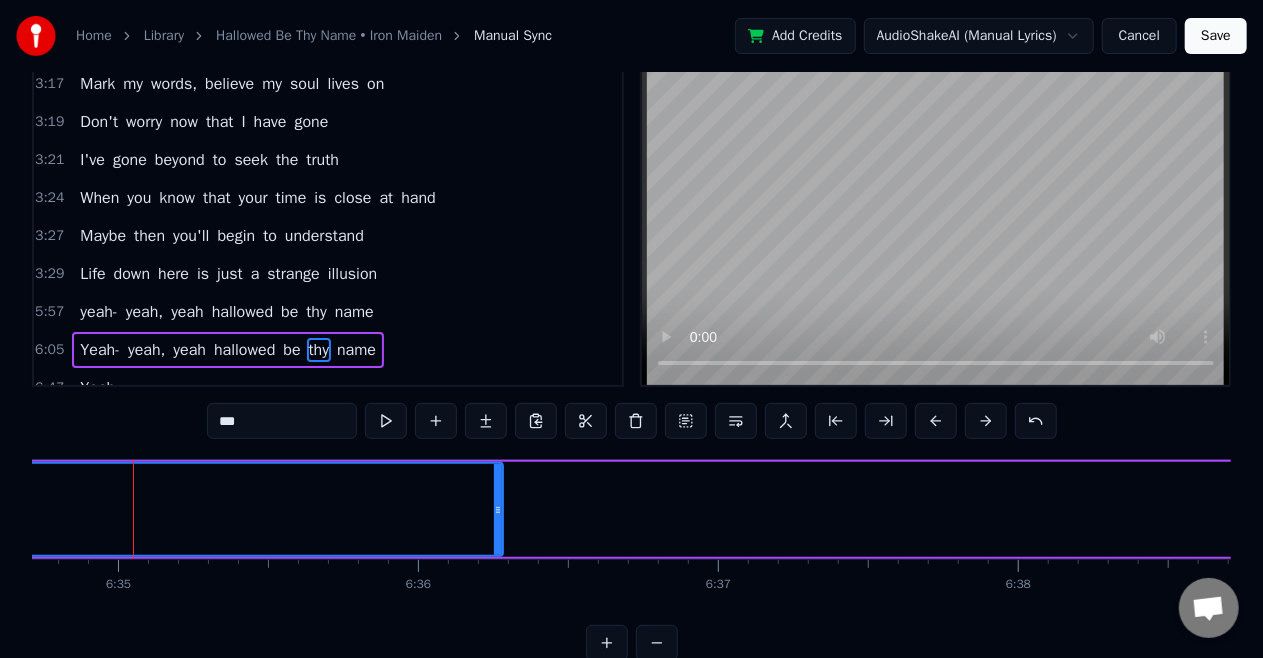 click on "thy" at bounding box center [-45, 509] 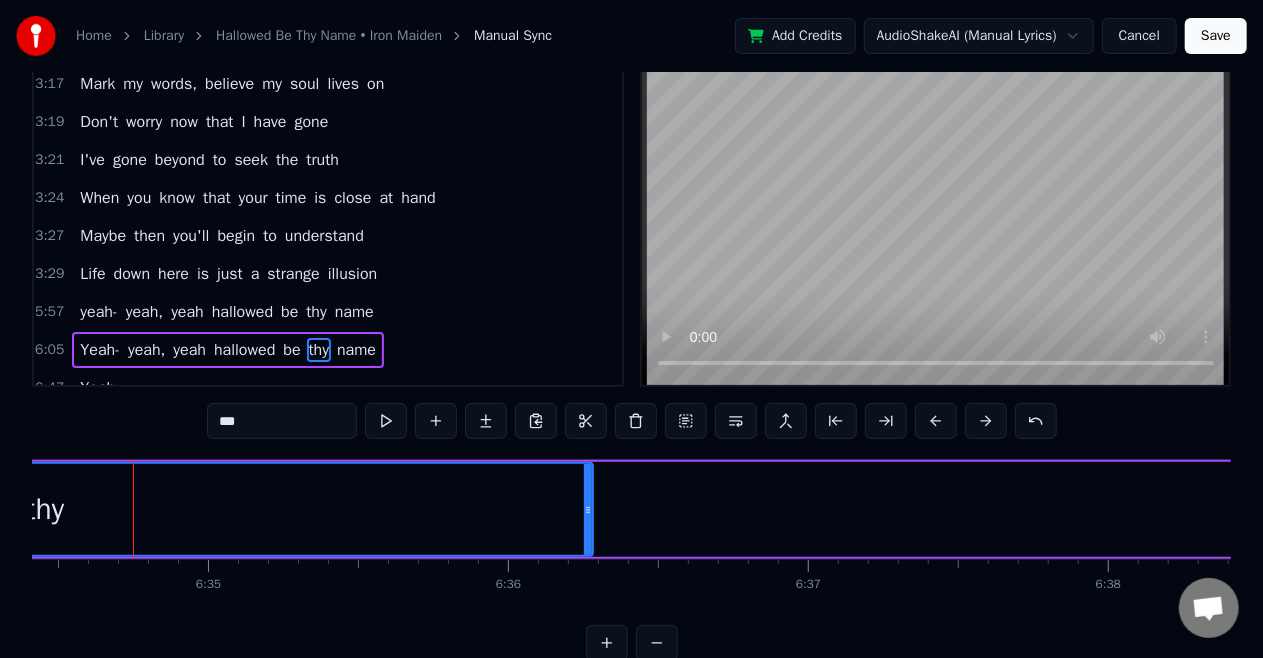click on "thy" at bounding box center [45, 509] 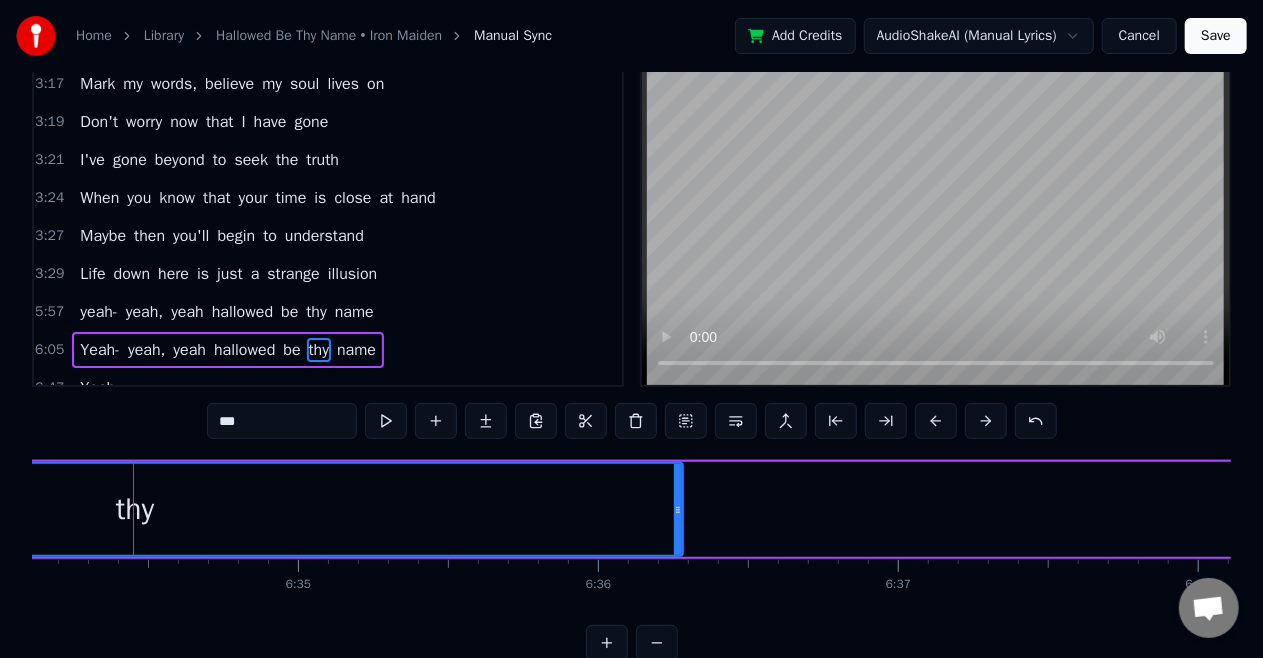 click on "thy" at bounding box center [135, 509] 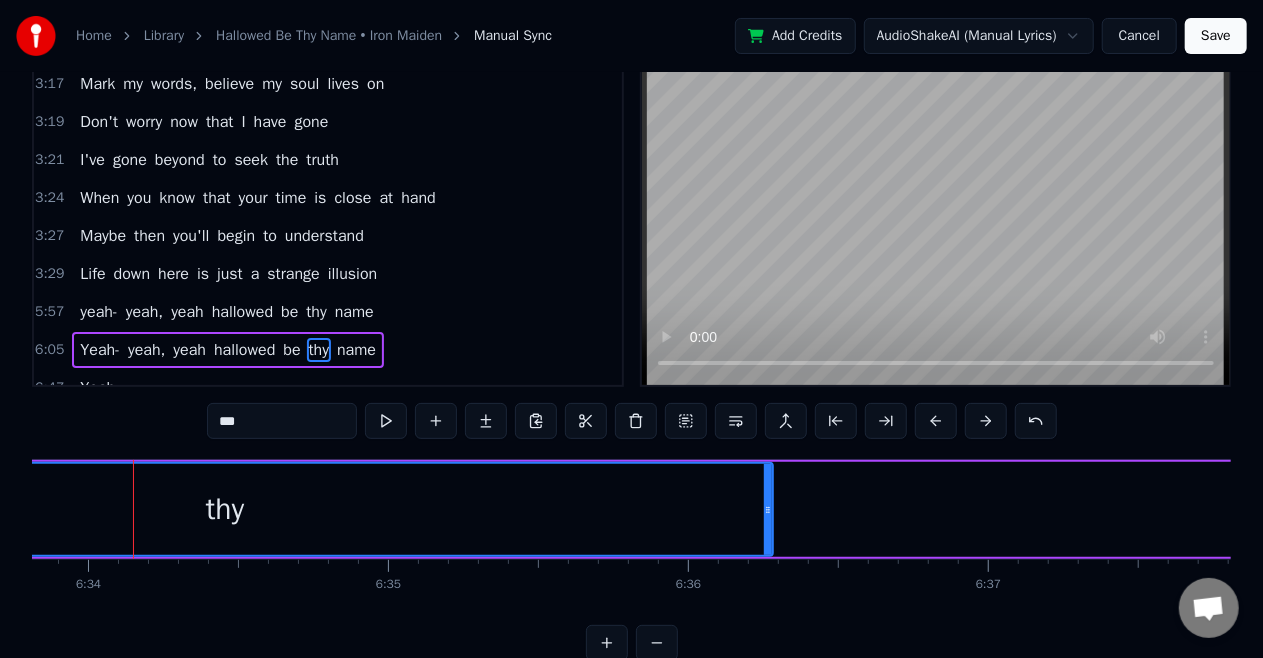 click on "thy" at bounding box center (225, 509) 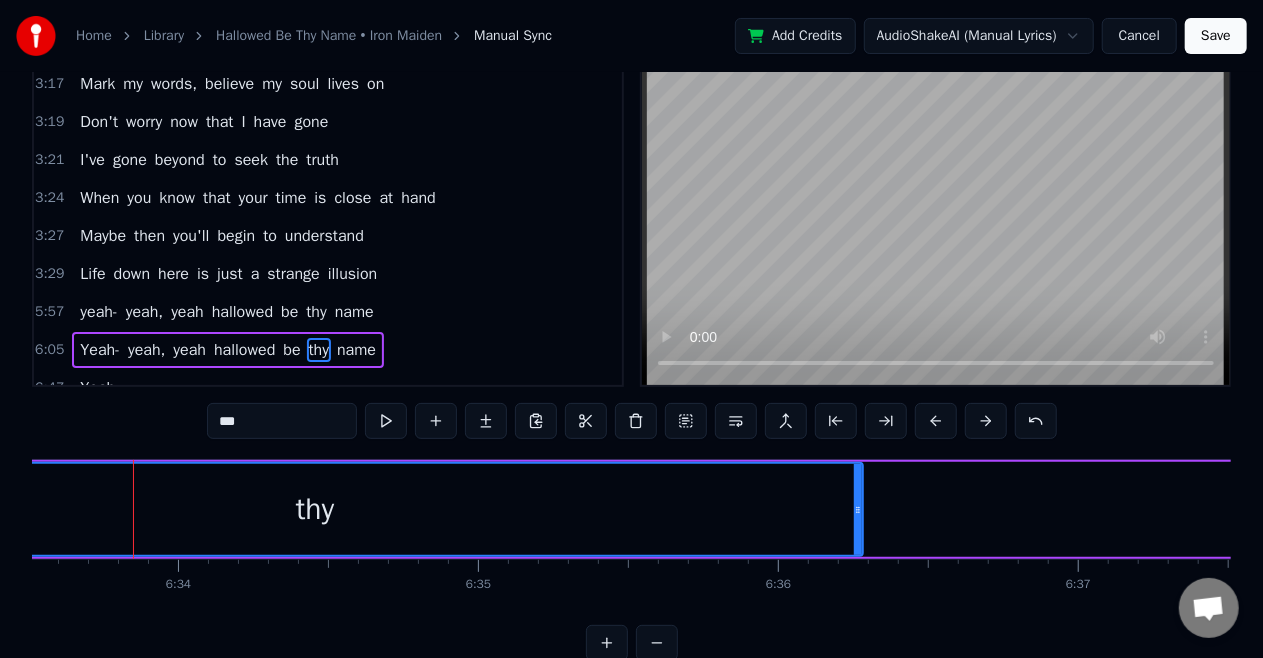 click on "thy" at bounding box center (315, 509) 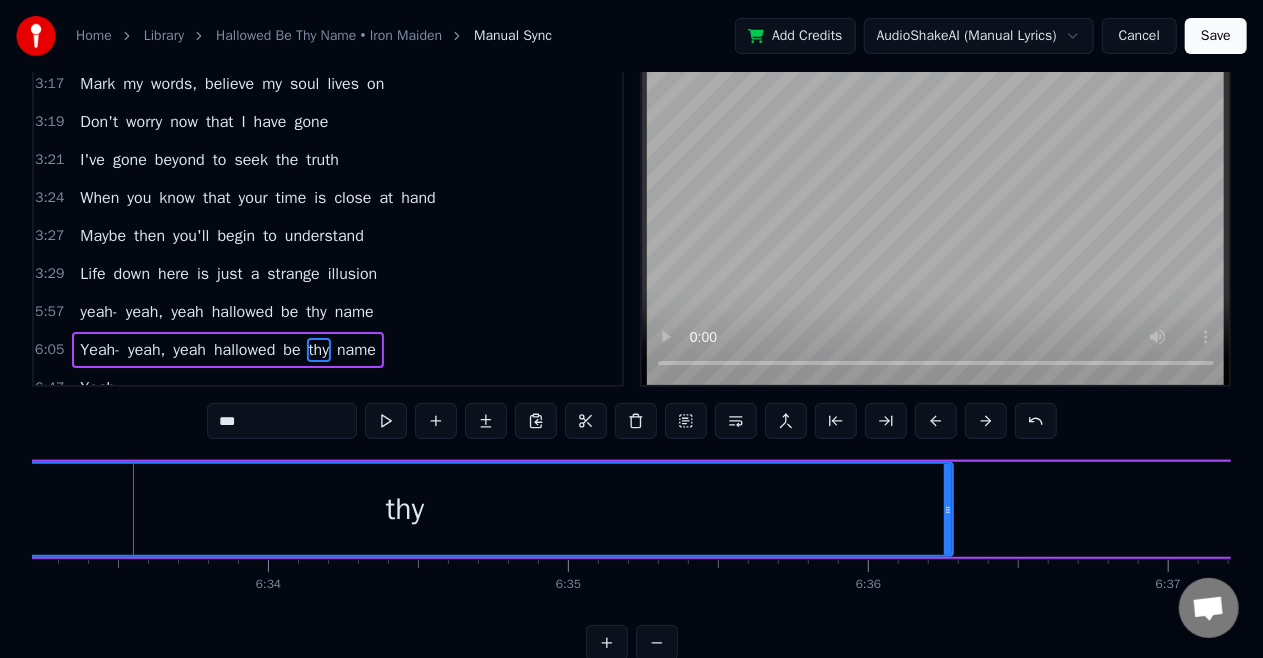 click on "thy" at bounding box center (405, 509) 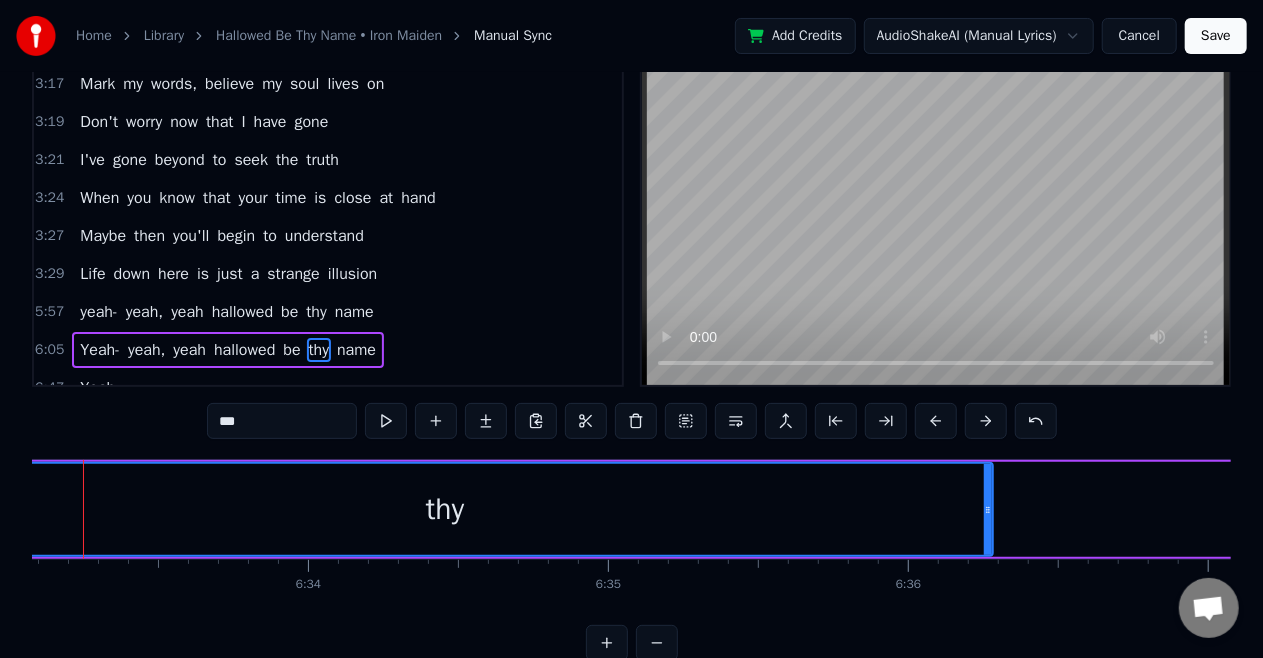 scroll, scrollTop: 0, scrollLeft: 117874, axis: horizontal 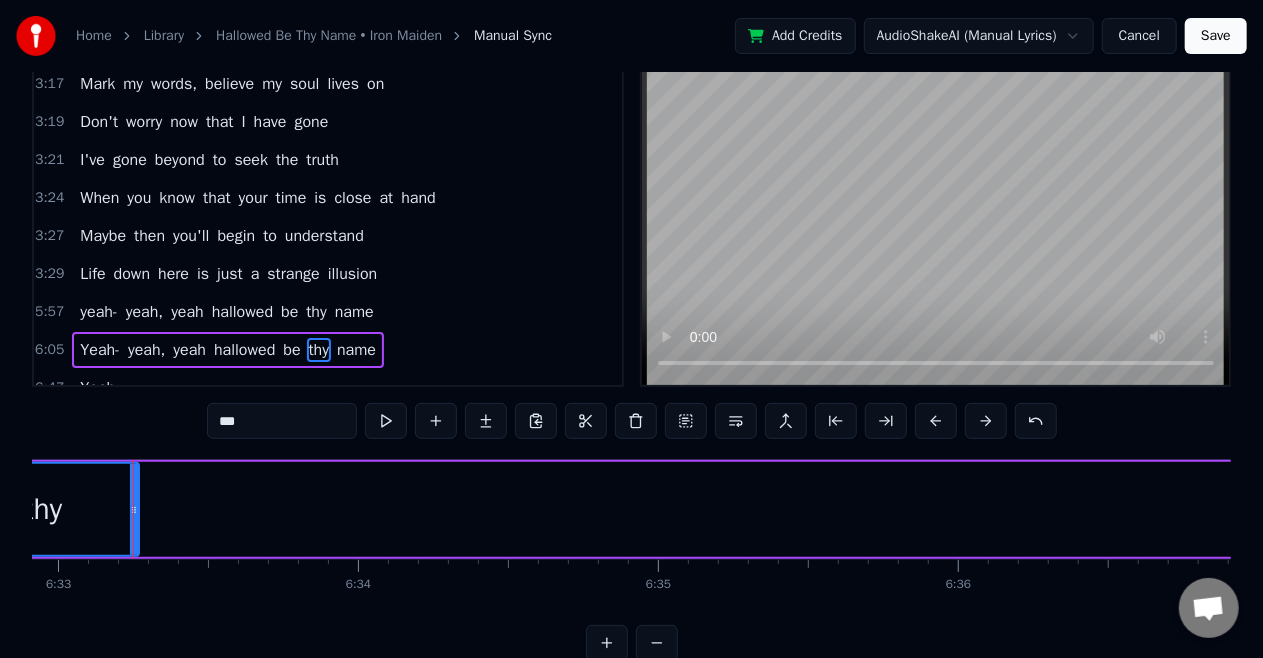 drag, startPoint x: 1040, startPoint y: 512, endPoint x: 136, endPoint y: 556, distance: 905.0702 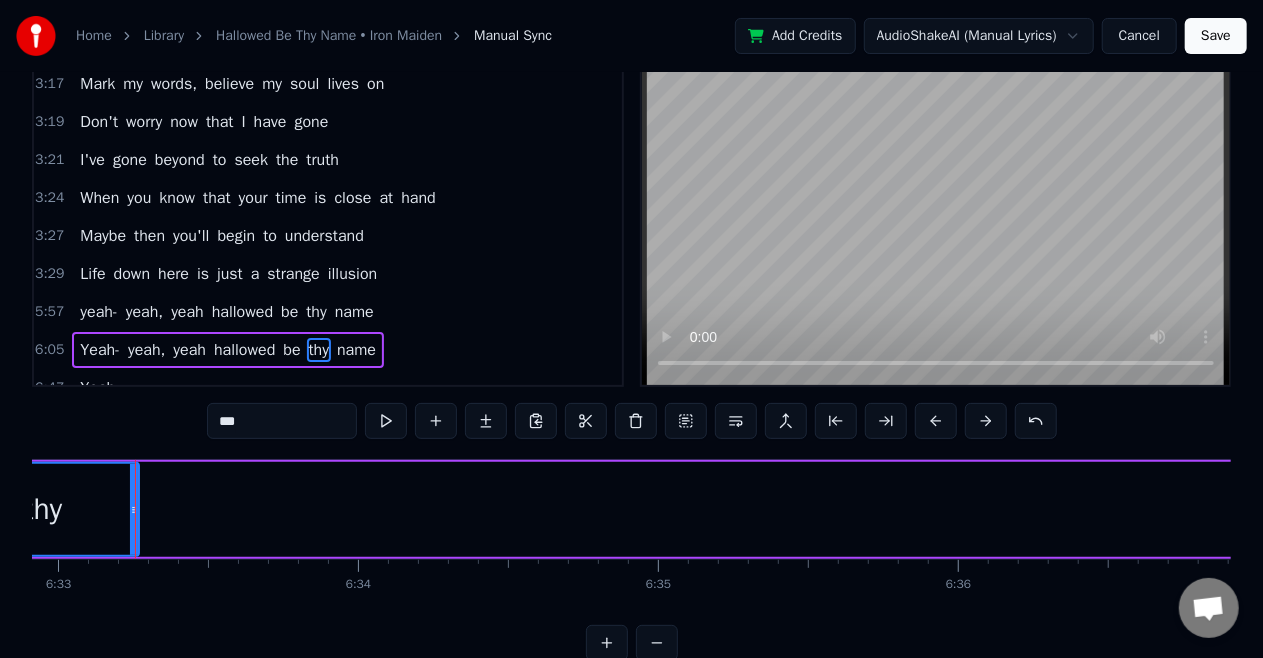 click on "thy" at bounding box center [43, 509] 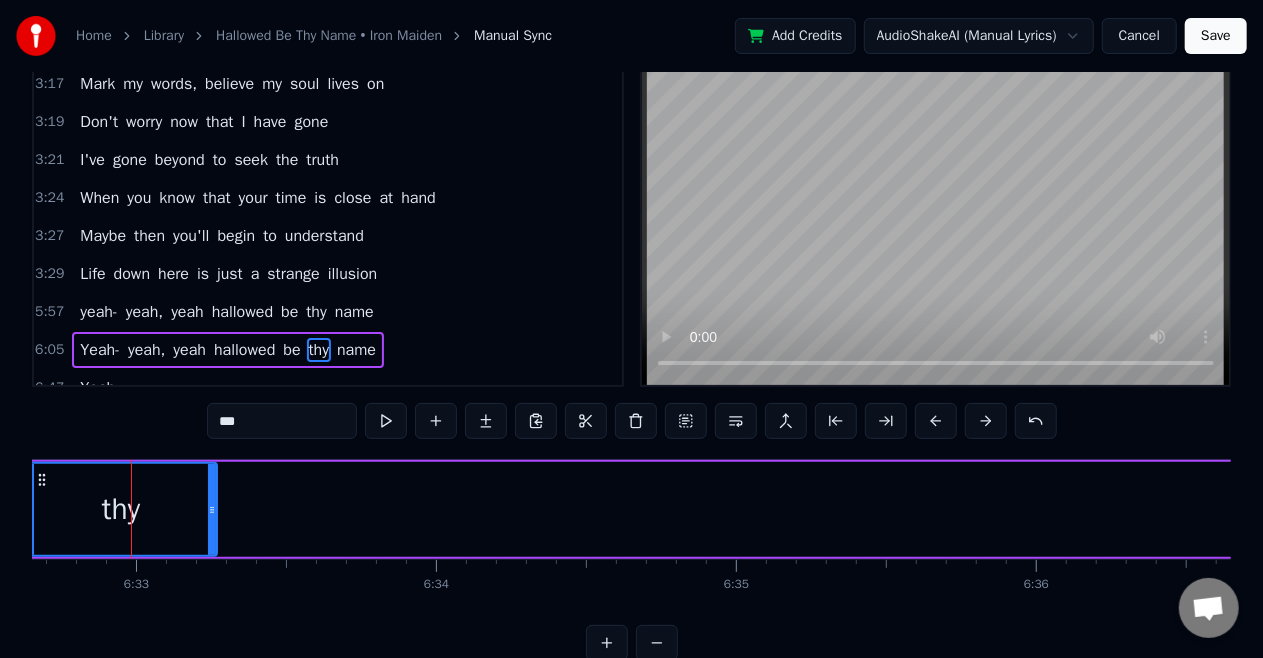 scroll, scrollTop: 0, scrollLeft: 117794, axis: horizontal 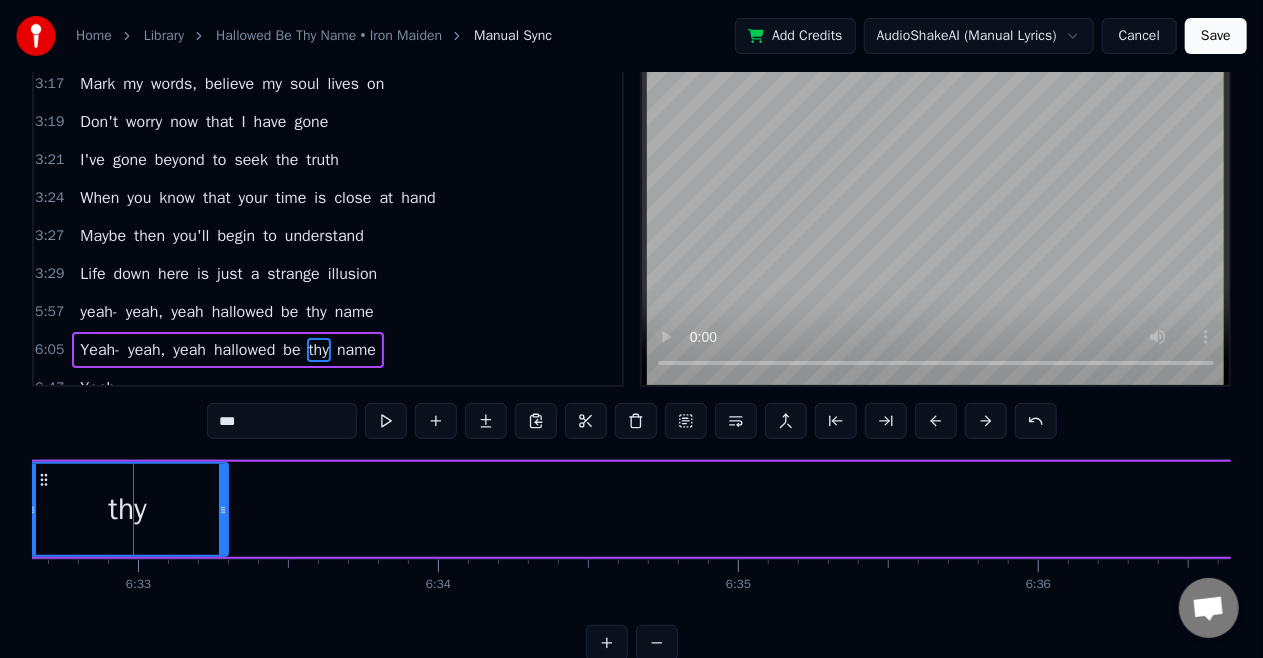click 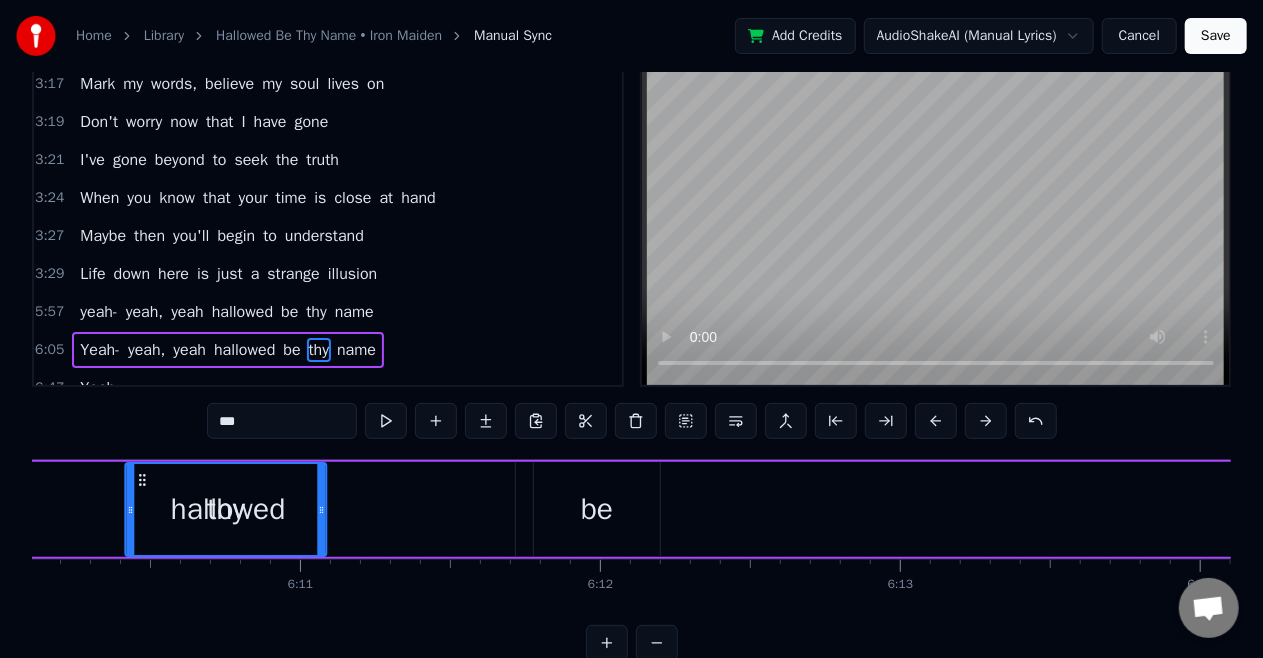 drag, startPoint x: 45, startPoint y: 478, endPoint x: 27, endPoint y: 484, distance: 18.973665 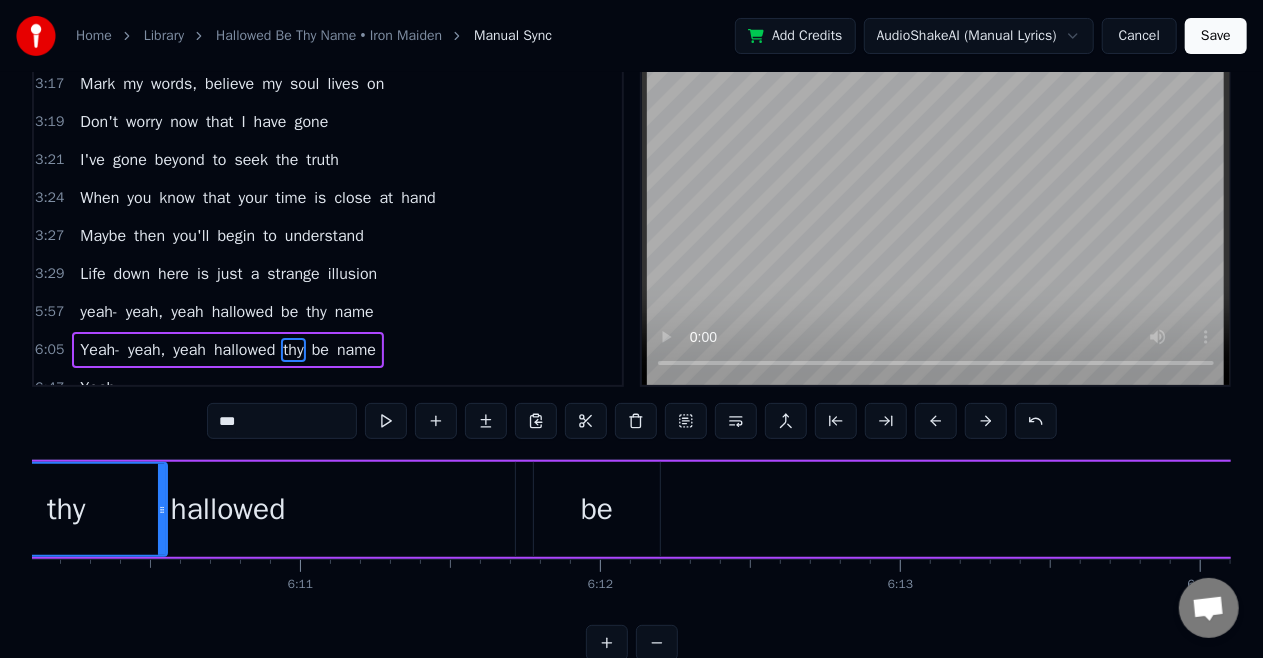 scroll, scrollTop: 0, scrollLeft: 110989, axis: horizontal 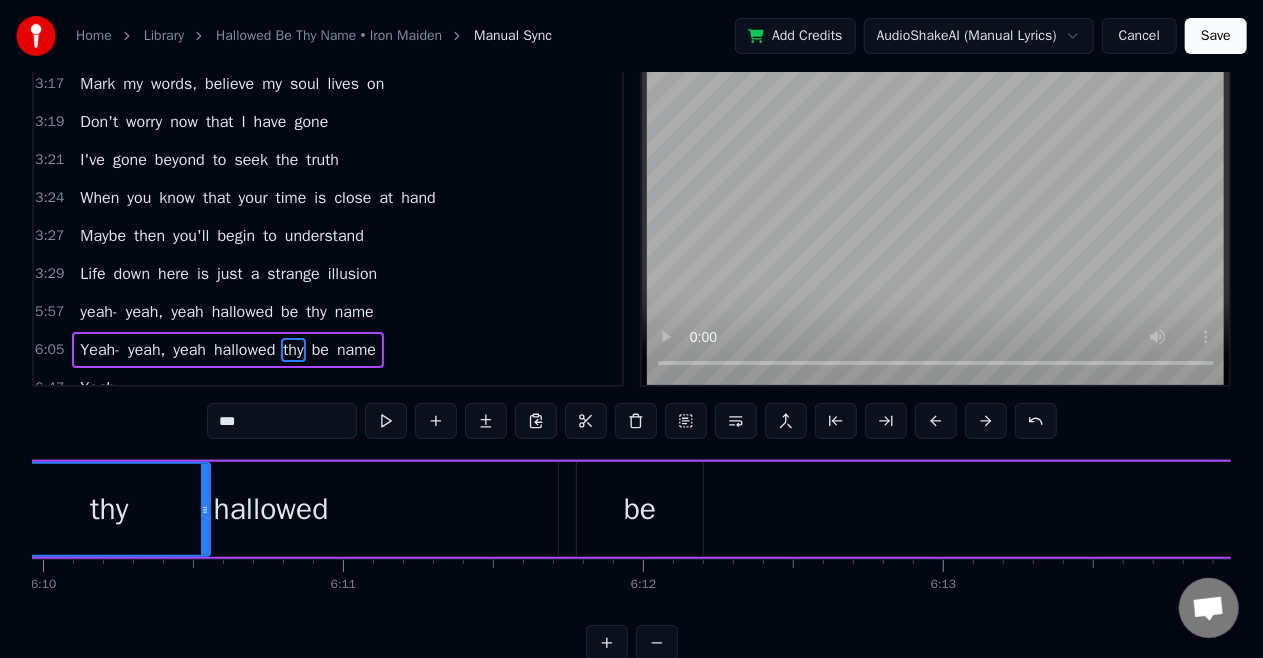 click on "thy" at bounding box center [293, 350] 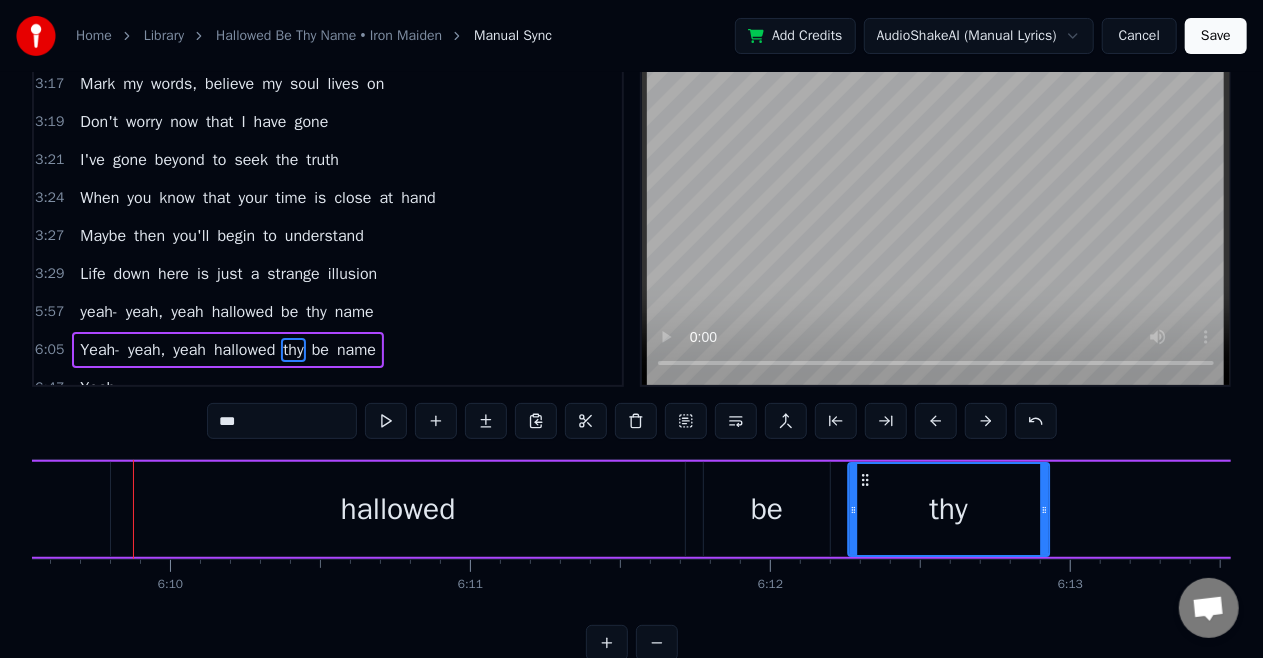 drag, startPoint x: 151, startPoint y: 482, endPoint x: 864, endPoint y: 524, distance: 714.23596 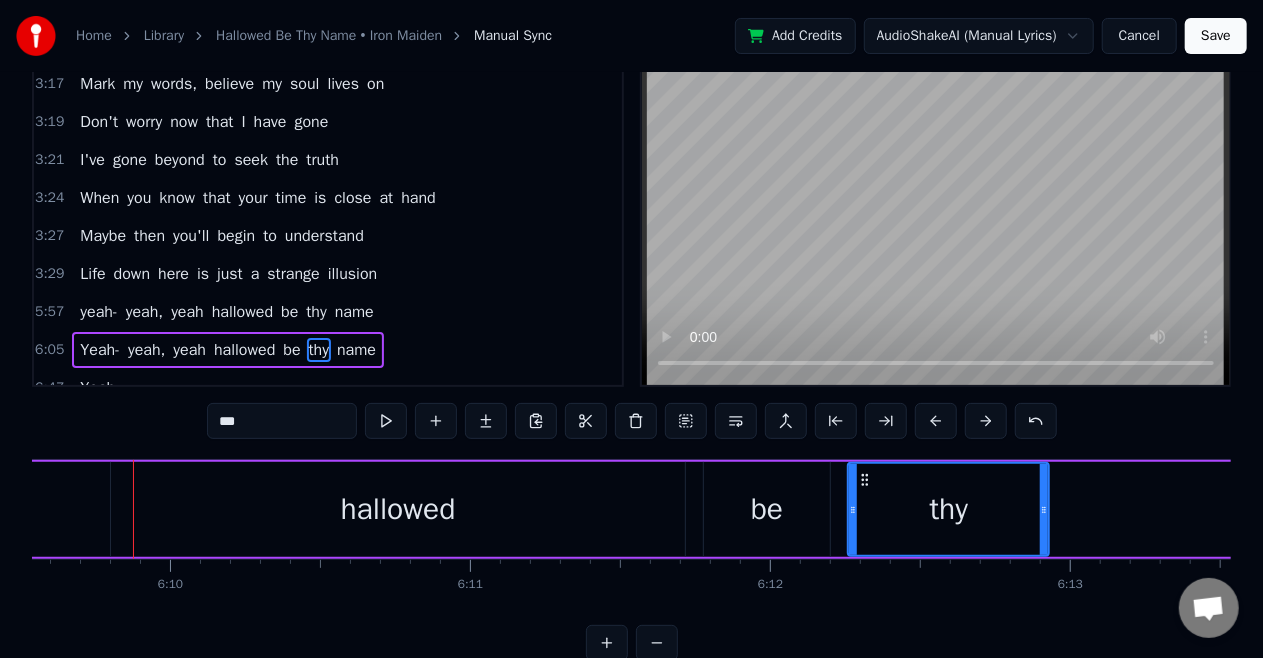 click on "name" at bounding box center [356, 350] 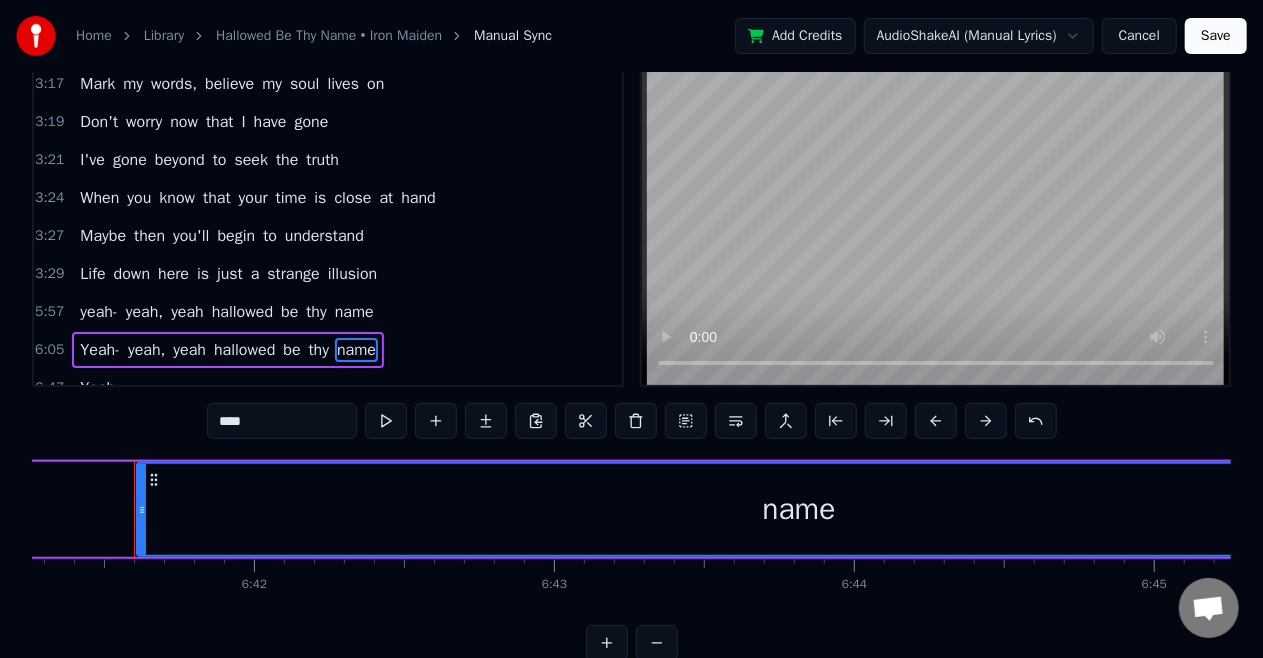 scroll, scrollTop: 0, scrollLeft: 120380, axis: horizontal 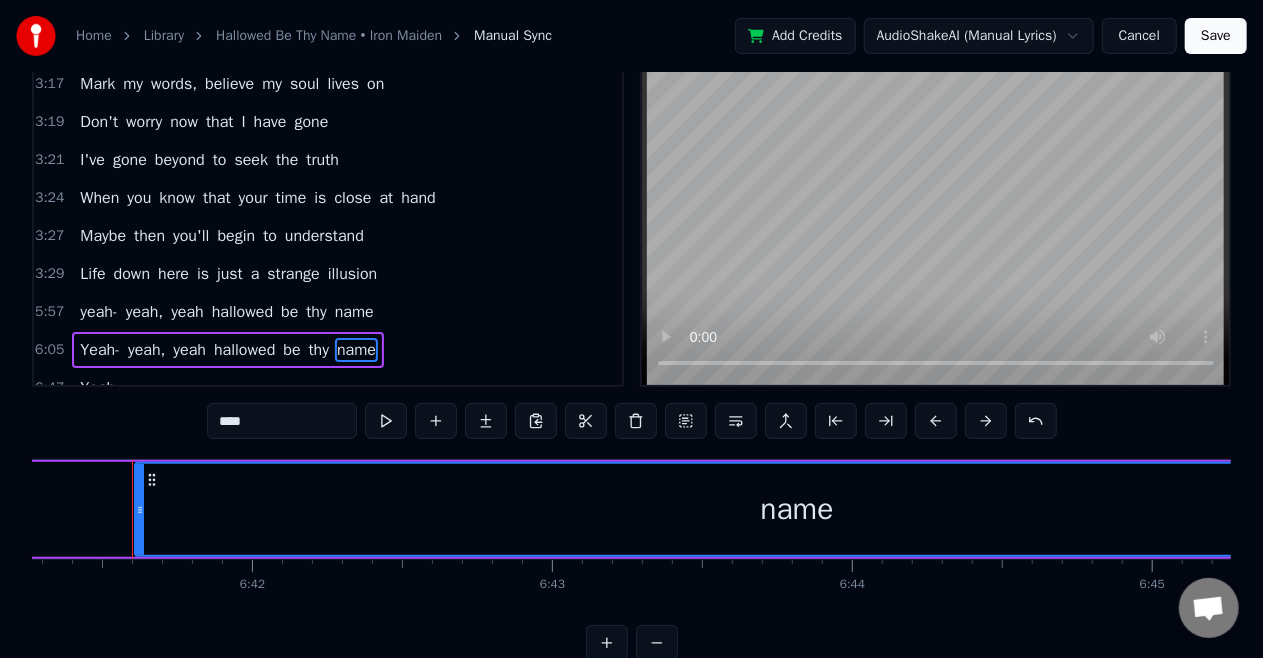 click on "name" at bounding box center [797, 509] 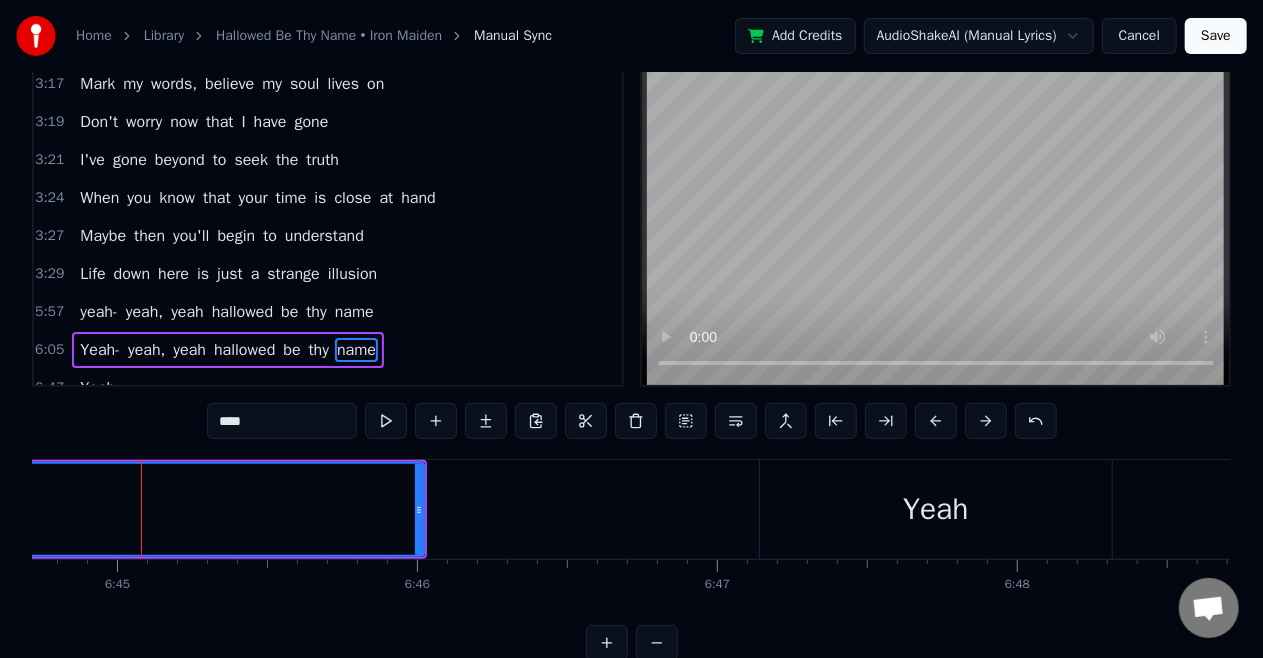 scroll, scrollTop: 0, scrollLeft: 121424, axis: horizontal 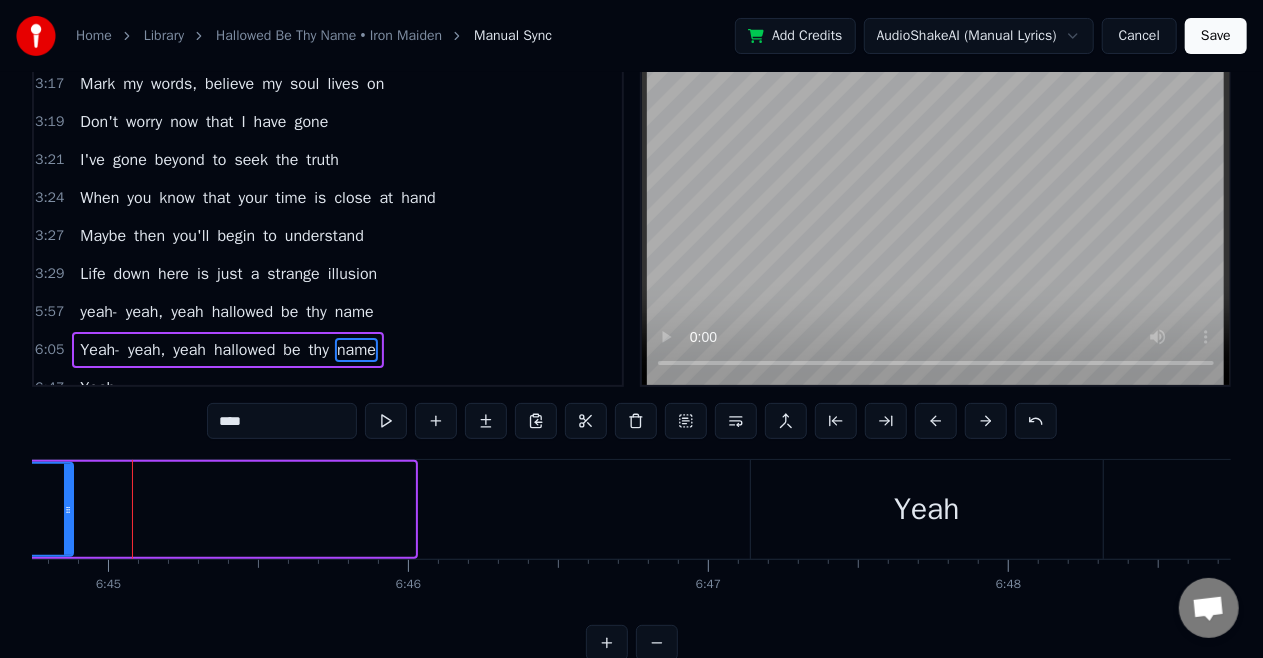 drag, startPoint x: 412, startPoint y: 510, endPoint x: 70, endPoint y: 513, distance: 342.01315 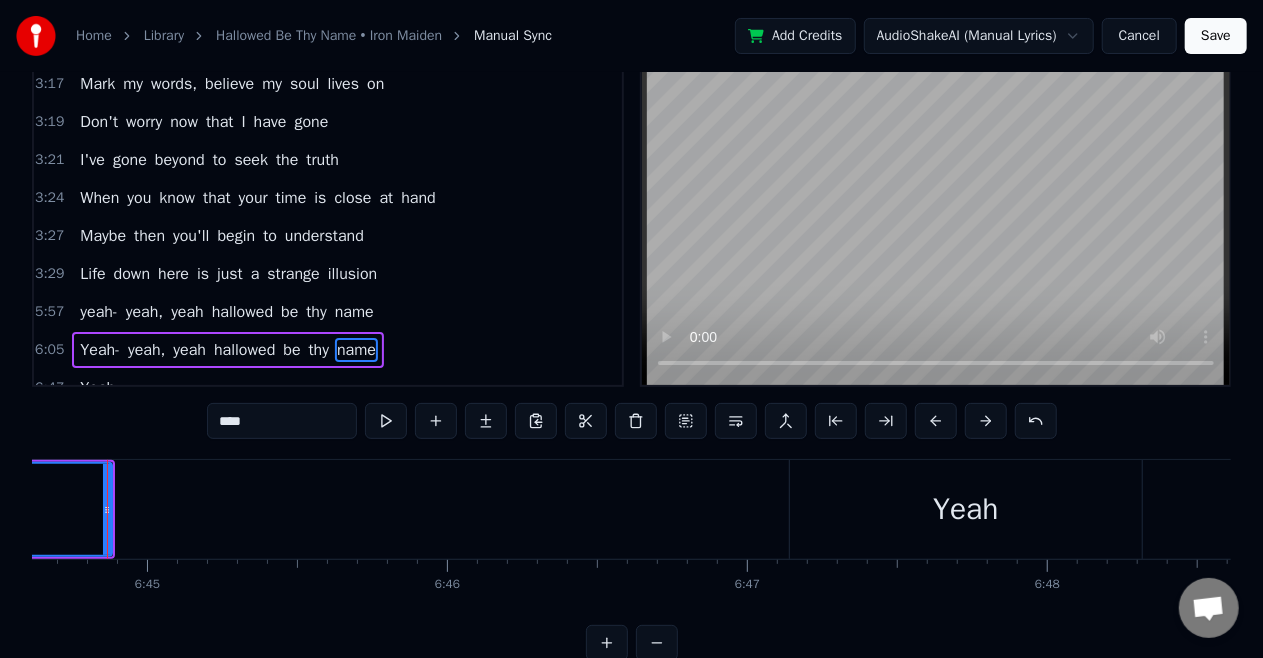 scroll, scrollTop: 0, scrollLeft: 121360, axis: horizontal 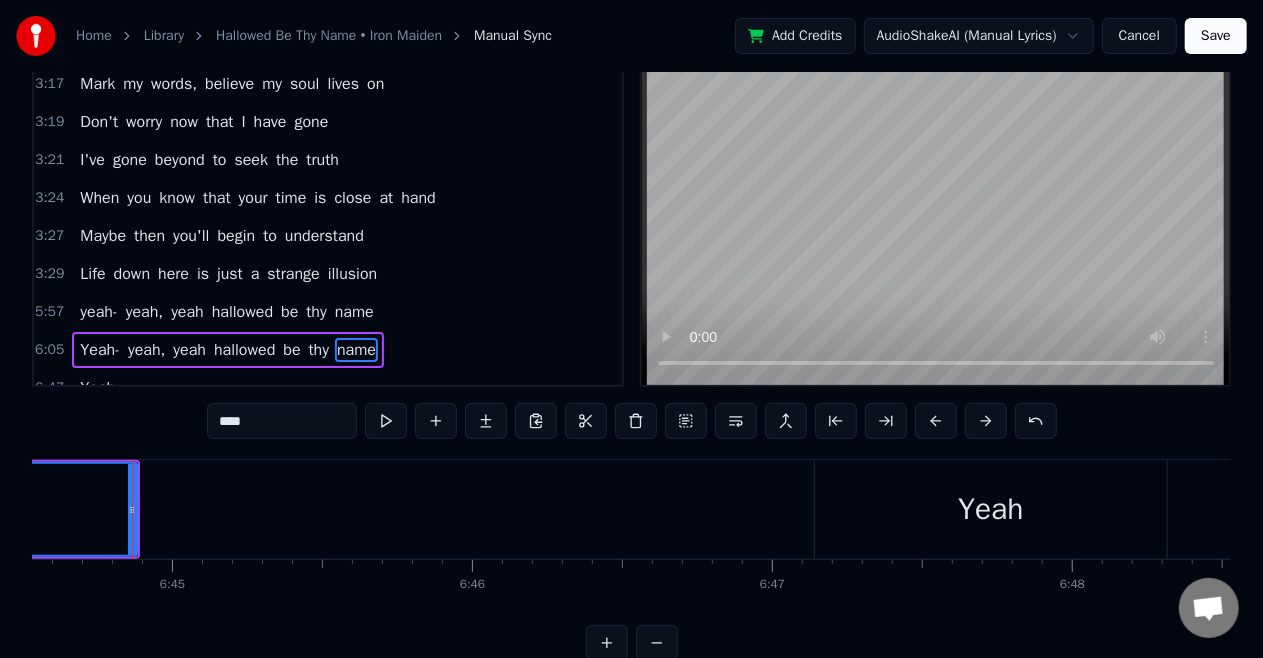 click on "name" at bounding box center (-354, 509) 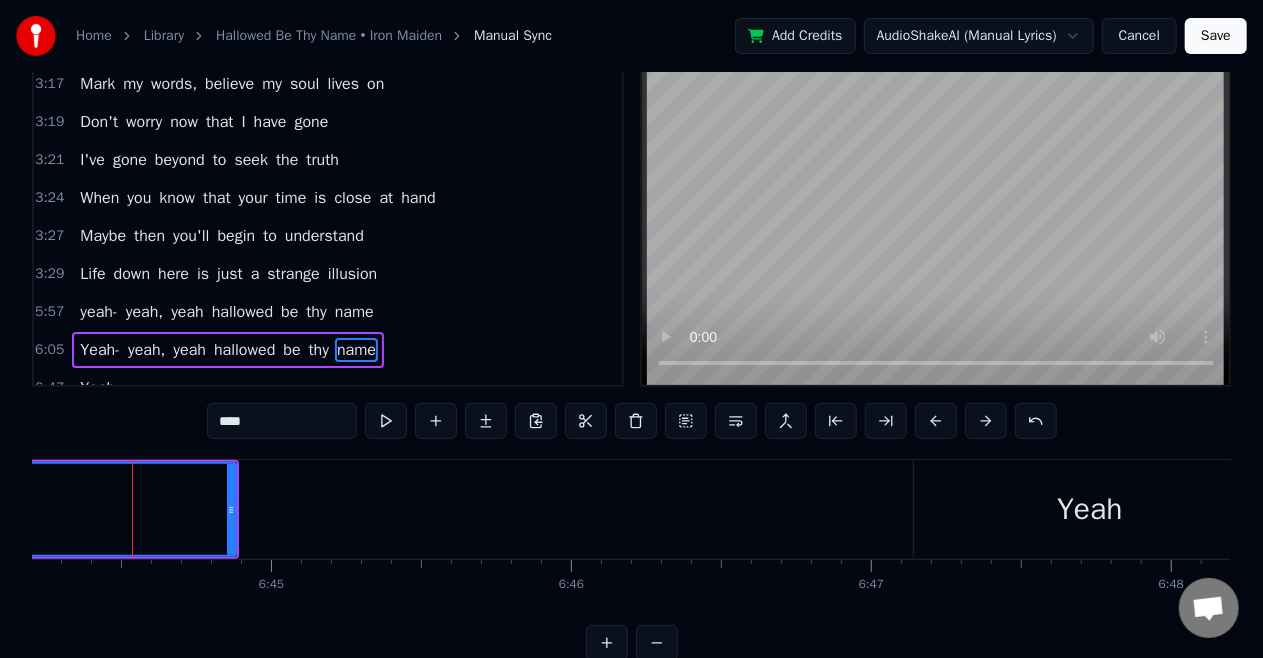 click on "name" at bounding box center [-255, 509] 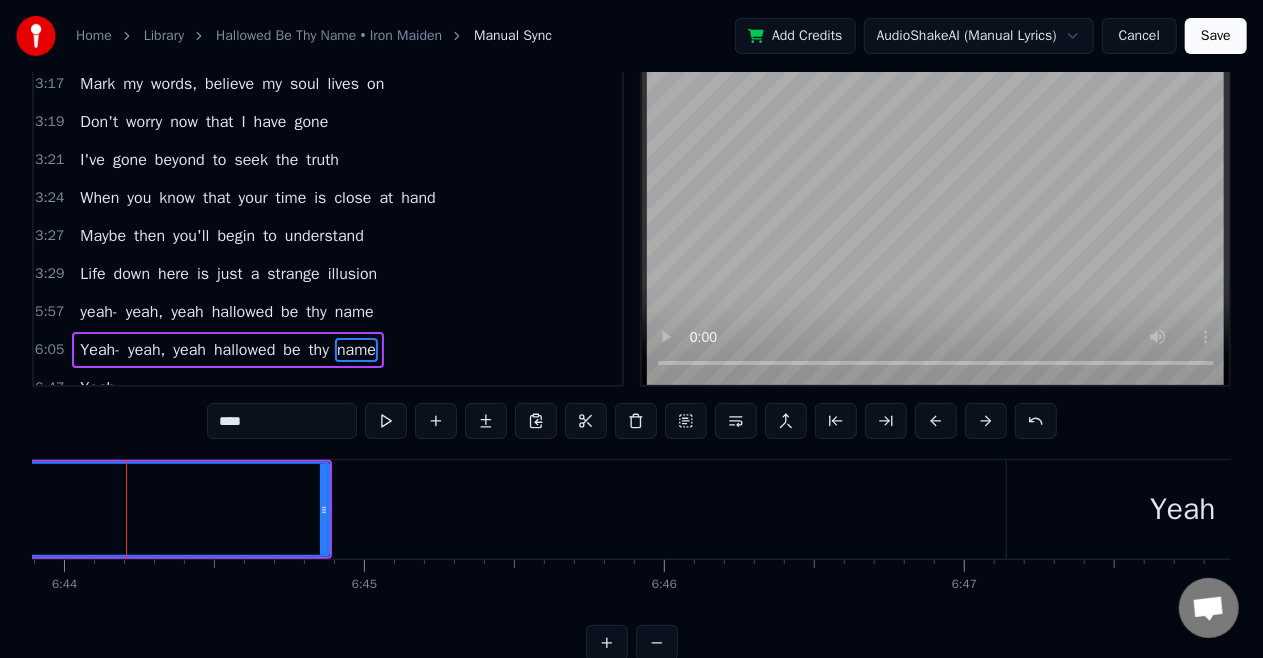 scroll, scrollTop: 0, scrollLeft: 121162, axis: horizontal 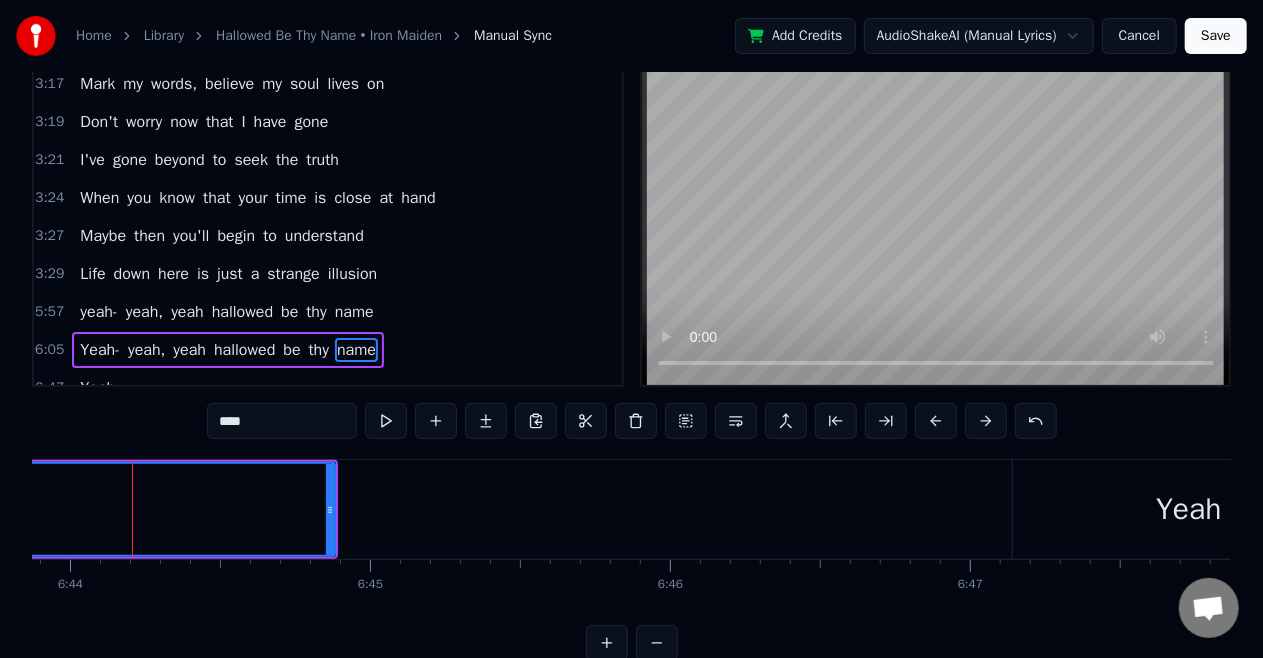 click on "name" at bounding box center (-156, 509) 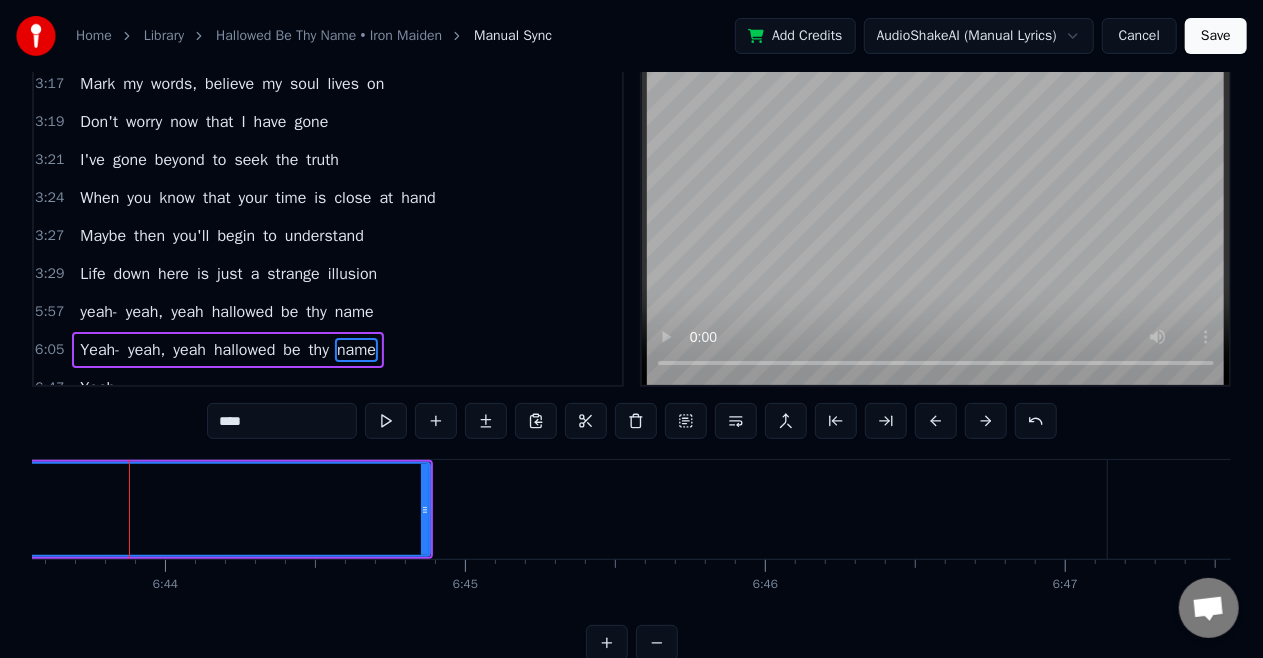 scroll, scrollTop: 0, scrollLeft: 121064, axis: horizontal 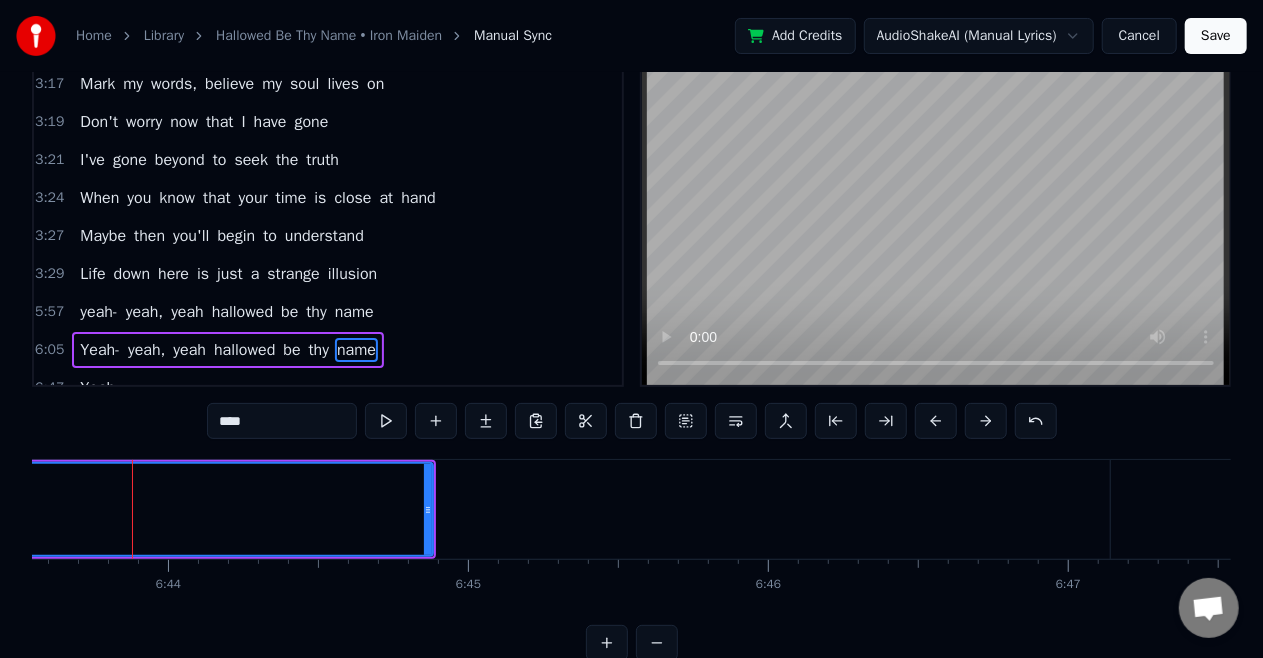 click on "name" at bounding box center [-58, 509] 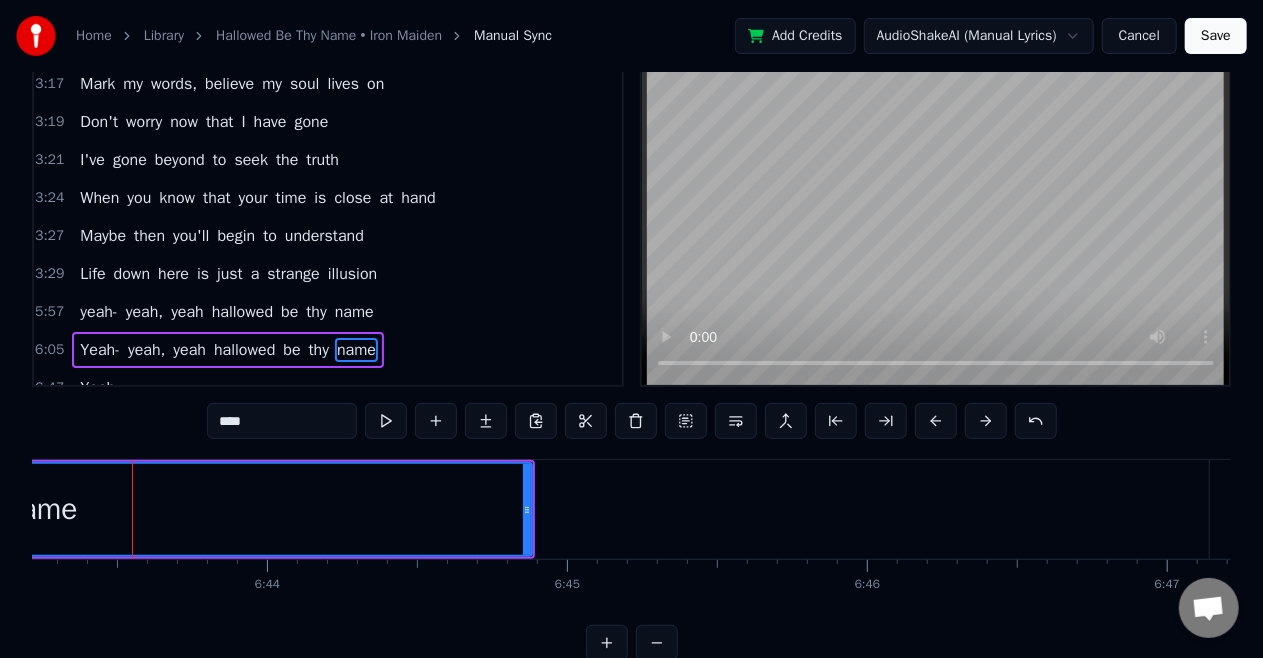 click on "Yeah- yeah, yeah hallowed be thy name" at bounding box center (-5373, 509) 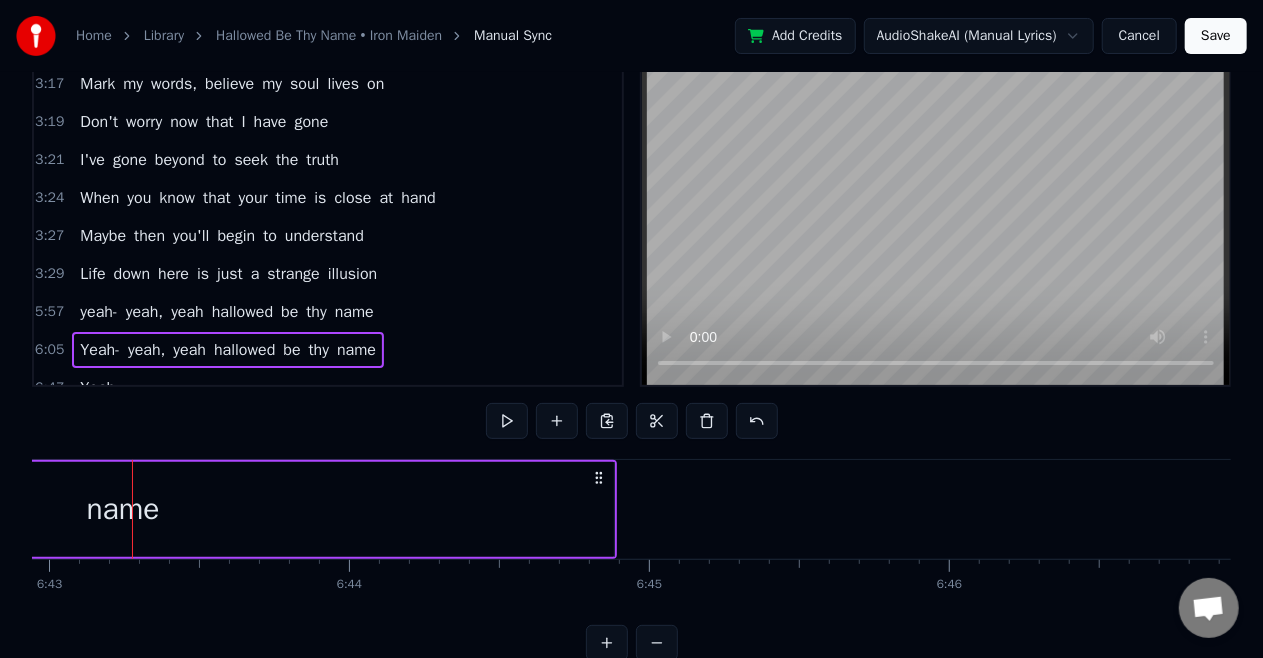 click on "Yeah- yeah, yeah hallowed be thy name" at bounding box center [-5291, 509] 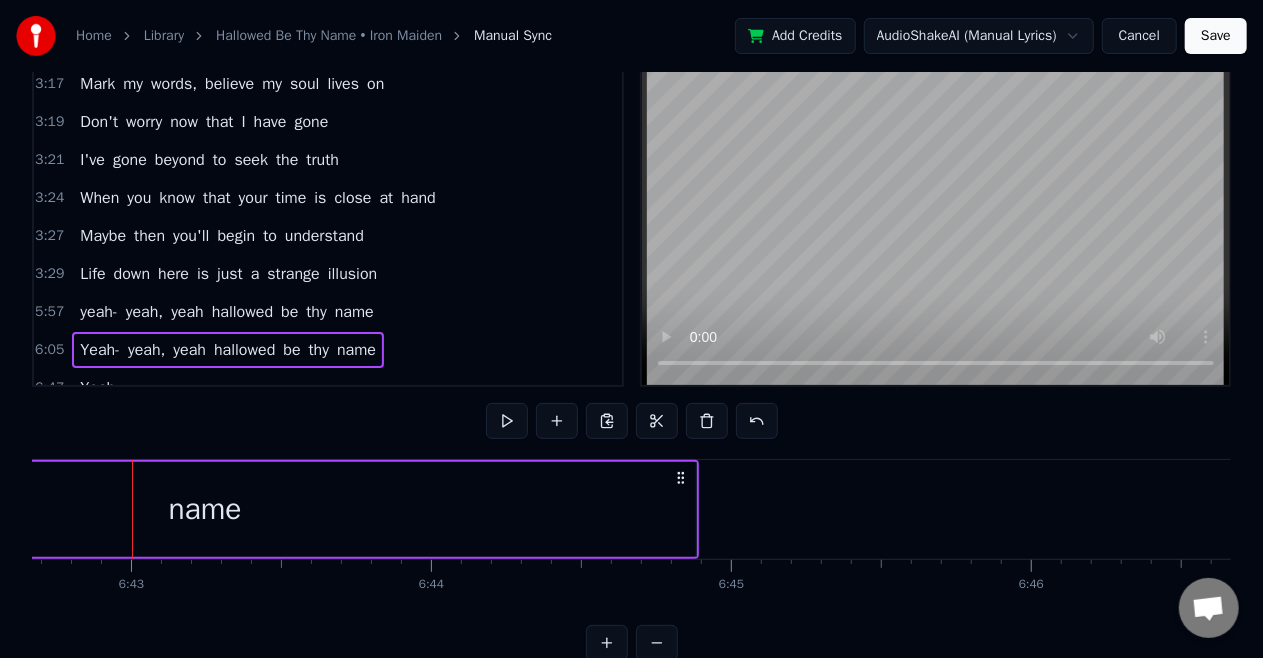 click on "Yeah- yeah, yeah hallowed be thy name" at bounding box center [-5209, 509] 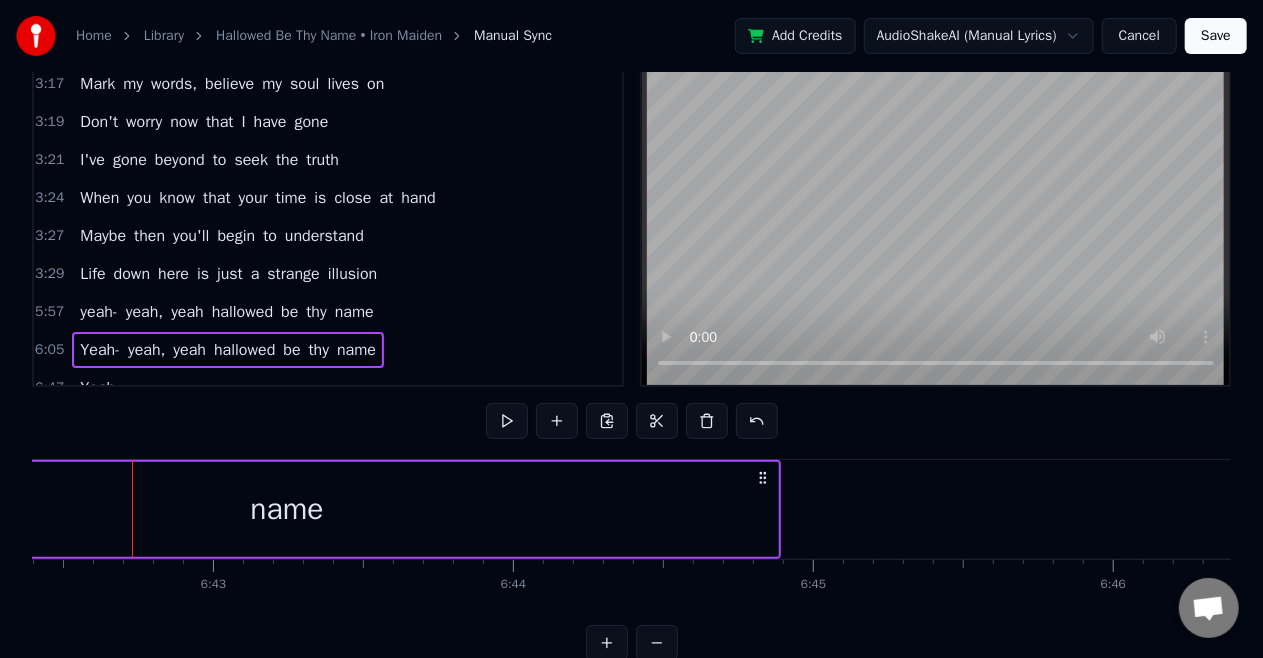 click on "Yeah- yeah, yeah hallowed be thy name" at bounding box center [-5127, 509] 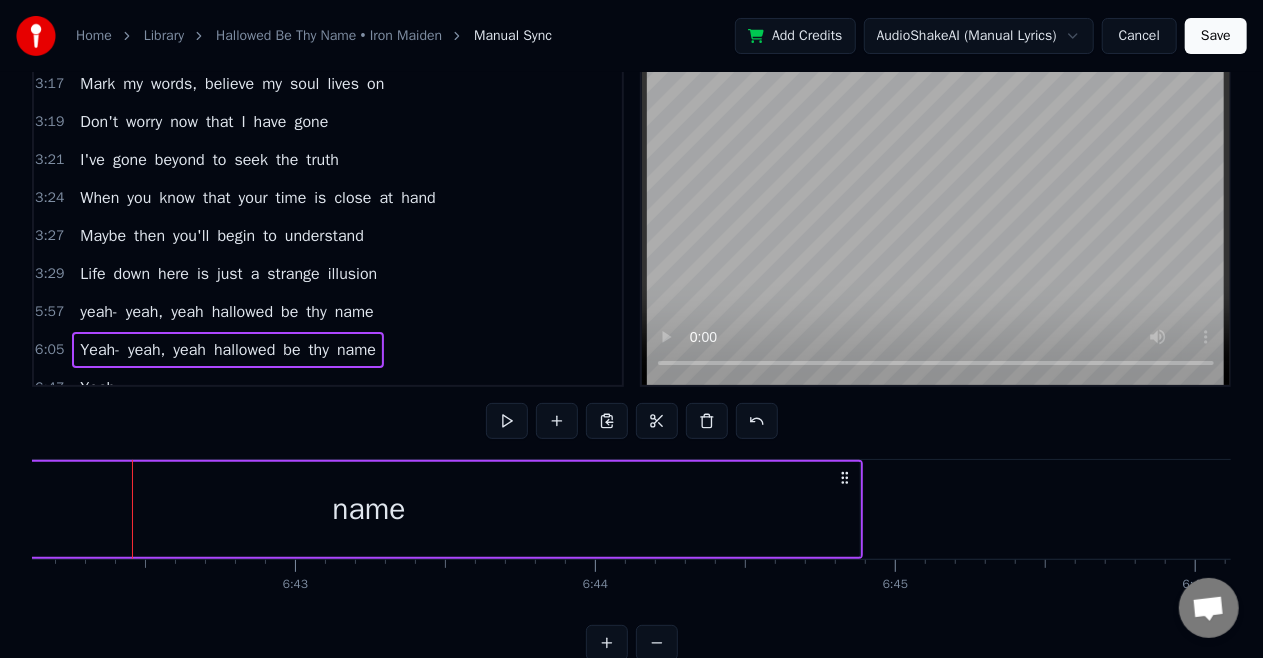 click on "Yeah- yeah, yeah hallowed be thy name" at bounding box center (-5045, 509) 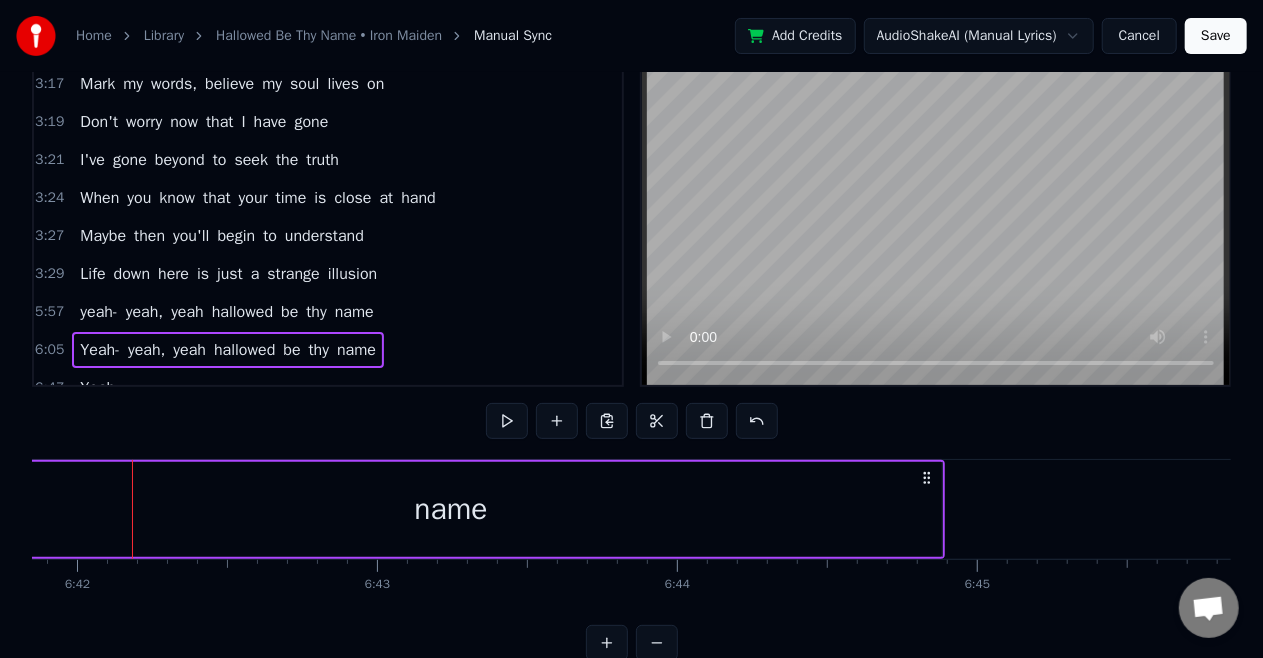 click on "I'm waiting in my cold cell when the bell begins to chime Reflecting on my past life and it doesn't have much time 'Cause at 5 o'clock, they take me to the Gallows Pole The sands of time for me are running low Running low, yeah! When the priest comes to read me the last rites Take a look through the bars at the last sights Of a world that has gone very wrong for me Can it be that there's some sort of error? Hard to stop the surmounting terror Is it really the end, not some crazy dream? Somebody, please tell me that I'm dreaming It's not easy to stop from screaming The words escape me when I try to speak Tears flow, but why am I crying? After all, I'm not afraid of dying Don't I believe that there never is an end? As the guards march me out to the courtyard Somebody cries from a cell, "[DEMOGRAPHIC_DATA] be with you" If there's a [DEMOGRAPHIC_DATA], why has he let me go? As I walk, my life drifts before me Though the end is near I'm not sorry Catch my soul, it's willing to fly away Mark my words, believe my soul lives on Don't worry now I" at bounding box center (631, 534) 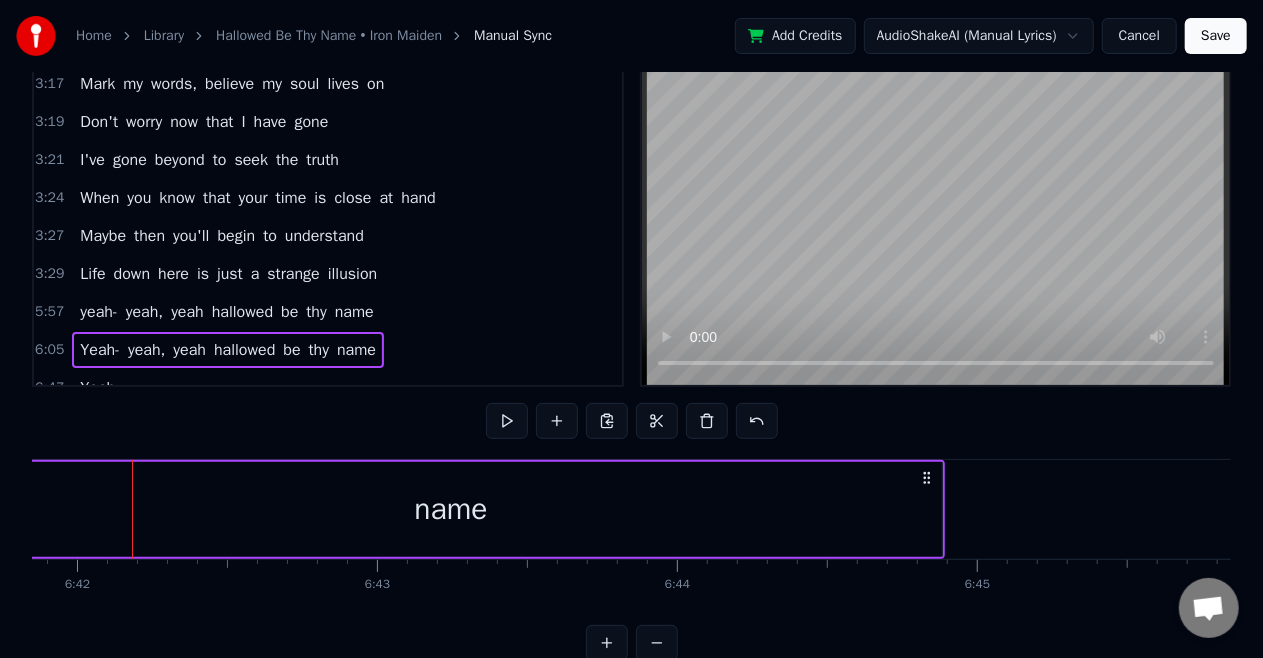 click on "name" at bounding box center [451, 509] 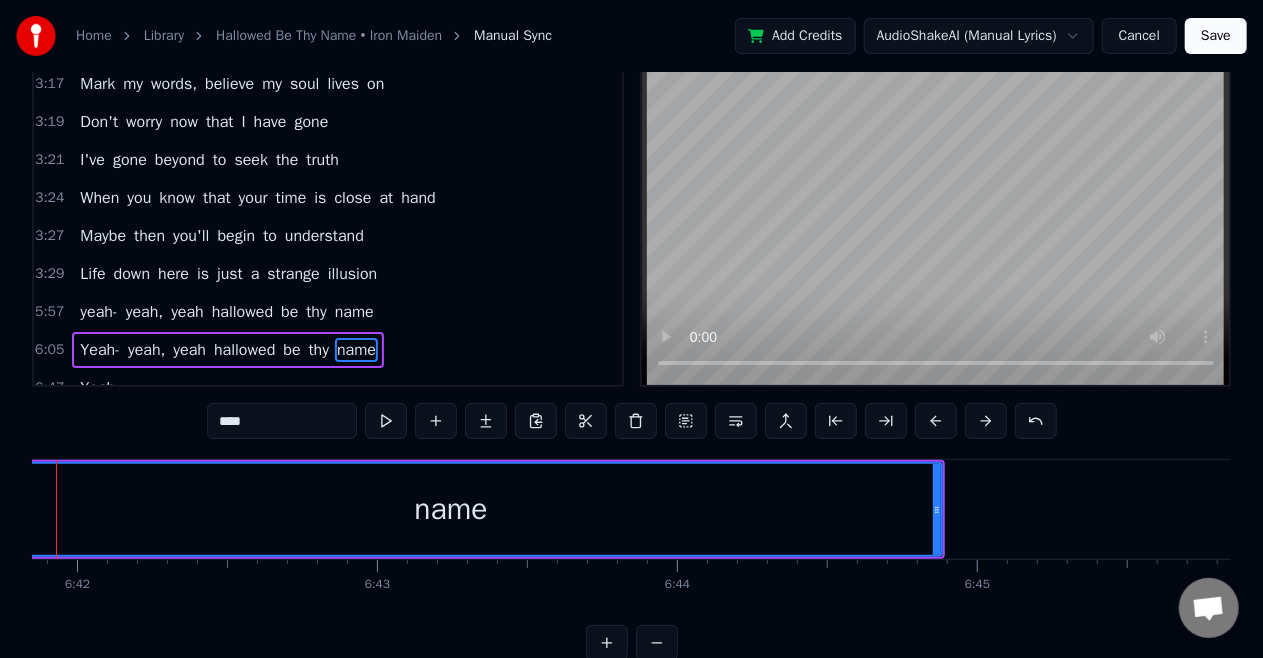 scroll, scrollTop: 0, scrollLeft: 120479, axis: horizontal 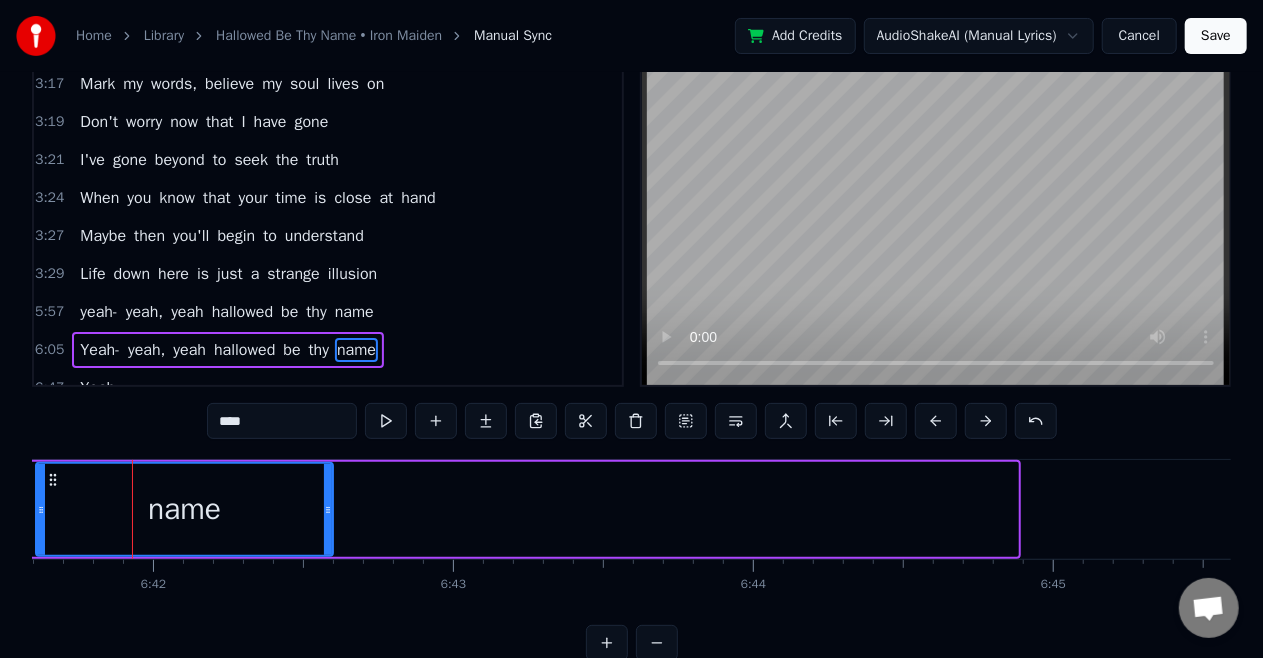 drag, startPoint x: 1013, startPoint y: 514, endPoint x: 324, endPoint y: 556, distance: 690.27893 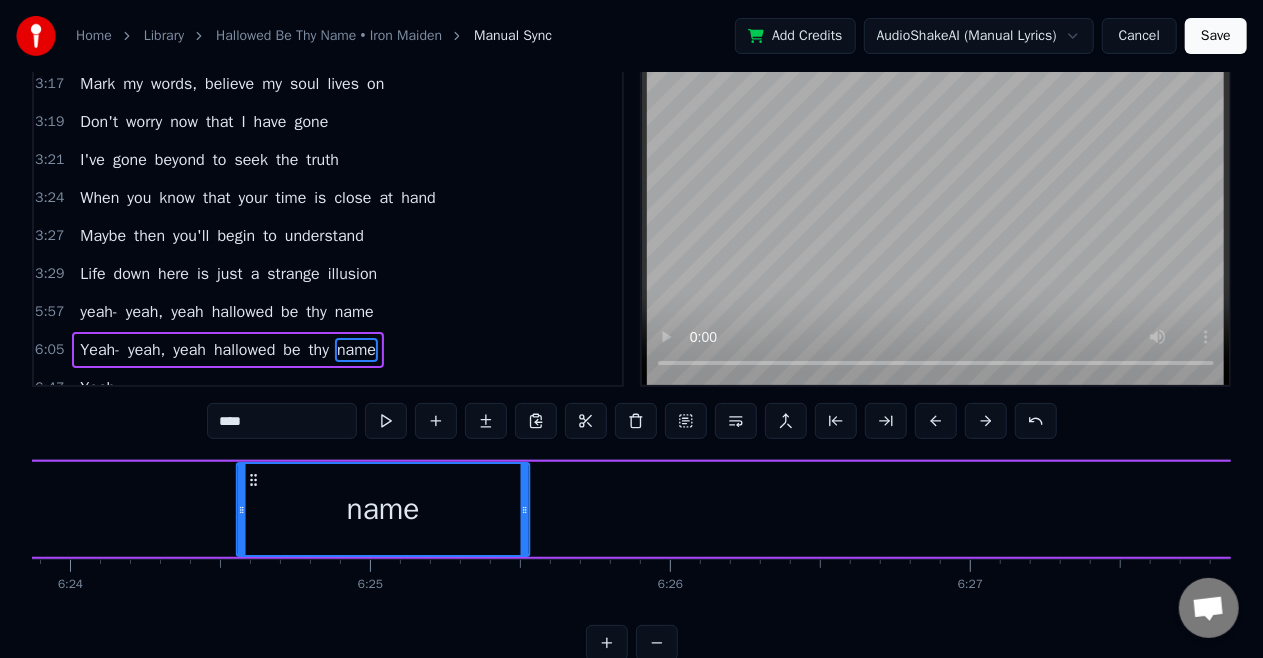 drag, startPoint x: 47, startPoint y: 474, endPoint x: 38, endPoint y: 483, distance: 12.727922 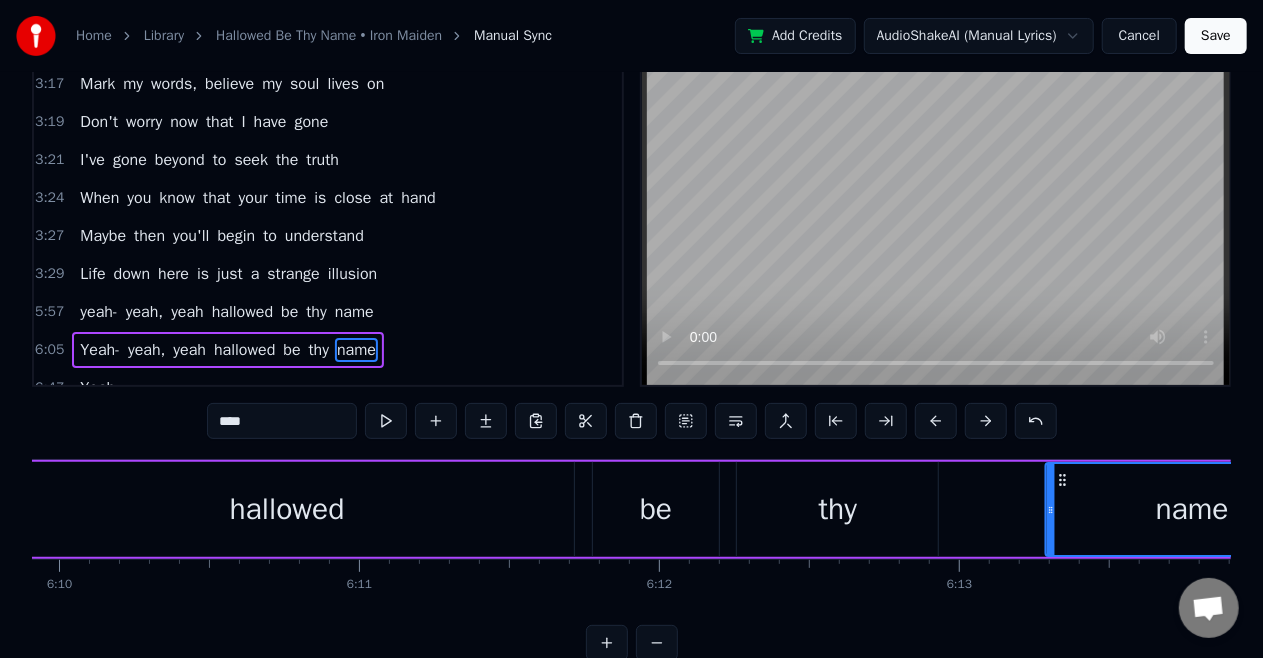 scroll, scrollTop: 0, scrollLeft: 110999, axis: horizontal 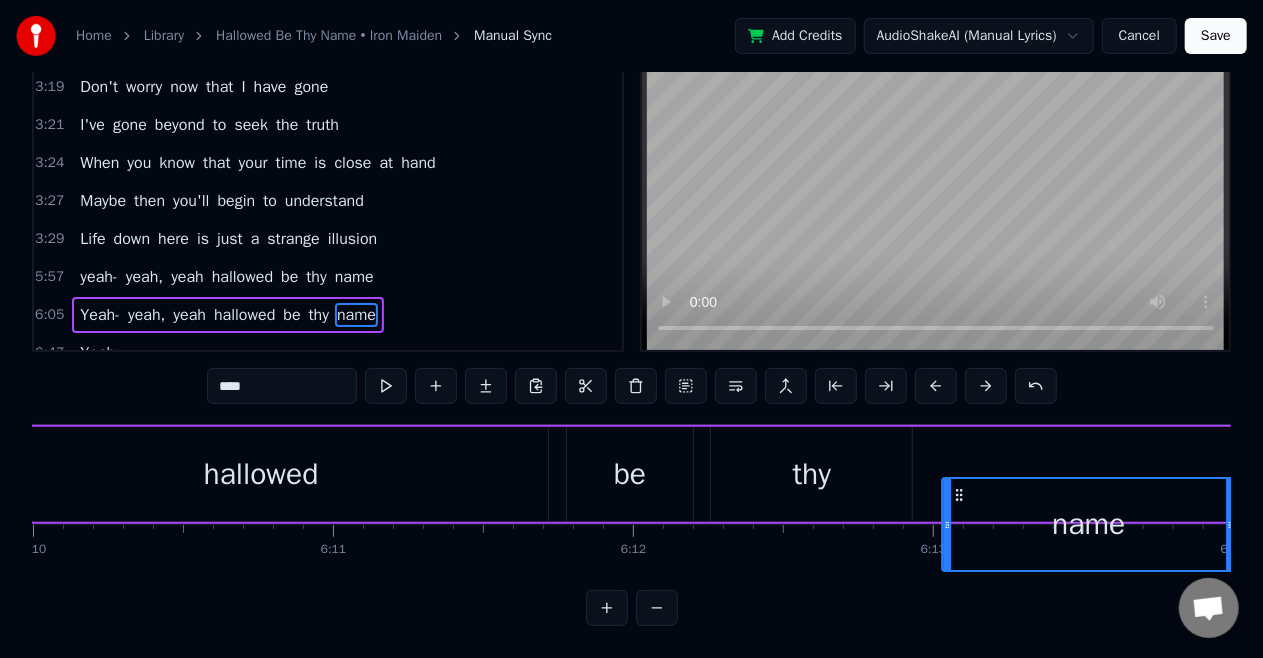 drag, startPoint x: 44, startPoint y: 480, endPoint x: 960, endPoint y: 474, distance: 916.01965 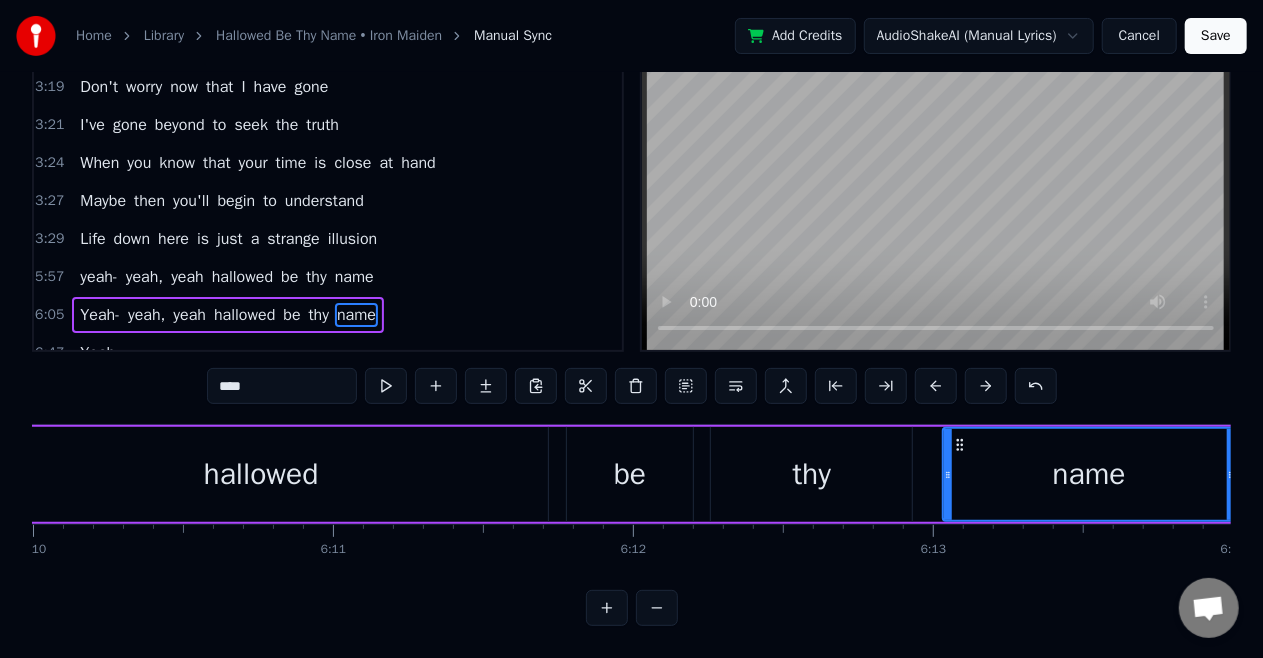 click on "Life" at bounding box center (92, 239) 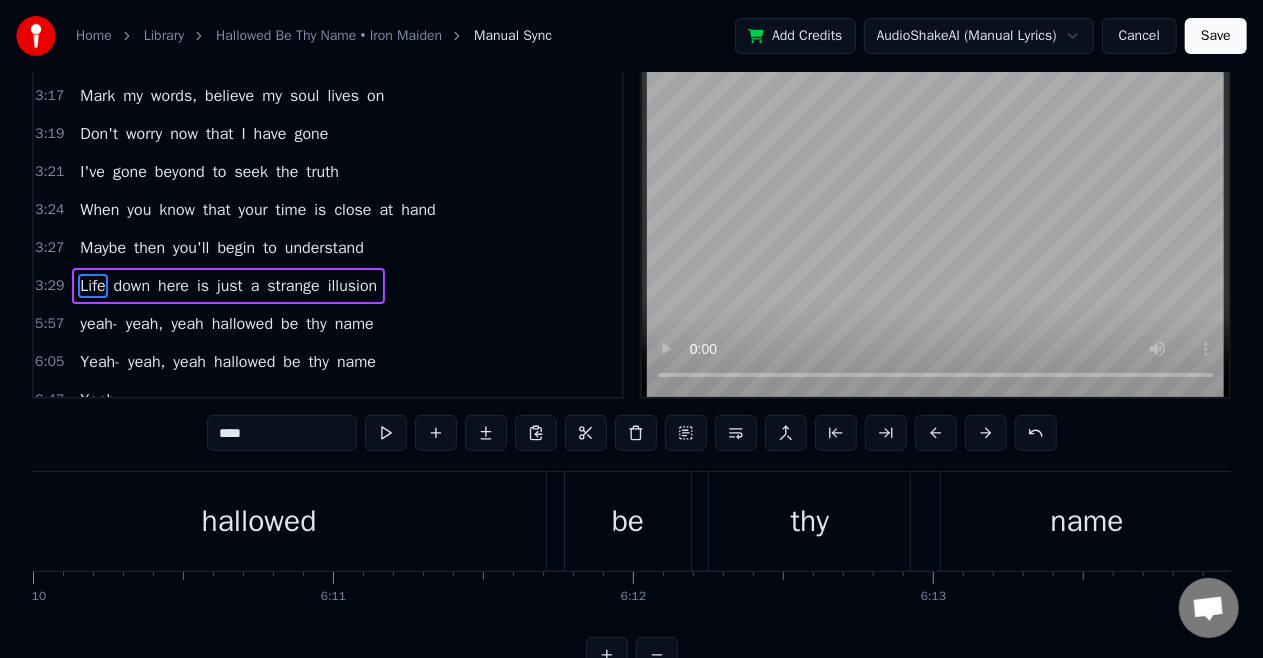 scroll, scrollTop: 22, scrollLeft: 0, axis: vertical 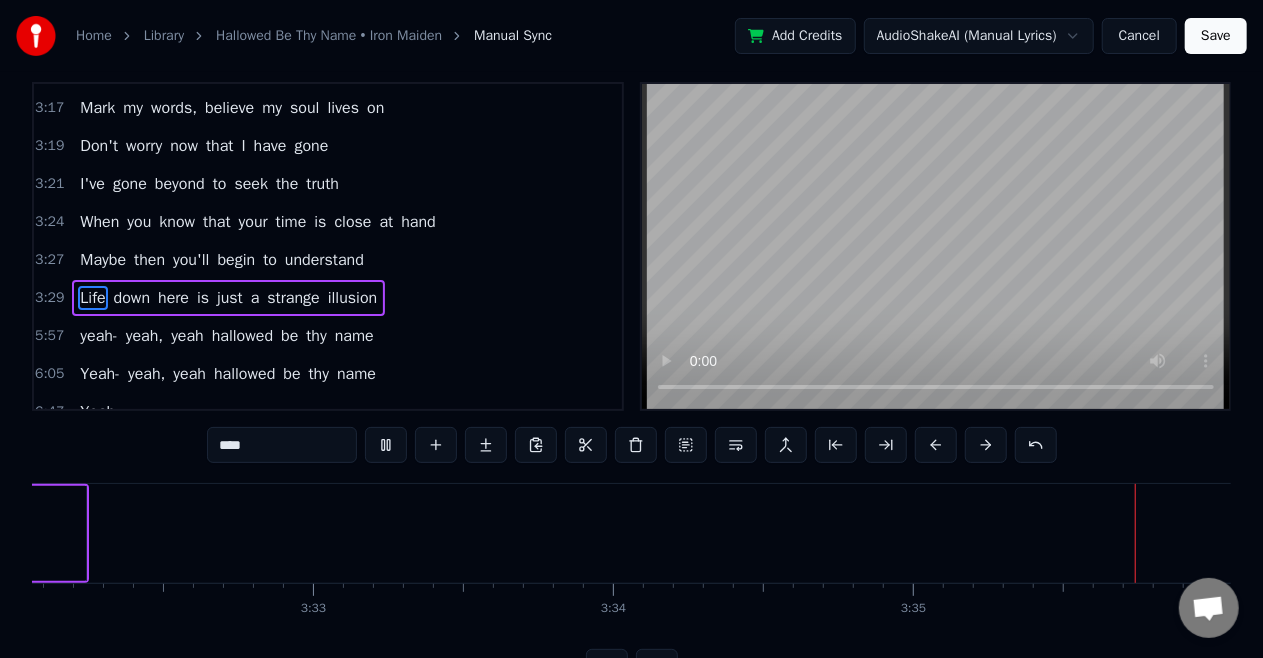 click on "yeah-" at bounding box center (98, 336) 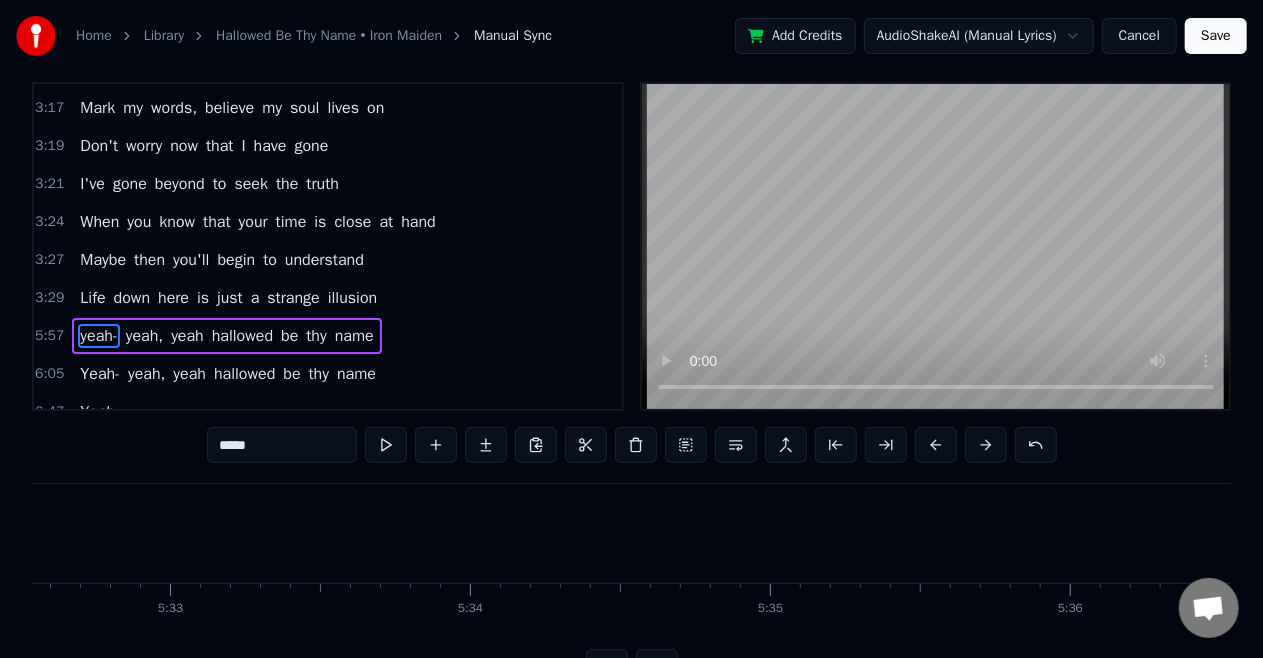 scroll, scrollTop: 0, scrollLeft: 107156, axis: horizontal 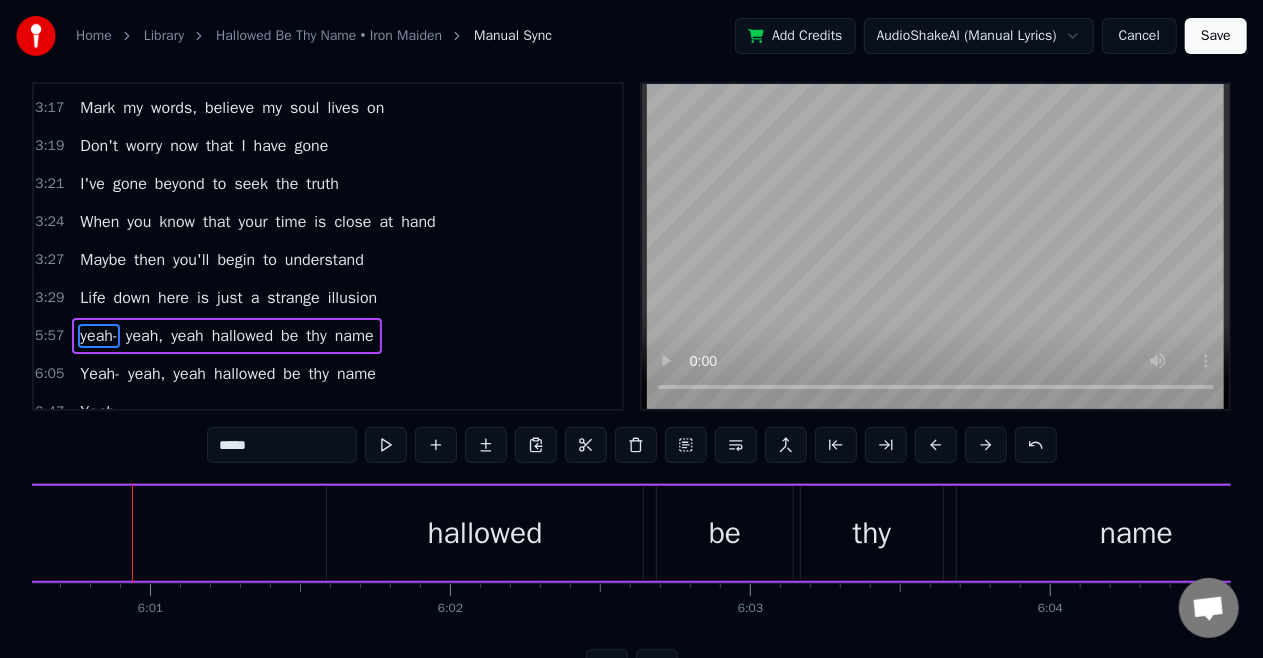 click on "*****" at bounding box center (282, 445) 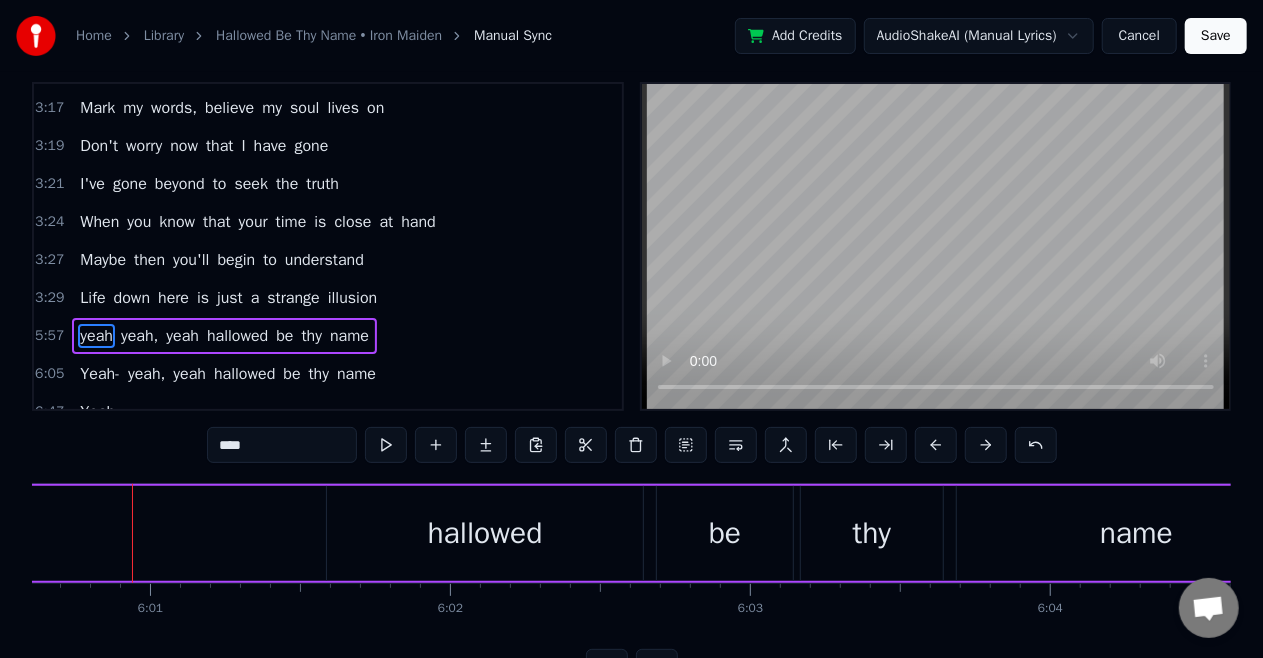 click on "yeah" at bounding box center (182, 336) 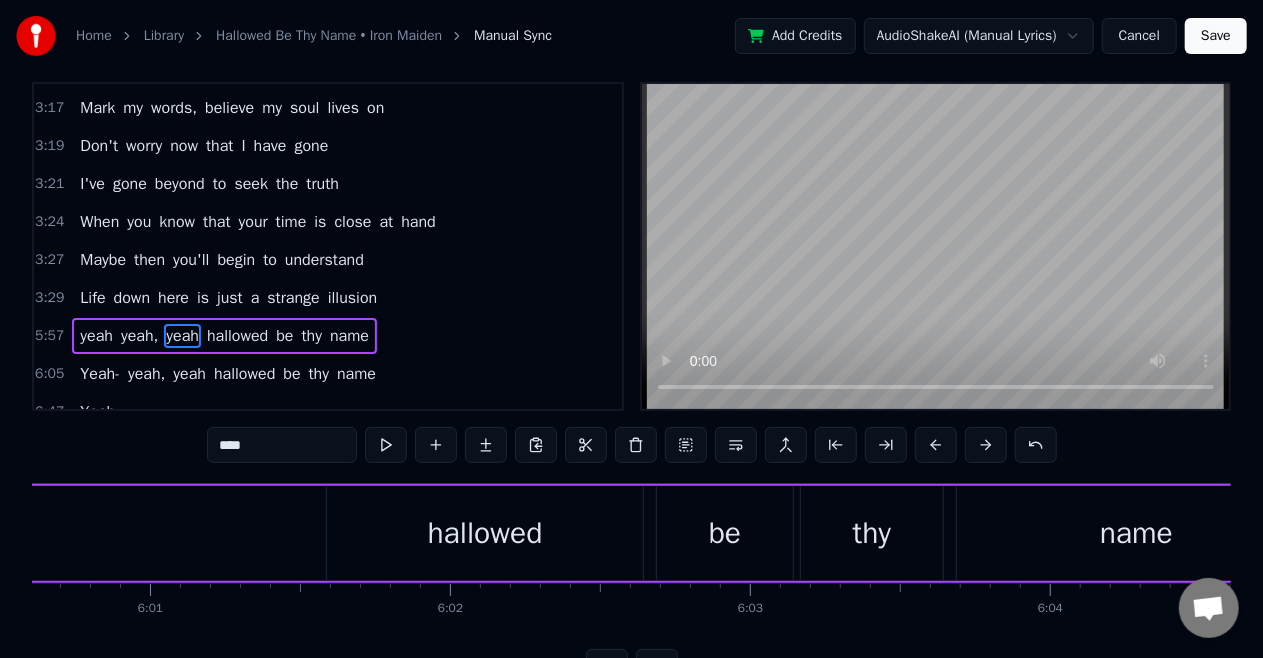 scroll, scrollTop: 8, scrollLeft: 0, axis: vertical 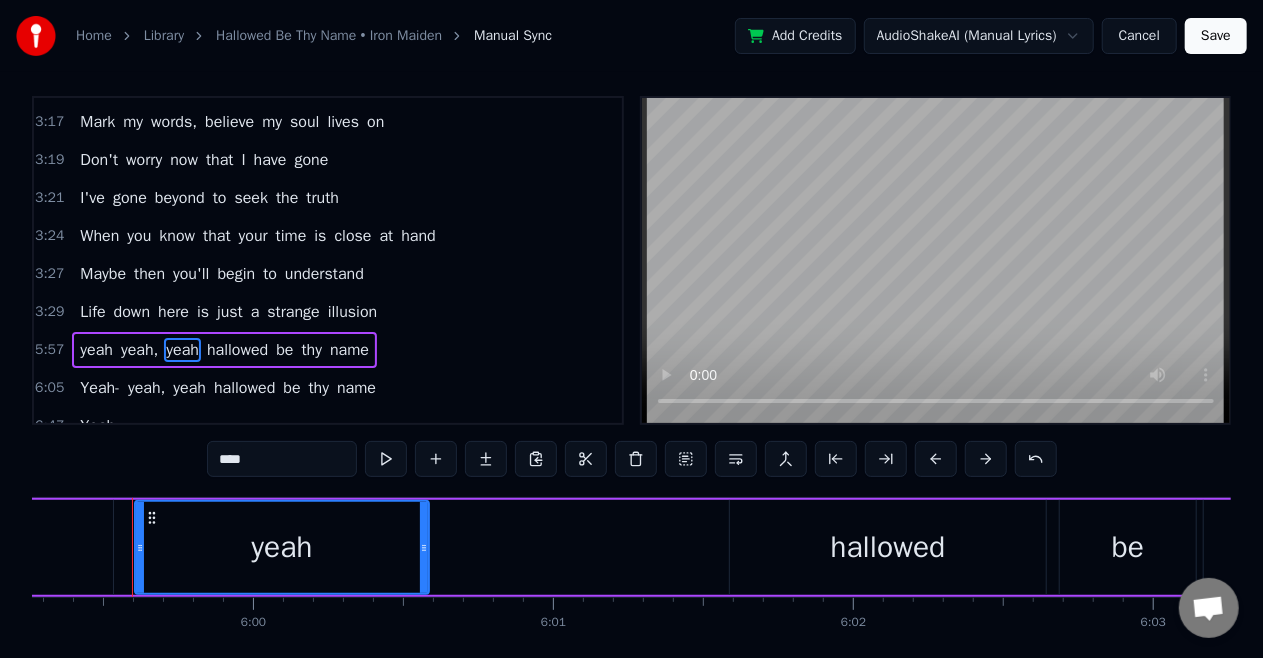 drag, startPoint x: 289, startPoint y: 463, endPoint x: 194, endPoint y: 470, distance: 95.257545 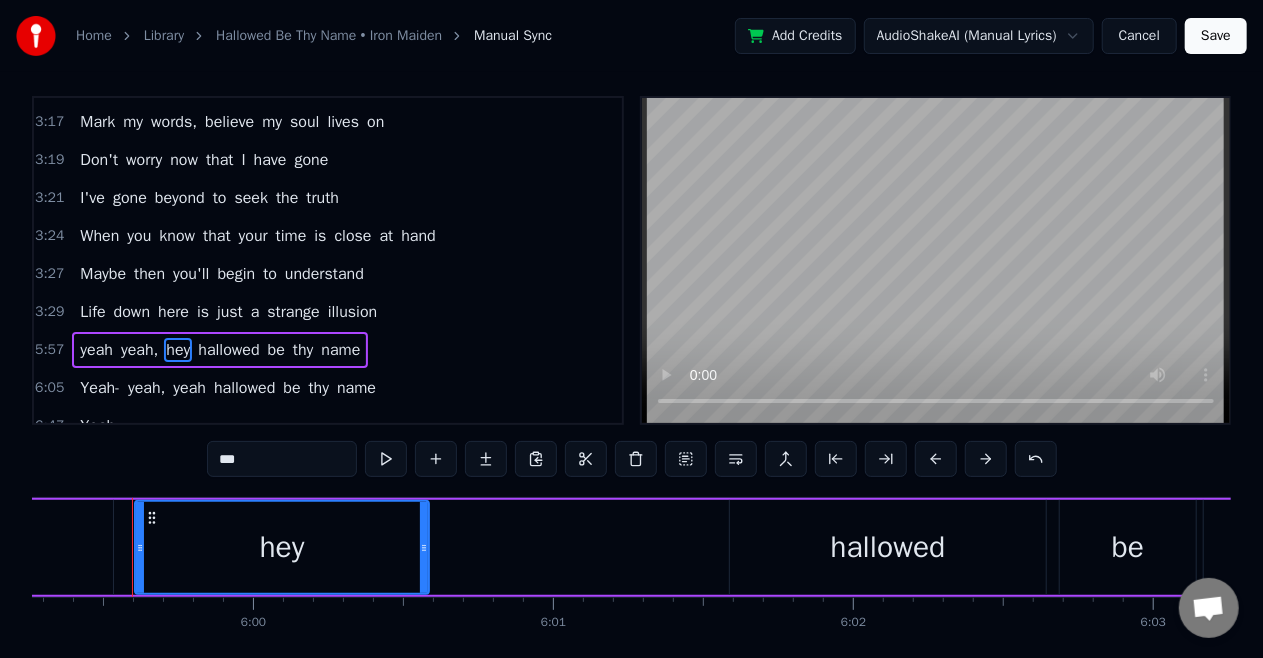 click on "yeah" at bounding box center (96, 350) 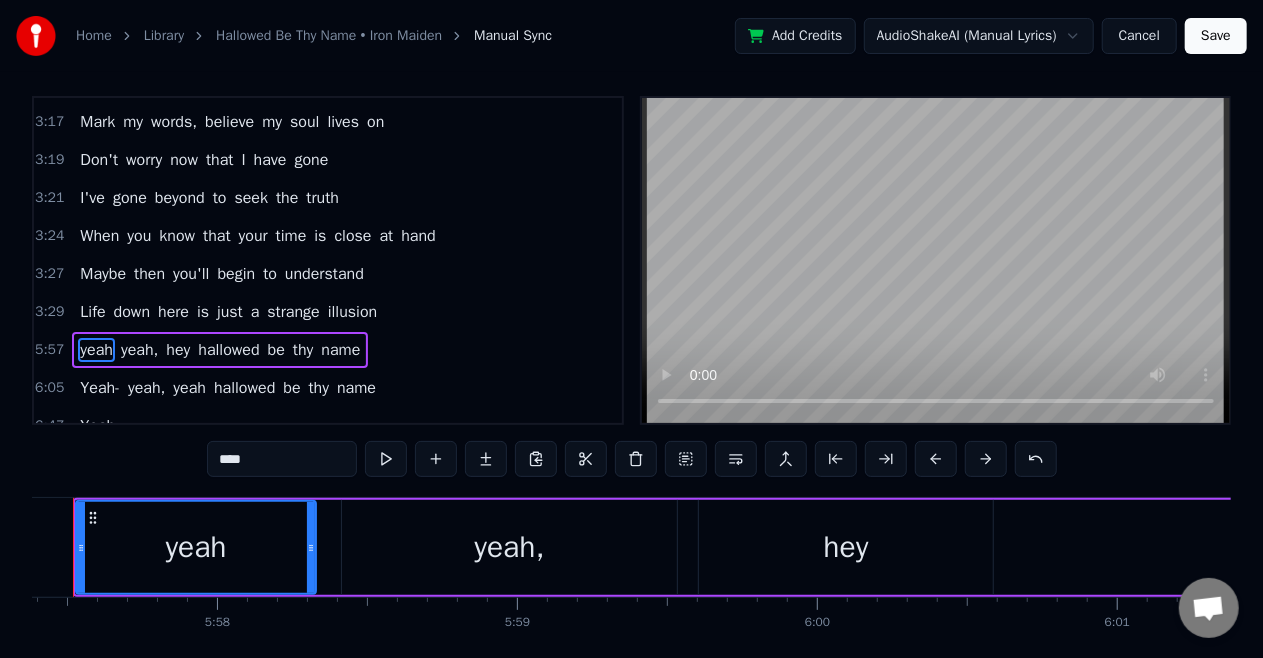 scroll, scrollTop: 0, scrollLeft: 107156, axis: horizontal 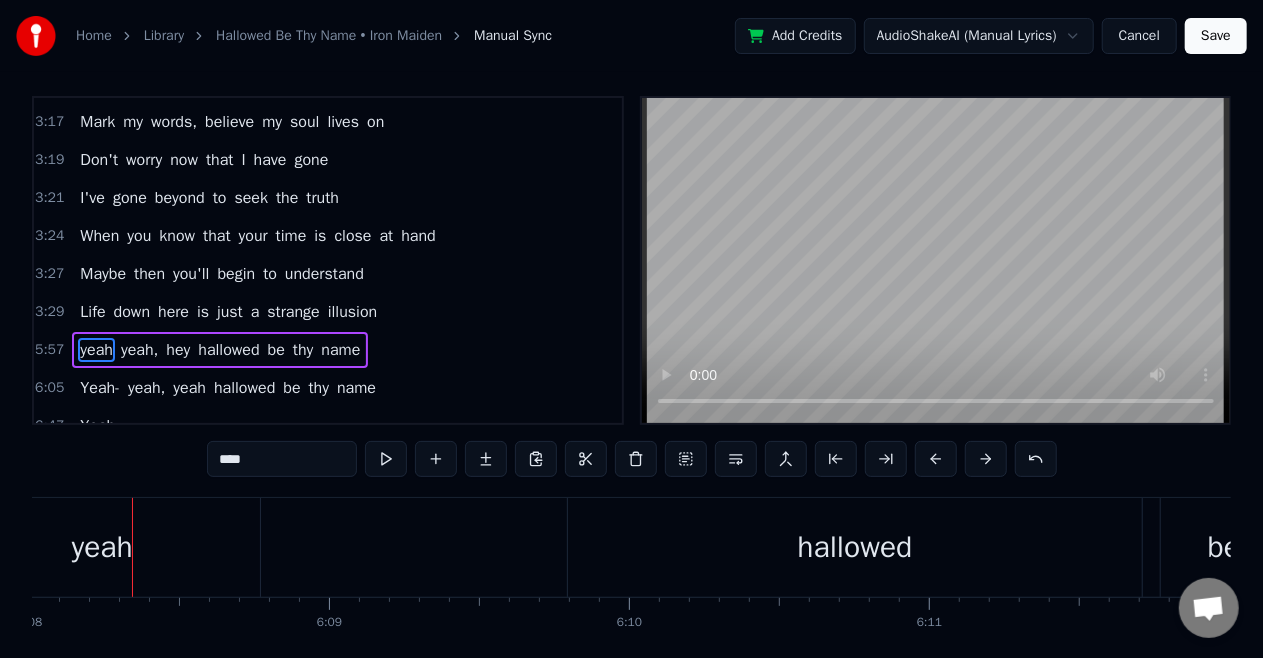 click on "Yeah-" at bounding box center [100, 388] 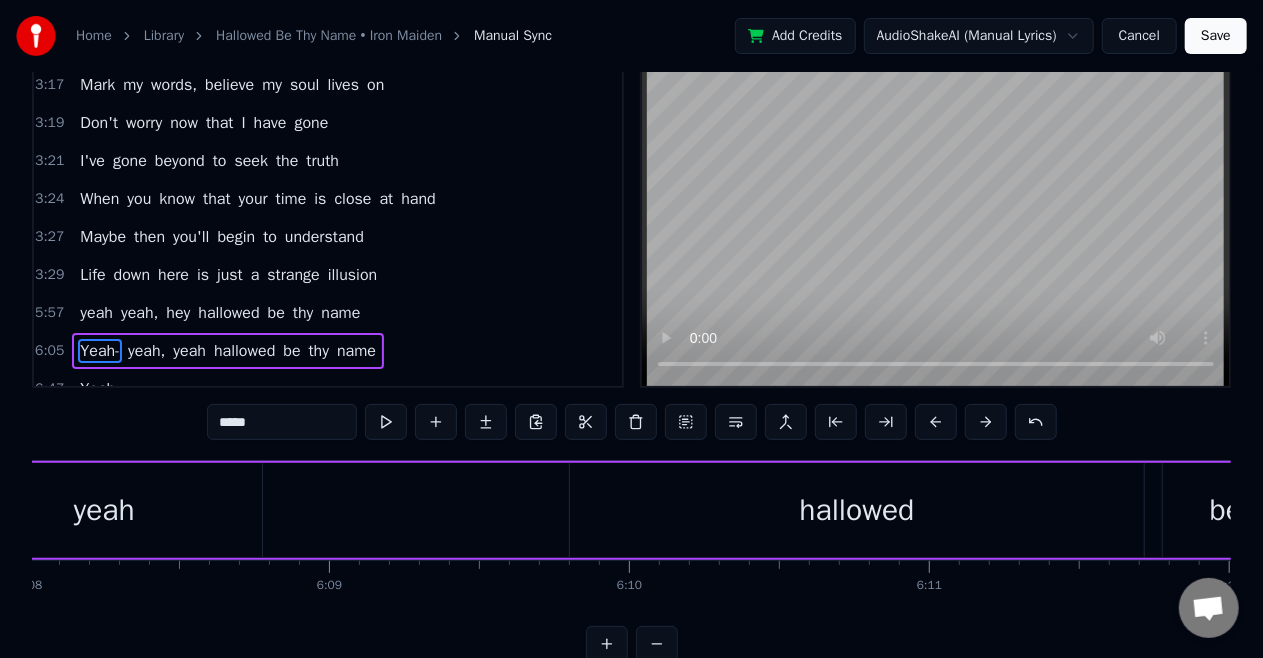 scroll, scrollTop: 46, scrollLeft: 0, axis: vertical 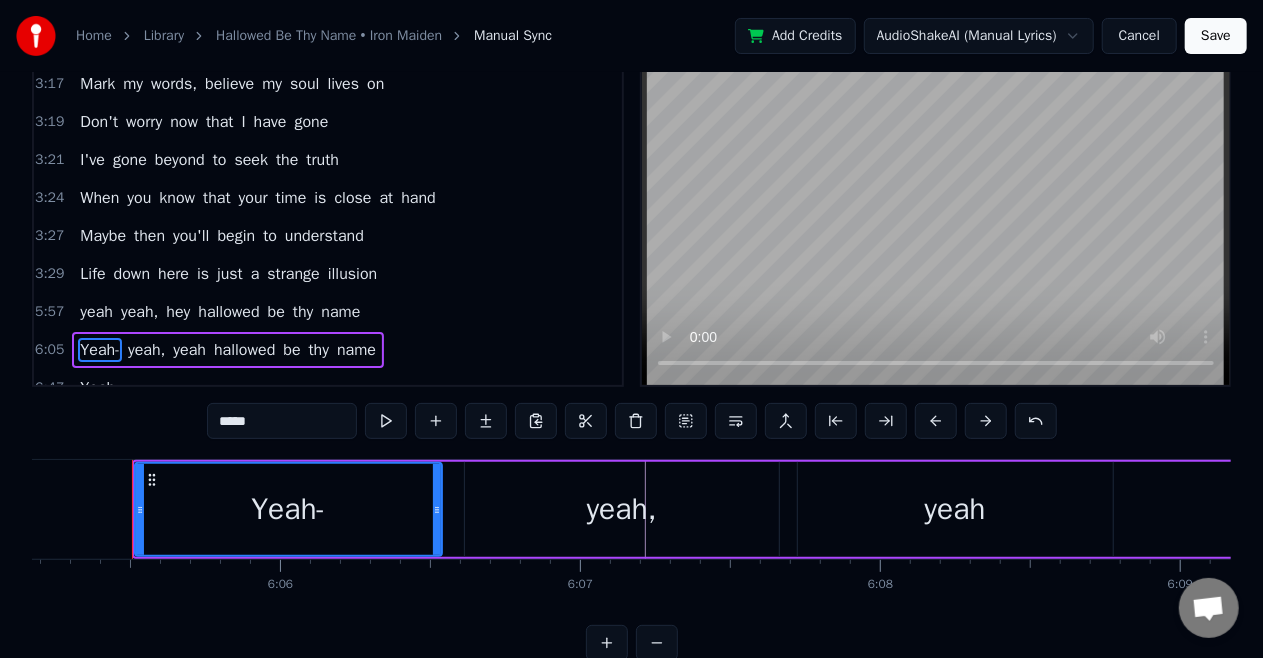 click on "*****" at bounding box center [282, 421] 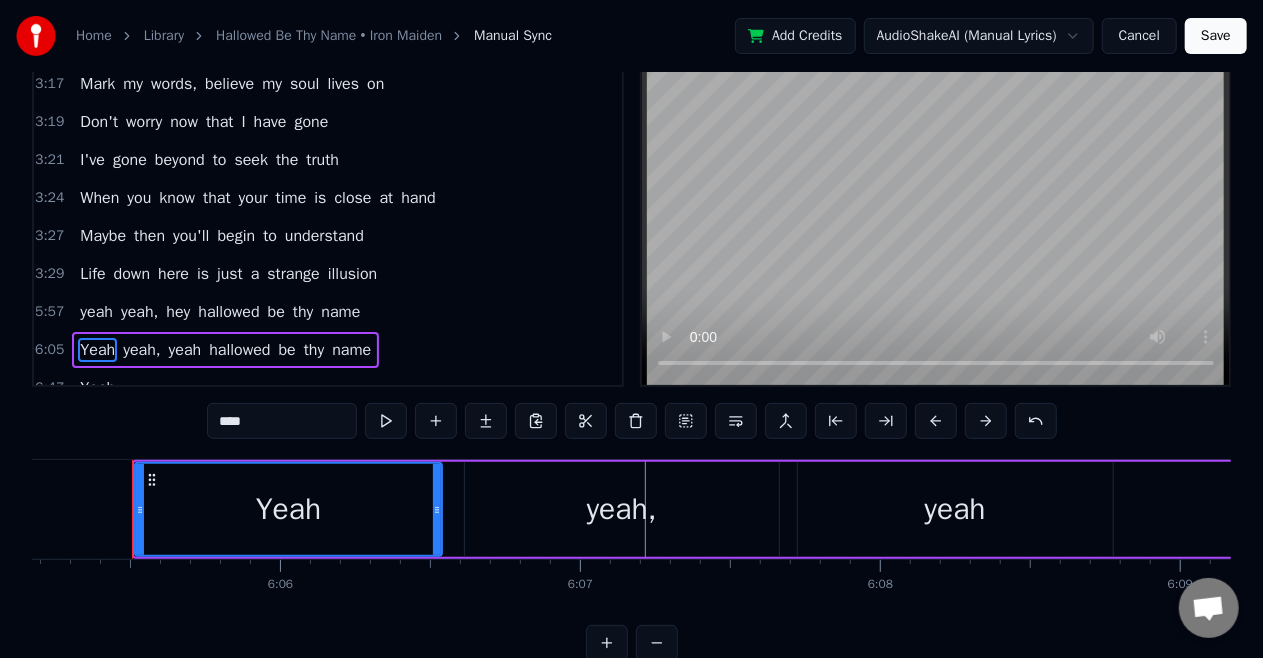 click on "yeah" at bounding box center (185, 350) 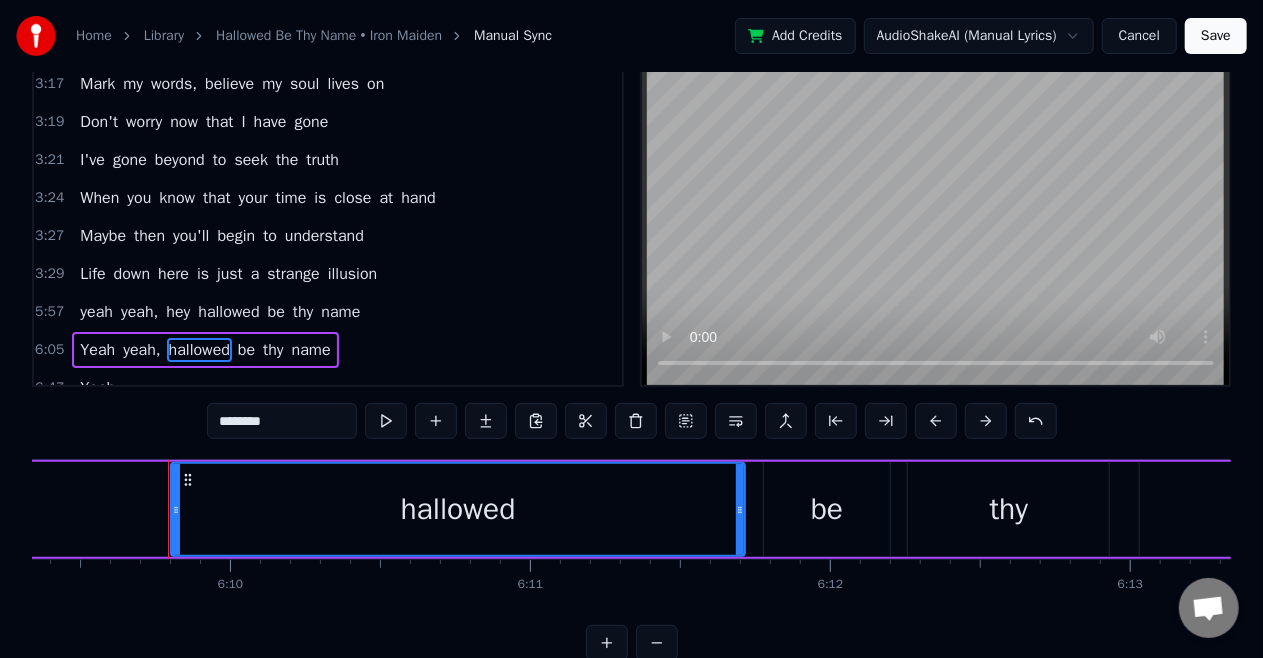 scroll, scrollTop: 0, scrollLeft: 110838, axis: horizontal 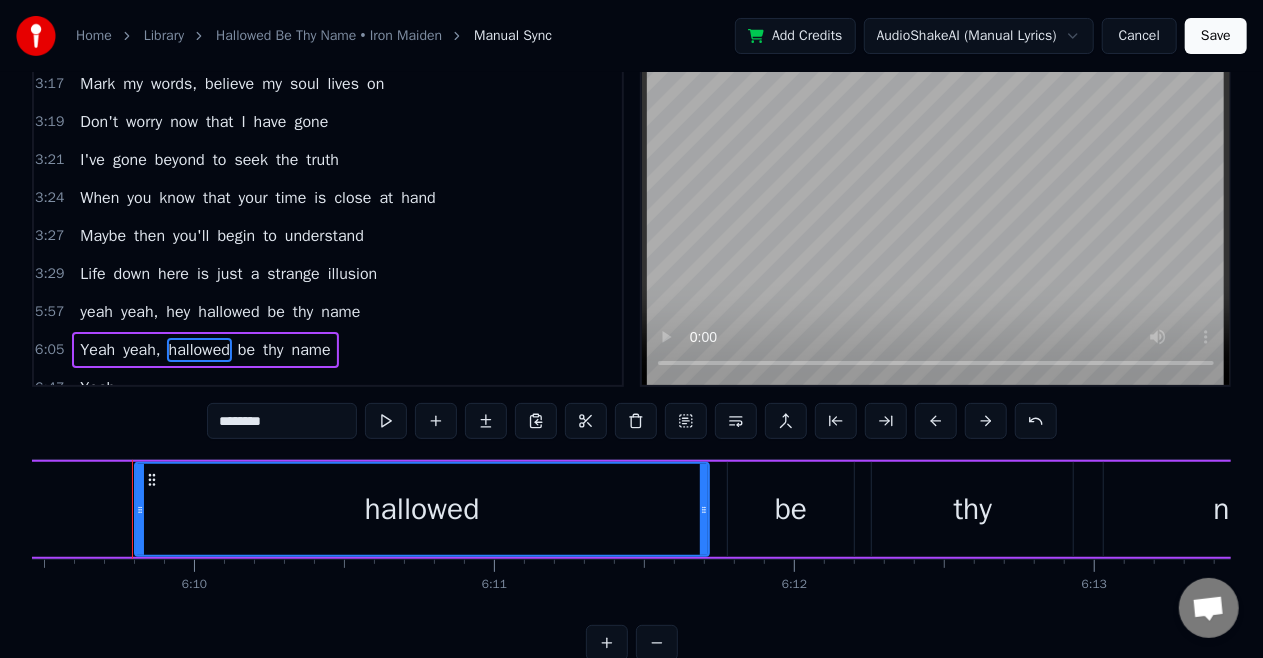 click on "yeah," at bounding box center (141, 350) 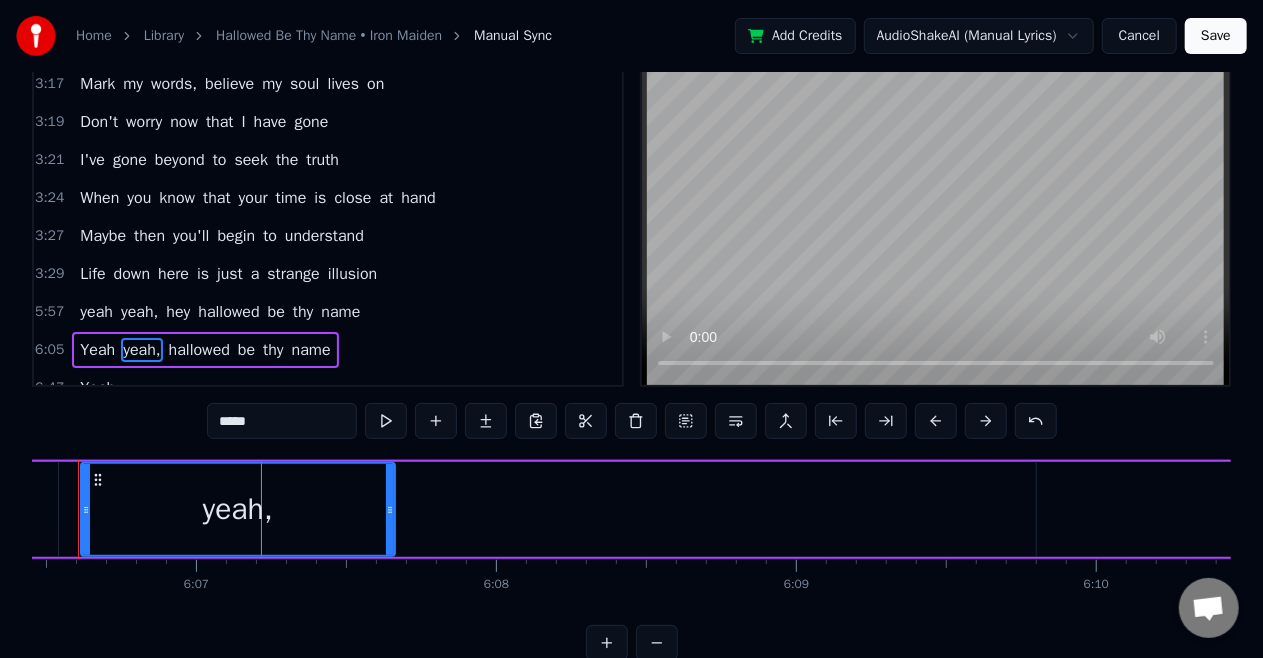 scroll, scrollTop: 0, scrollLeft: 109882, axis: horizontal 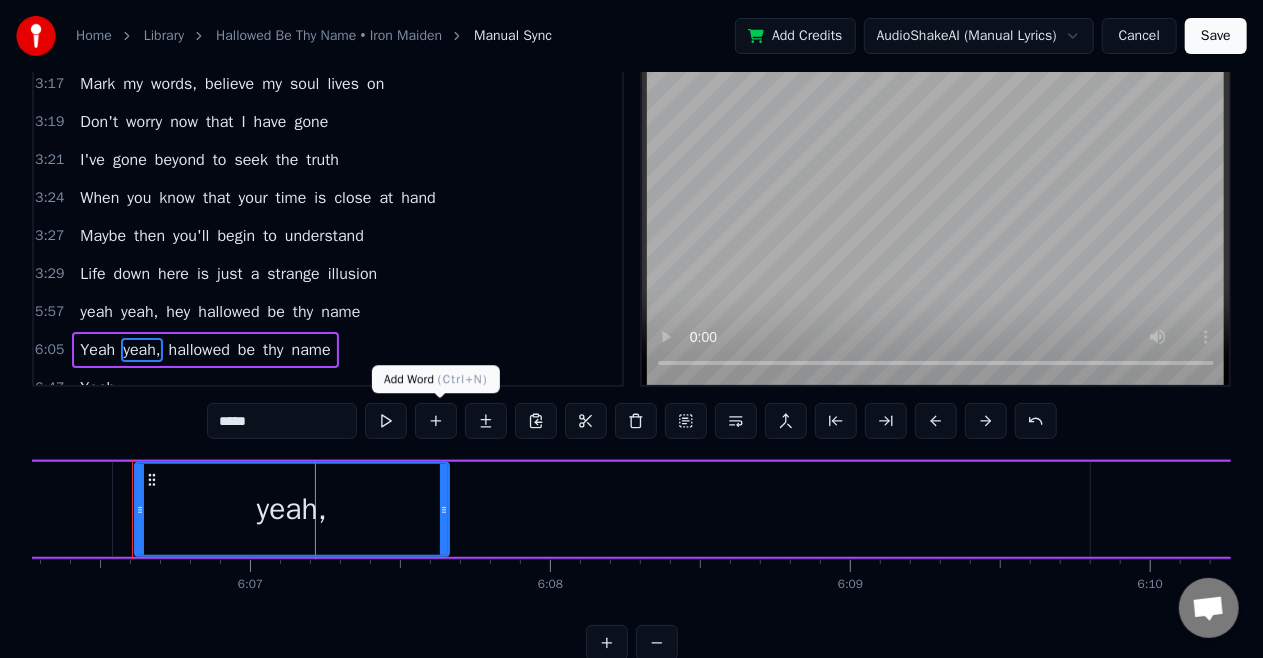 click at bounding box center [436, 421] 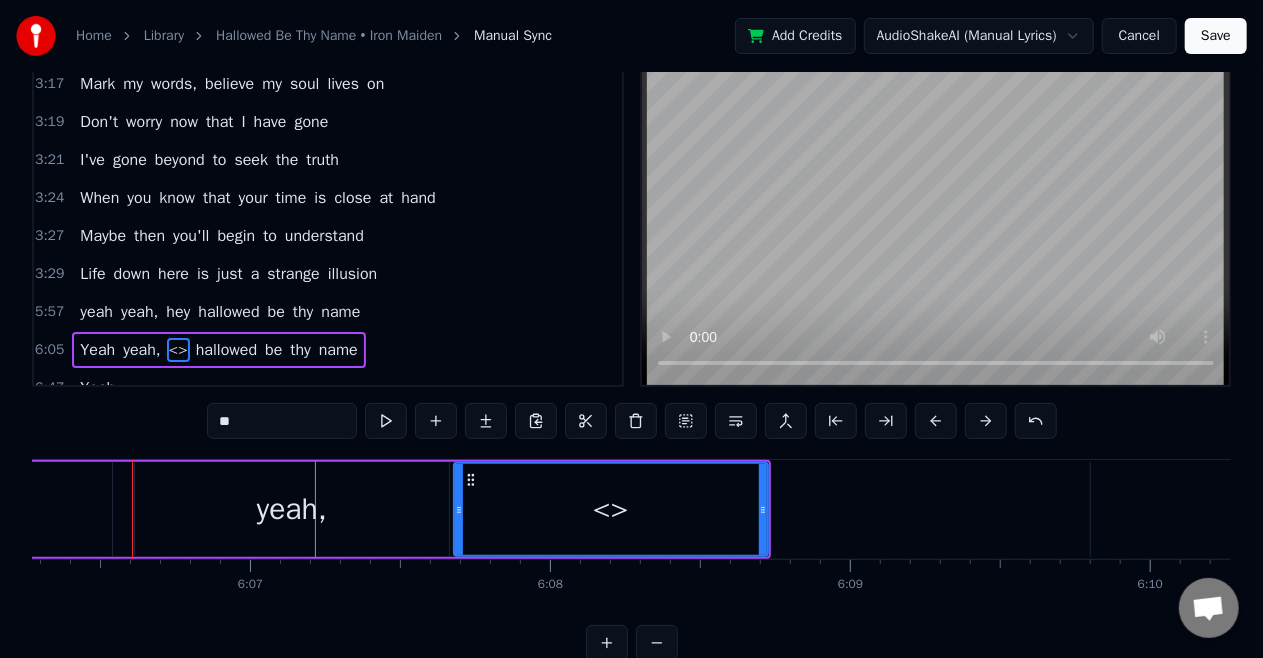 drag, startPoint x: 261, startPoint y: 423, endPoint x: 82, endPoint y: 422, distance: 179.00279 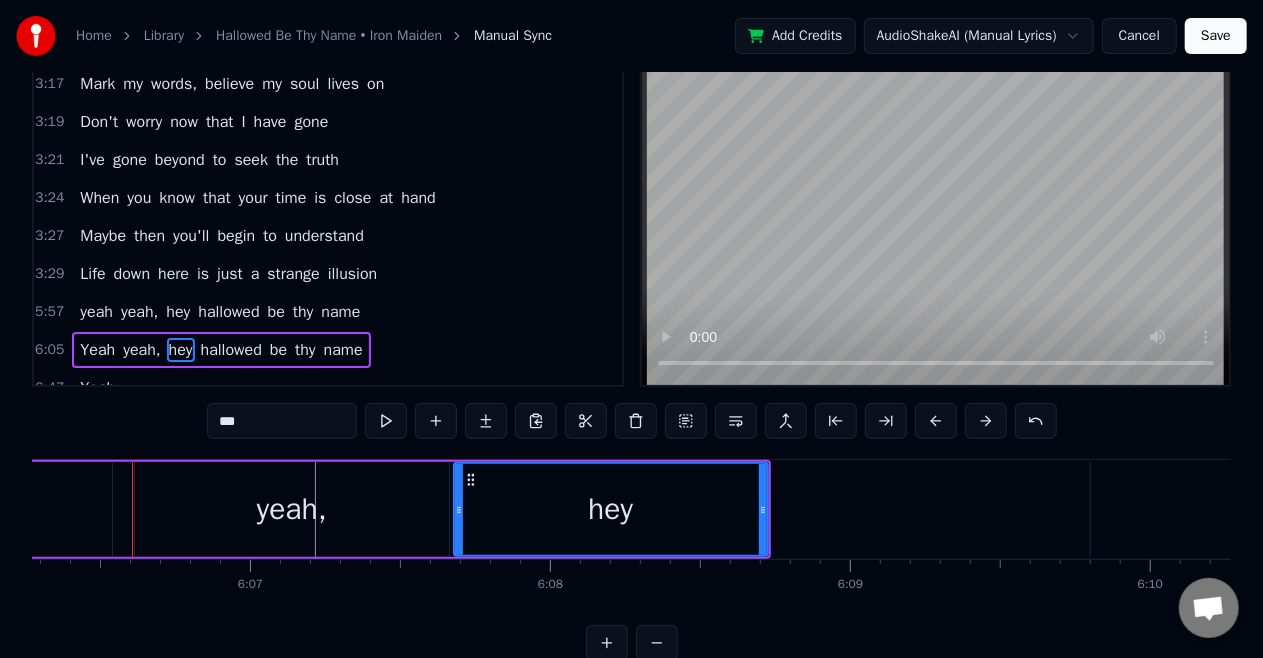 click on "yeah," at bounding box center (292, 509) 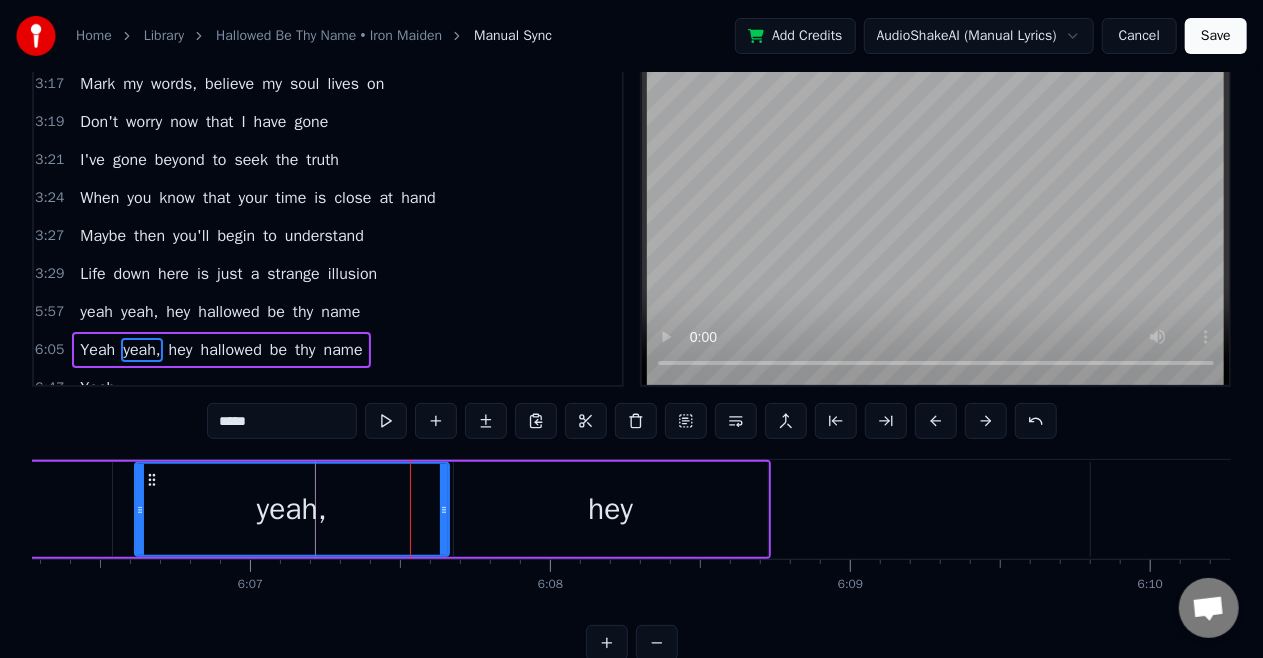 click on "hey" at bounding box center (611, 509) 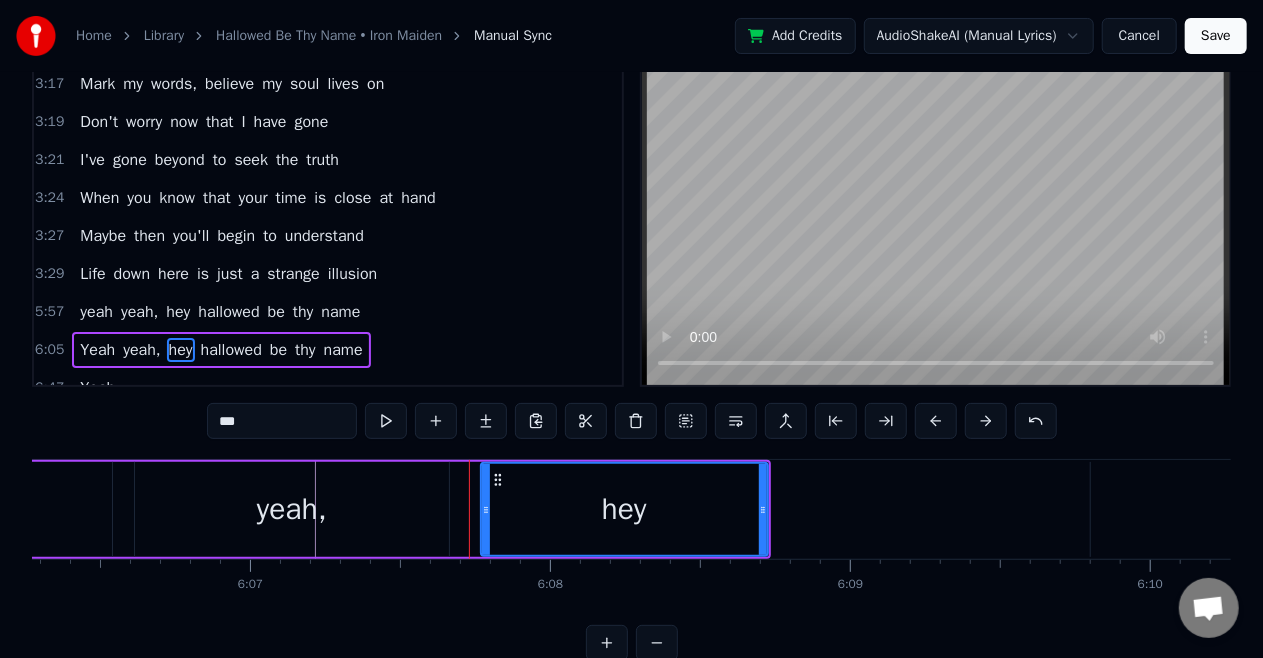drag, startPoint x: 459, startPoint y: 517, endPoint x: 486, endPoint y: 529, distance: 29.546574 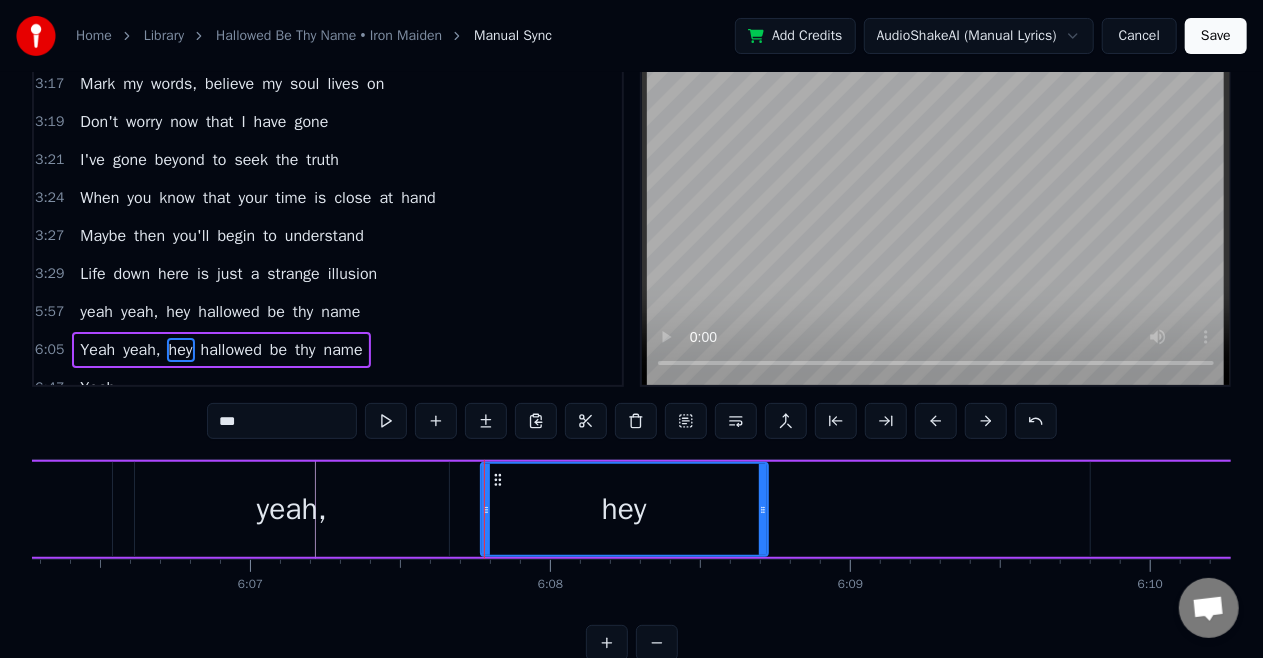 click on "yeah" at bounding box center [96, 312] 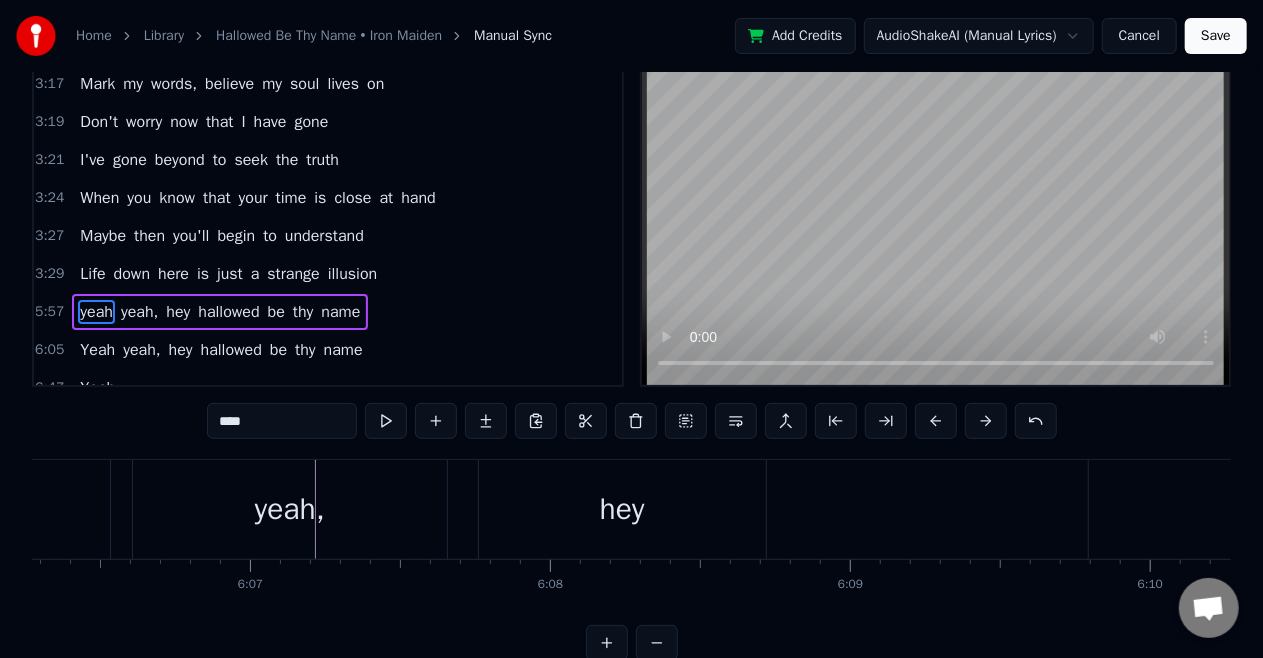 scroll, scrollTop: 8, scrollLeft: 0, axis: vertical 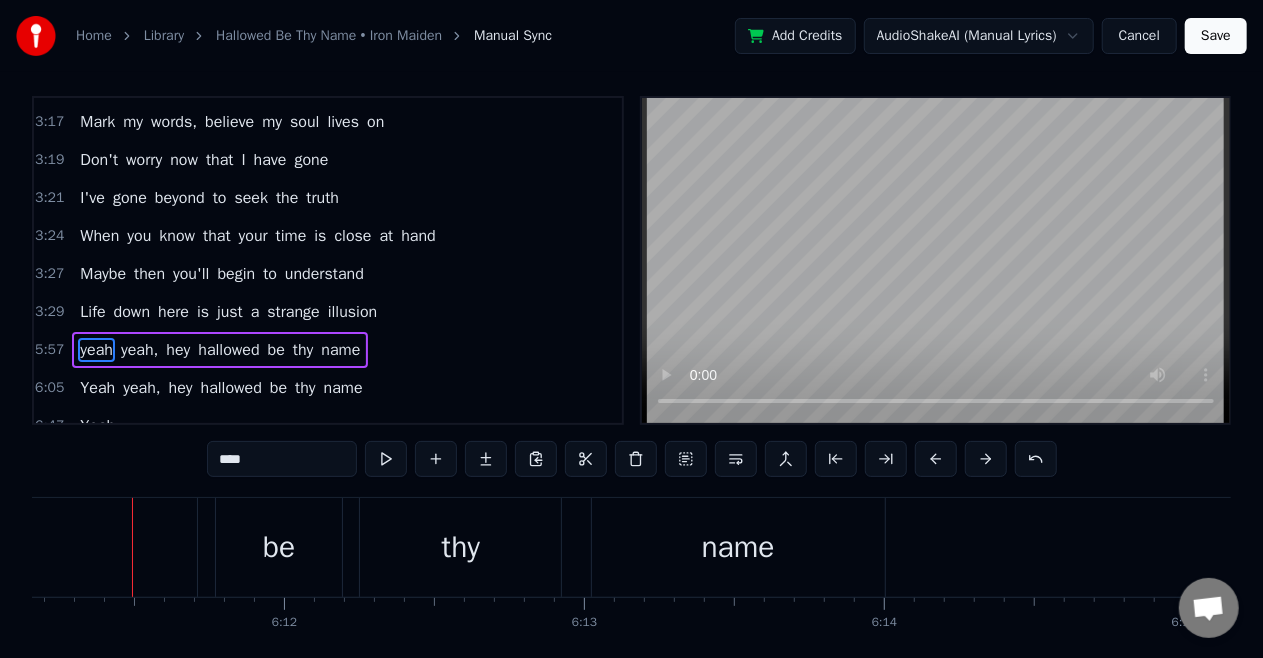 click on "hallowed" at bounding box center [231, 388] 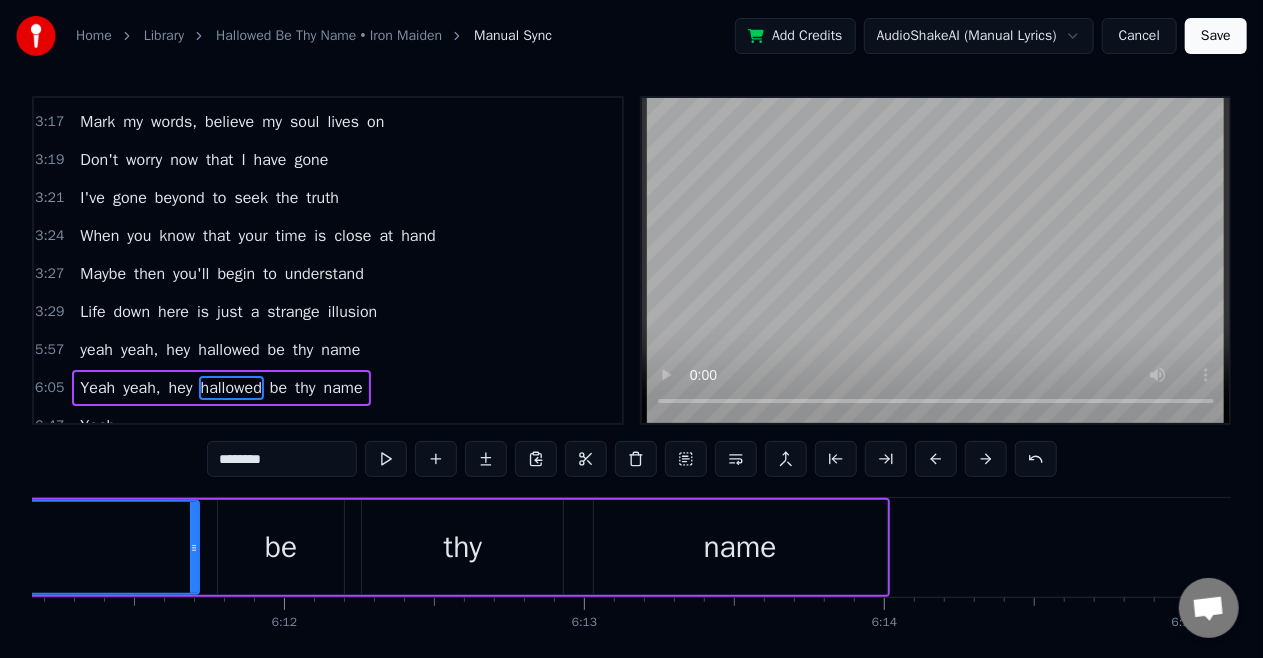 scroll, scrollTop: 46, scrollLeft: 0, axis: vertical 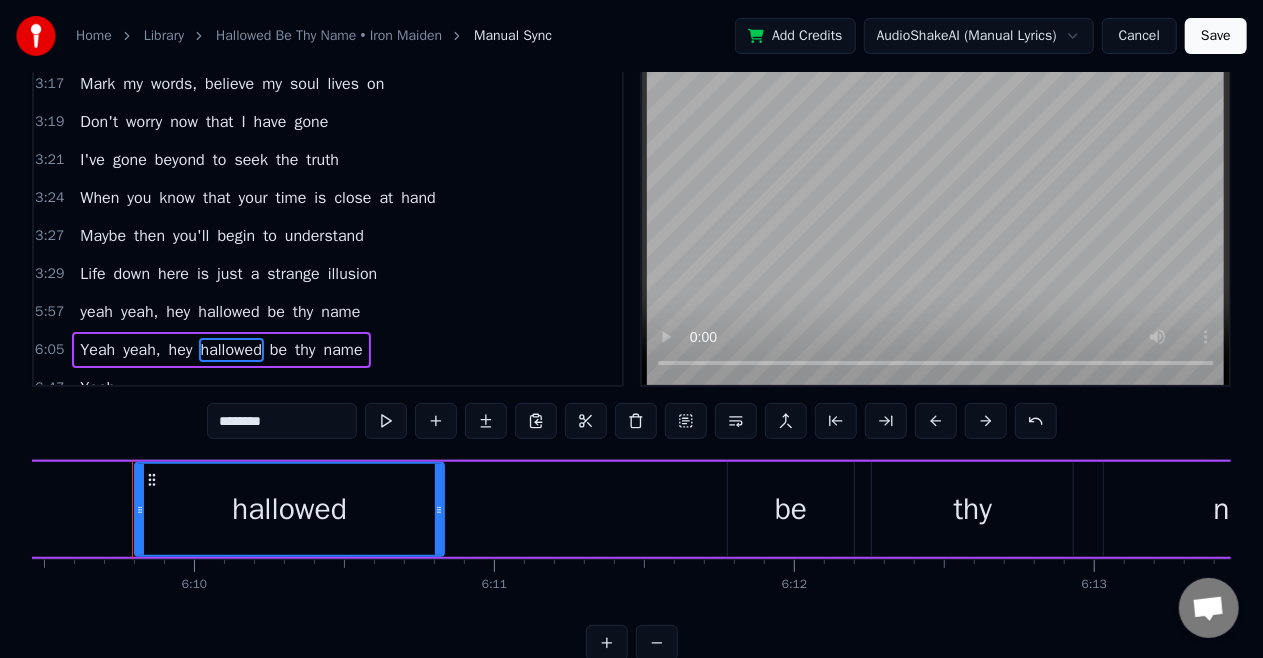 drag, startPoint x: 704, startPoint y: 510, endPoint x: 438, endPoint y: 556, distance: 269.94815 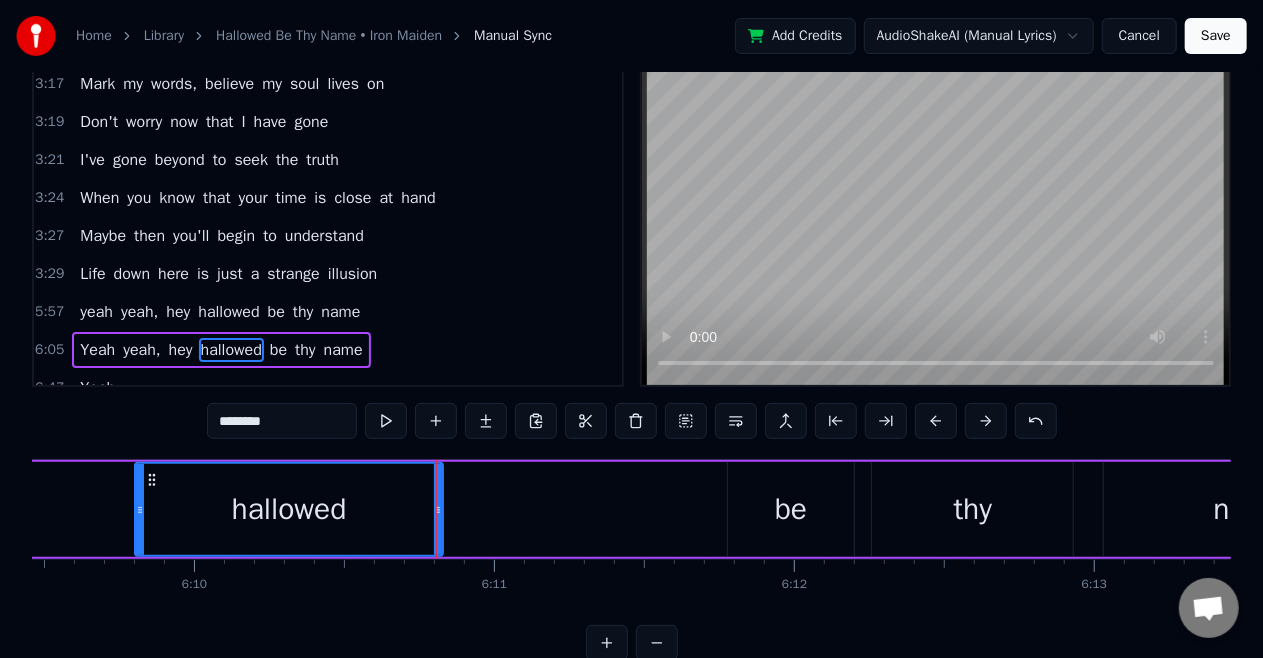 click on "be" at bounding box center (791, 509) 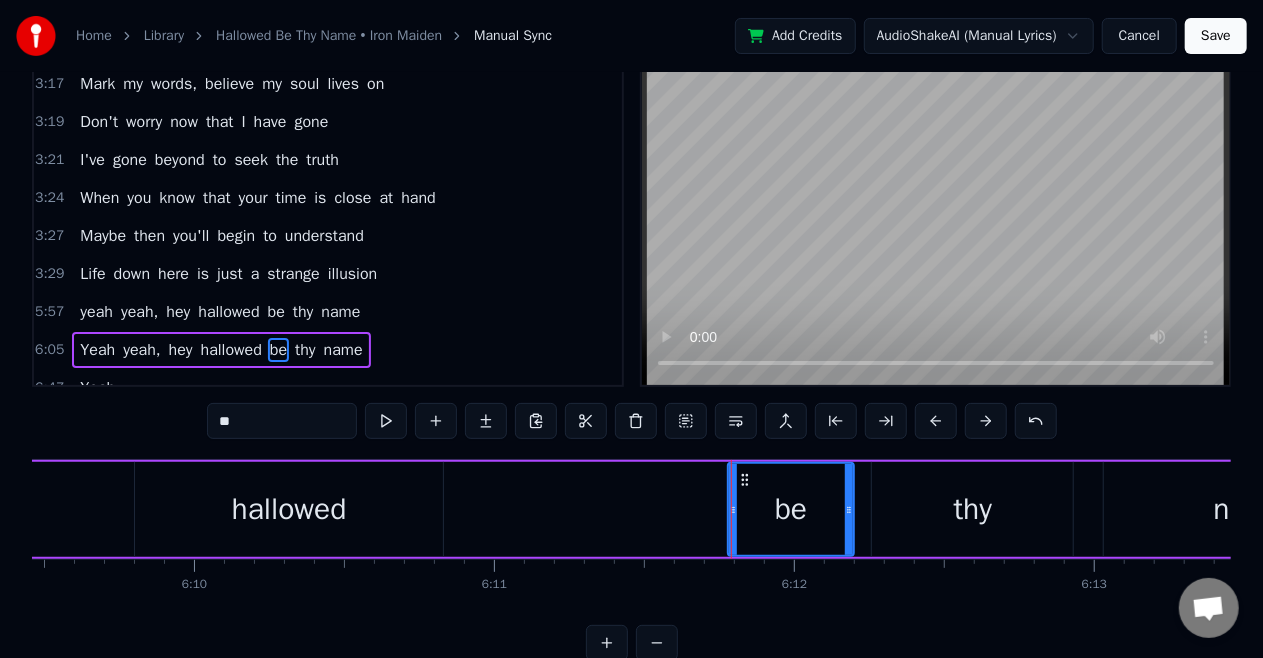 click at bounding box center [731, 509] 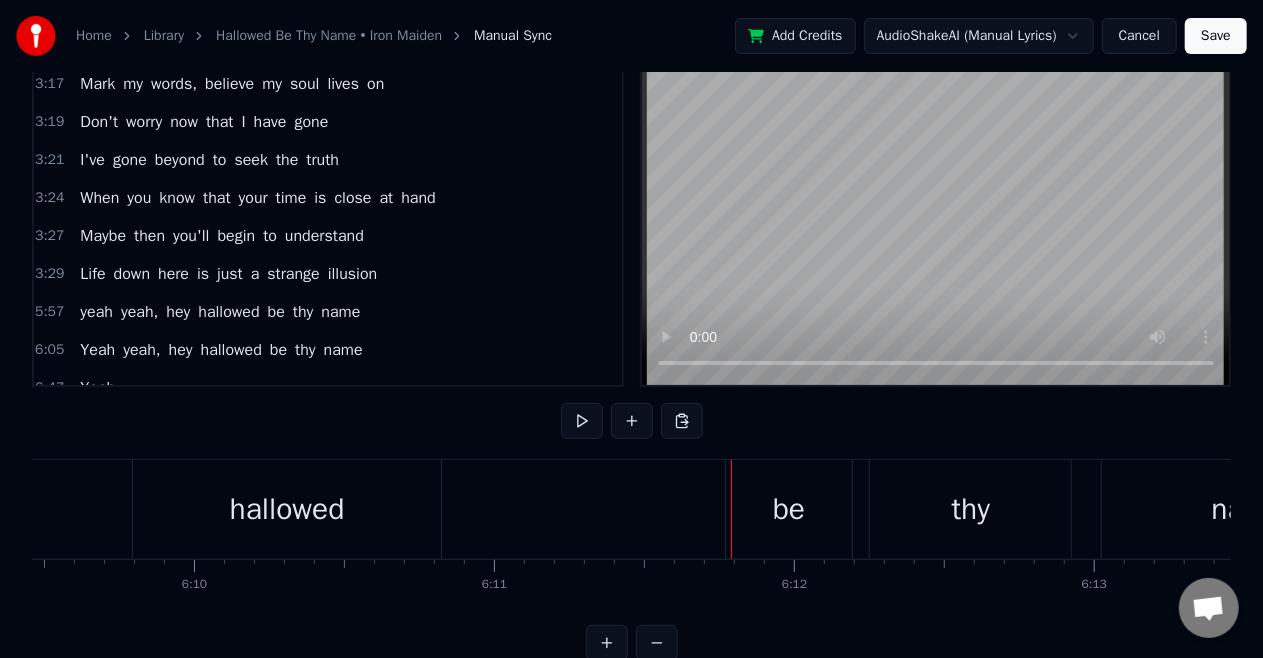 click at bounding box center [731, 509] 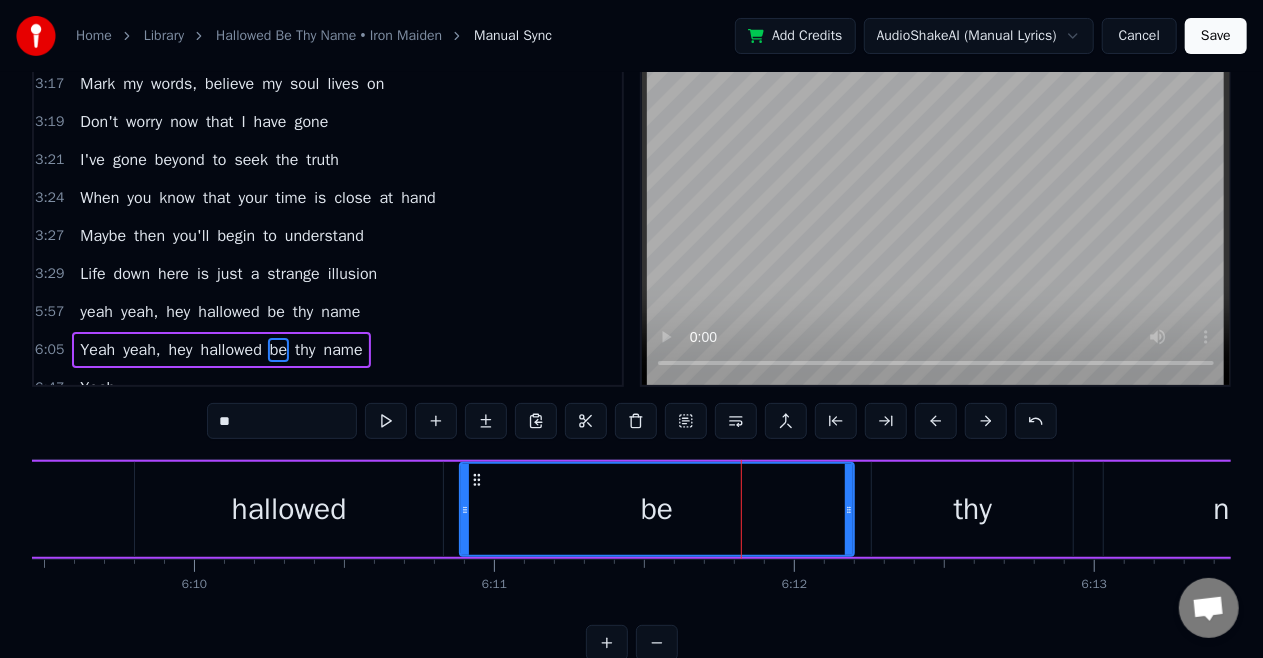 drag, startPoint x: 735, startPoint y: 509, endPoint x: 467, endPoint y: 557, distance: 272.2646 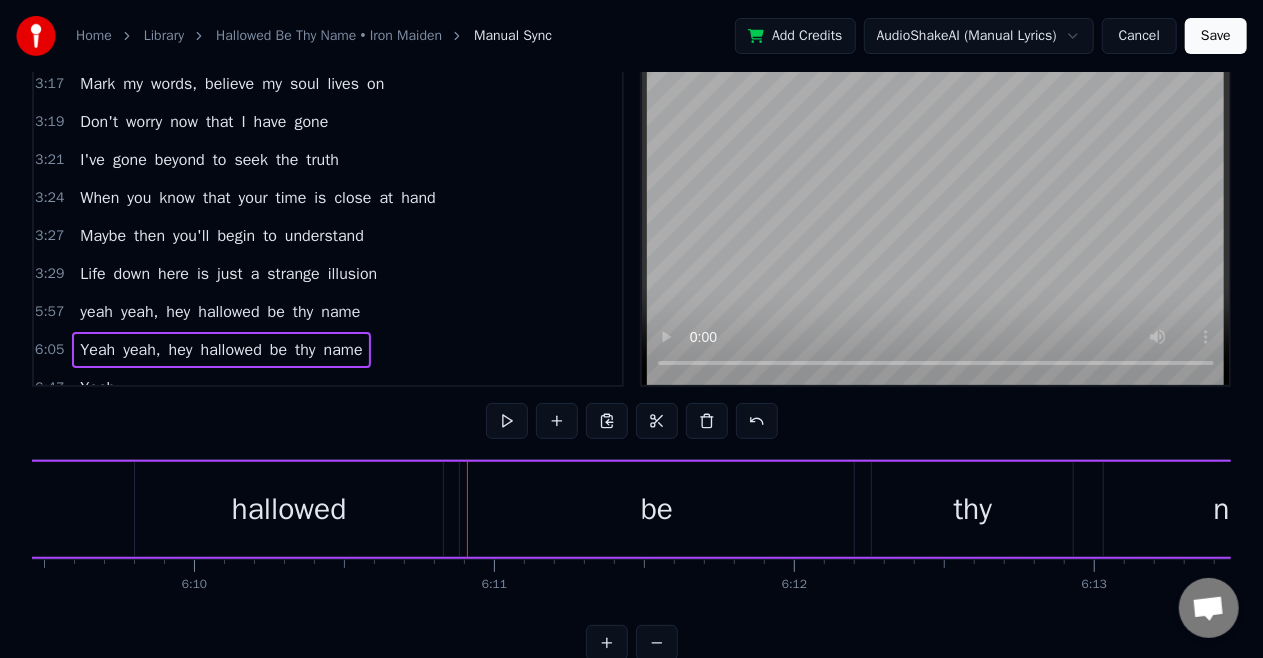 click on "be" at bounding box center (657, 509) 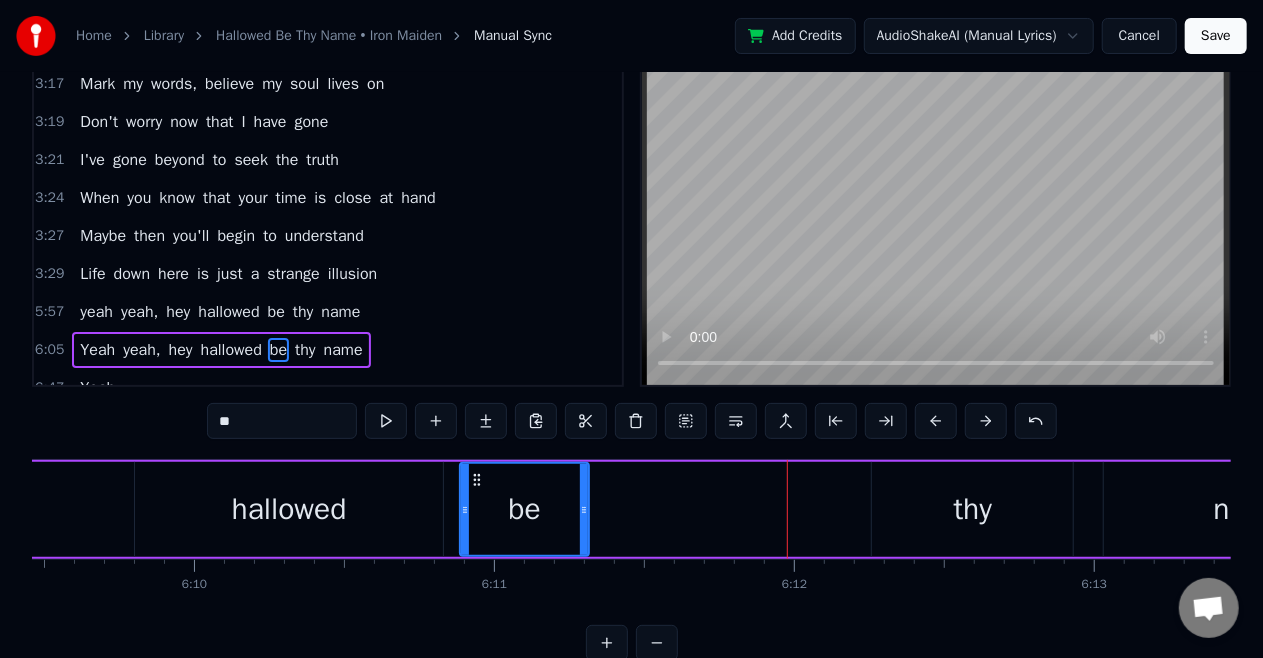 drag, startPoint x: 847, startPoint y: 508, endPoint x: 582, endPoint y: 552, distance: 268.628 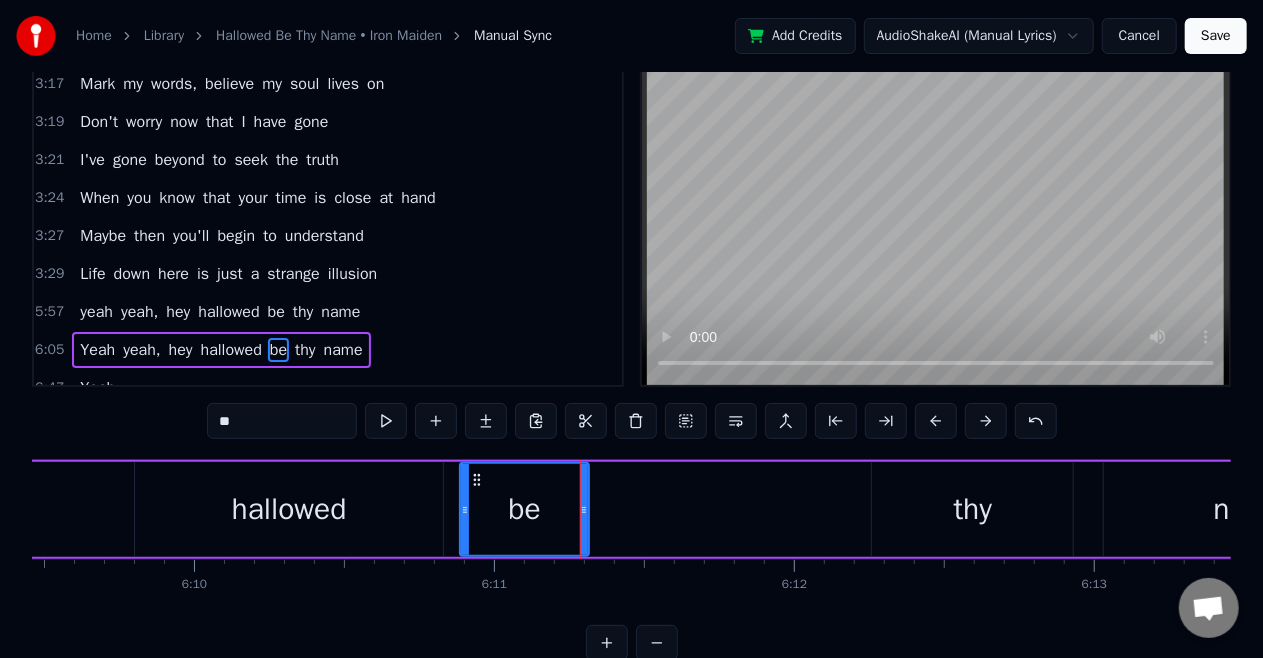 click on "thy" at bounding box center [972, 509] 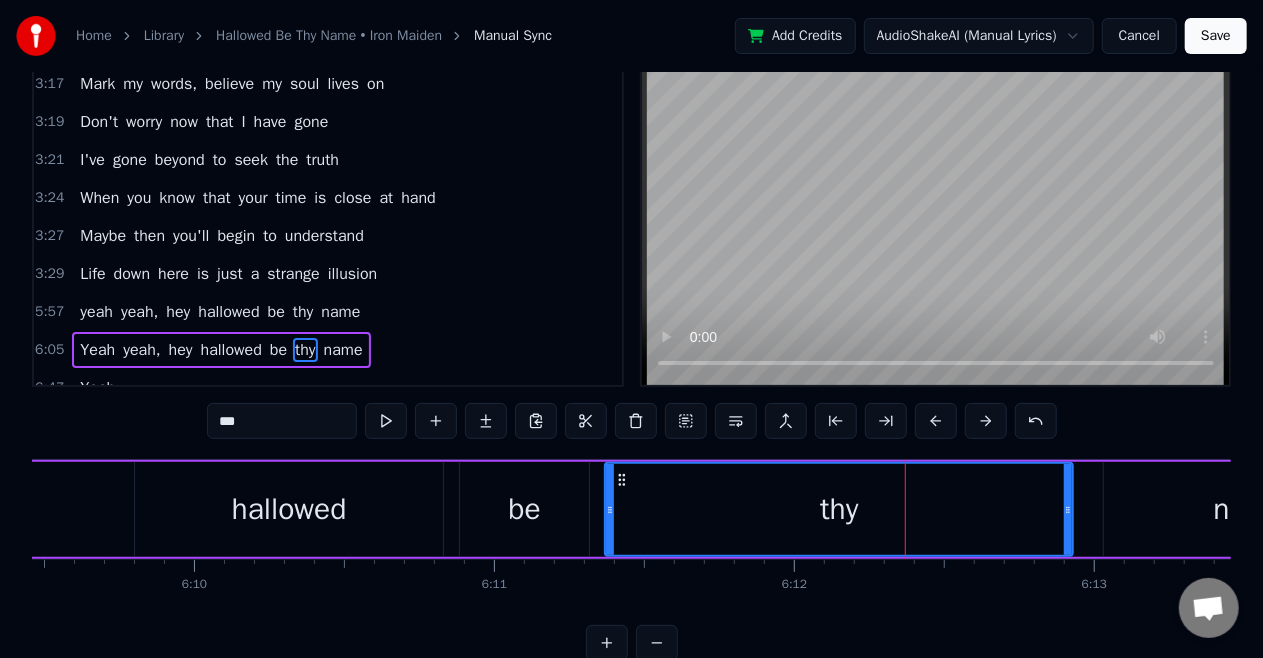 drag, startPoint x: 875, startPoint y: 504, endPoint x: 608, endPoint y: 538, distance: 269.1561 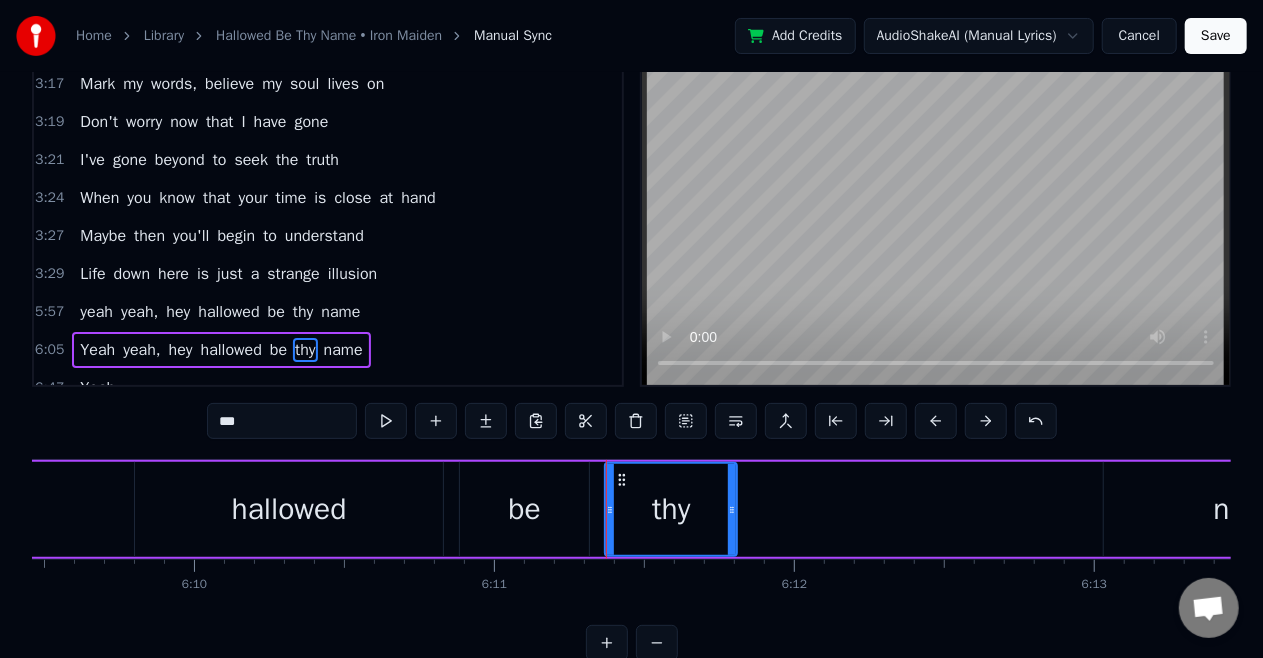 drag, startPoint x: 1066, startPoint y: 514, endPoint x: 730, endPoint y: 565, distance: 339.8485 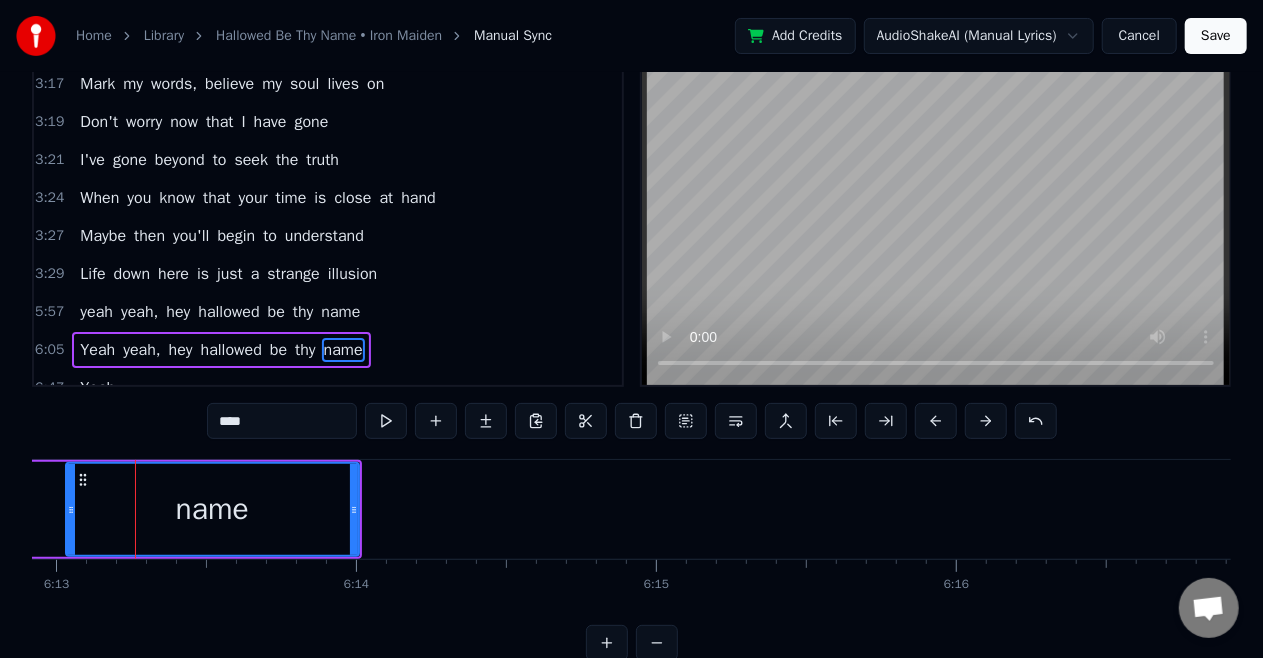 scroll, scrollTop: 0, scrollLeft: 111879, axis: horizontal 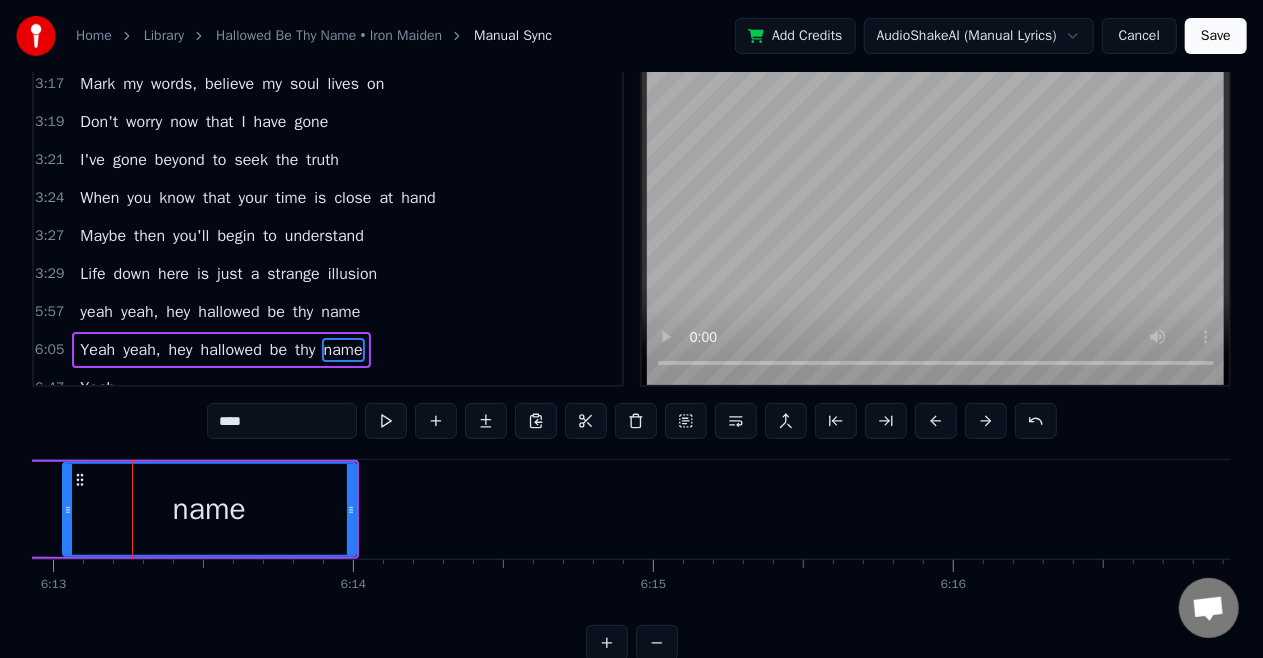 click on "Home Library Hallowed Be Thy Name • Iron Maiden Manual Sync Add Credits AudioShakeAI (Manual Lyrics) Cancel Save 0:13 I'm waiting in my cold cell when the bell begins to chime 0:27 Reflecting on my past life and it doesn't have much time 0:41 'Cause at 5 o'clock, they take me to the Gallows Pole 0:55 The sands of time for me are running low 1:17 Running low, yeah! 1:41 When the [DEMOGRAPHIC_DATA] comes to read me the last rites 1:43 Take a look through the bars at the last sights 1:46 Of a world that has gone very wrong for me 1:50 Can it be that there's some sort of error? 1:51 Hard to stop the surmounting terror 1:54 Is it really the end, not some crazy dream? 1:58 Somebody, please tell me that I'm dreaming 2:00 It's not easy to stop from screaming 2:02 The words escape me when I try to speak 2:05 Tears flow, but why am I crying? 2:07 After all, I'm not afraid of dying 2:09 Don't I believe that there never is an end? 3:01 As the guards march me out to the courtyard 3:03 Somebody cries from a cell, "God be with you" a" at bounding box center [631, 307] 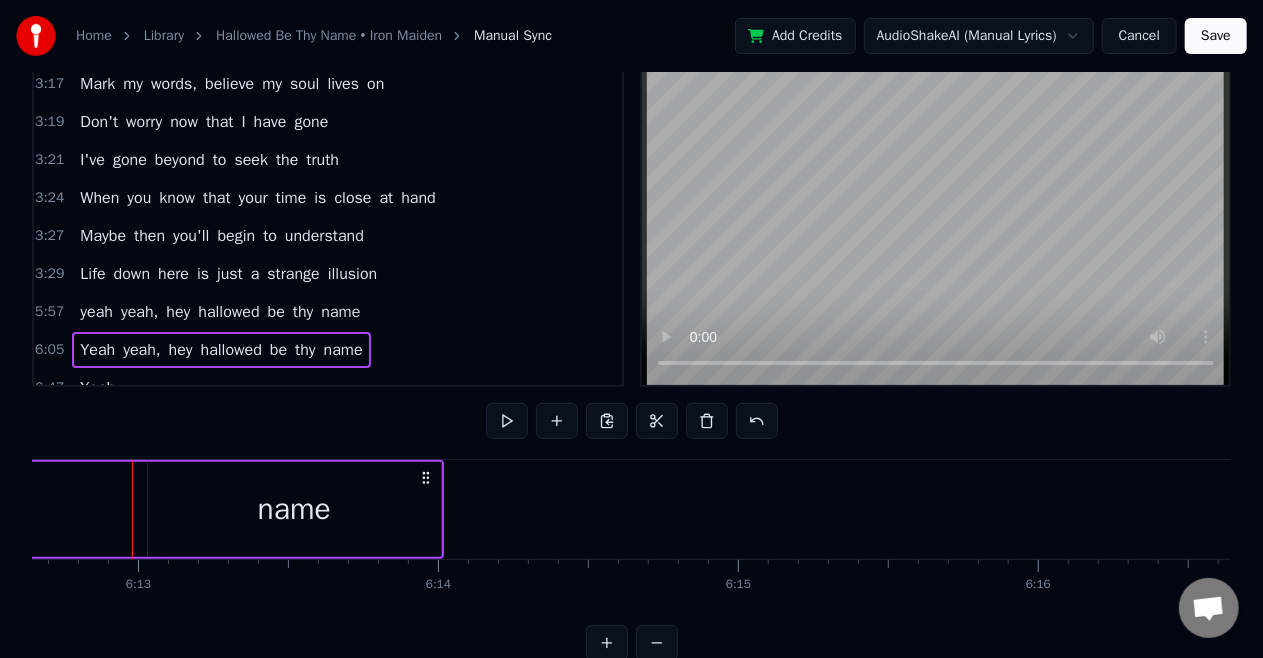 click on "Yeah yeah, hey hallowed be thy name" at bounding box center (-833, 509) 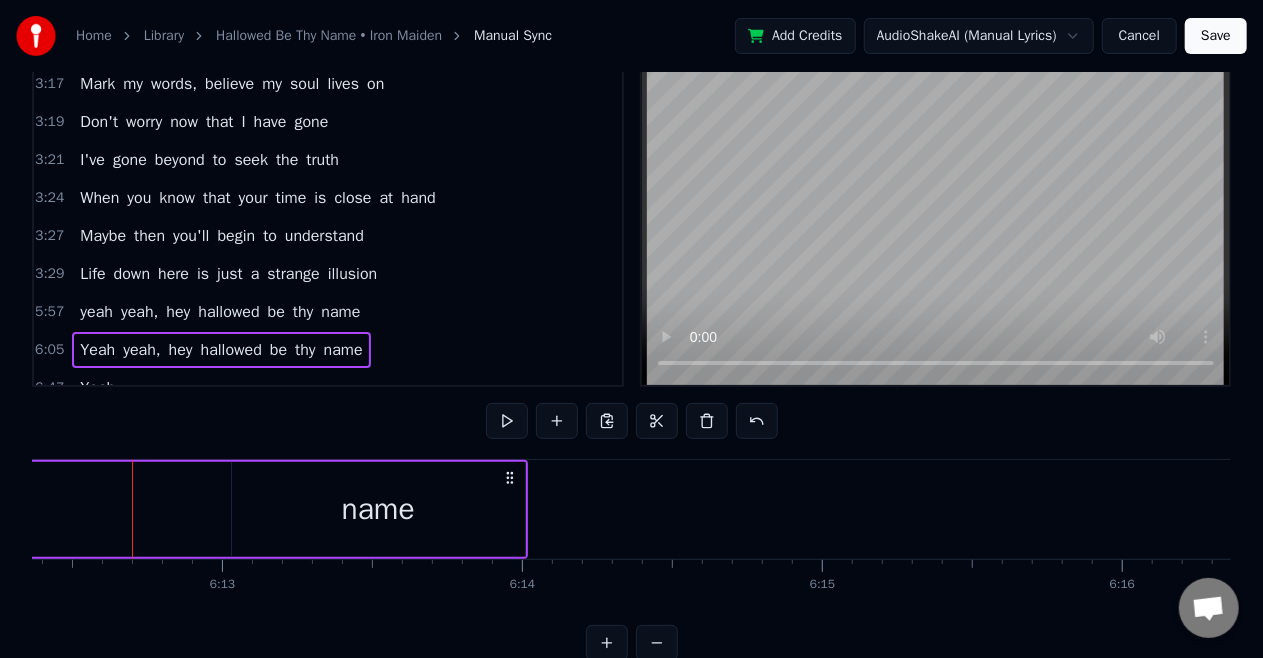 click on "Yeah yeah, hey hallowed be thy name" at bounding box center [-749, 509] 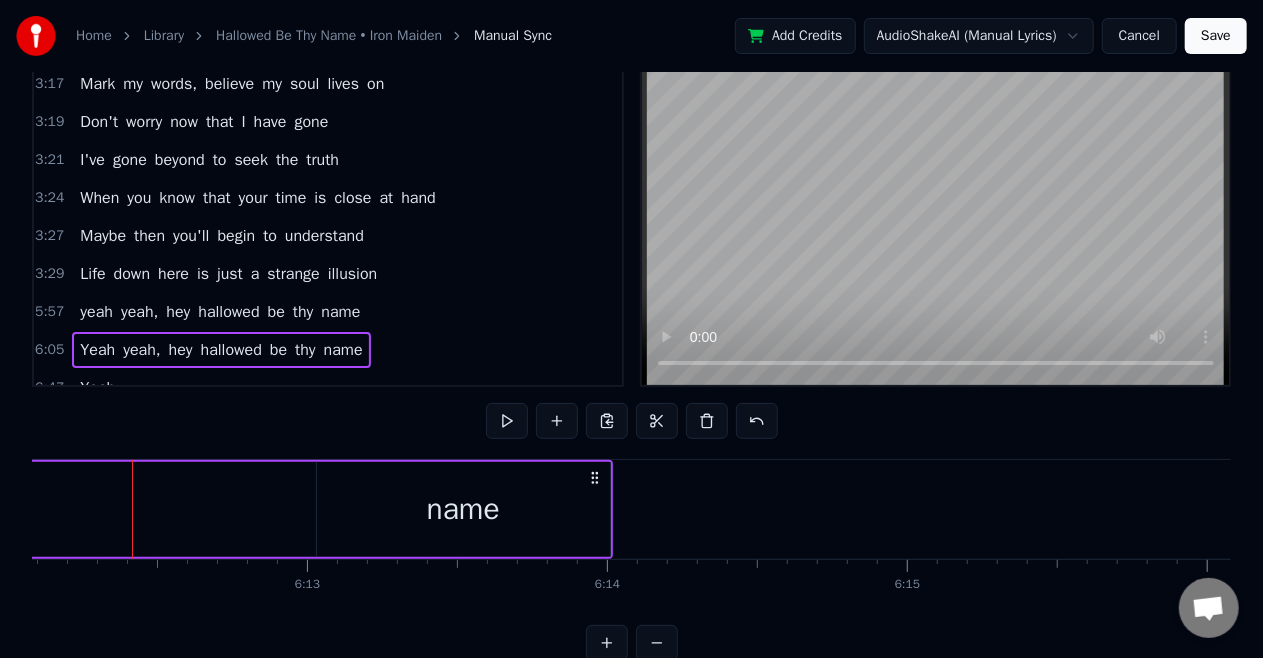 click on "Yeah yeah, hey hallowed be thy name" at bounding box center [-664, 509] 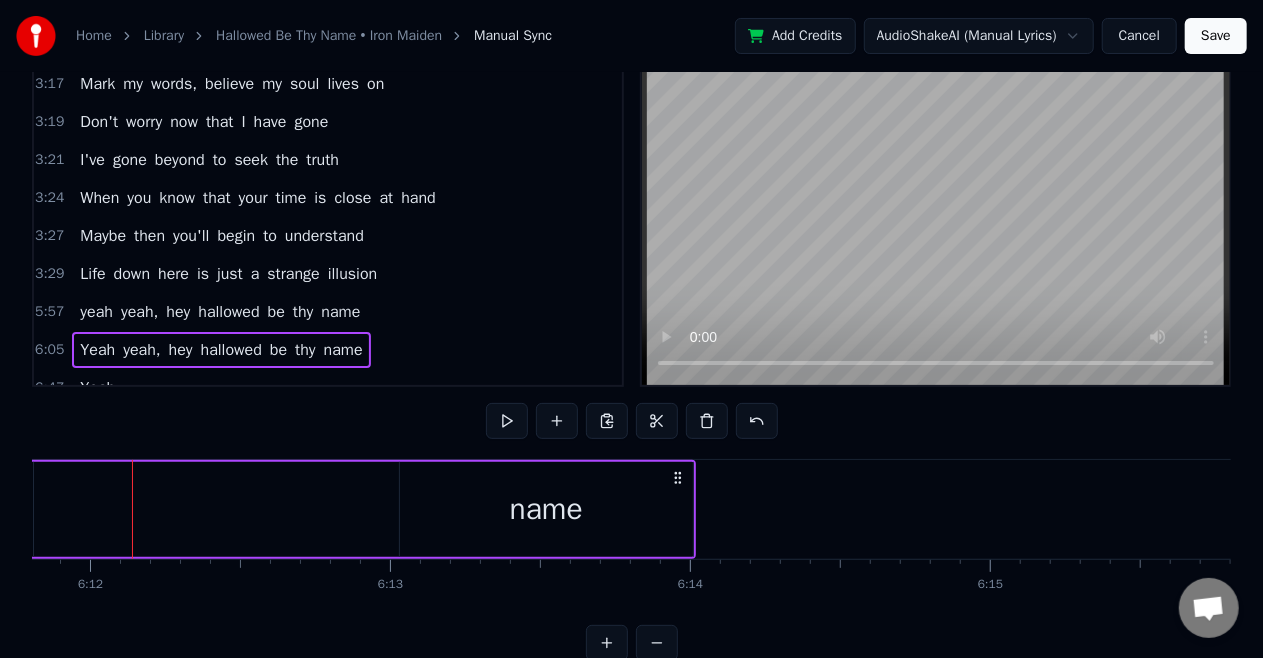 click on "Yeah yeah, hey hallowed be thy name" at bounding box center (-581, 509) 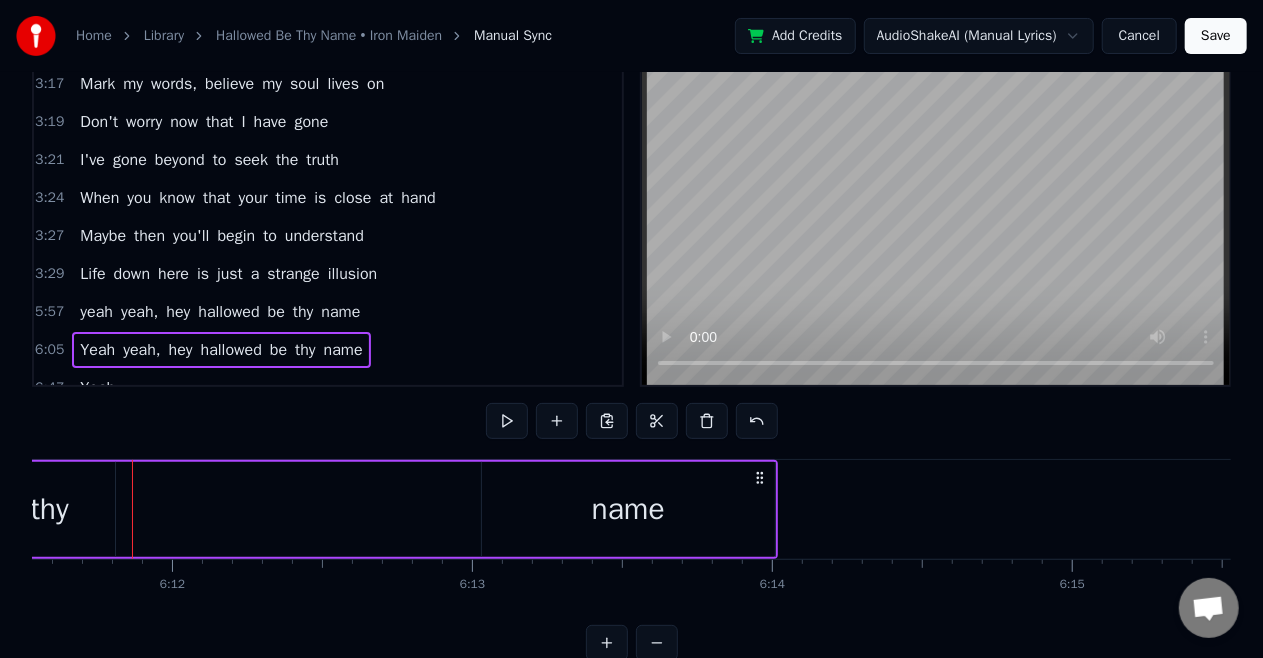 click on "thy" at bounding box center [49, 509] 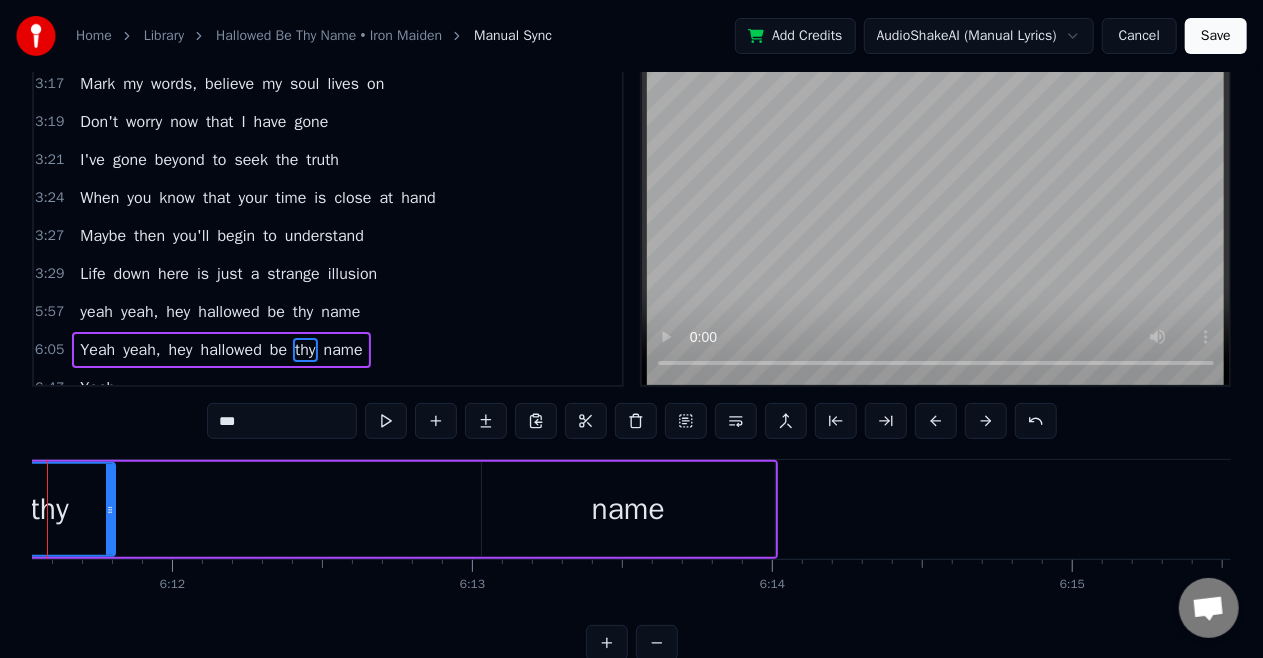 scroll, scrollTop: 0, scrollLeft: 111375, axis: horizontal 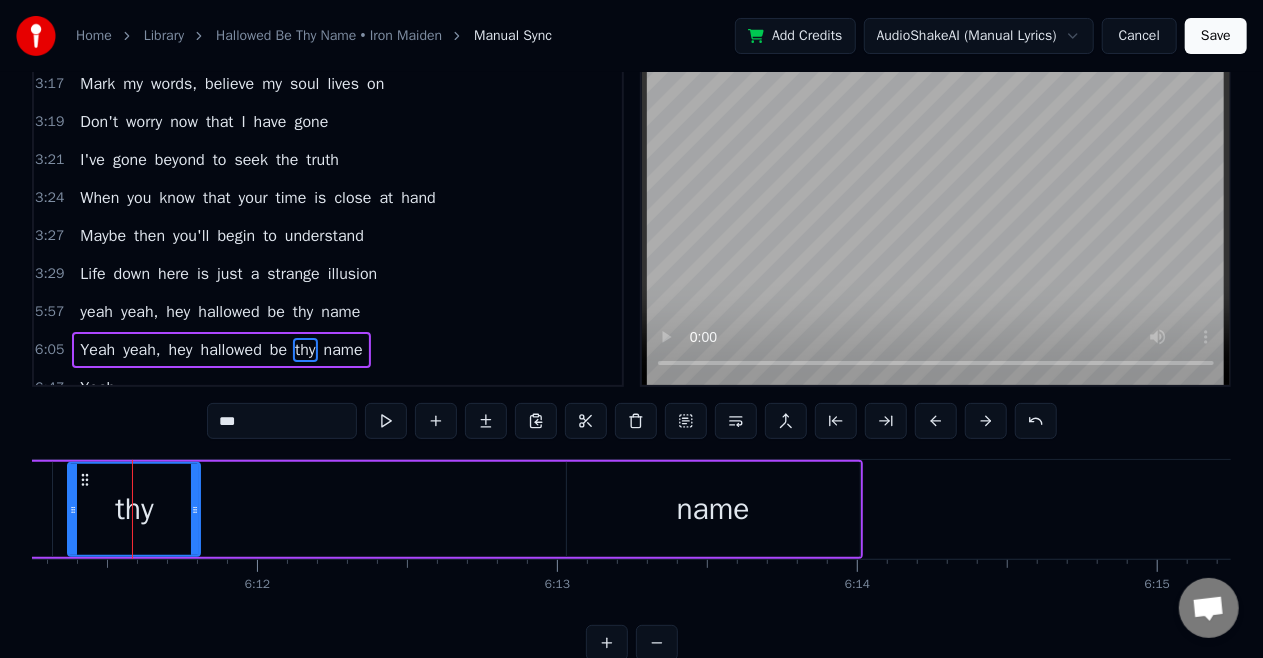 click on "name" at bounding box center (713, 509) 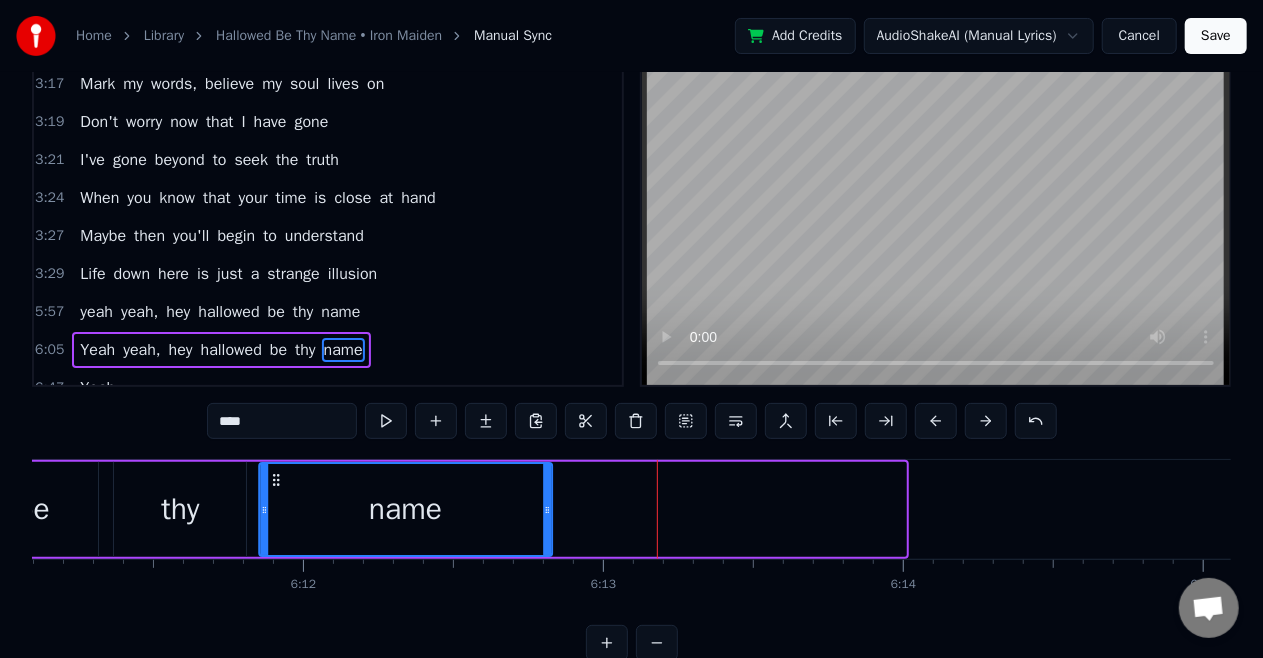 scroll, scrollTop: 0, scrollLeft: 111329, axis: horizontal 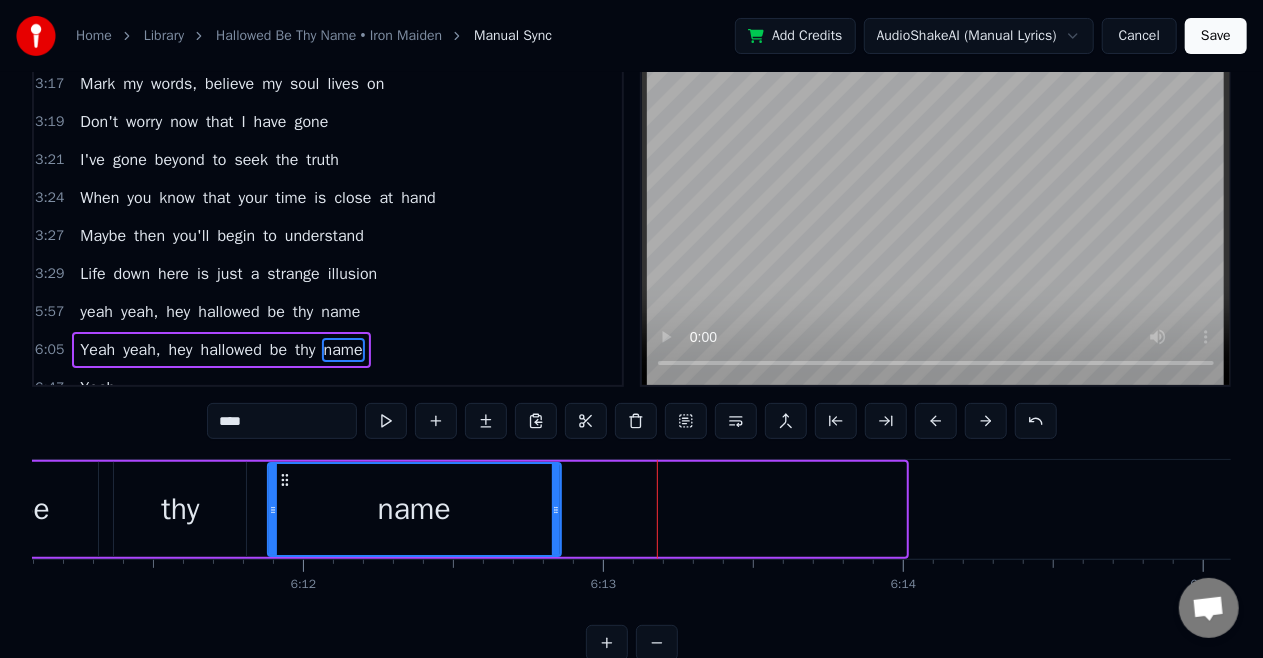 drag, startPoint x: 579, startPoint y: 480, endPoint x: 280, endPoint y: 501, distance: 299.73654 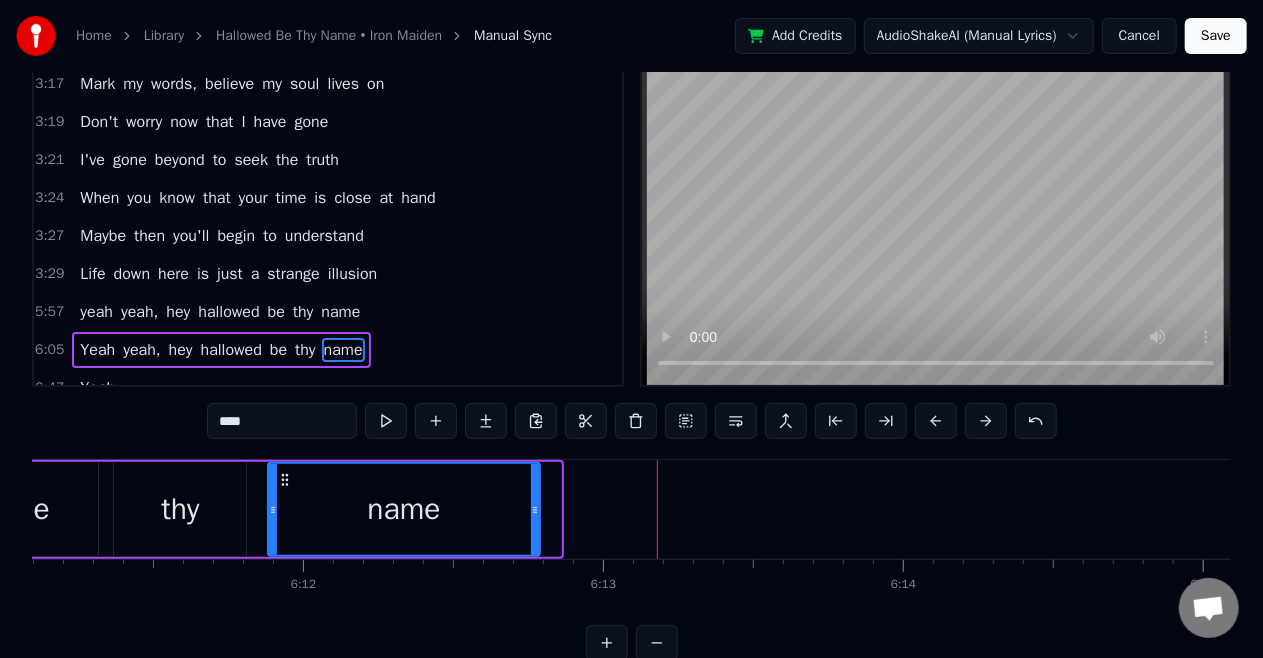 drag, startPoint x: 556, startPoint y: 504, endPoint x: 535, endPoint y: 512, distance: 22.472204 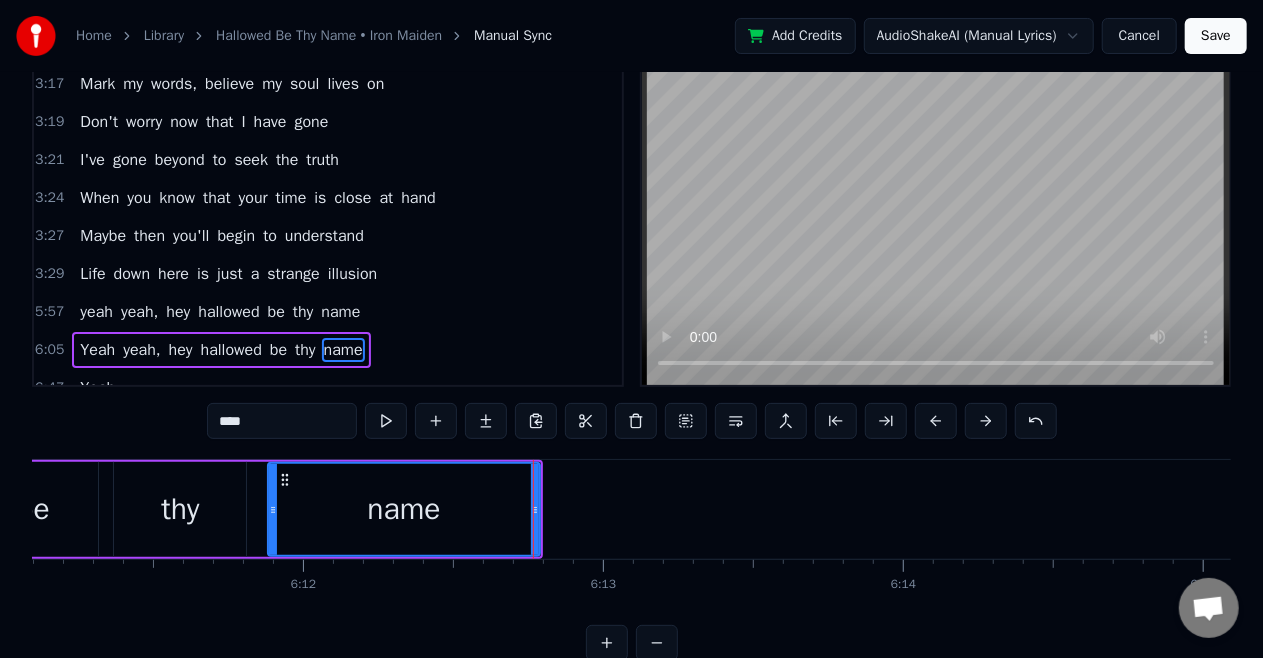 click on "yeah" at bounding box center [96, 312] 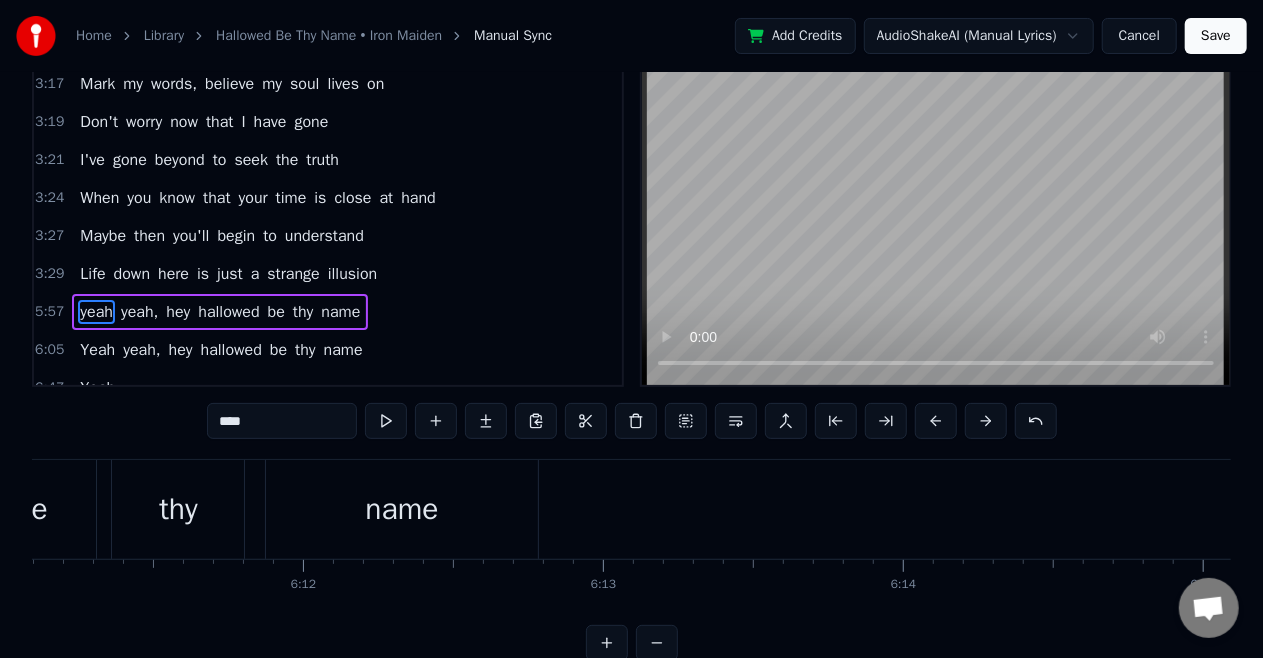 scroll, scrollTop: 8, scrollLeft: 0, axis: vertical 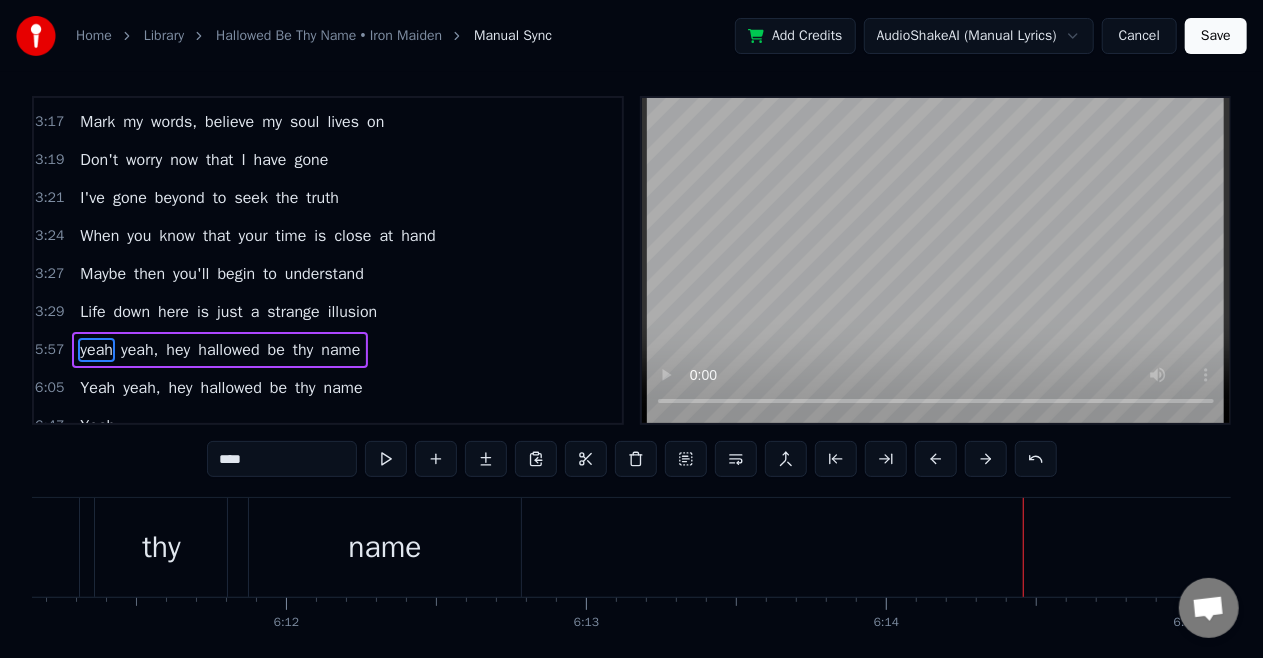click on "name" at bounding box center (343, 388) 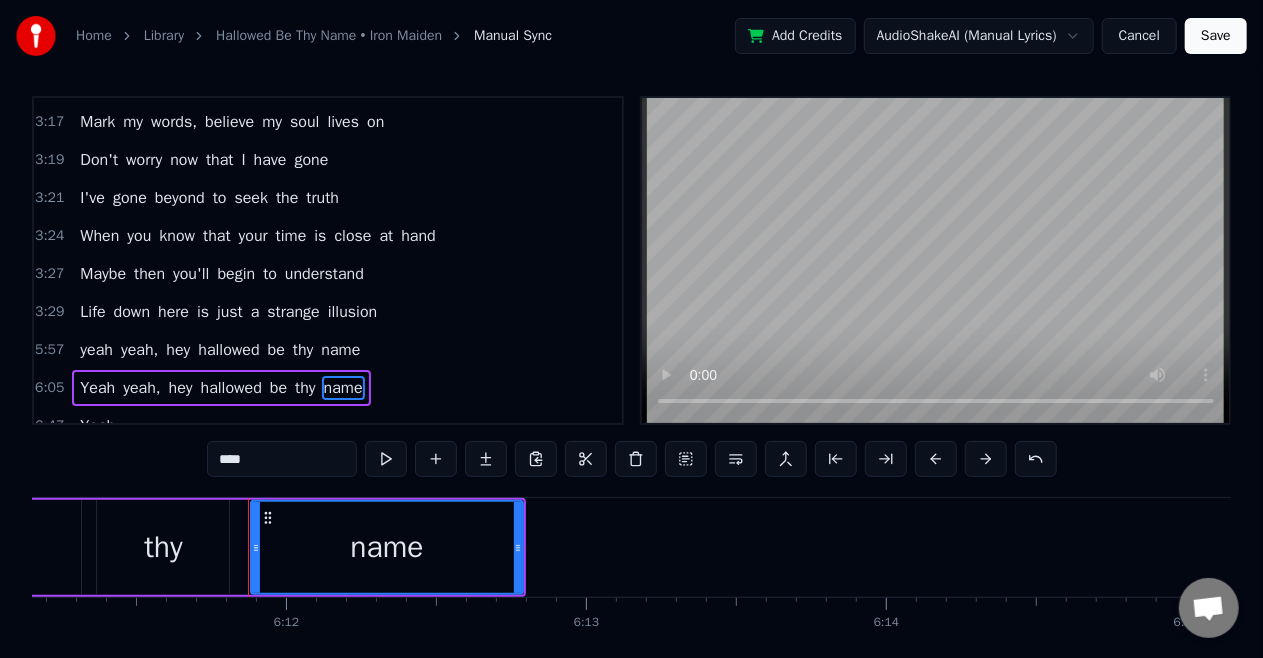 scroll, scrollTop: 46, scrollLeft: 0, axis: vertical 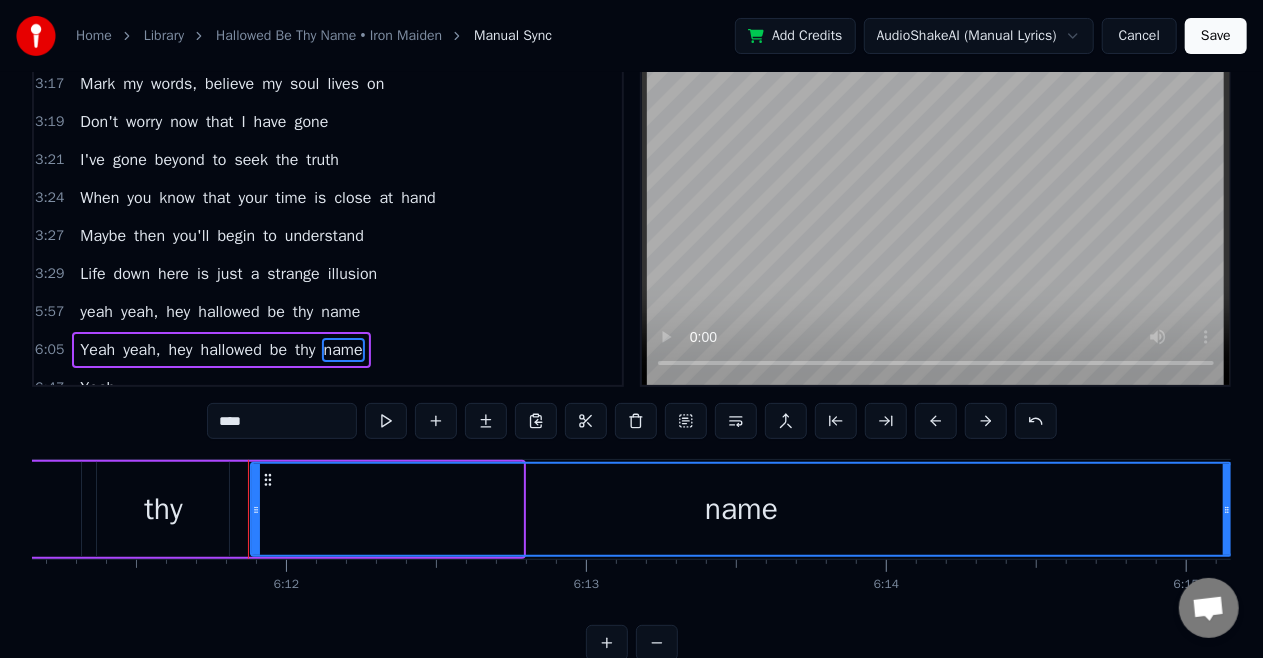 drag, startPoint x: 520, startPoint y: 515, endPoint x: 1229, endPoint y: 531, distance: 709.18054 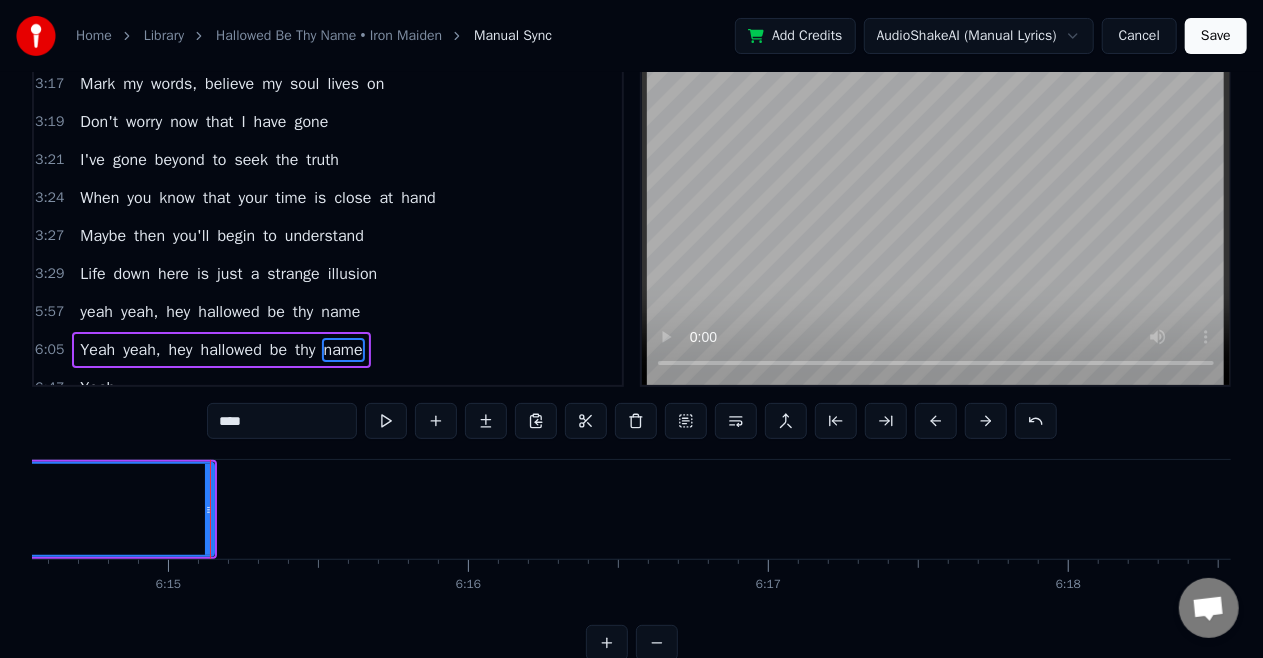 scroll, scrollTop: 0, scrollLeft: 112442, axis: horizontal 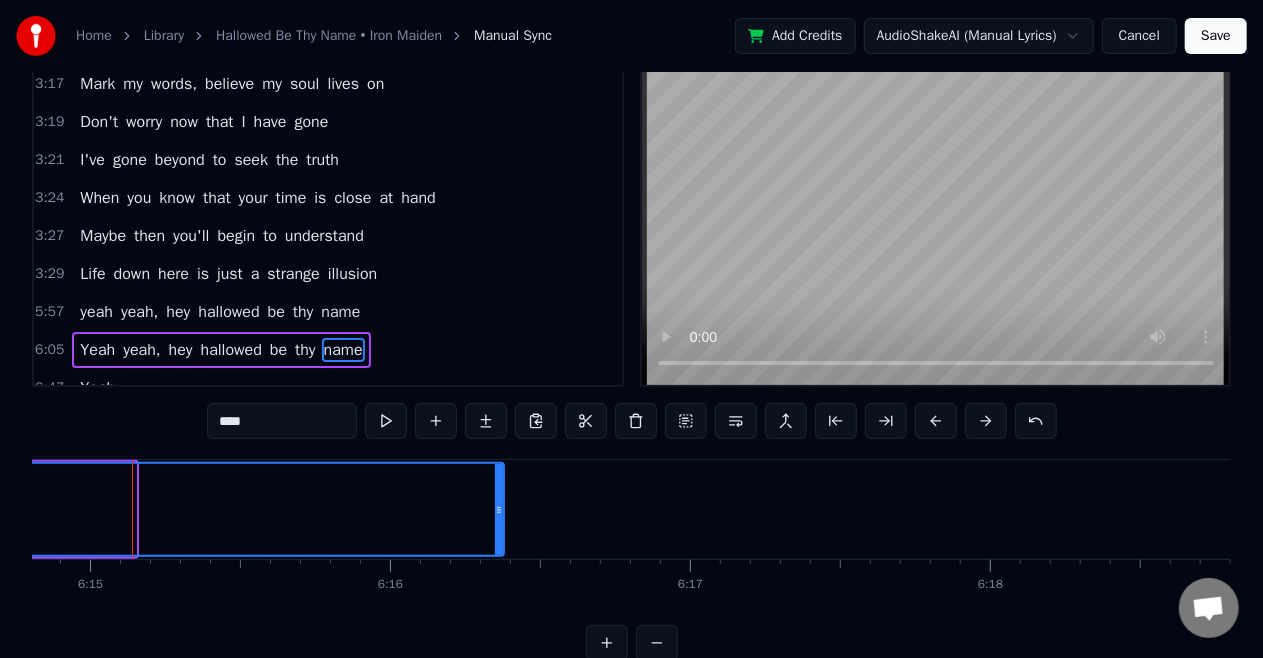 drag, startPoint x: 128, startPoint y: 512, endPoint x: 496, endPoint y: 515, distance: 368.01224 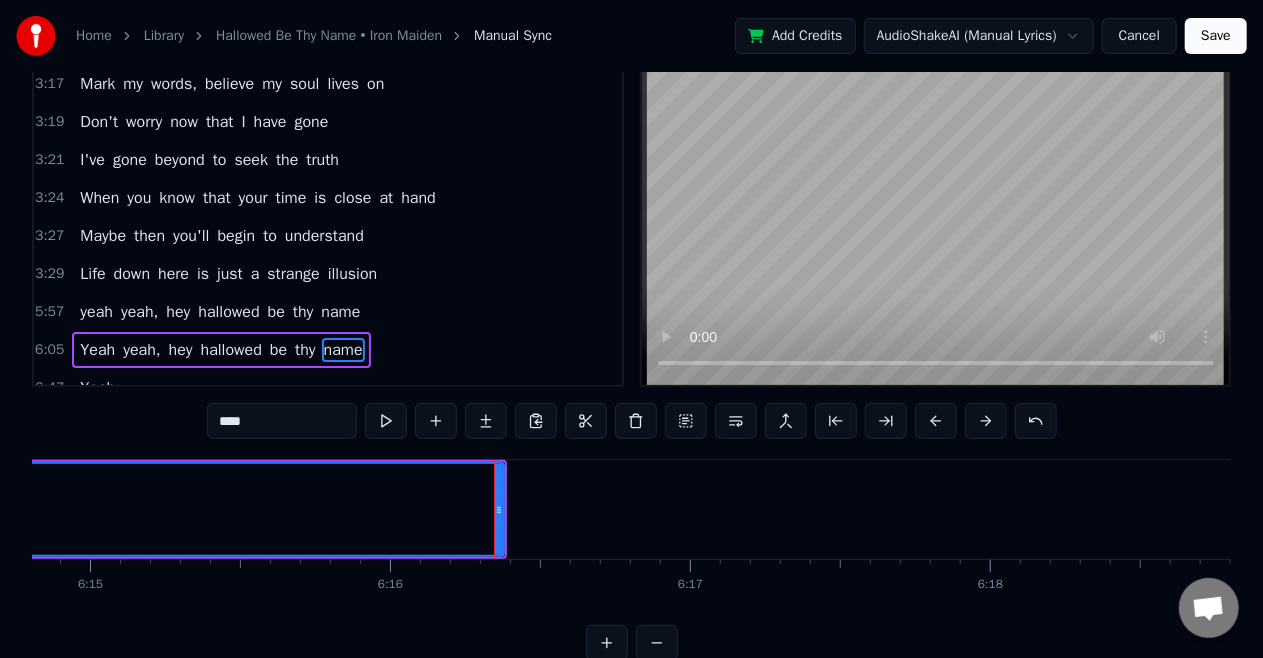 click on "yeah" at bounding box center [96, 312] 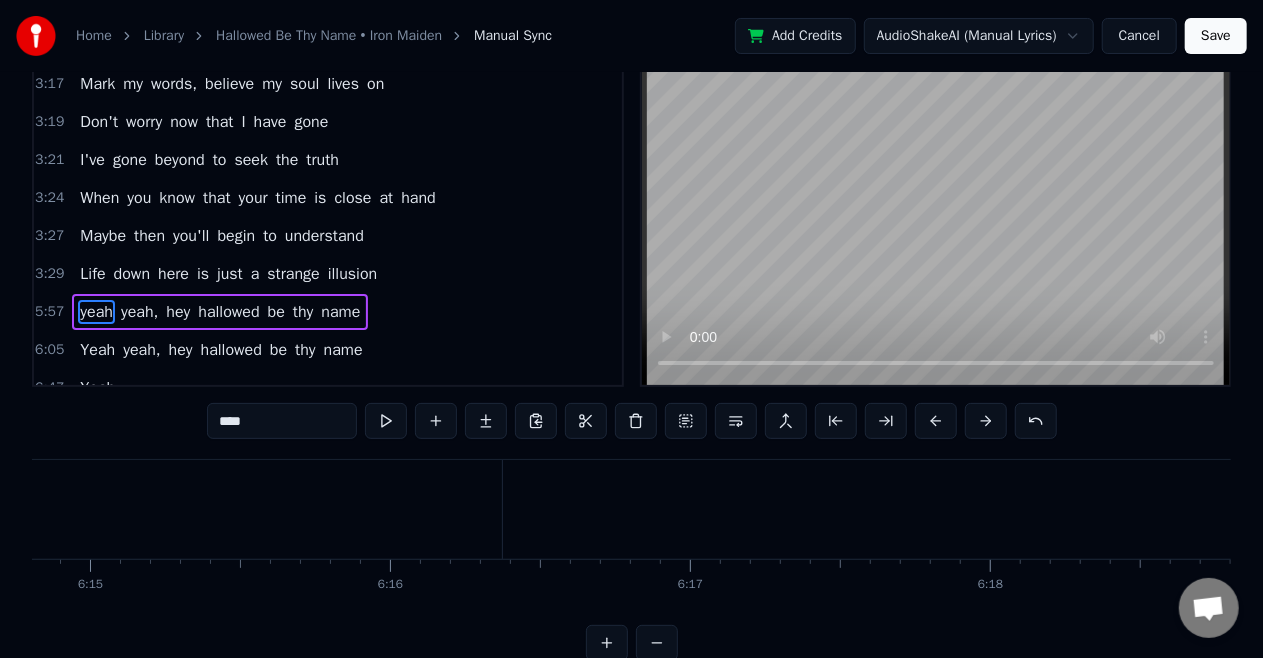 scroll, scrollTop: 8, scrollLeft: 0, axis: vertical 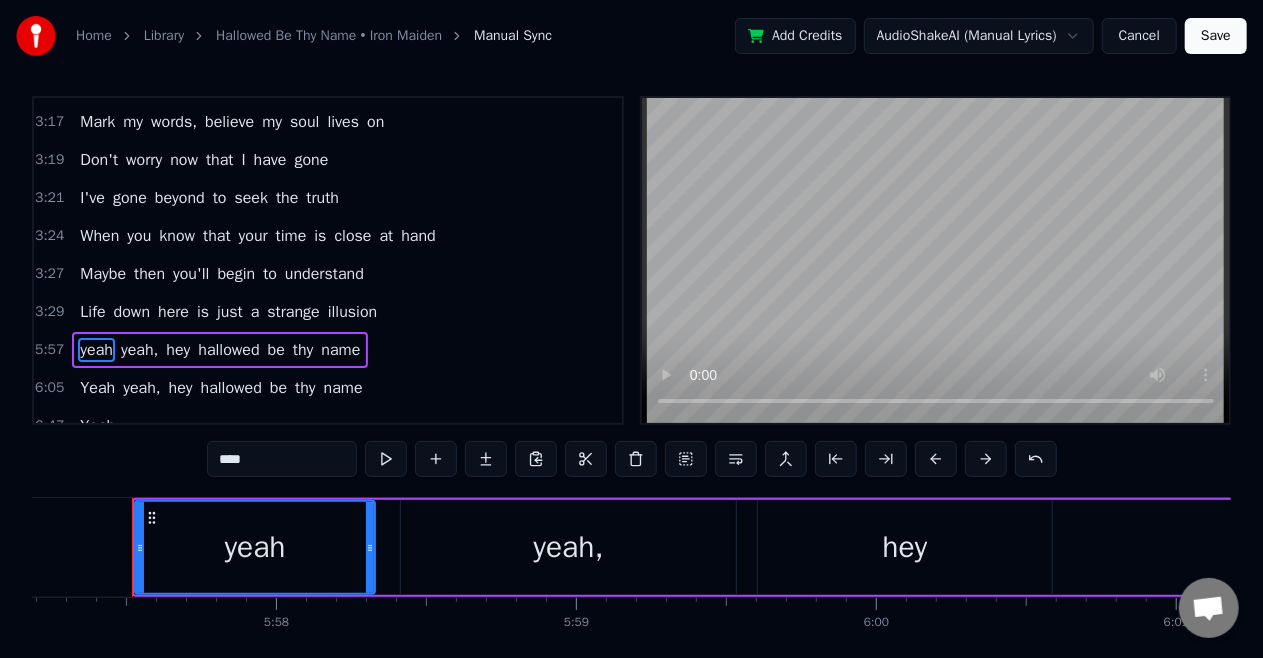 click on "****" at bounding box center (282, 459) 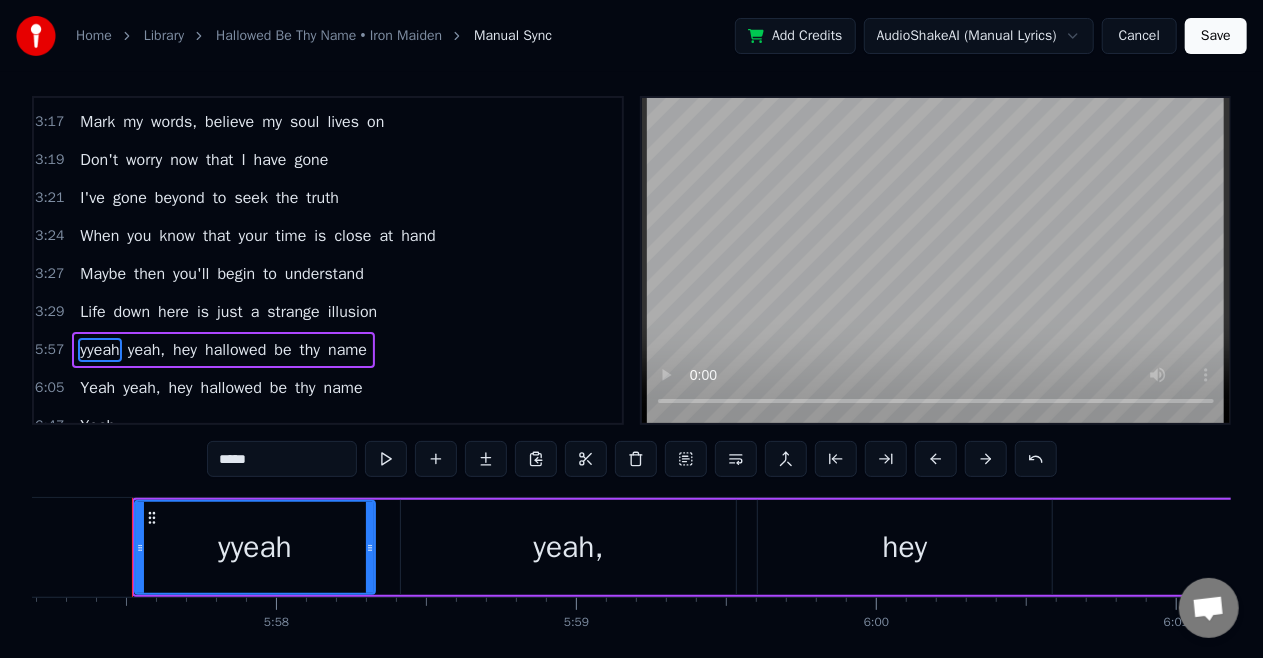 click on "*****" at bounding box center [282, 459] 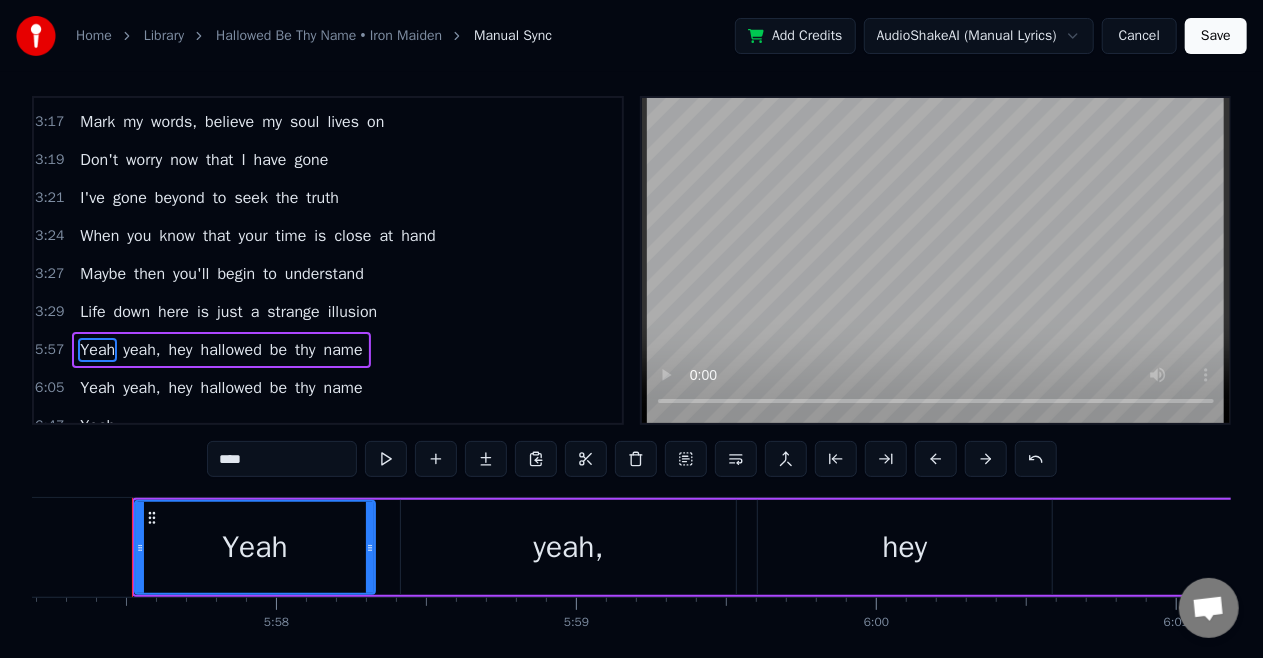 type on "****" 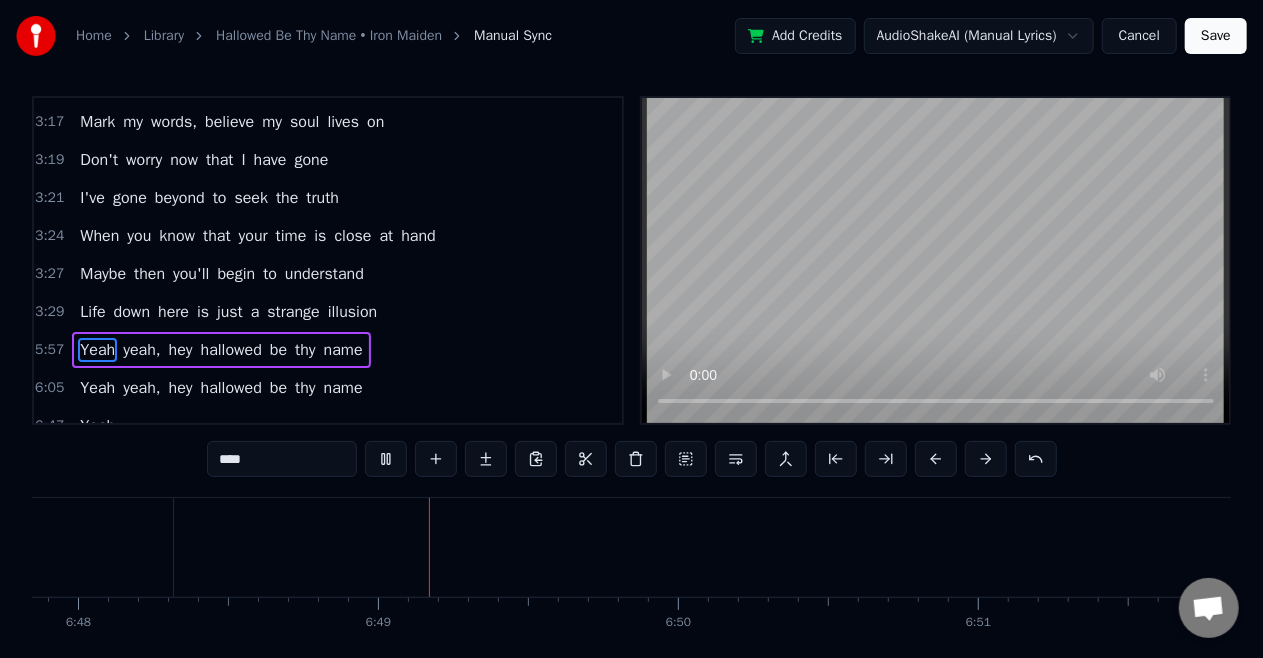 scroll, scrollTop: 0, scrollLeft: 122454, axis: horizontal 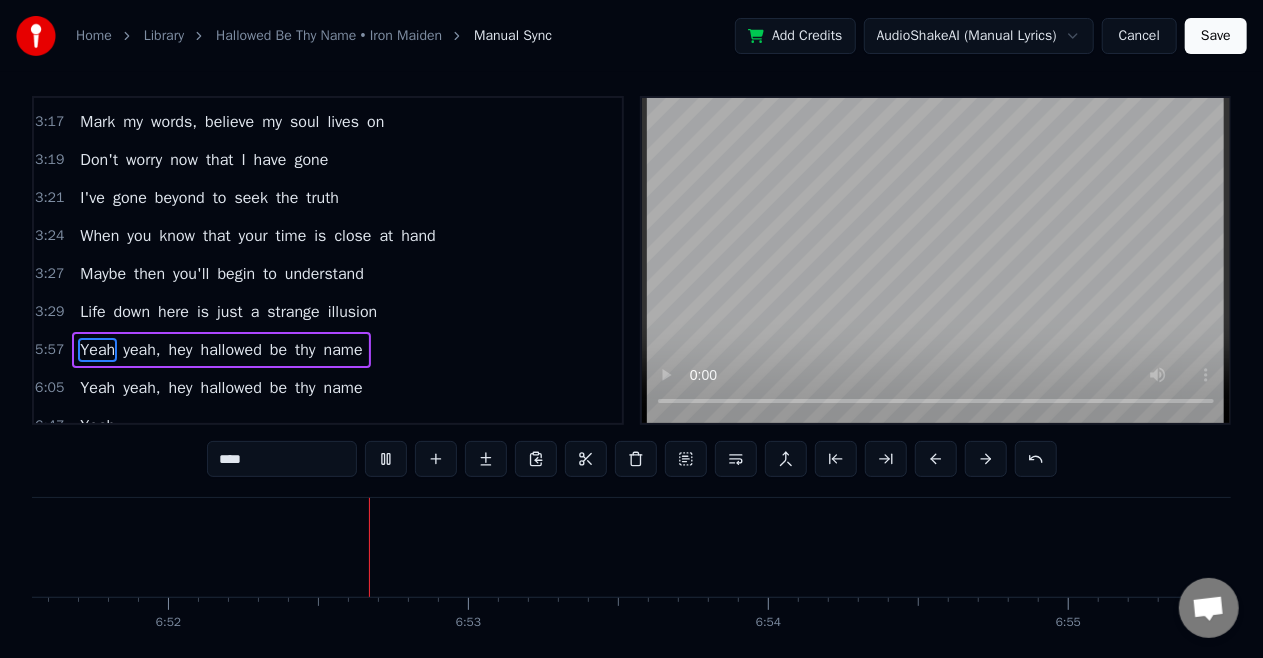 click on "Cancel" at bounding box center [1139, 36] 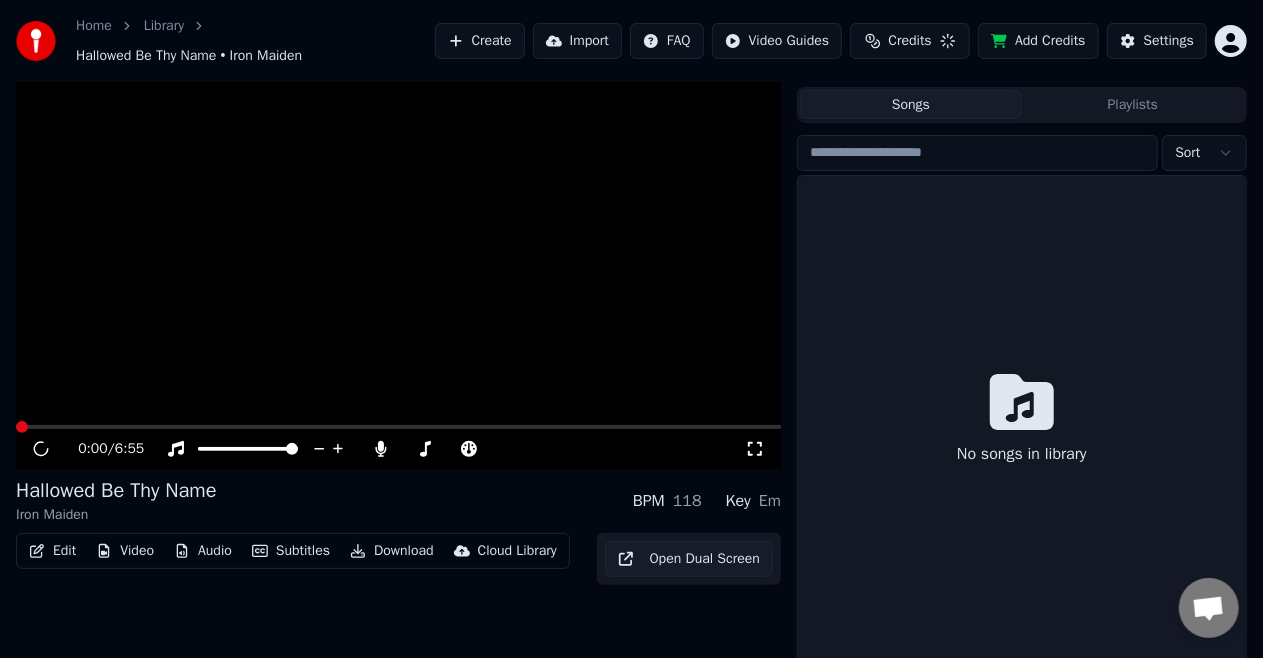 scroll, scrollTop: 53, scrollLeft: 0, axis: vertical 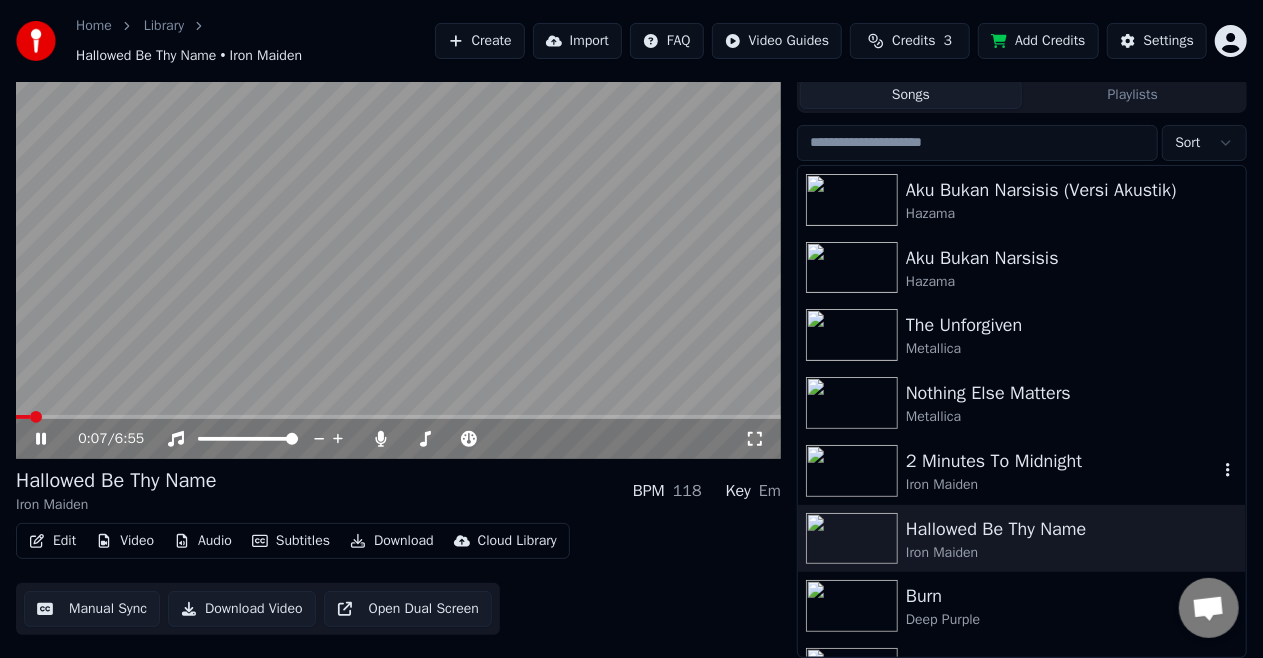 click on "2 Minutes To Midnight" at bounding box center (1062, 461) 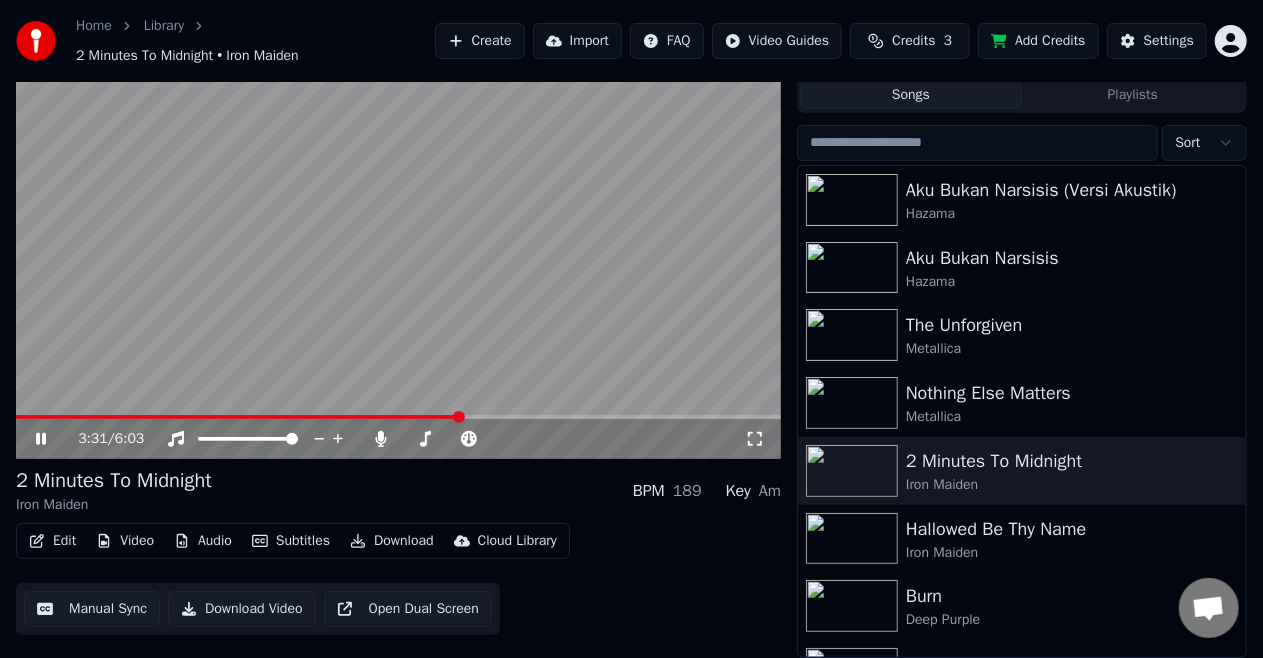 click at bounding box center [398, 417] 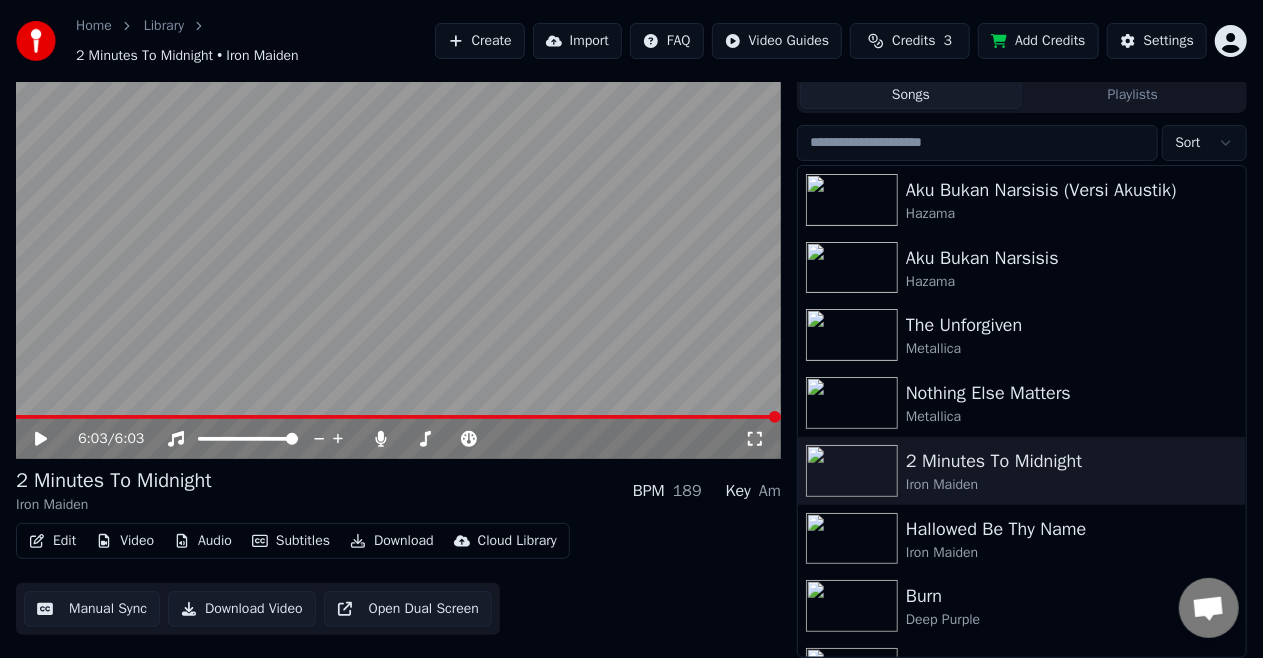 click 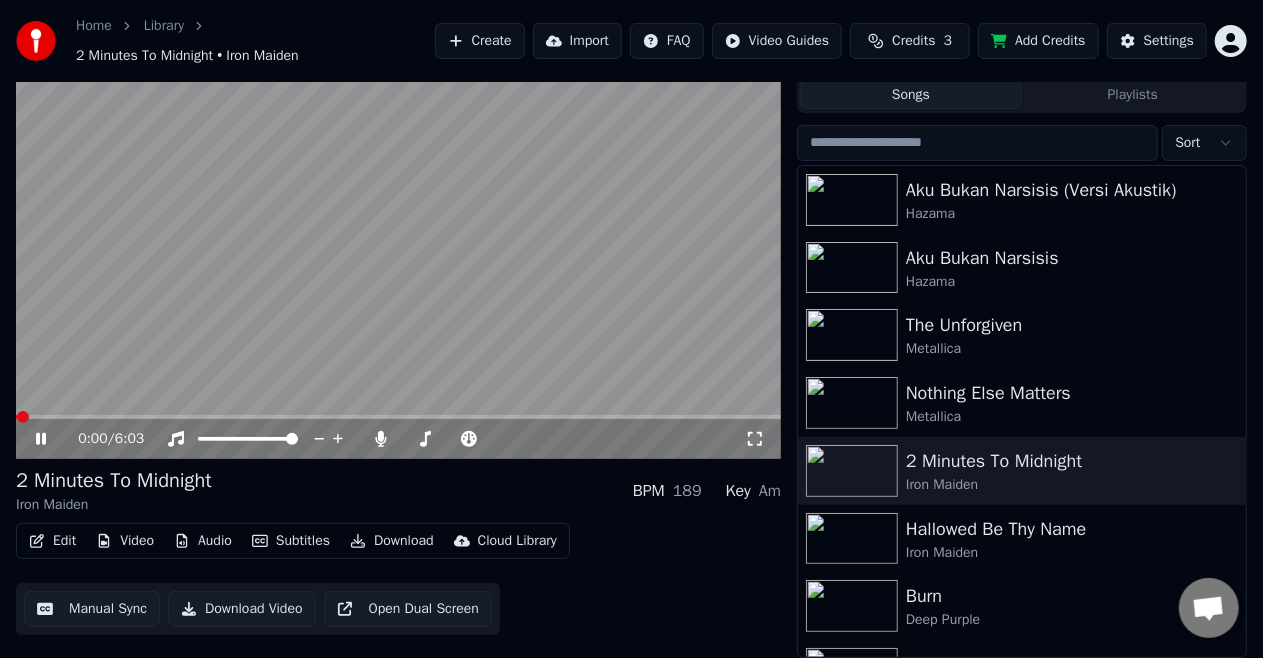 click 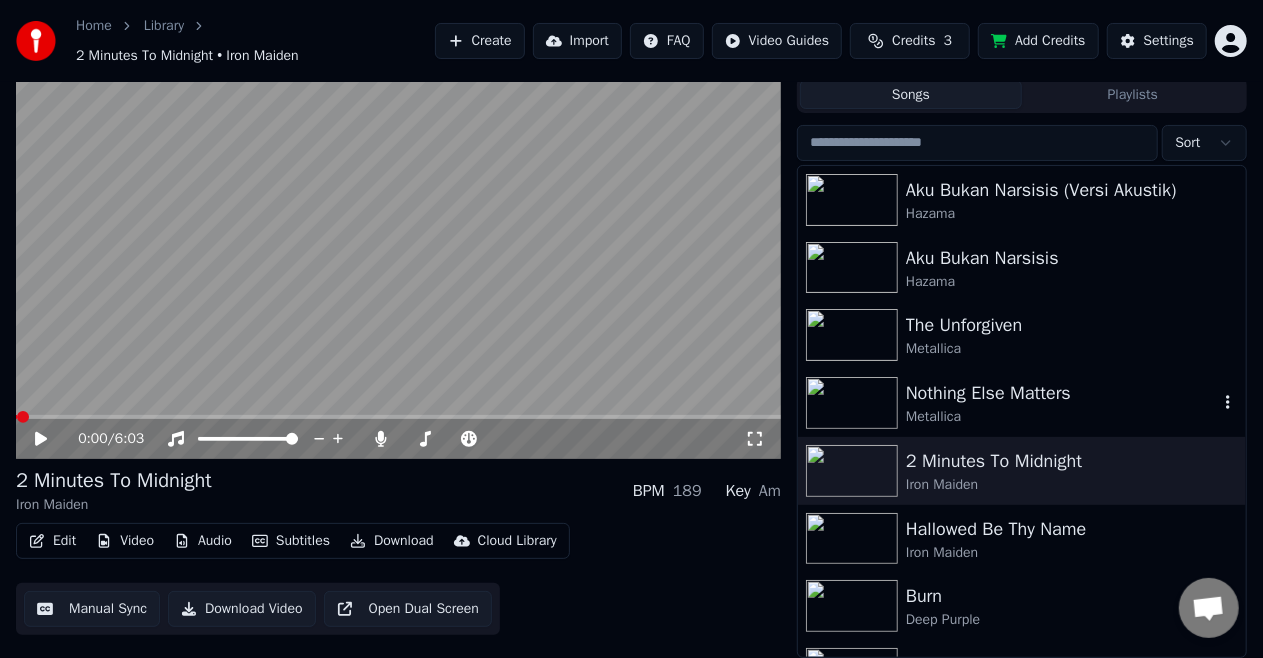 click on "Metallica" at bounding box center [1062, 417] 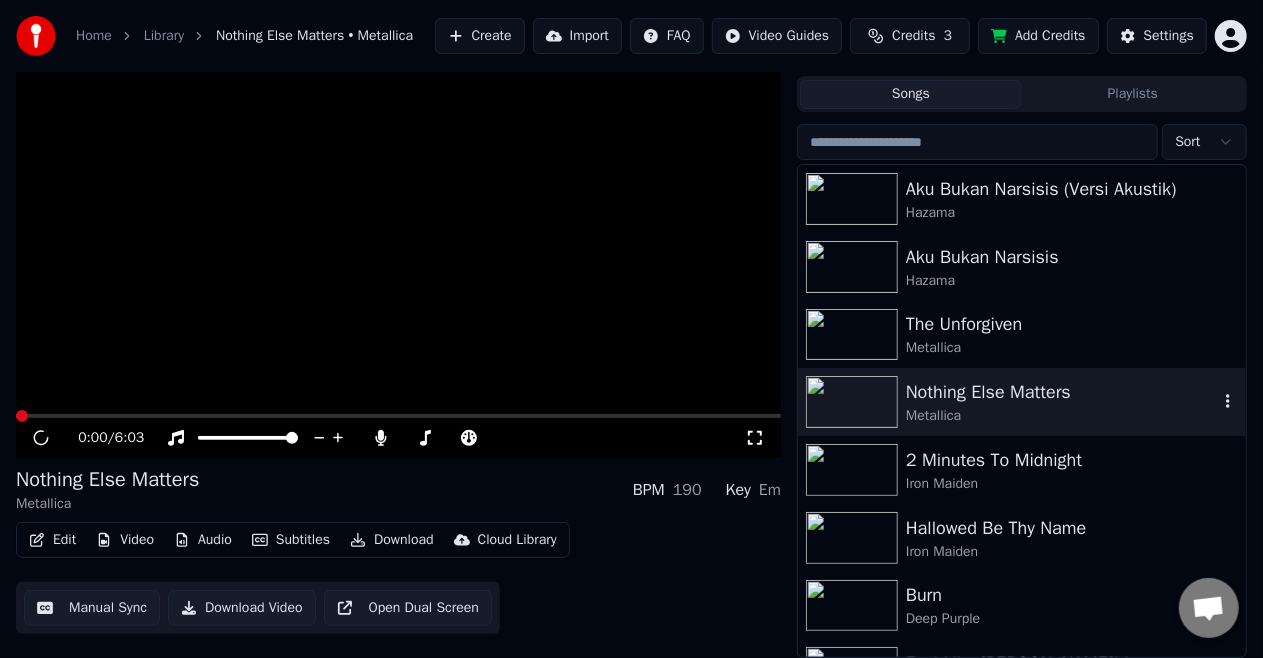 scroll, scrollTop: 43, scrollLeft: 0, axis: vertical 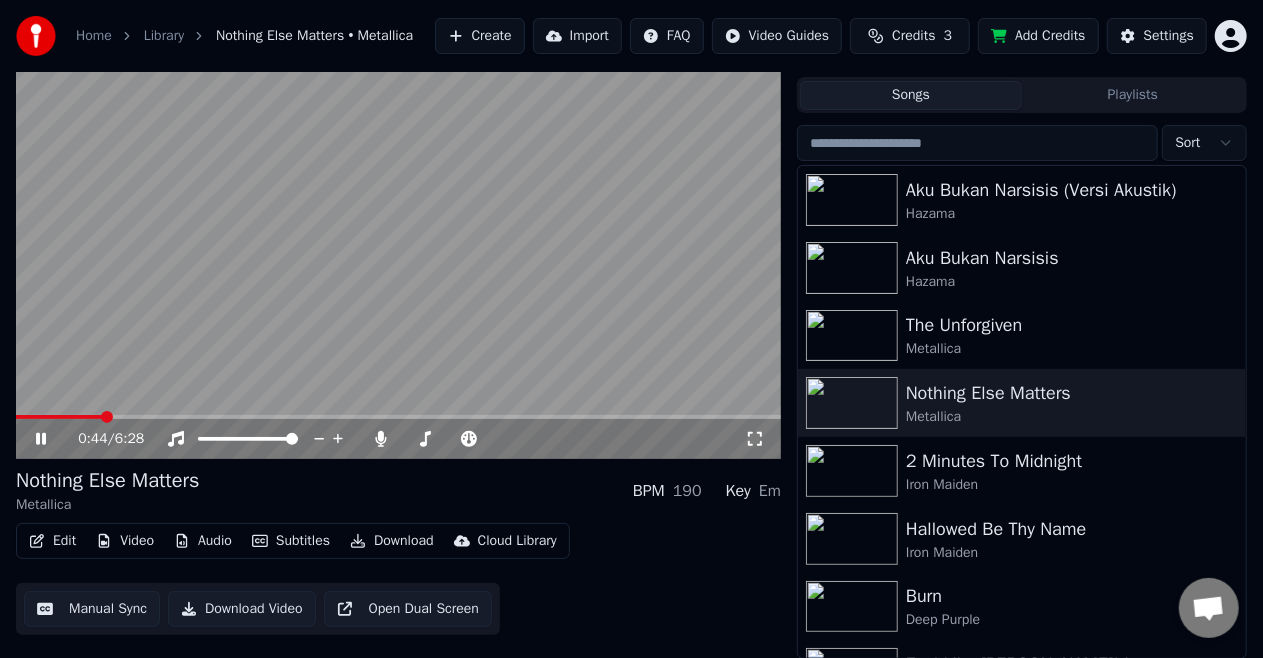 click at bounding box center [398, 417] 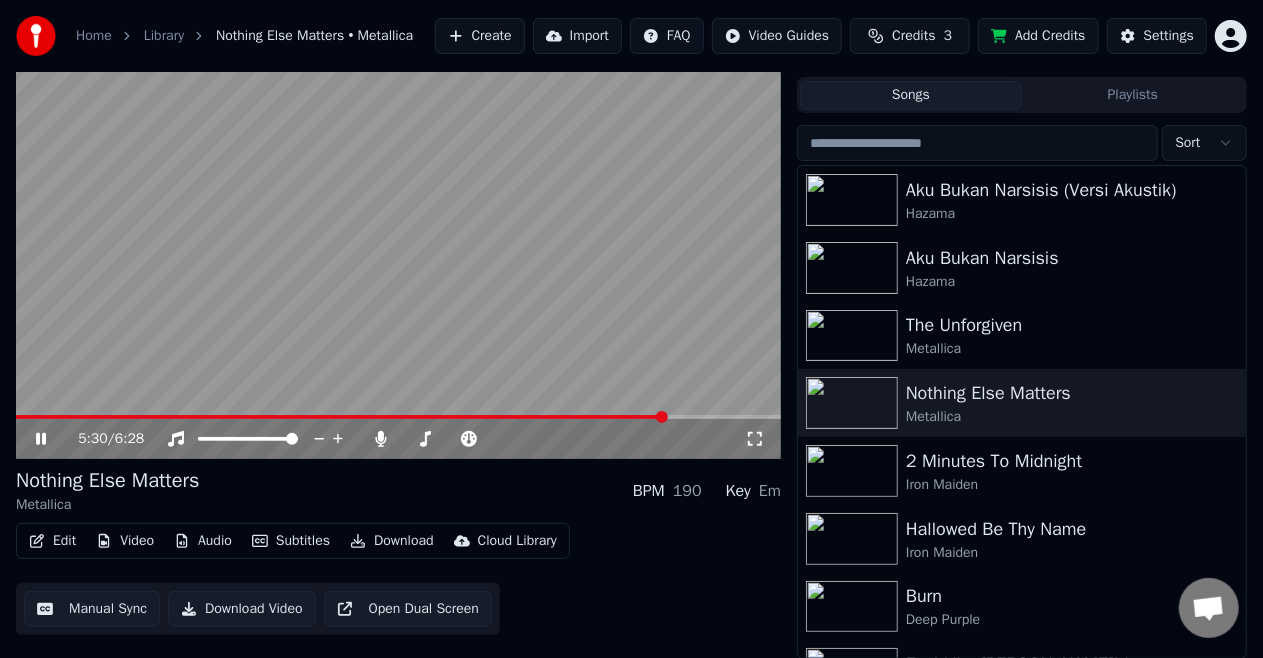 click at bounding box center (398, 417) 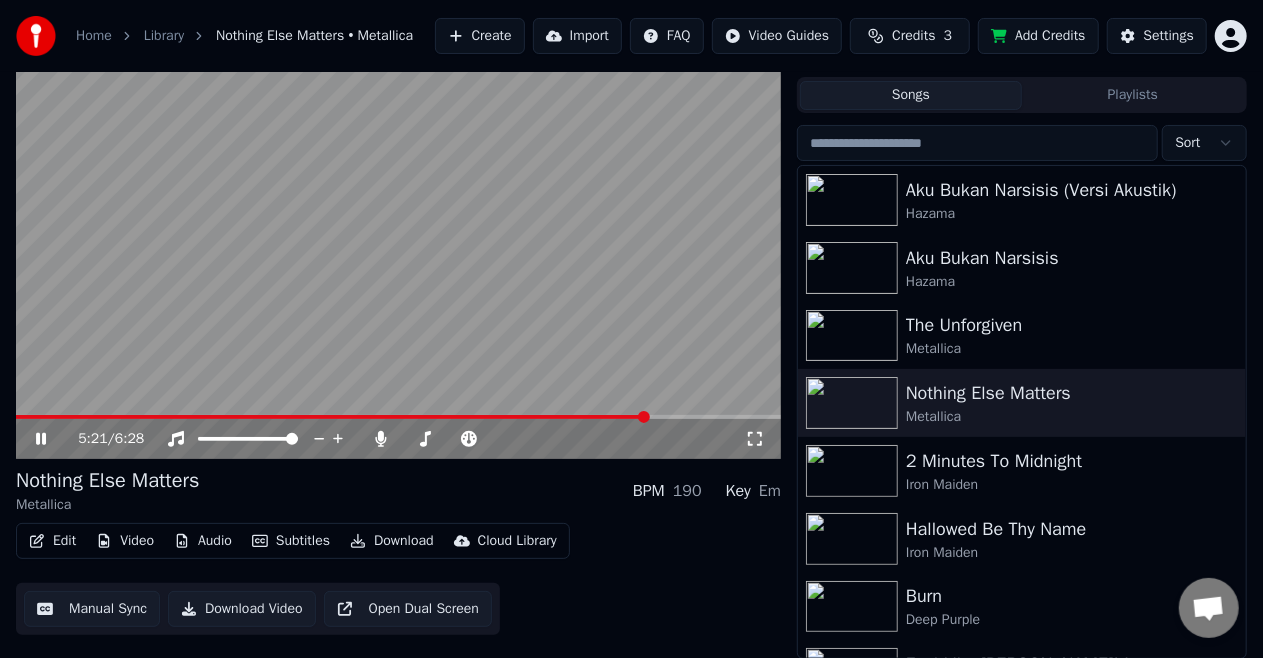click at bounding box center (332, 417) 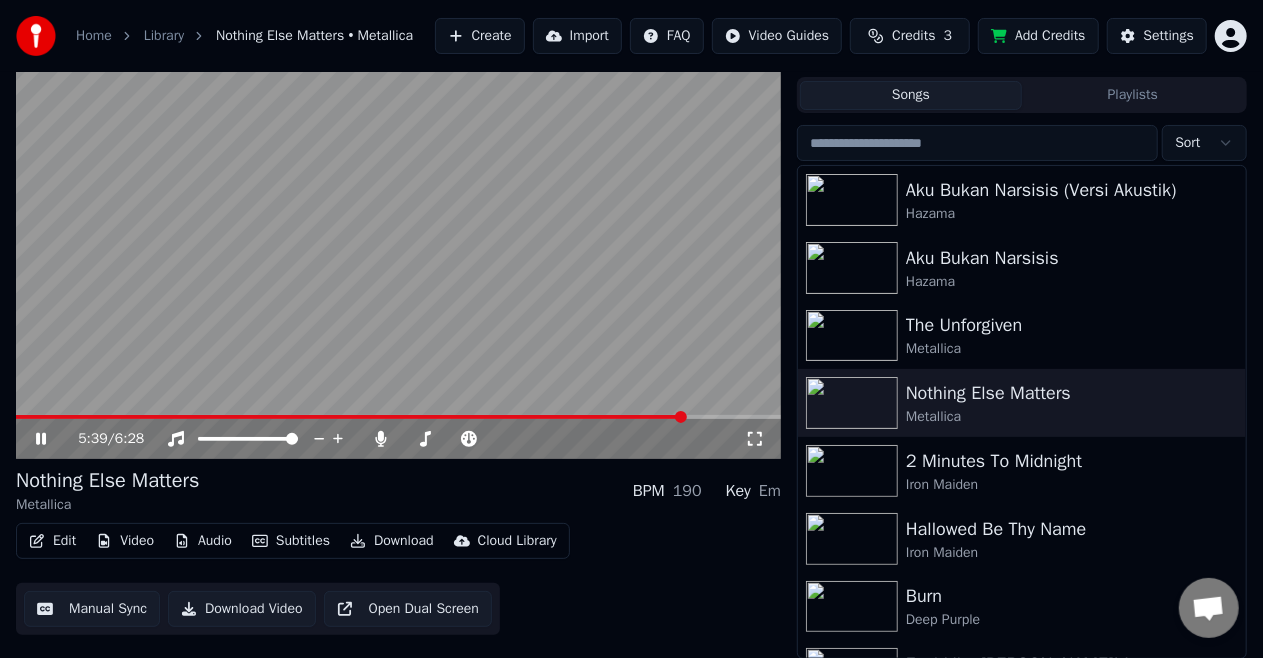 click 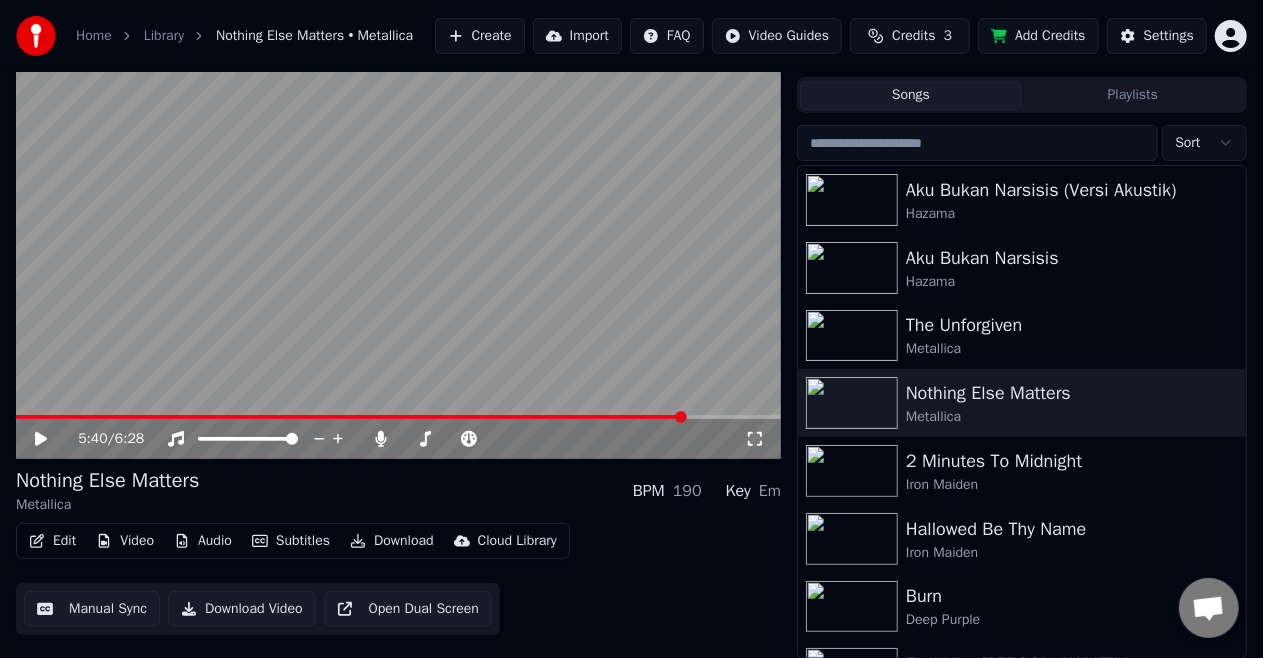 click 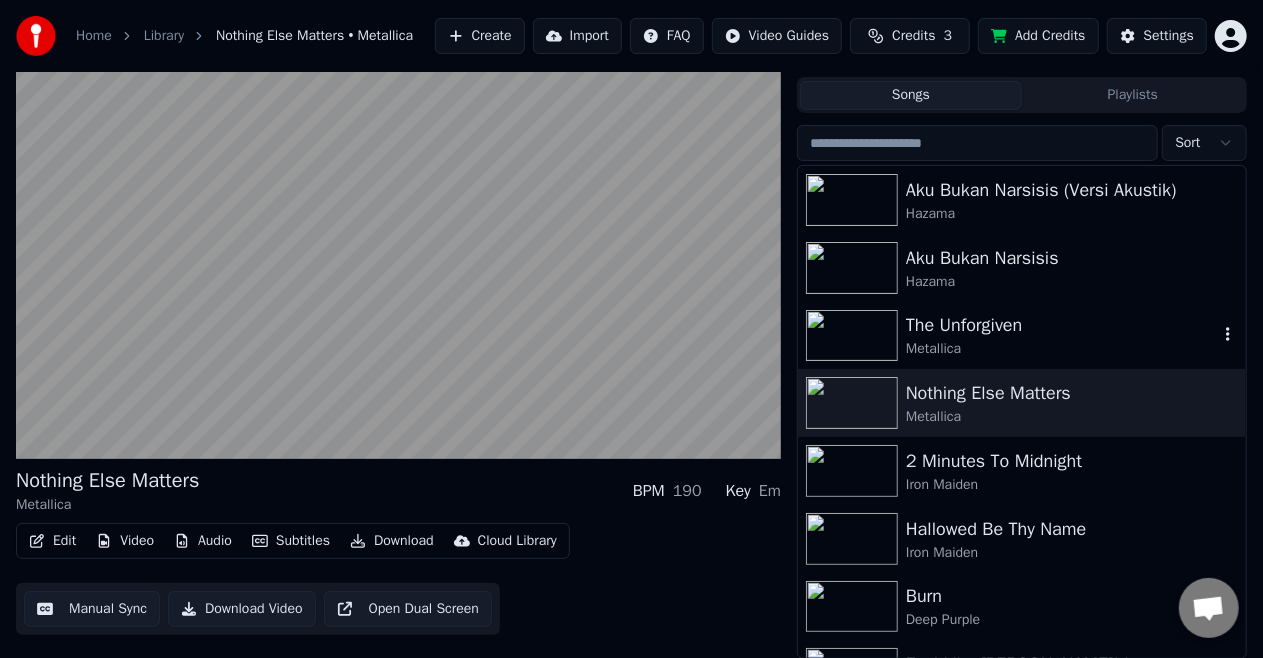 click on "The Unforgiven" at bounding box center (1062, 325) 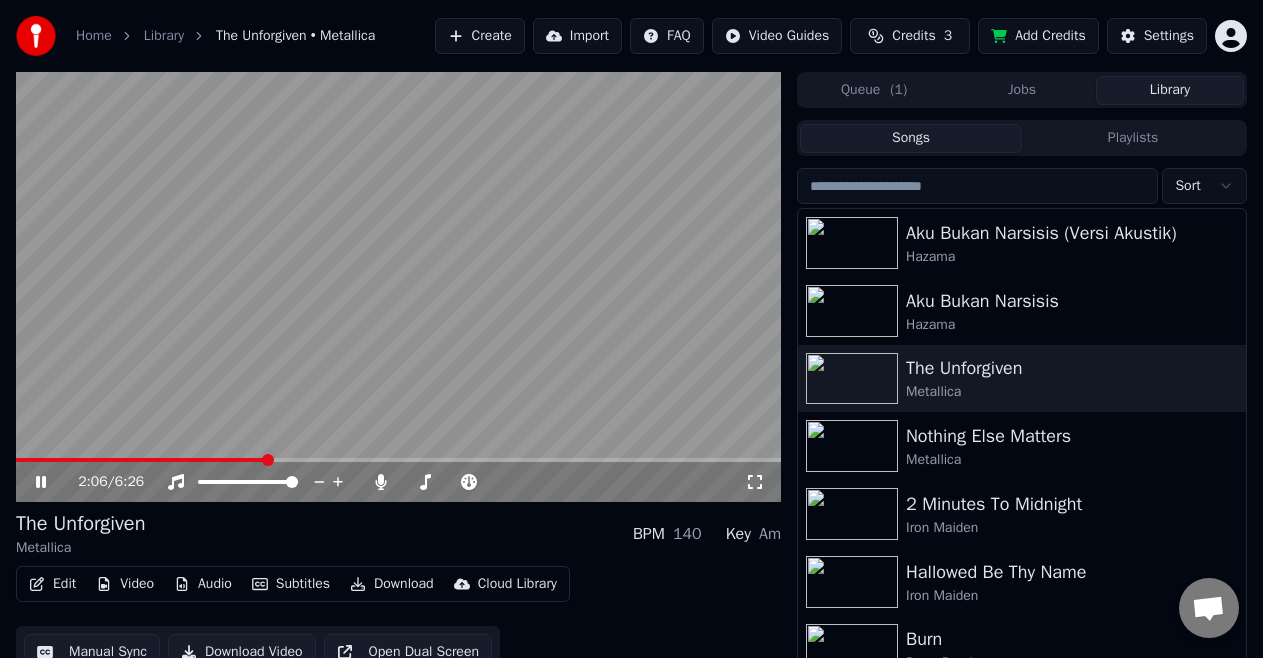 scroll, scrollTop: 43, scrollLeft: 0, axis: vertical 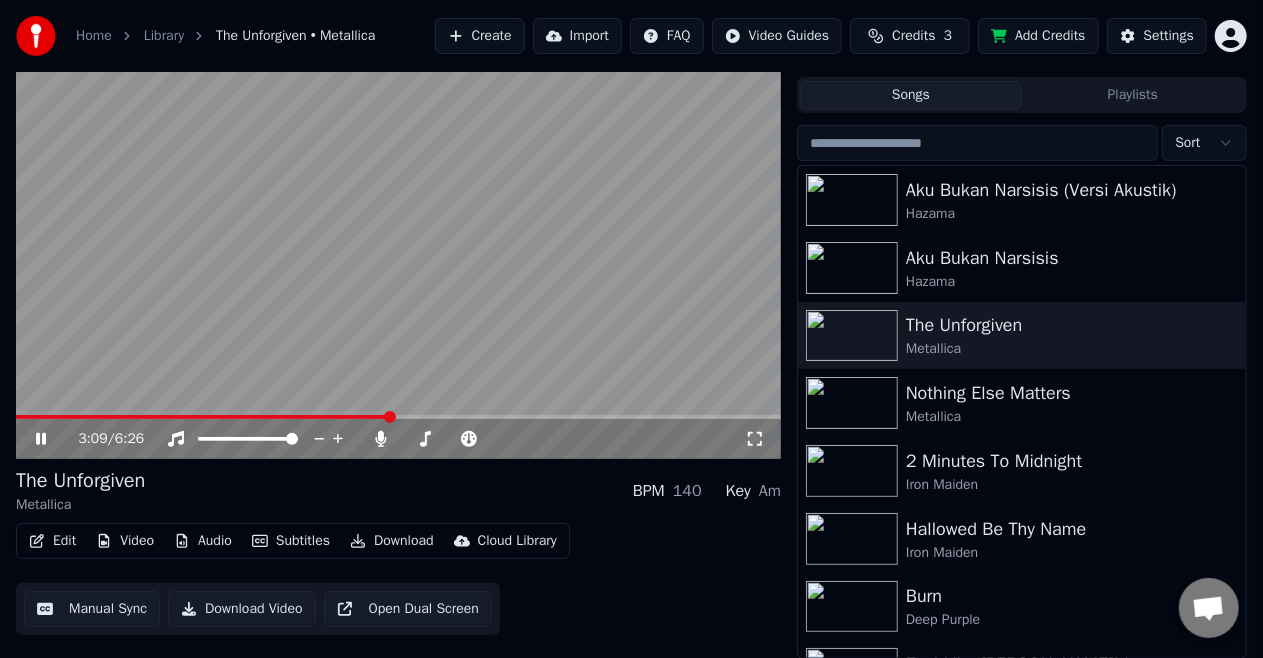 click 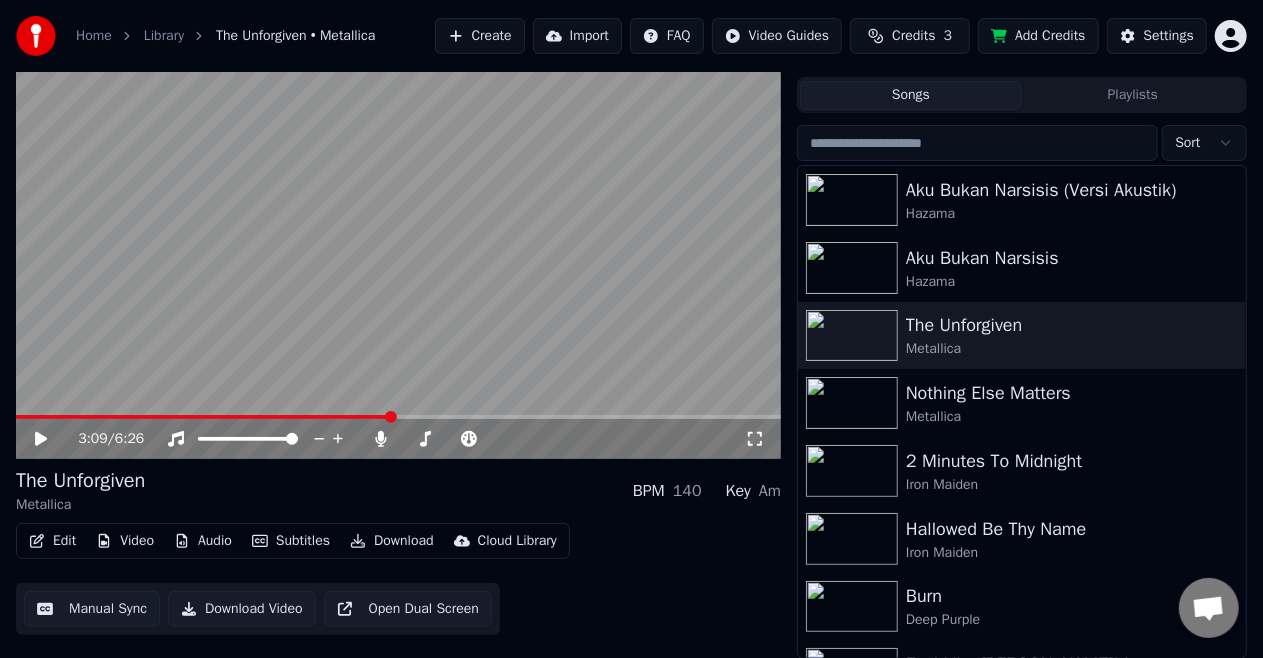 click on "Manual Sync" at bounding box center [92, 609] 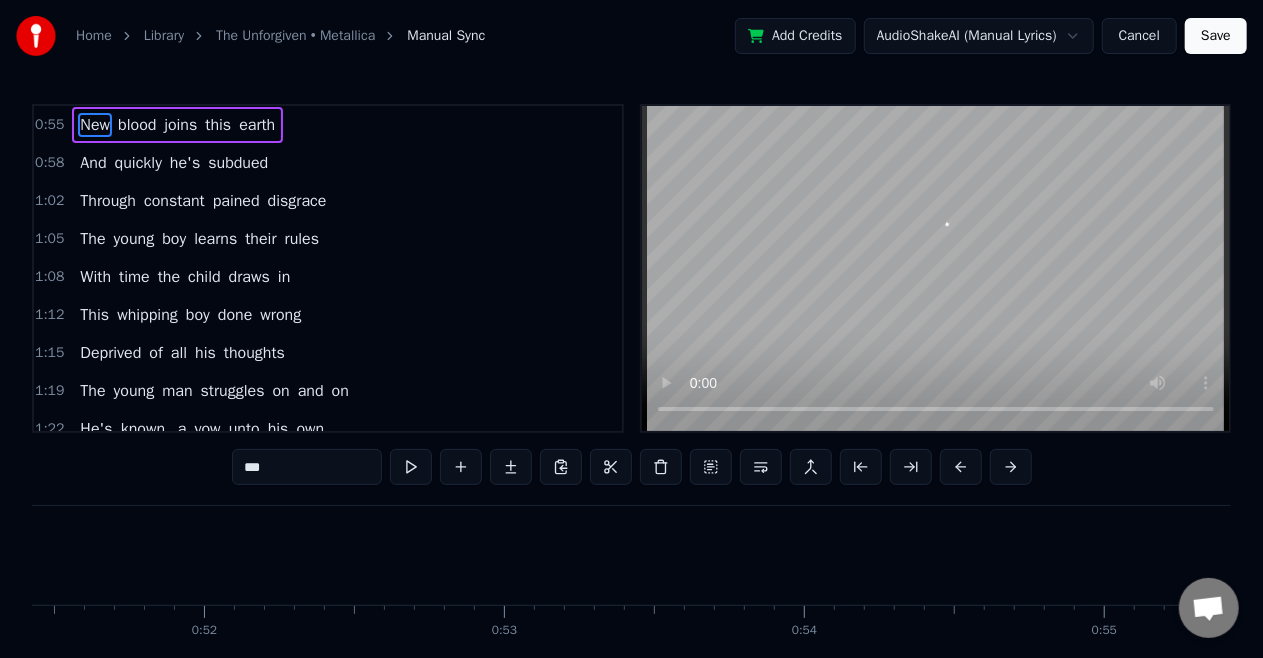 scroll, scrollTop: 0, scrollLeft: 16574, axis: horizontal 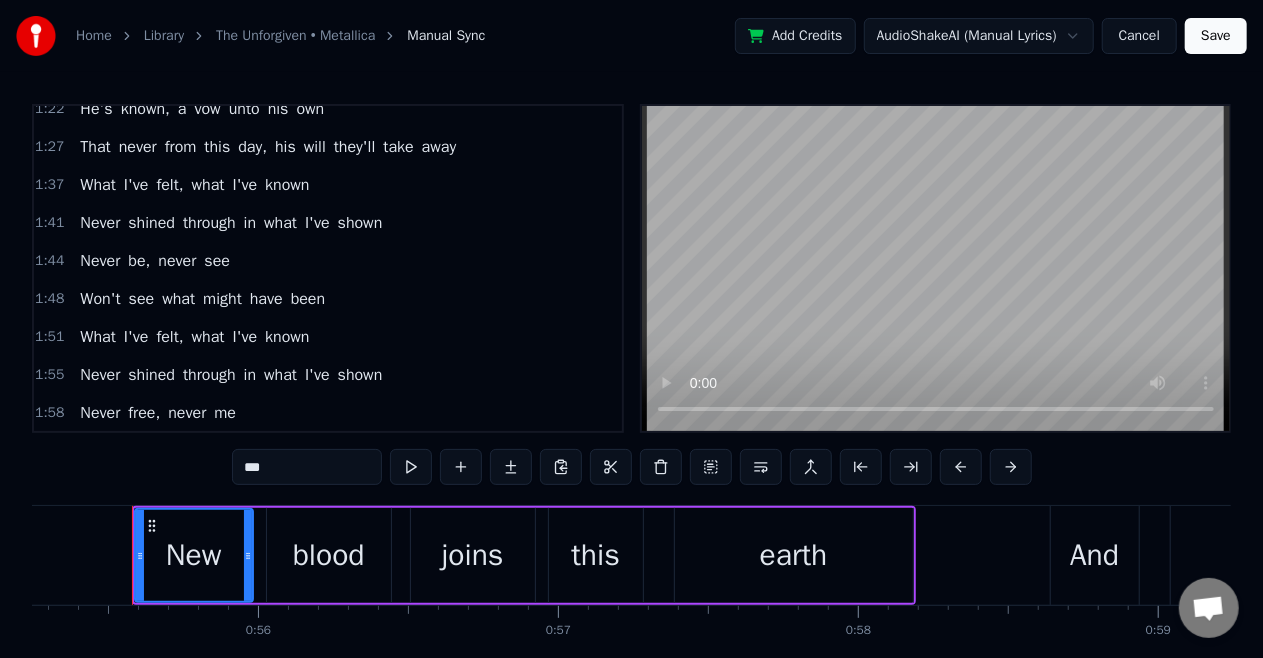 click on "Never" at bounding box center (100, 261) 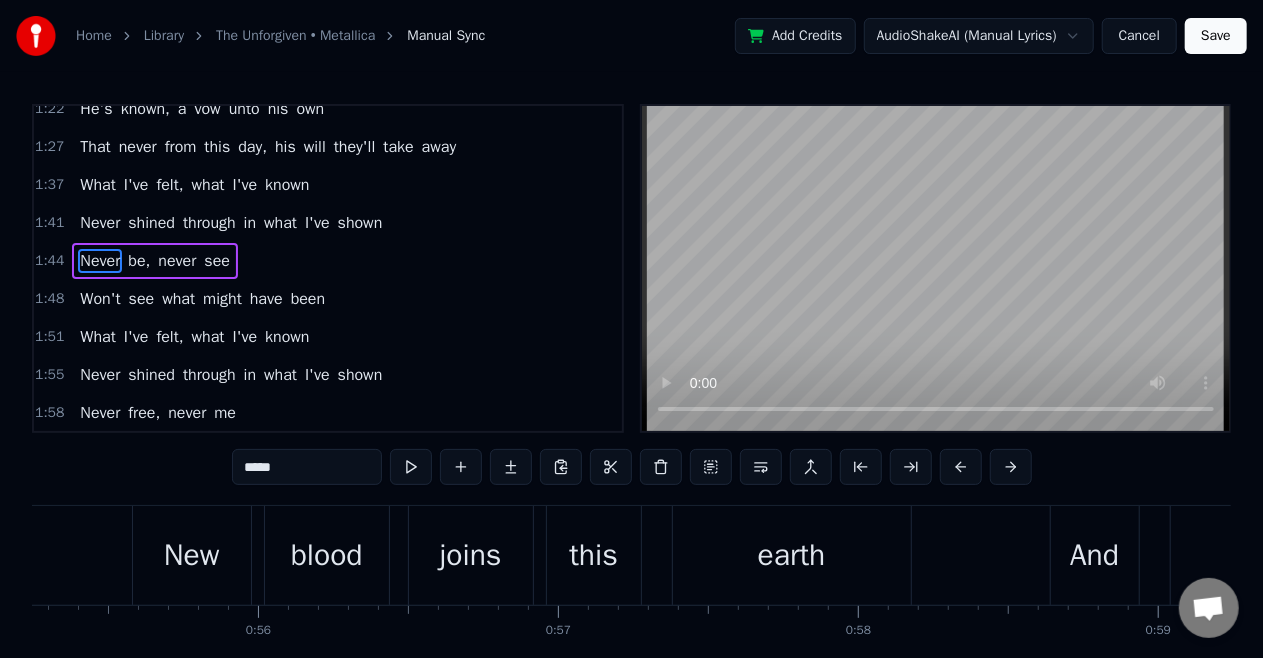 scroll, scrollTop: 314, scrollLeft: 0, axis: vertical 